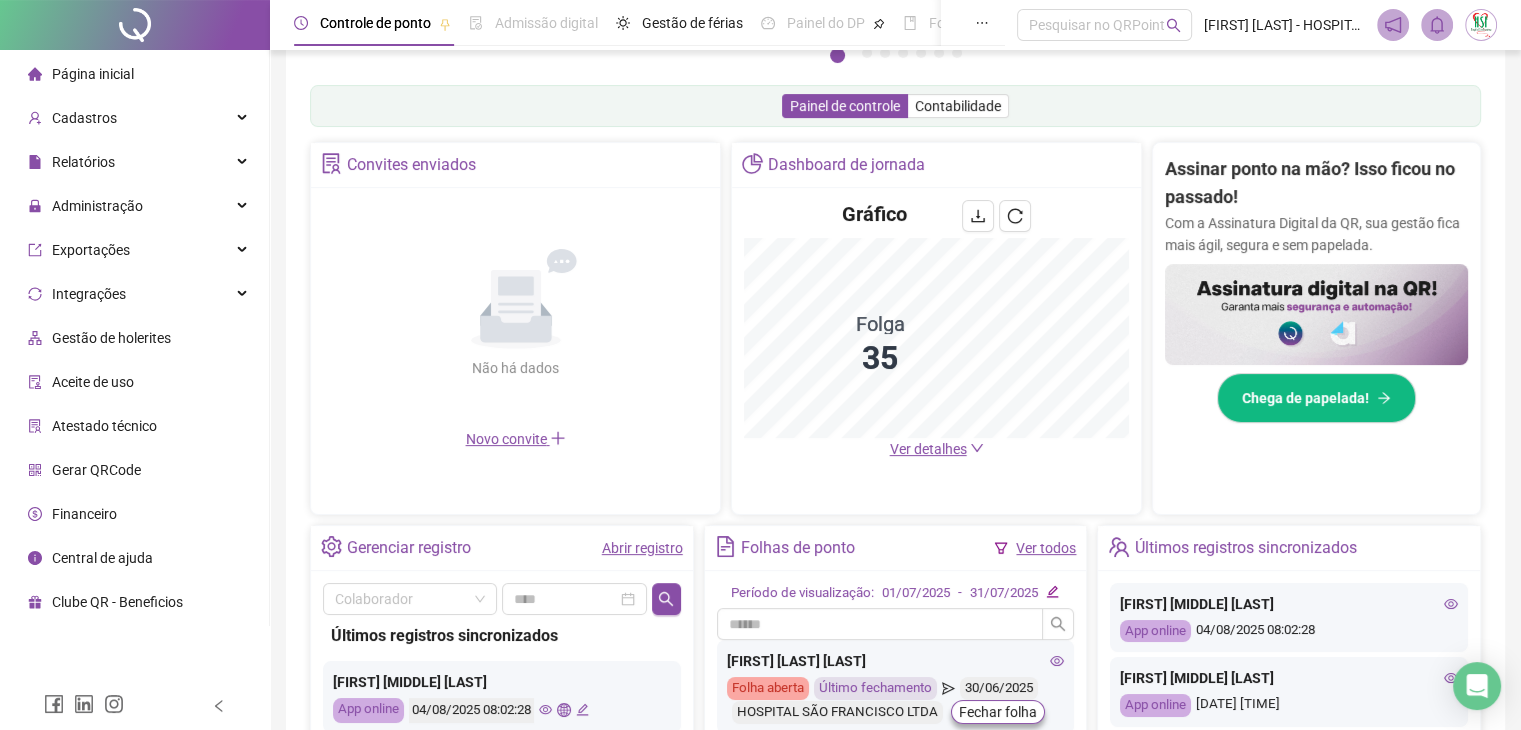 scroll, scrollTop: 0, scrollLeft: 0, axis: both 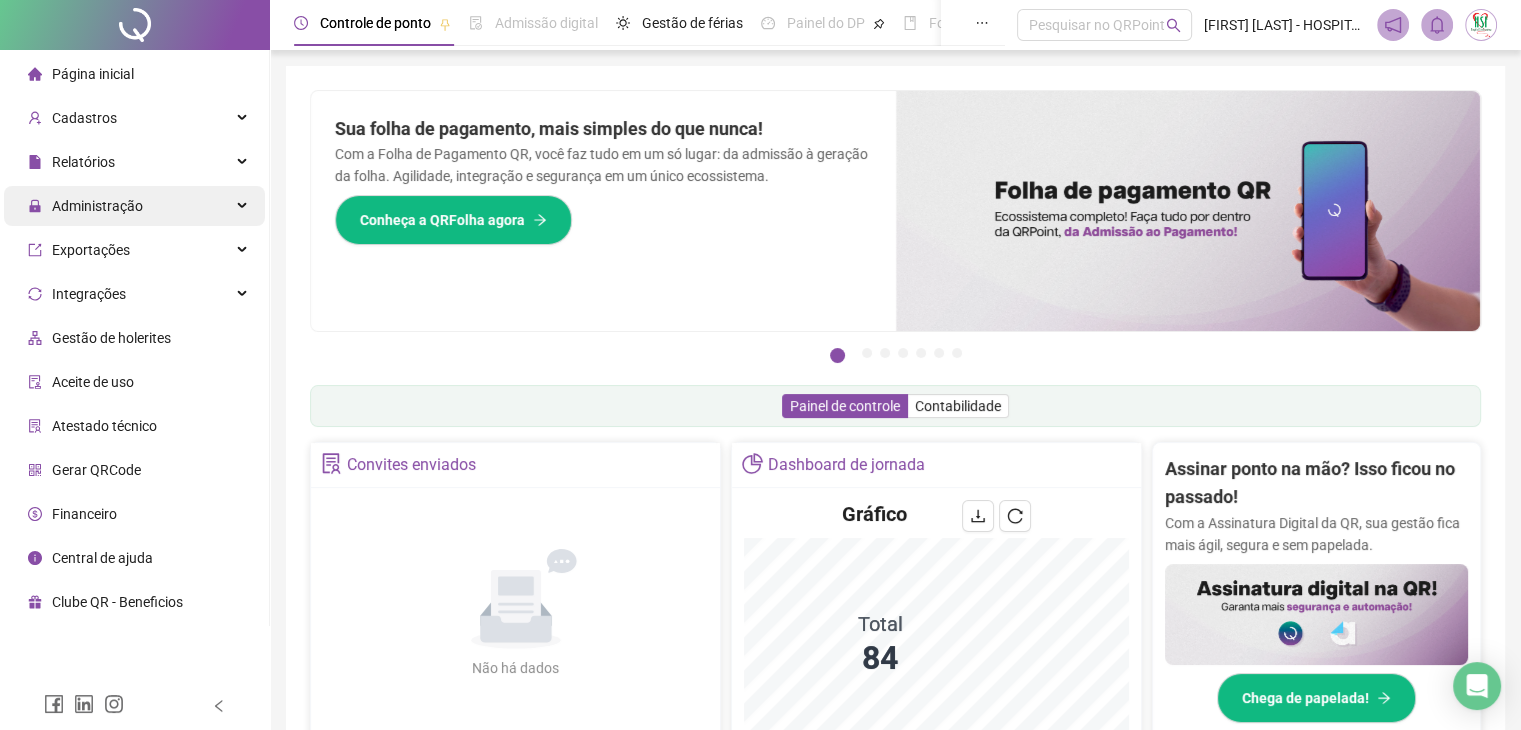 click on "Administração" at bounding box center [97, 206] 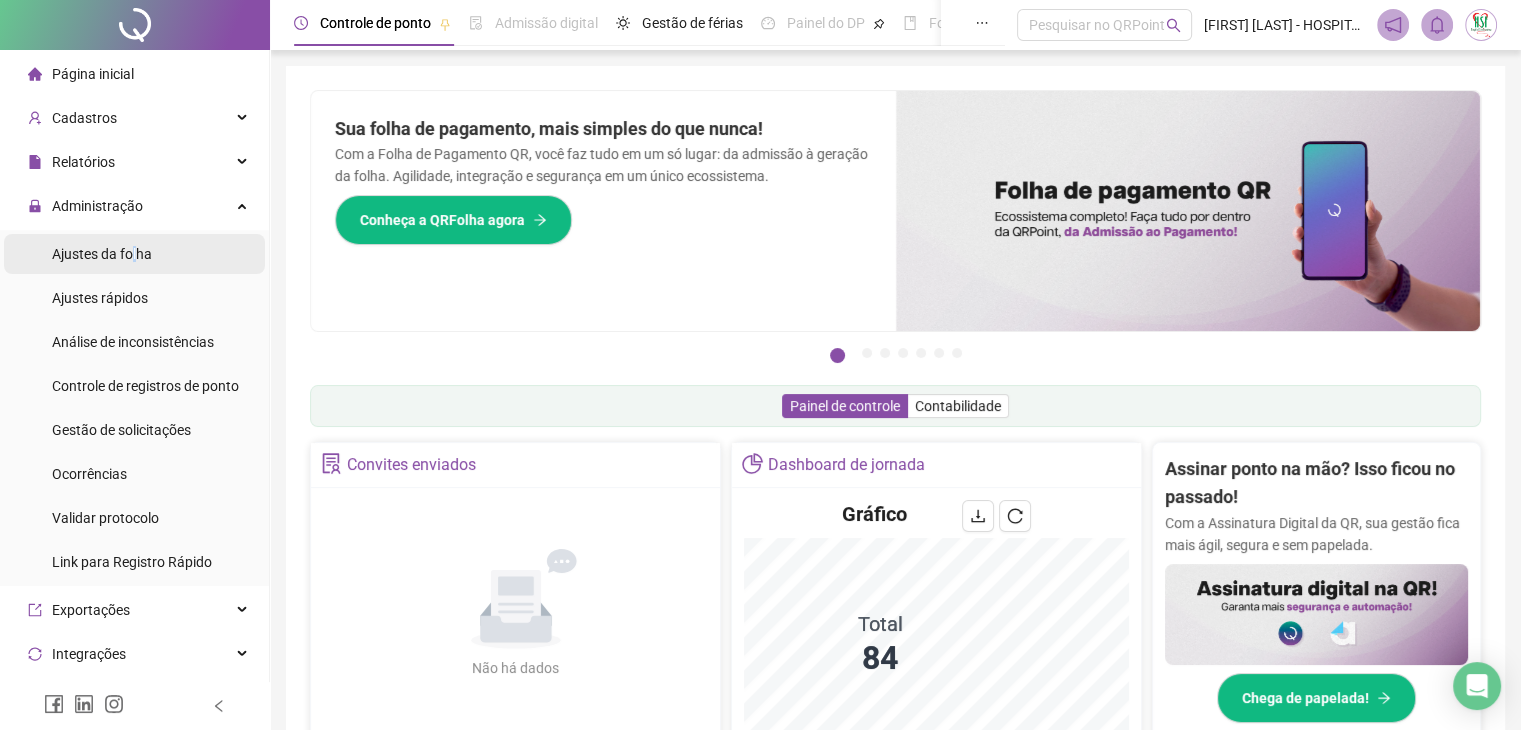 click on "Ajustes da folha" at bounding box center (102, 254) 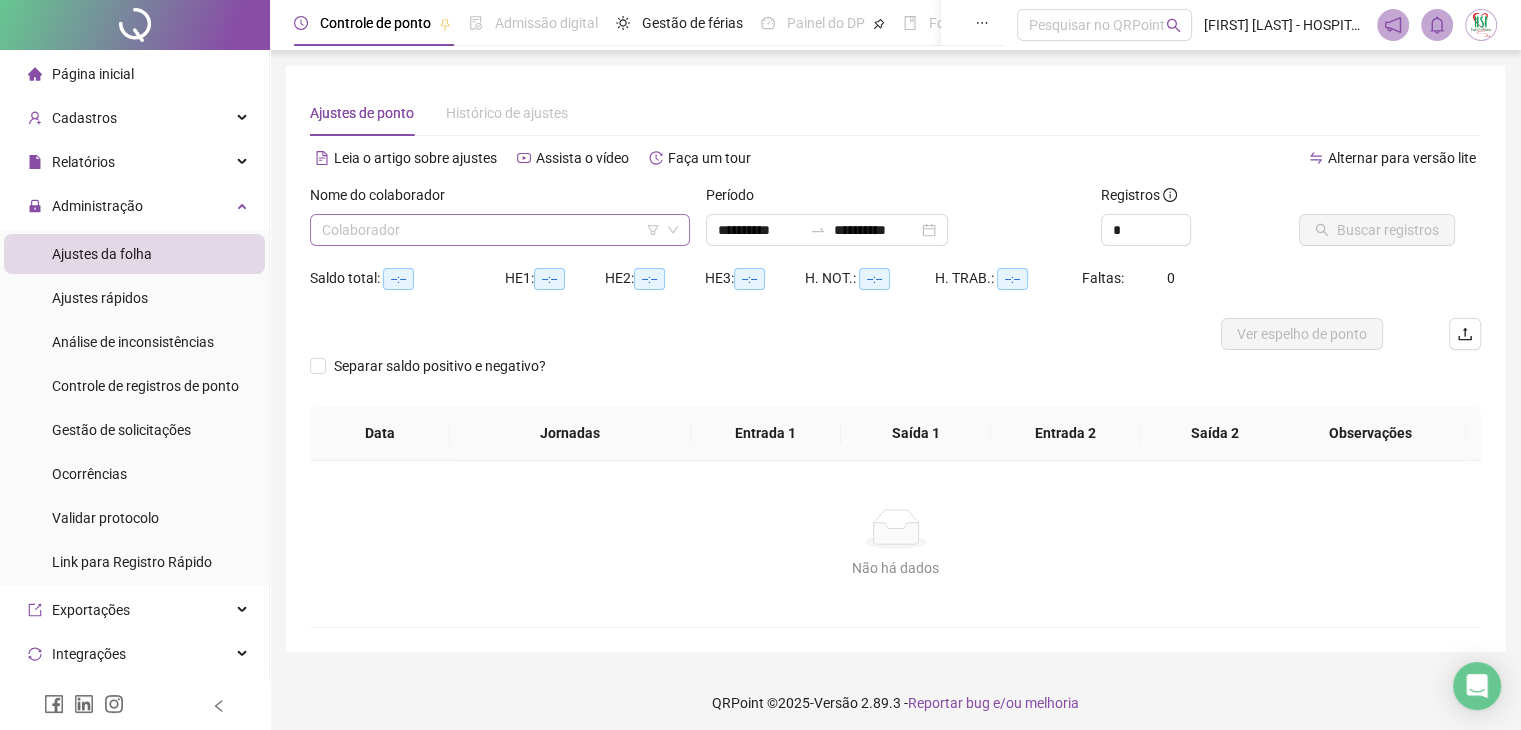click at bounding box center [491, 230] 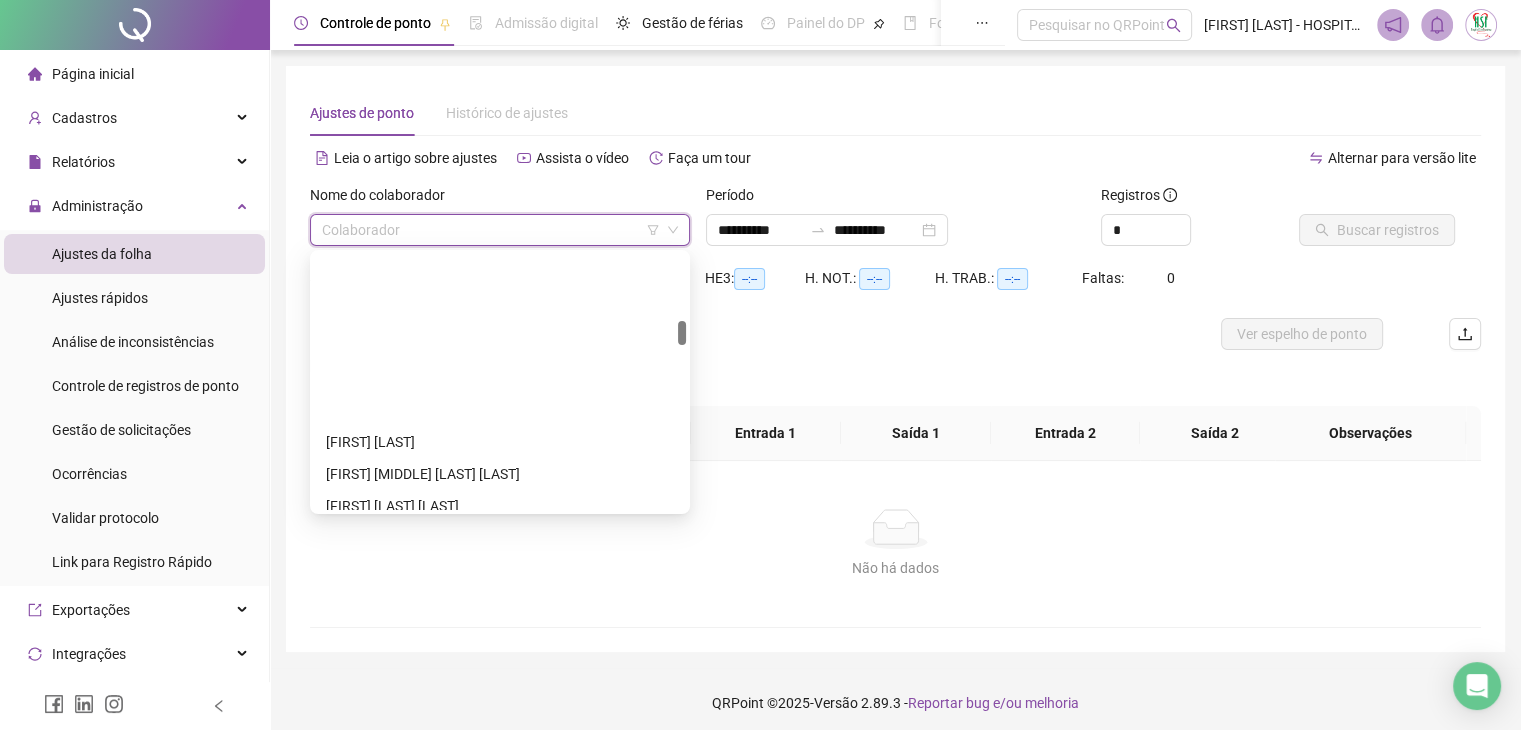 scroll, scrollTop: 700, scrollLeft: 0, axis: vertical 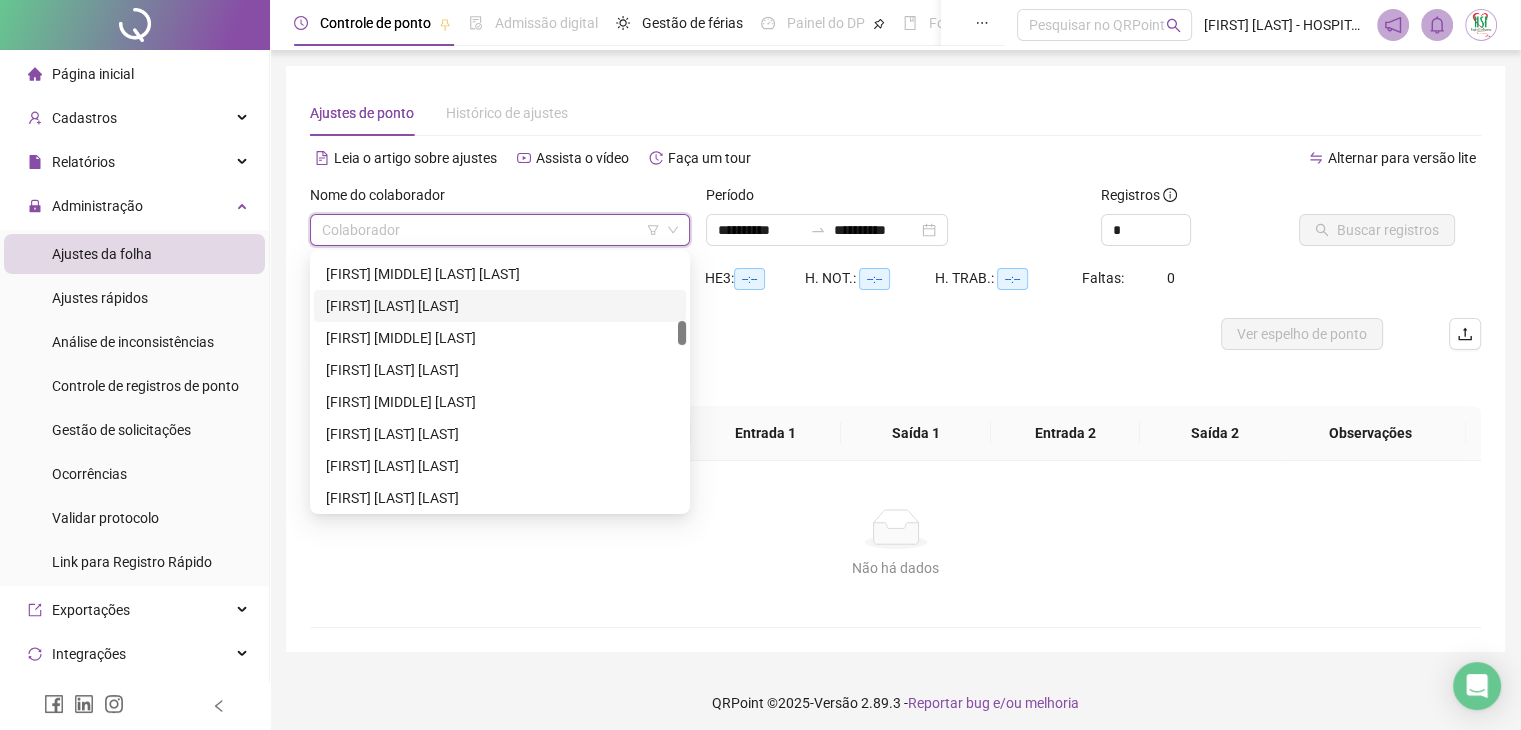 click on "[FIRST] [LAST] [LAST]" at bounding box center (500, 306) 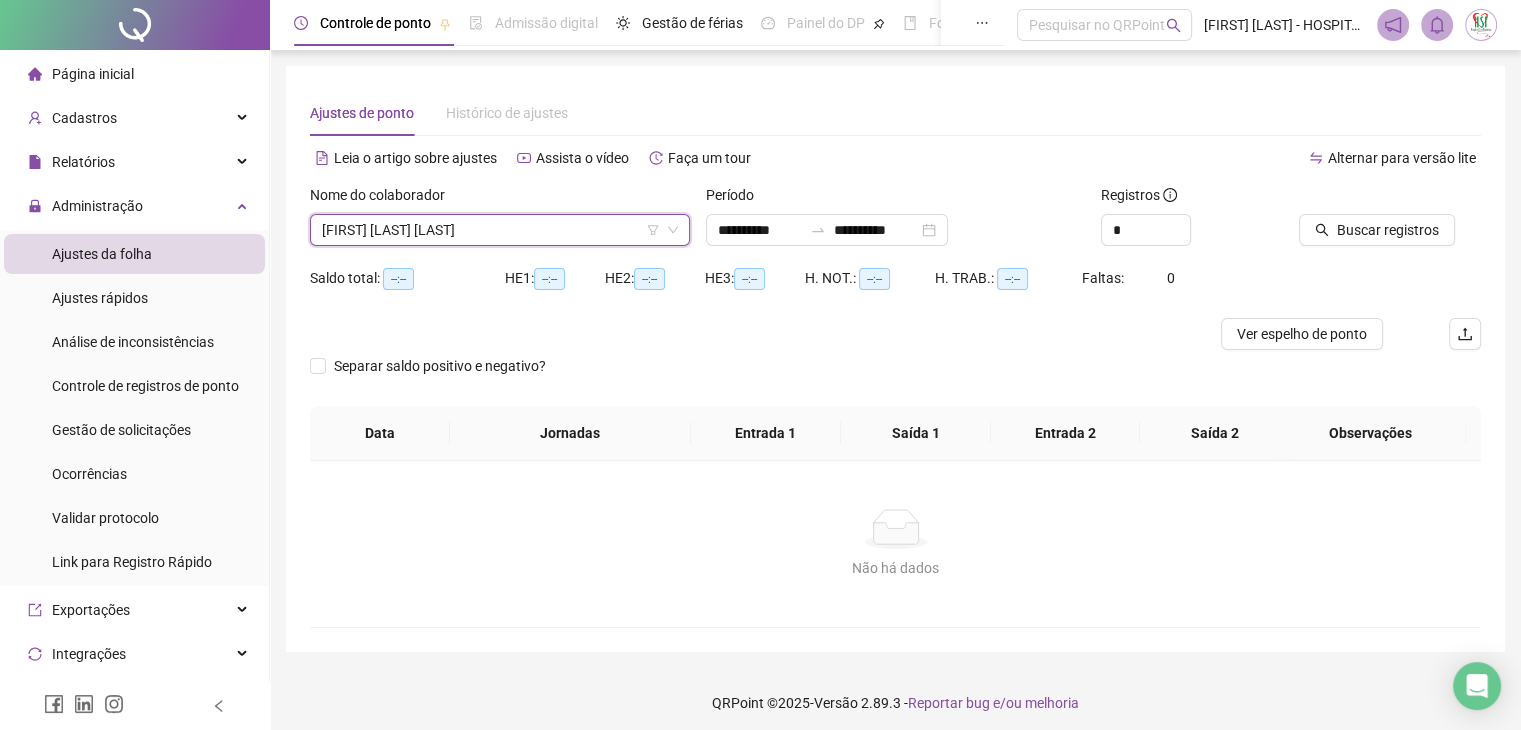 click on "[FIRST] [LAST] [LAST]" at bounding box center [500, 230] 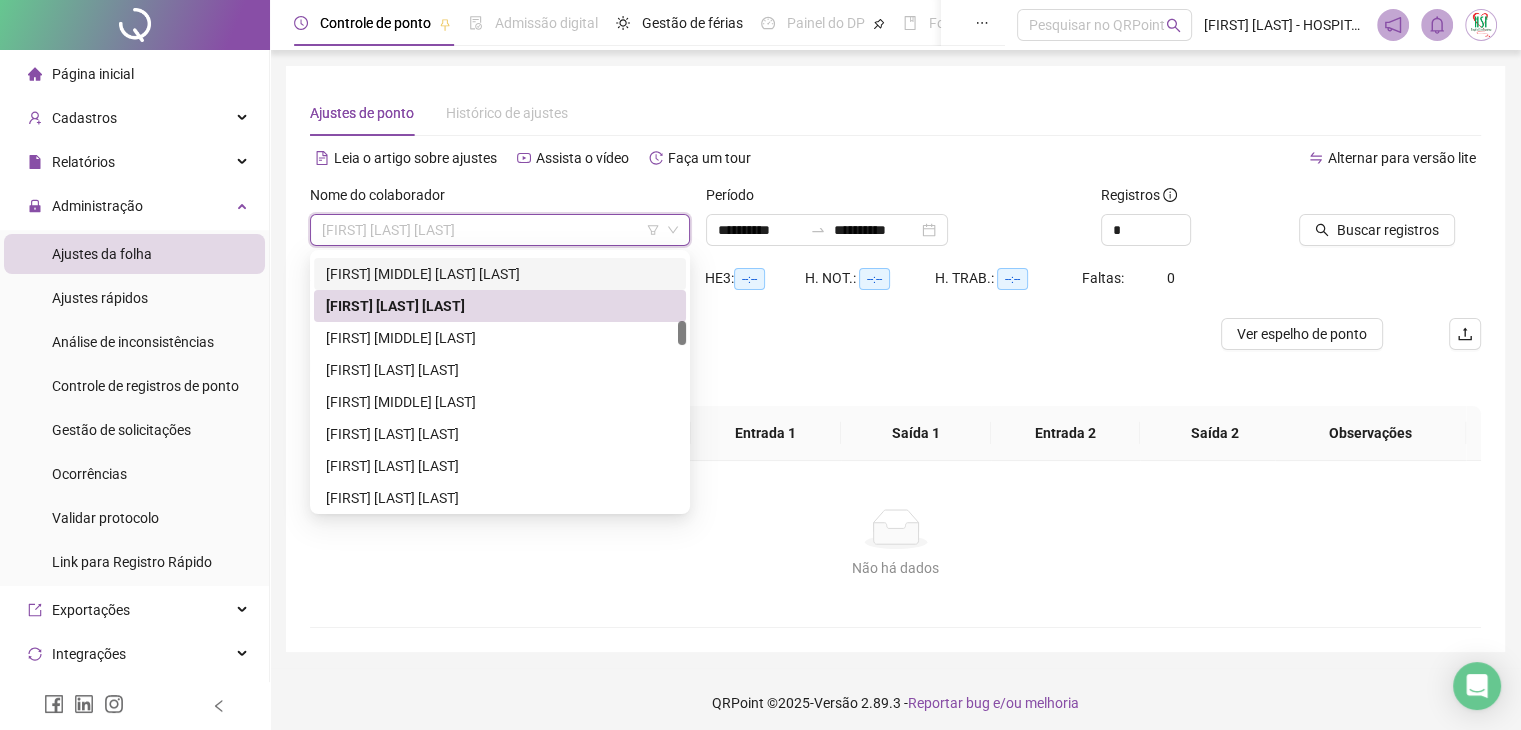 click on "[FIRST] [LAST] [LAST] [LAST]" at bounding box center [500, 274] 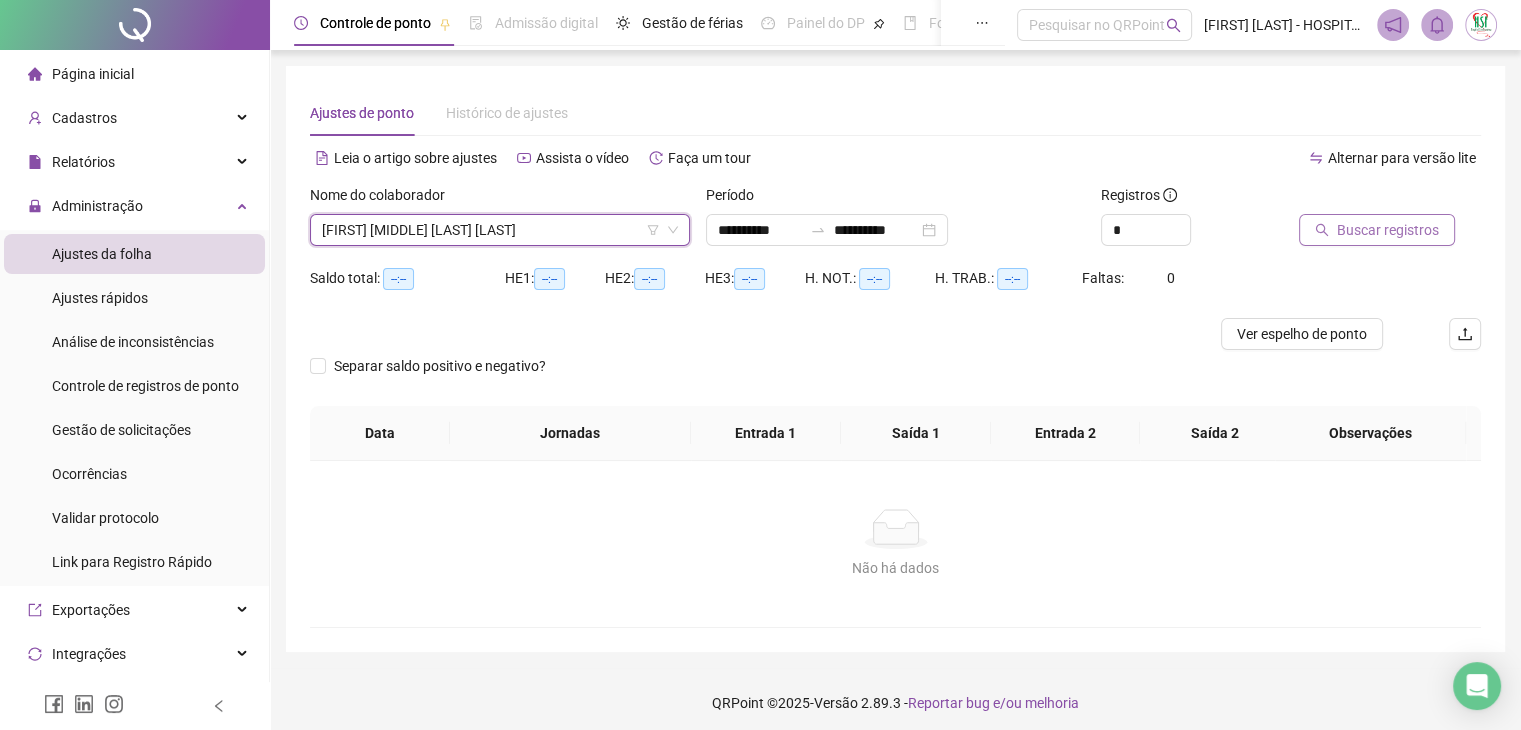 click on "Buscar registros" at bounding box center [1388, 230] 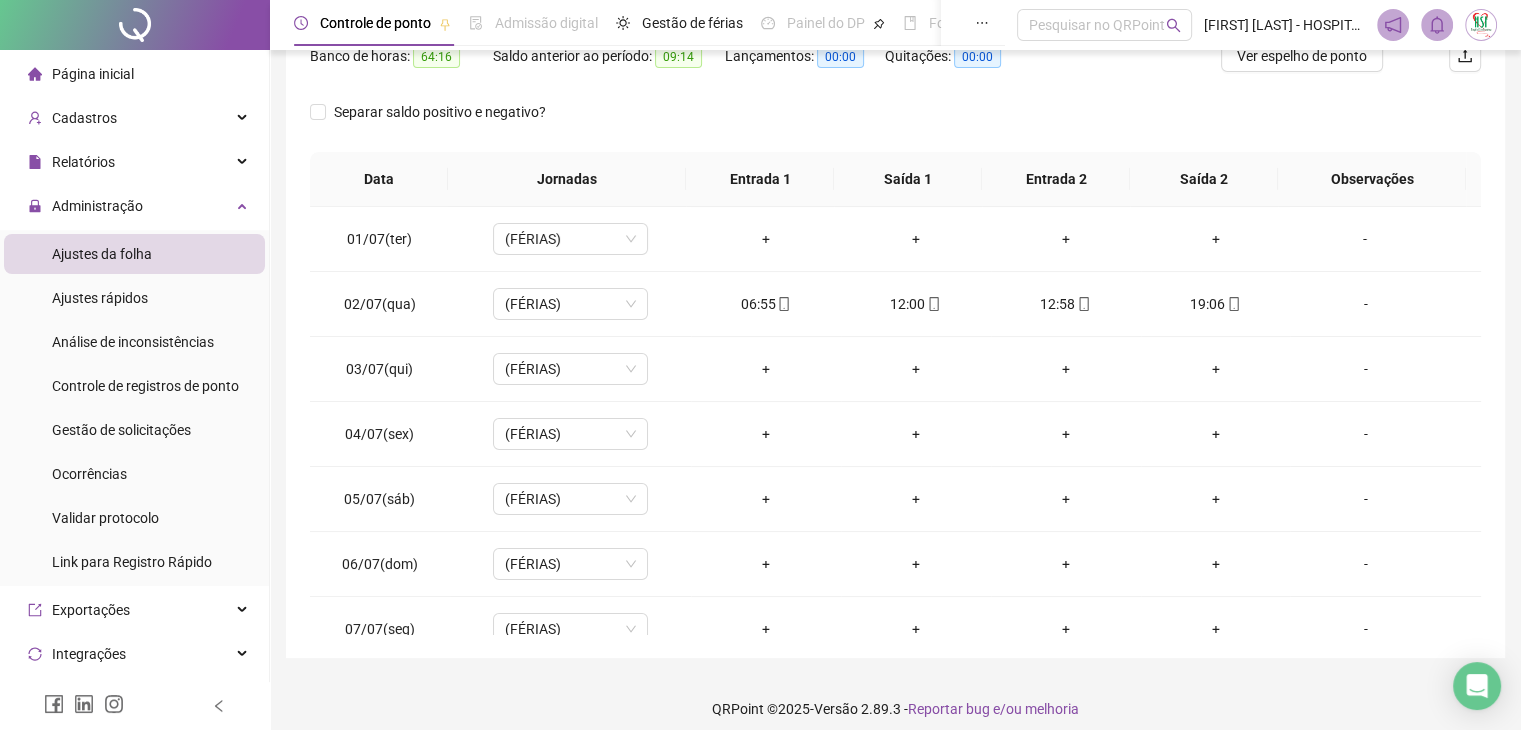 scroll, scrollTop: 292, scrollLeft: 0, axis: vertical 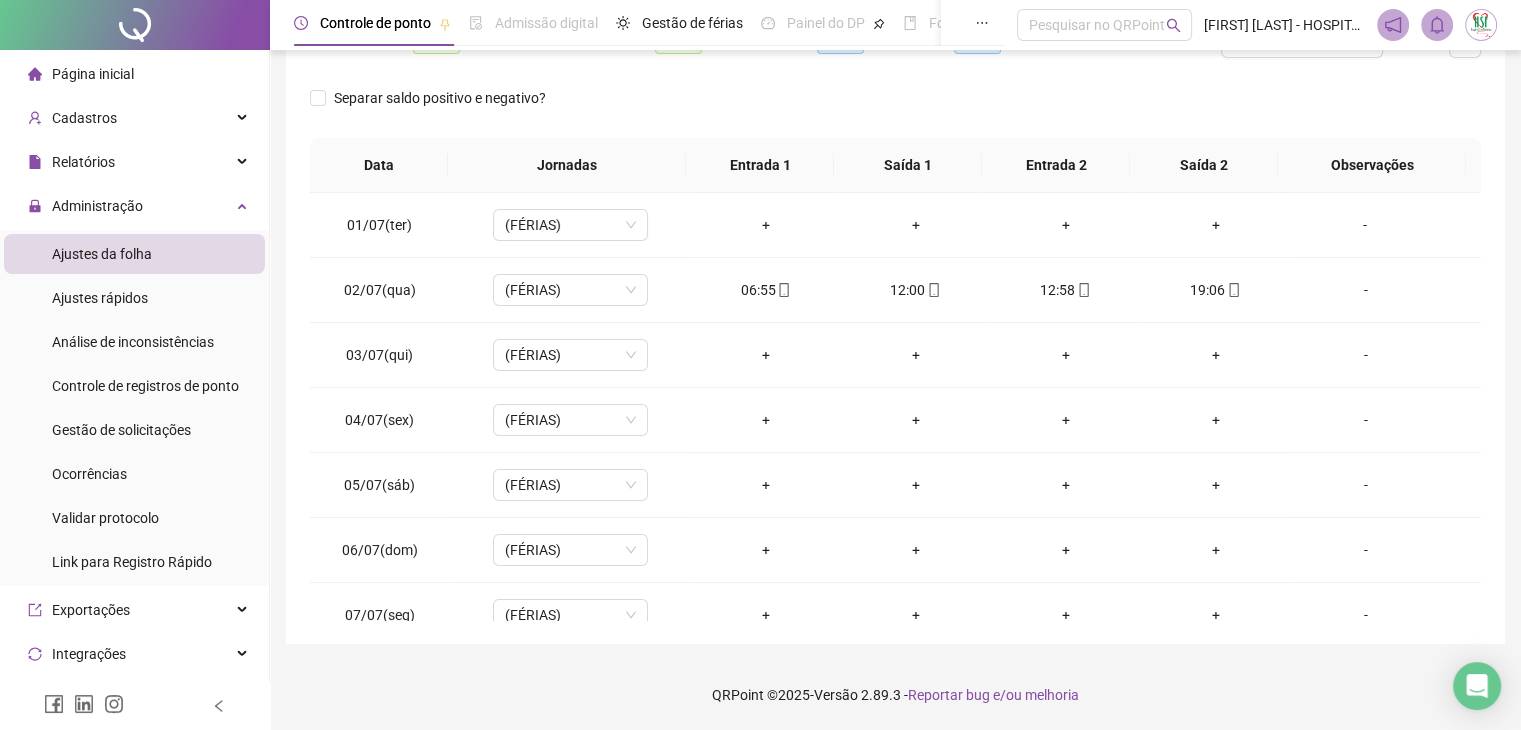 click on "Quitações:   00:00" at bounding box center [958, 54] 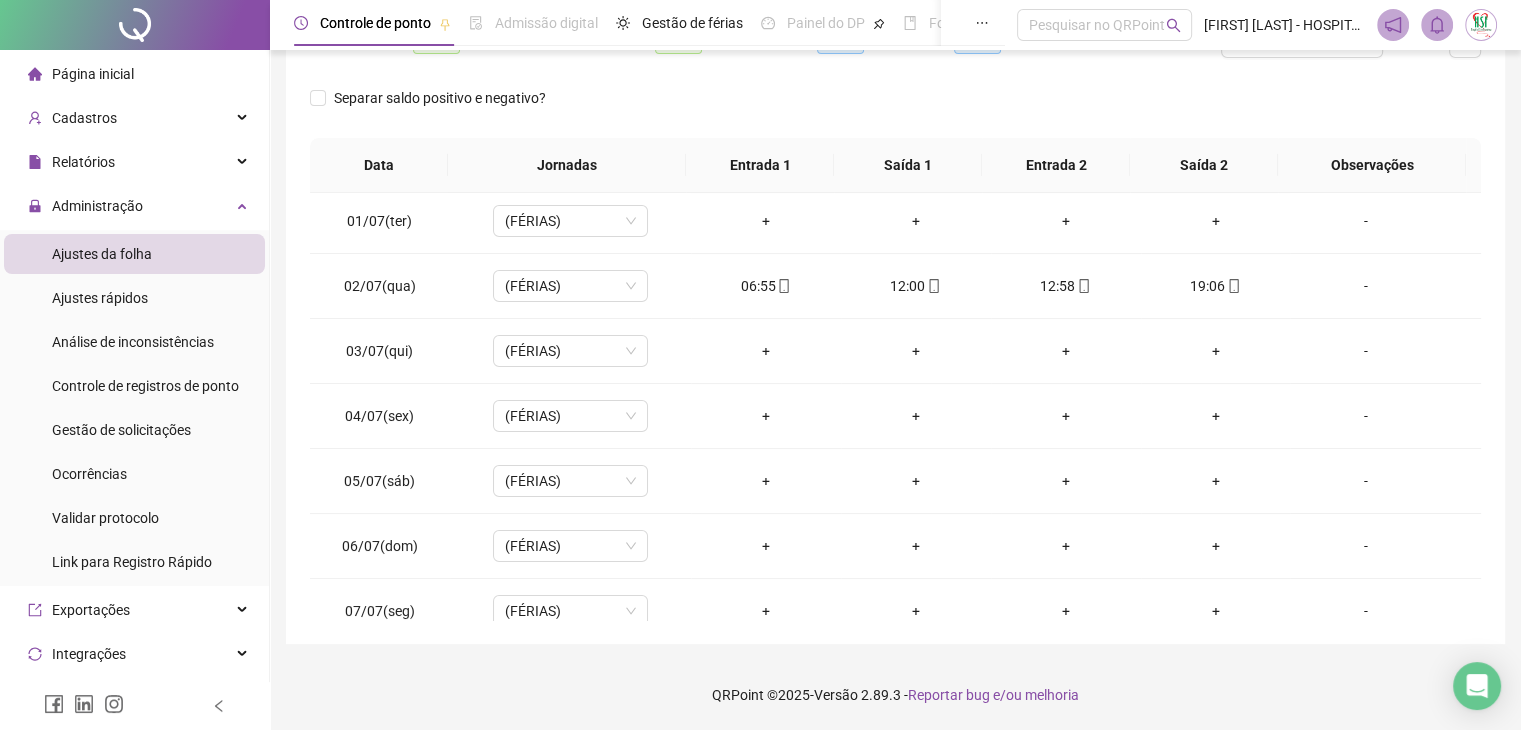 scroll, scrollTop: 0, scrollLeft: 0, axis: both 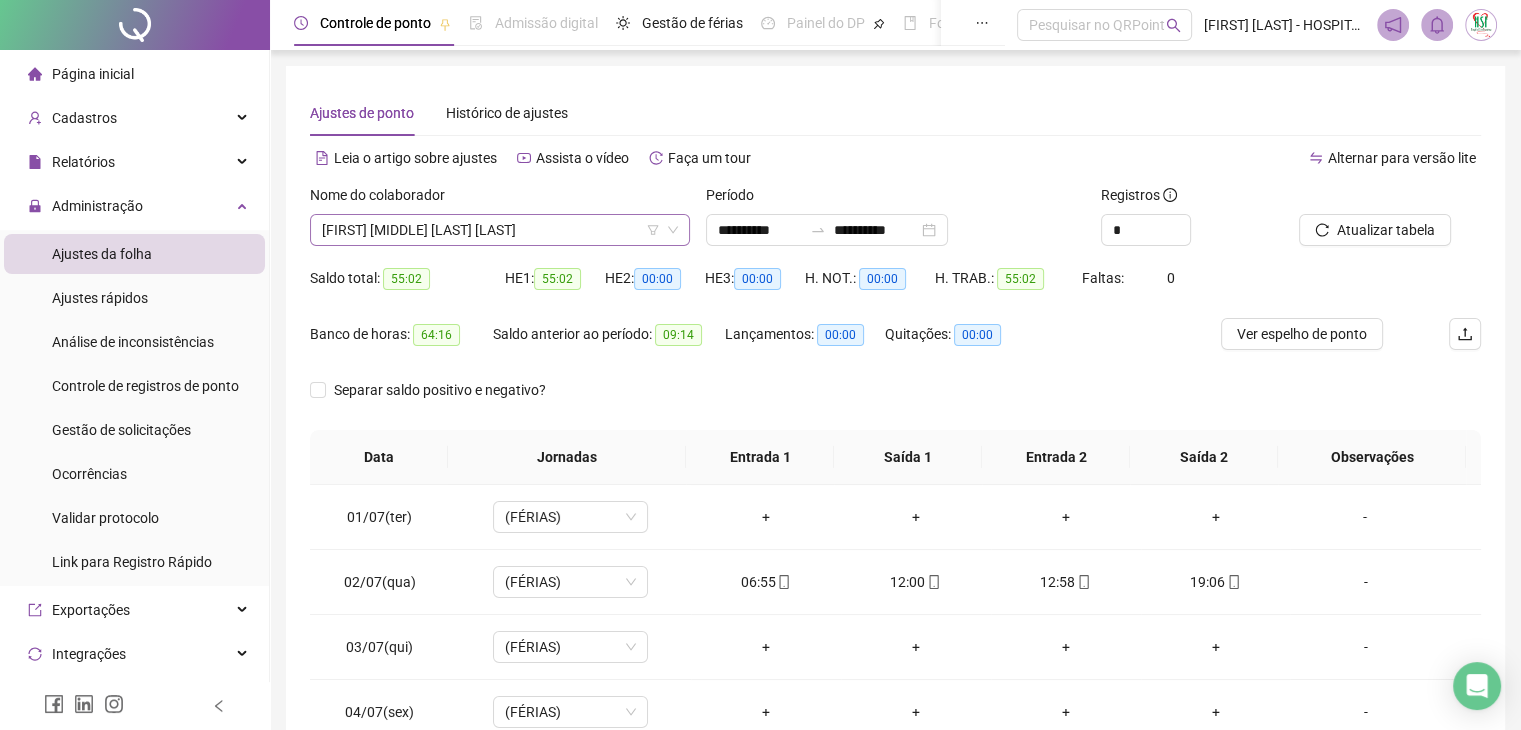 click on "[FIRST] [LAST] [LAST] [LAST]" at bounding box center [500, 230] 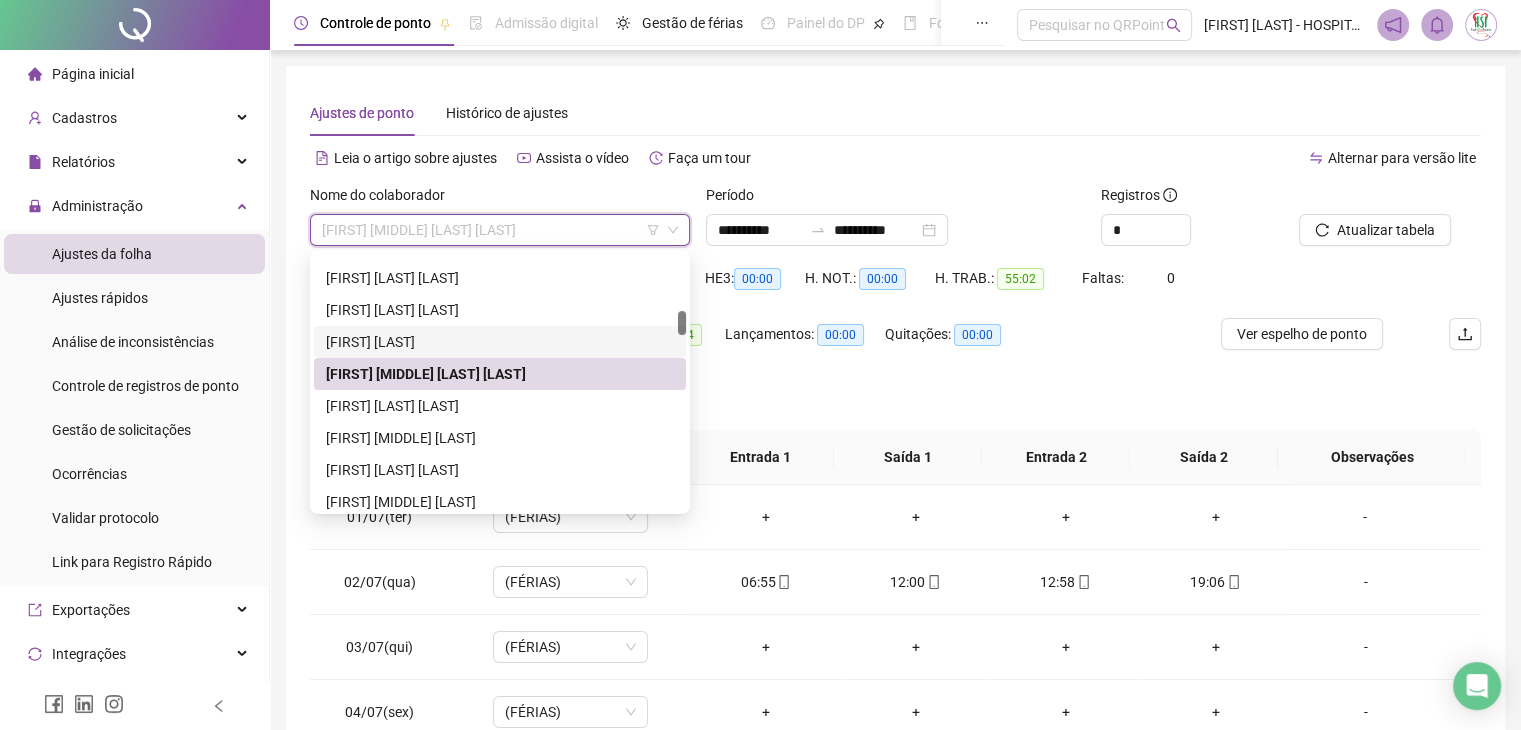 scroll, scrollTop: 500, scrollLeft: 0, axis: vertical 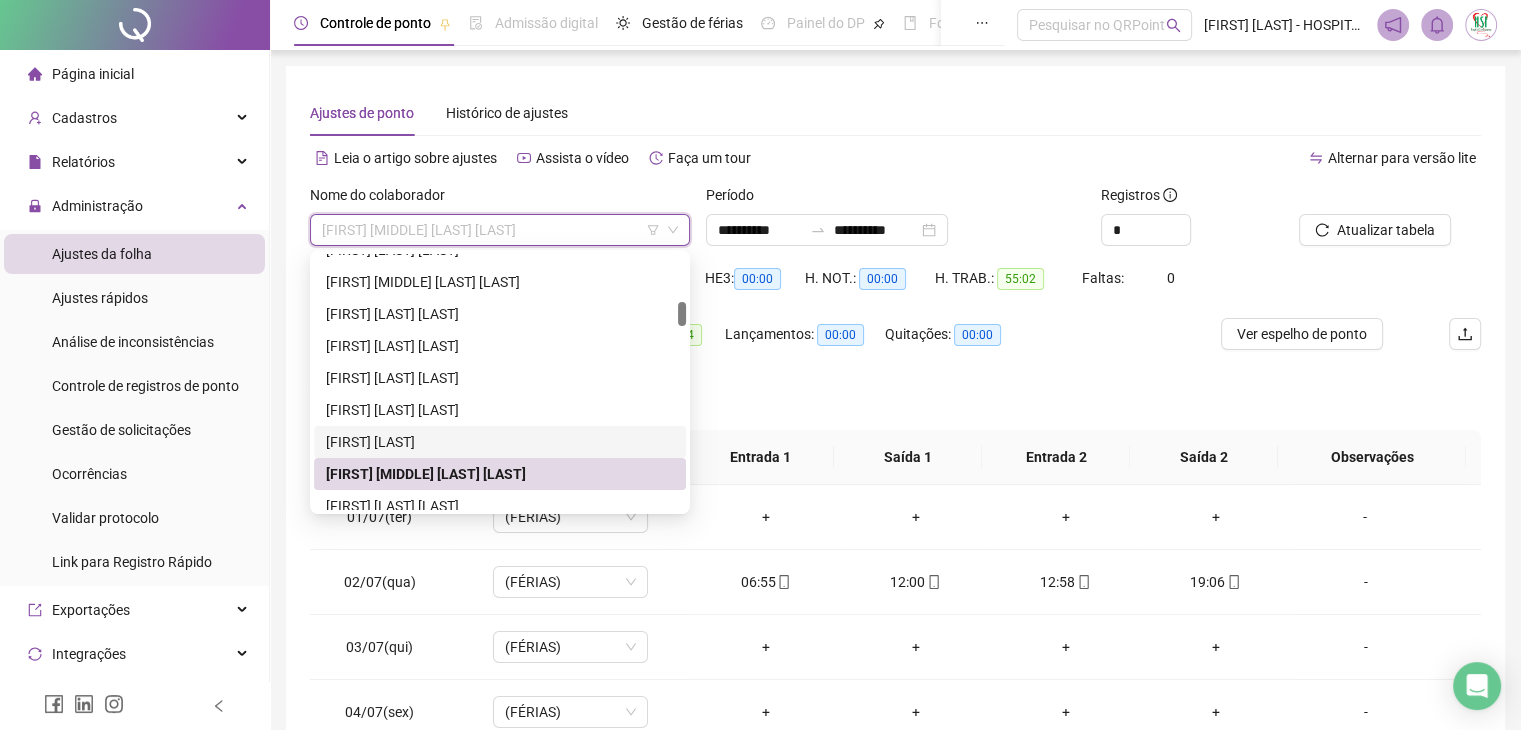 click on "[FIRST] [LAST] [LAST]" at bounding box center [500, 442] 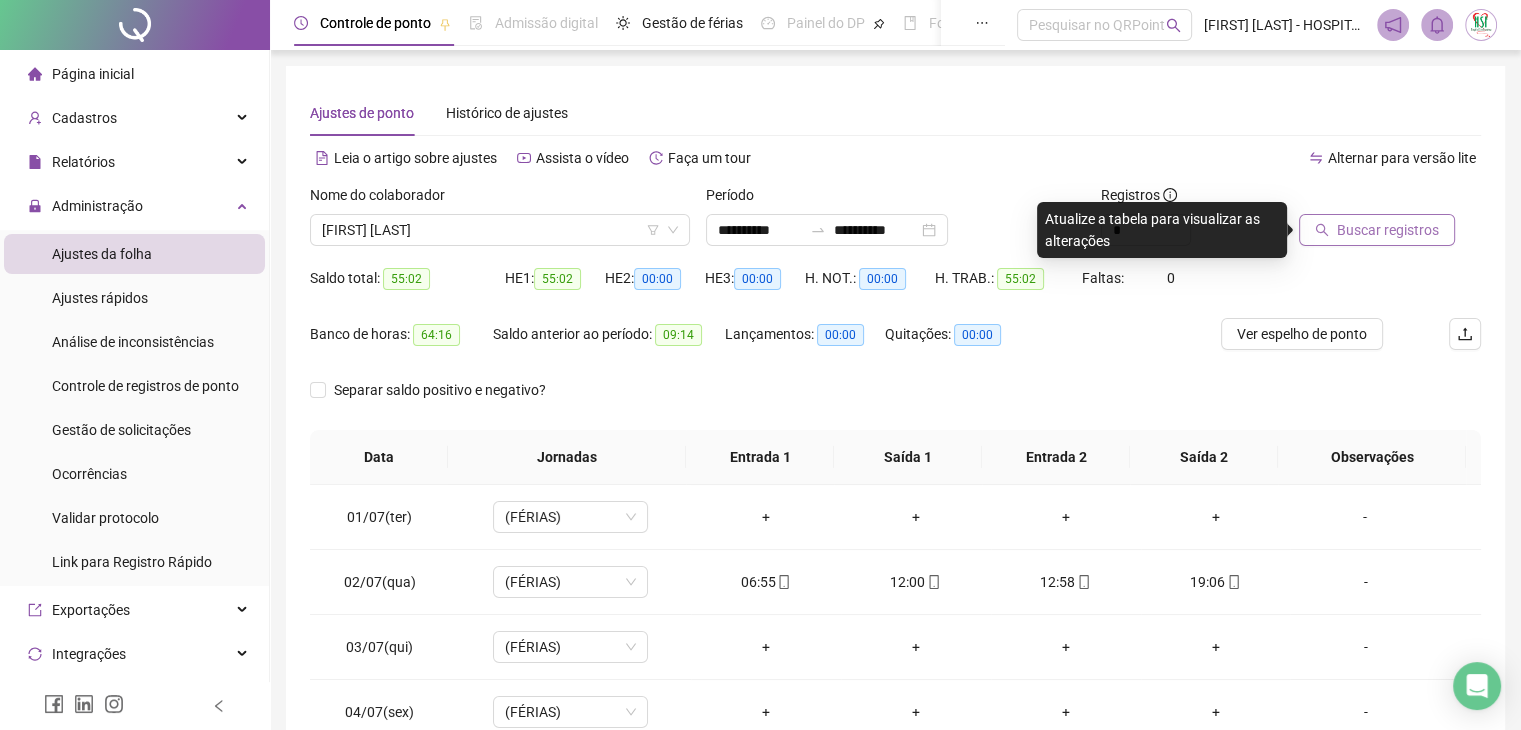 click on "Buscar registros" at bounding box center [1388, 230] 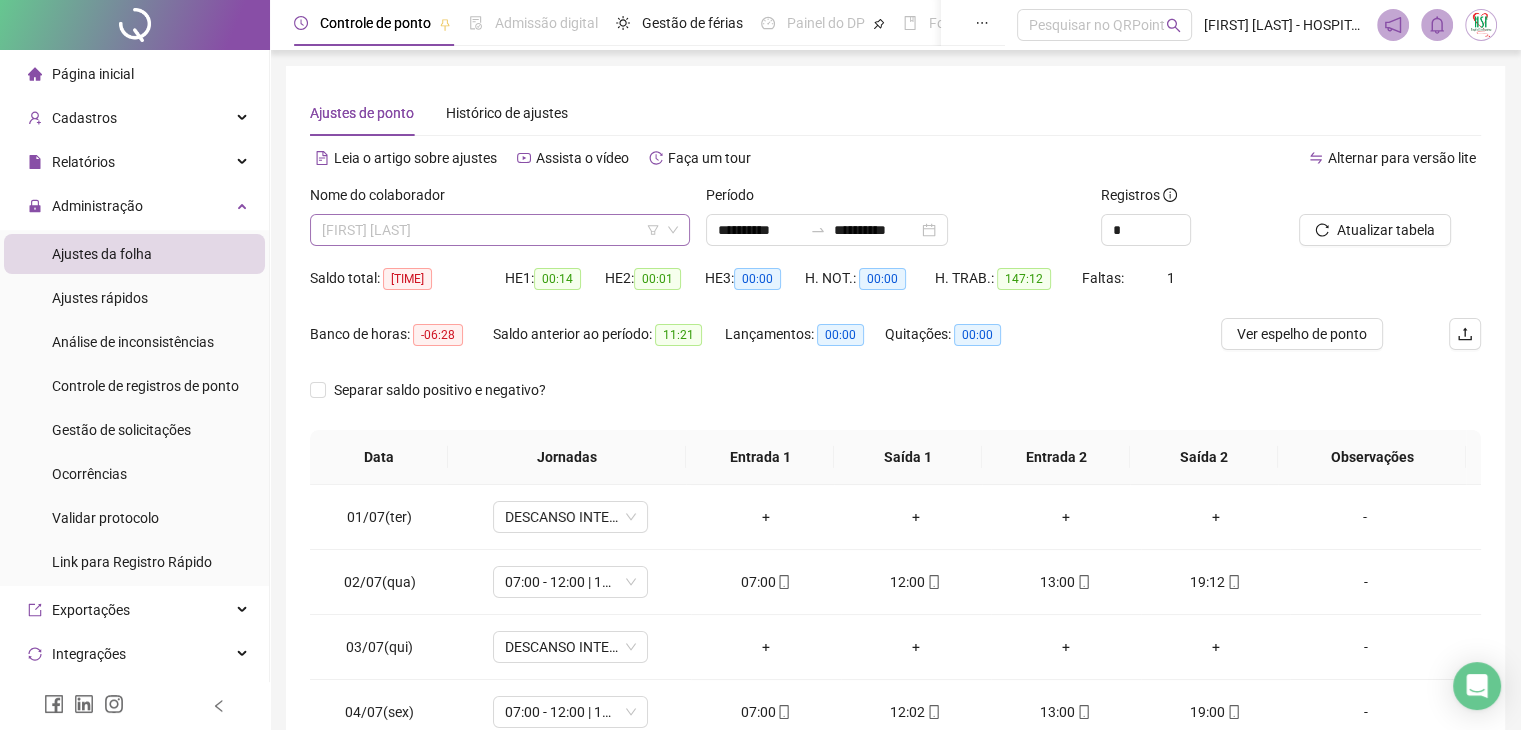 click on "[FIRST] [LAST] [LAST]" at bounding box center [500, 230] 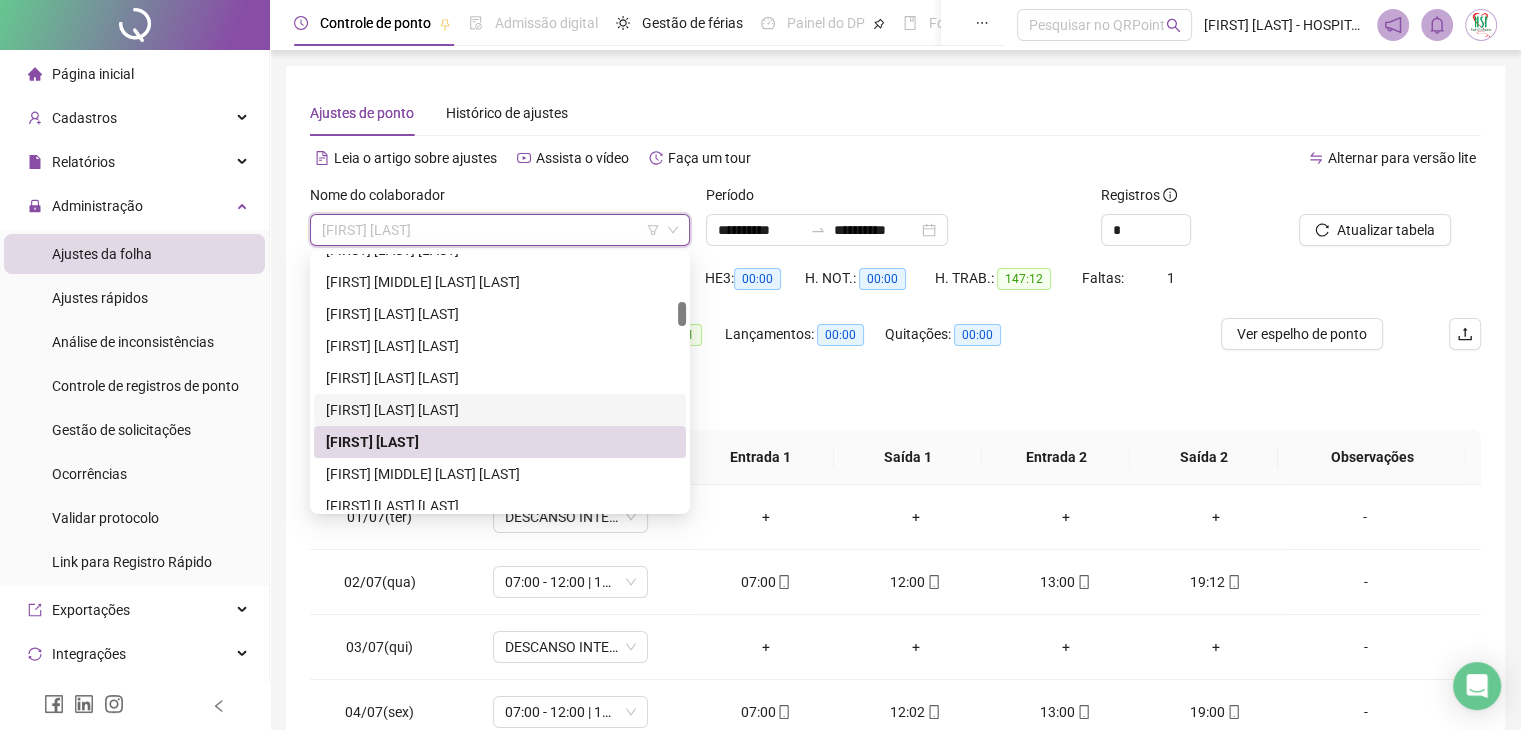 click on "[FIRST] [LAST]" at bounding box center [500, 410] 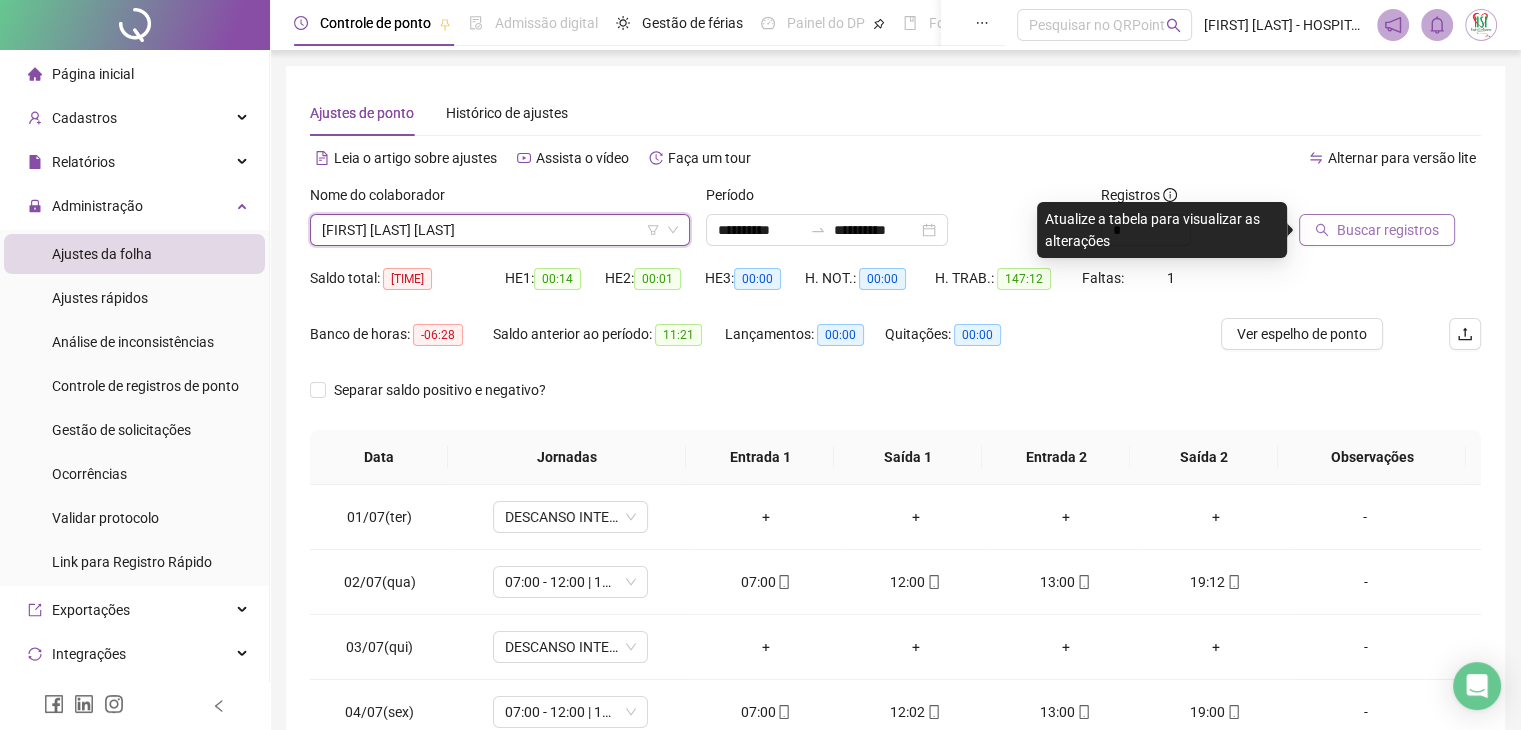 click on "Buscar registros" at bounding box center [1388, 230] 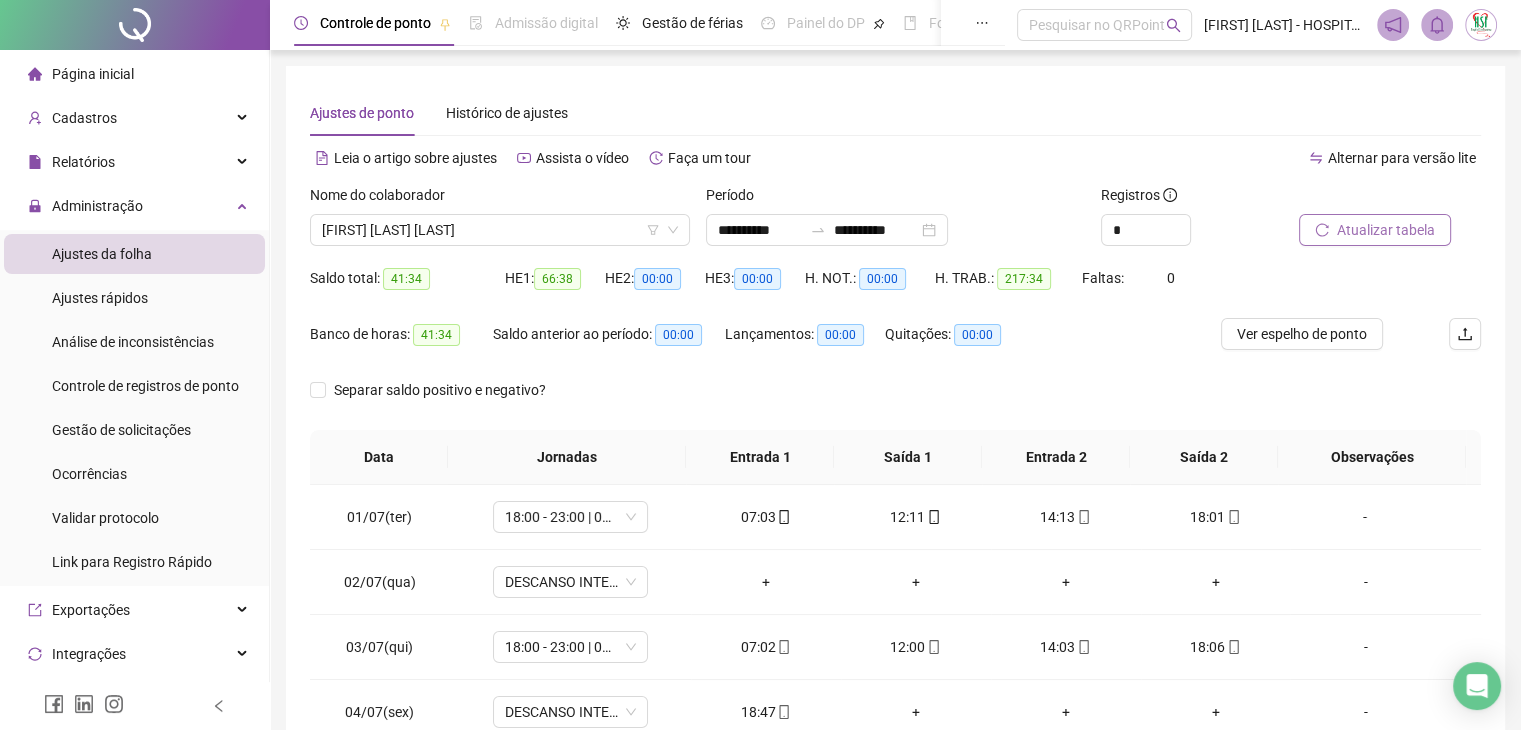 scroll, scrollTop: 292, scrollLeft: 0, axis: vertical 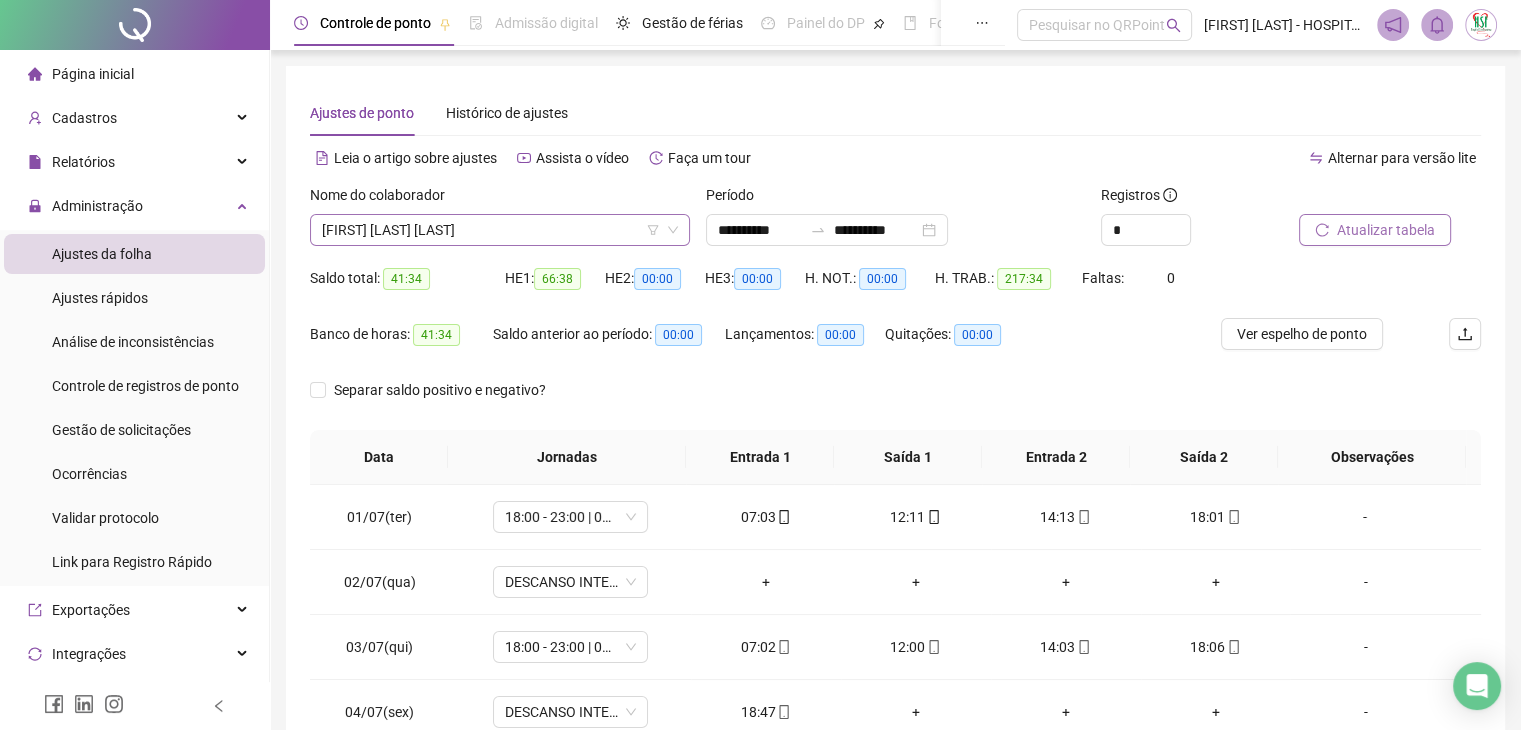 click on "[FIRST] [LAST]" at bounding box center (500, 230) 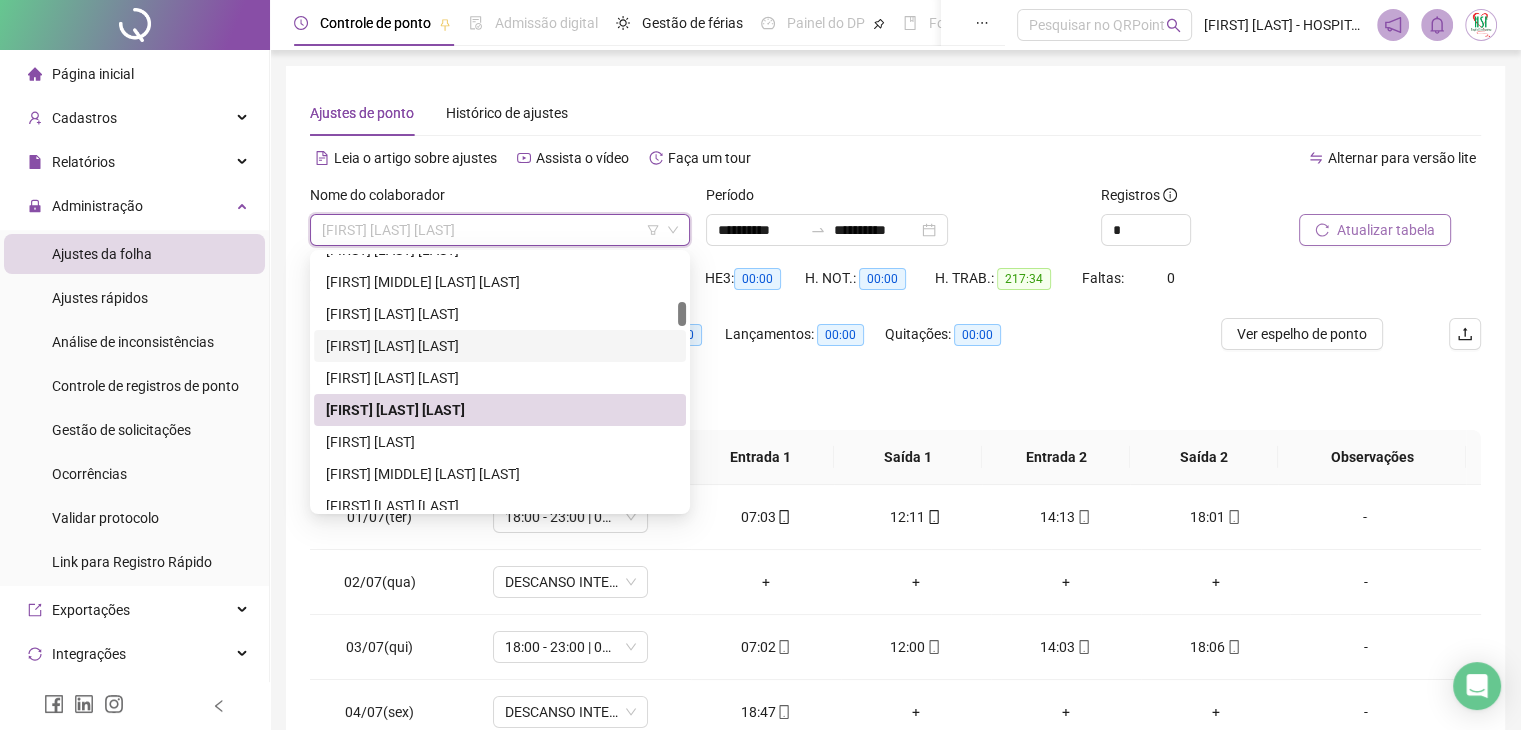 click on "[FIRST] [LAST] [LAST]" at bounding box center (500, 346) 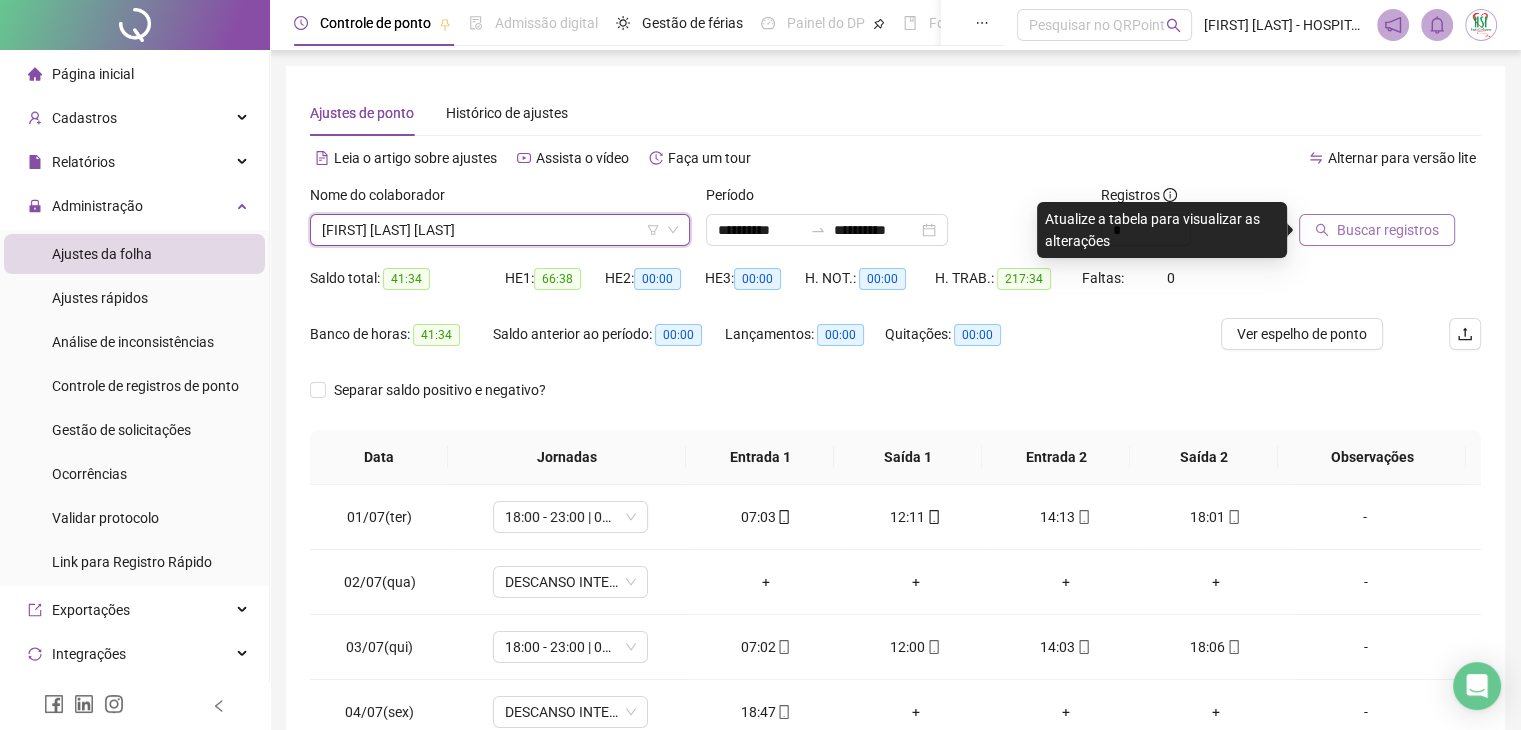 click on "Buscar registros" at bounding box center (1388, 230) 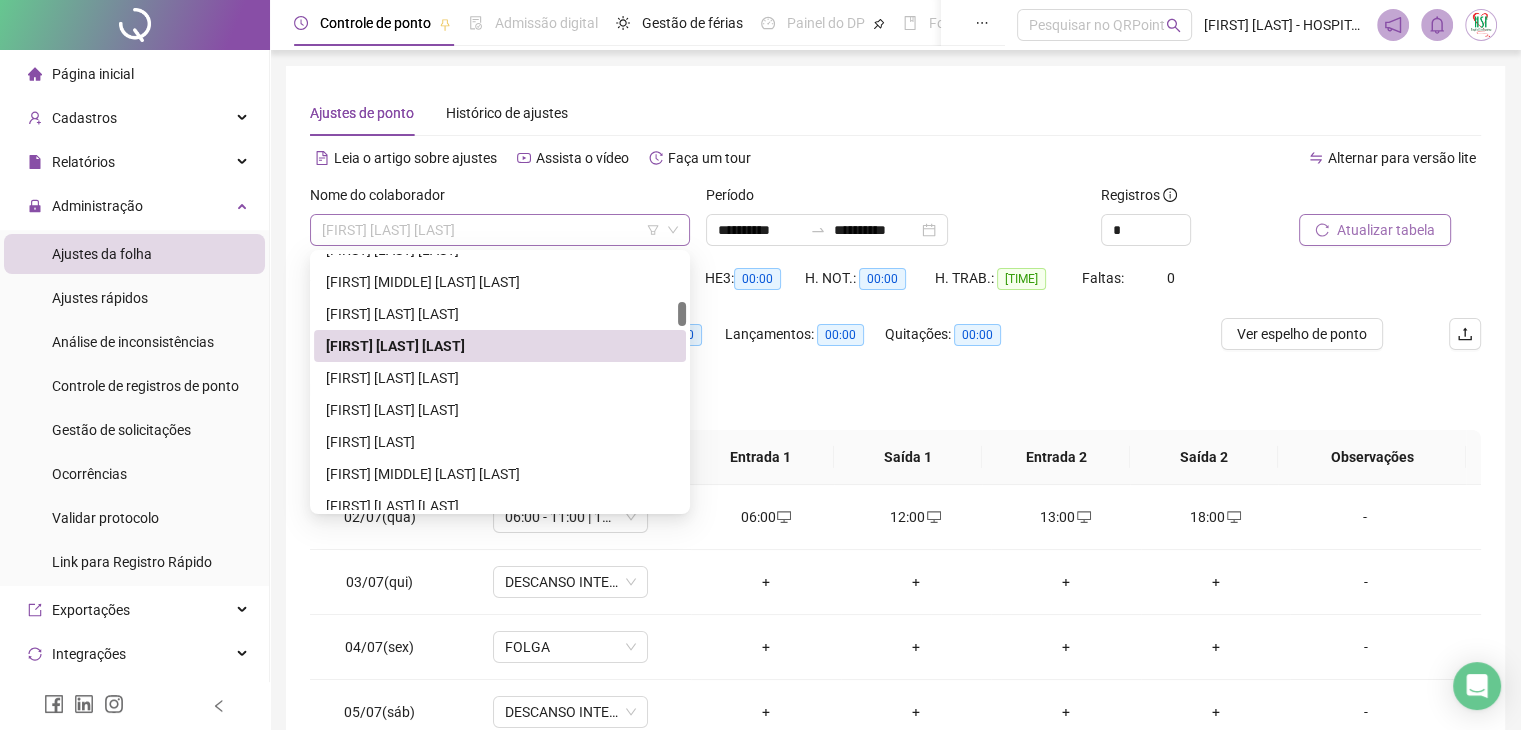 click on "[FIRST] [LAST] [LAST]" at bounding box center [500, 230] 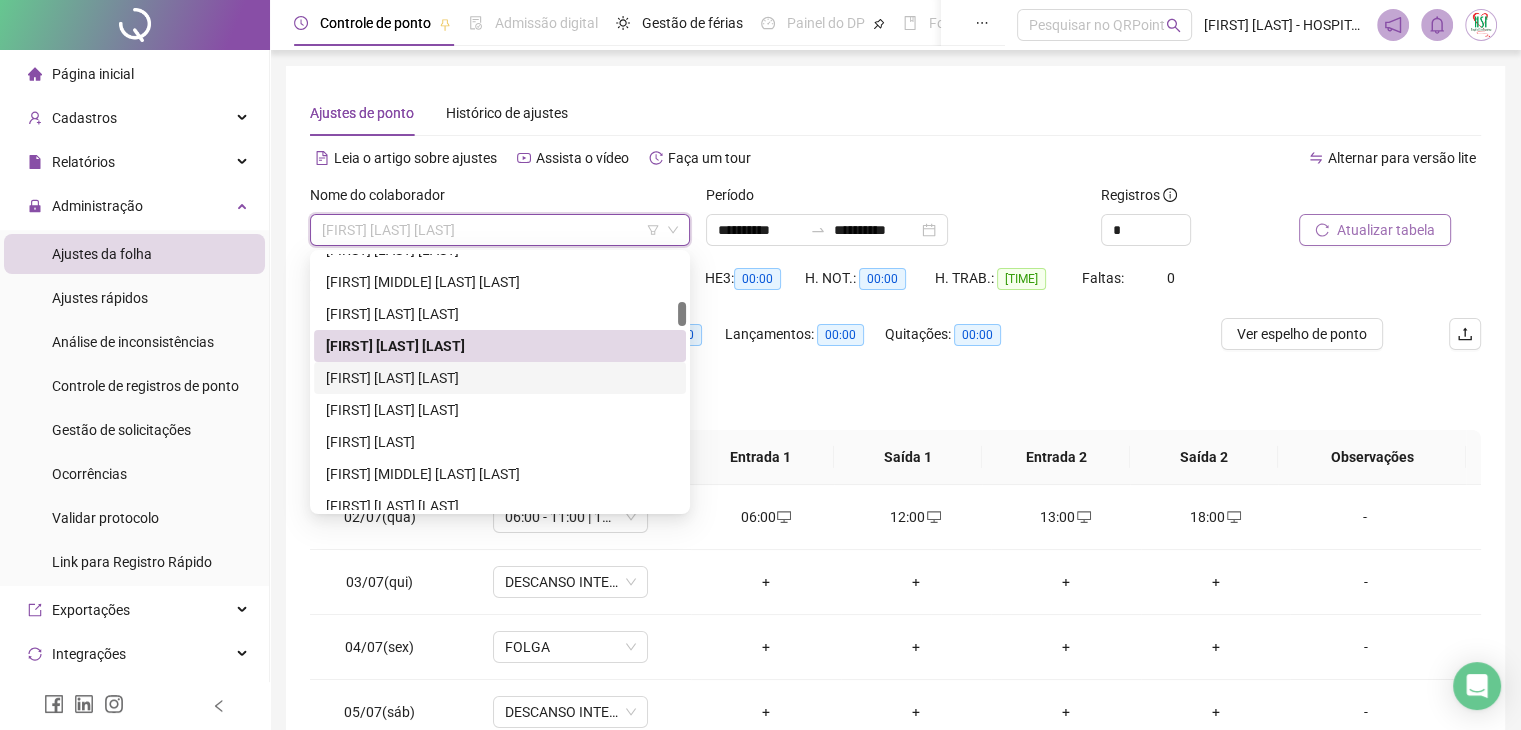 click on "[FIRST] [MIDDLE] [LAST]" at bounding box center [500, 378] 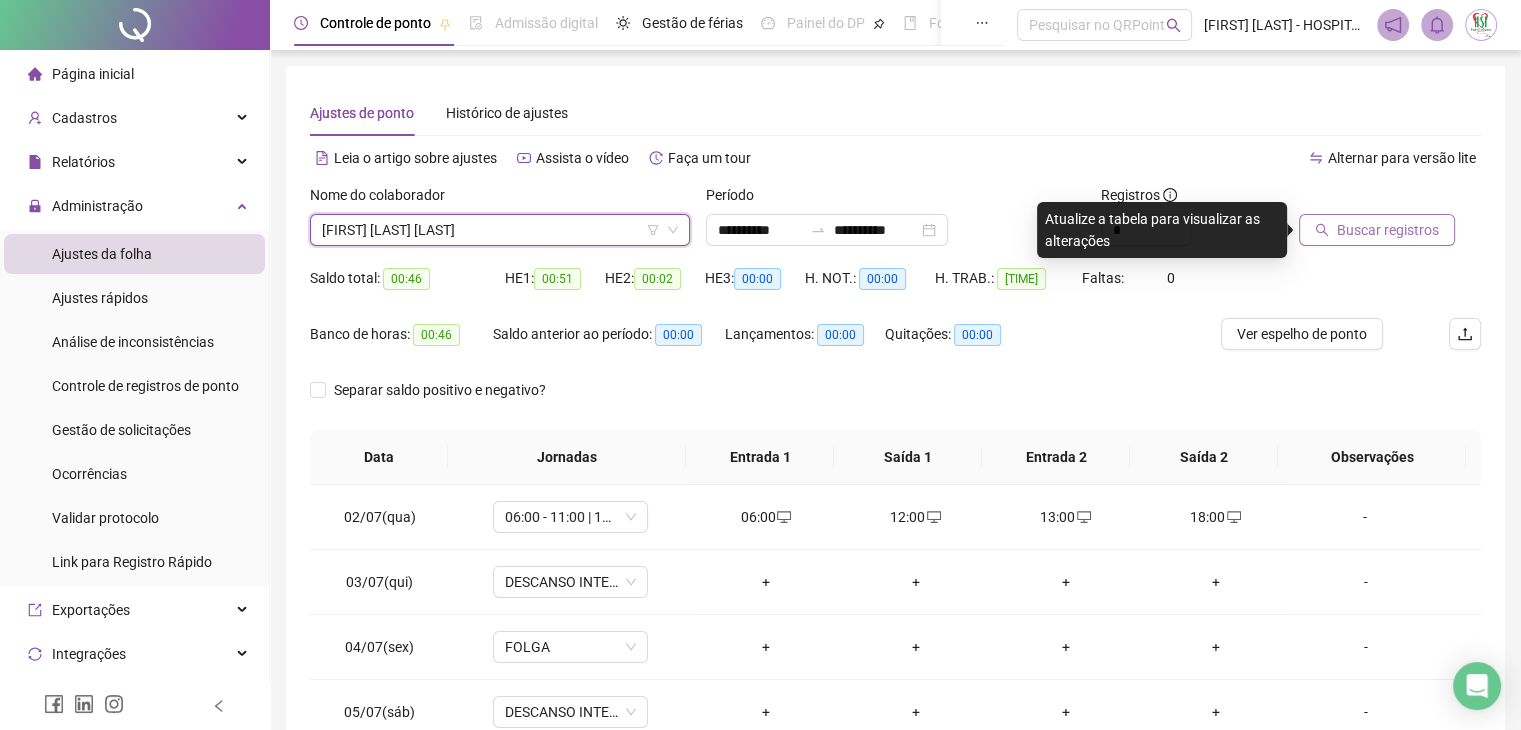 click on "Buscar registros" at bounding box center [1388, 230] 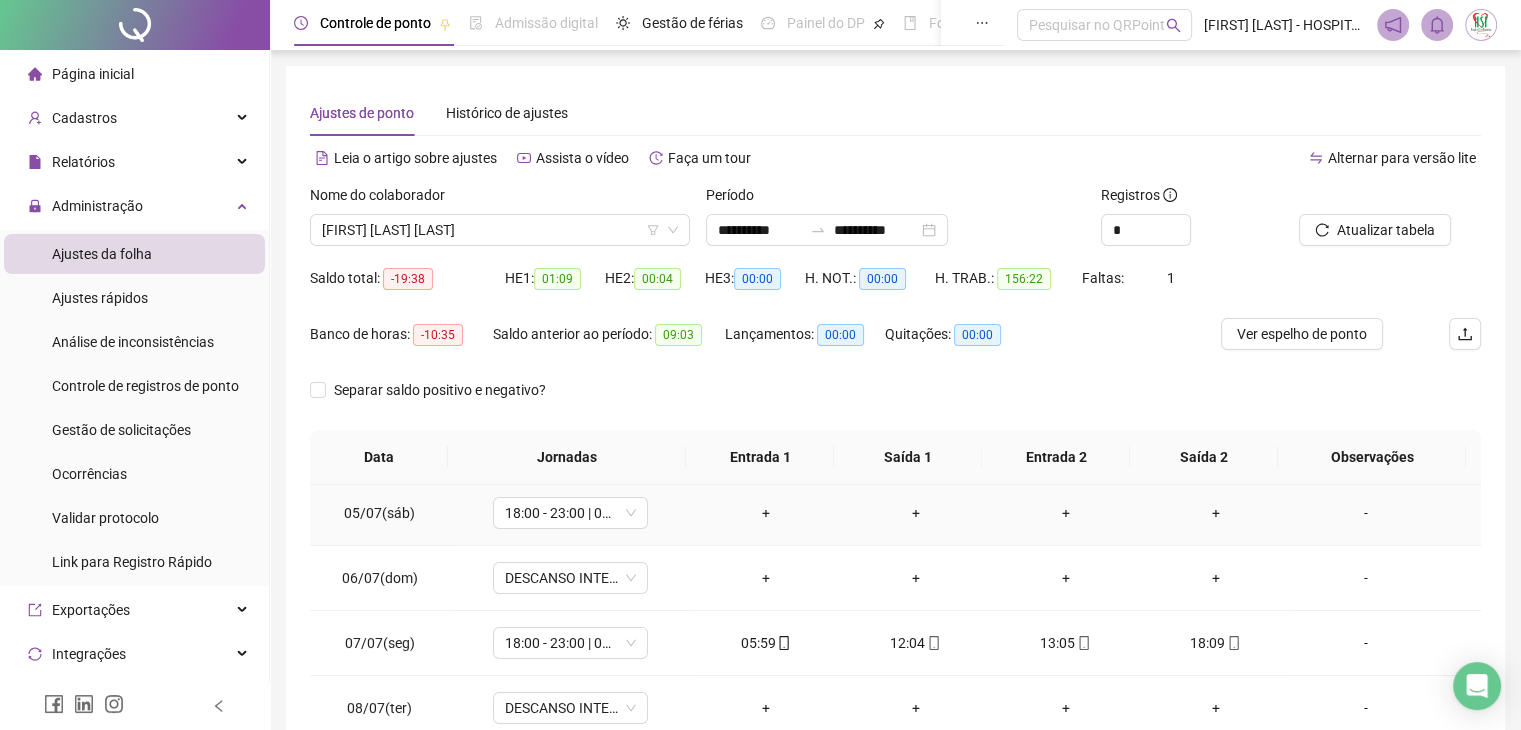 scroll, scrollTop: 300, scrollLeft: 0, axis: vertical 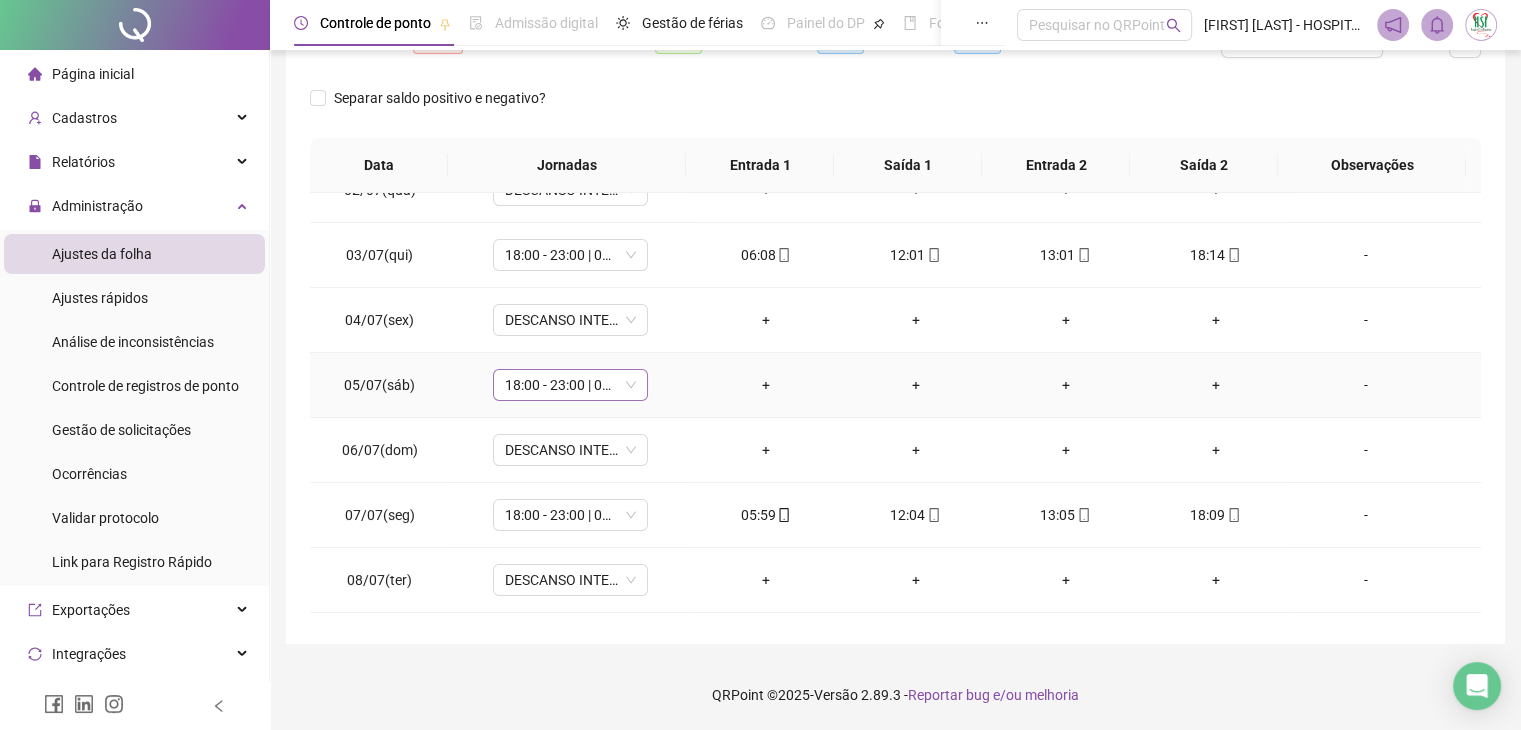 click on "18:00 - 23:00 | 00:00 - 06:00" at bounding box center (570, 385) 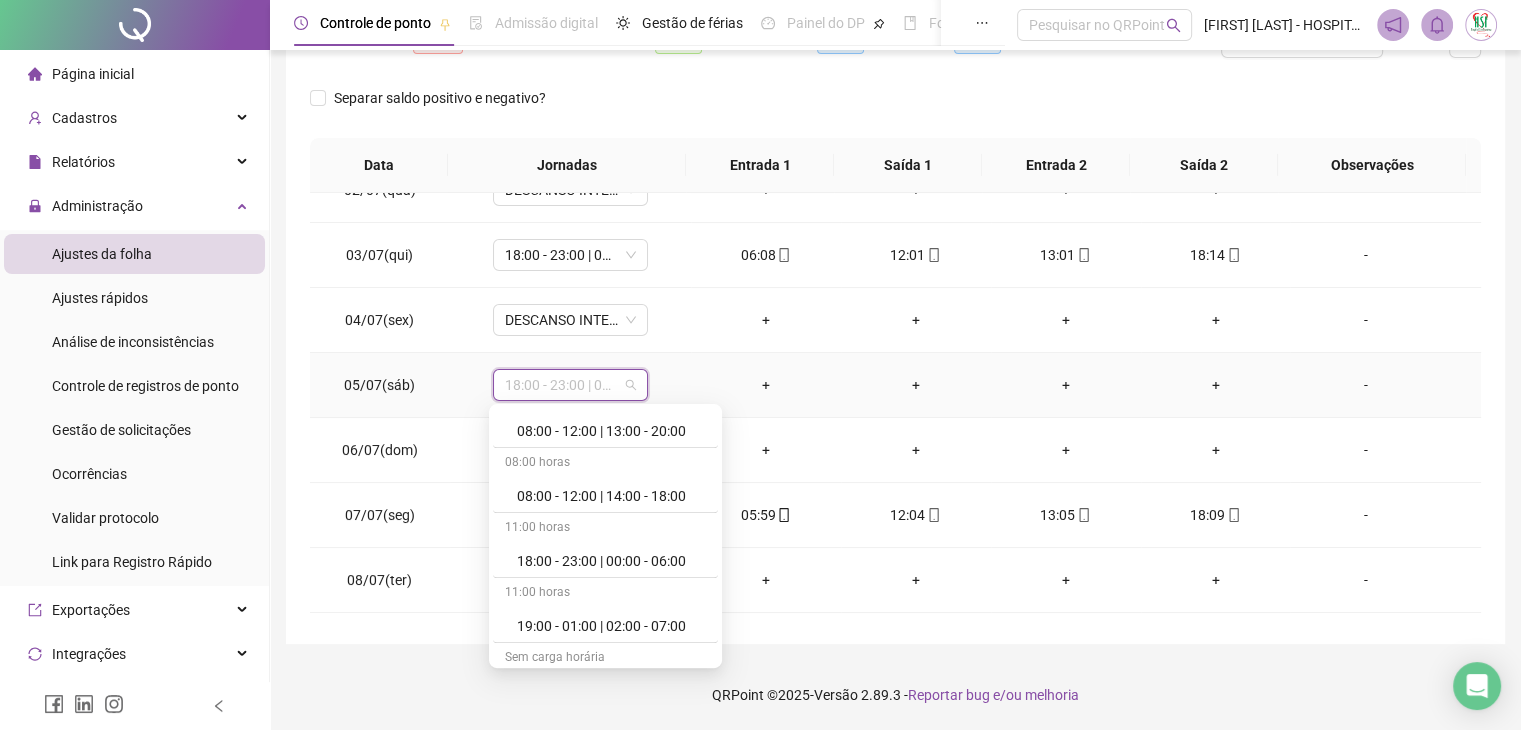 scroll, scrollTop: 1200, scrollLeft: 0, axis: vertical 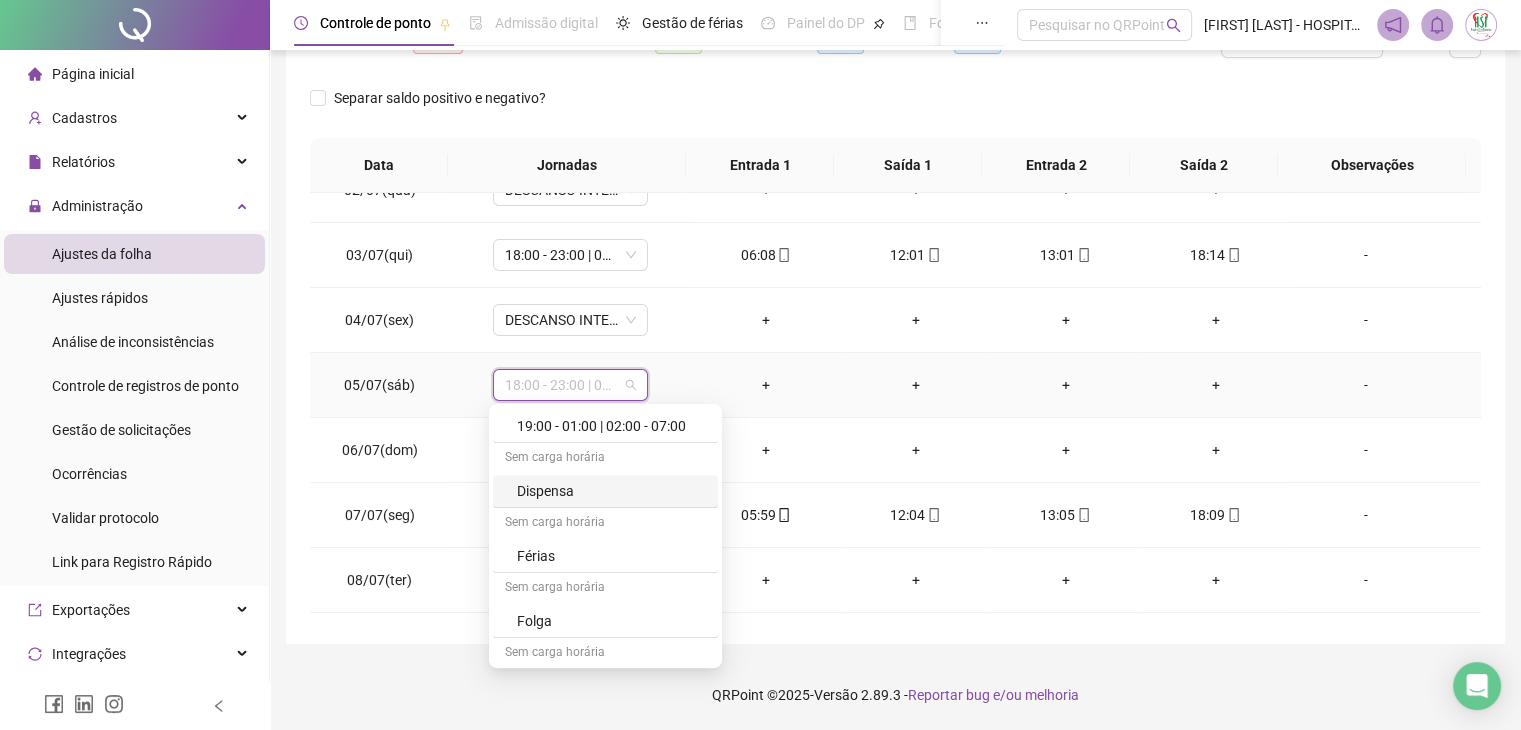 click on "Dispensa" at bounding box center (611, 491) 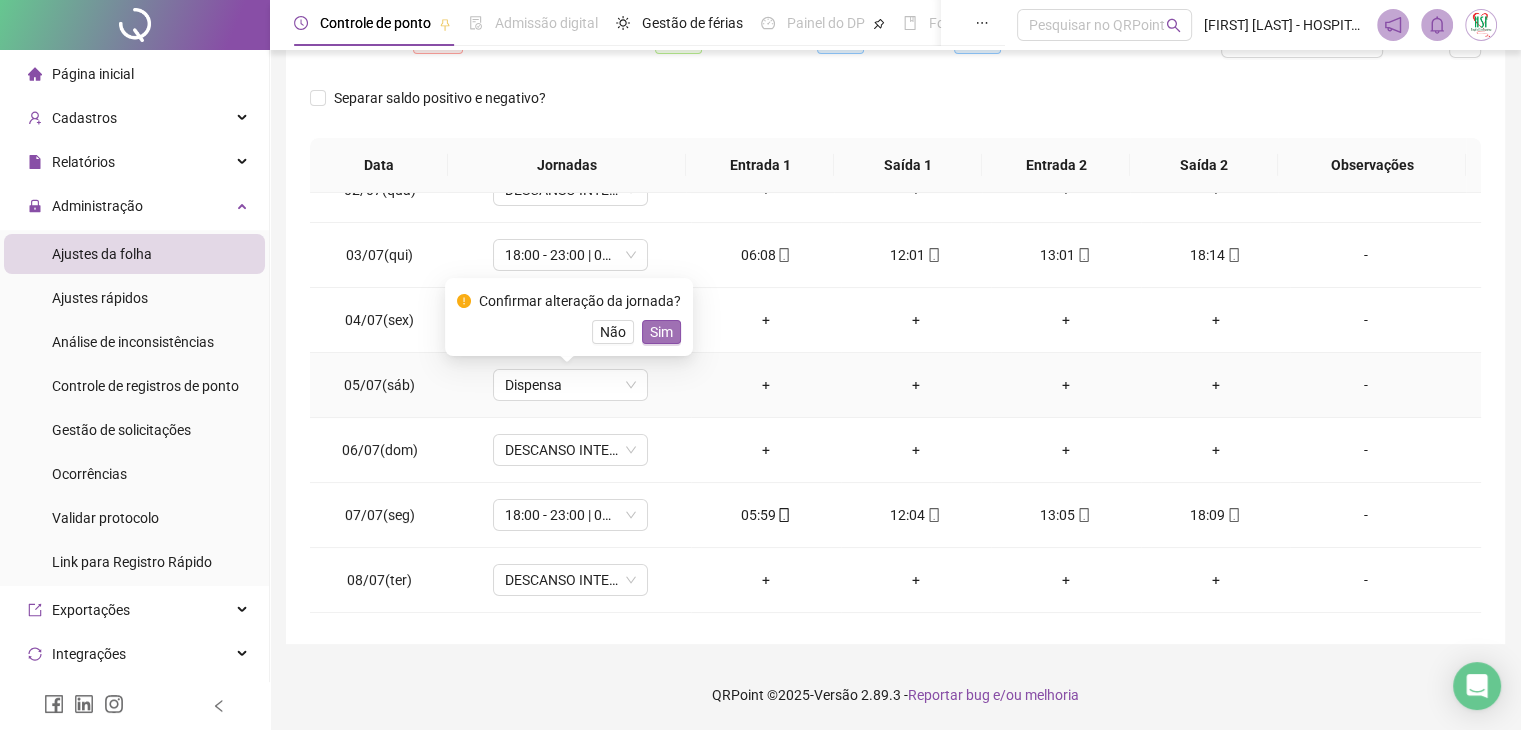 click on "Sim" at bounding box center (661, 332) 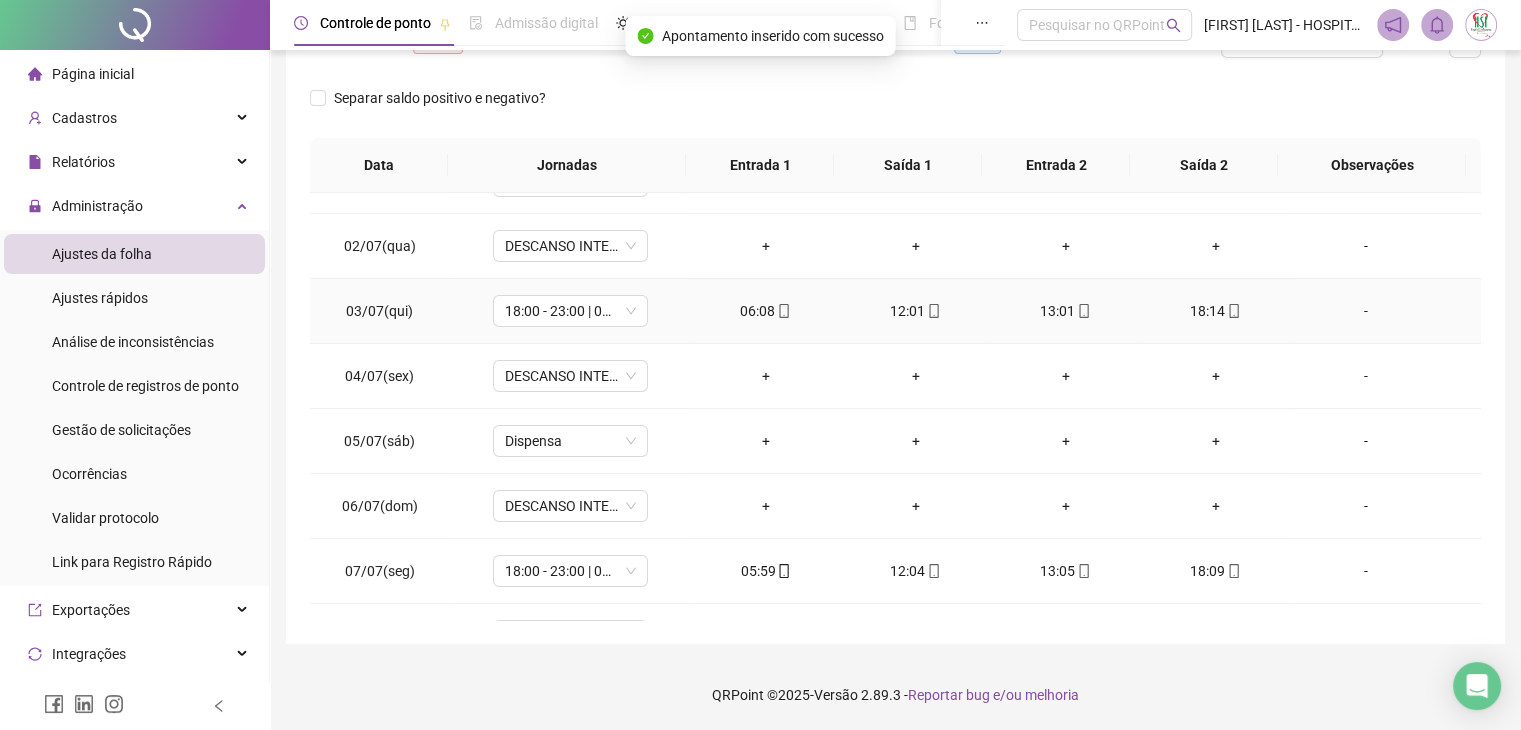 scroll, scrollTop: 0, scrollLeft: 0, axis: both 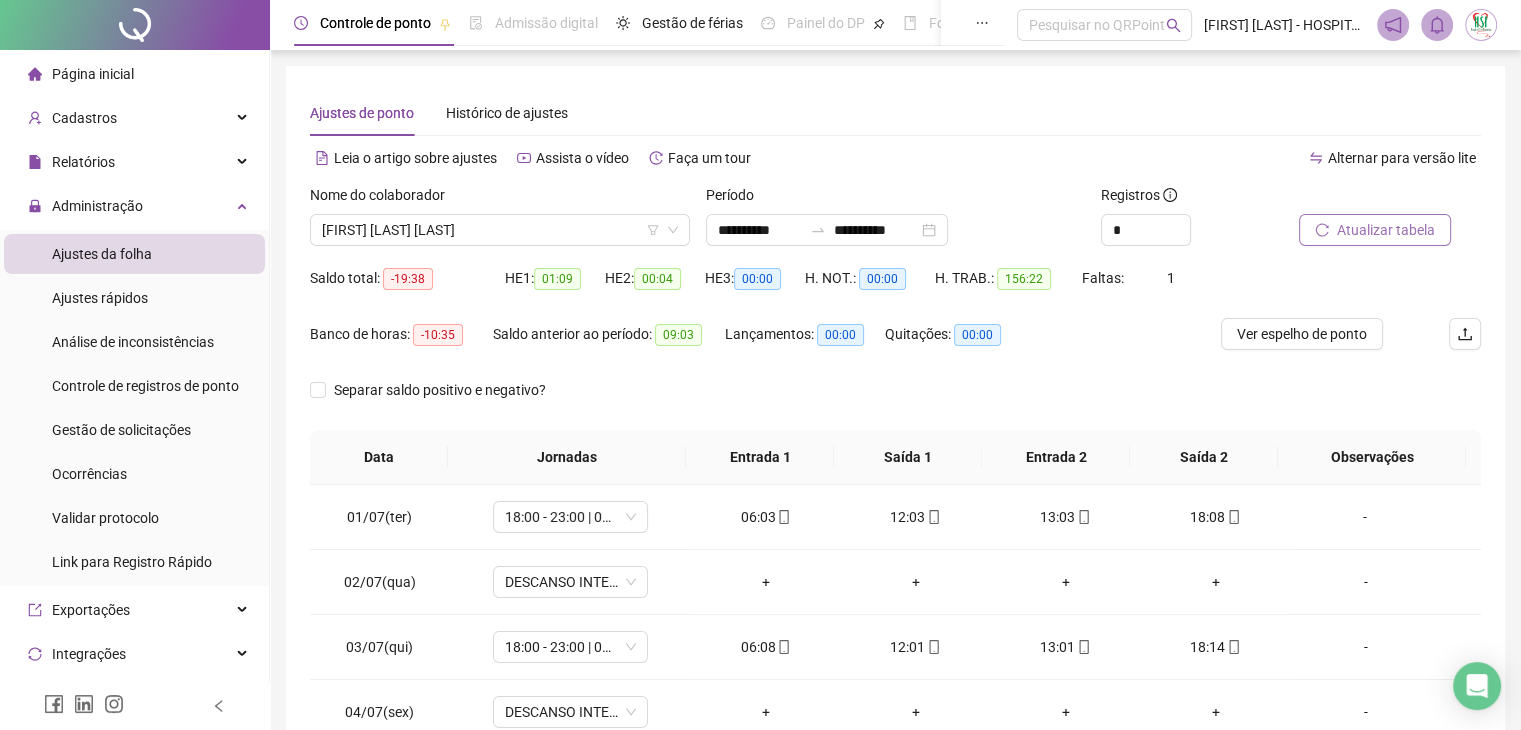 click on "Atualizar tabela" at bounding box center (1386, 230) 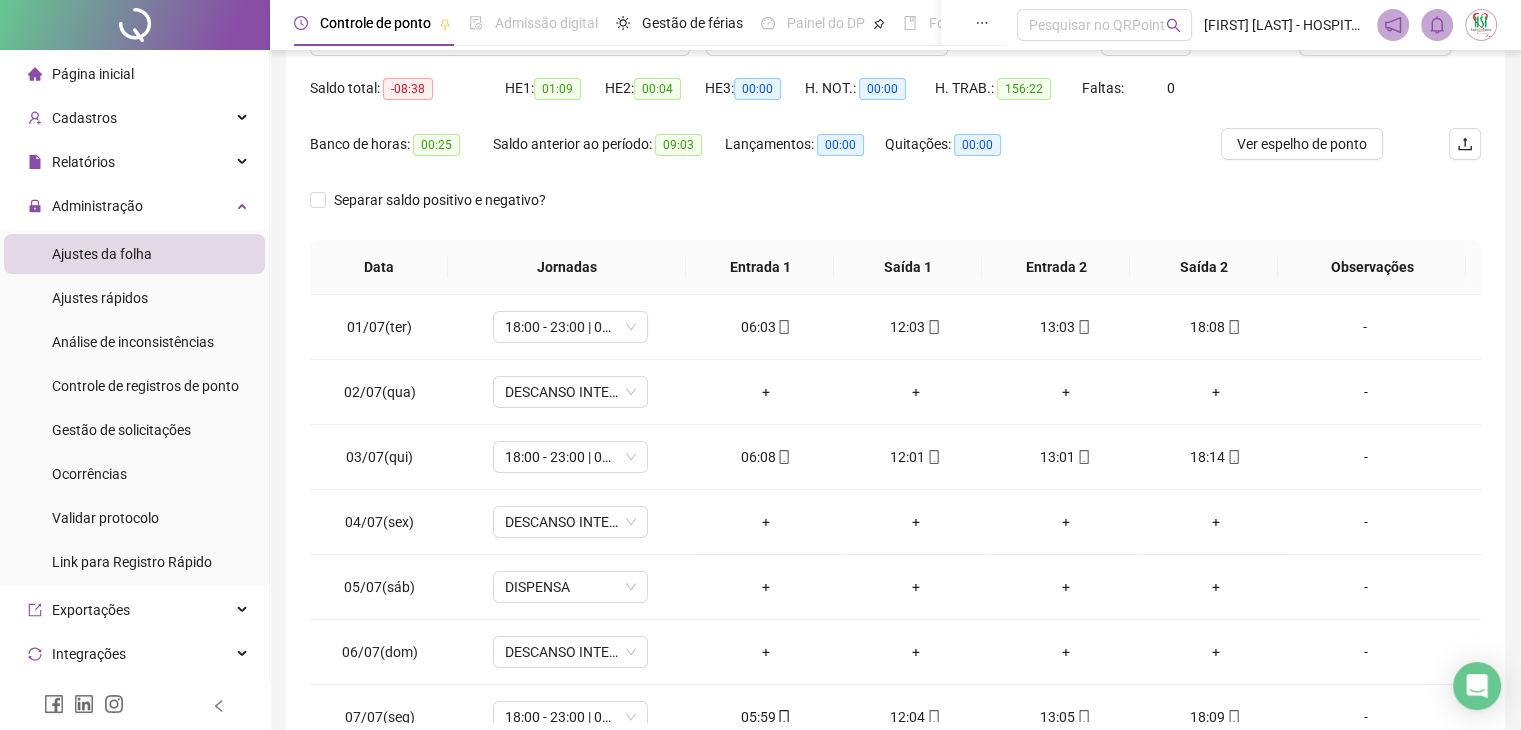 scroll, scrollTop: 292, scrollLeft: 0, axis: vertical 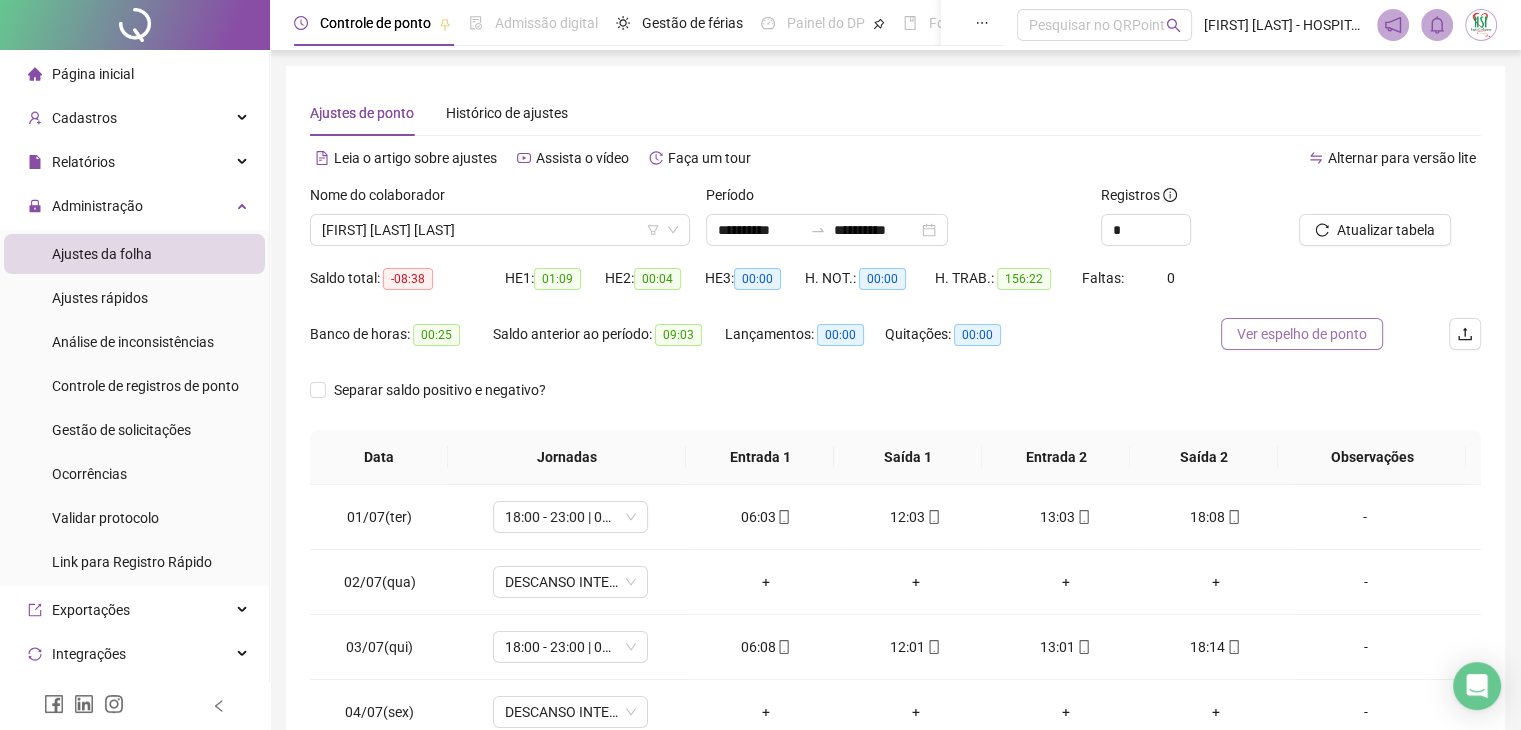 click on "Ver espelho de ponto" at bounding box center [1302, 334] 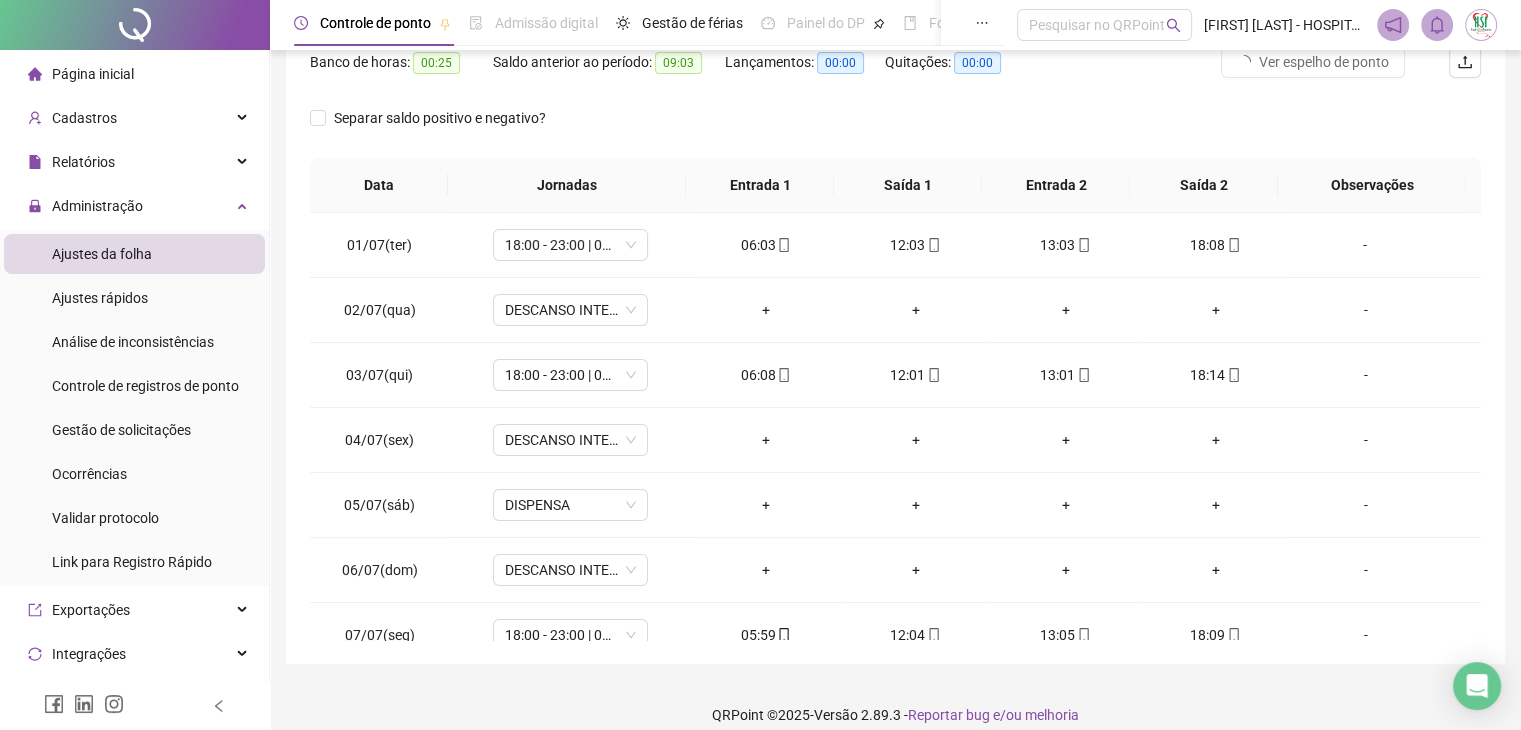 scroll, scrollTop: 292, scrollLeft: 0, axis: vertical 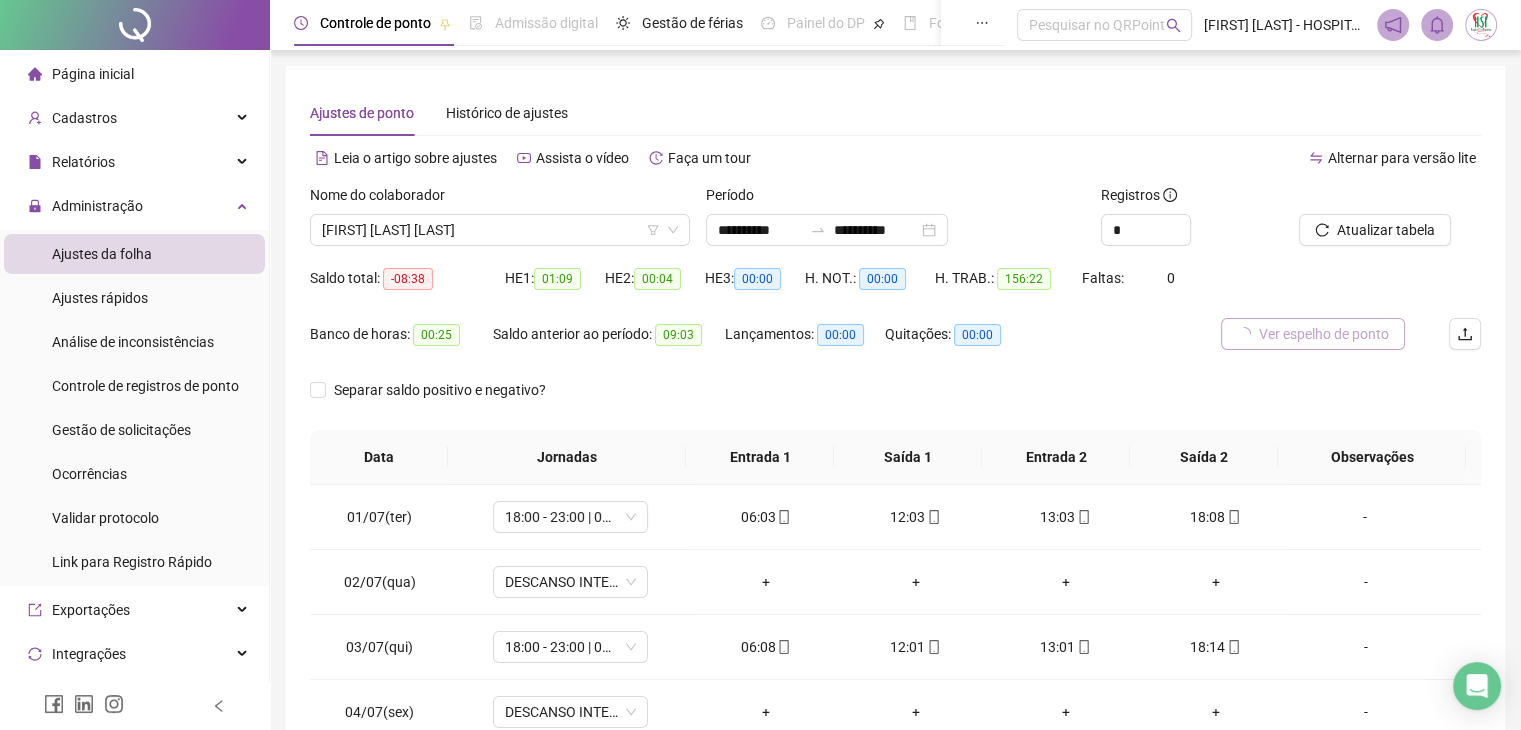click on "Ver espelho de ponto" at bounding box center (1324, 334) 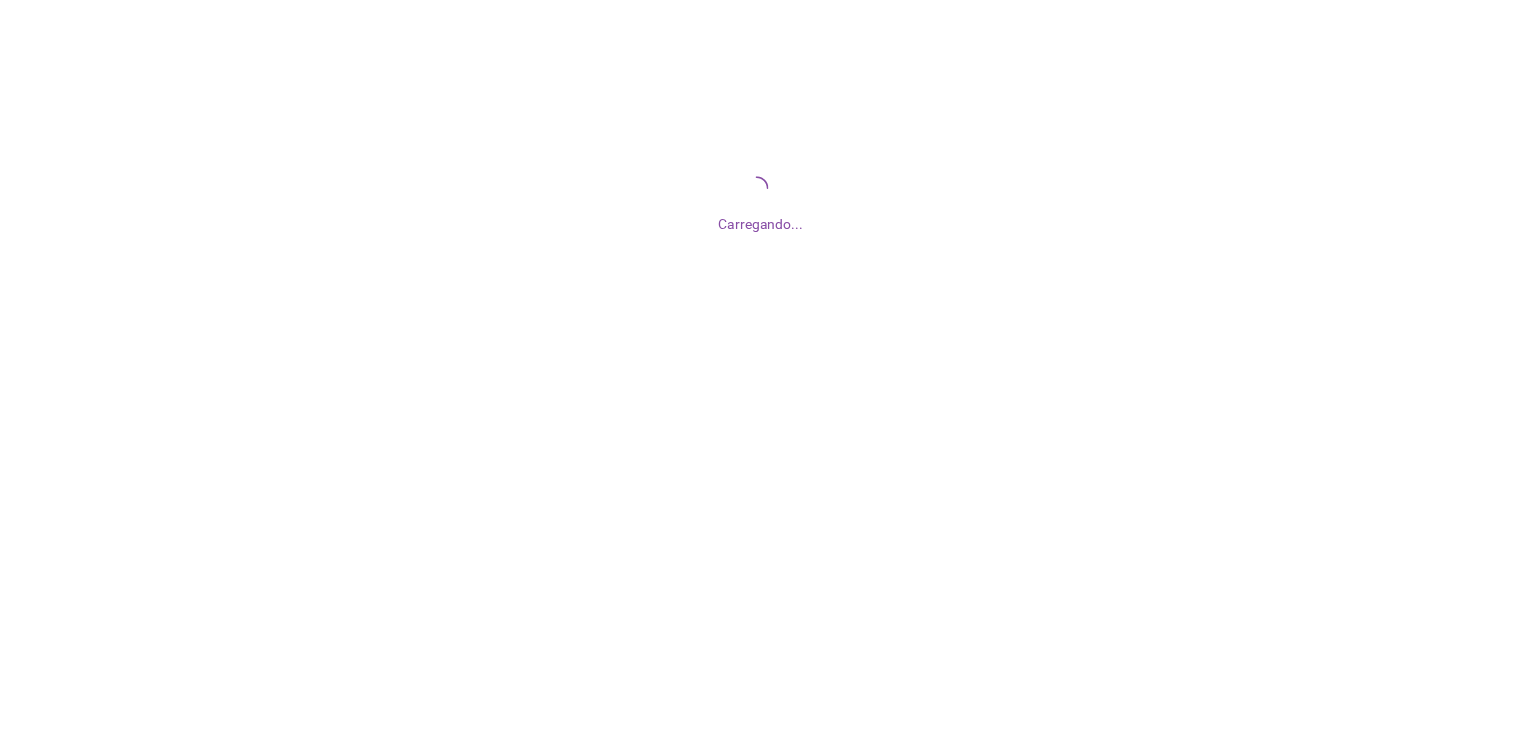 scroll, scrollTop: 0, scrollLeft: 0, axis: both 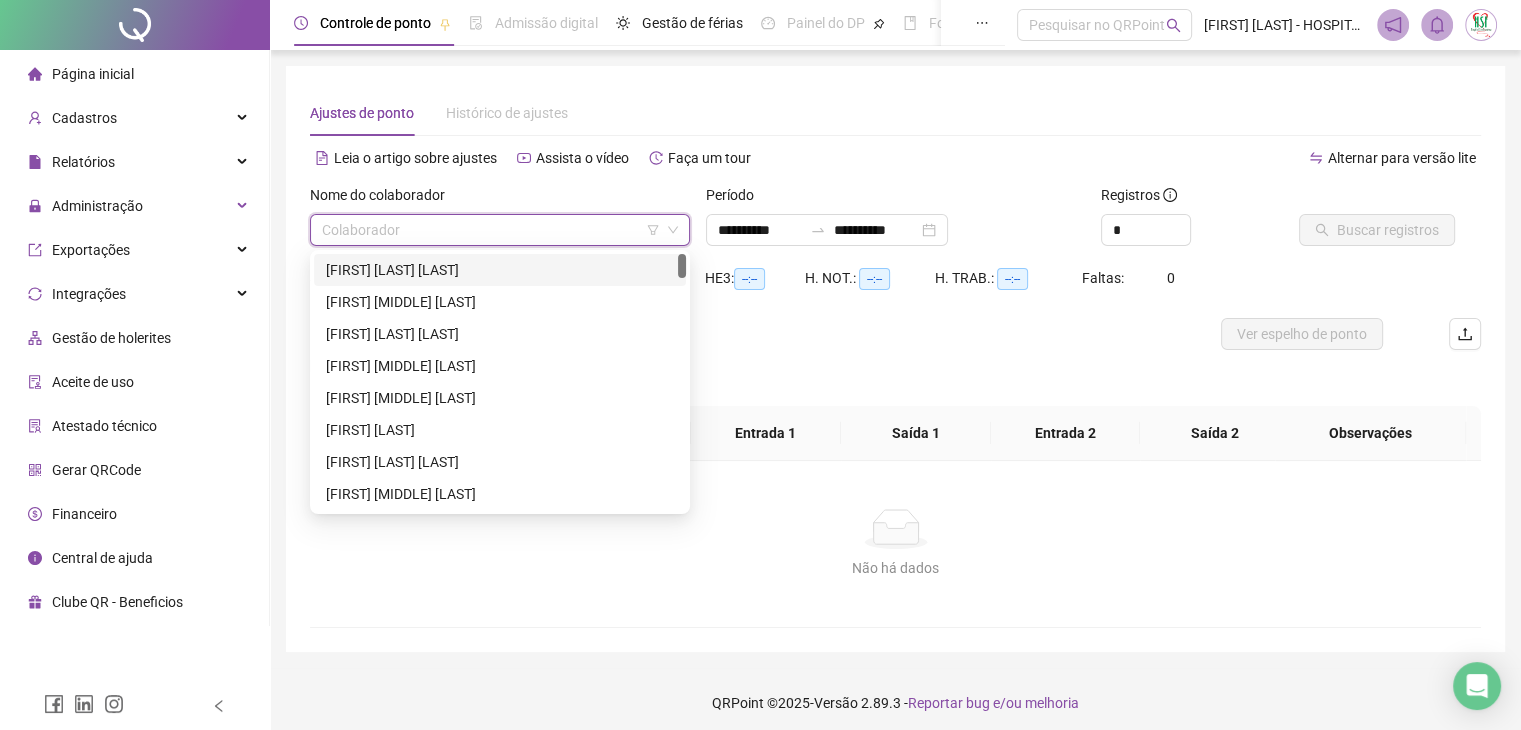 click at bounding box center [491, 230] 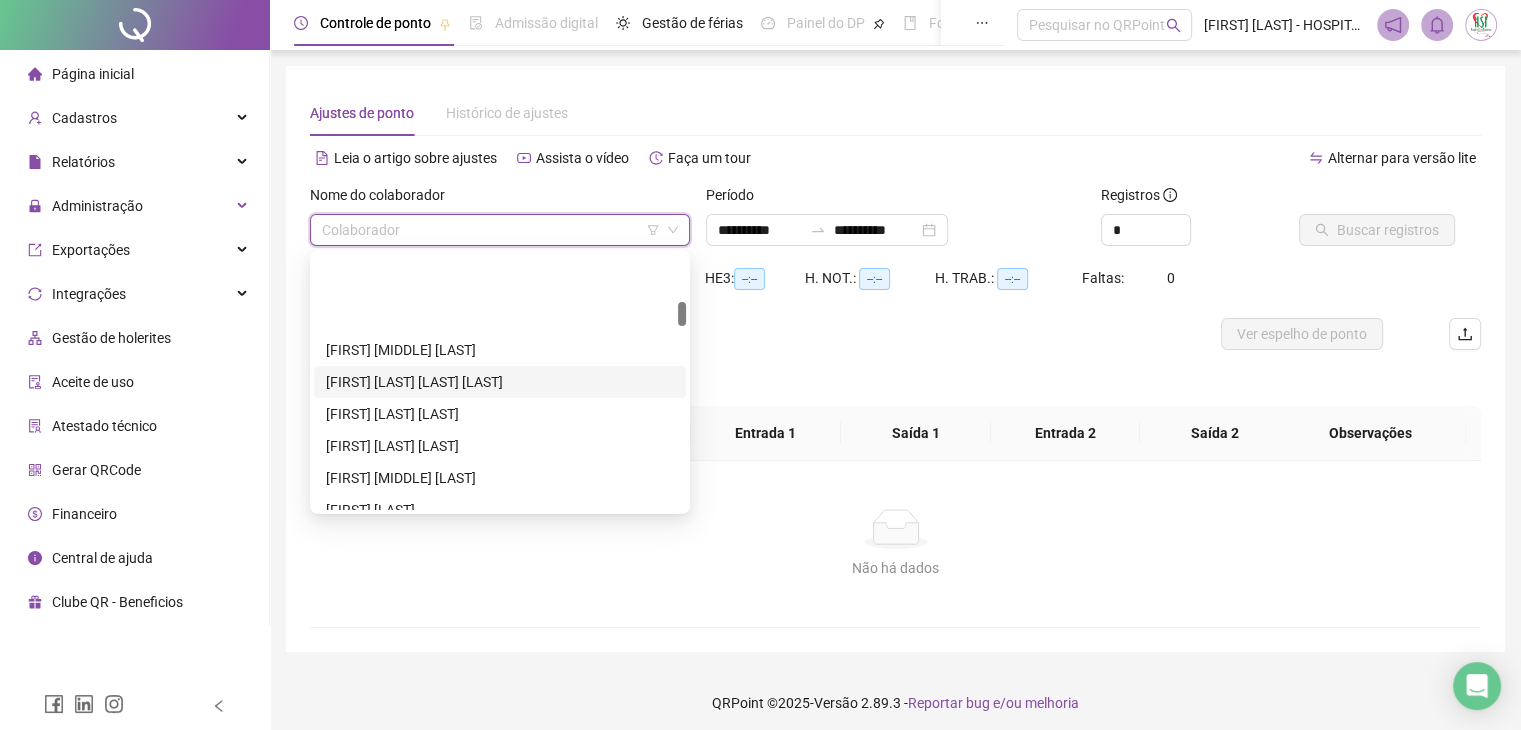 scroll, scrollTop: 500, scrollLeft: 0, axis: vertical 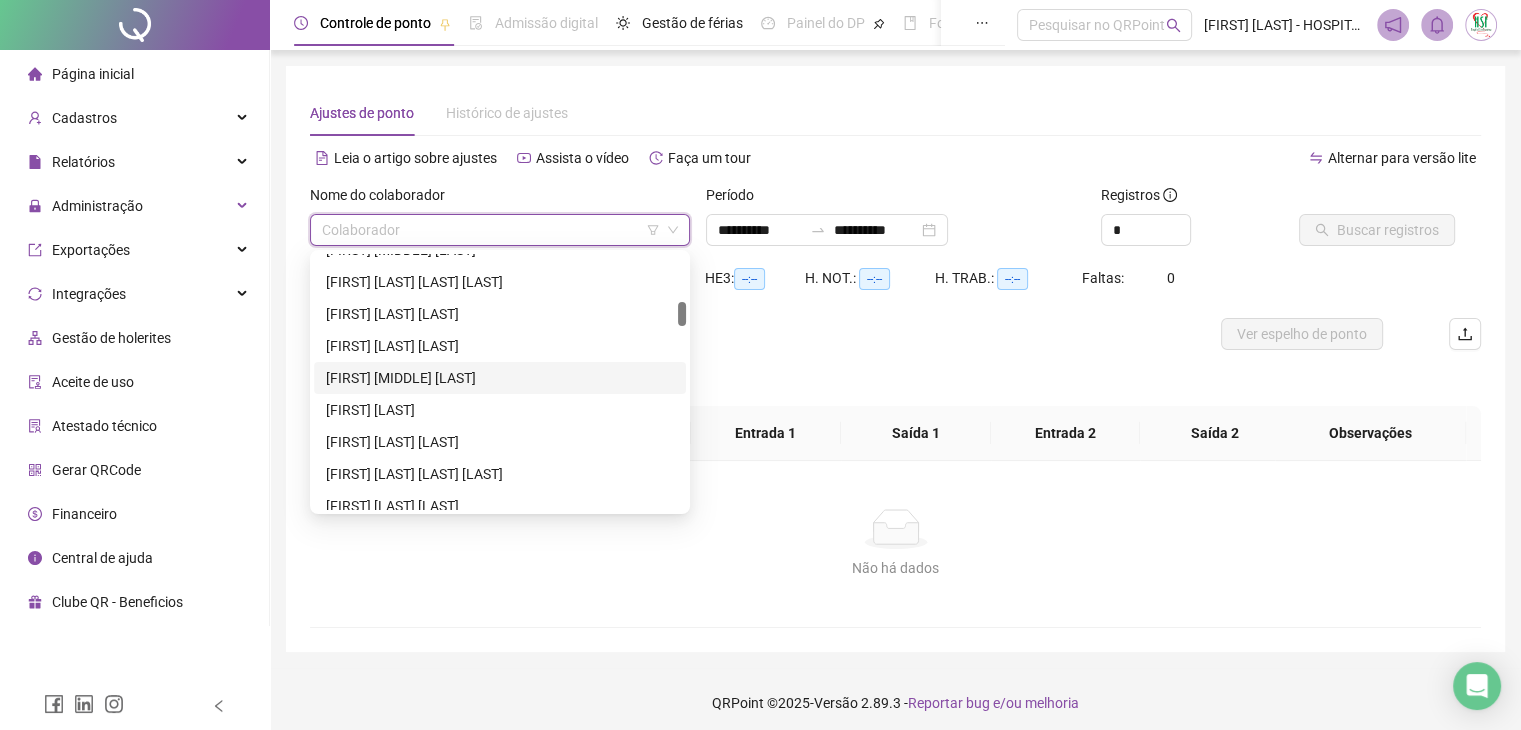 click on "[FIRST] [MIDDLE] [LAST]" at bounding box center (500, 378) 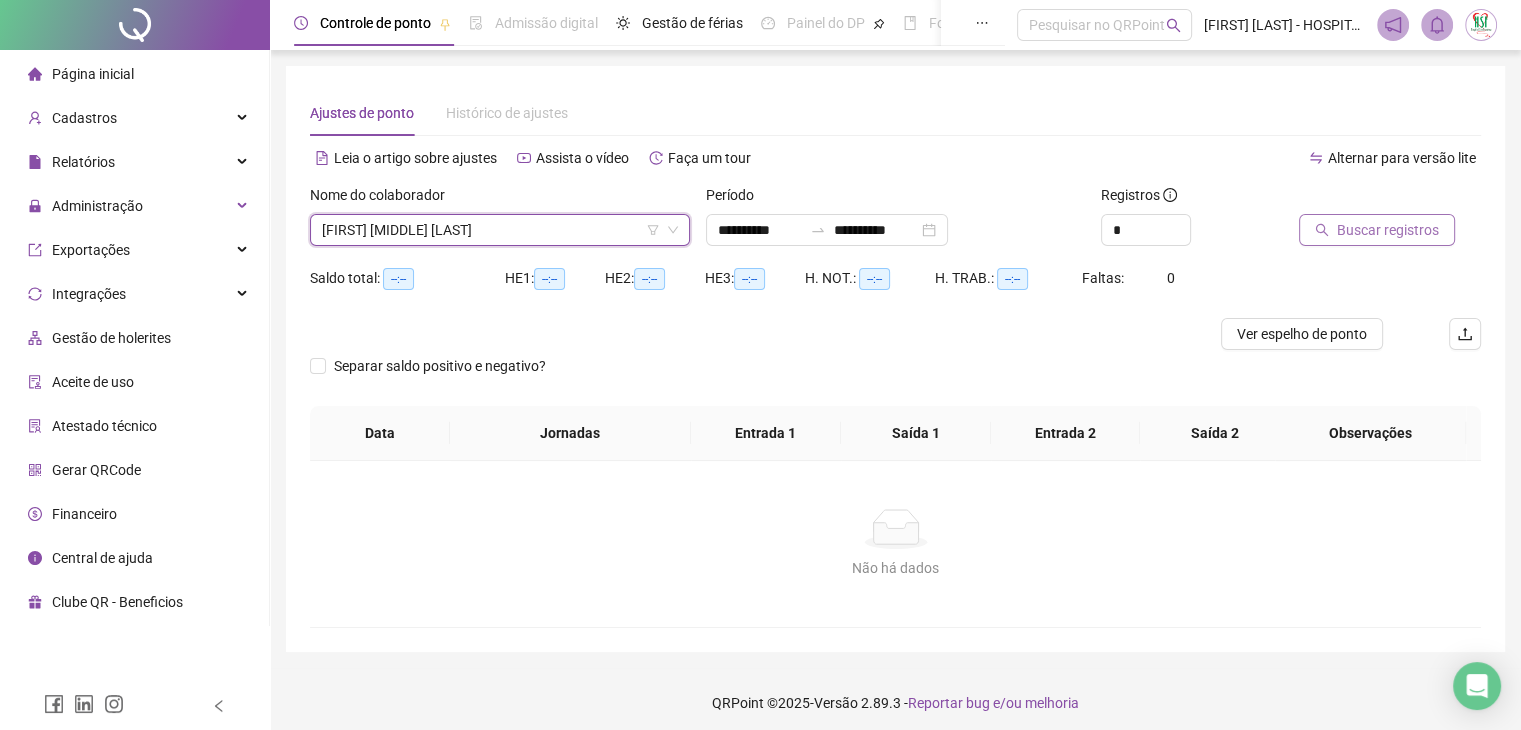 click on "Buscar registros" at bounding box center (1388, 230) 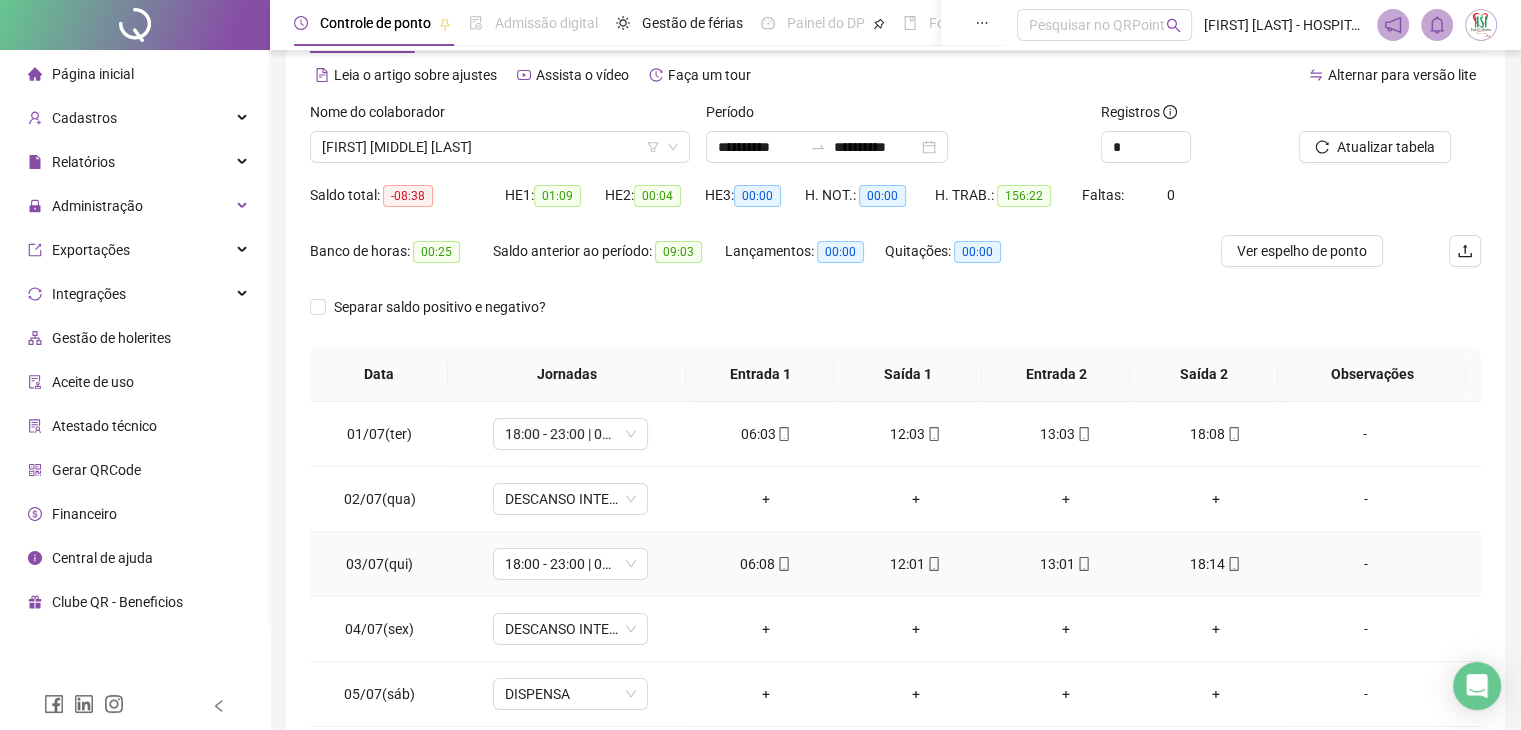 scroll, scrollTop: 200, scrollLeft: 0, axis: vertical 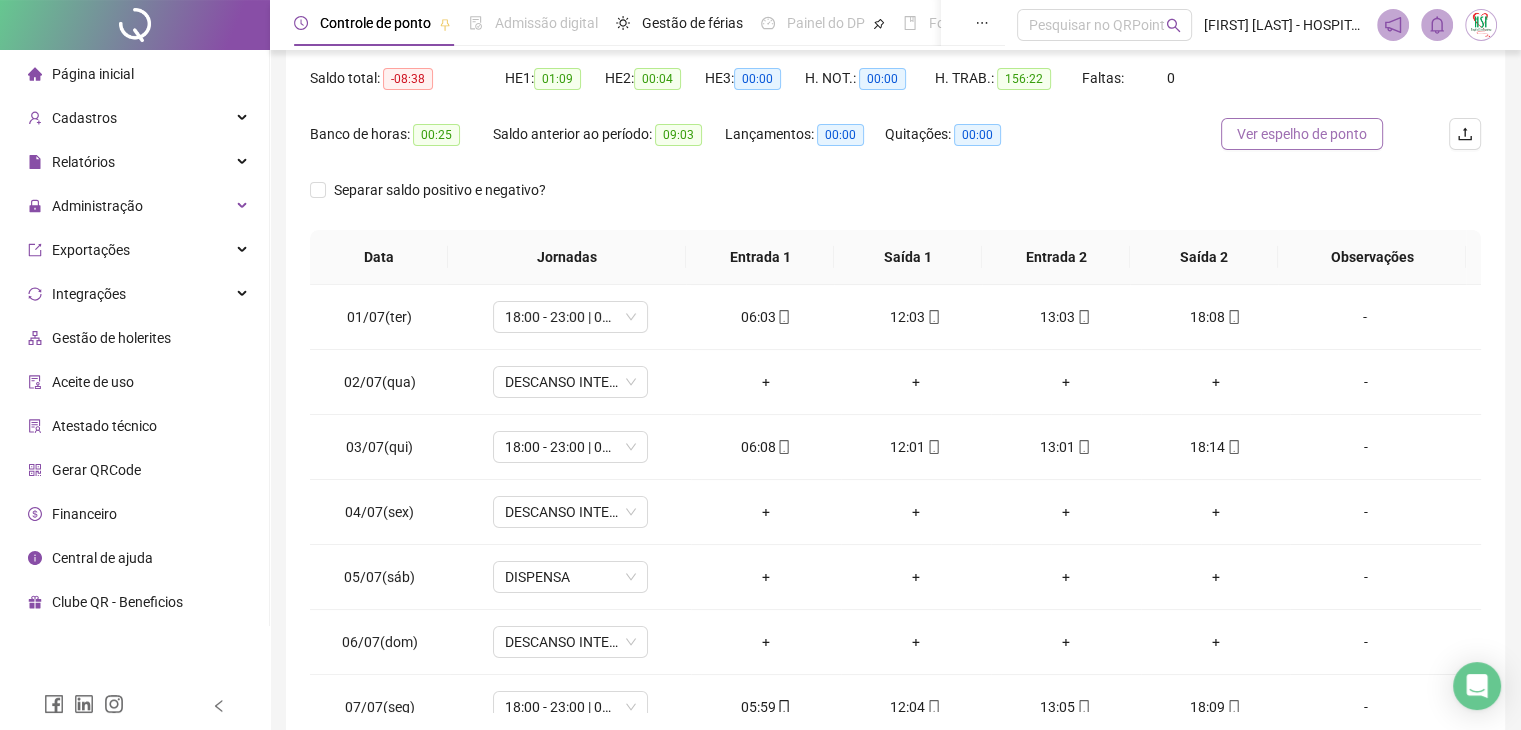 click on "Ver espelho de ponto" at bounding box center (1302, 134) 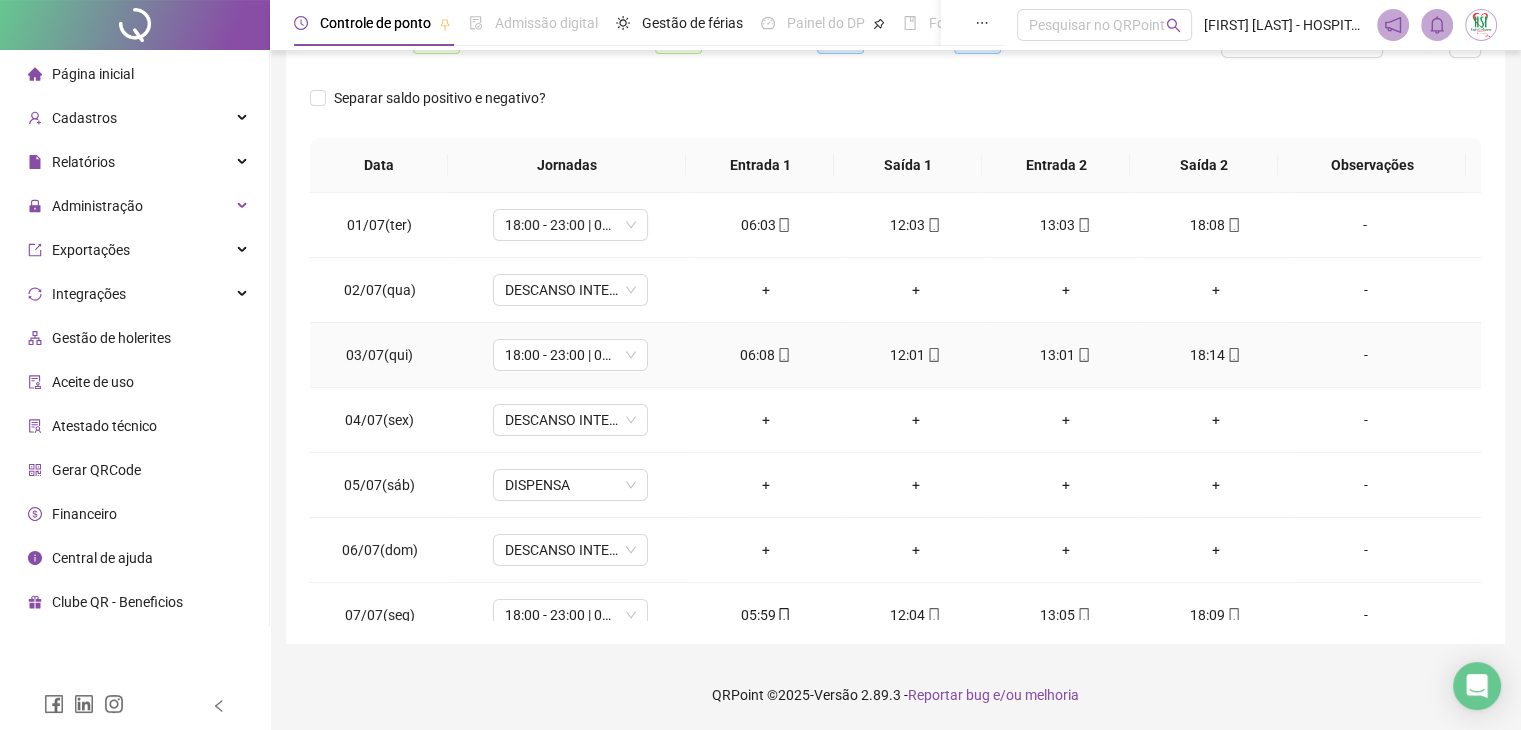 scroll, scrollTop: 0, scrollLeft: 0, axis: both 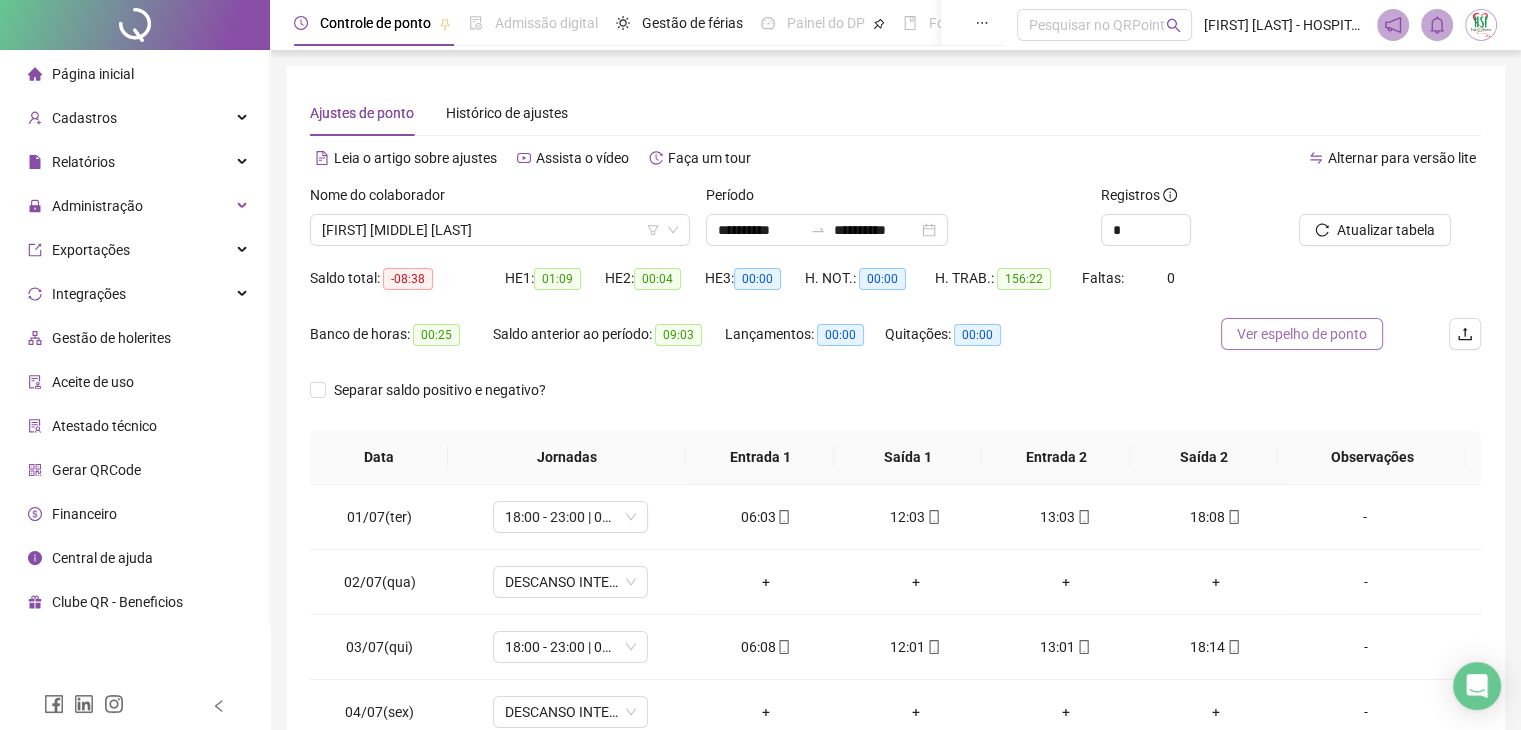 click on "Ver espelho de ponto" at bounding box center [1302, 334] 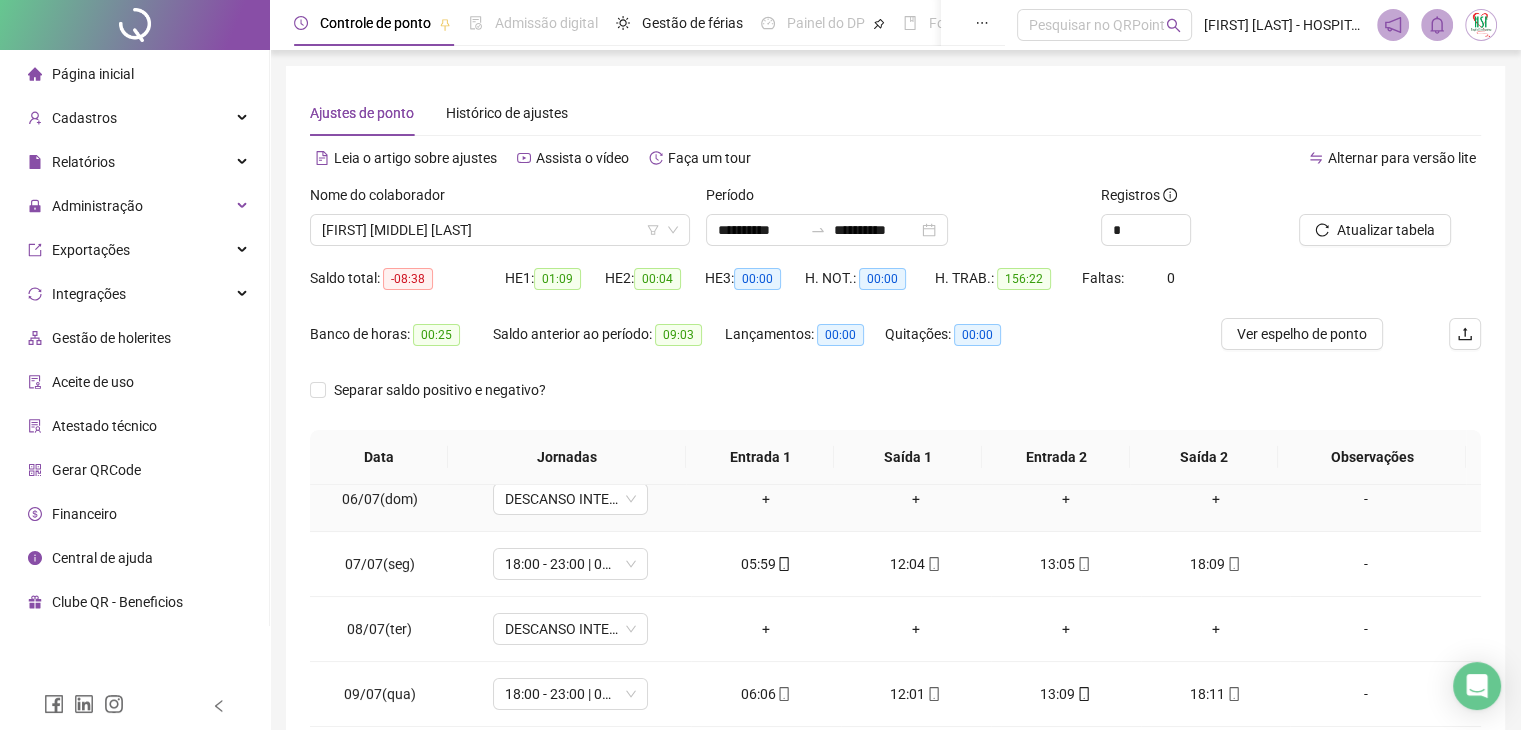 scroll, scrollTop: 400, scrollLeft: 0, axis: vertical 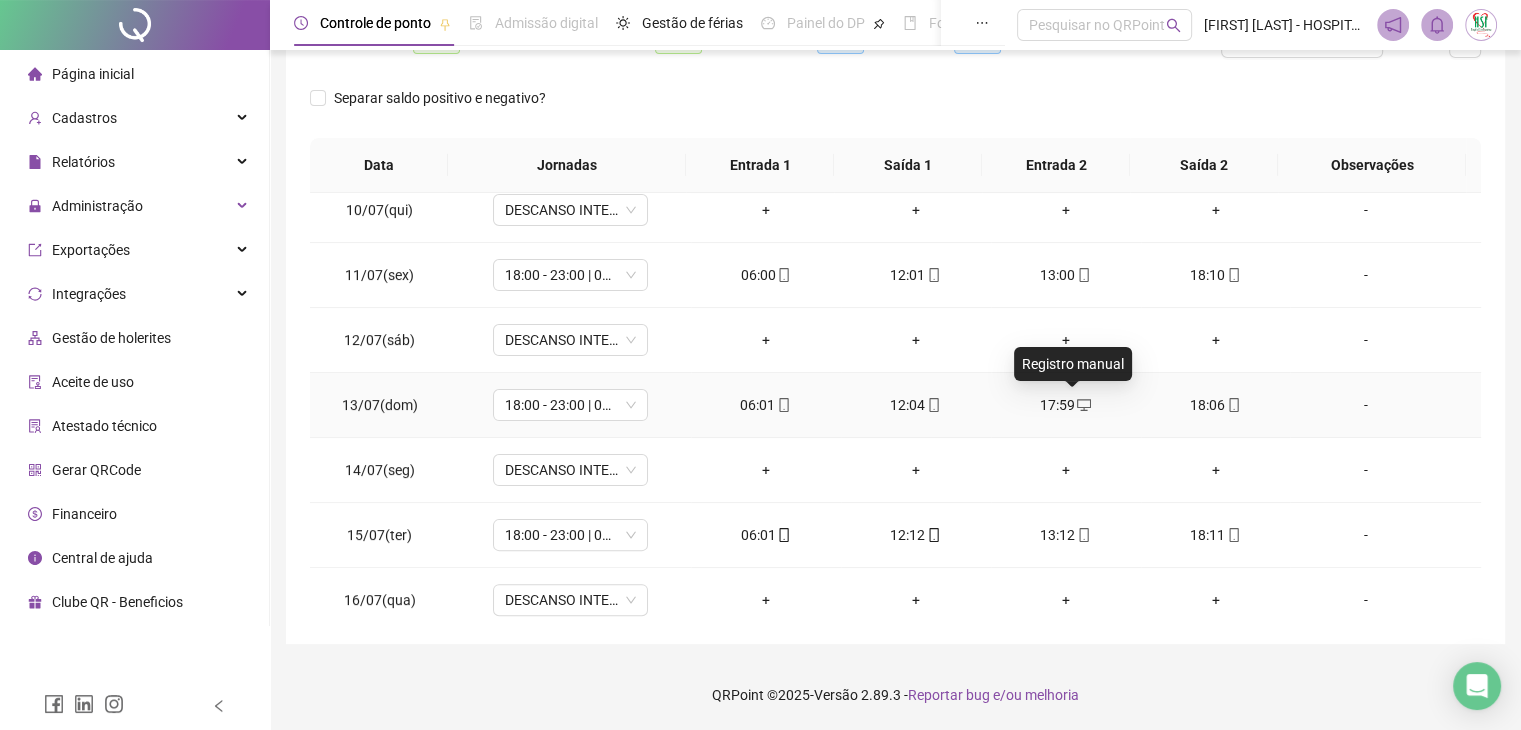 click 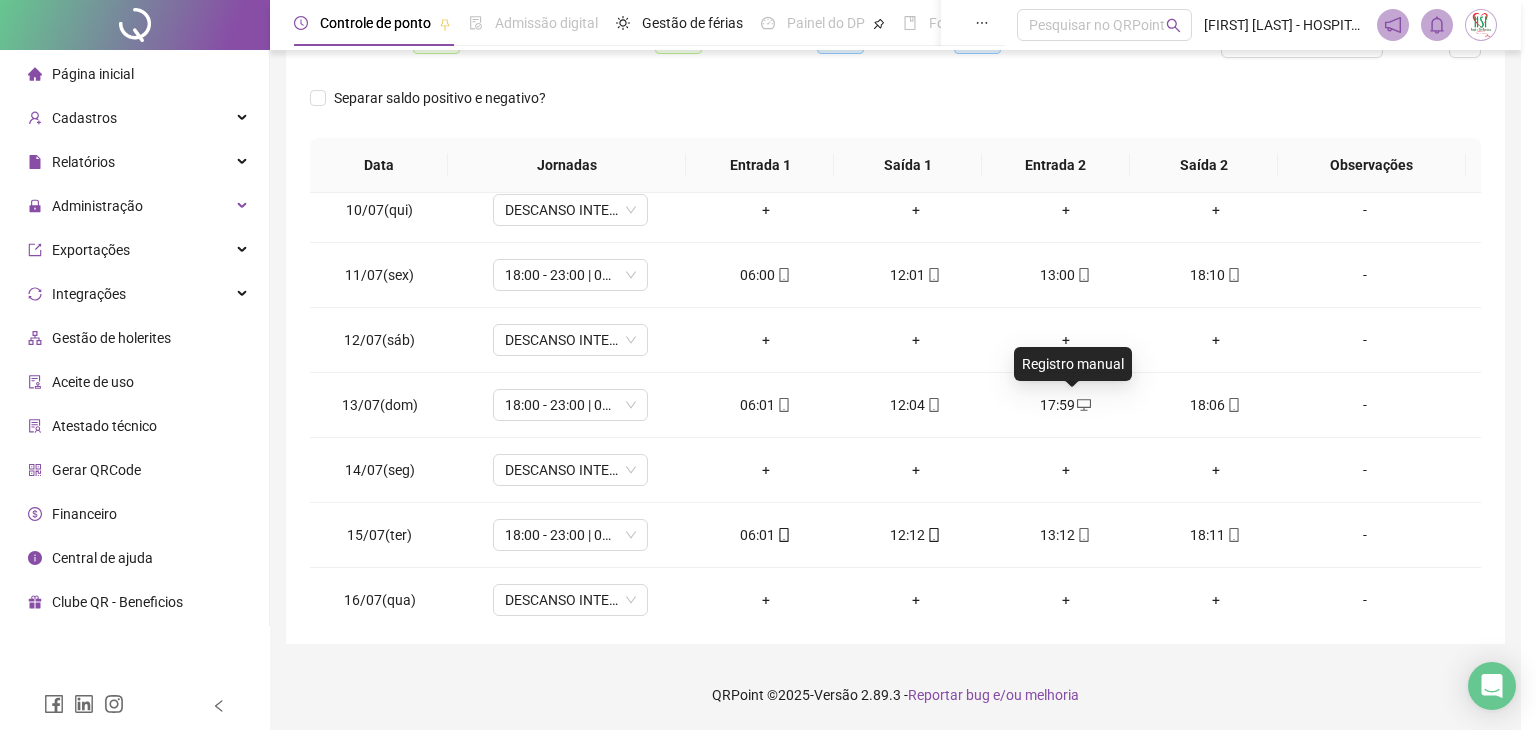 type on "**********" 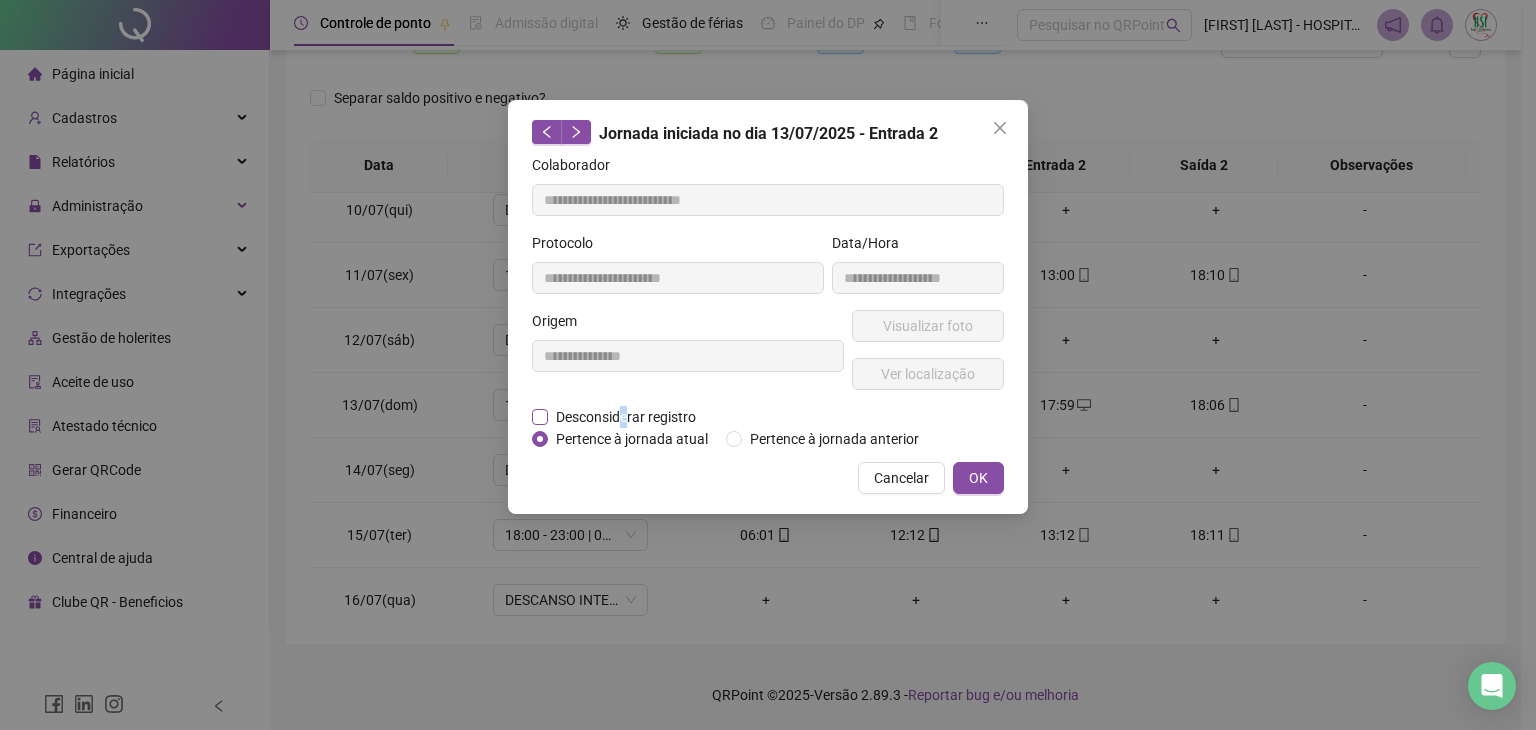 click on "Desconsiderar registro" at bounding box center [626, 417] 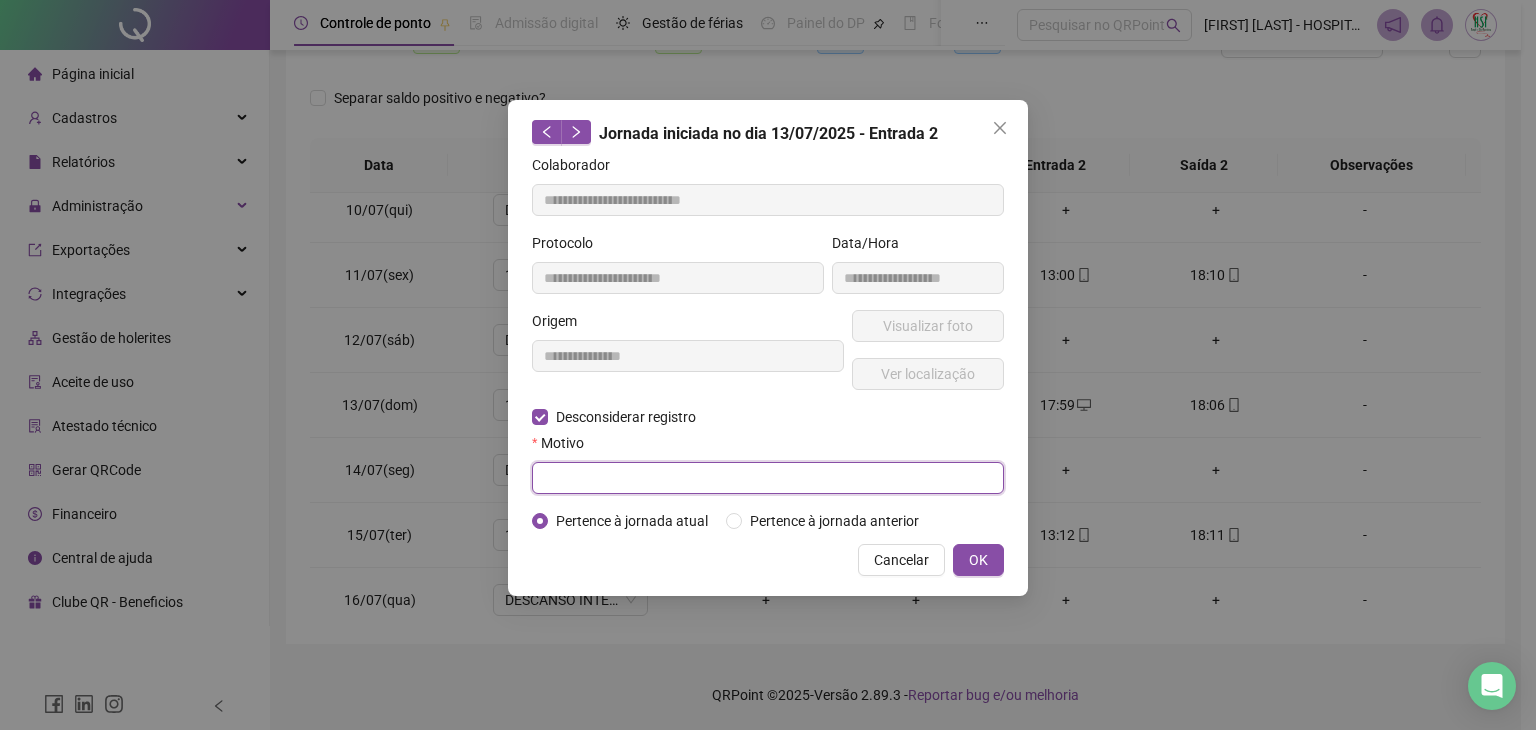 click at bounding box center [768, 478] 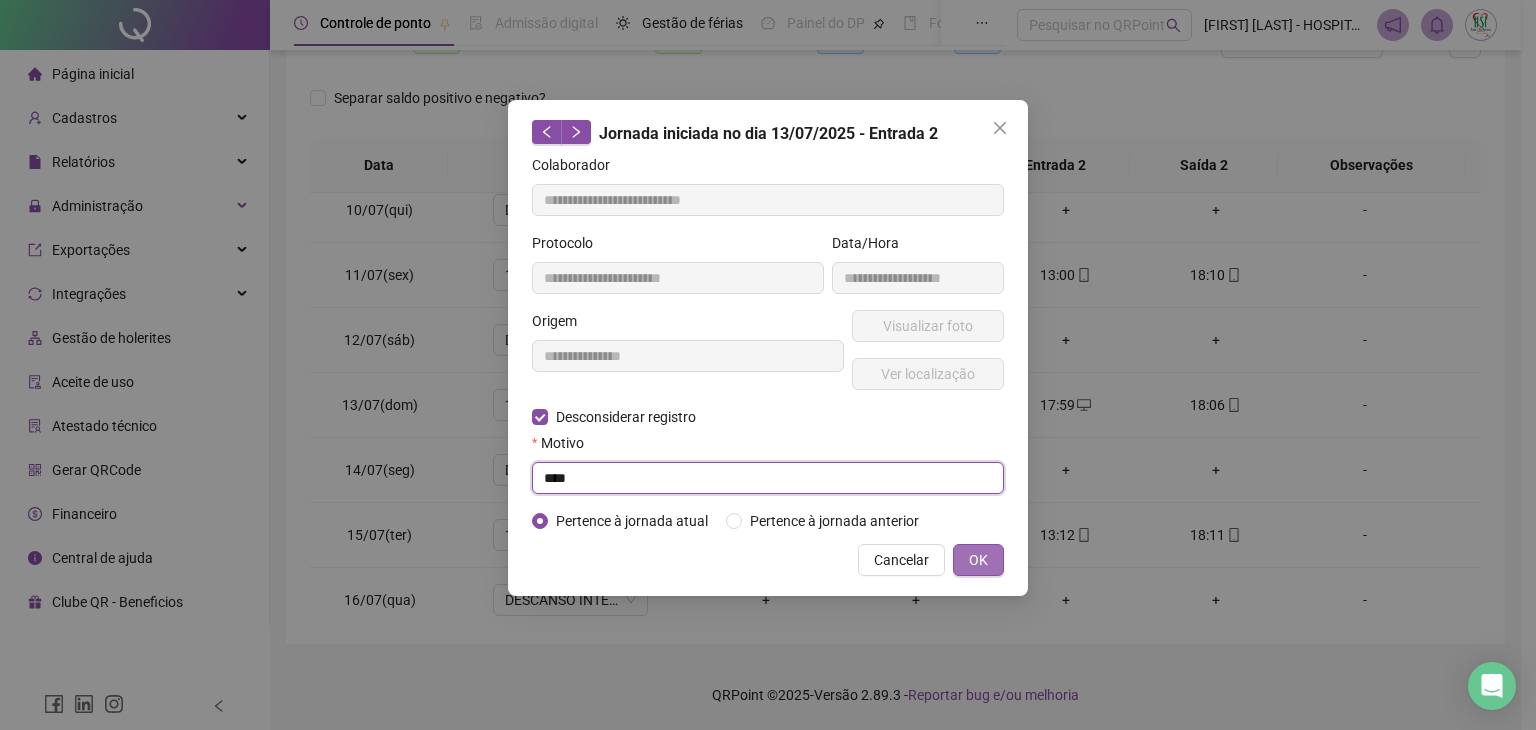 type on "****" 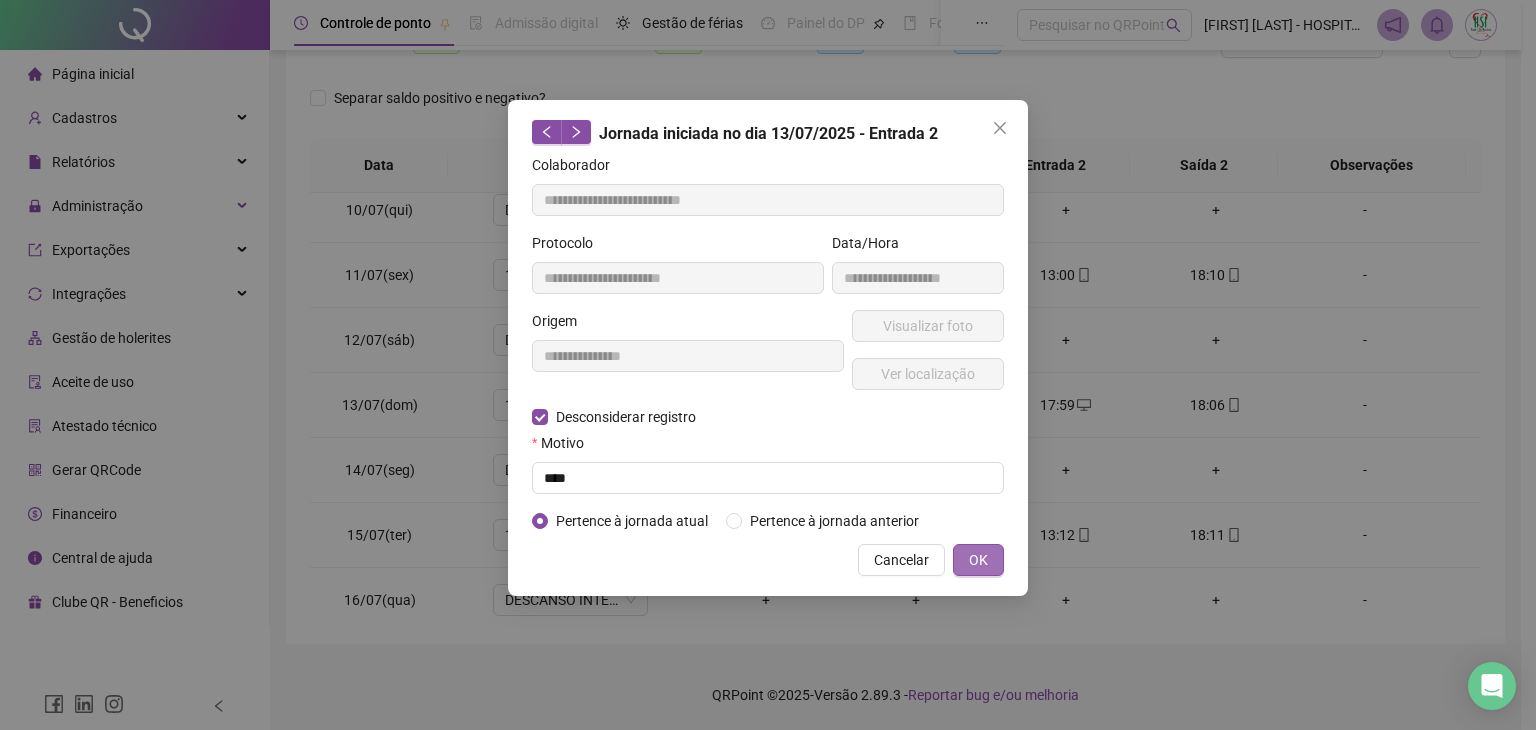 click on "OK" at bounding box center [978, 560] 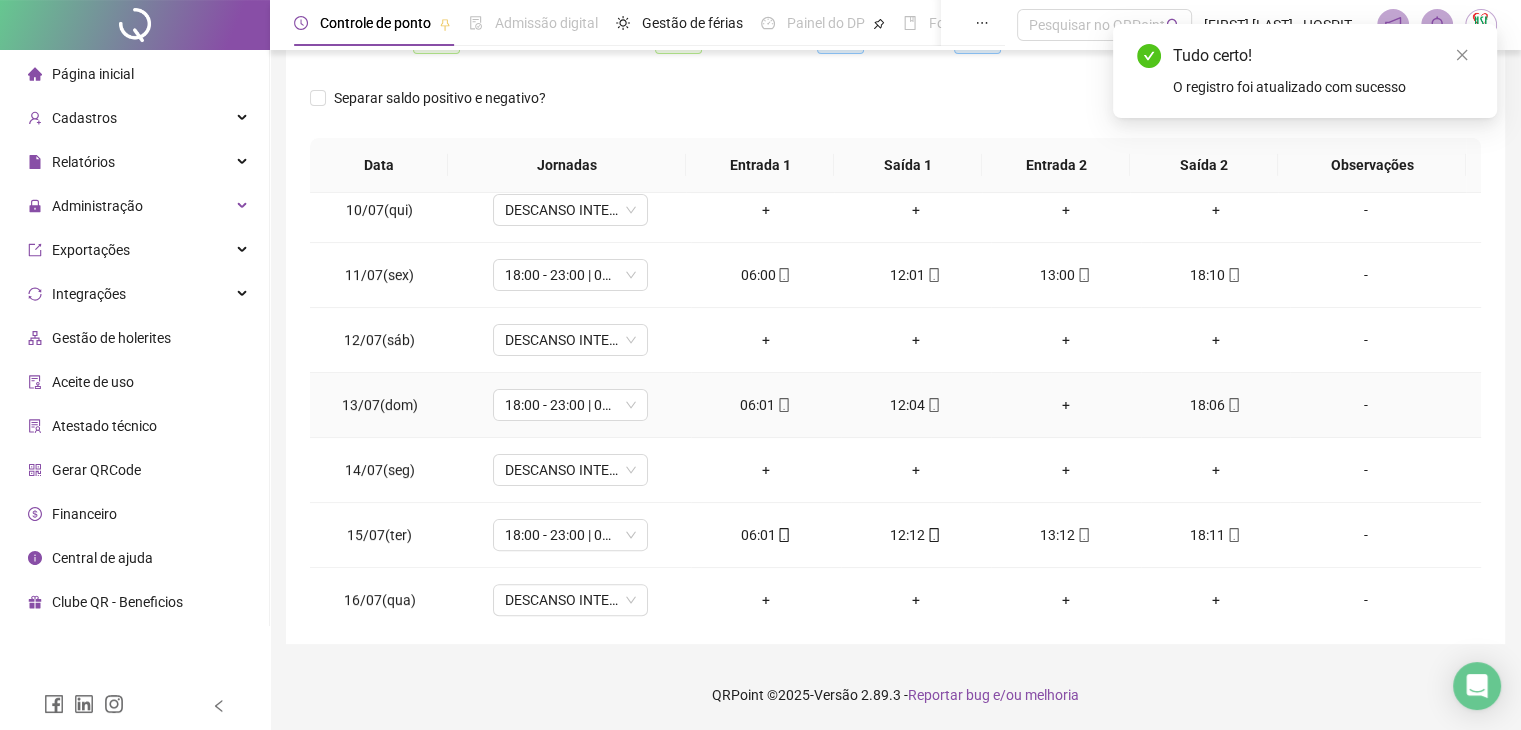 click on "+" at bounding box center (1066, 405) 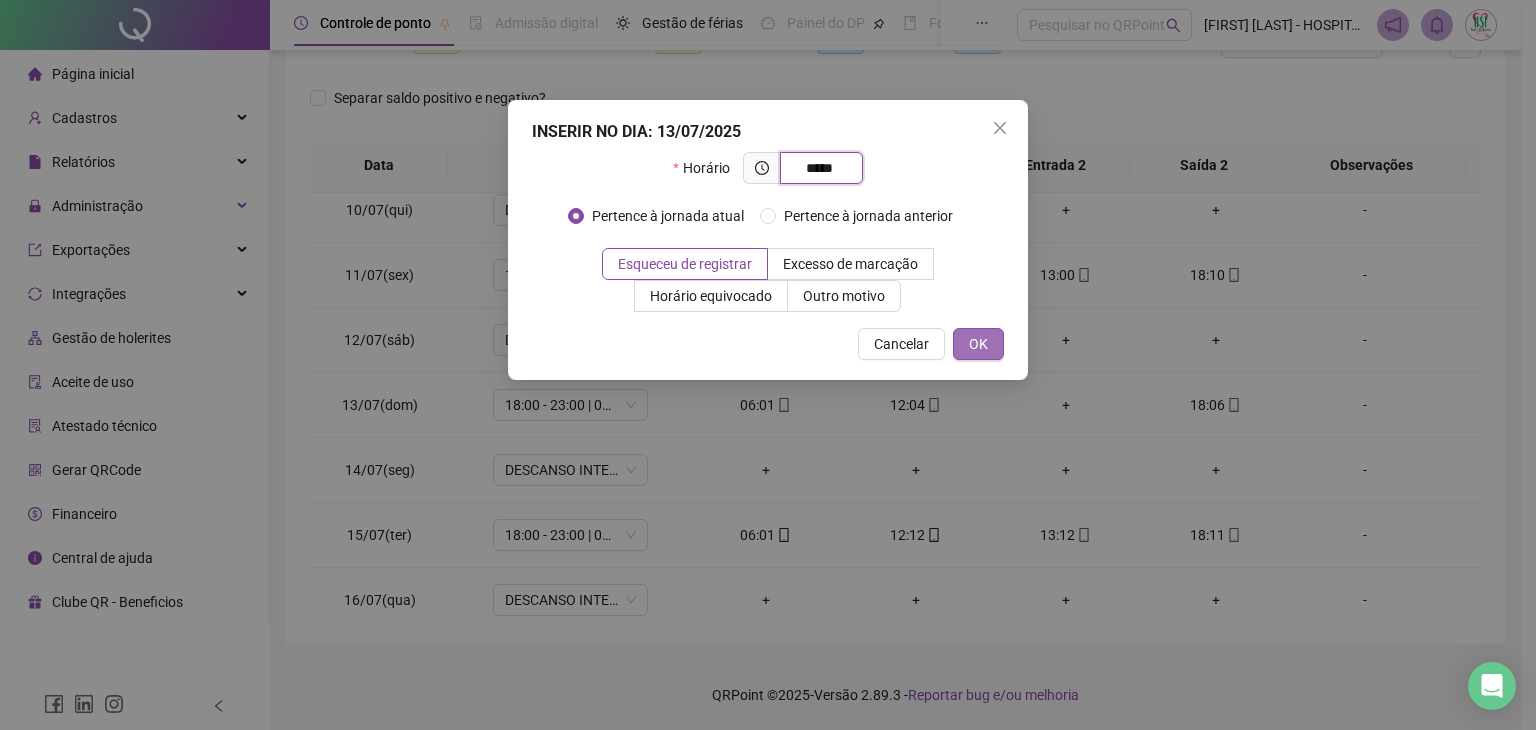 type on "*****" 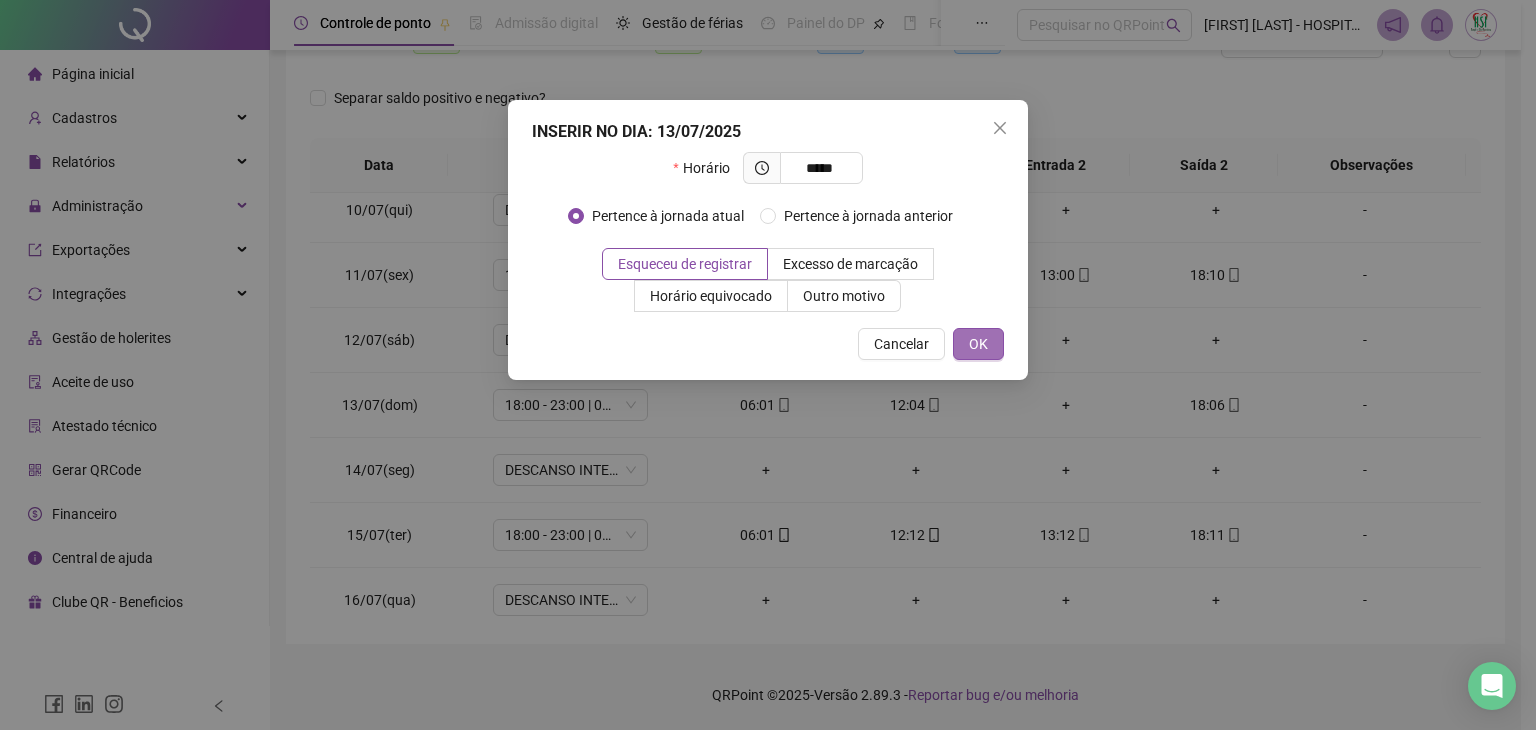 click on "OK" at bounding box center (978, 344) 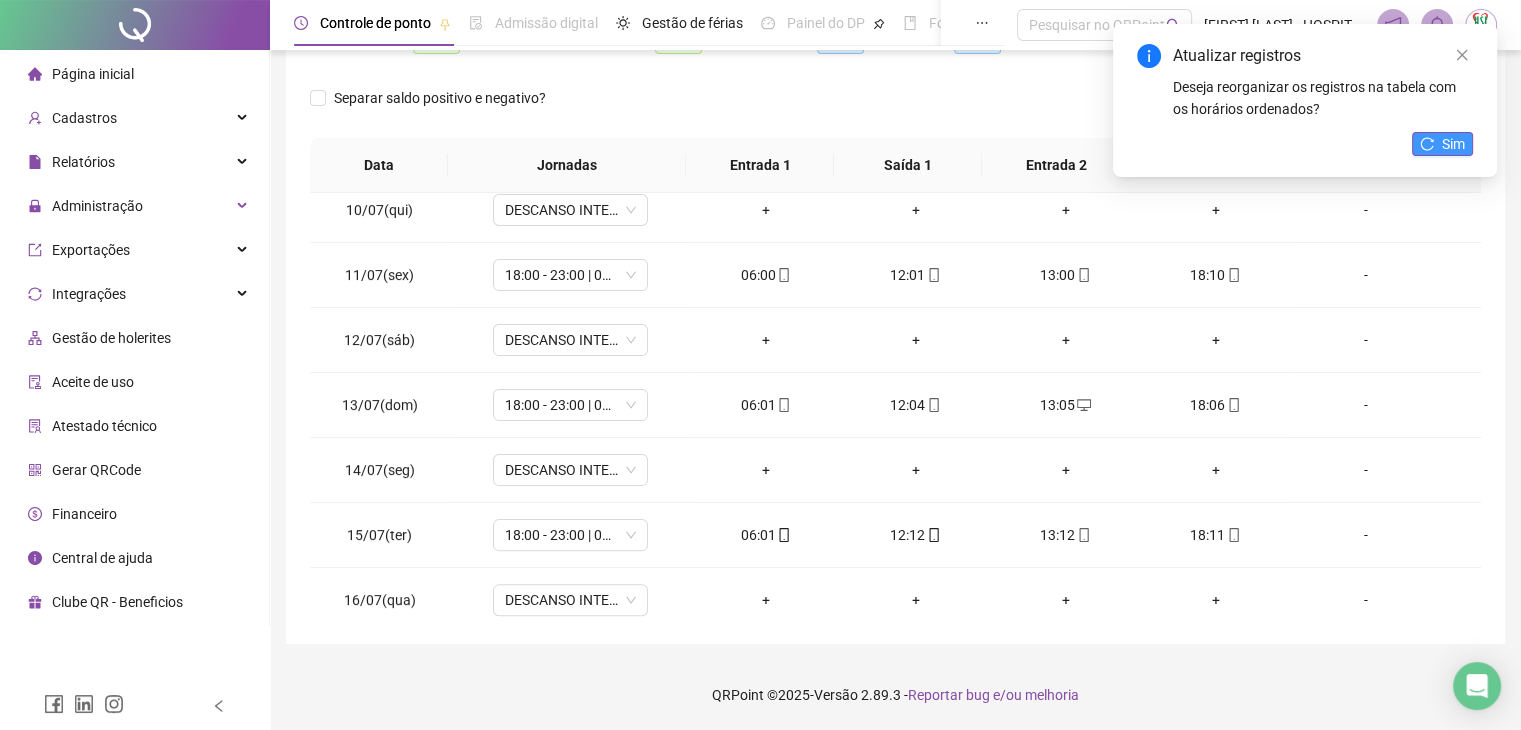 click on "Sim" at bounding box center (1453, 144) 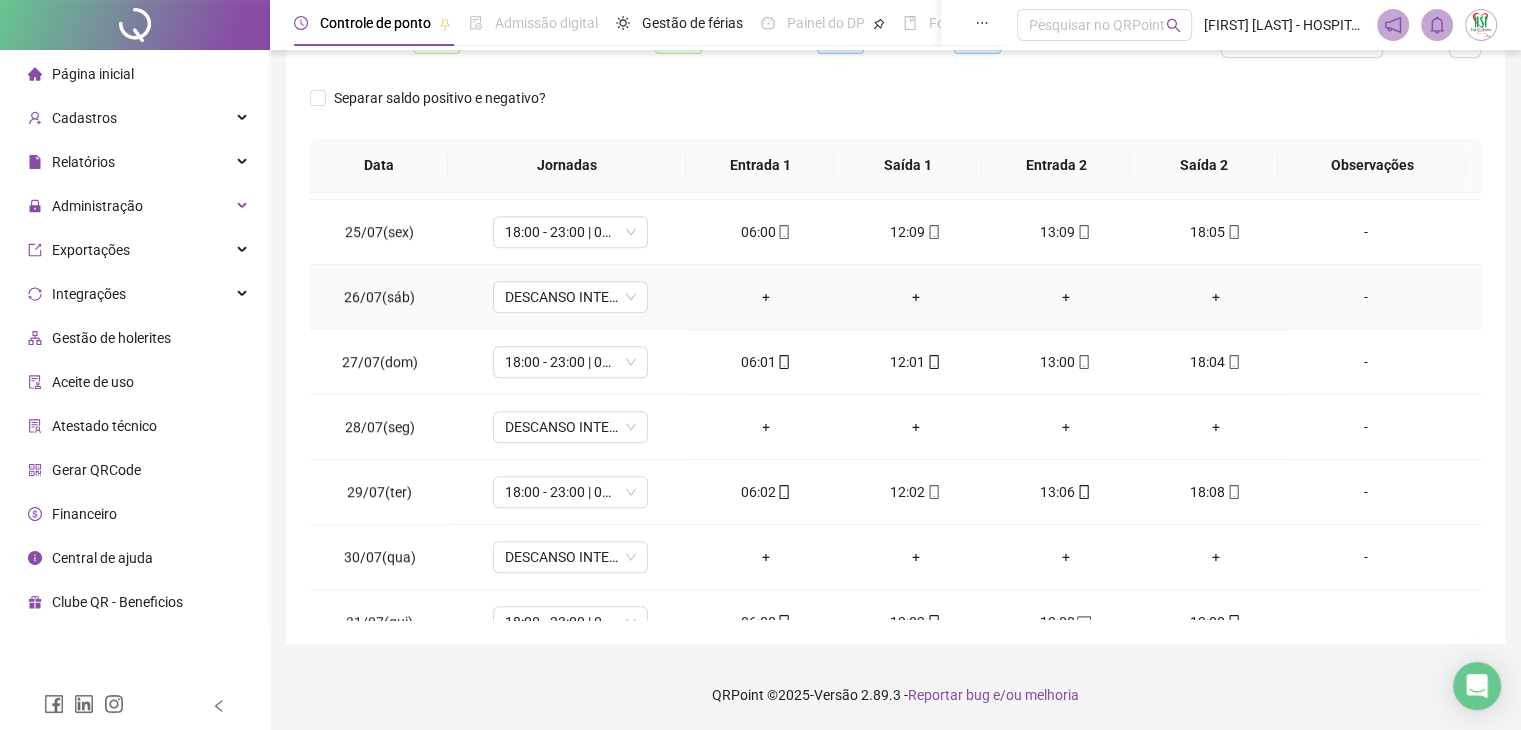 scroll, scrollTop: 1581, scrollLeft: 0, axis: vertical 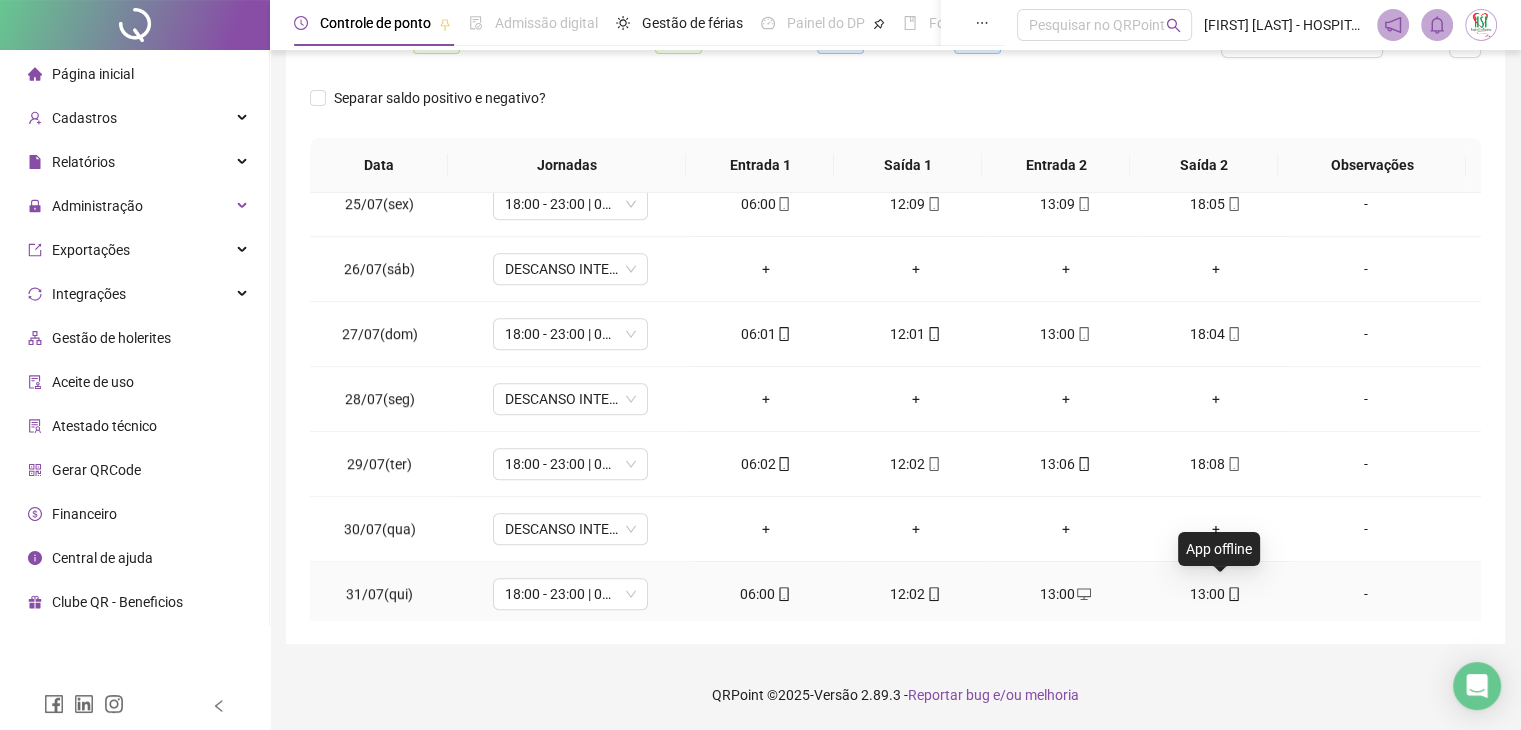 click 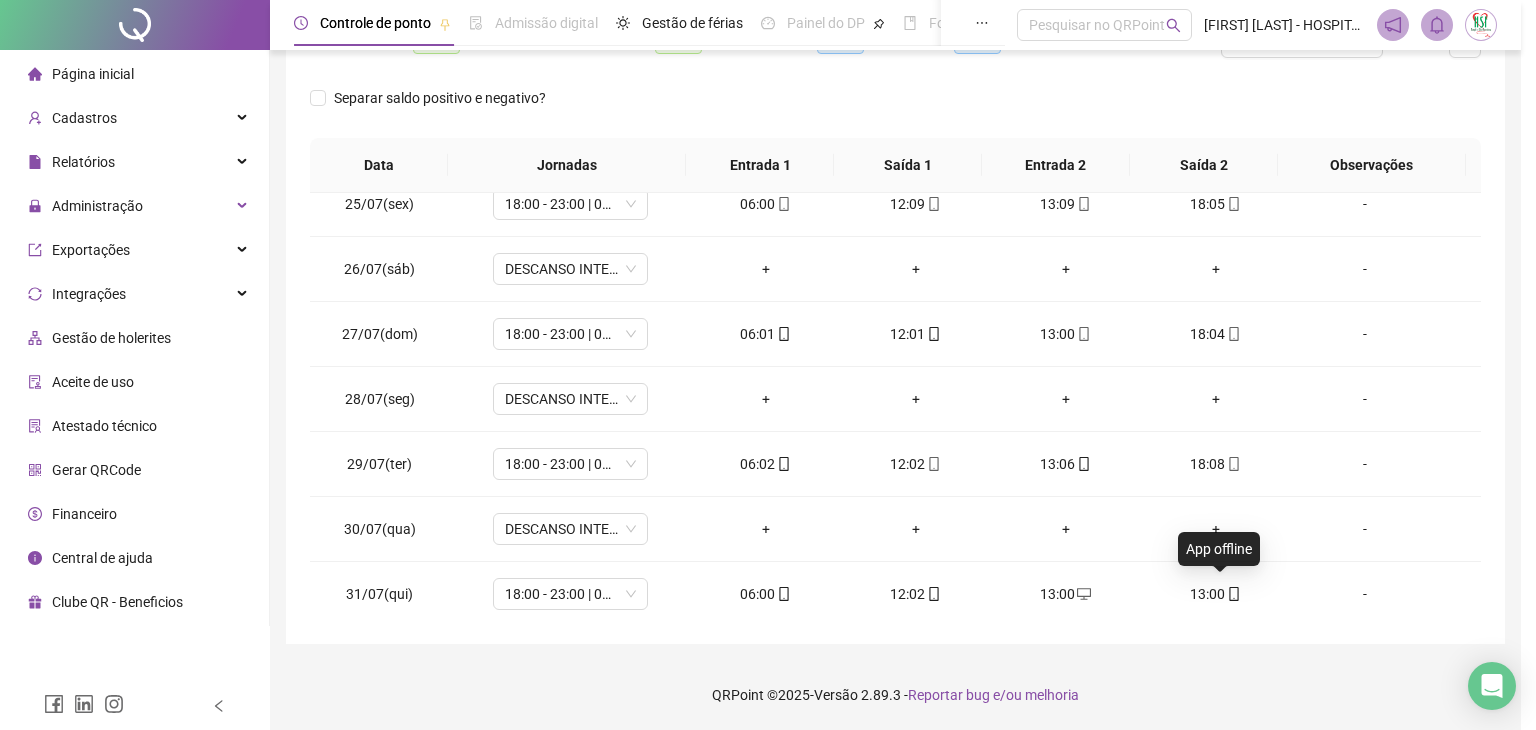 type on "**********" 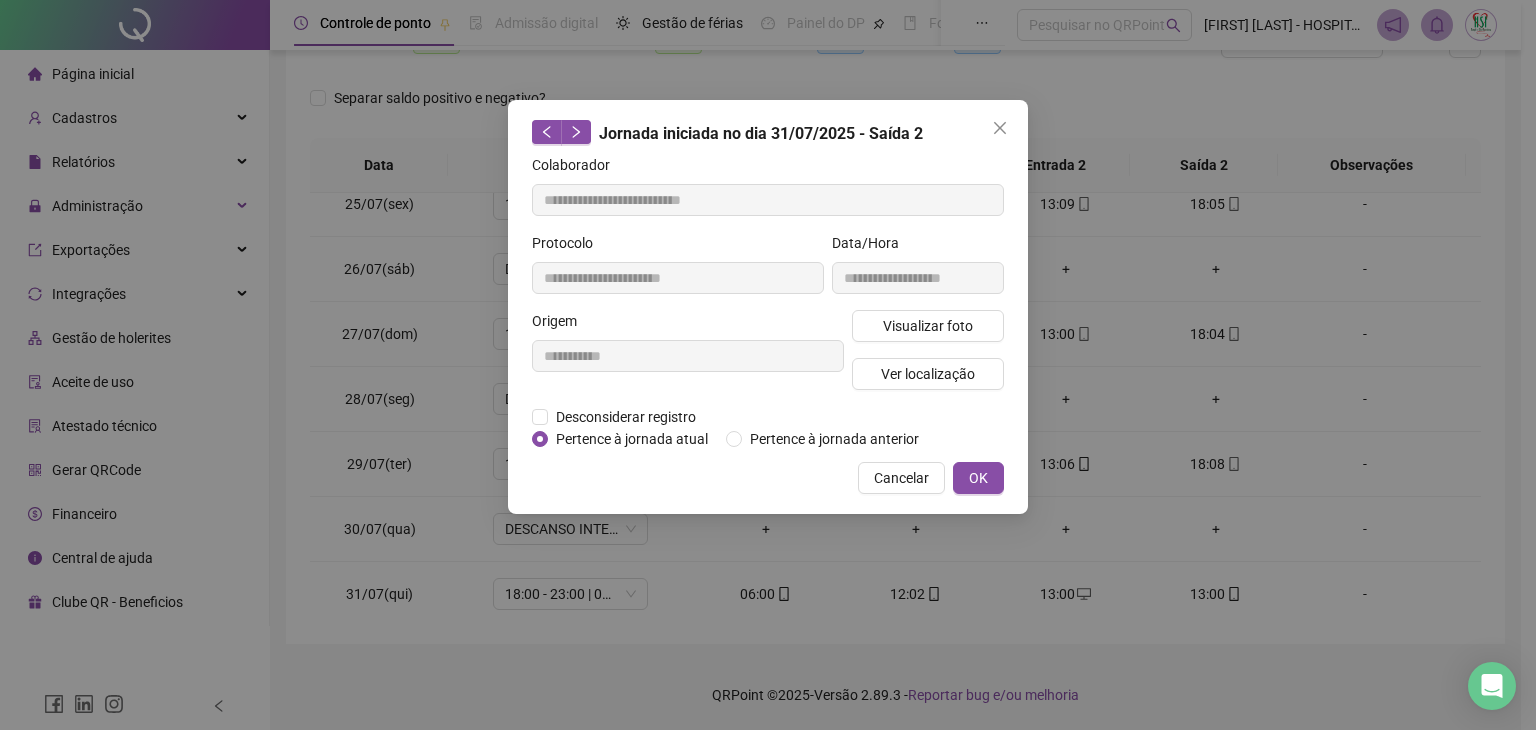 click 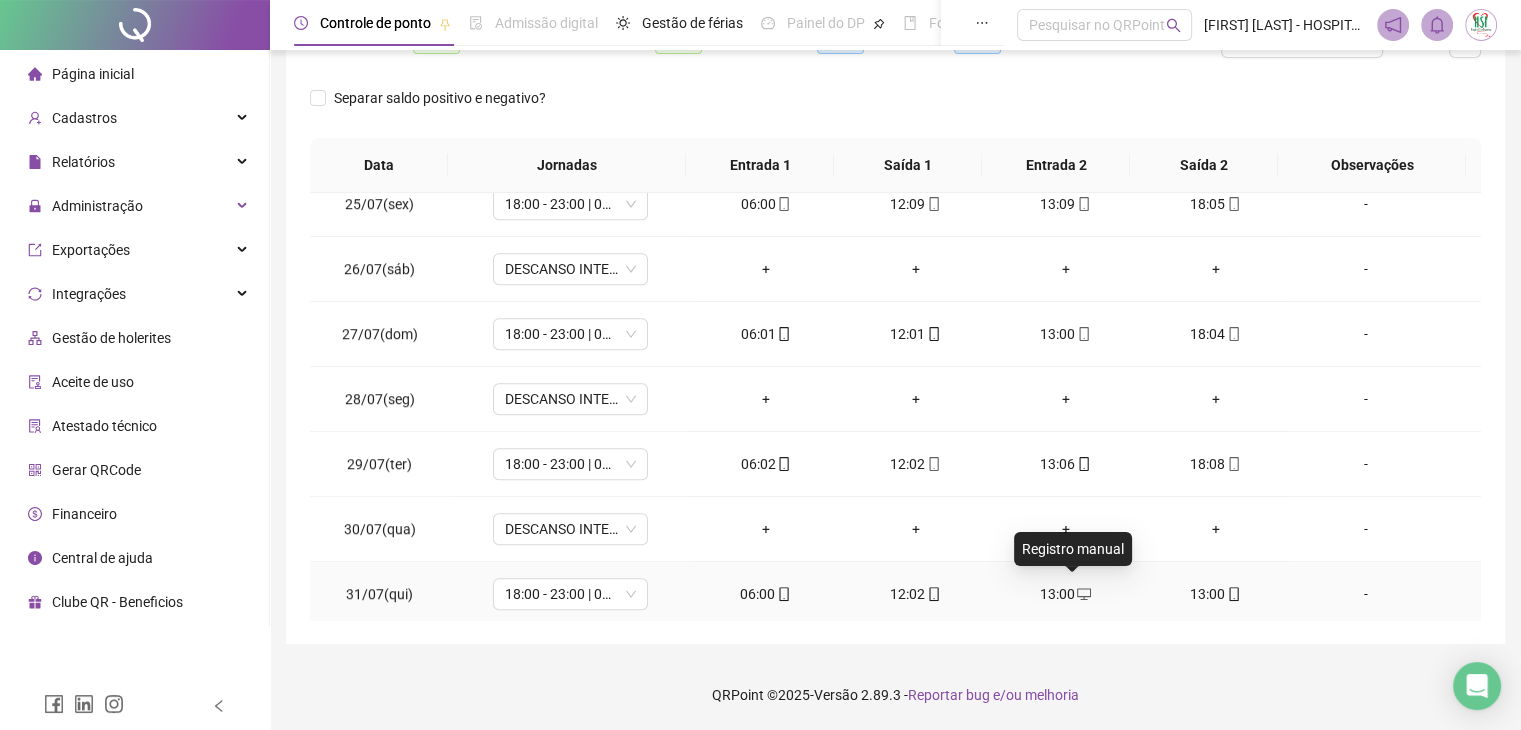 click 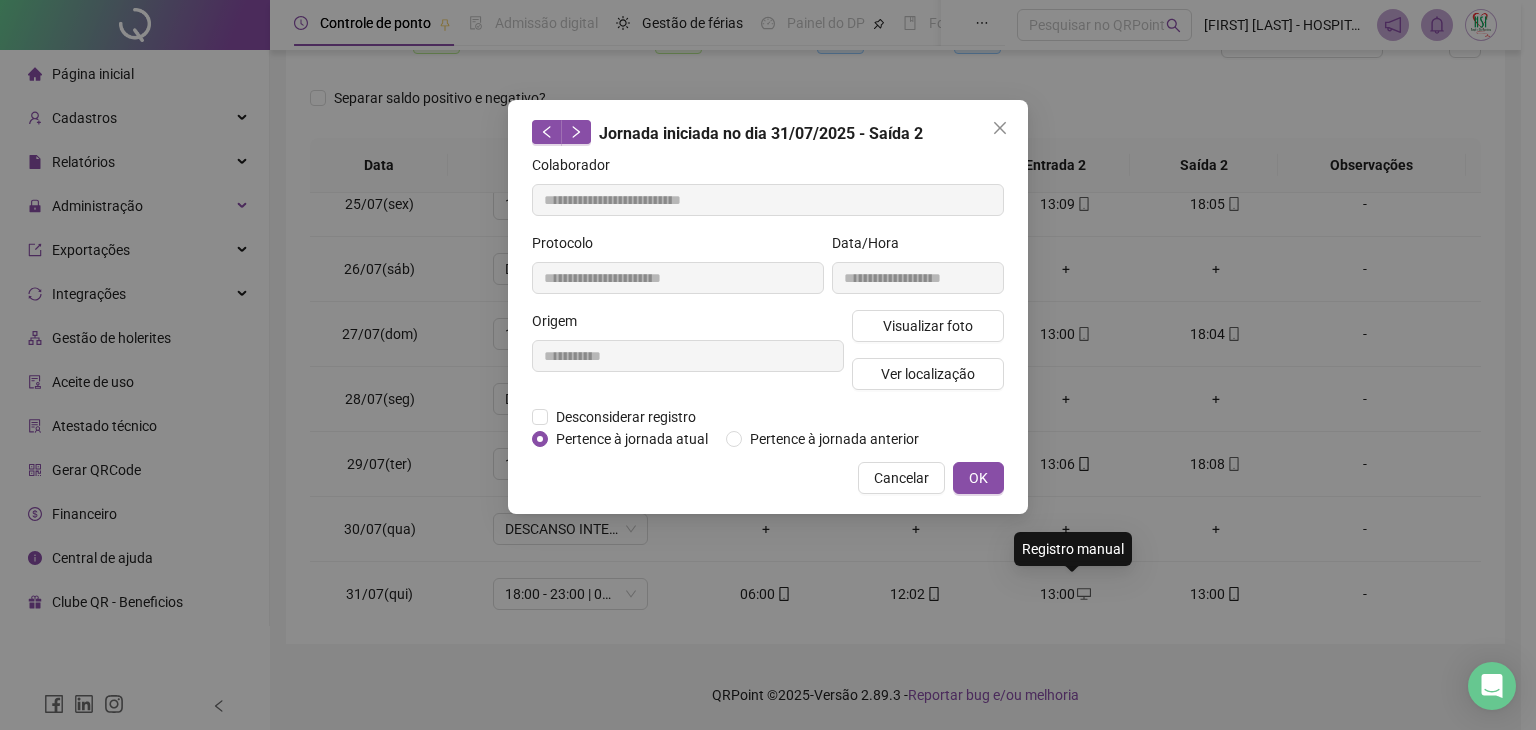 type on "**********" 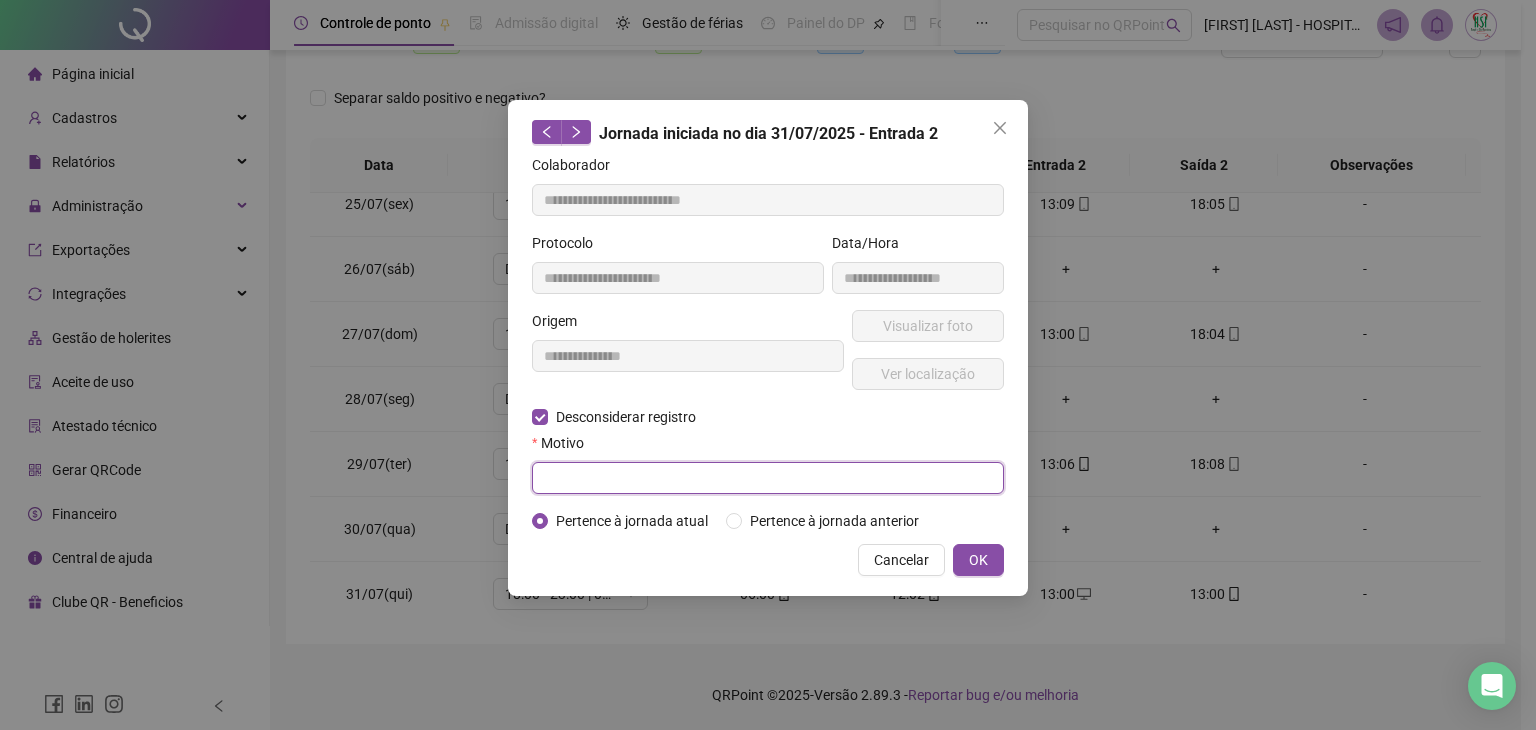 click at bounding box center (768, 478) 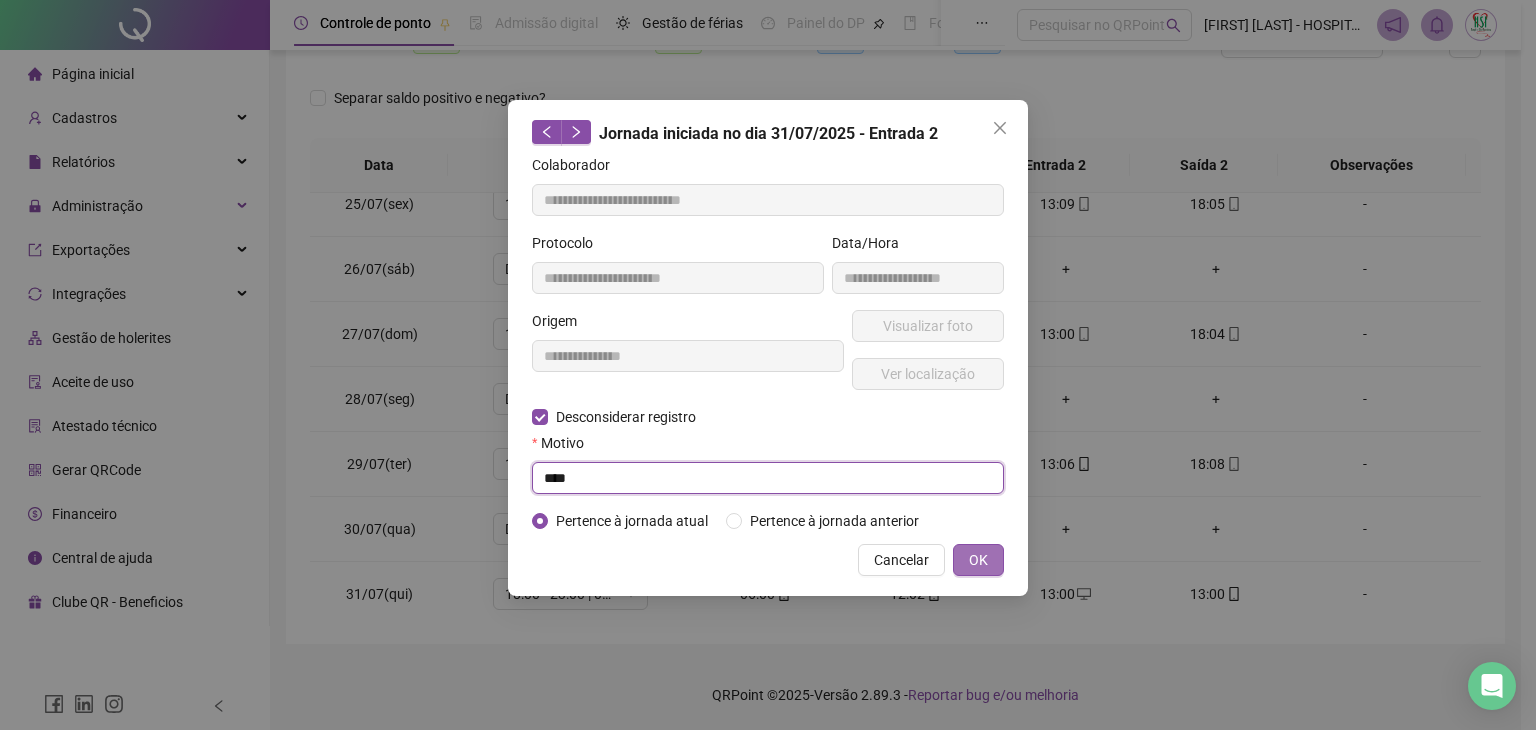 type on "****" 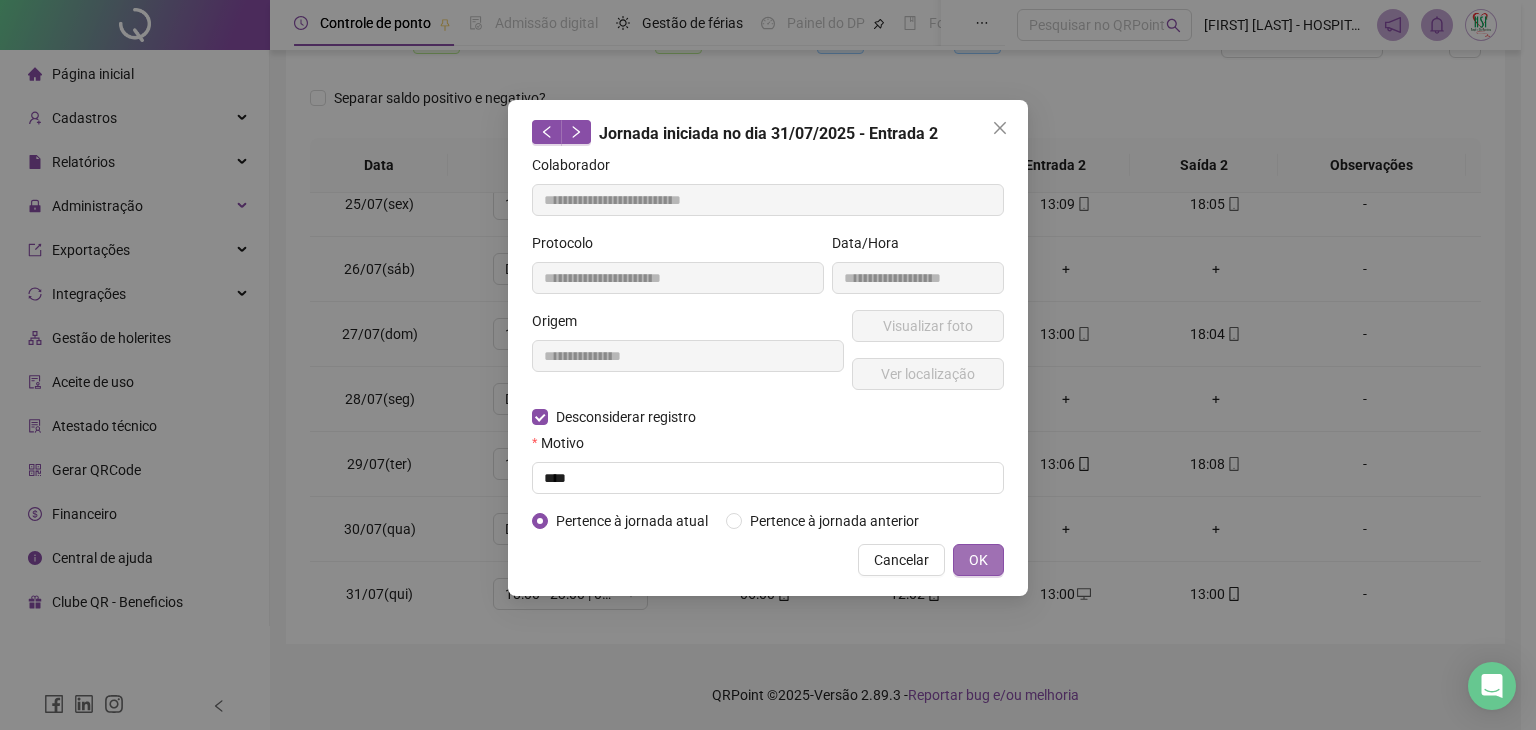 click on "OK" at bounding box center (978, 560) 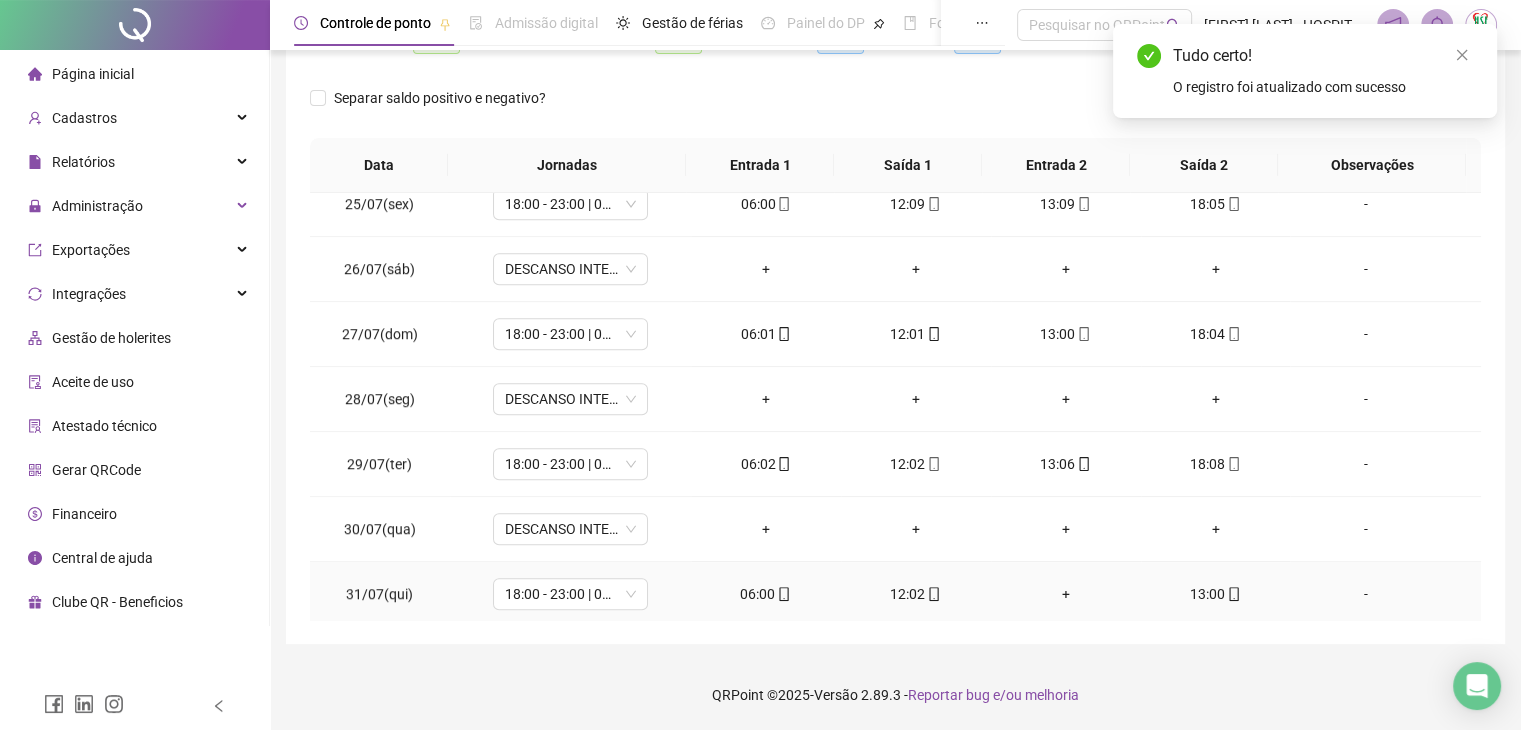 click on "+" at bounding box center (1066, 594) 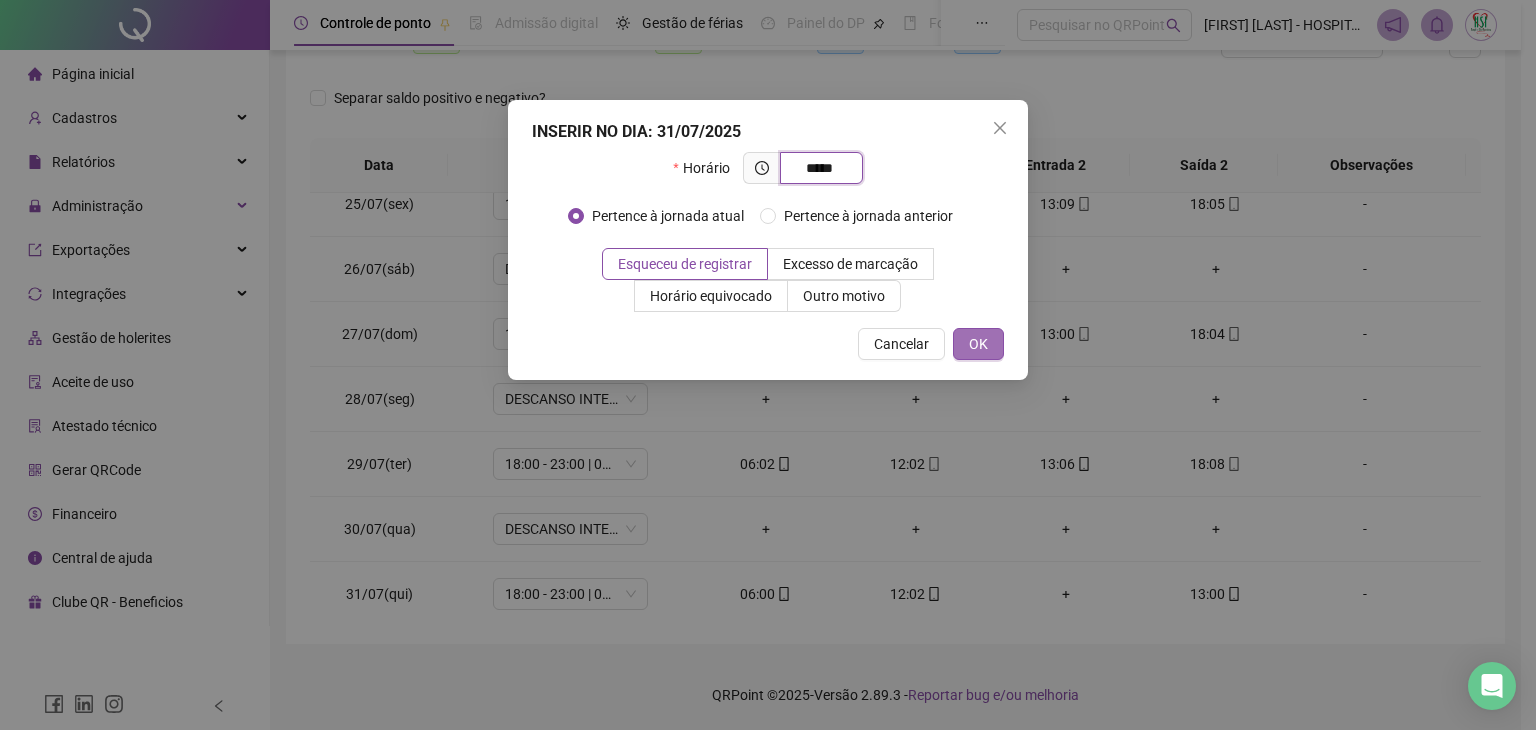 type on "*****" 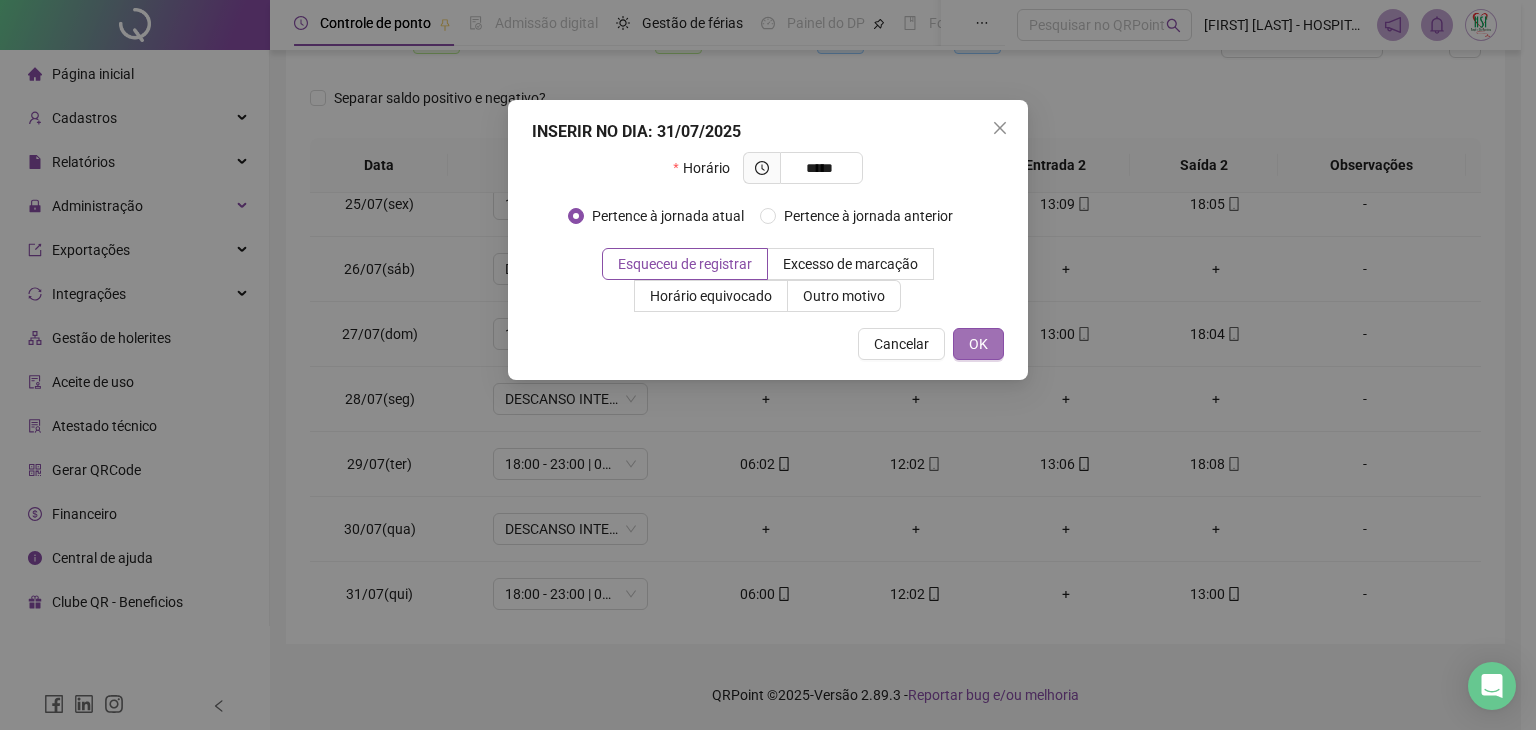 click on "OK" at bounding box center (978, 344) 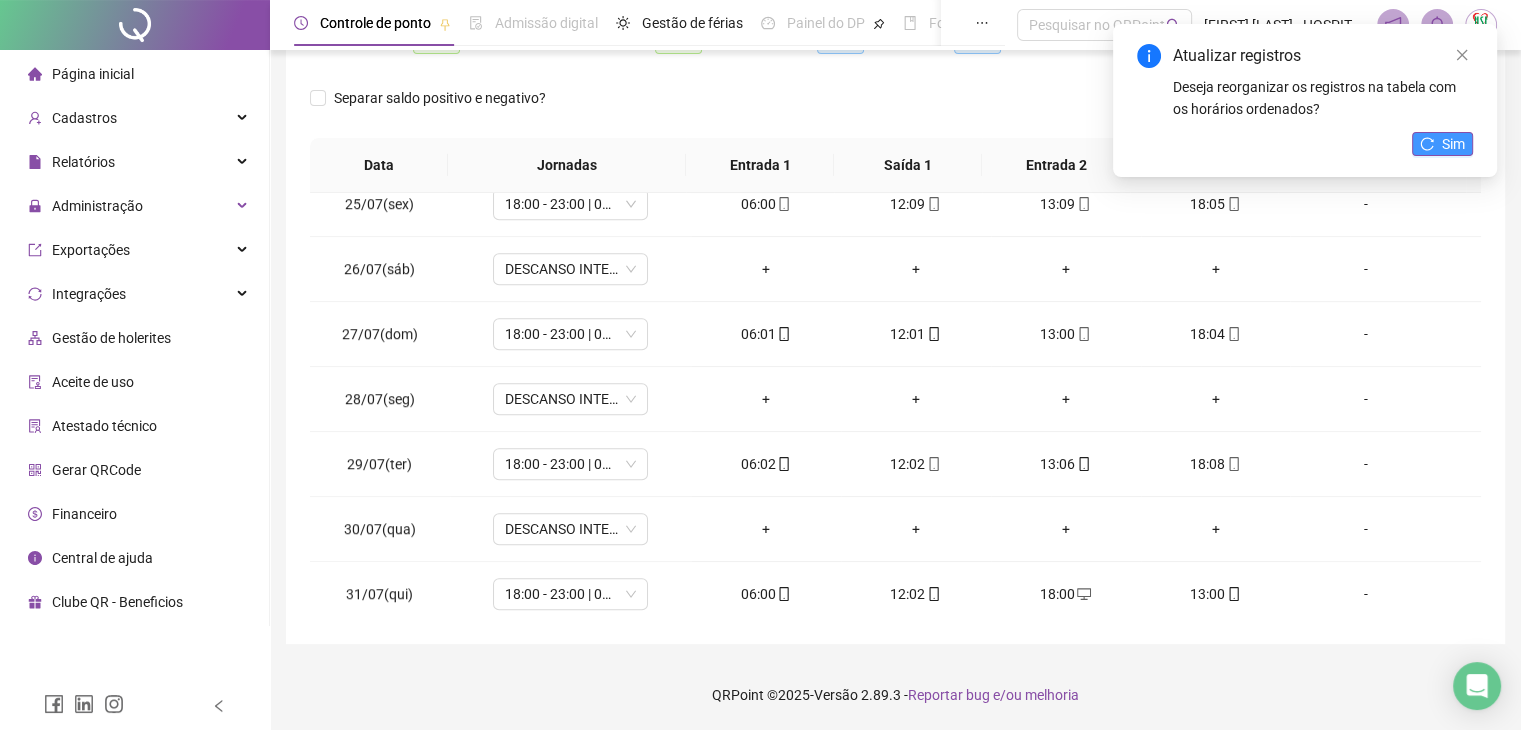 click on "Sim" at bounding box center (1442, 144) 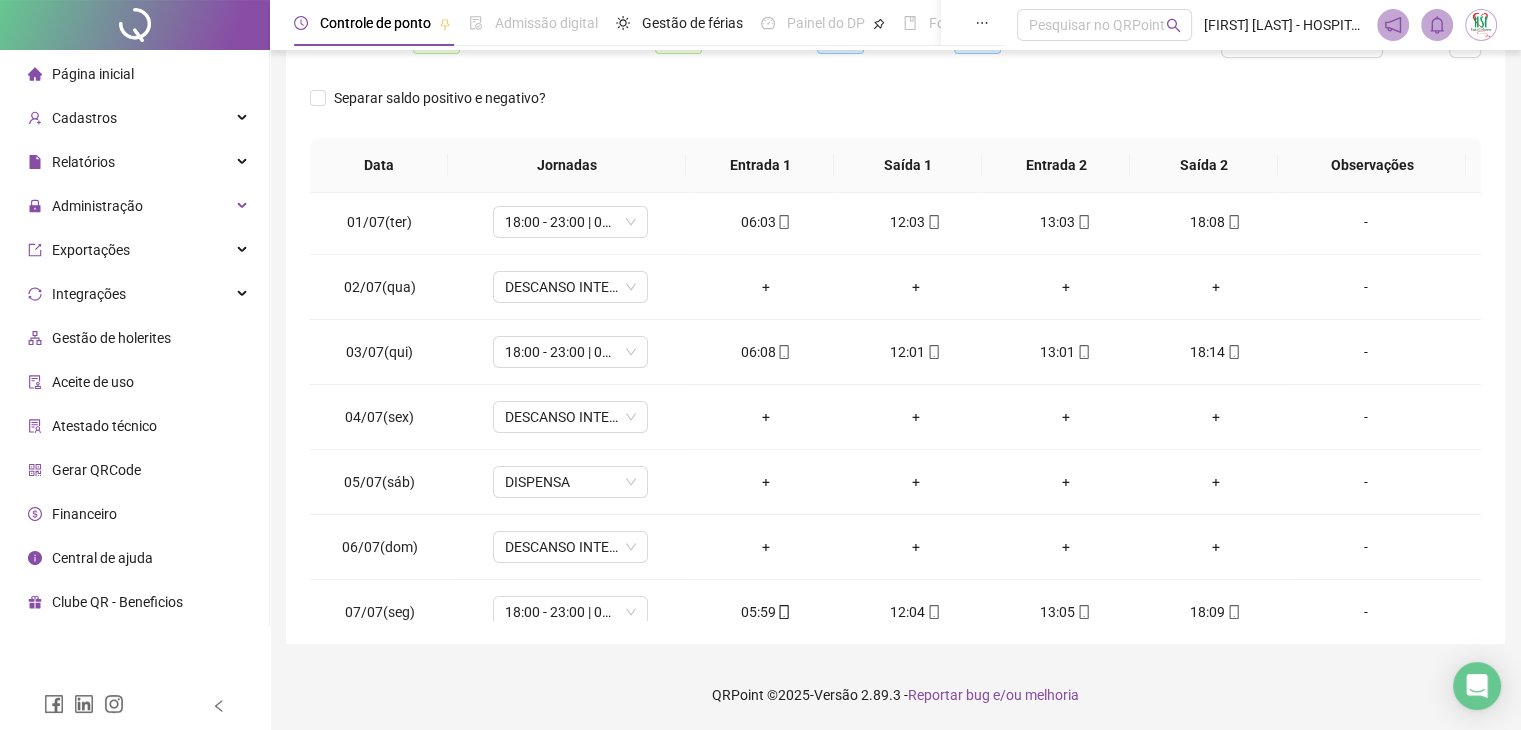 scroll, scrollTop: 0, scrollLeft: 0, axis: both 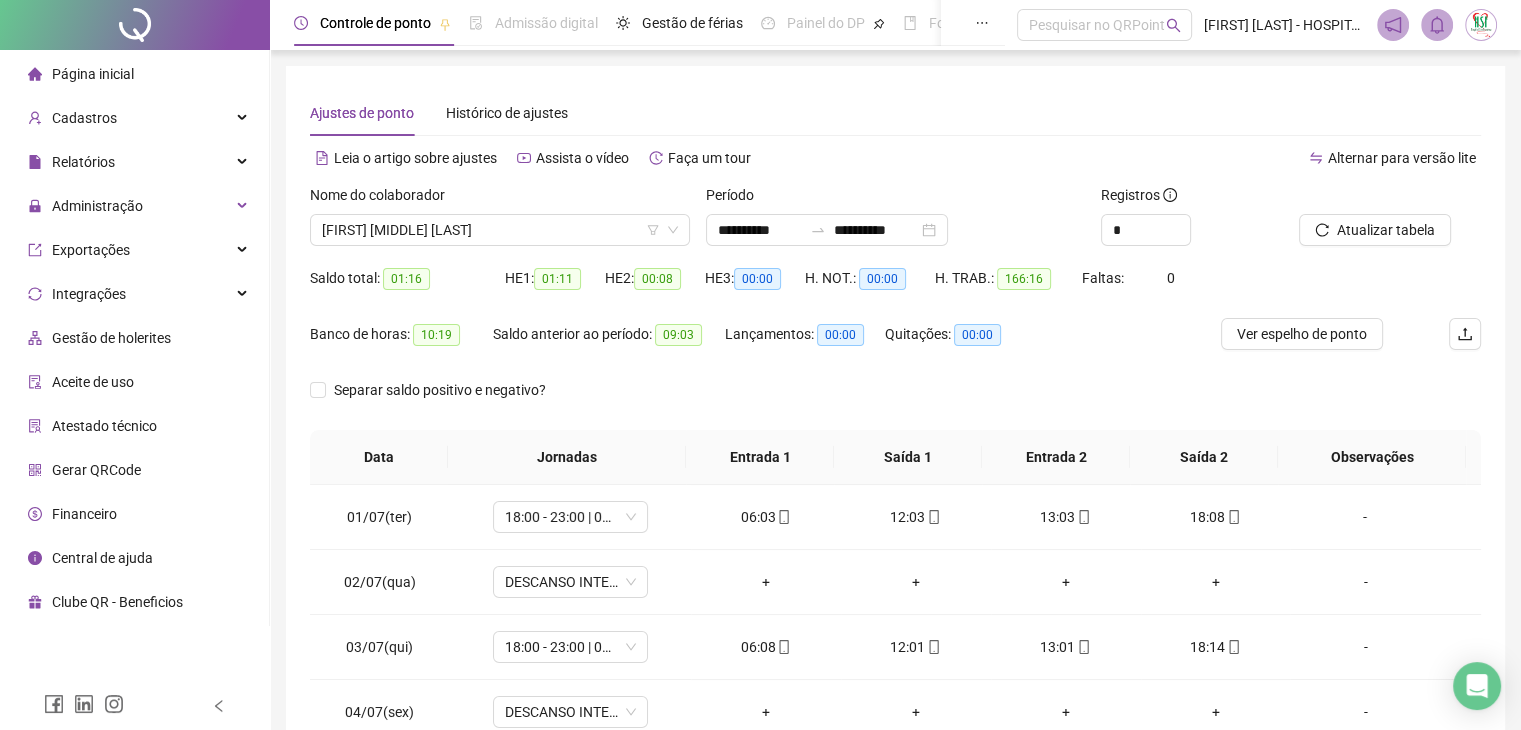 click on "Nome do colaborador" at bounding box center (500, 199) 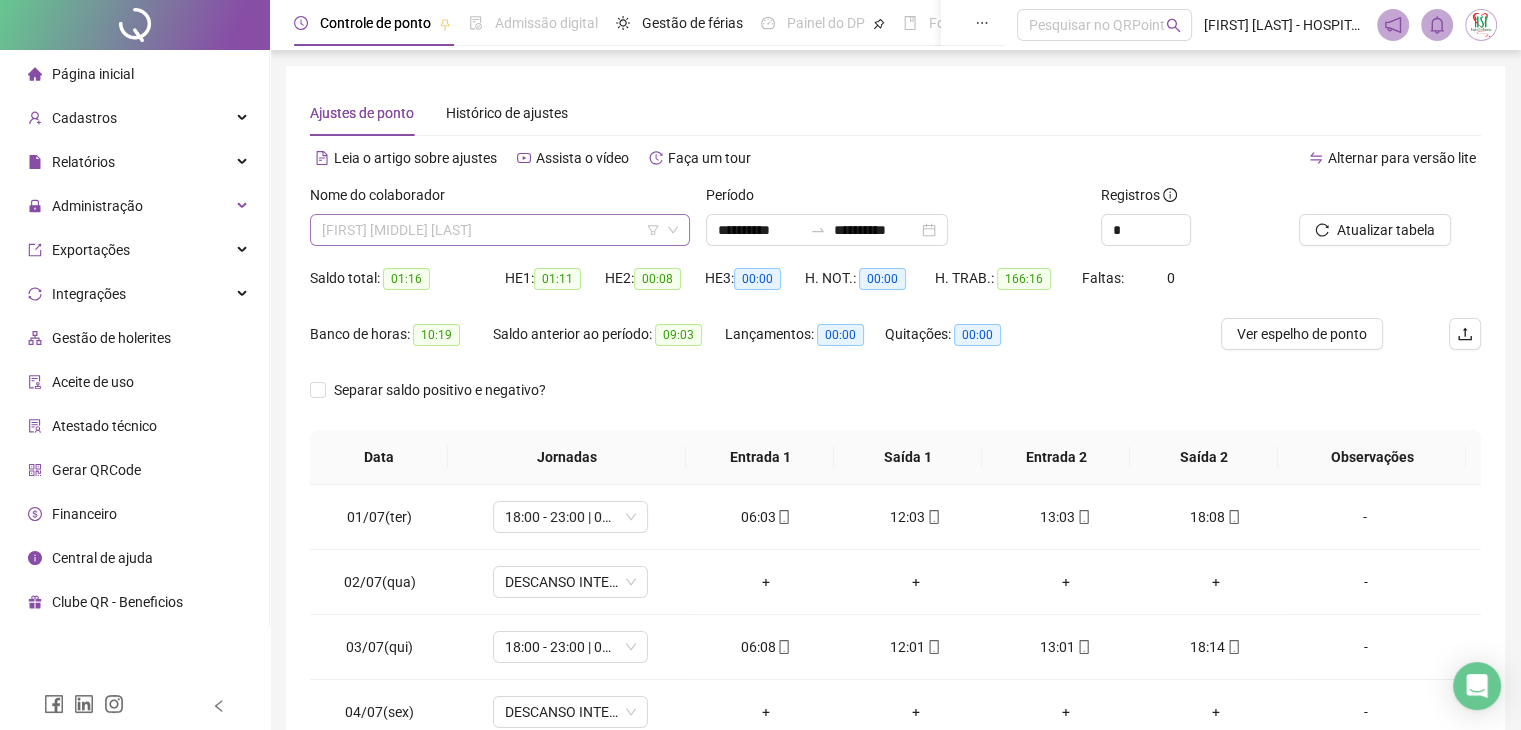 click on "[FIRST] [MIDDLE] [LAST]" at bounding box center (500, 230) 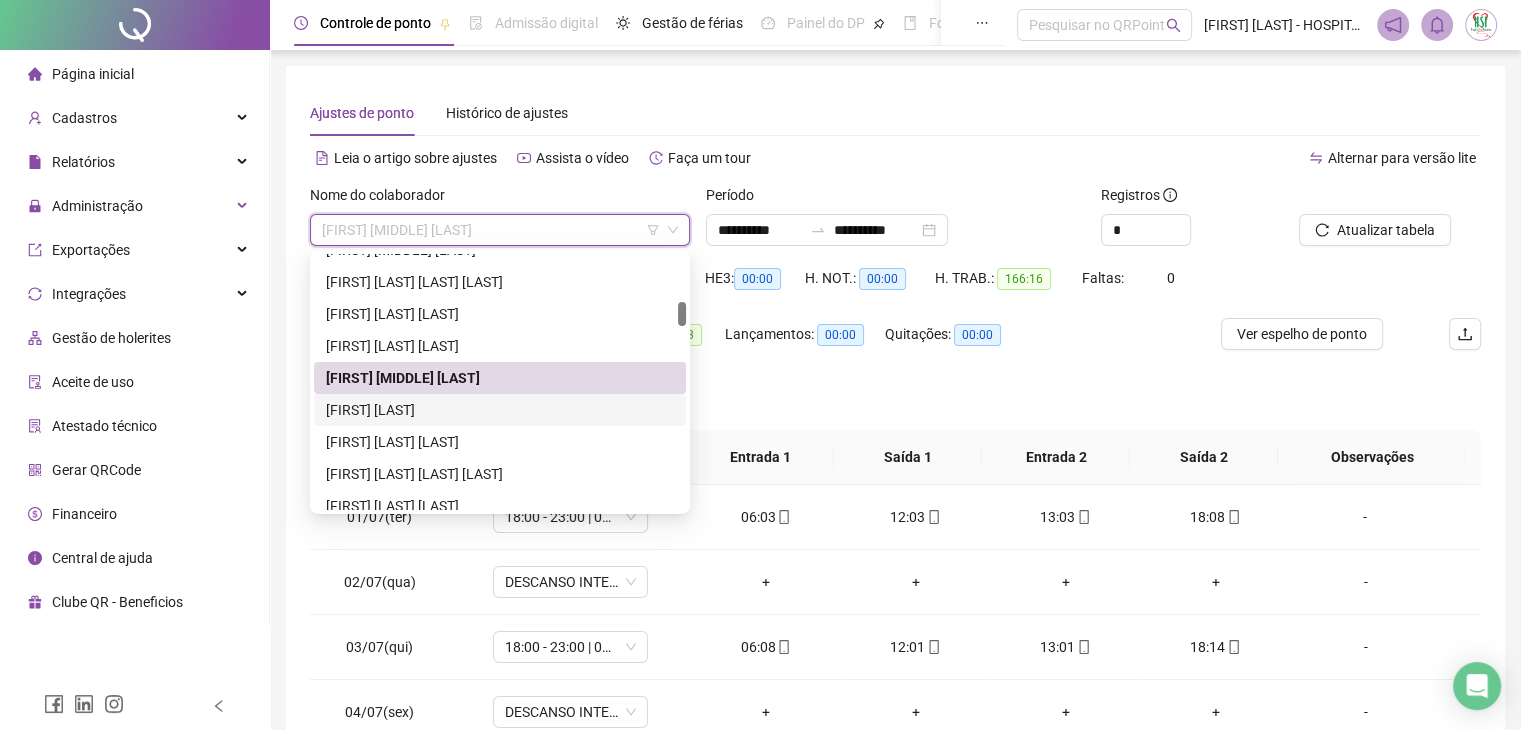 click on "[FIRST] [LAST]" at bounding box center (500, 410) 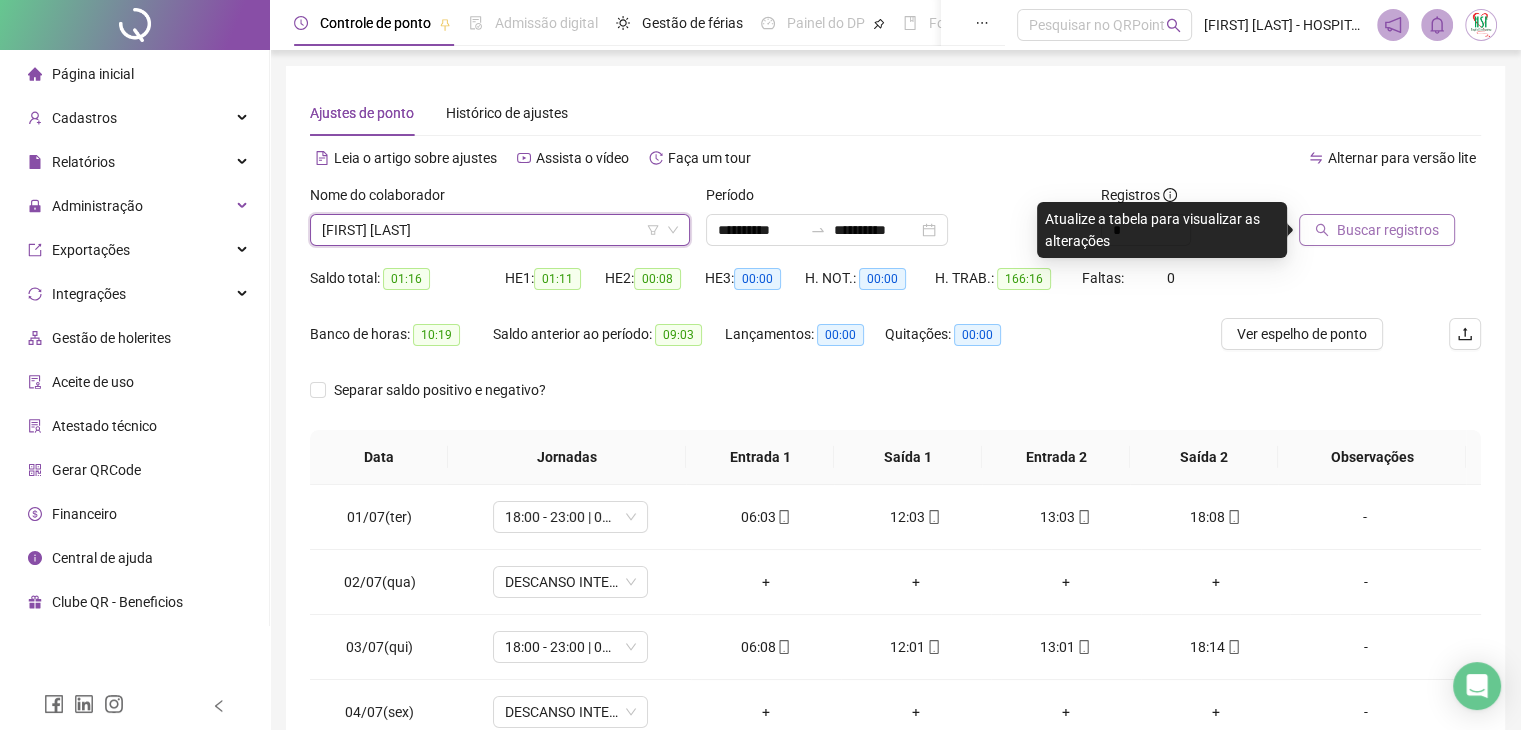 click on "Buscar registros" at bounding box center (1377, 230) 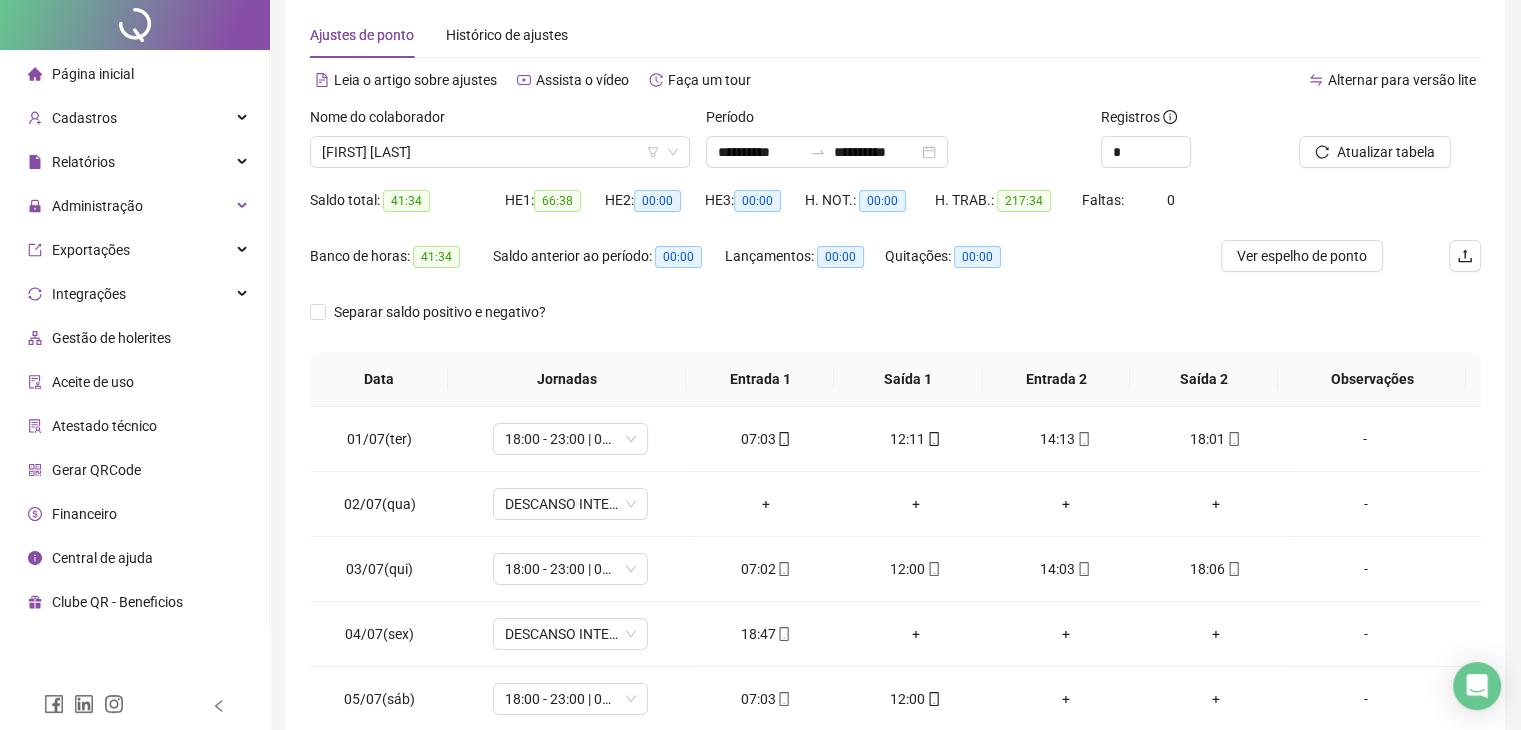 scroll, scrollTop: 100, scrollLeft: 0, axis: vertical 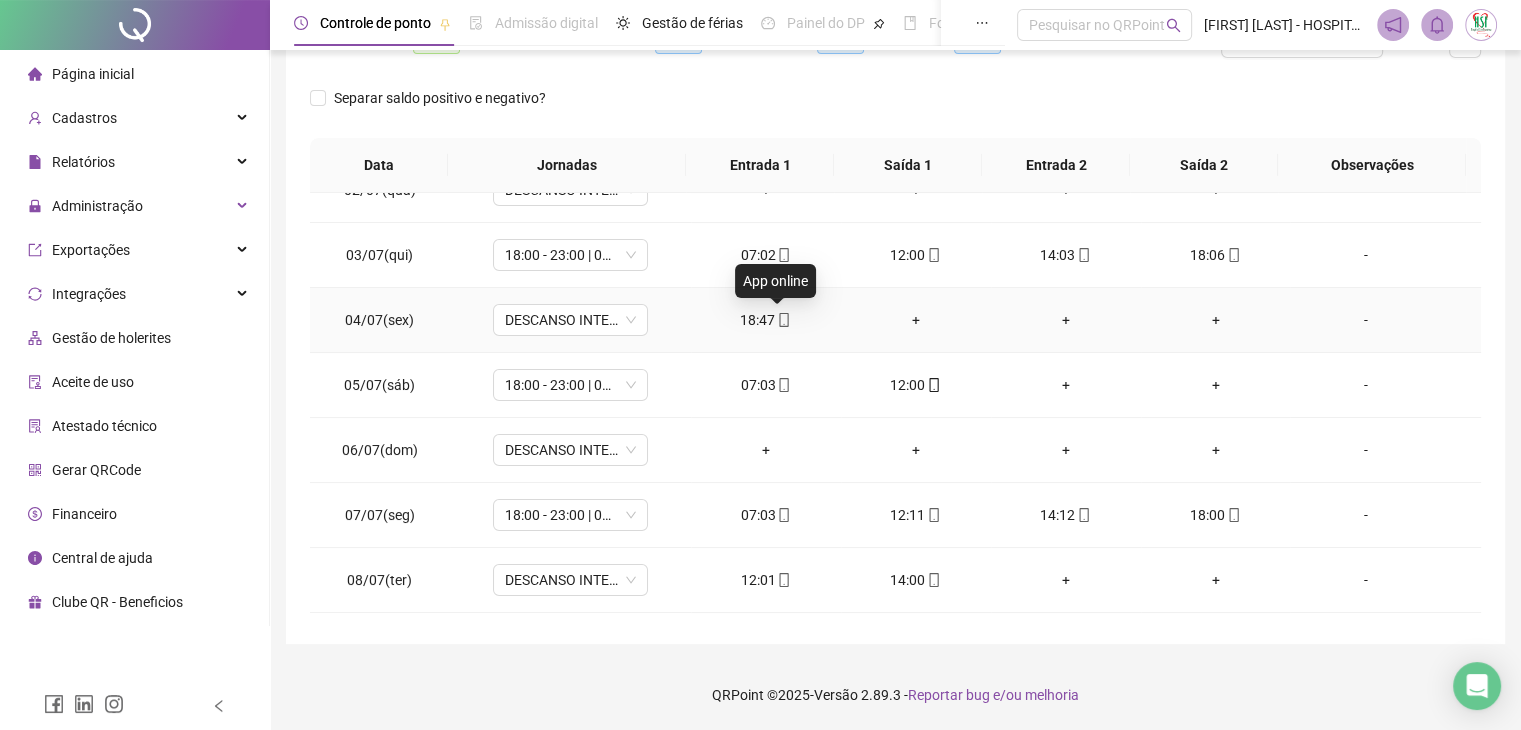 click 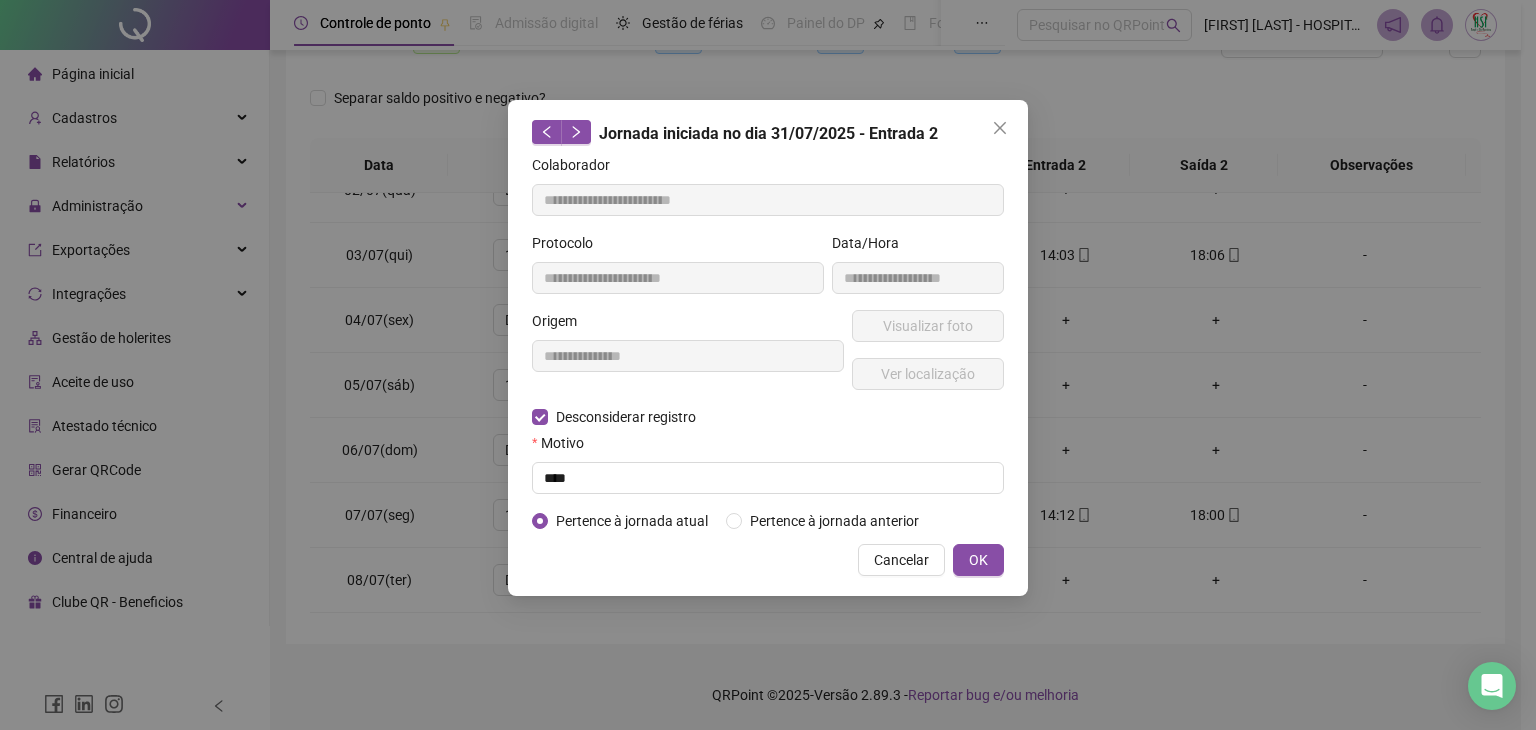 type on "**********" 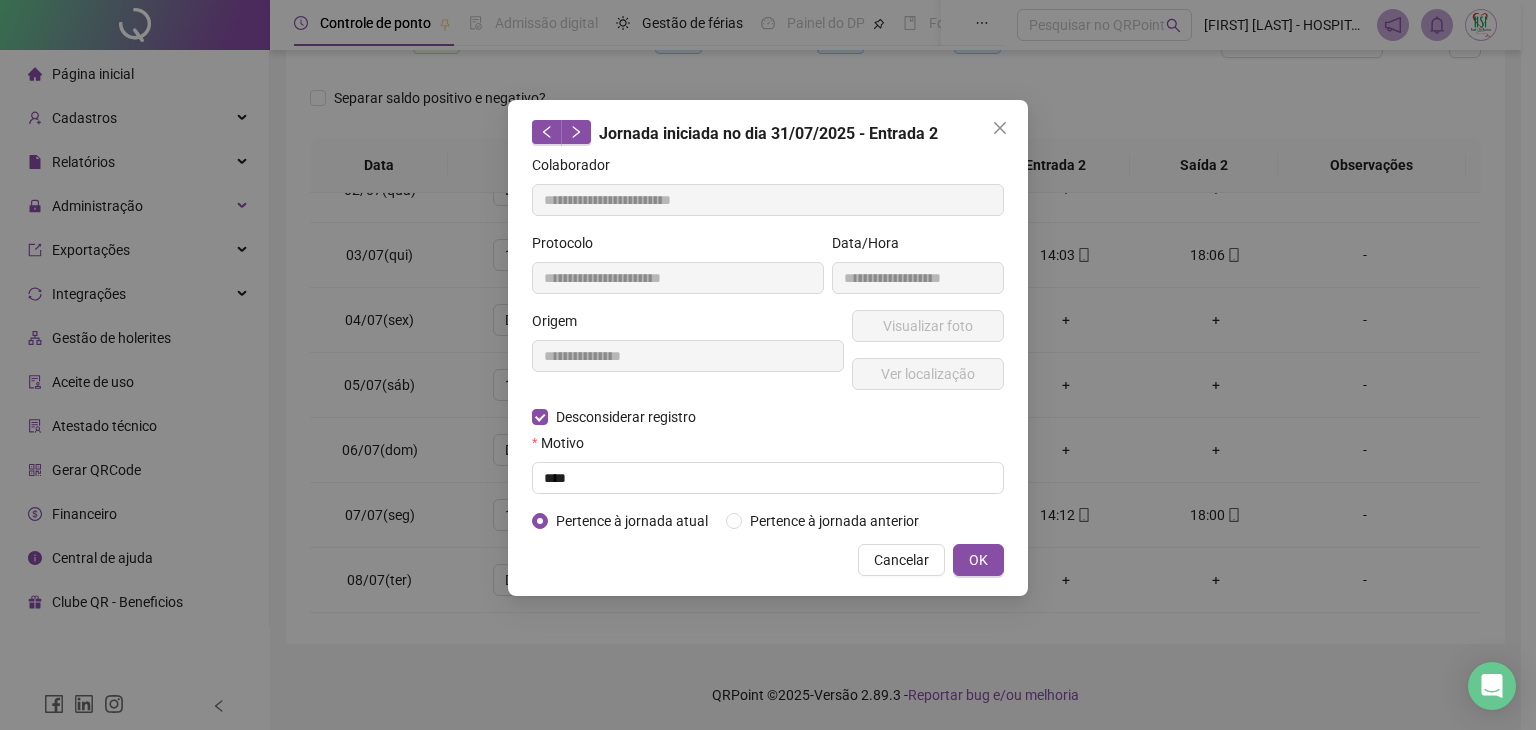 type on "**********" 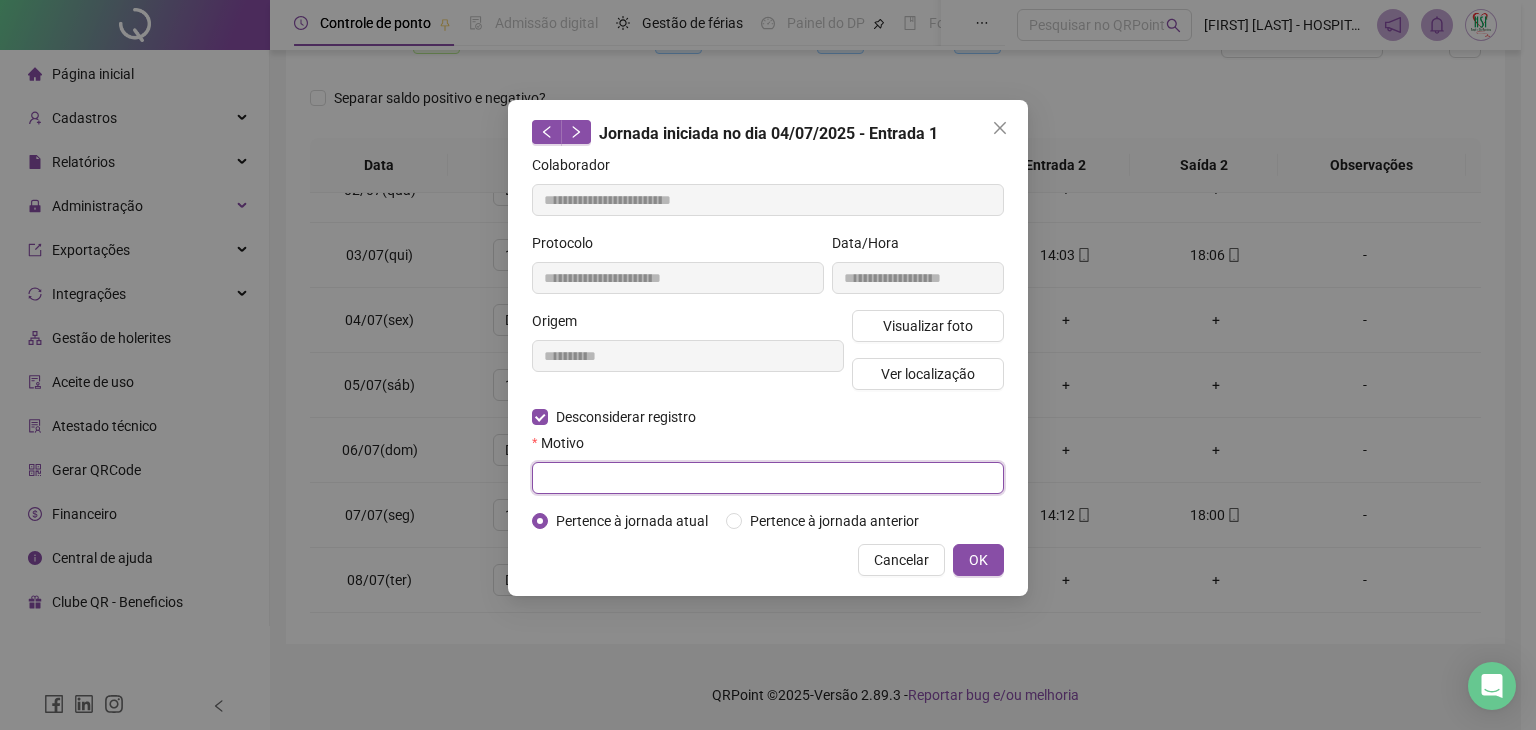 click at bounding box center (768, 478) 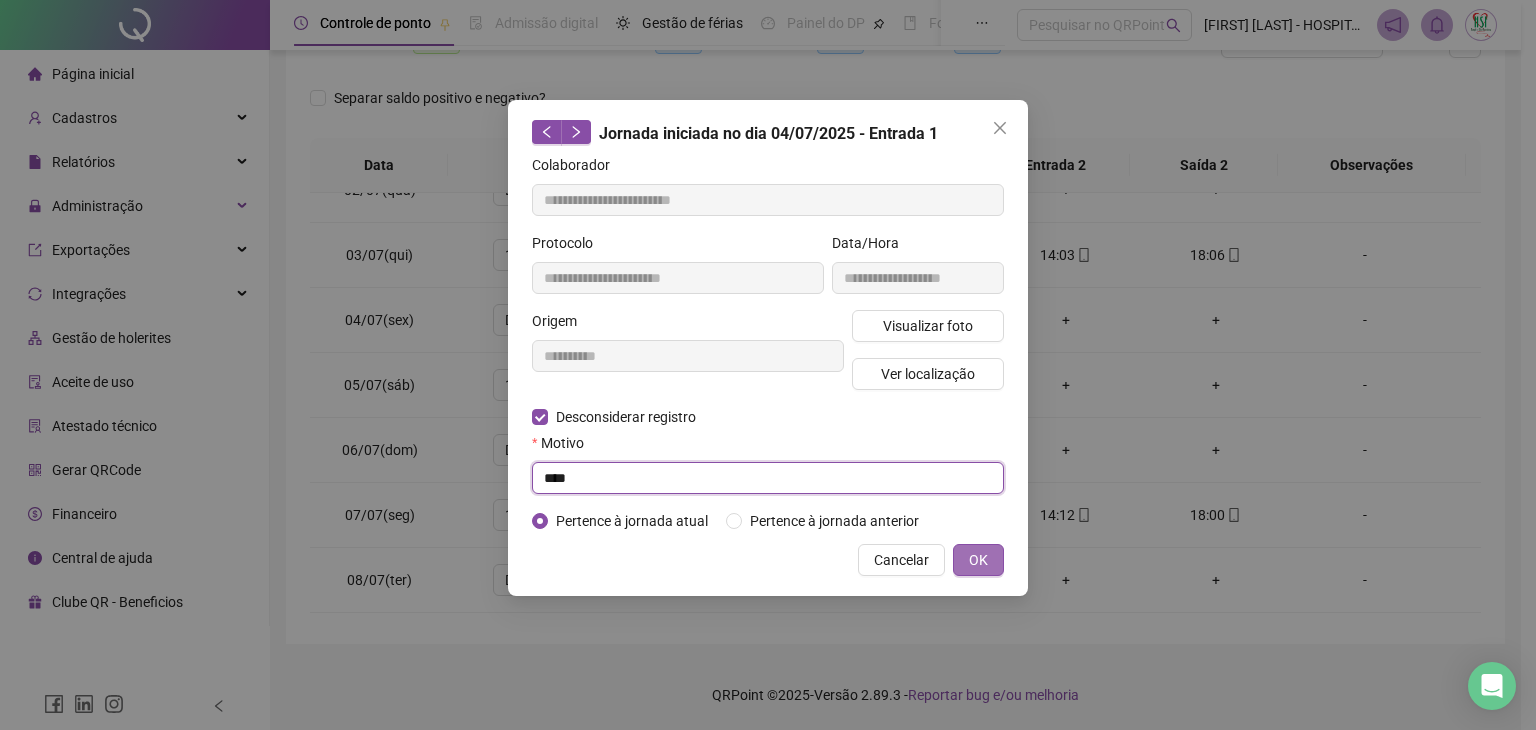 type on "****" 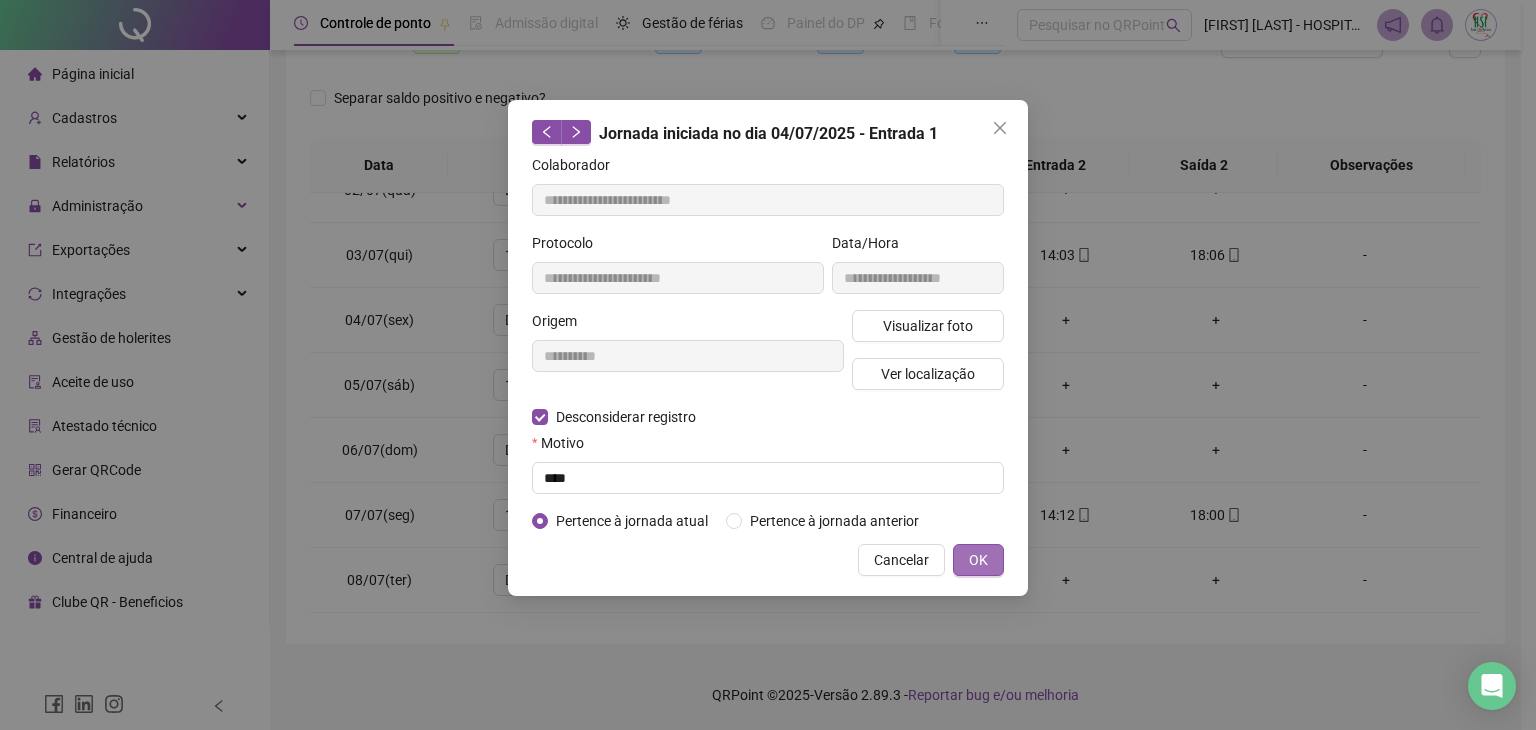 click on "OK" at bounding box center [978, 560] 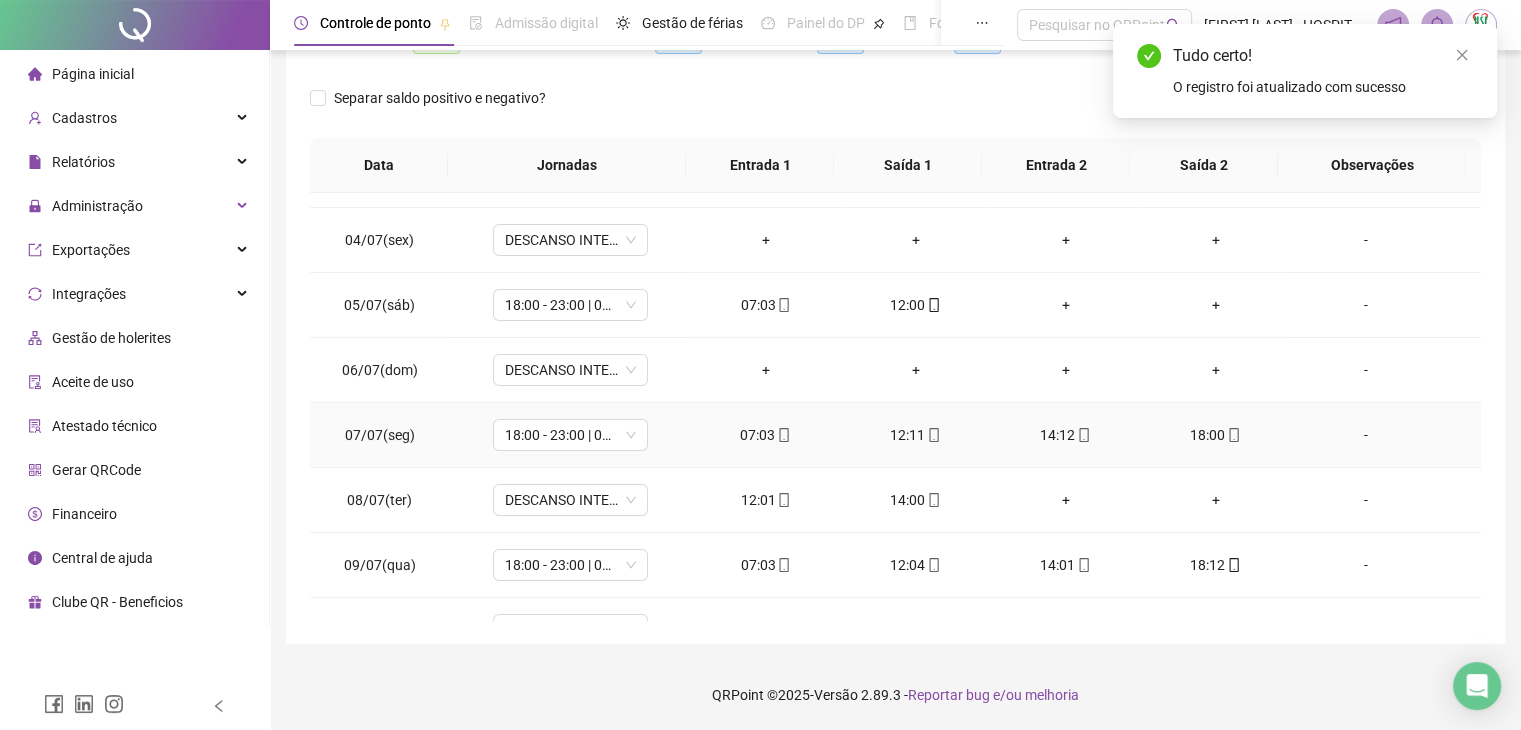 scroll, scrollTop: 300, scrollLeft: 0, axis: vertical 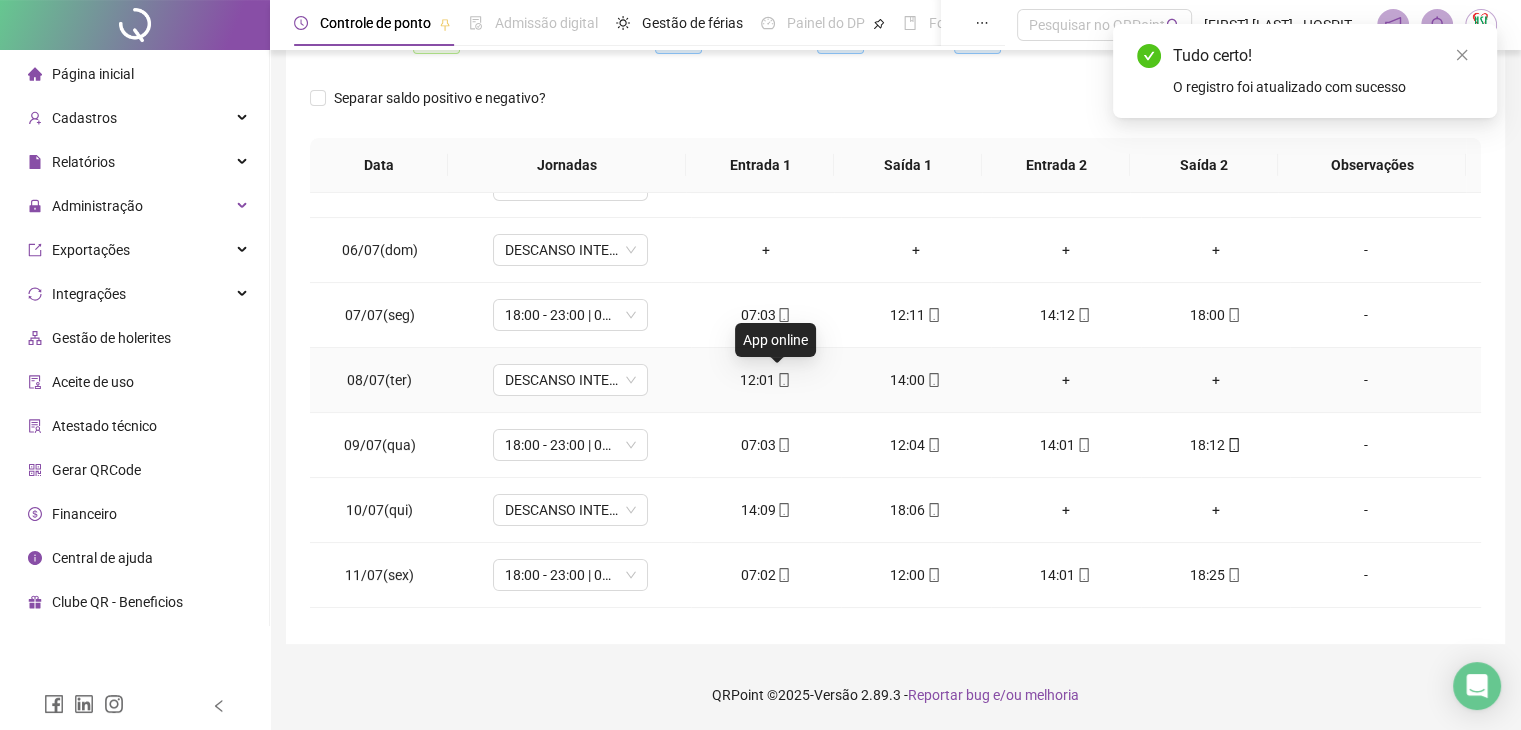 click 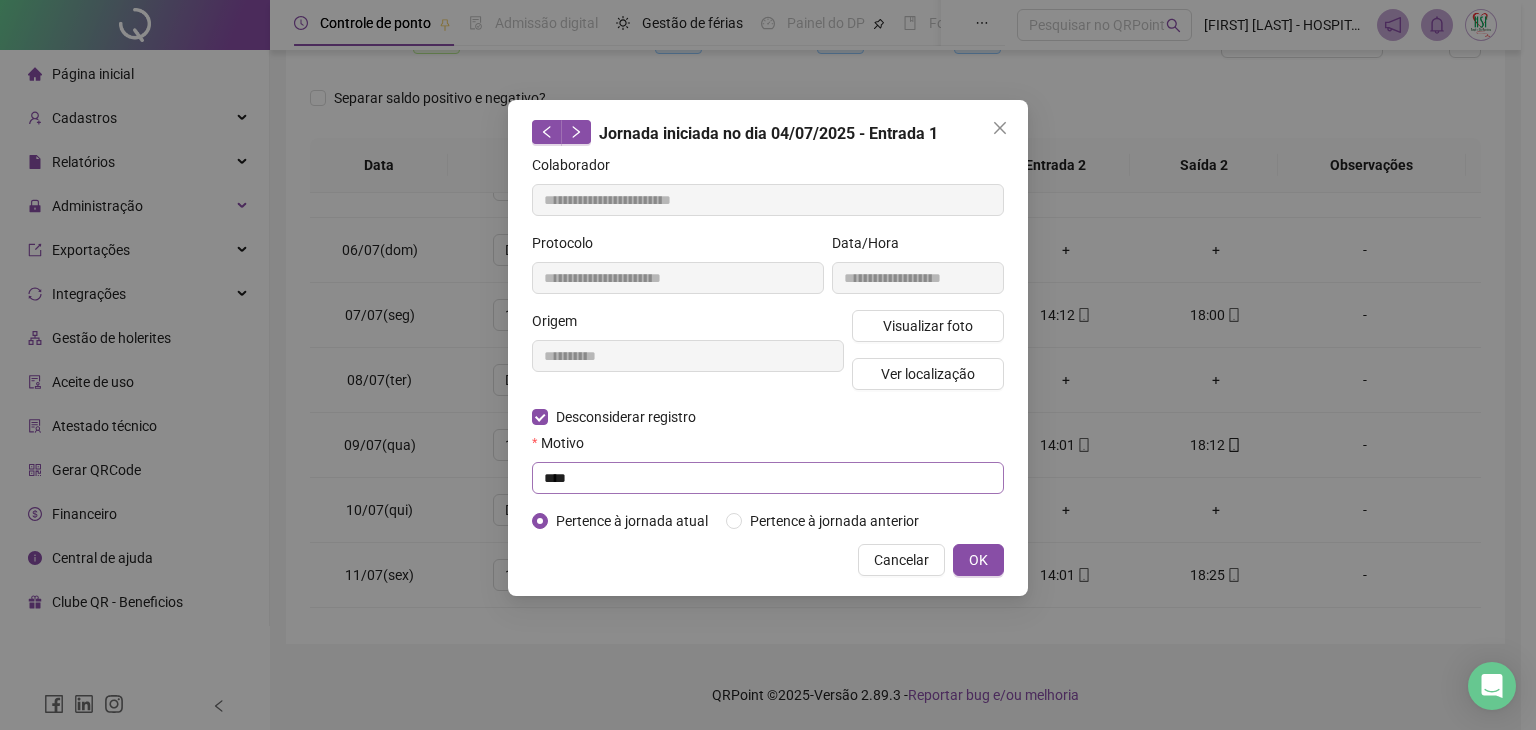type on "**********" 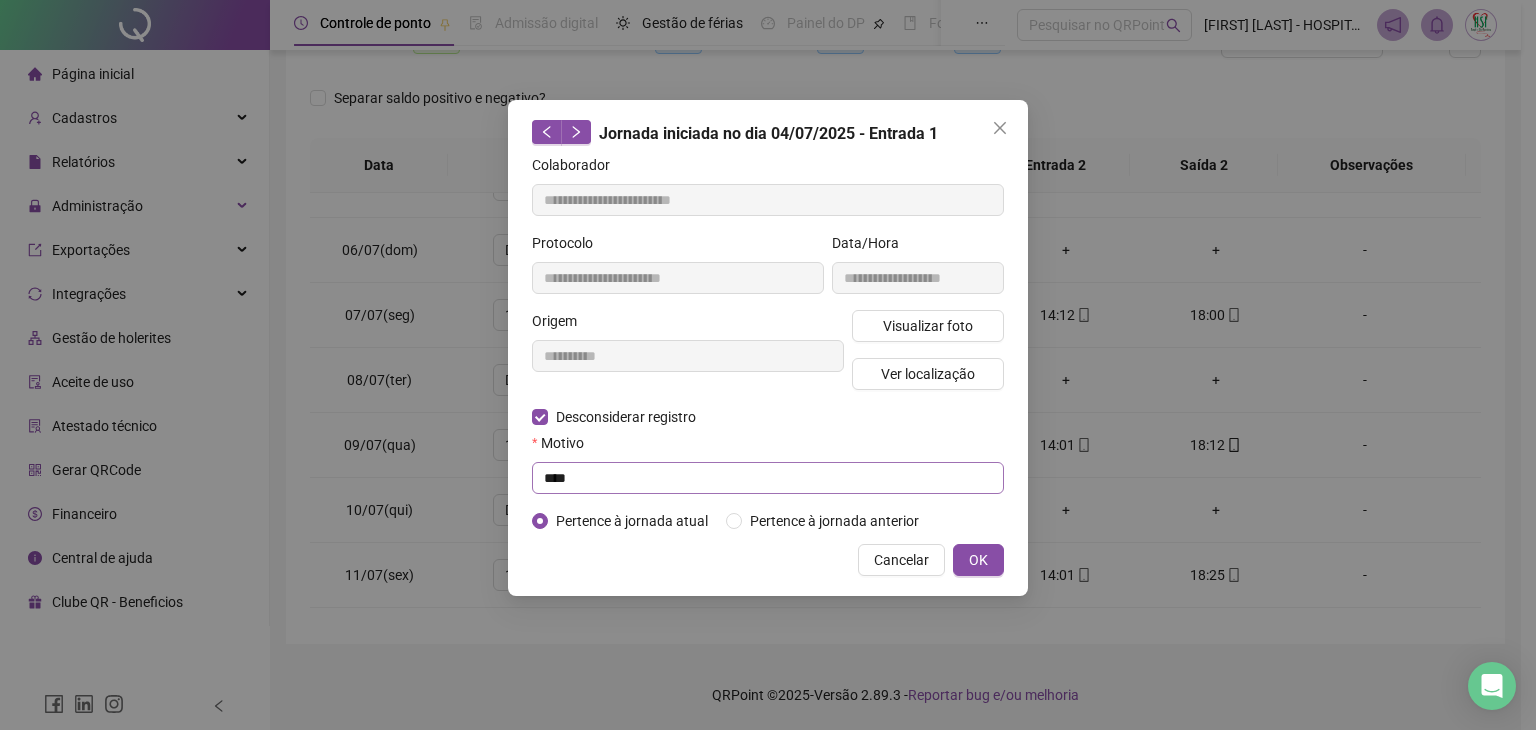type on "**********" 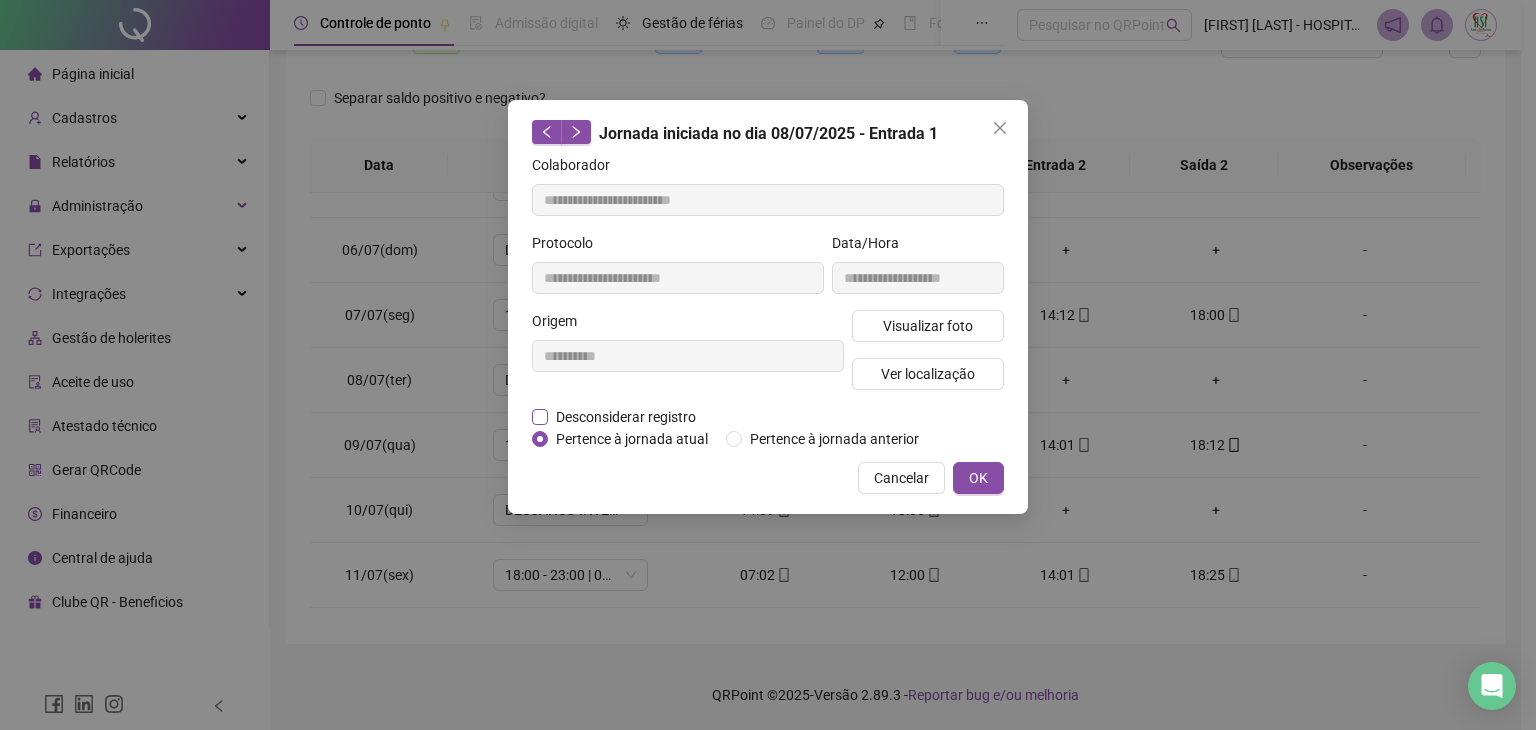 click on "Desconsiderar registro" at bounding box center (626, 417) 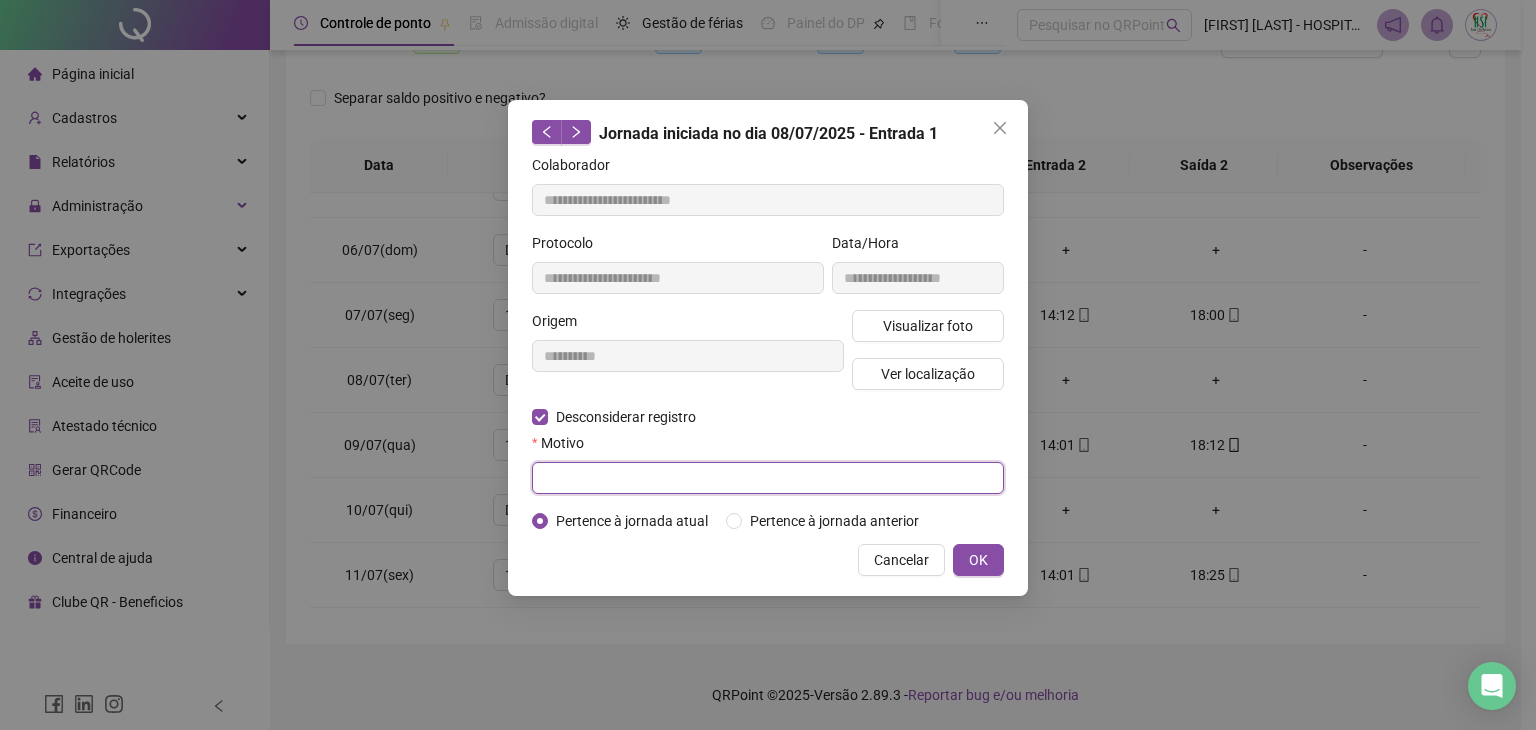 click at bounding box center (768, 478) 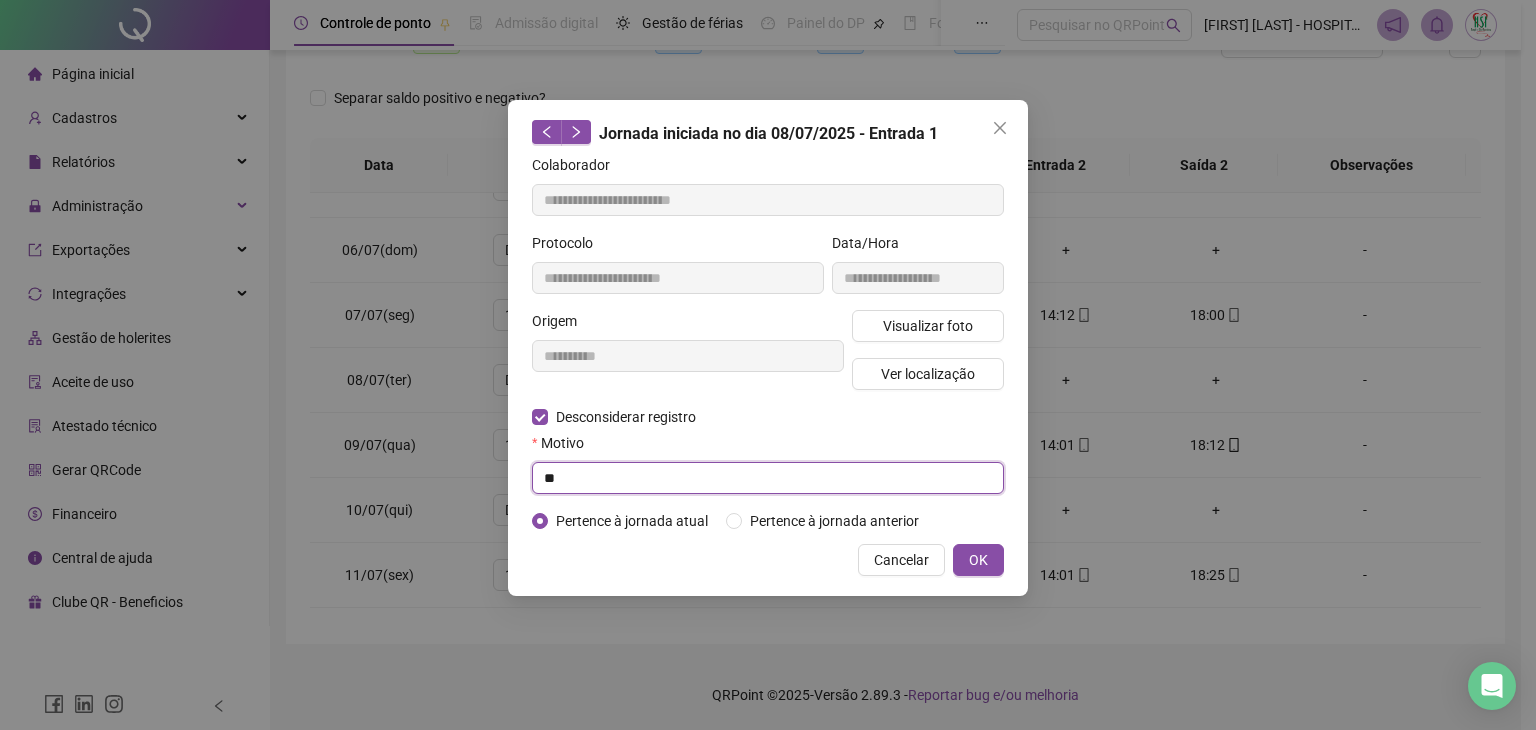 type on "*" 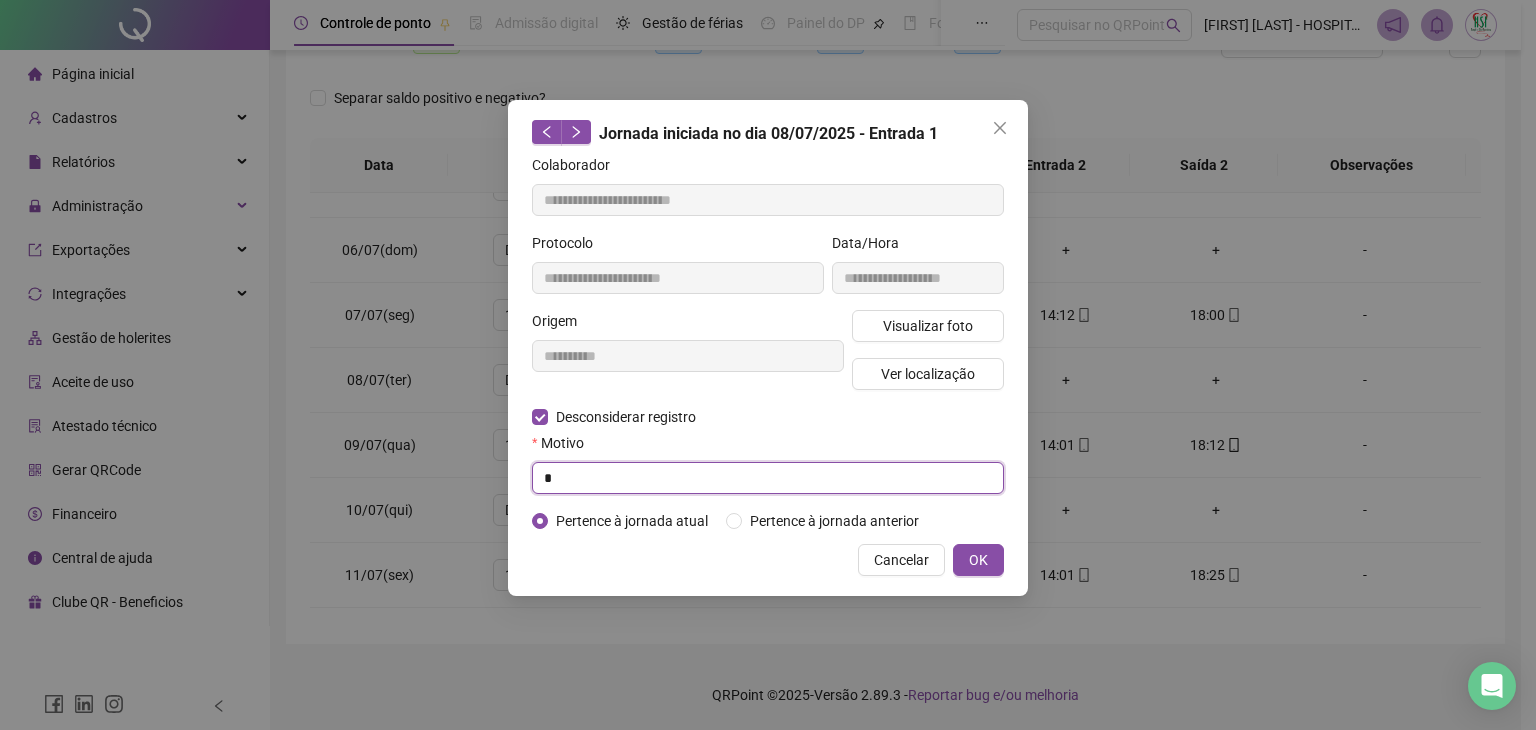 type 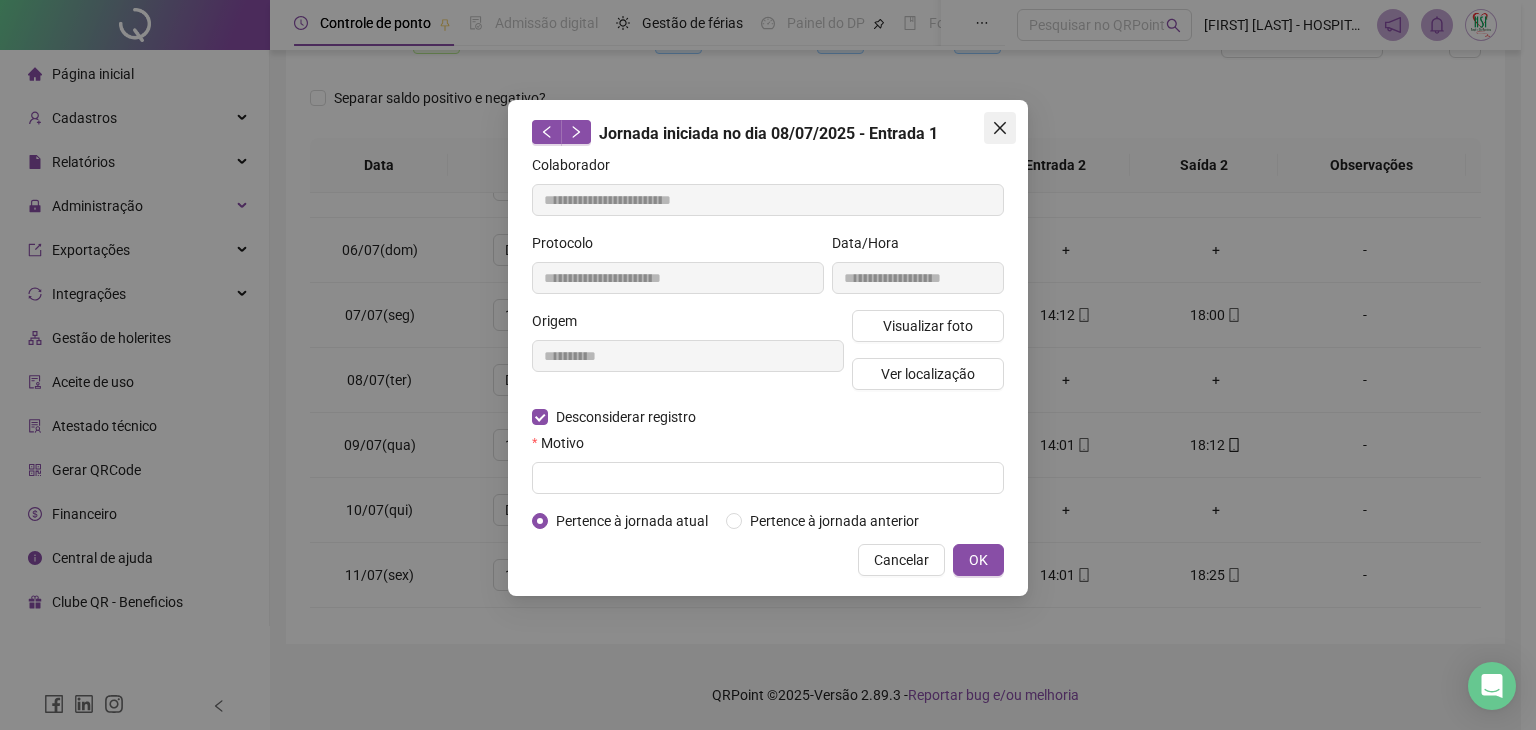 click 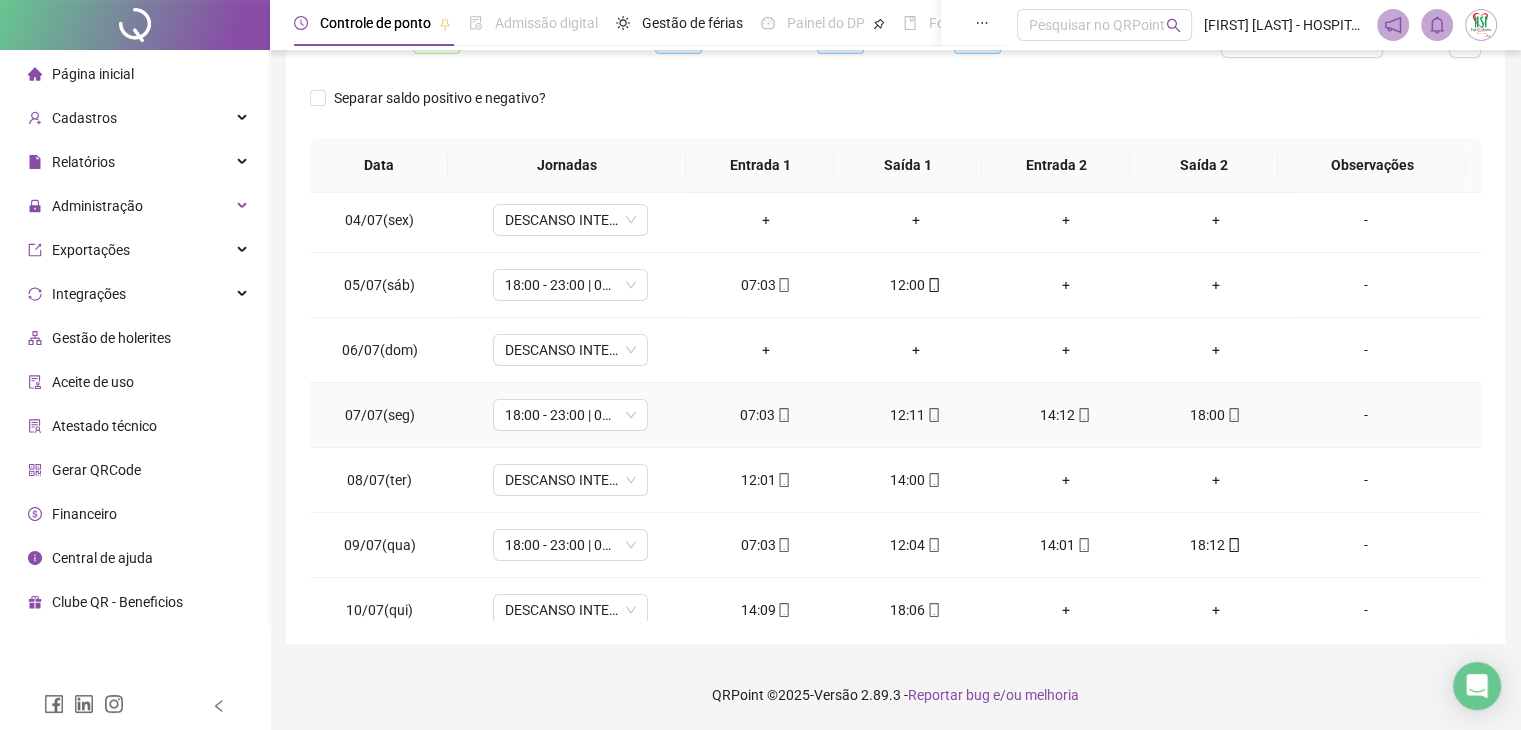 scroll, scrollTop: 300, scrollLeft: 0, axis: vertical 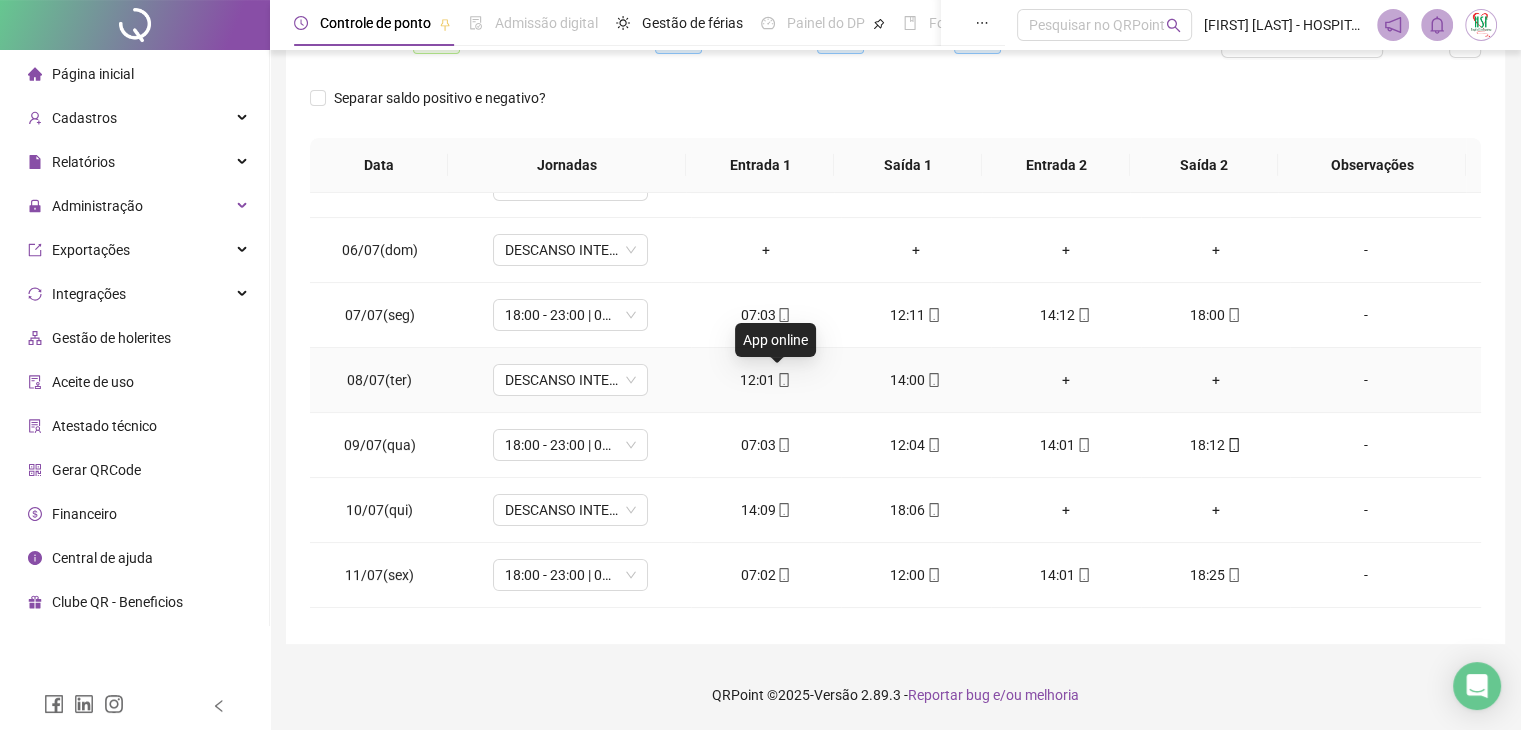 click 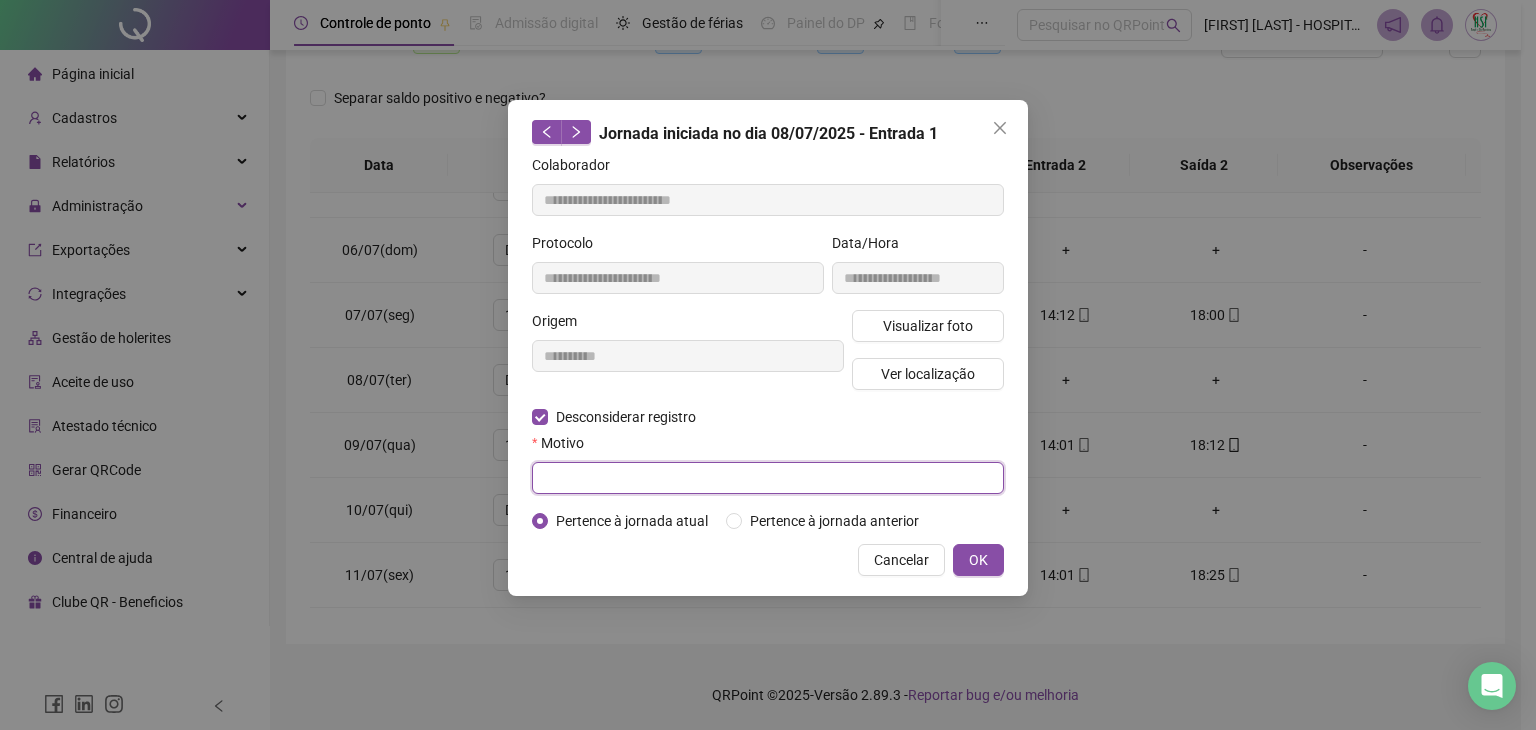click at bounding box center [768, 478] 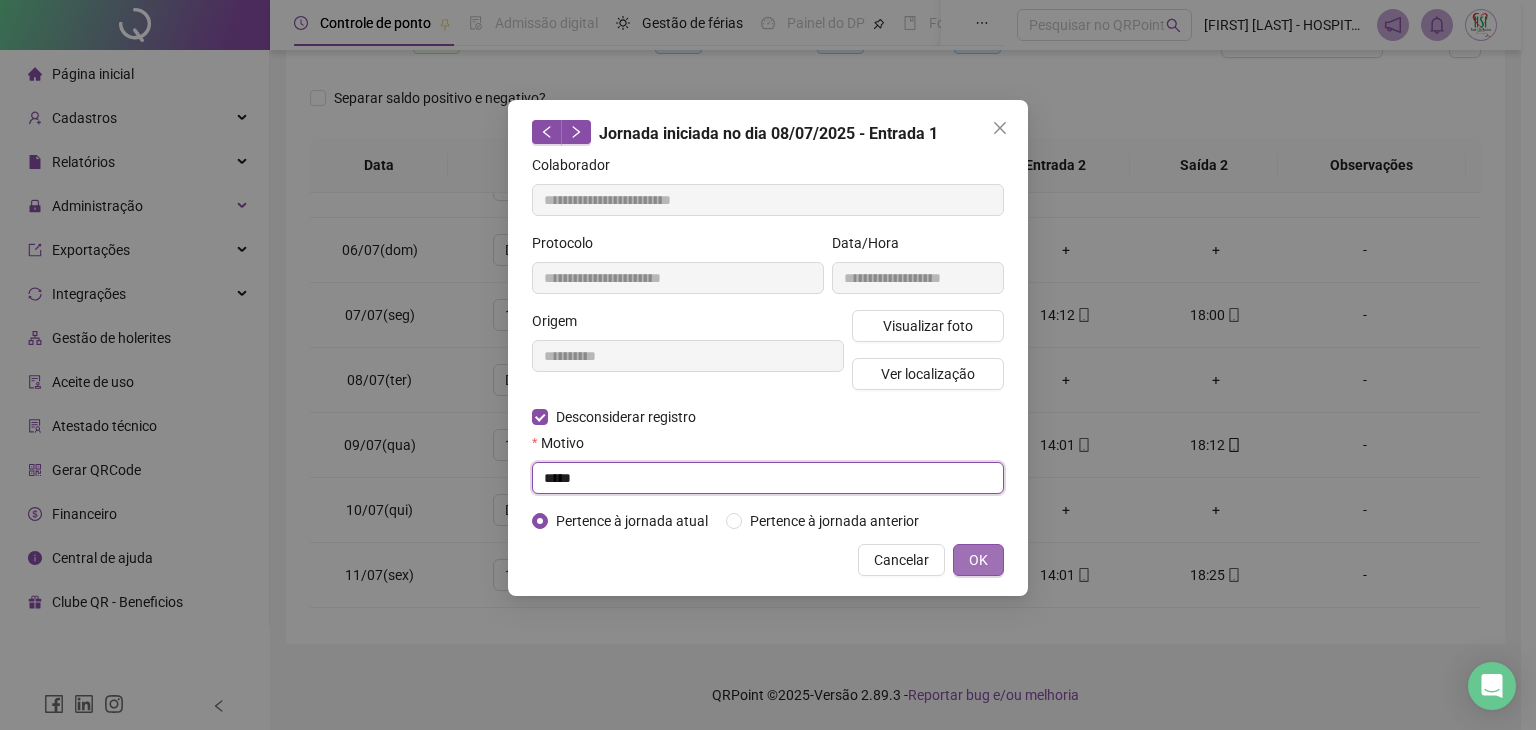 type on "****" 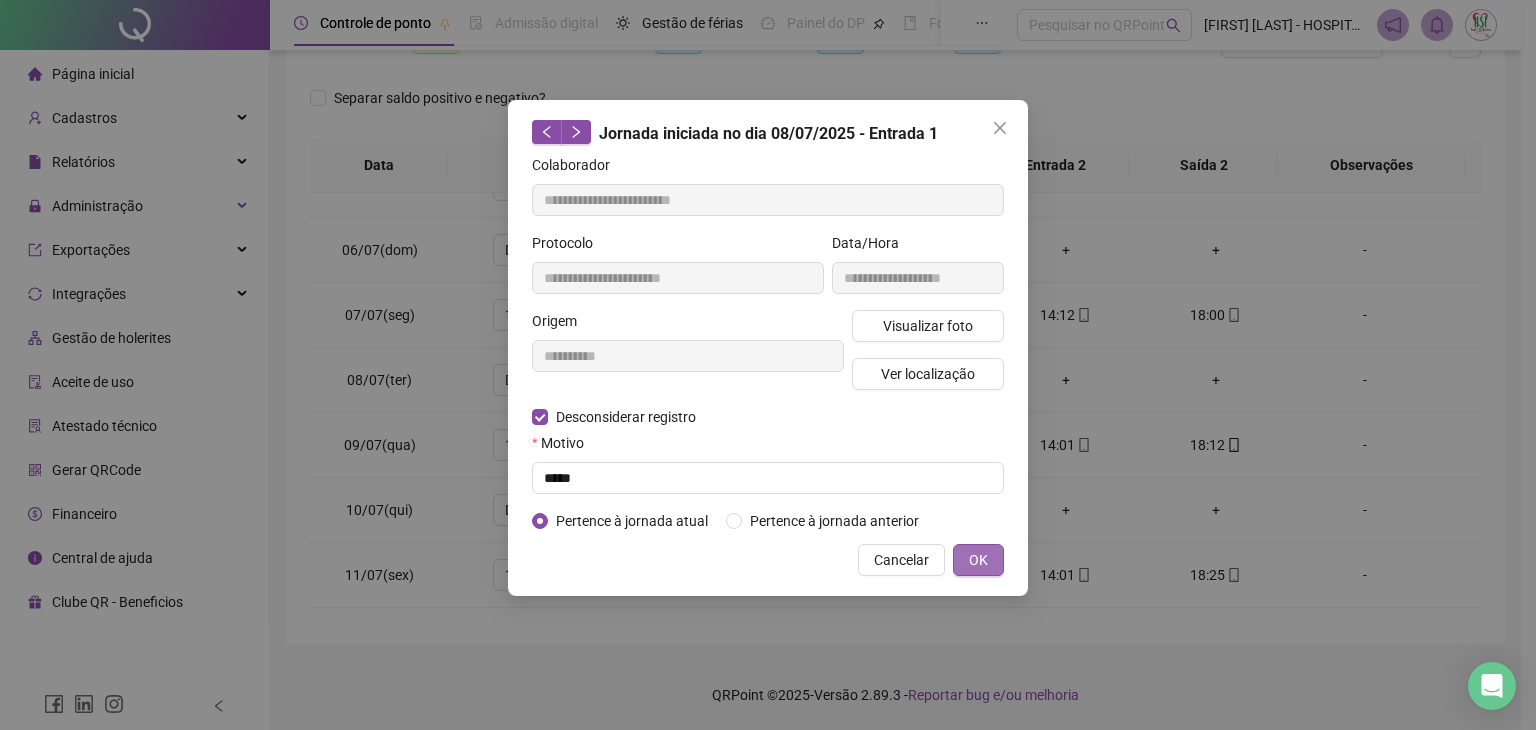 click on "OK" at bounding box center (978, 560) 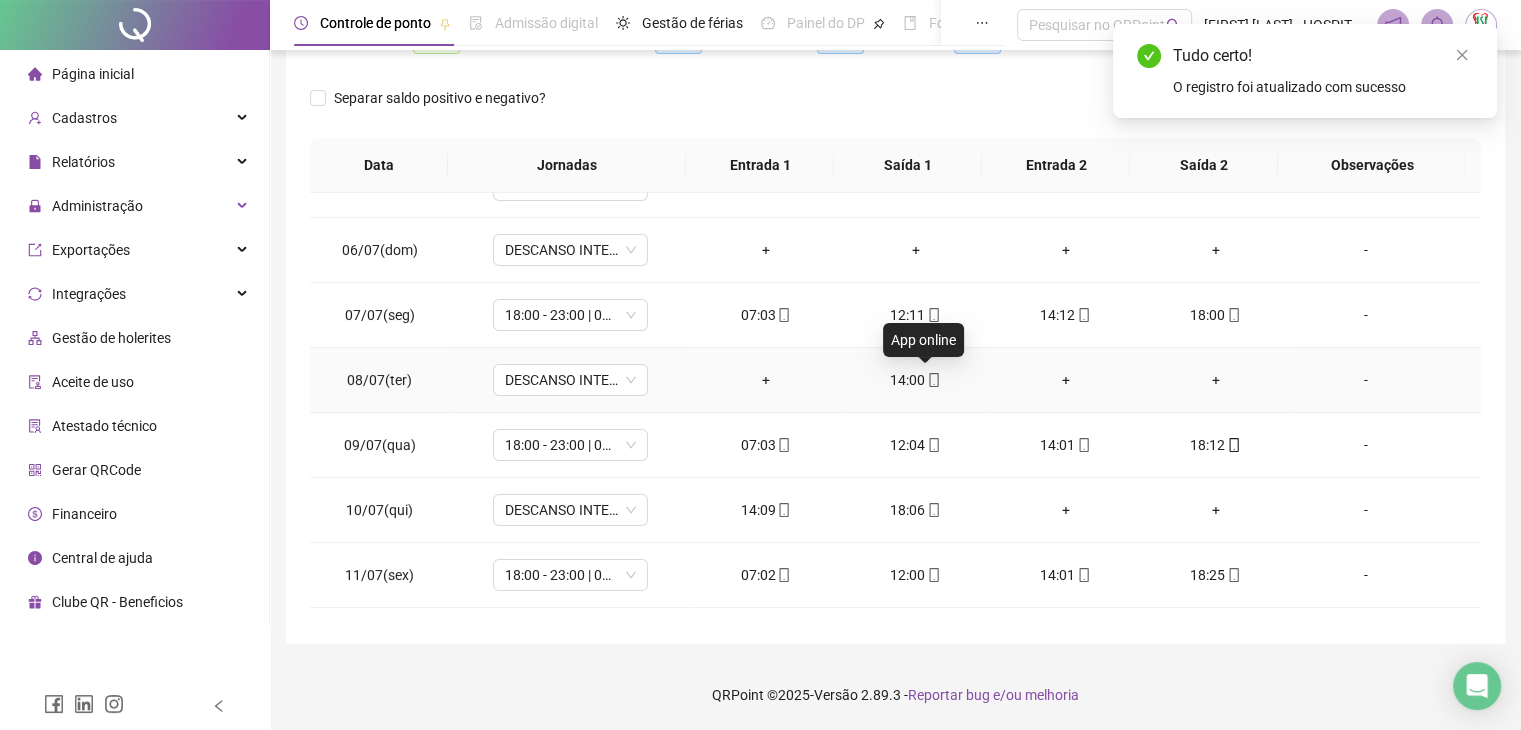 click 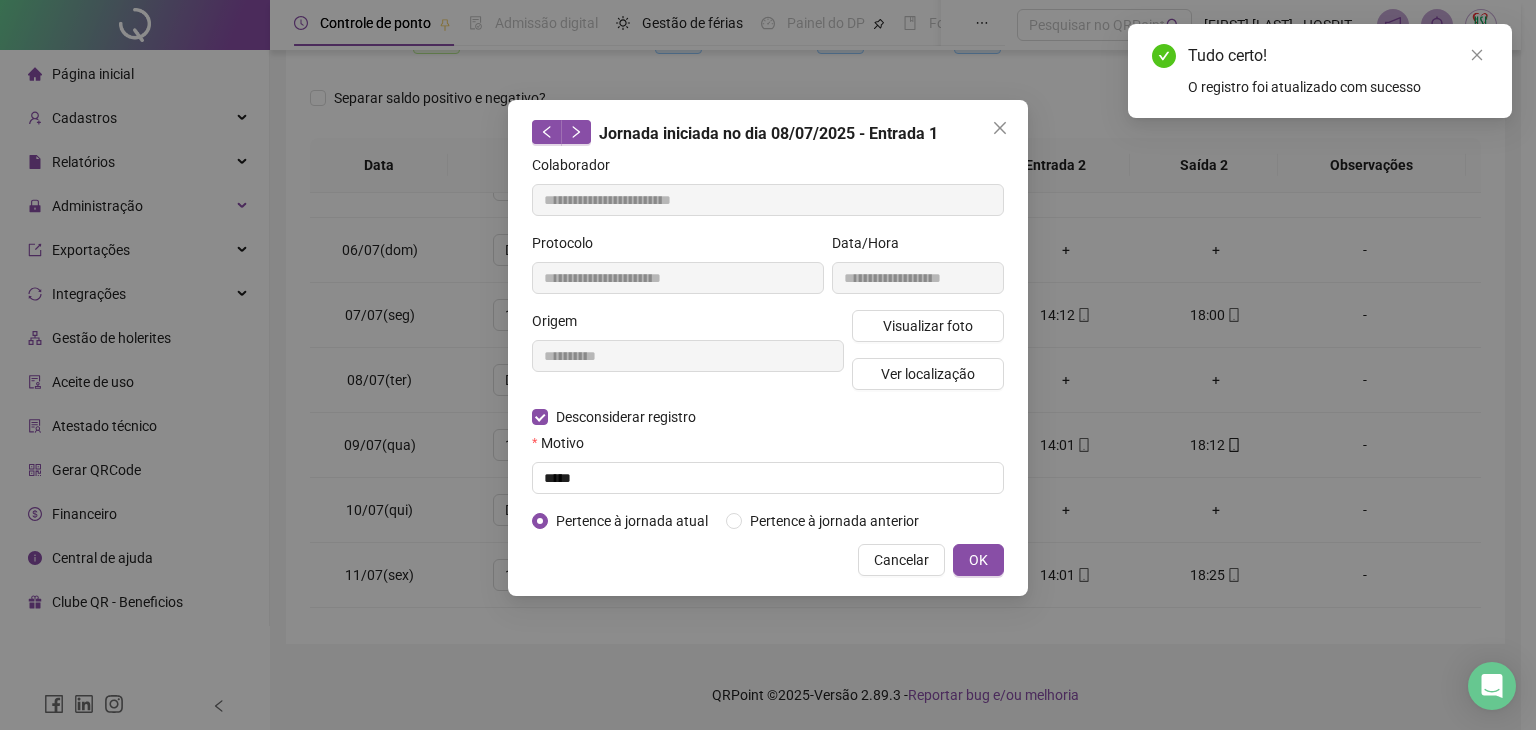 type on "**********" 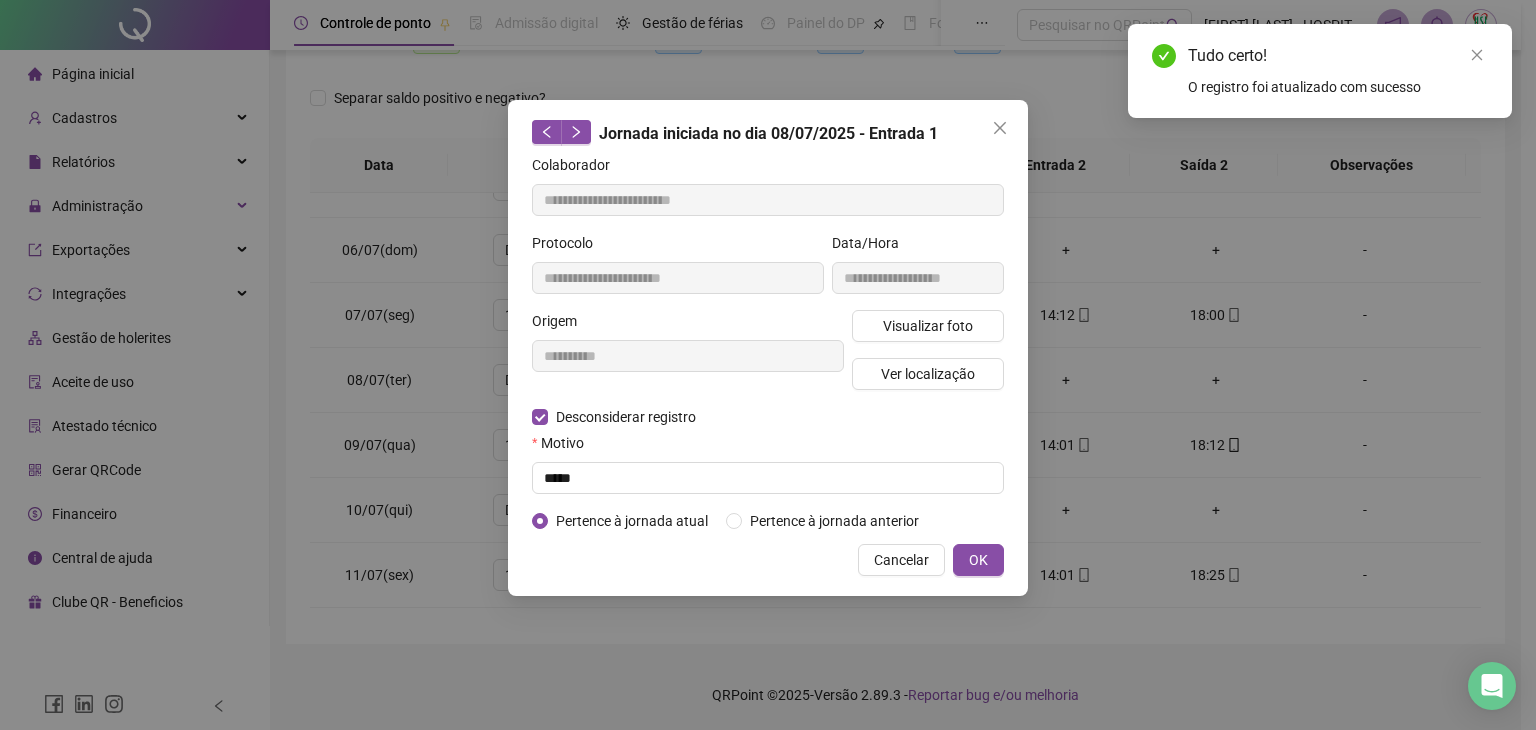 type on "**********" 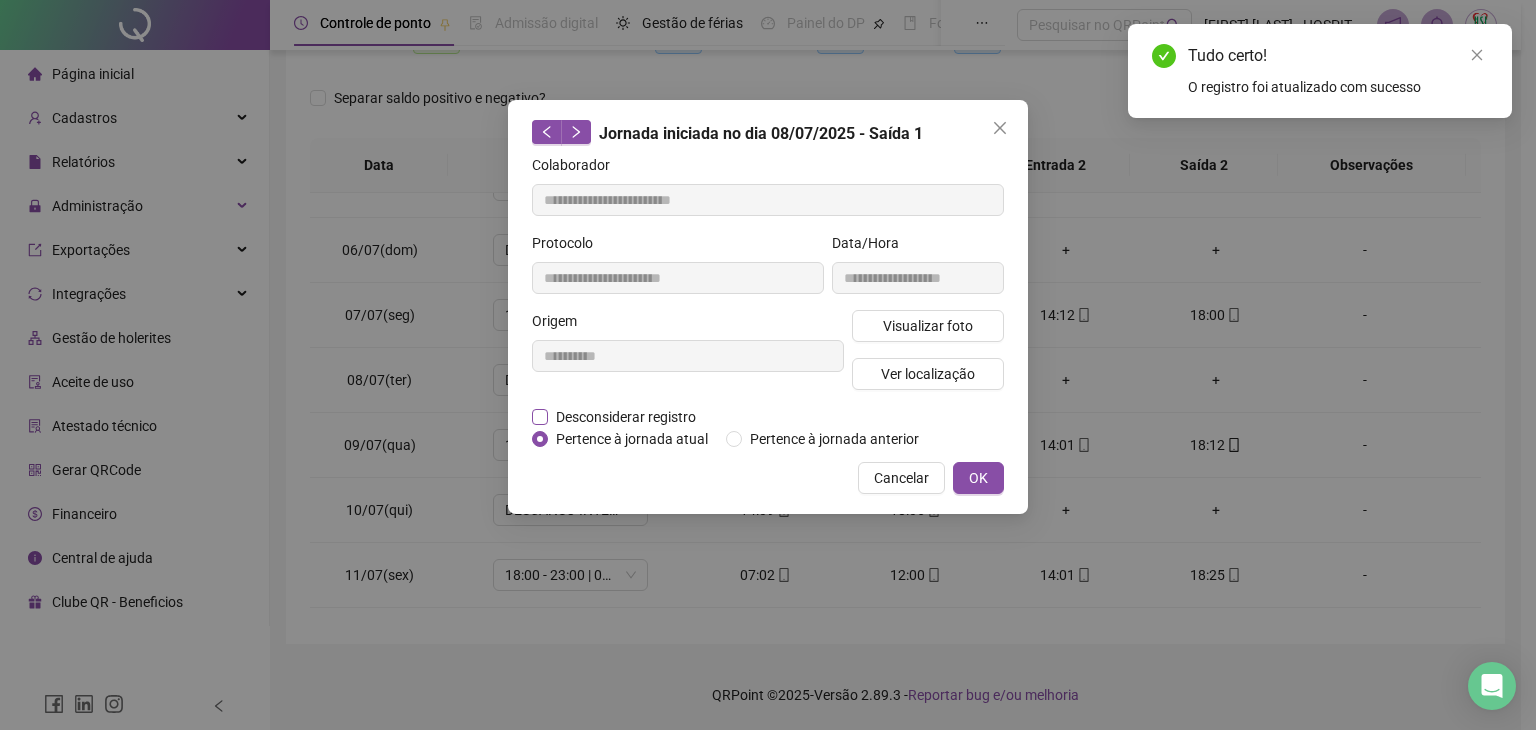 drag, startPoint x: 600, startPoint y: 417, endPoint x: 589, endPoint y: 420, distance: 11.401754 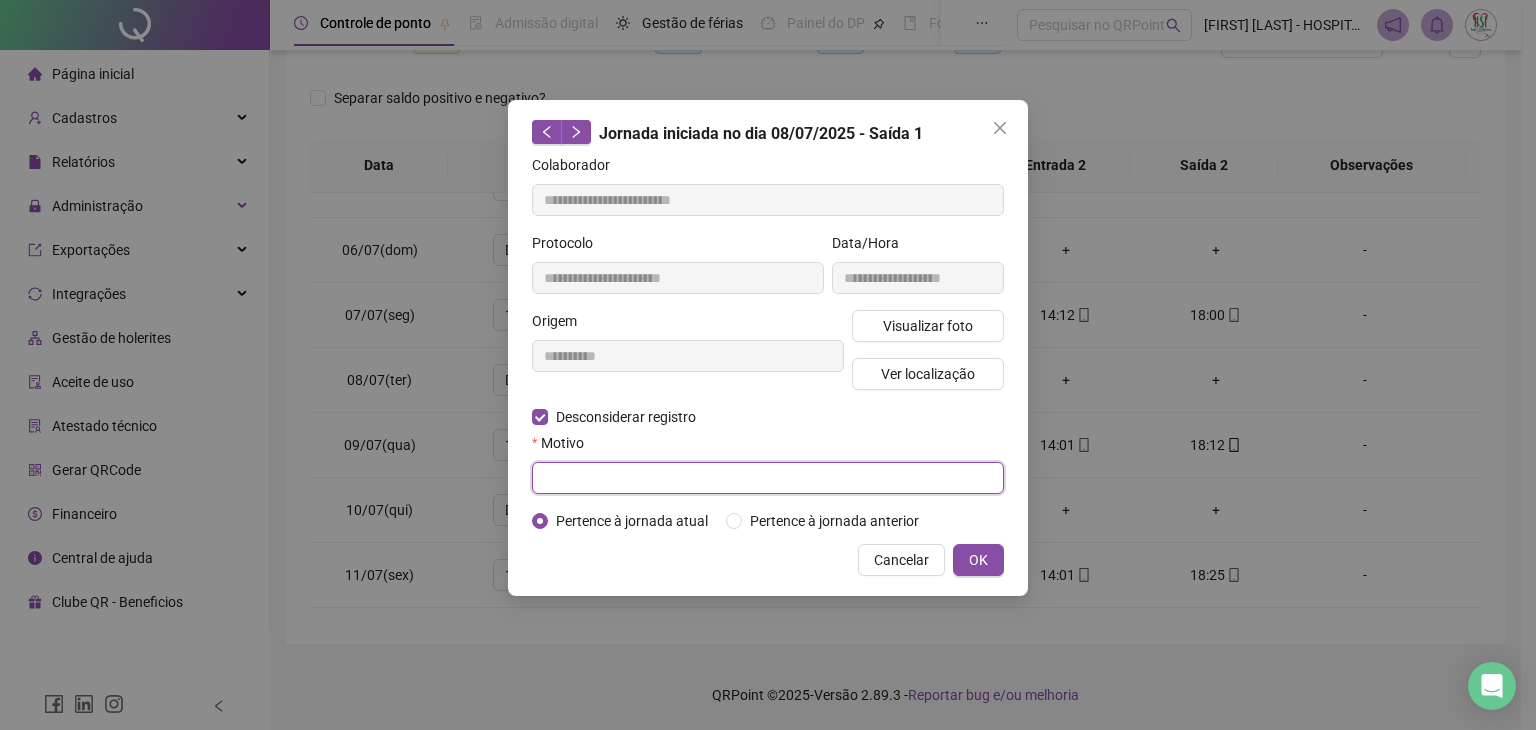 click at bounding box center [768, 478] 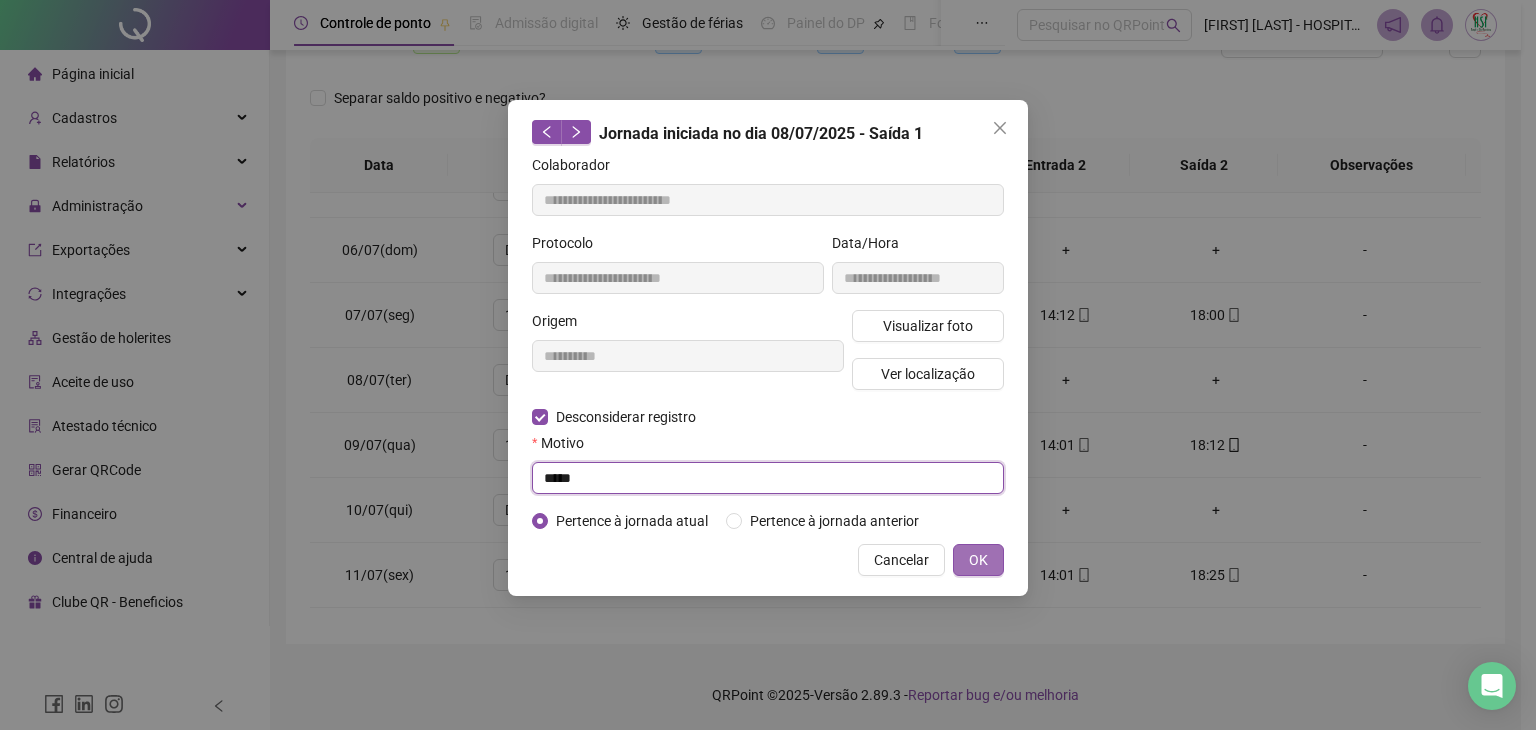type on "****" 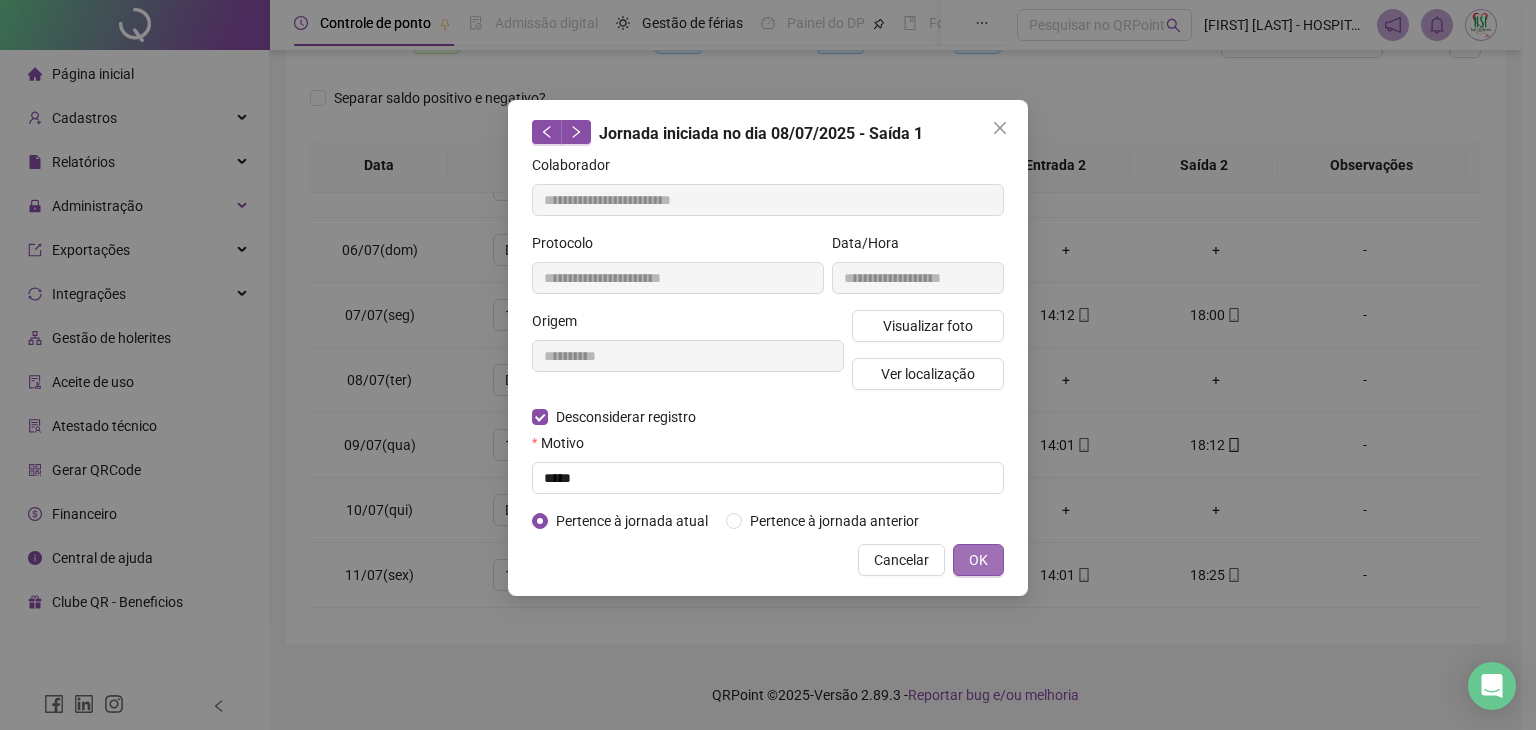 click on "OK" at bounding box center (978, 560) 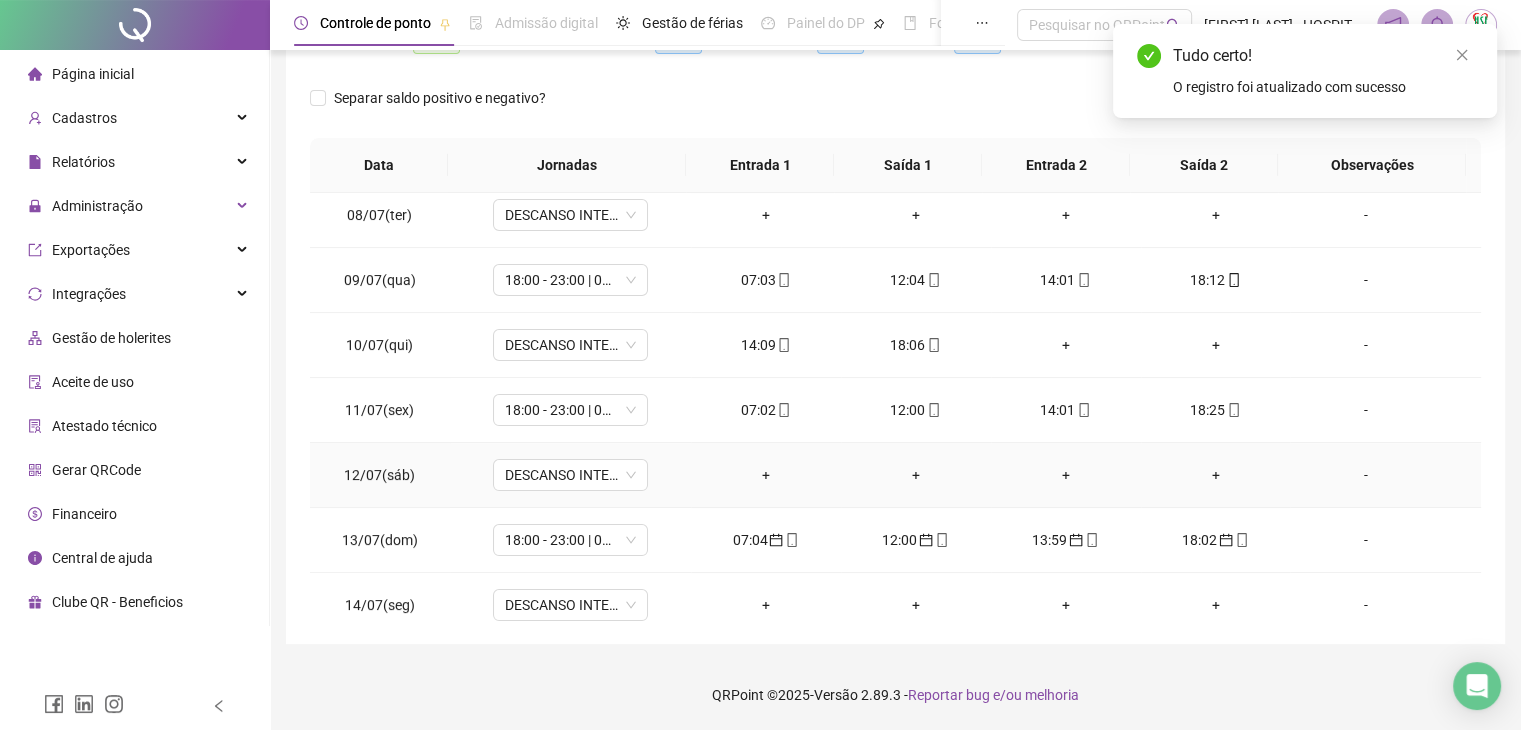 scroll, scrollTop: 500, scrollLeft: 0, axis: vertical 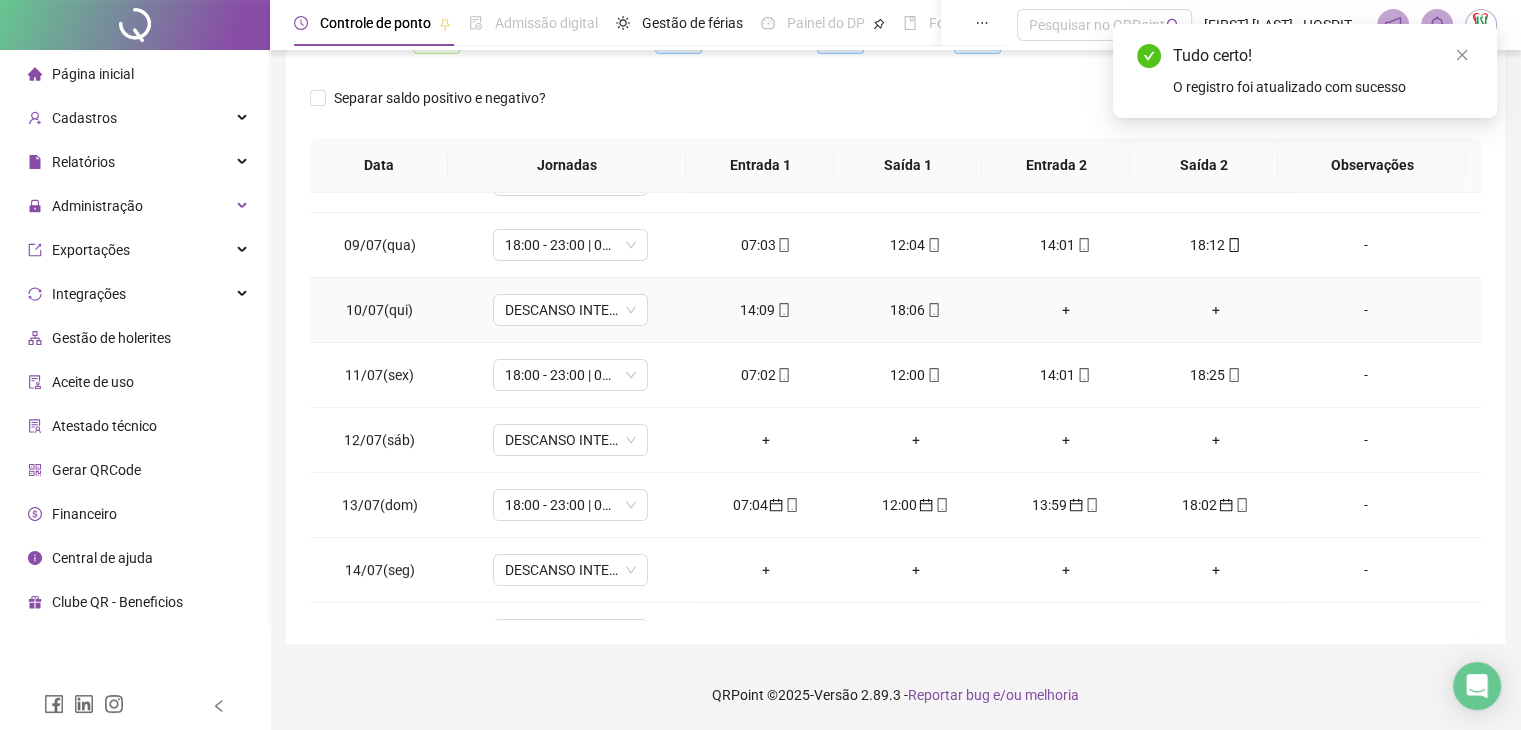 click 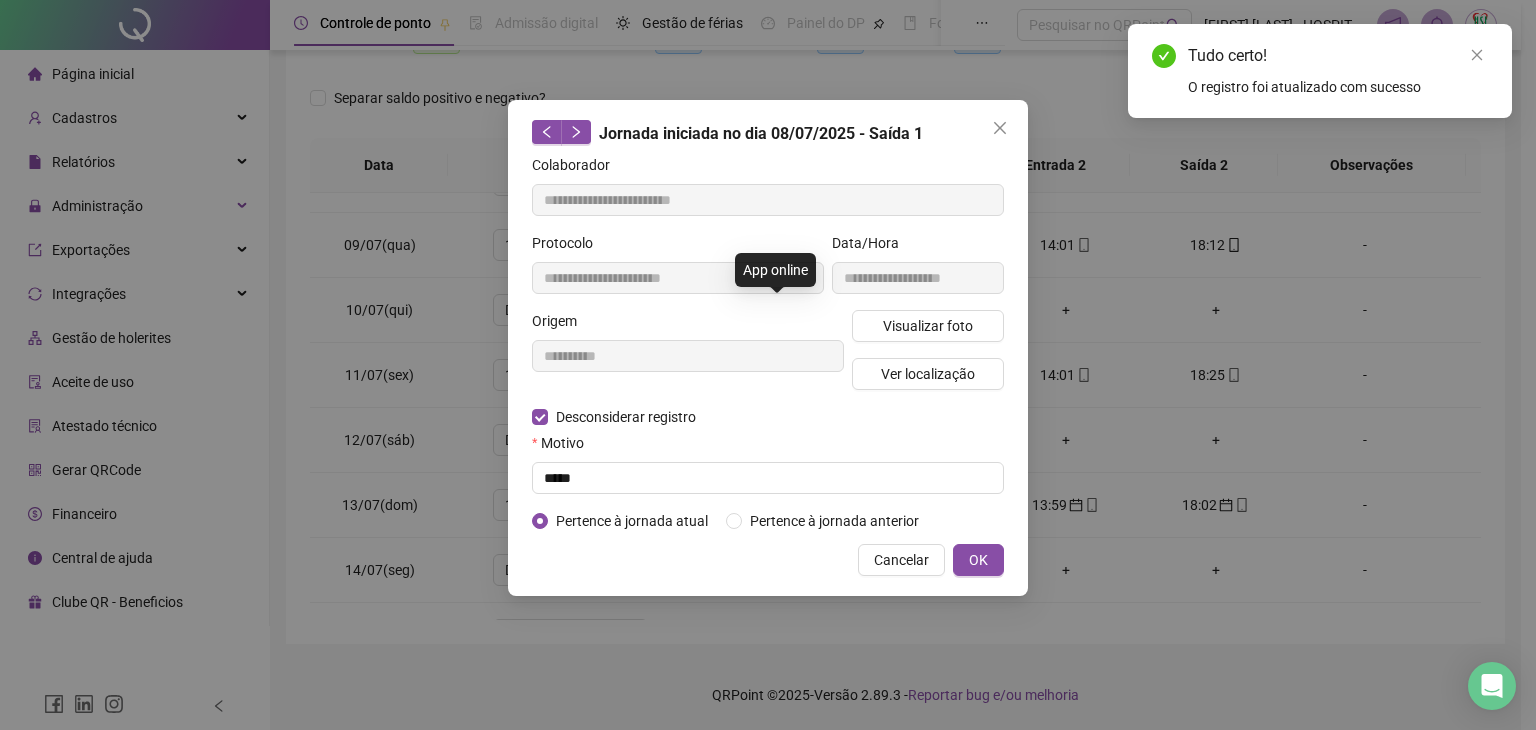 type on "**********" 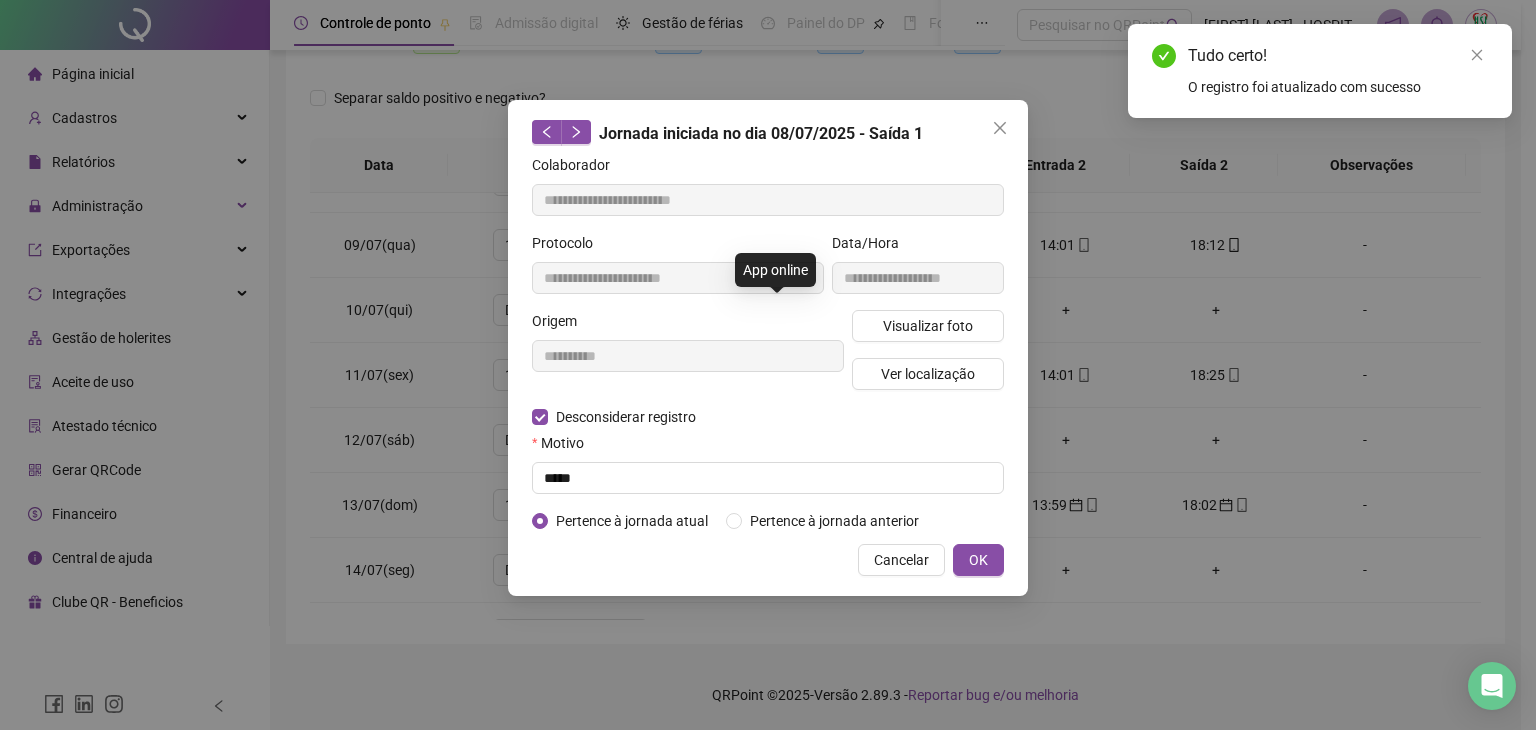 type on "**********" 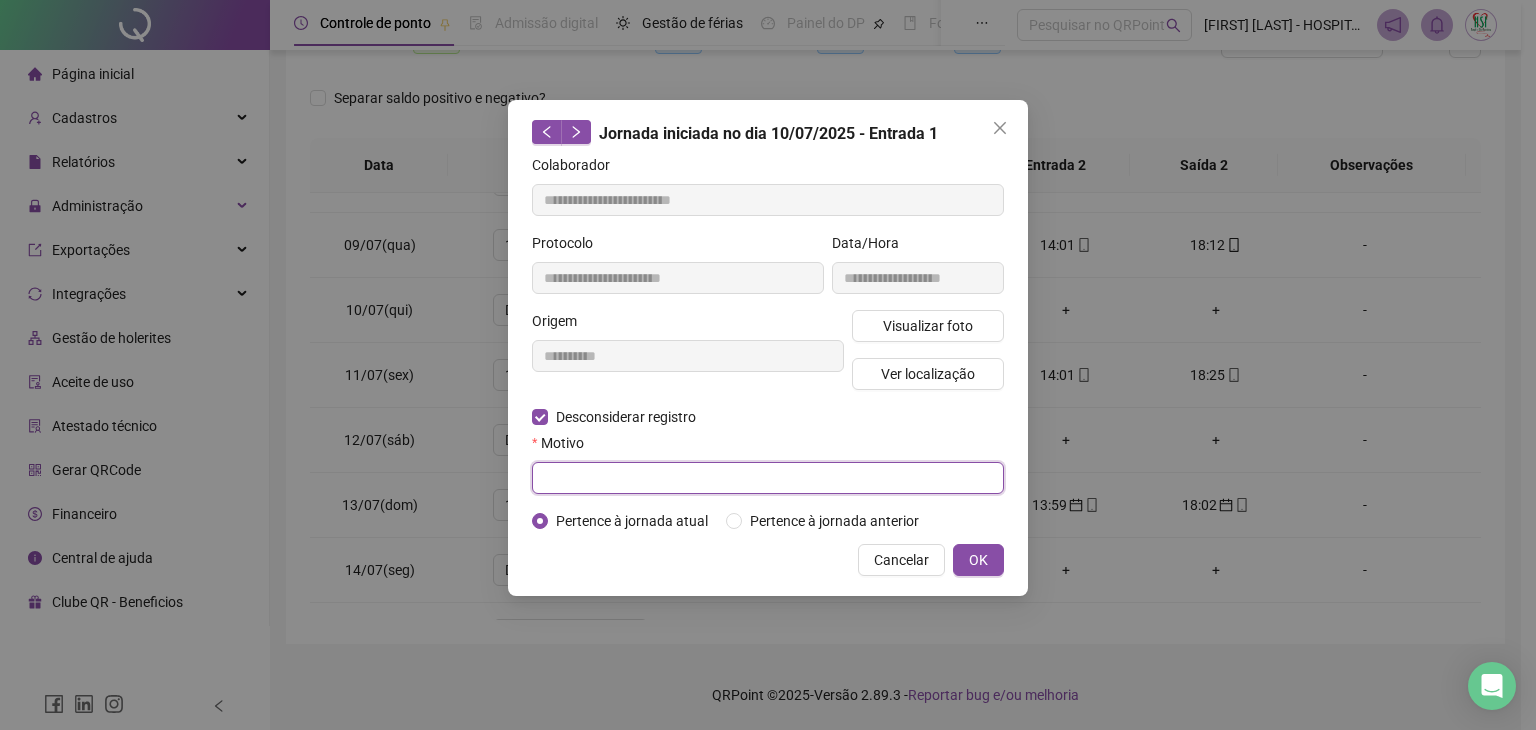 click at bounding box center [768, 478] 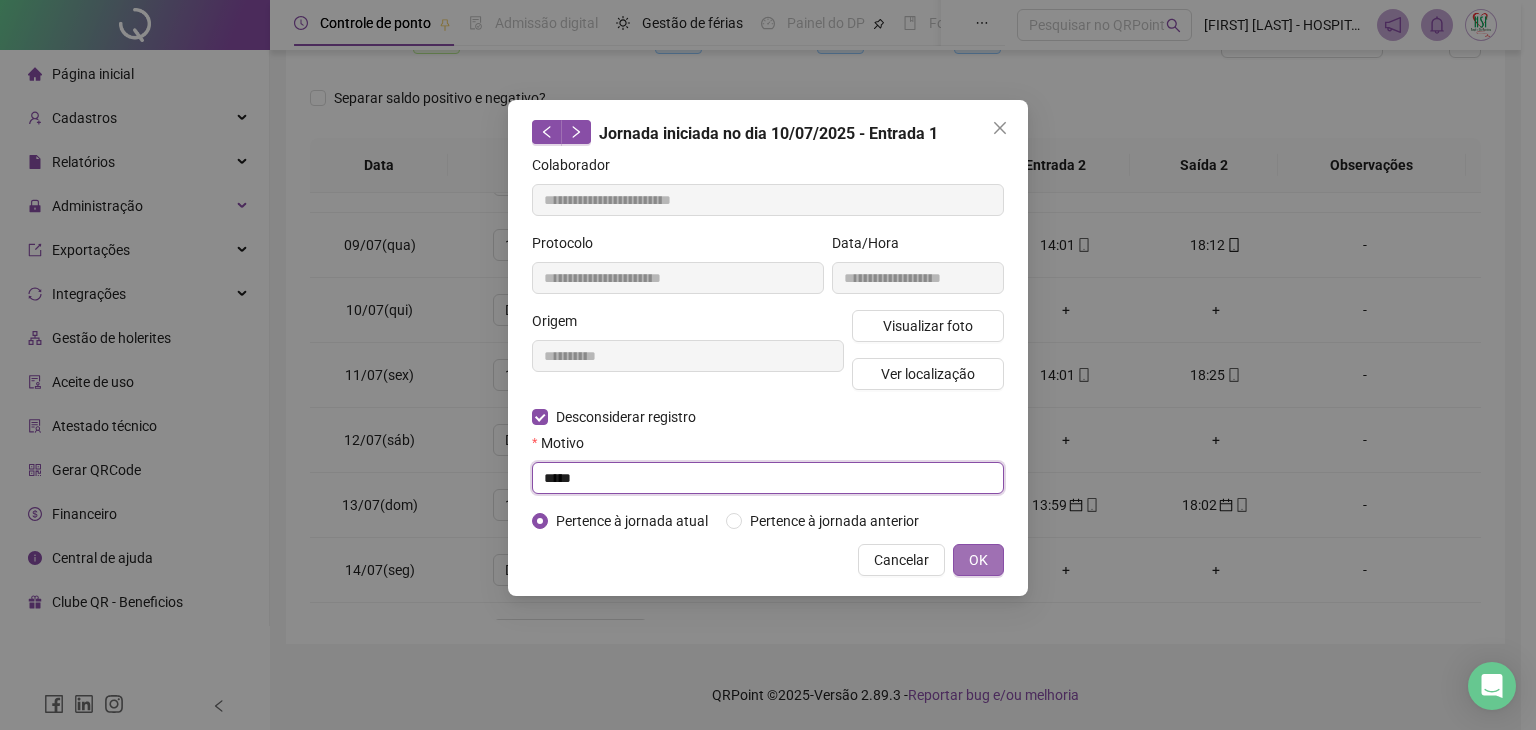 type on "****" 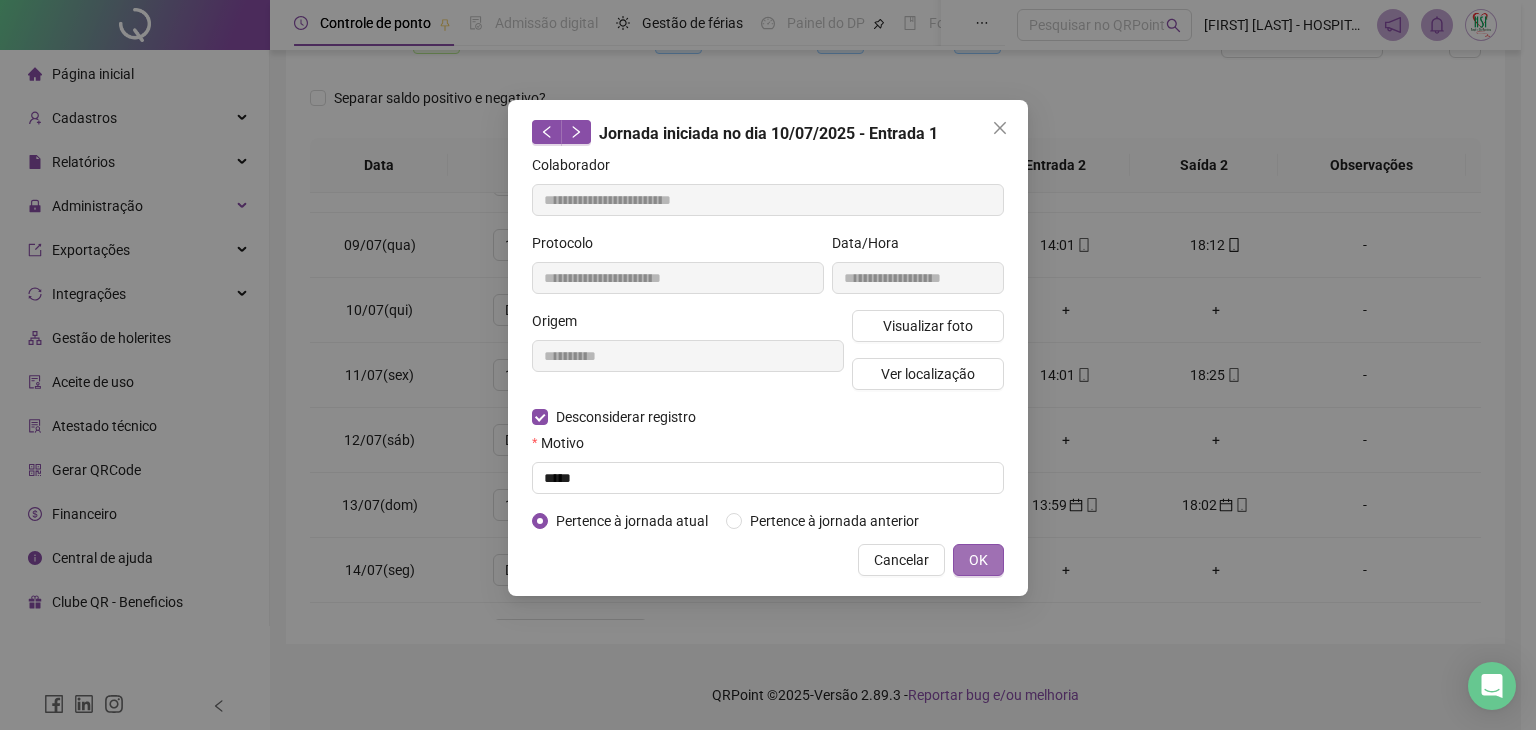 click on "OK" at bounding box center (978, 560) 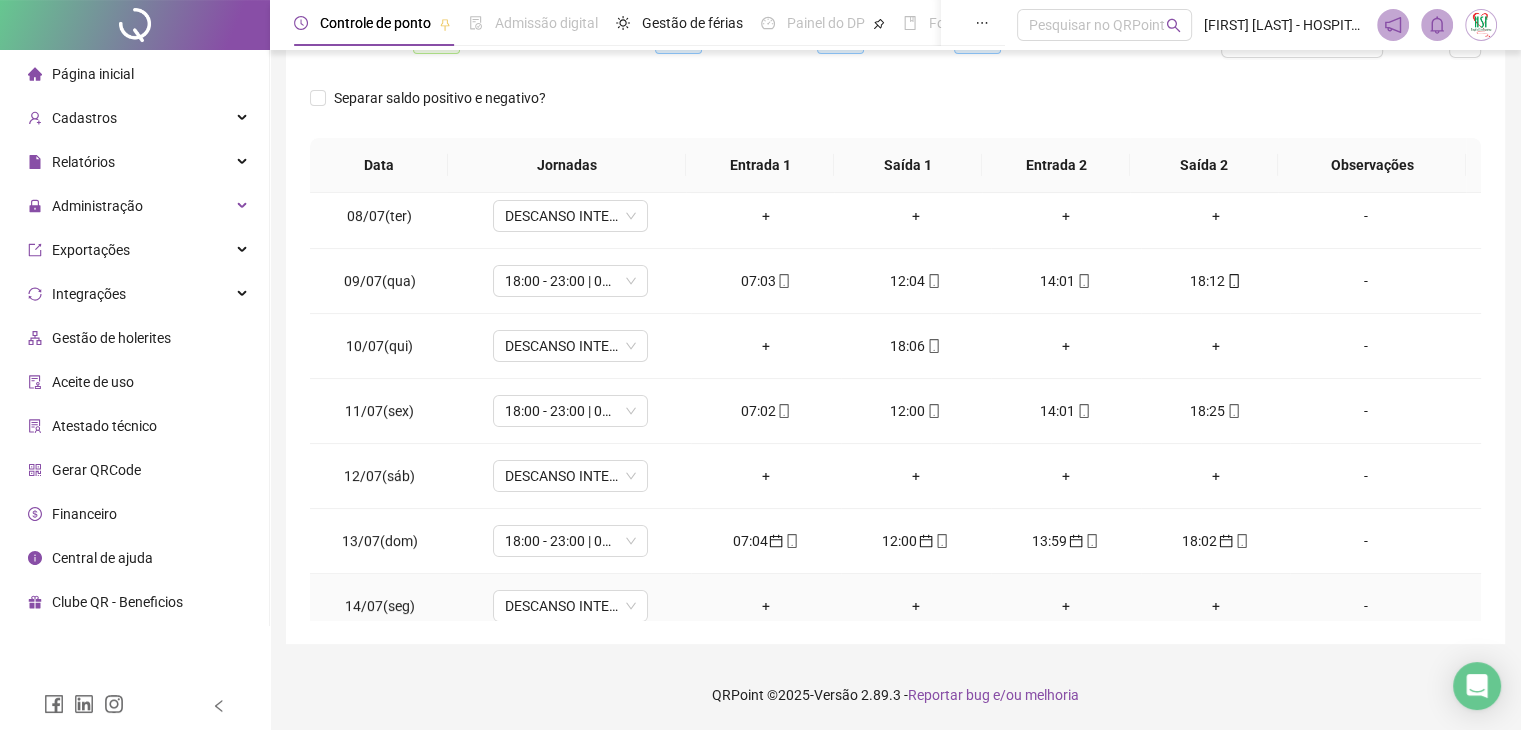 scroll, scrollTop: 400, scrollLeft: 0, axis: vertical 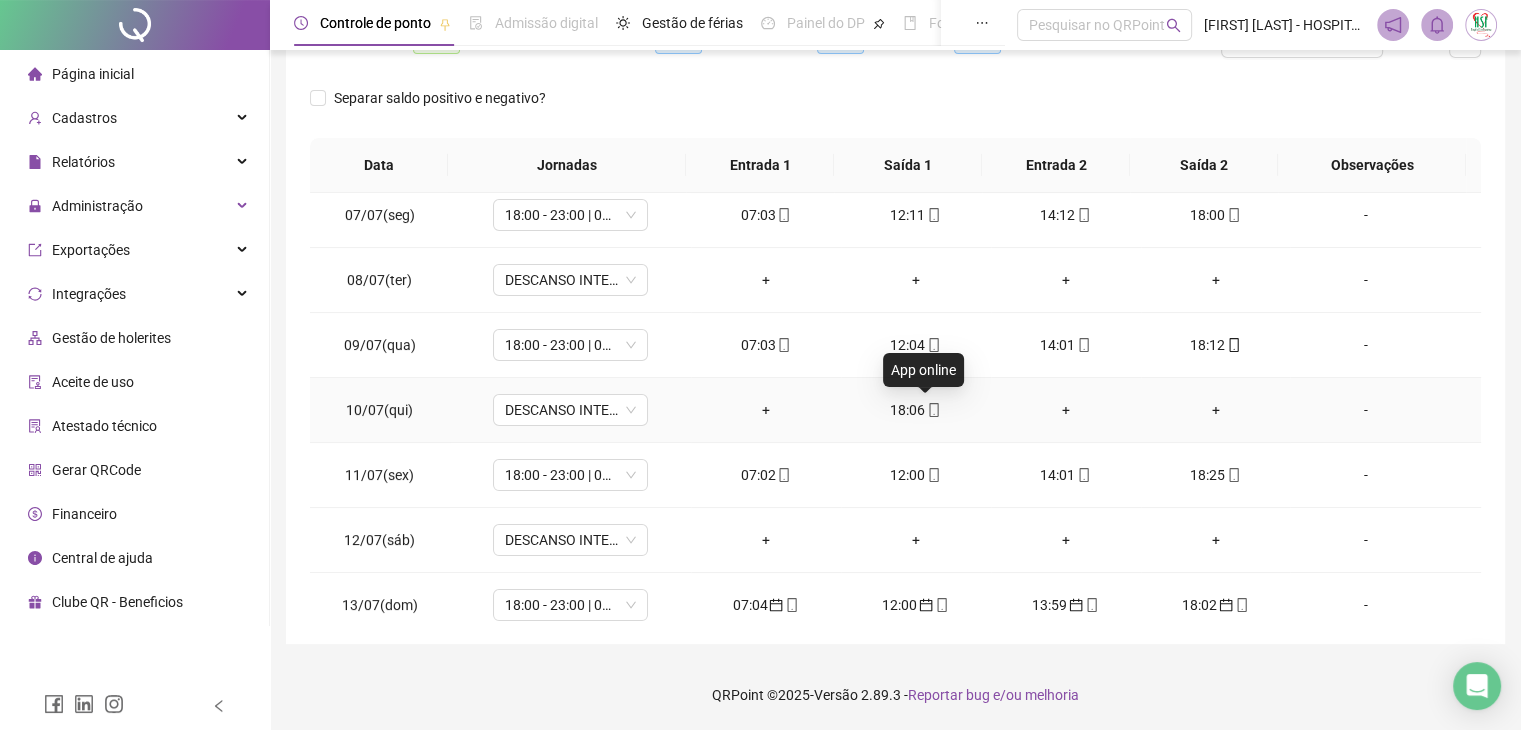 click 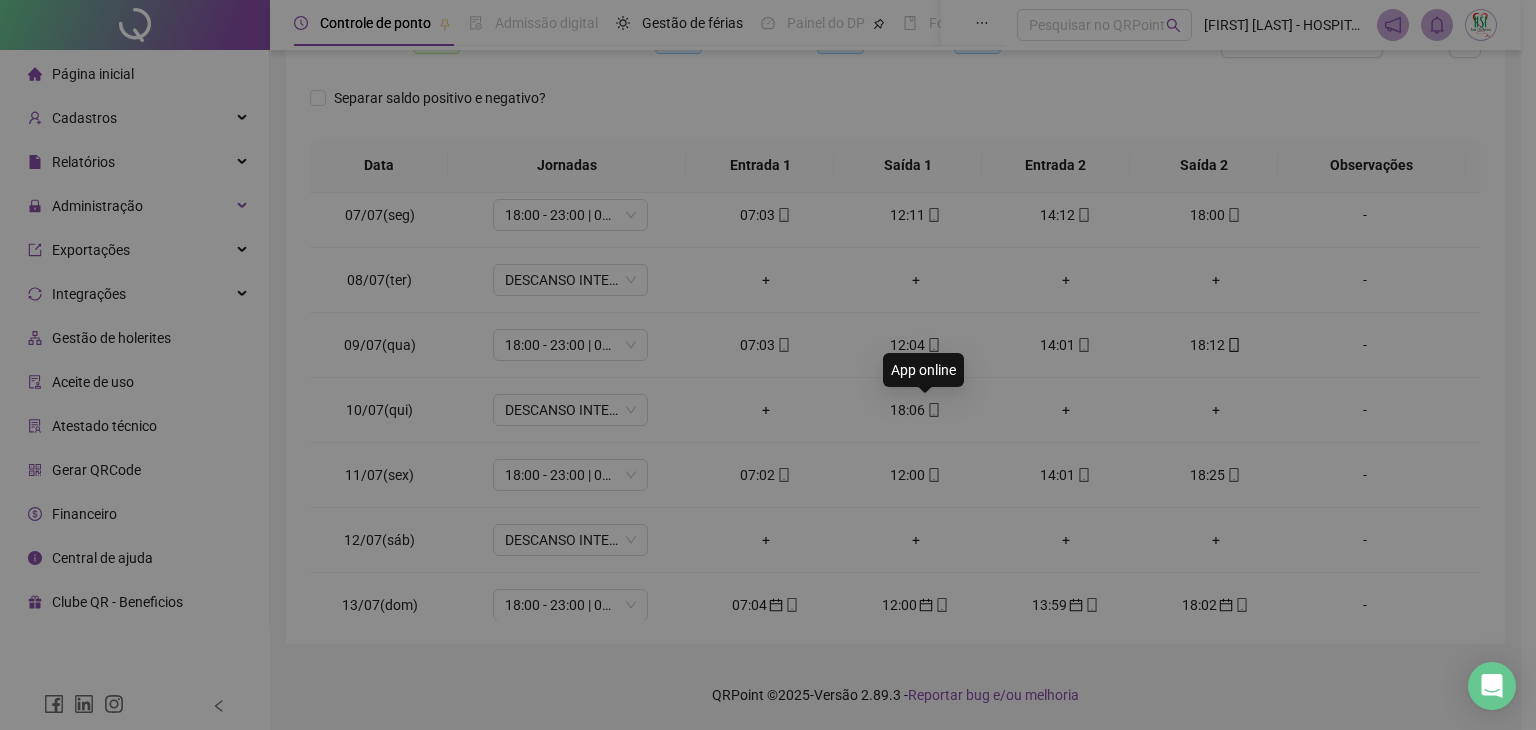 type on "**********" 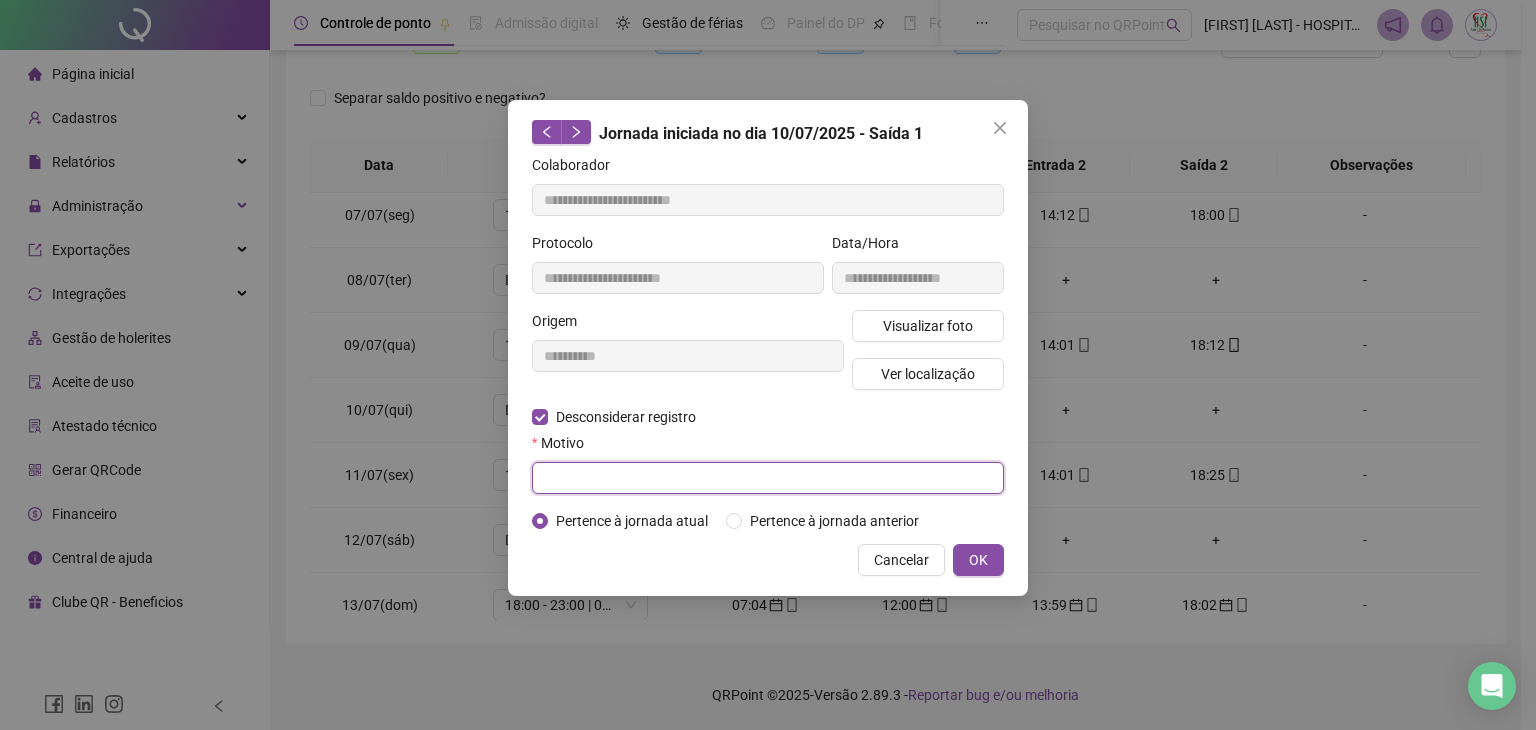 click at bounding box center [768, 478] 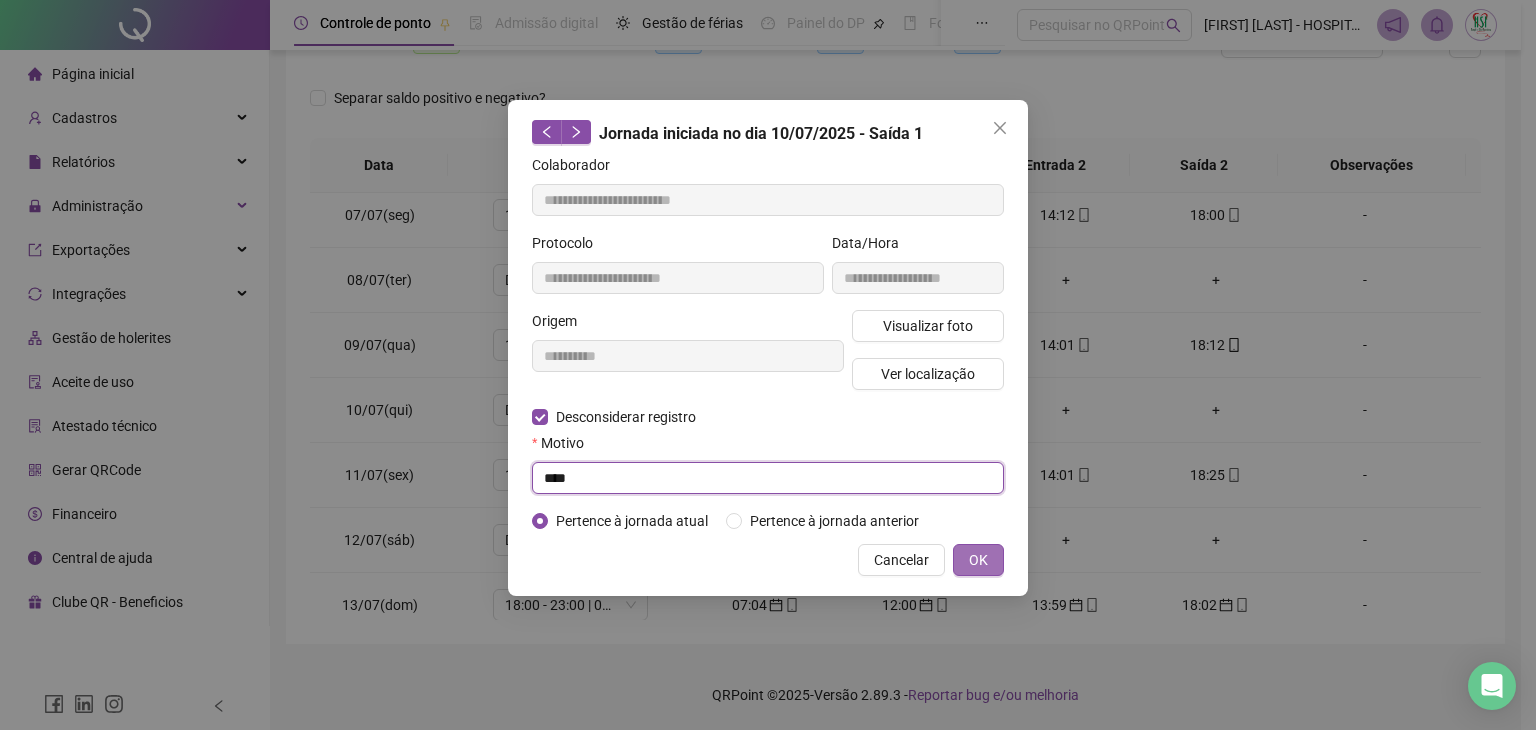 type on "****" 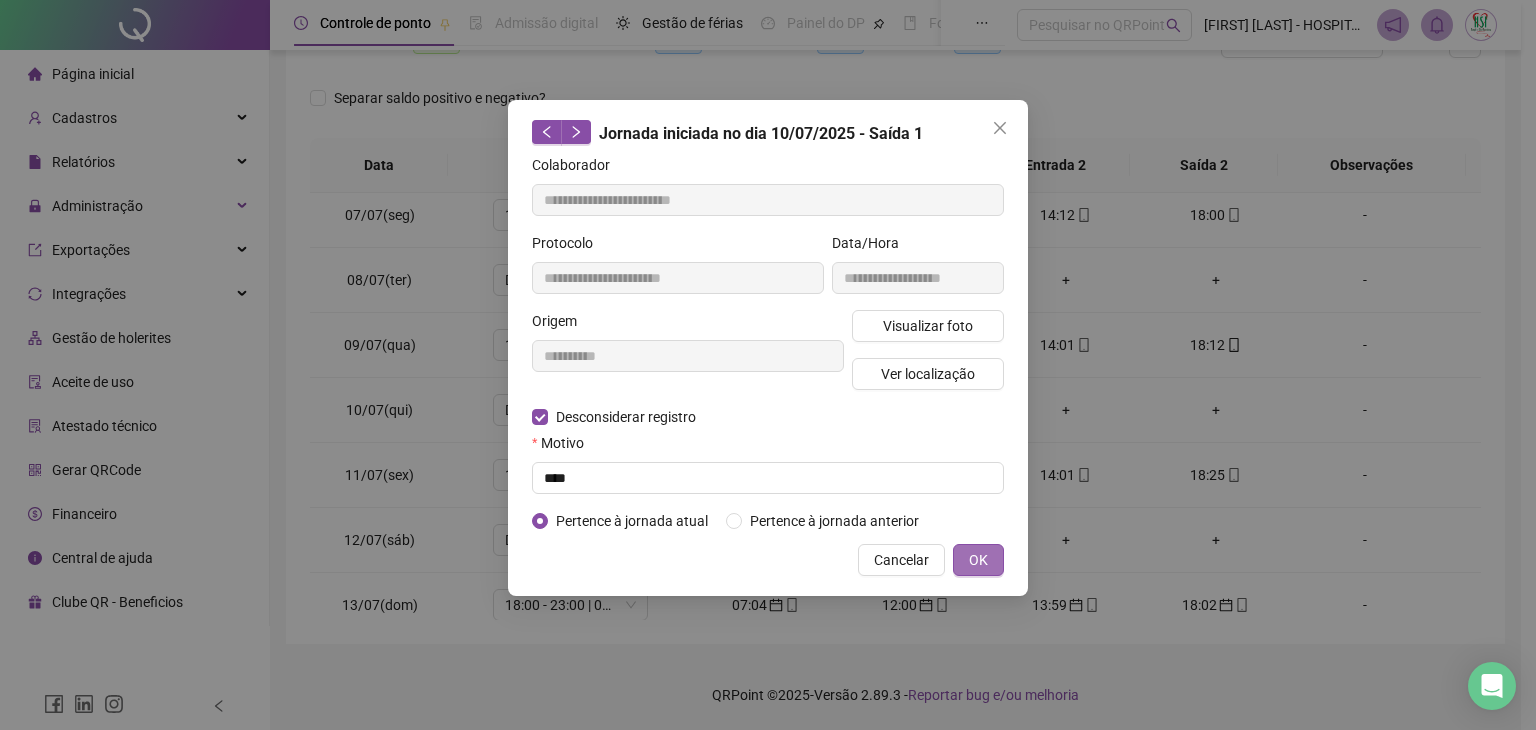 click on "OK" at bounding box center (978, 560) 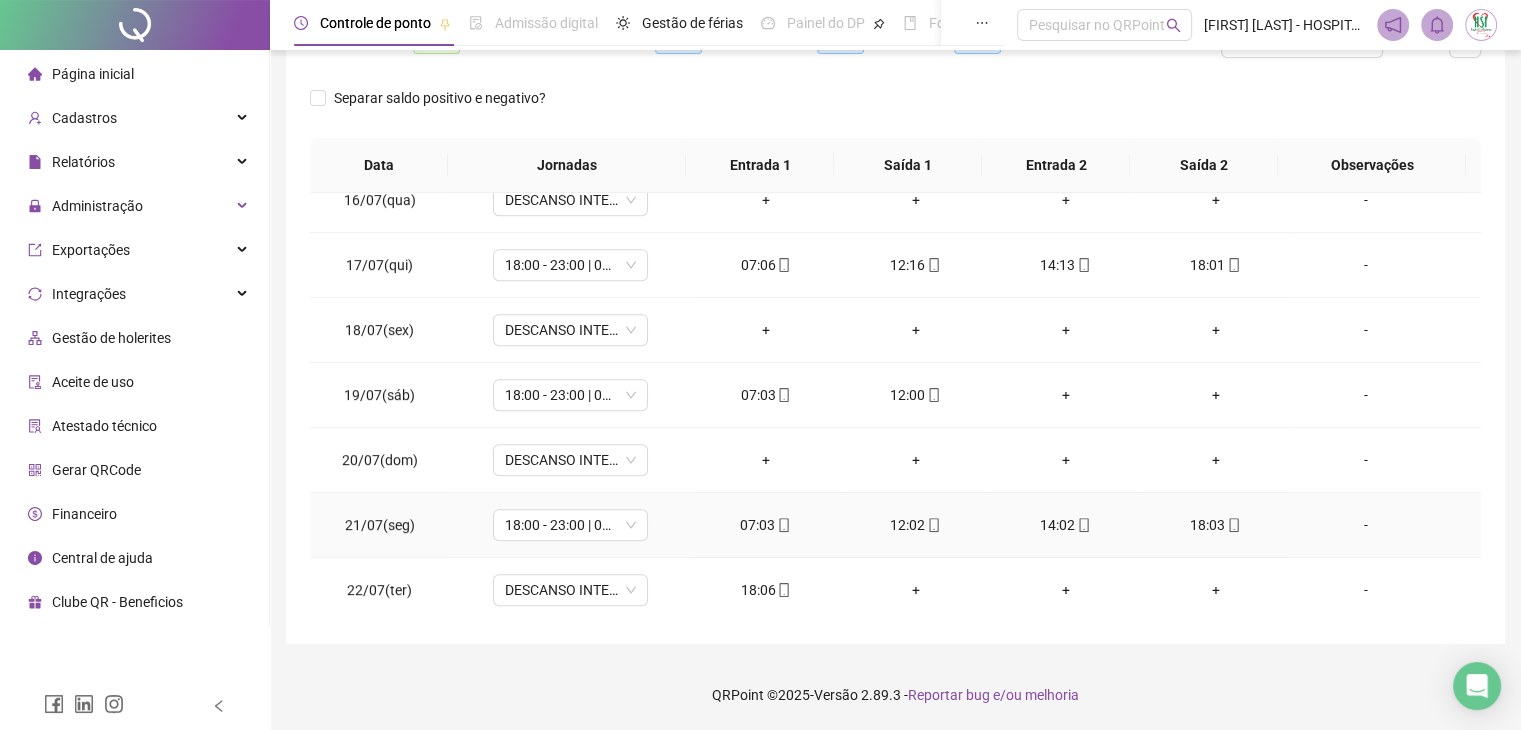 scroll, scrollTop: 1100, scrollLeft: 0, axis: vertical 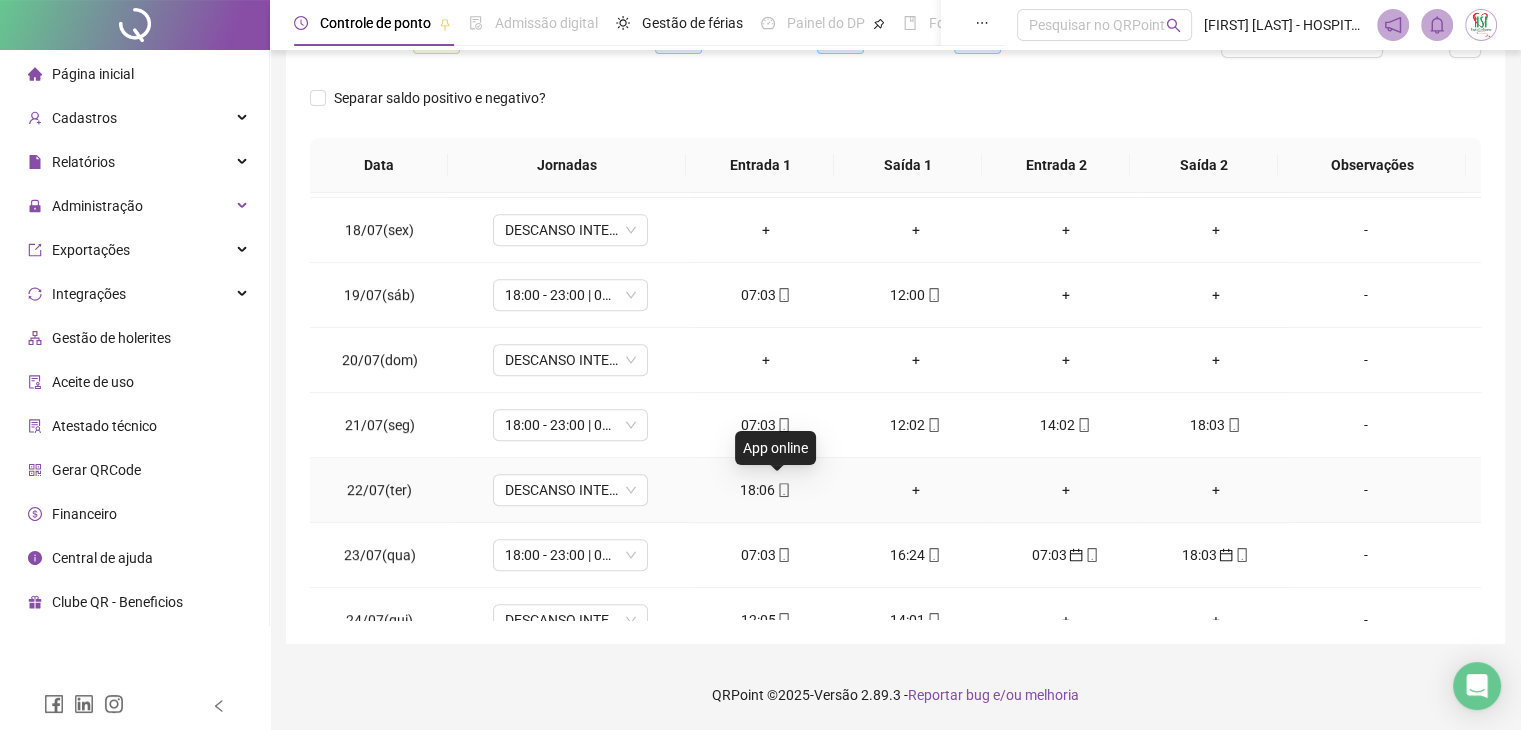 click 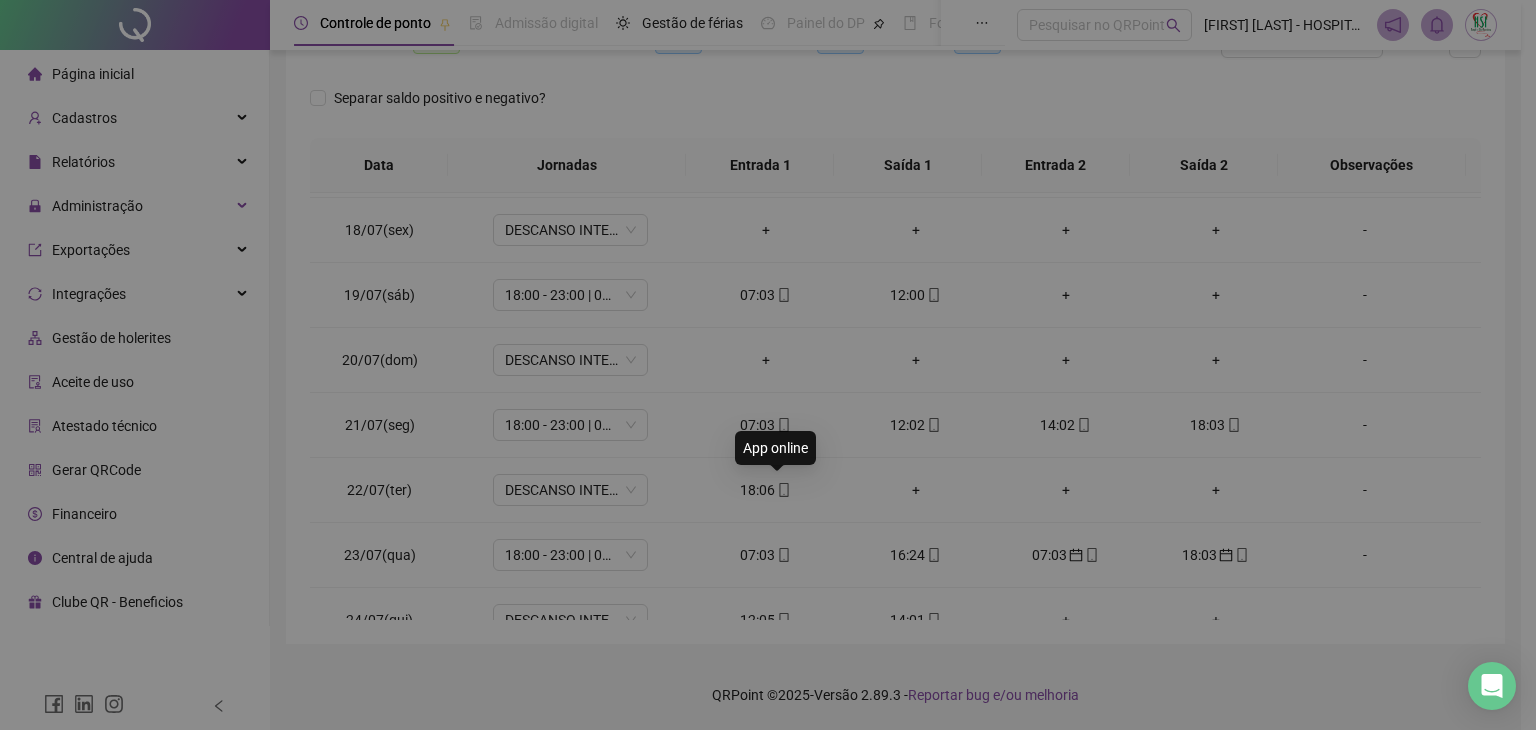 type on "**********" 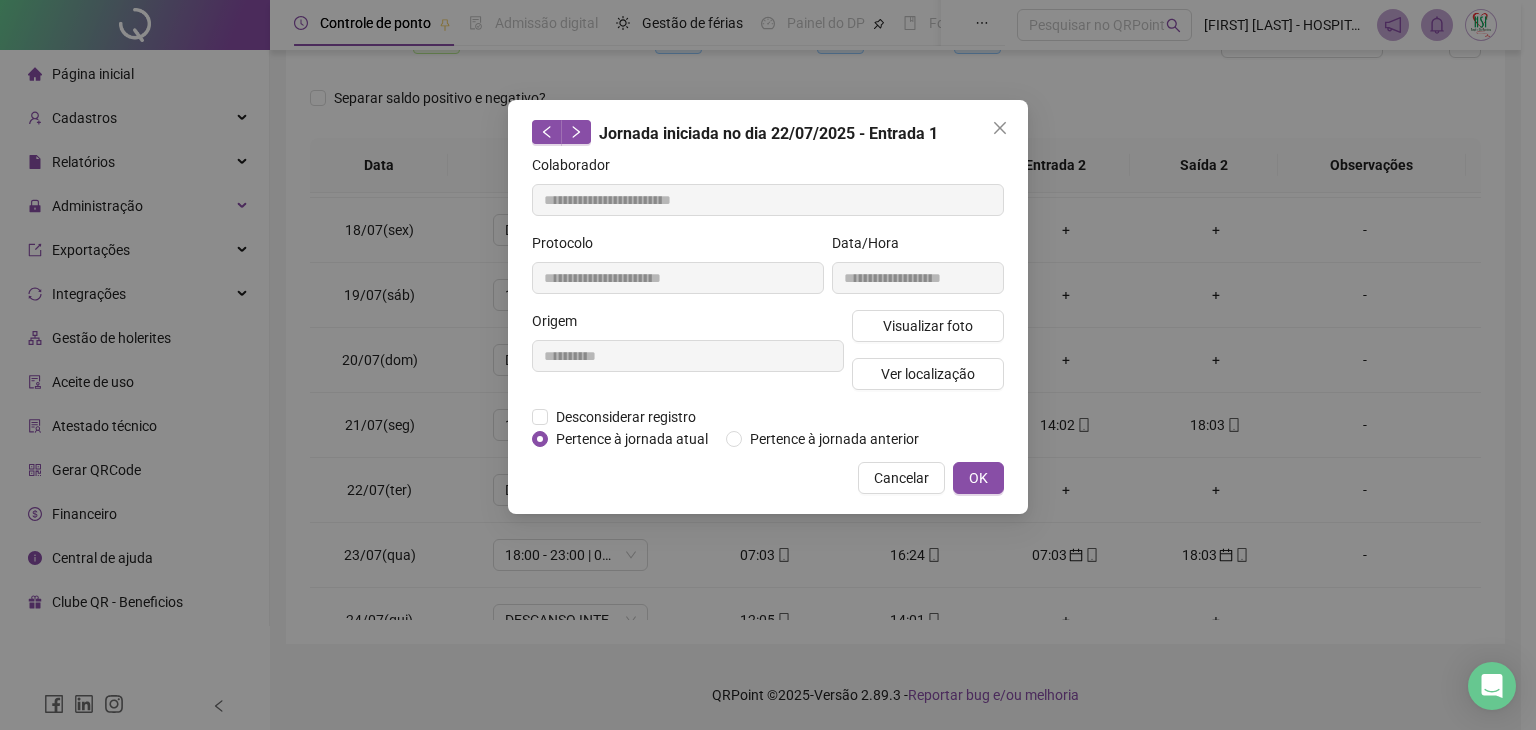 drag, startPoint x: 594, startPoint y: 421, endPoint x: 577, endPoint y: 428, distance: 18.384777 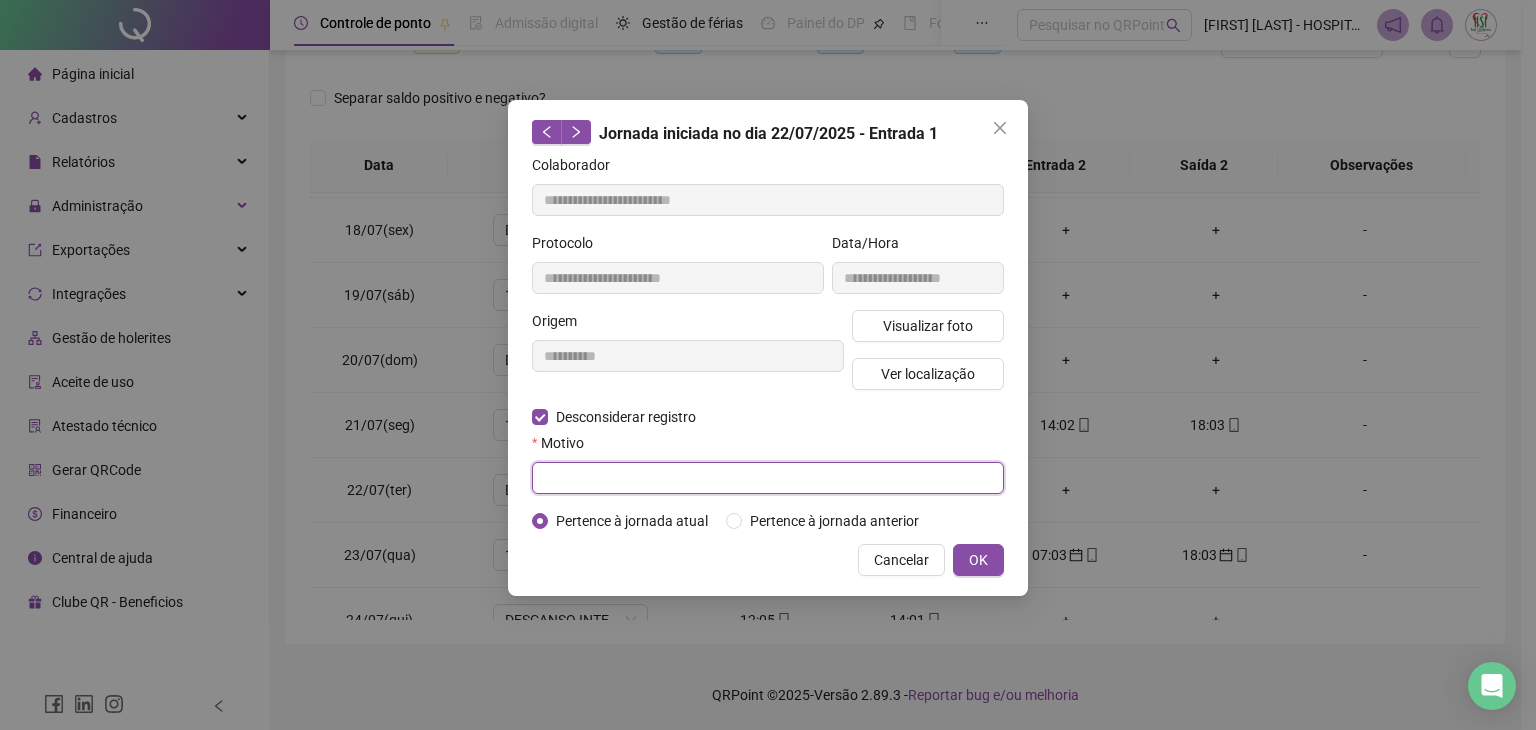 click at bounding box center [768, 478] 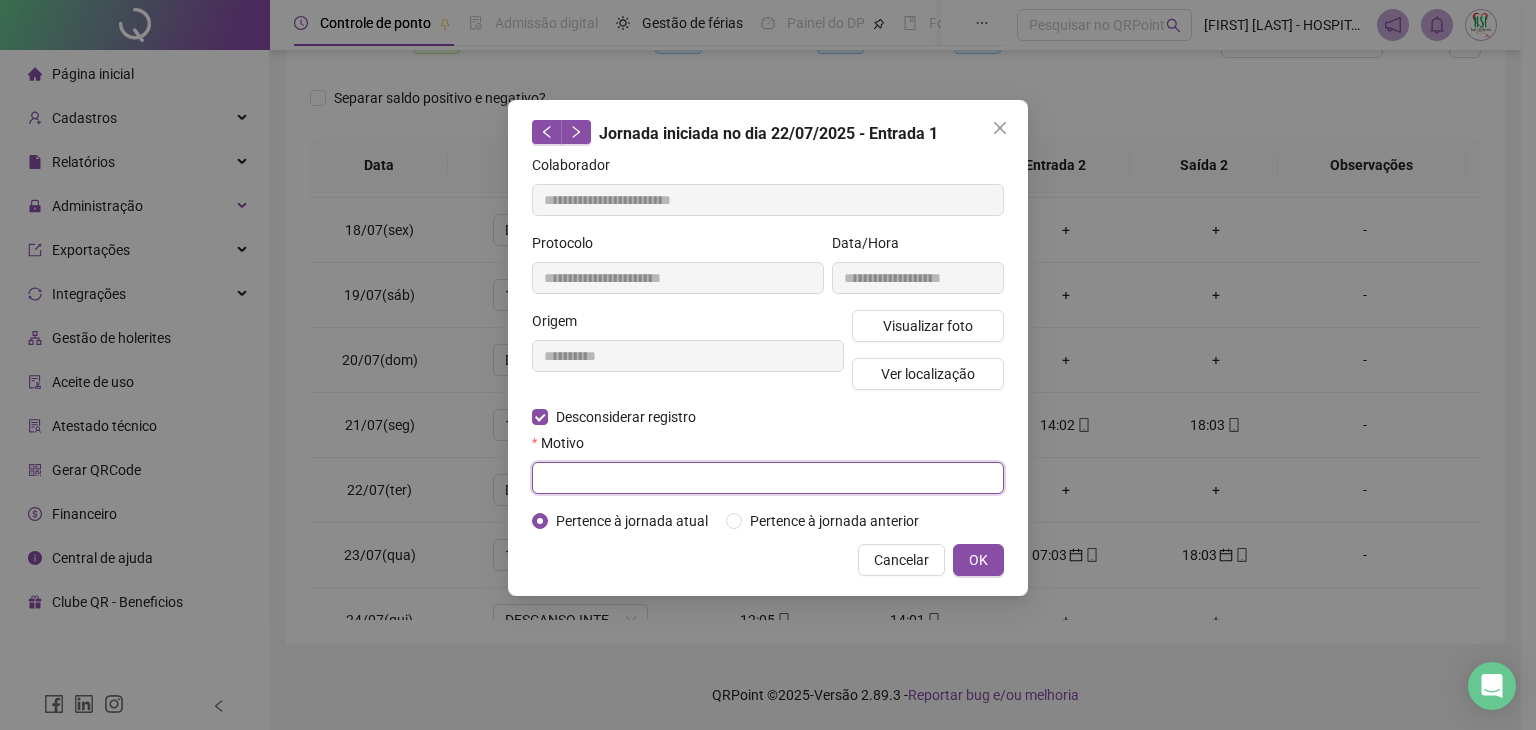 click at bounding box center (768, 478) 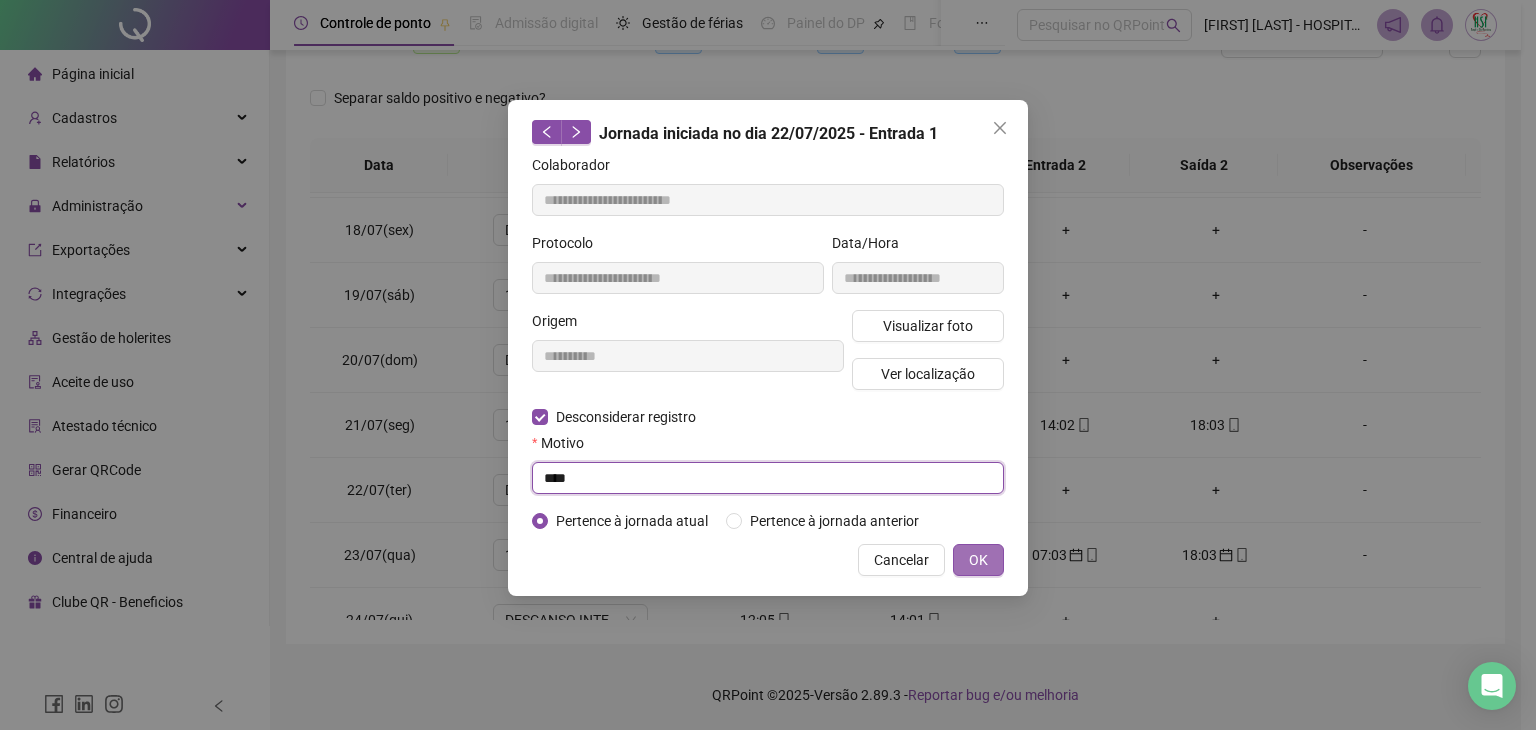type on "****" 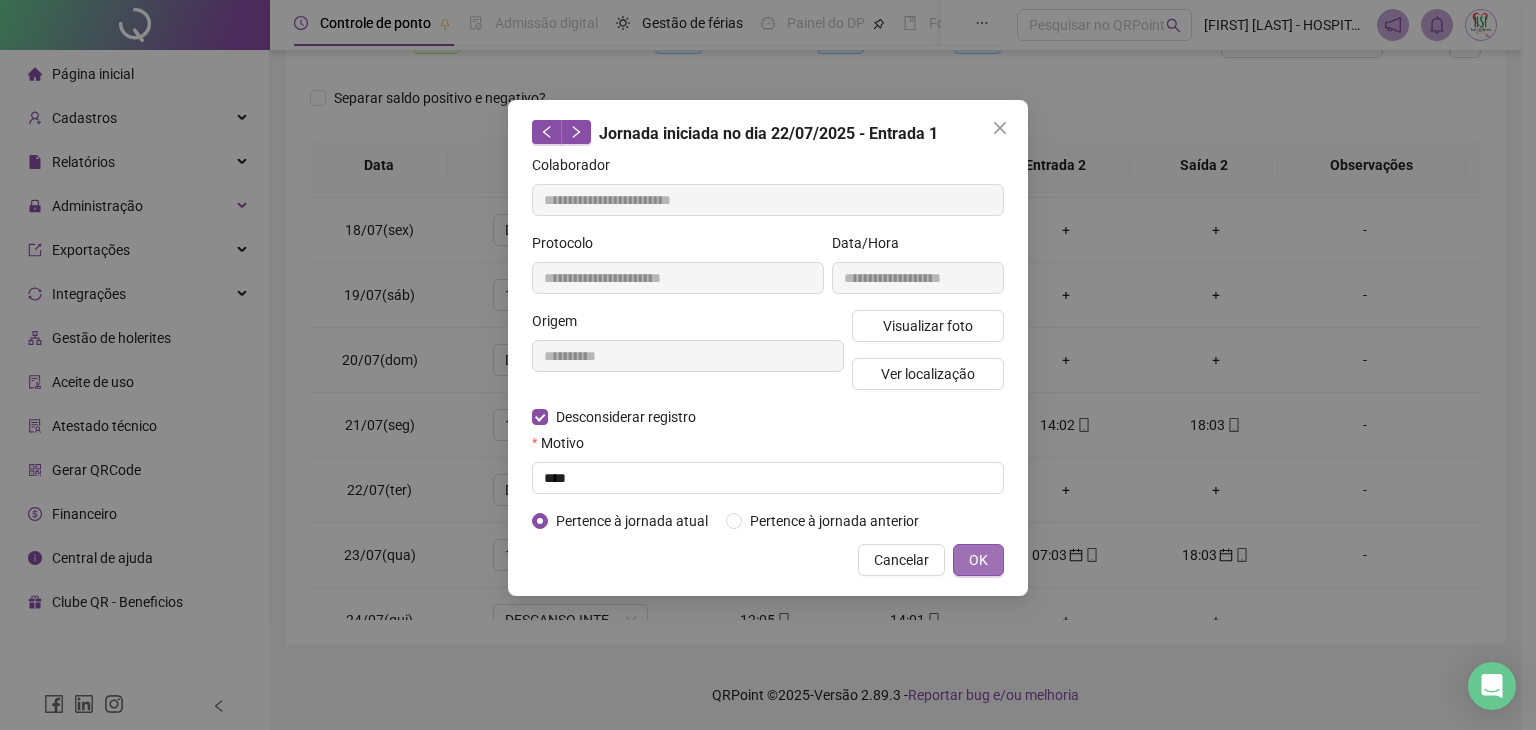 click on "OK" at bounding box center (978, 560) 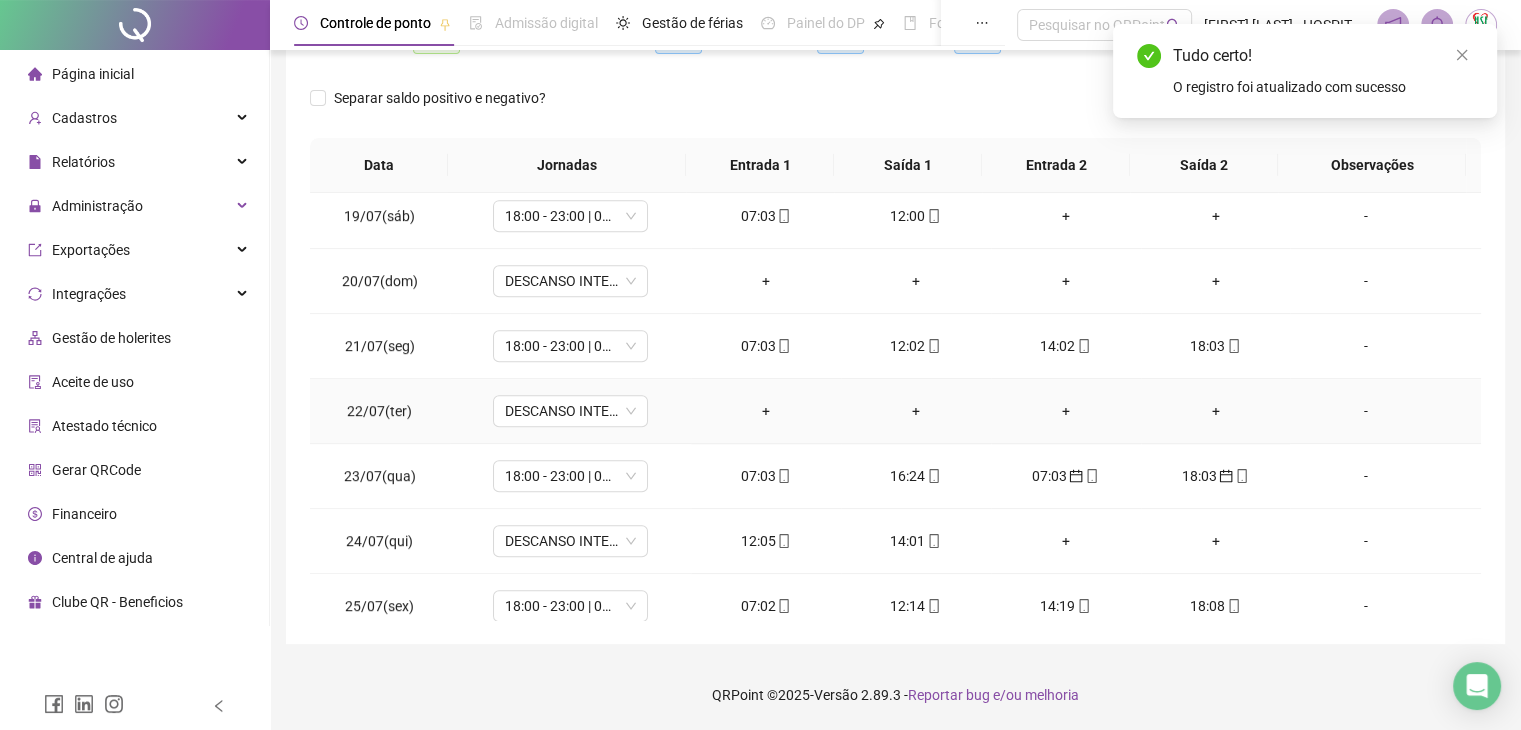 scroll, scrollTop: 1300, scrollLeft: 0, axis: vertical 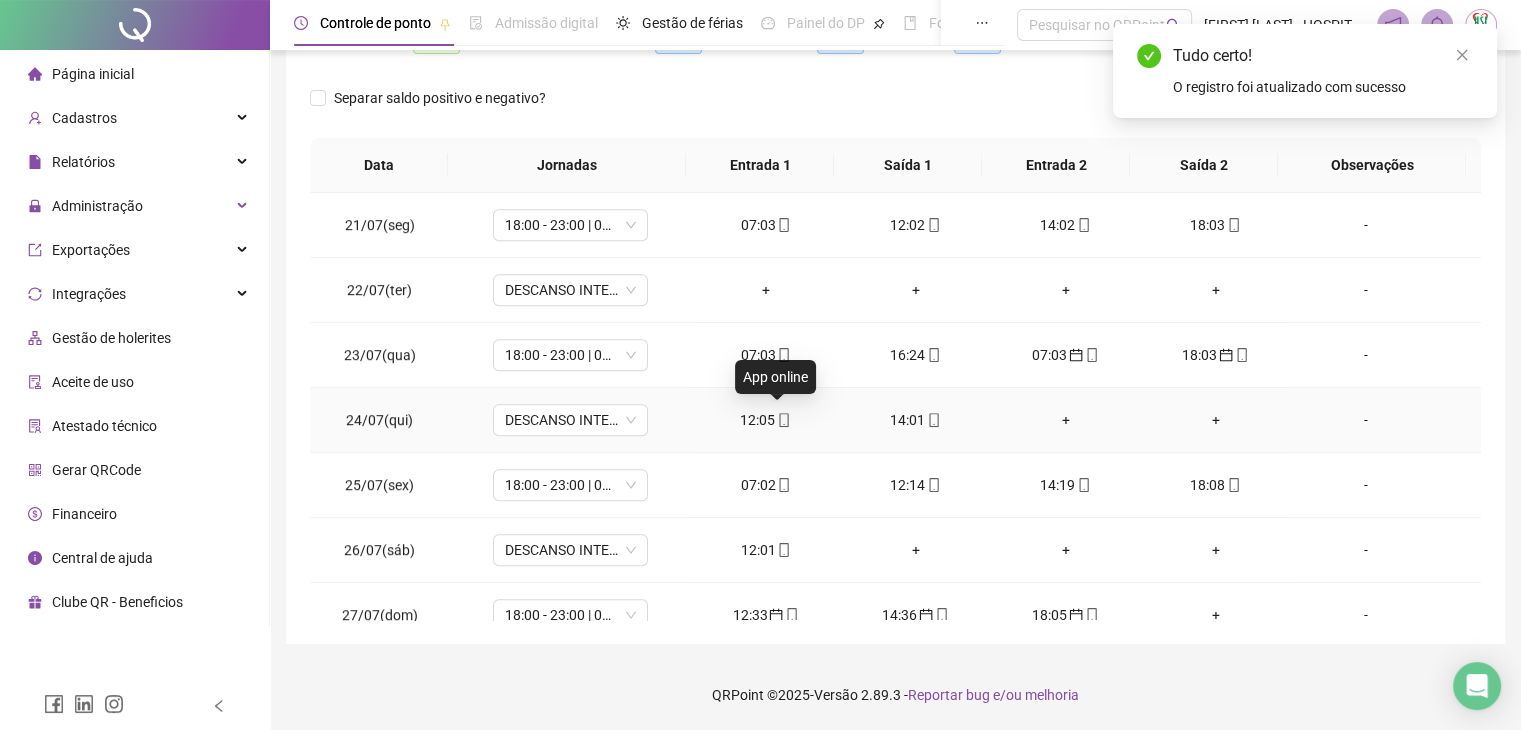 click 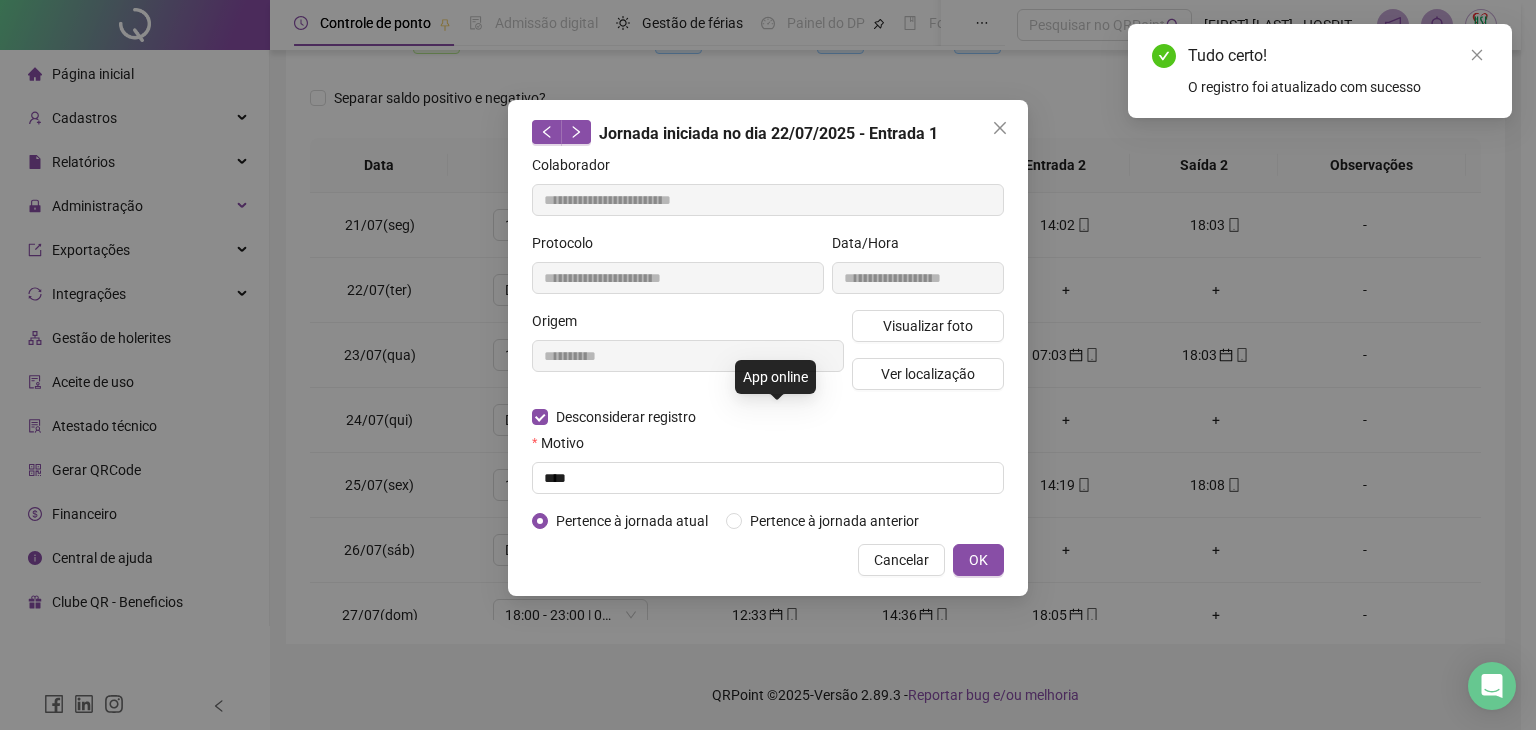type on "**********" 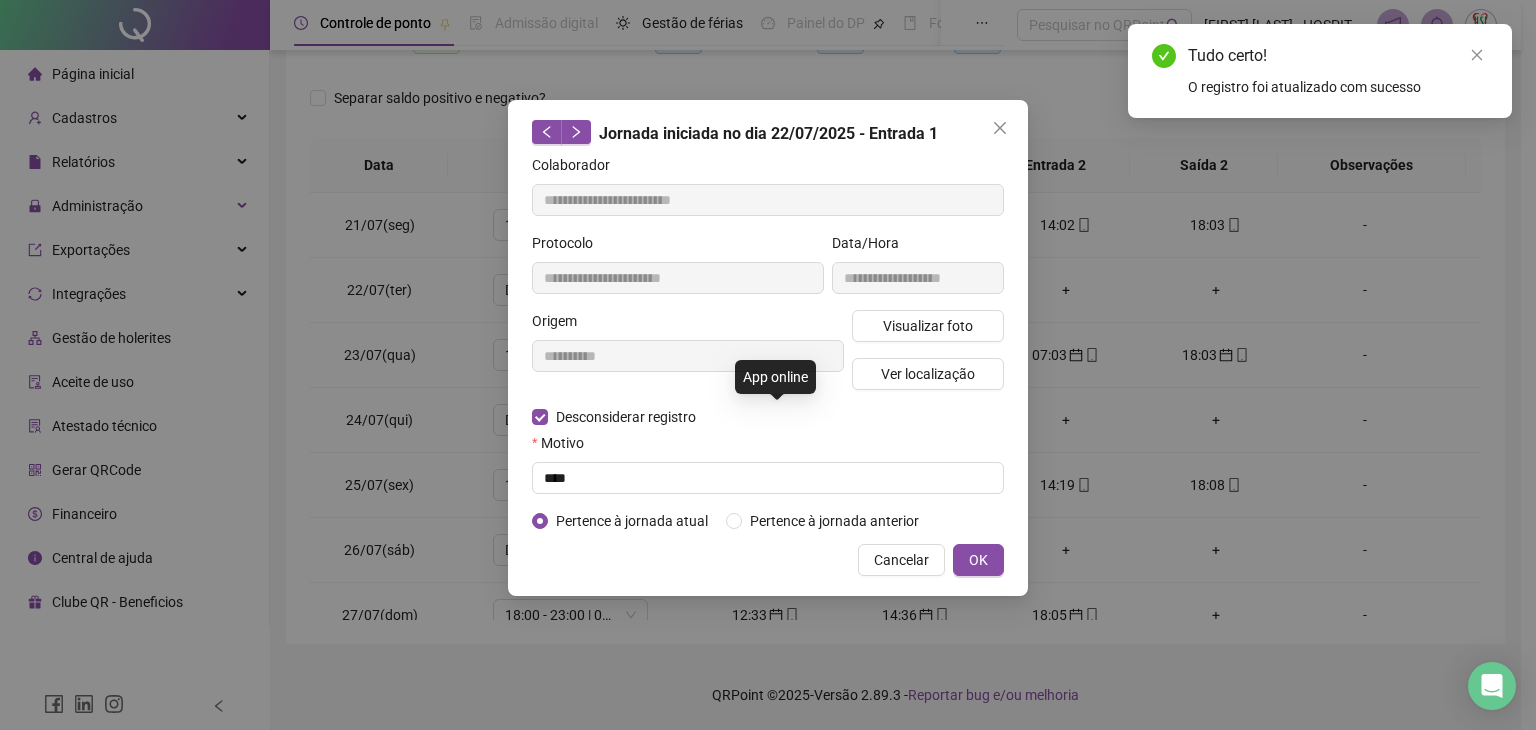 type on "**********" 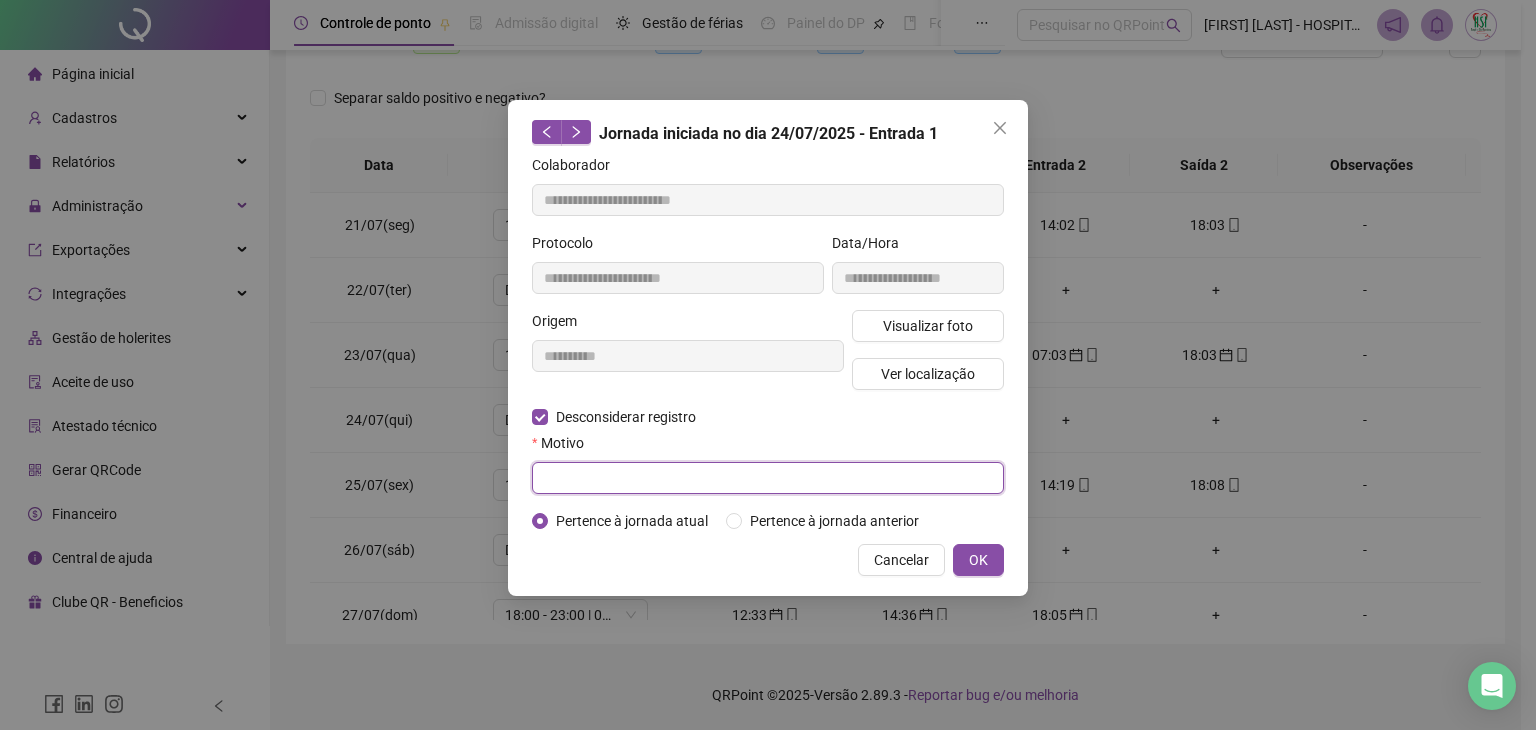 click at bounding box center [768, 478] 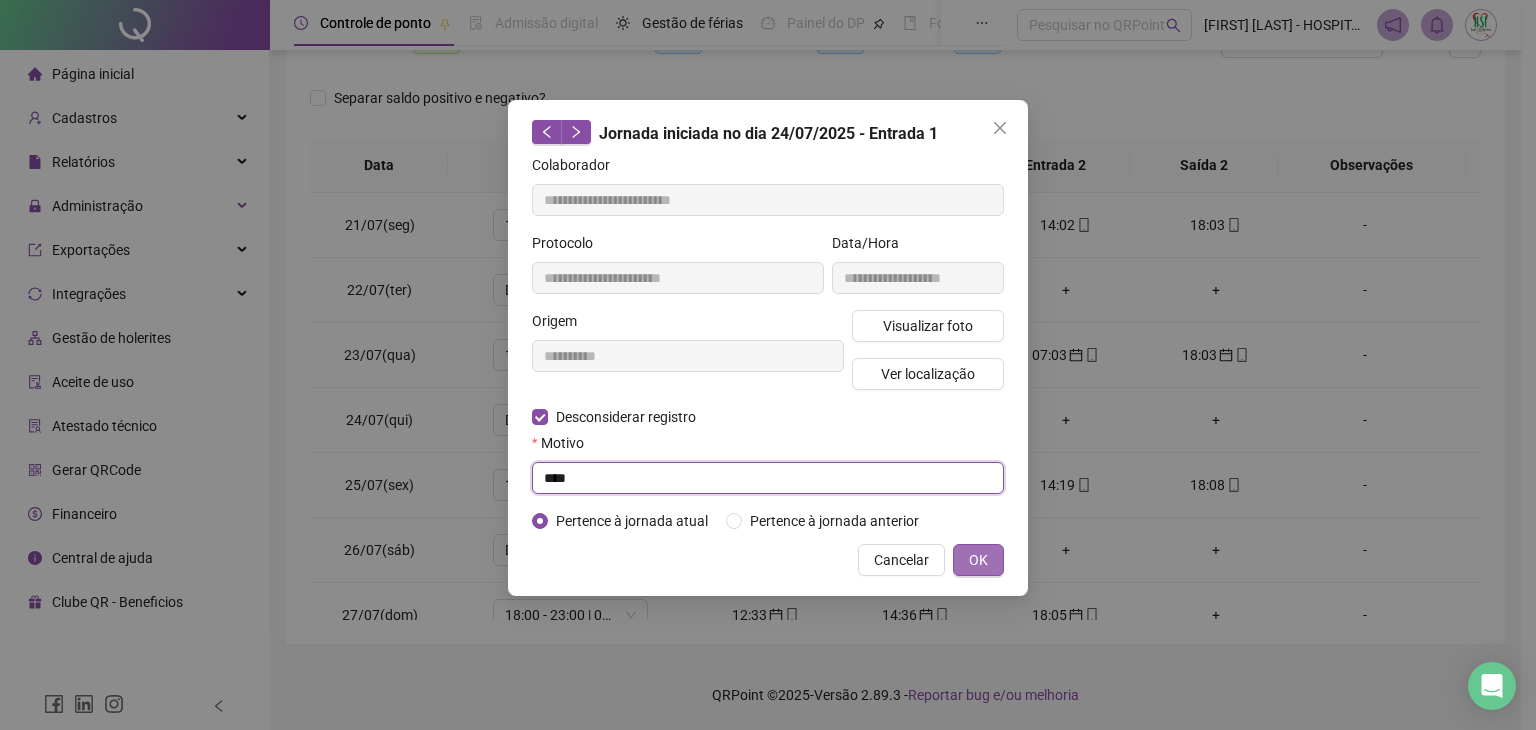 type on "****" 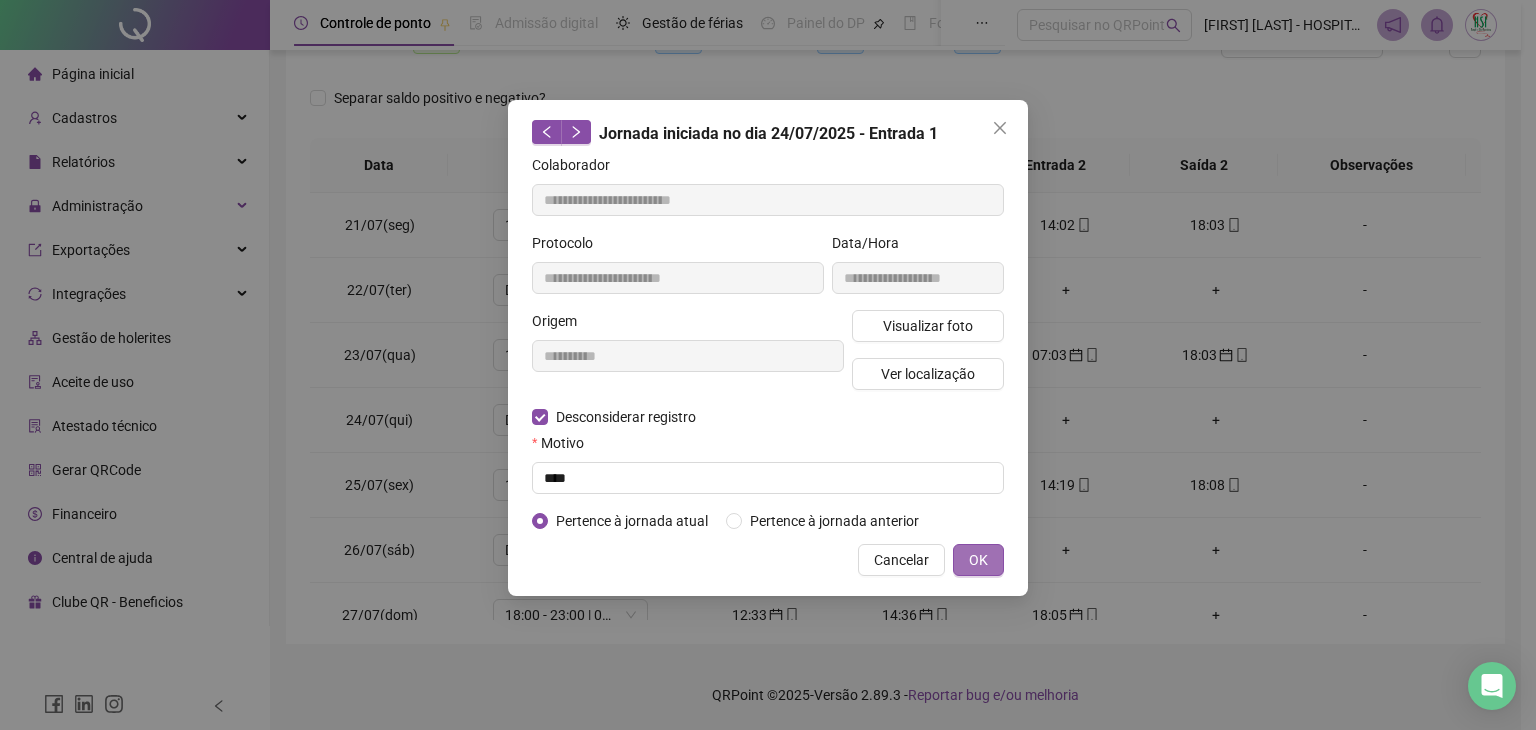 click on "OK" at bounding box center (978, 560) 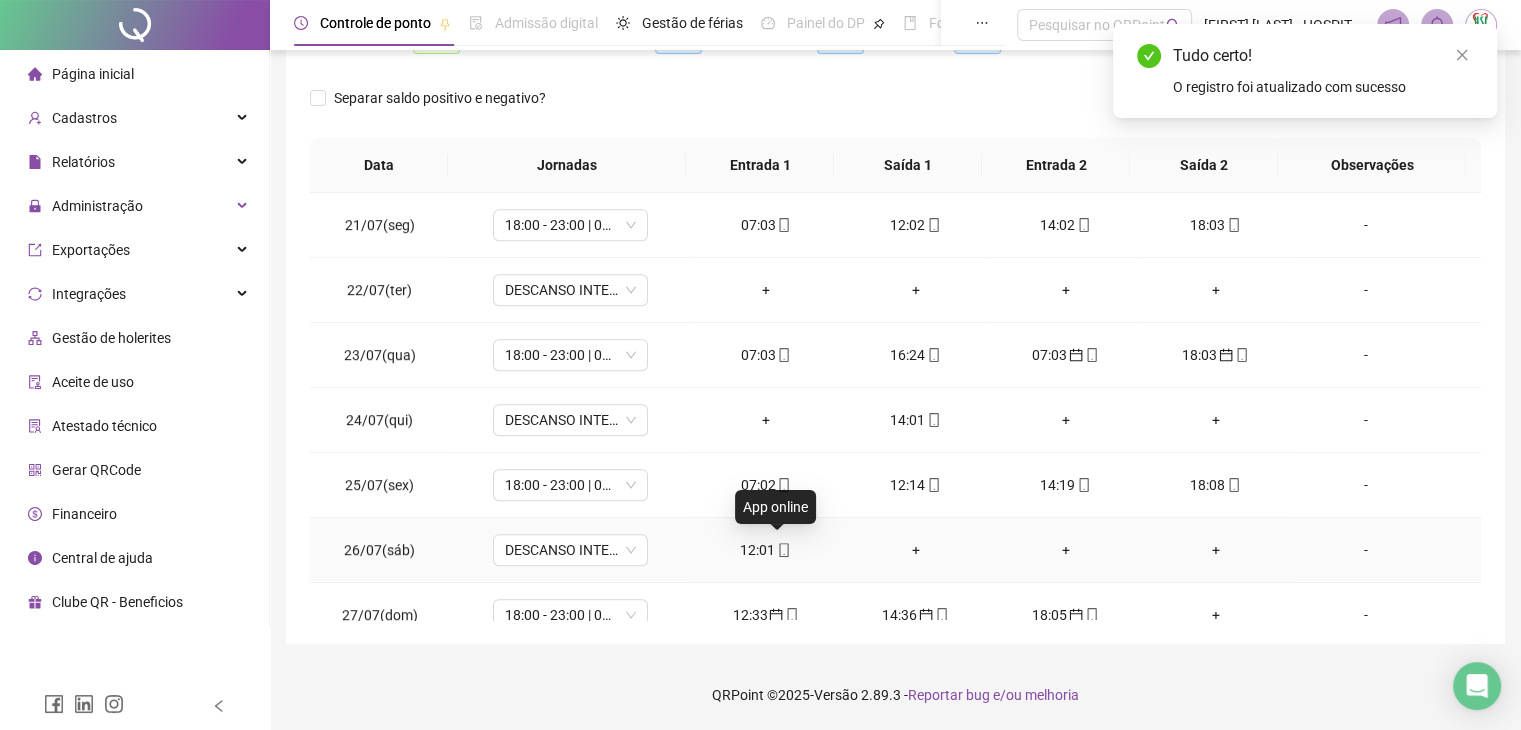 click 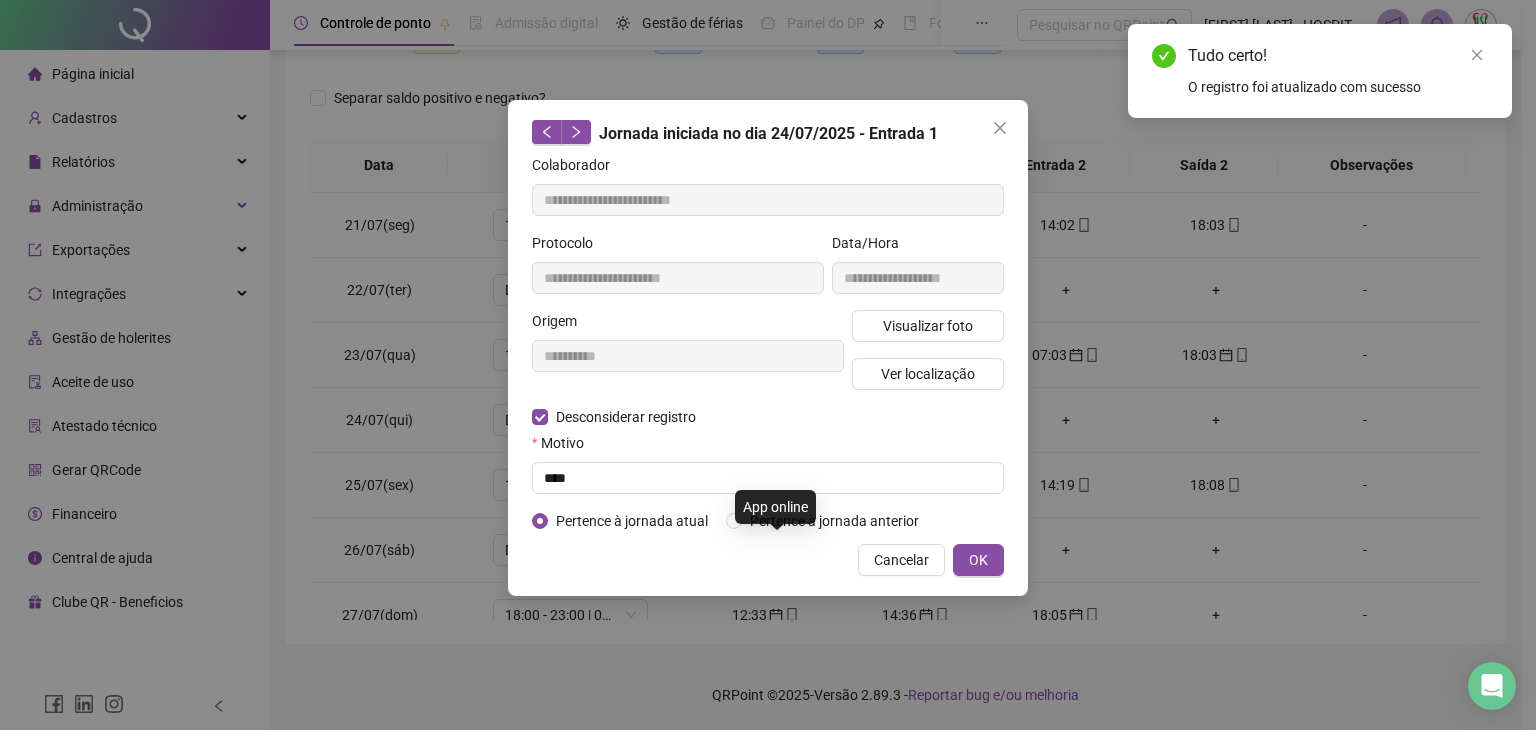 type on "**********" 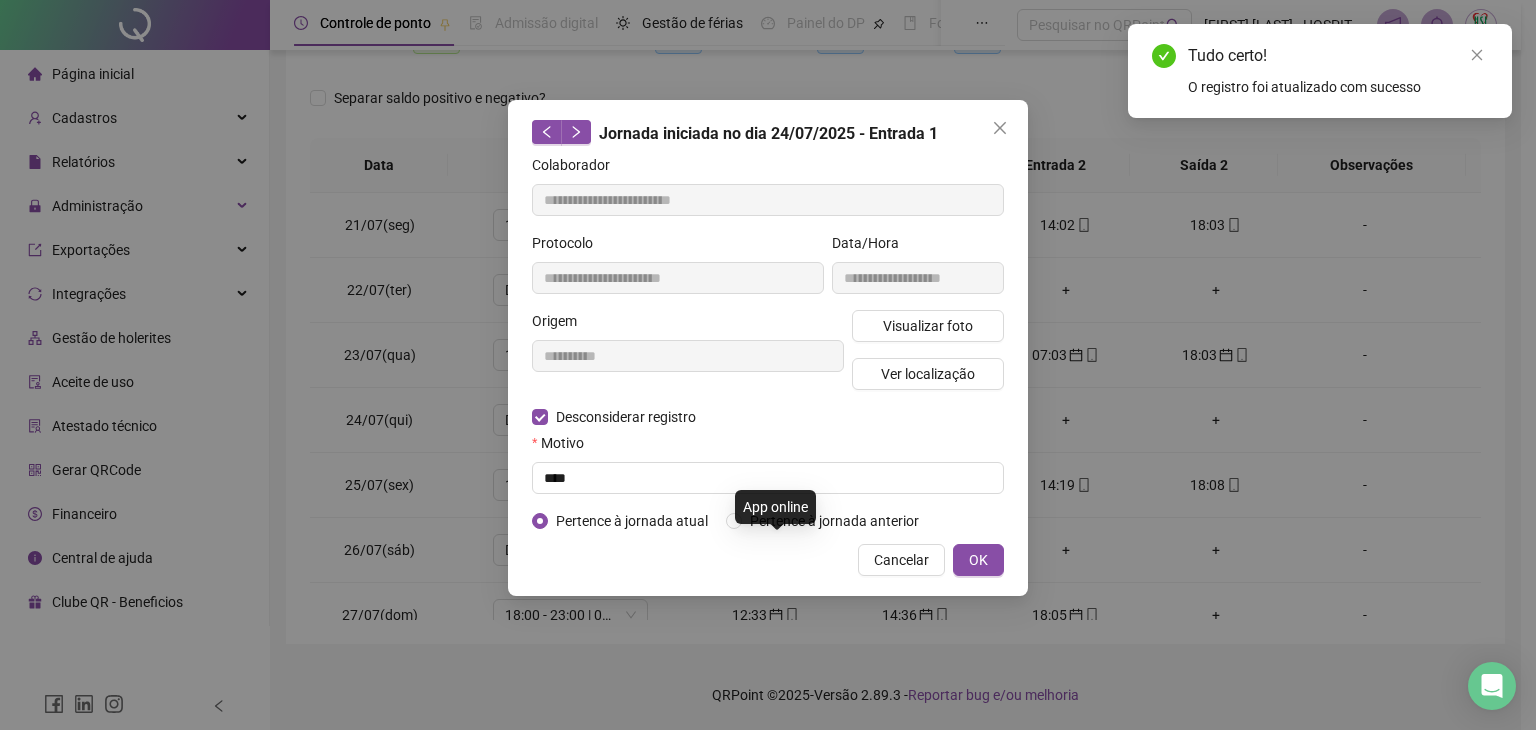 type on "**********" 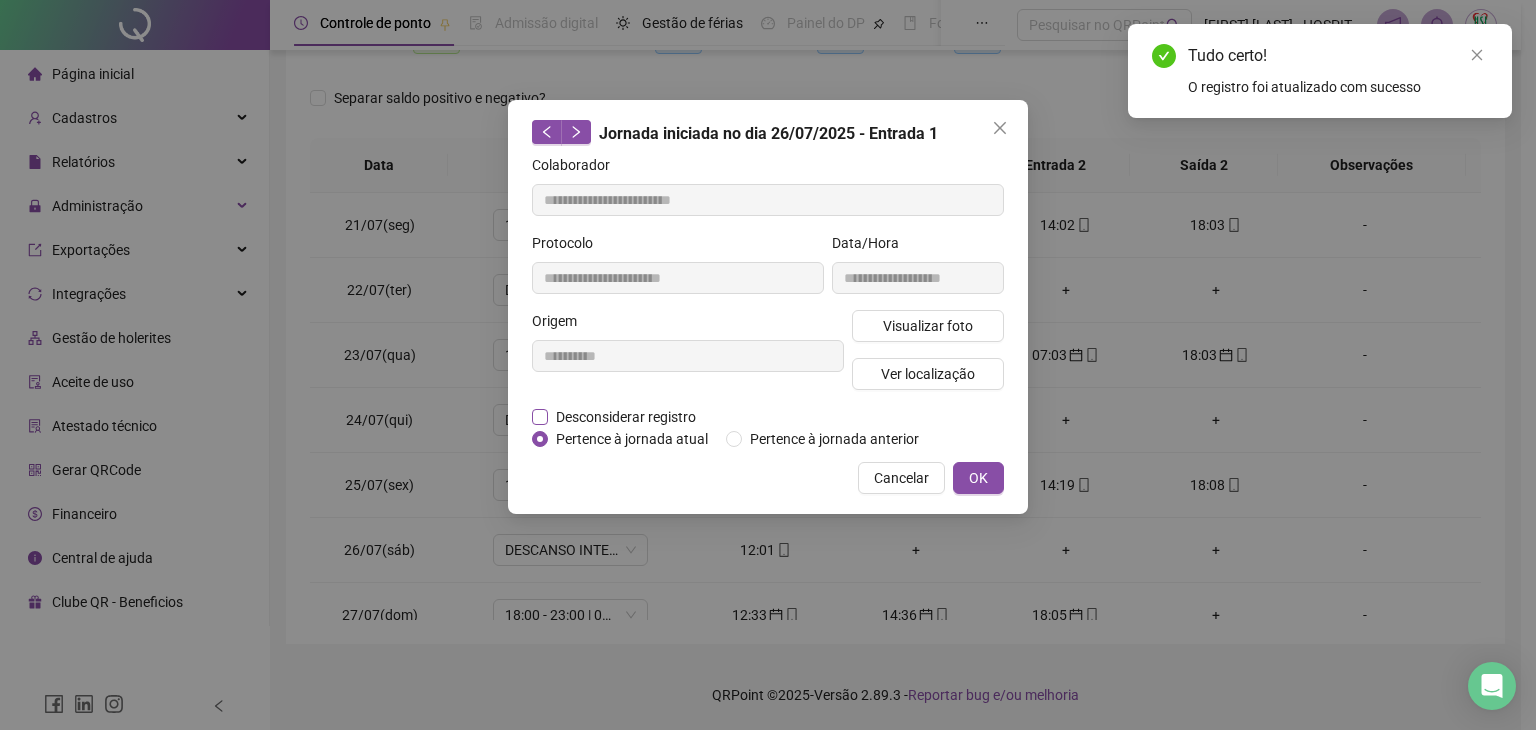 click on "Desconsiderar registro" at bounding box center [626, 417] 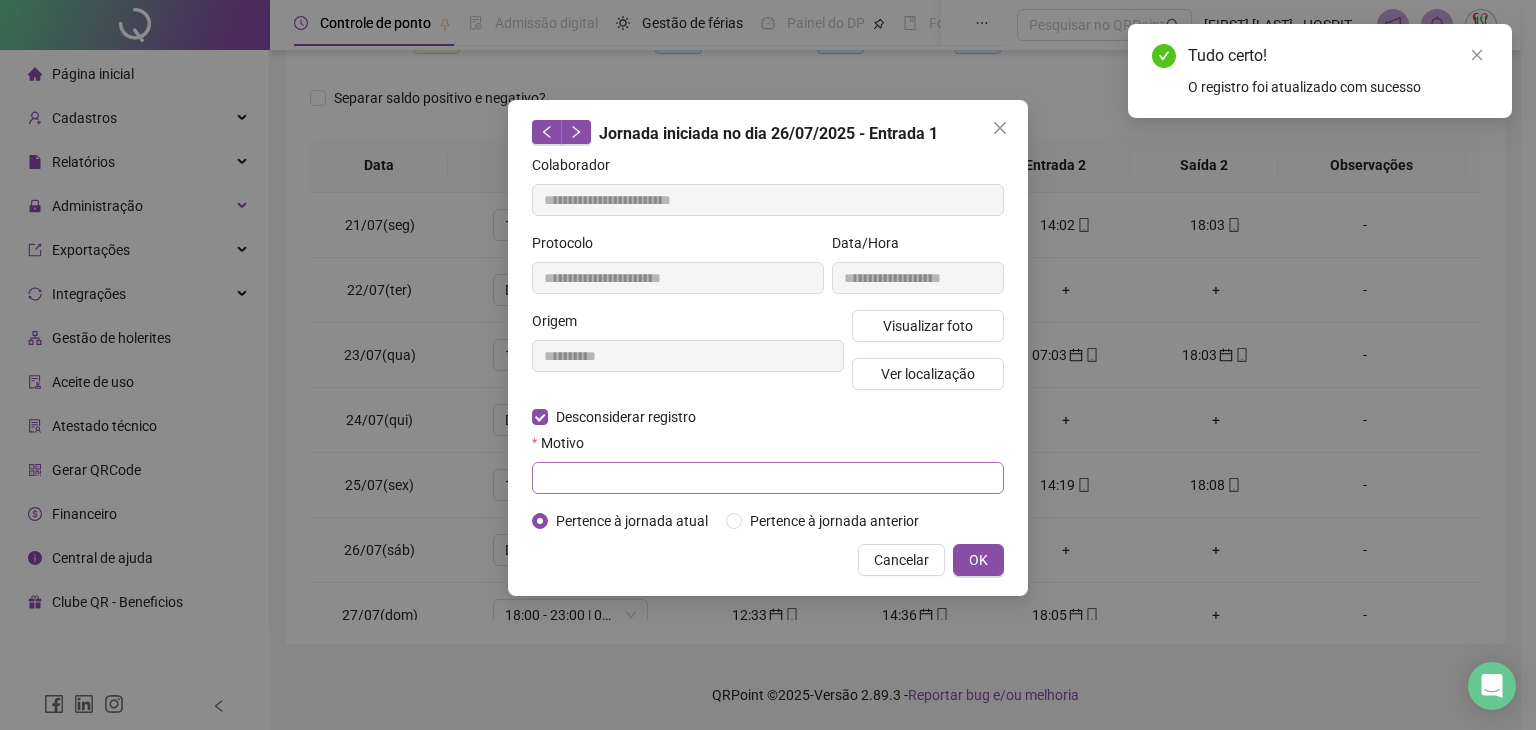 drag, startPoint x: 551, startPoint y: 457, endPoint x: 548, endPoint y: 476, distance: 19.235384 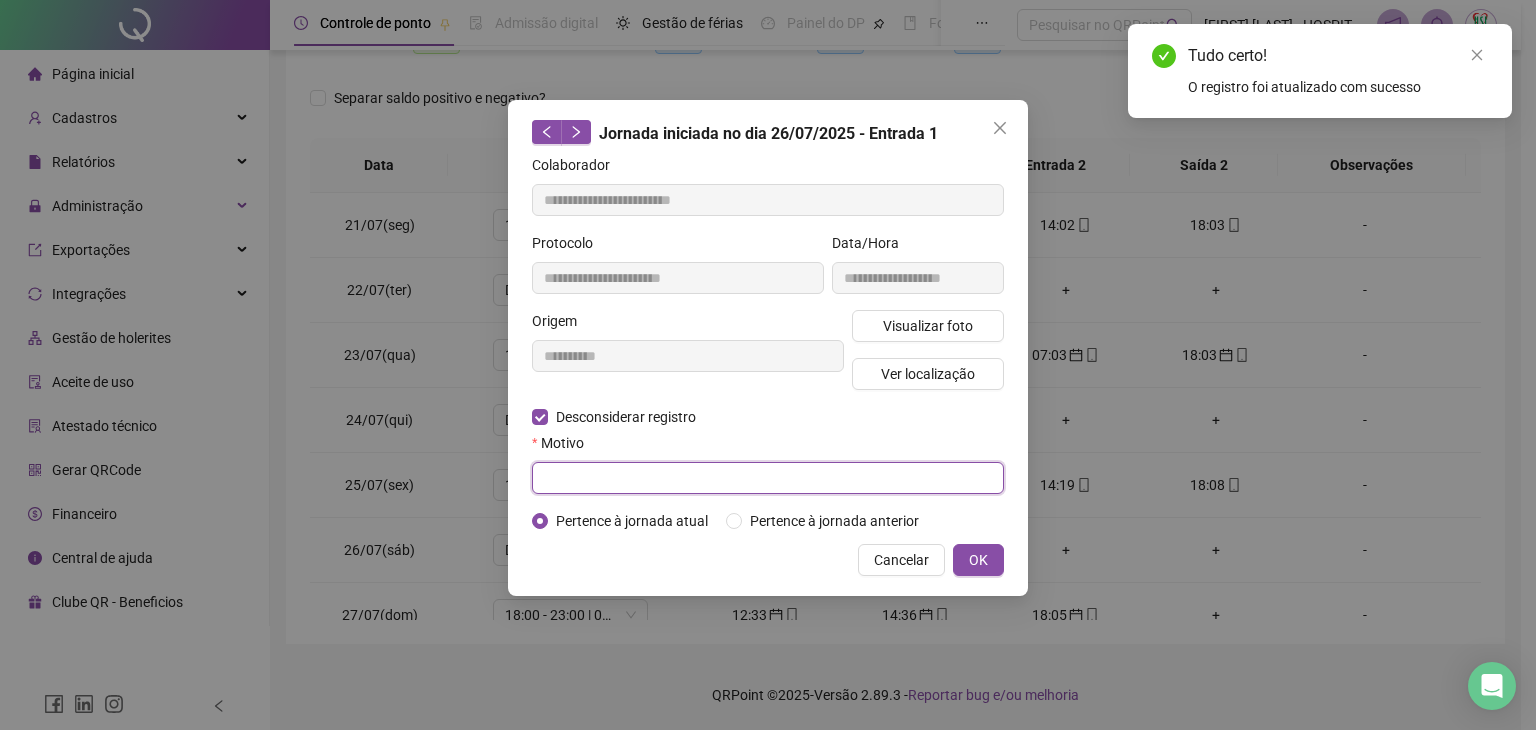 click at bounding box center [768, 478] 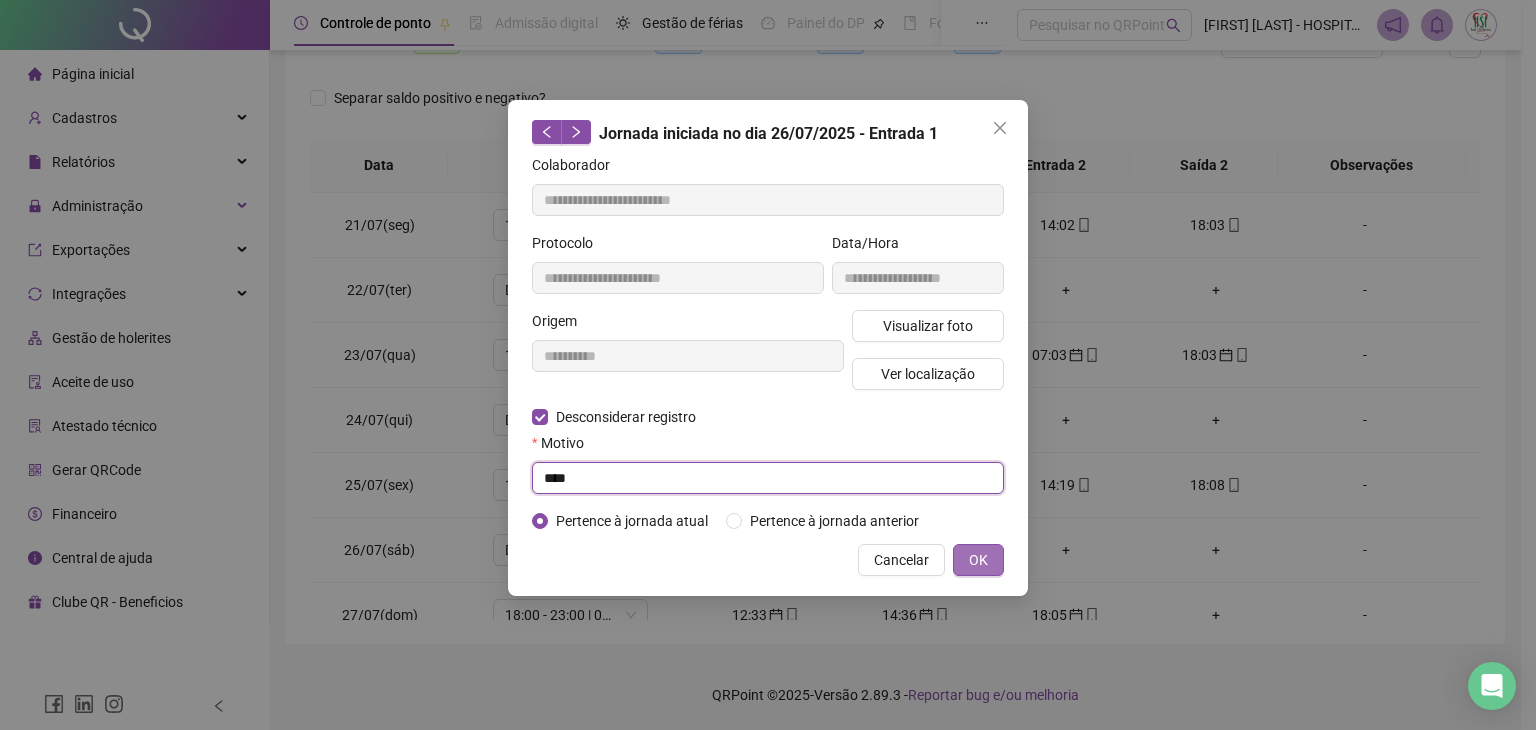 type on "****" 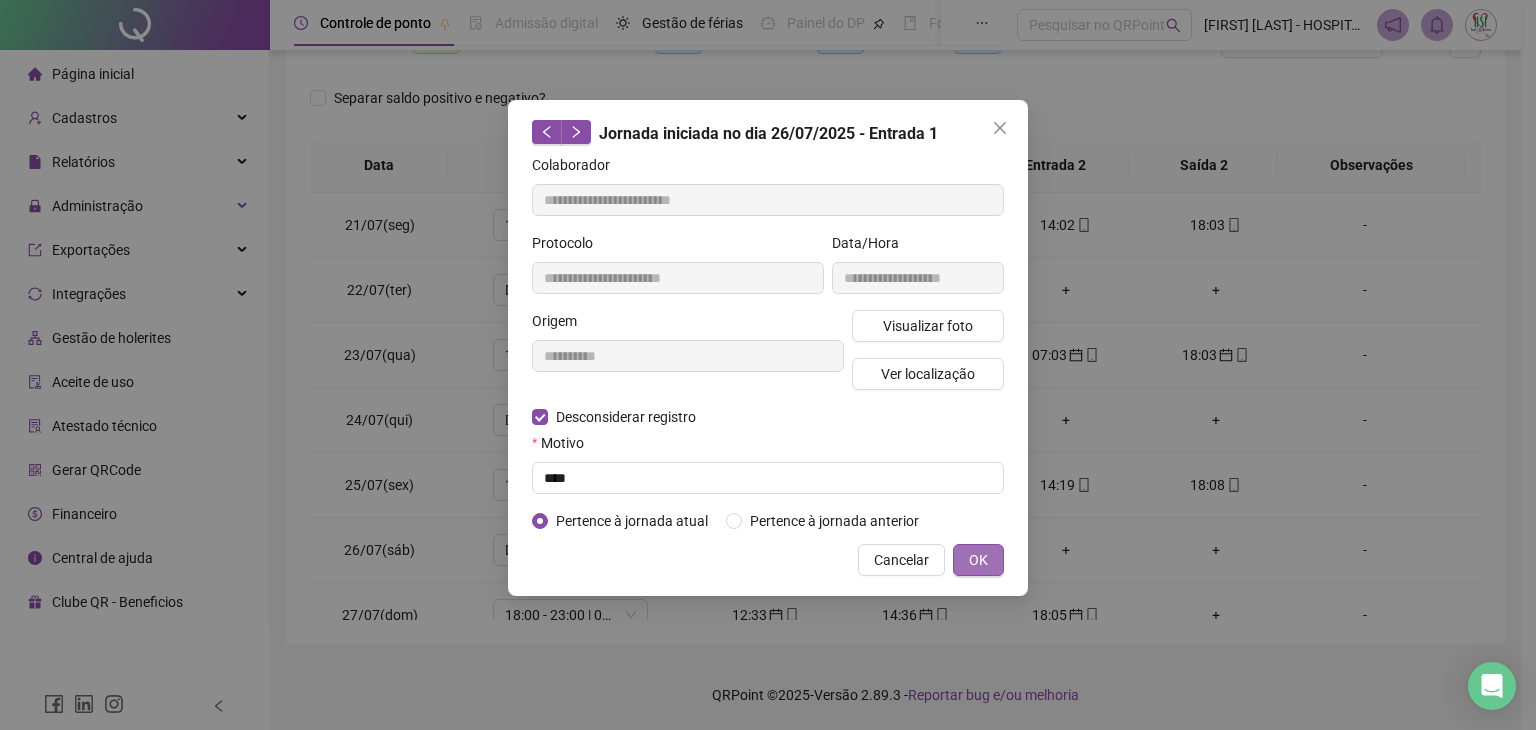 click on "OK" at bounding box center [978, 560] 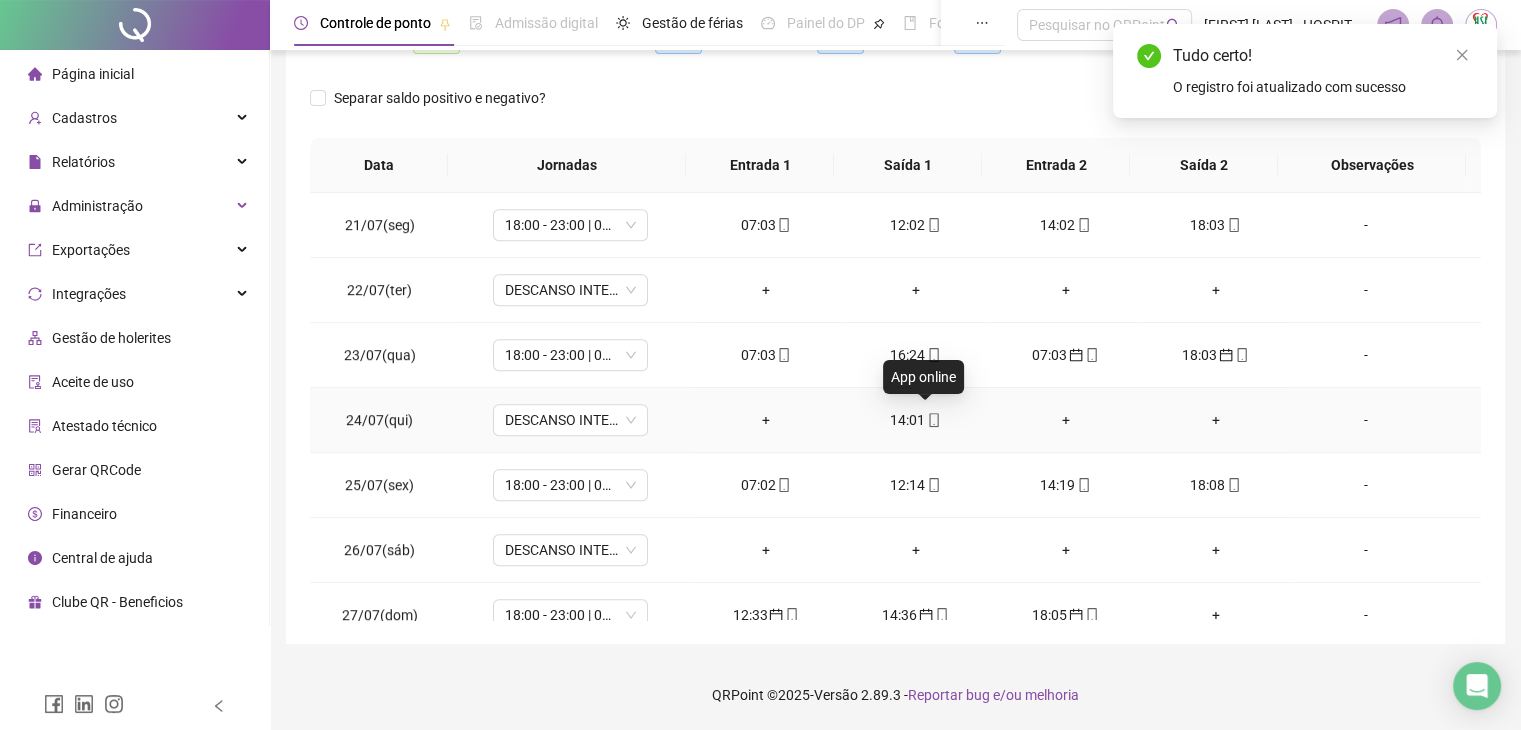 click 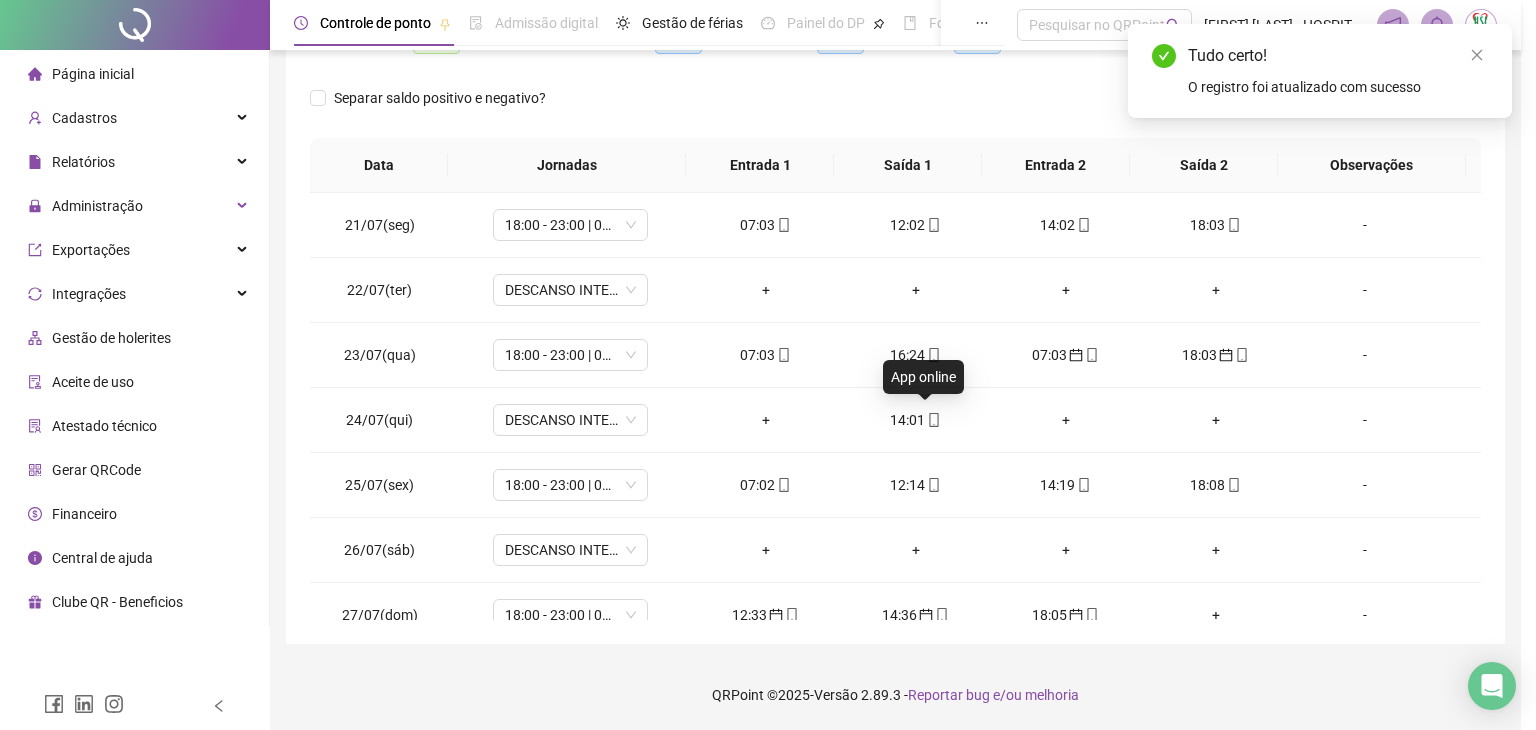 type on "**********" 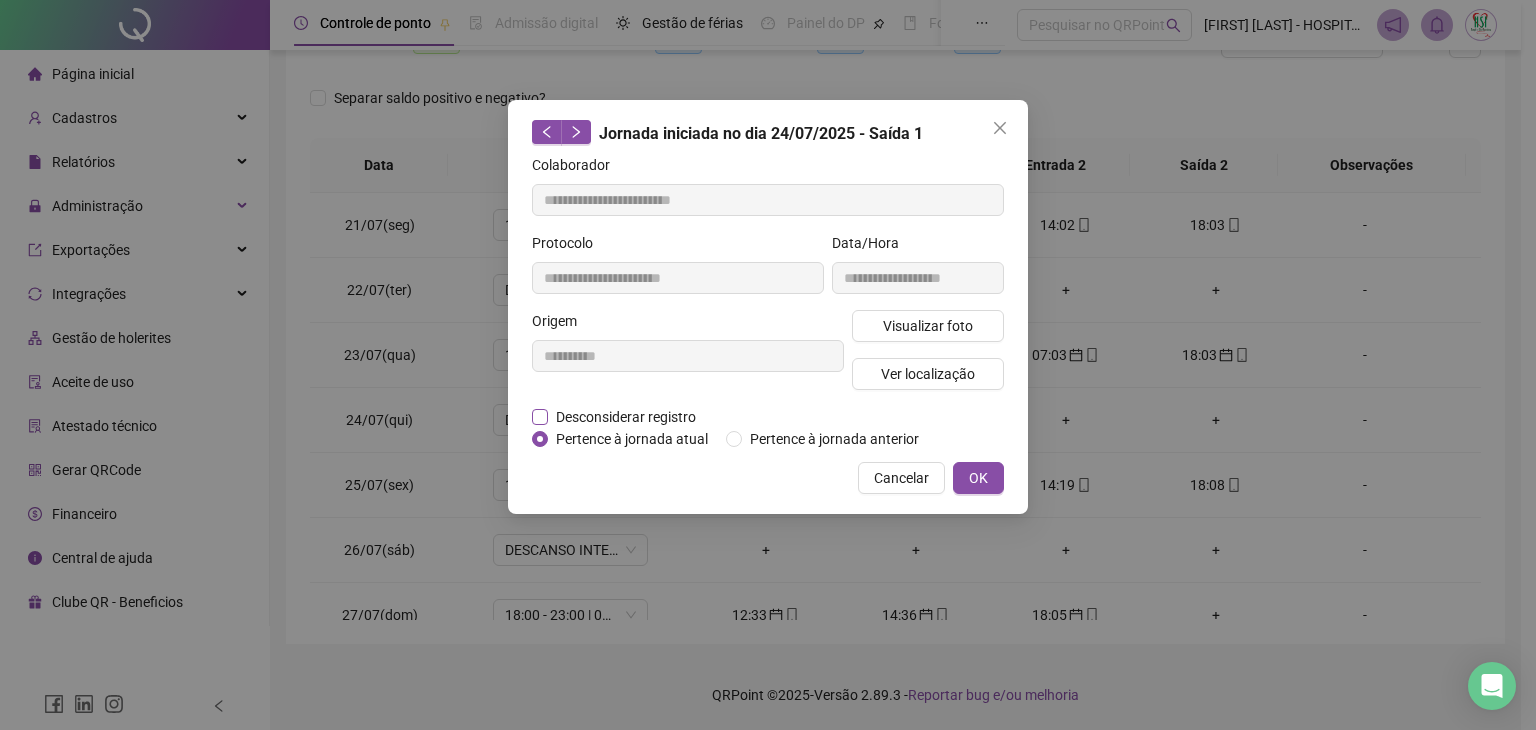 click on "Desconsiderar registro" at bounding box center (626, 417) 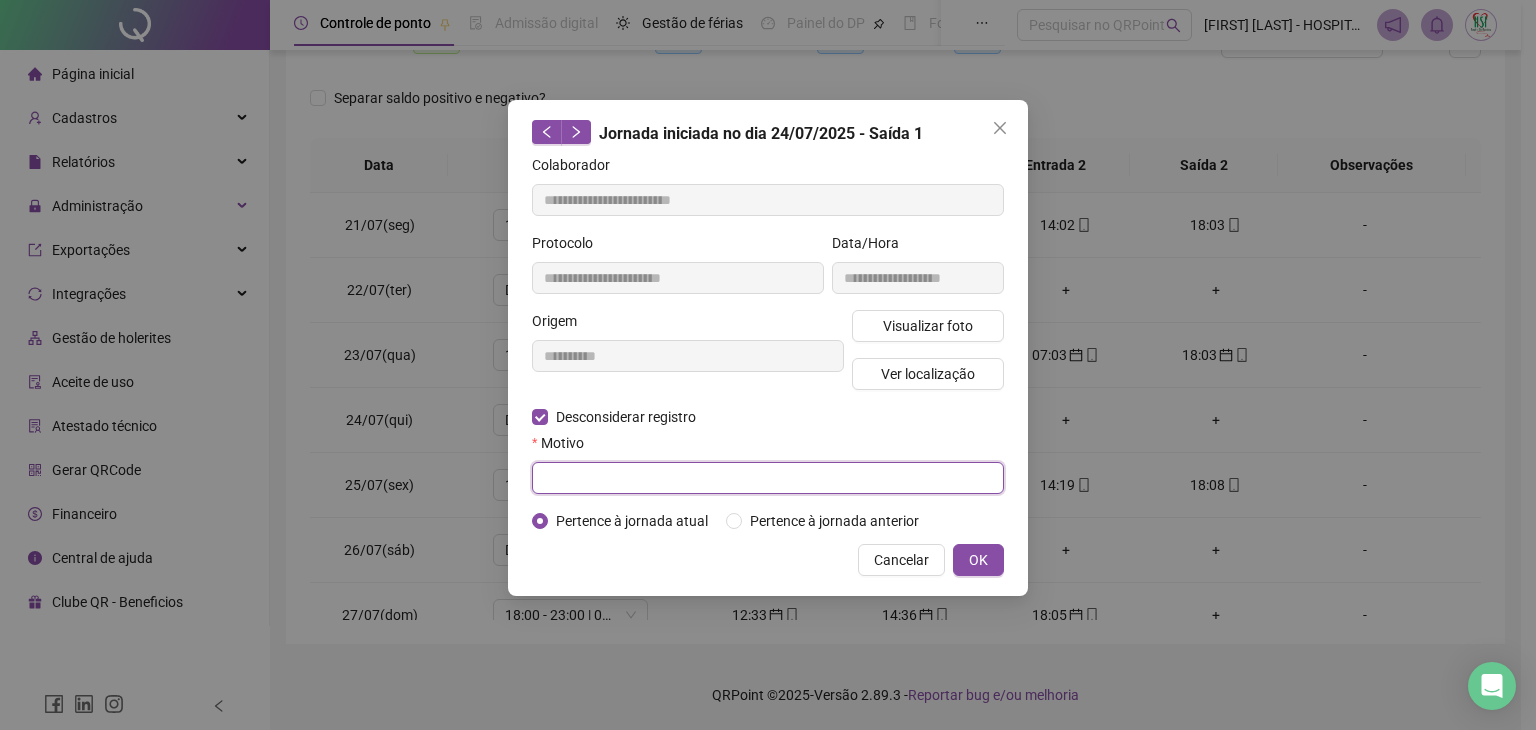 click at bounding box center (768, 478) 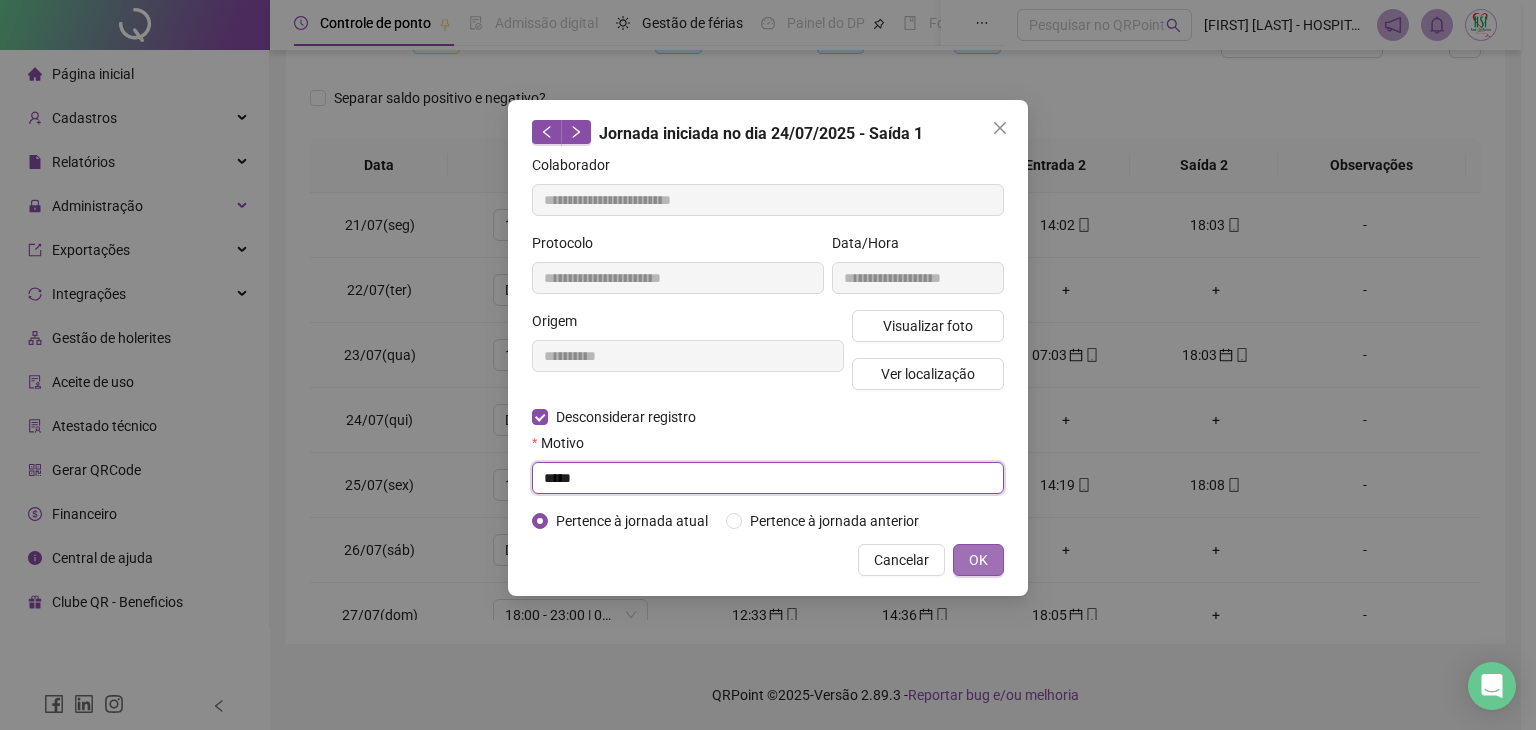 type on "****" 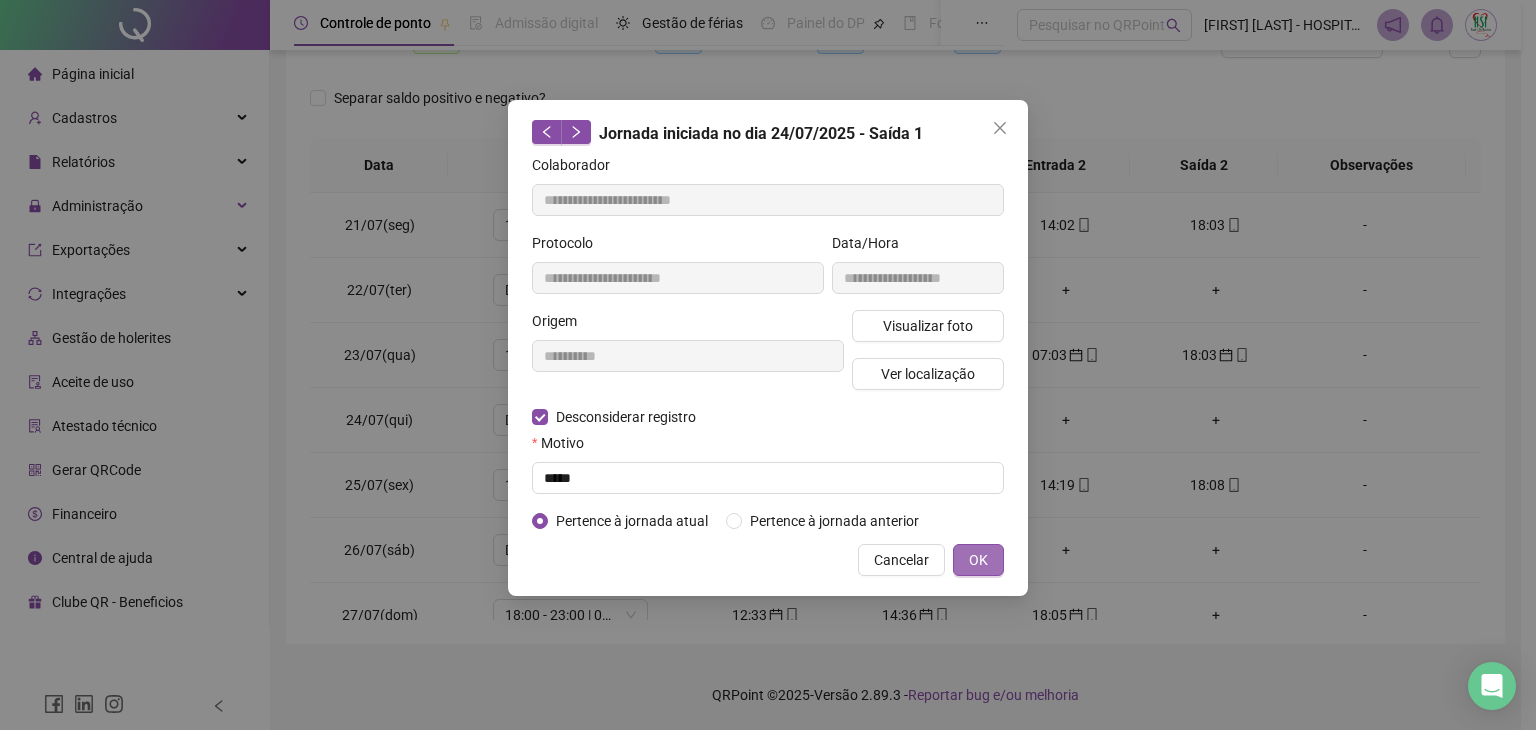 click on "OK" at bounding box center (978, 560) 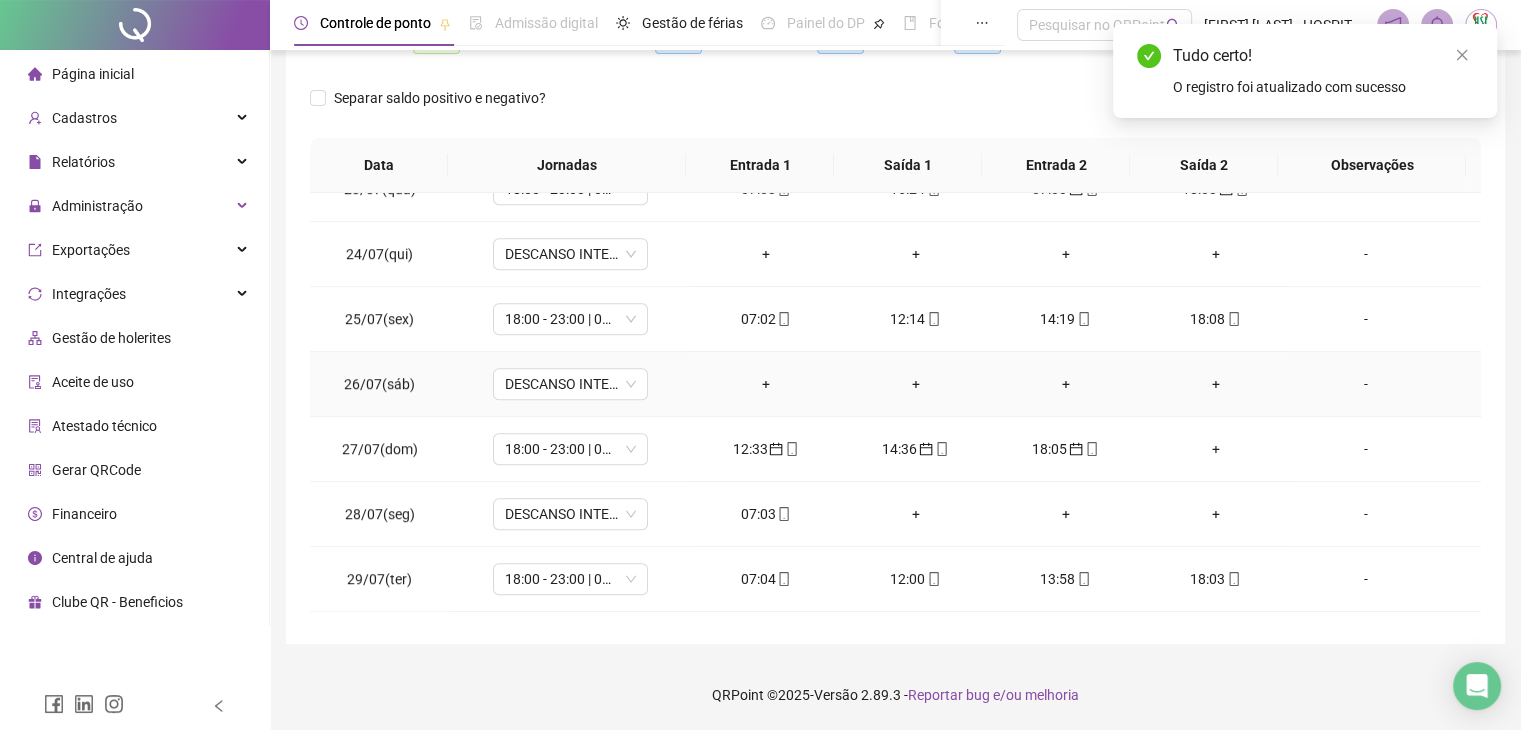 scroll, scrollTop: 1581, scrollLeft: 0, axis: vertical 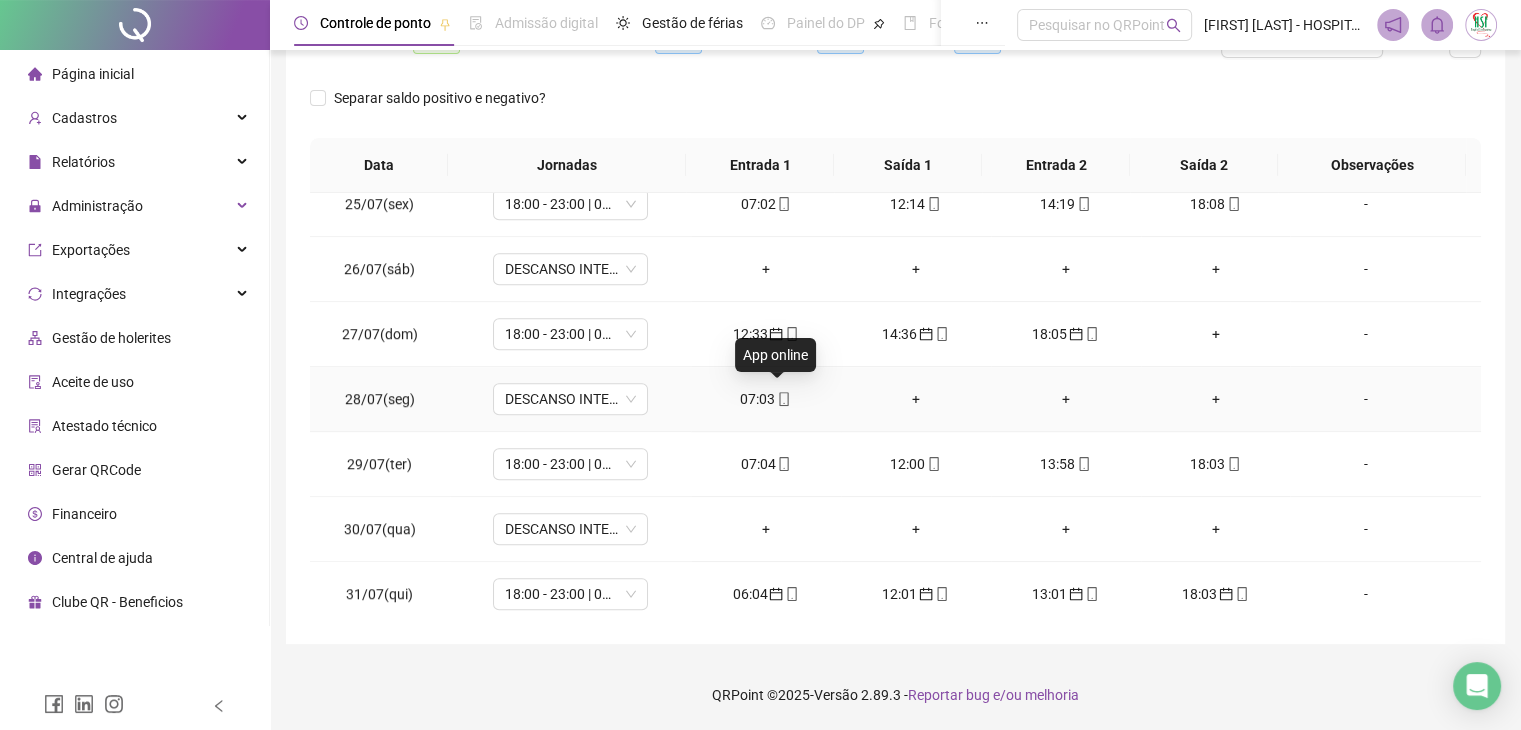 click 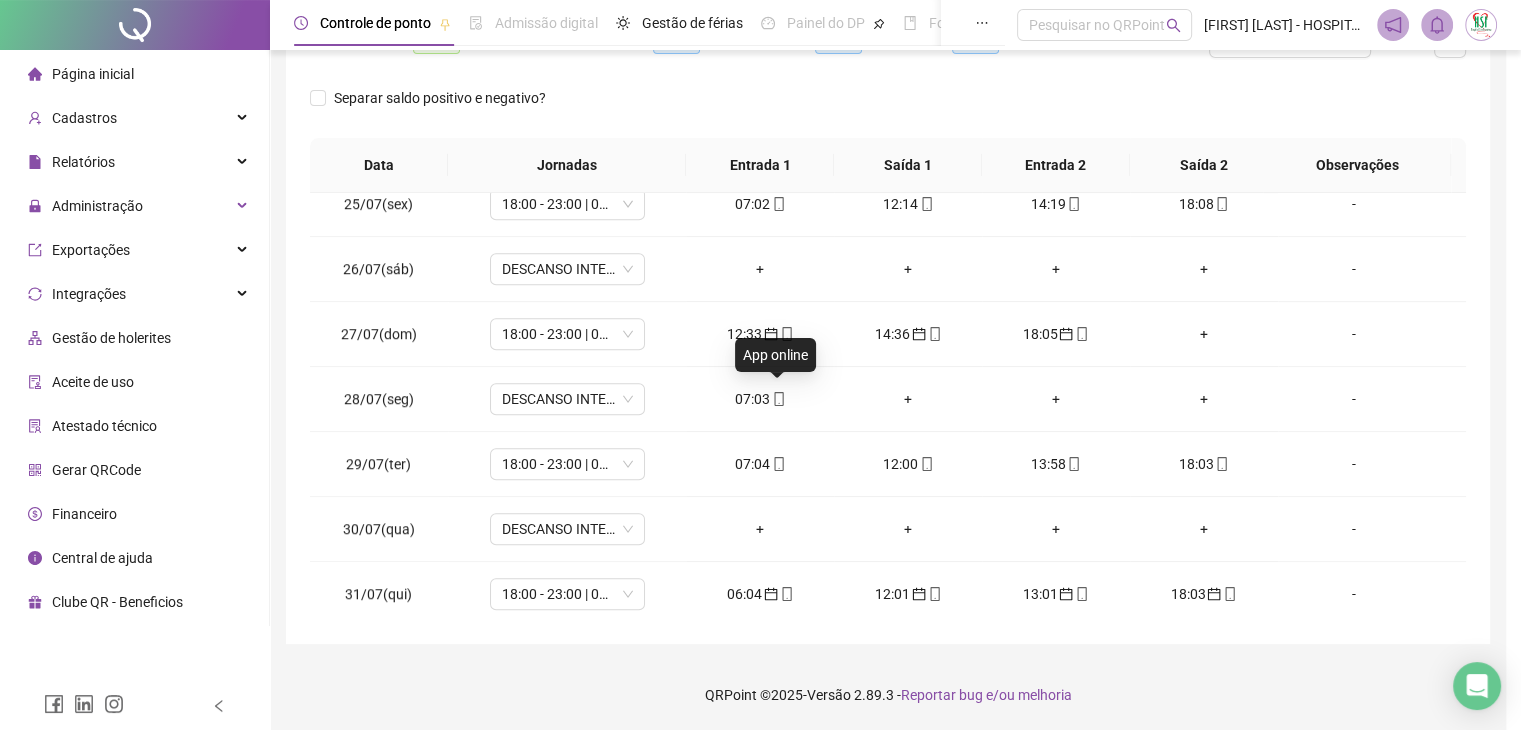type on "**********" 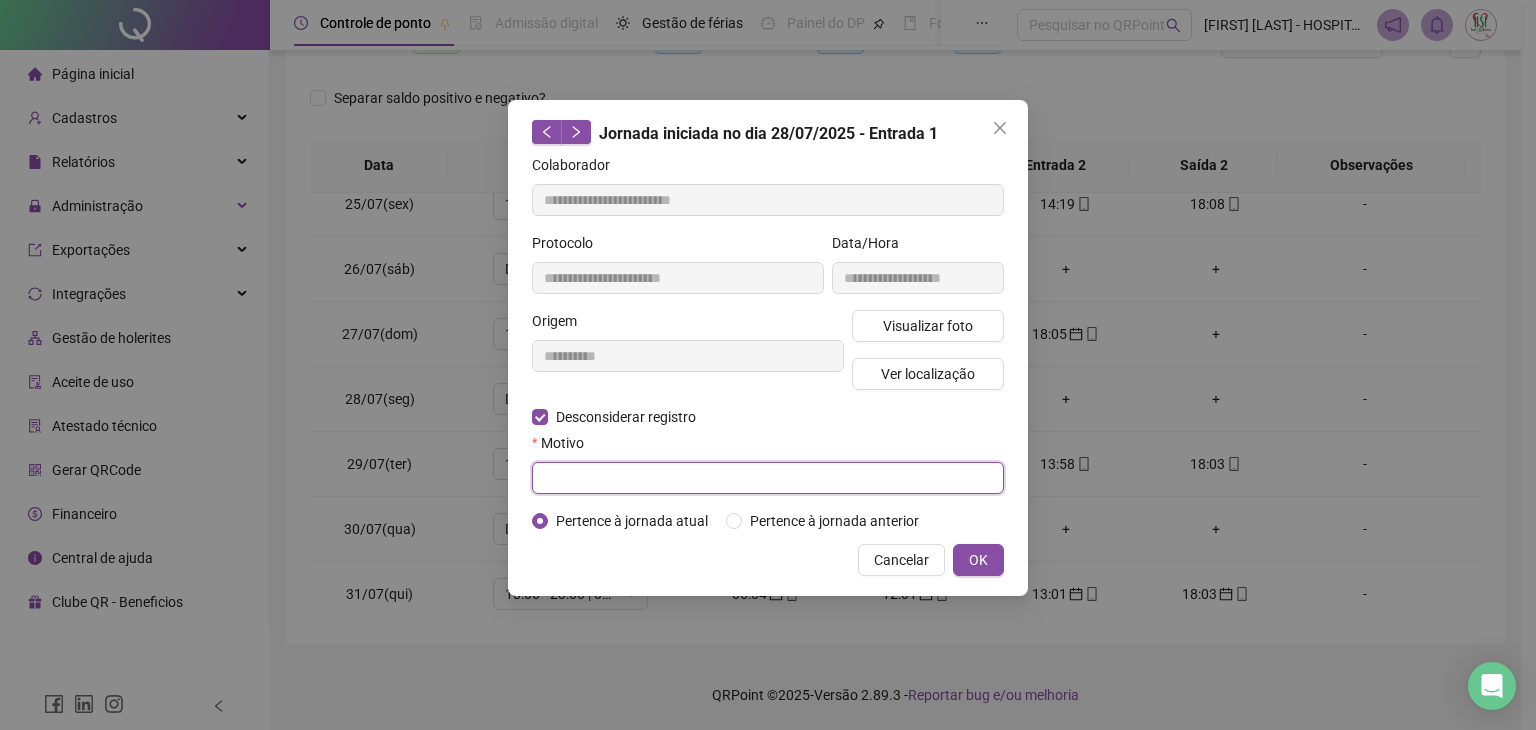 click at bounding box center (768, 478) 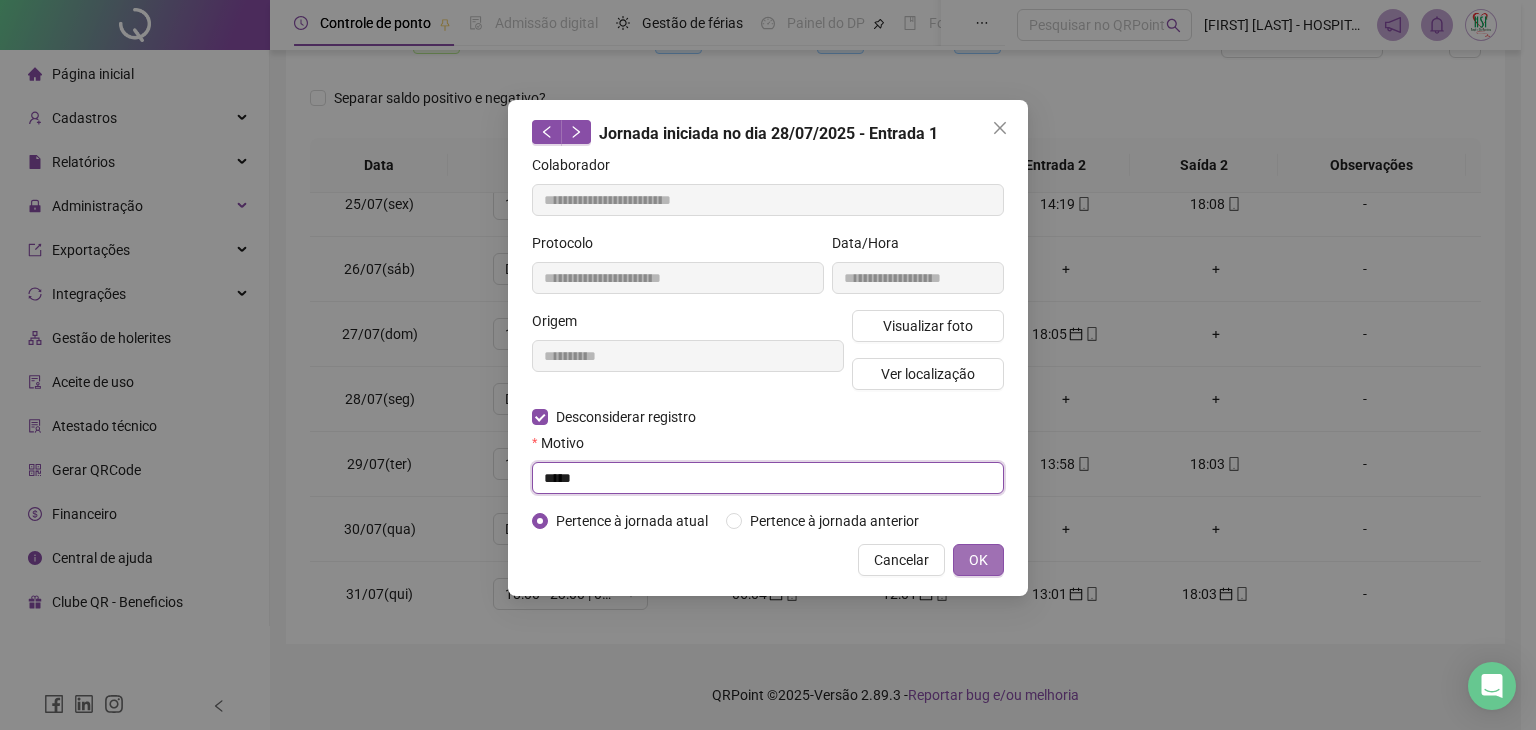 type on "****" 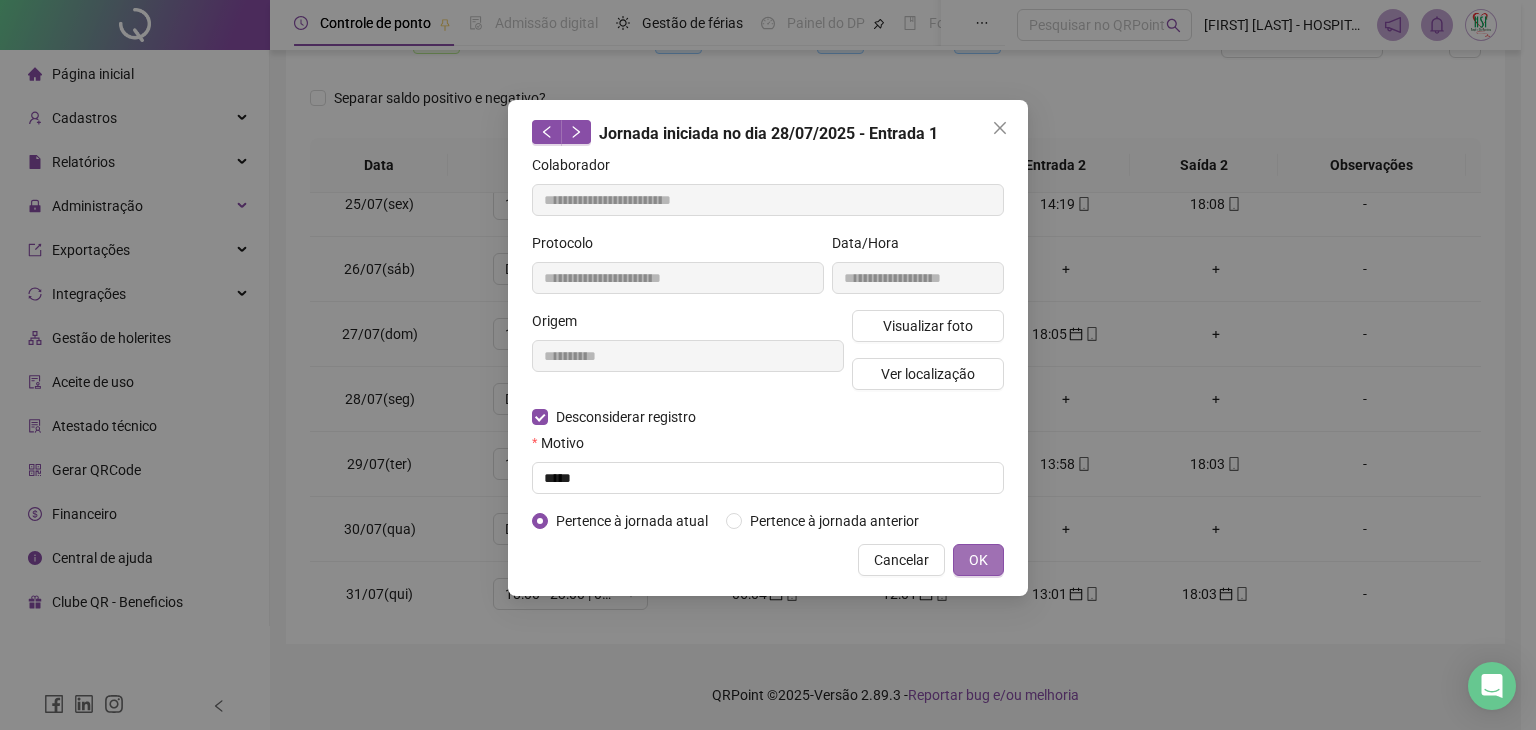 click on "OK" at bounding box center (978, 560) 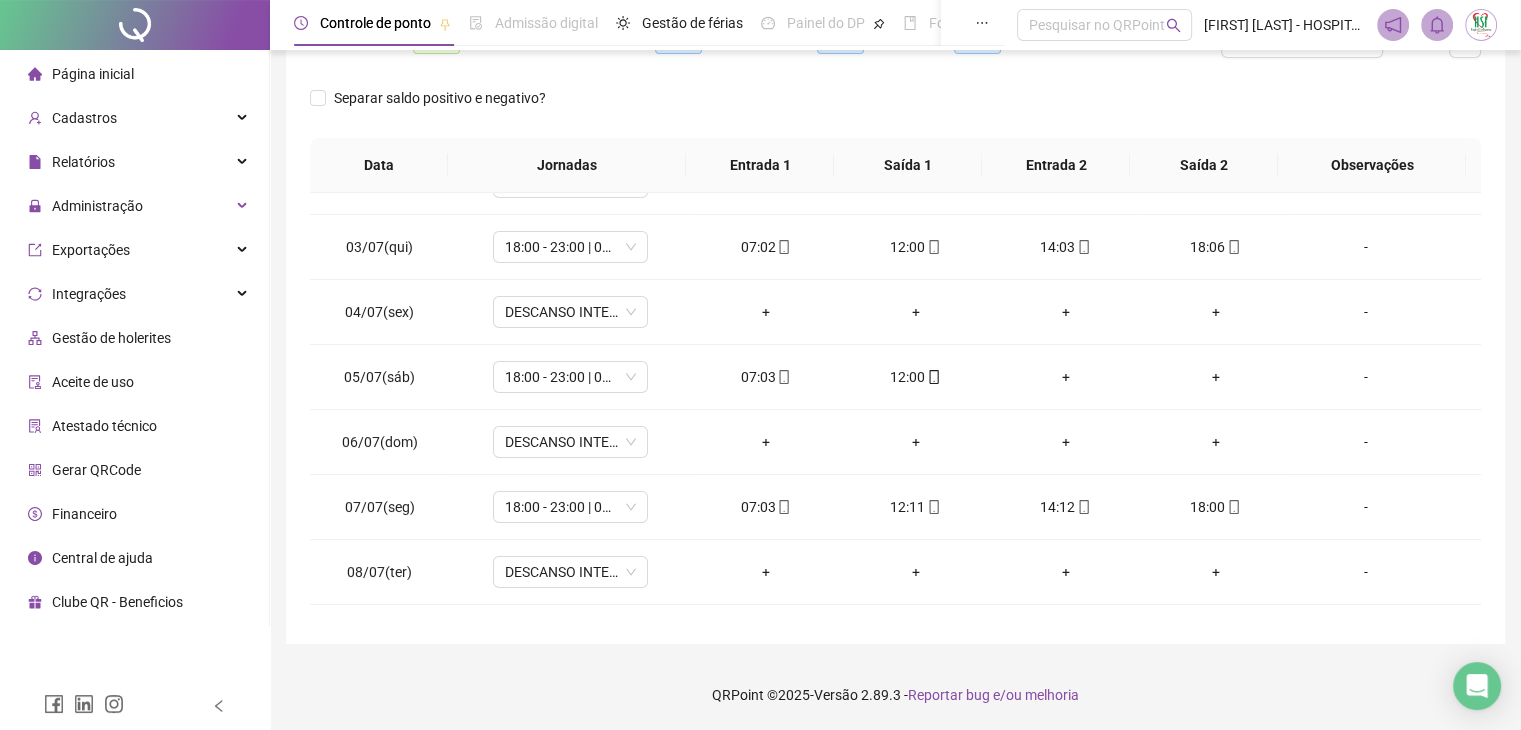 scroll, scrollTop: 0, scrollLeft: 0, axis: both 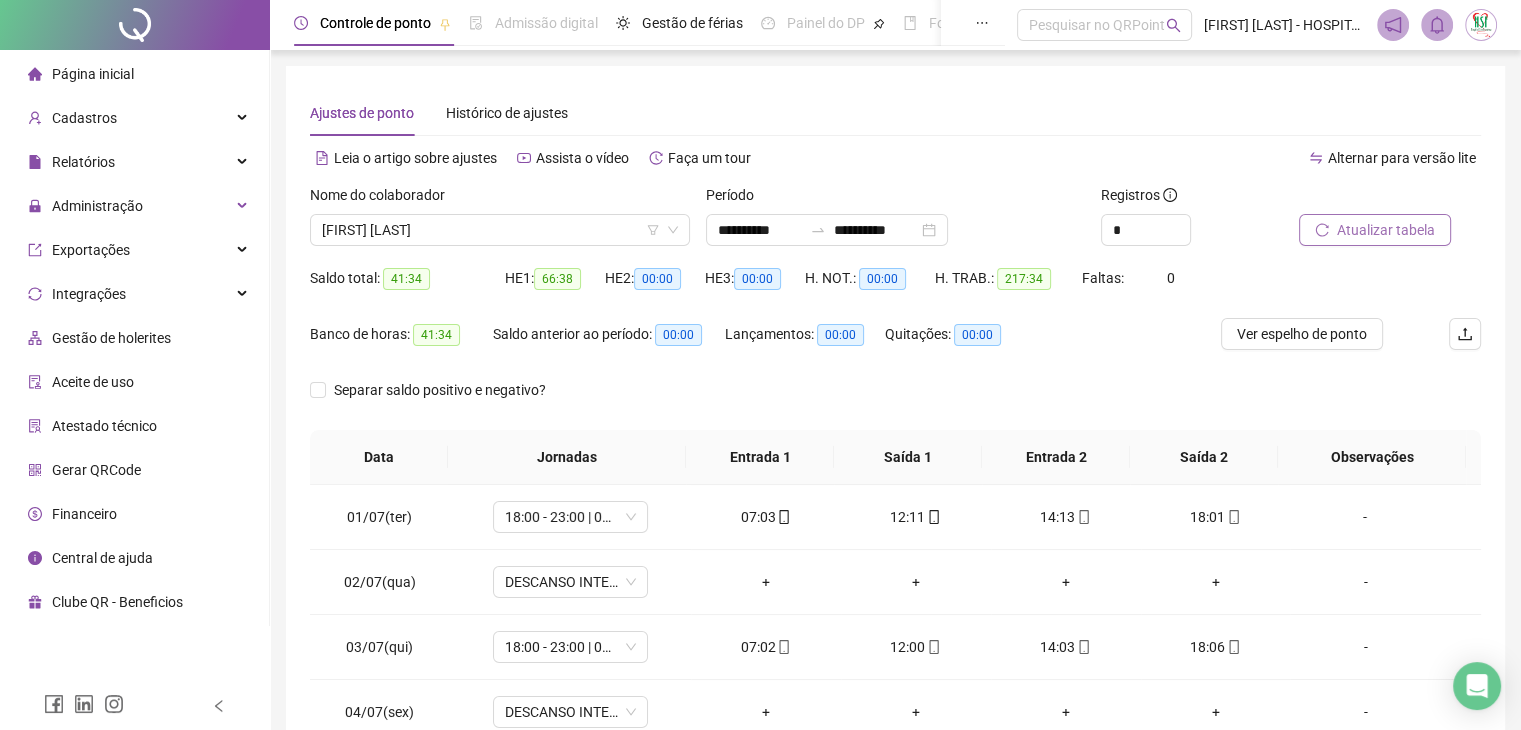 click on "Atualizar tabela" at bounding box center [1386, 230] 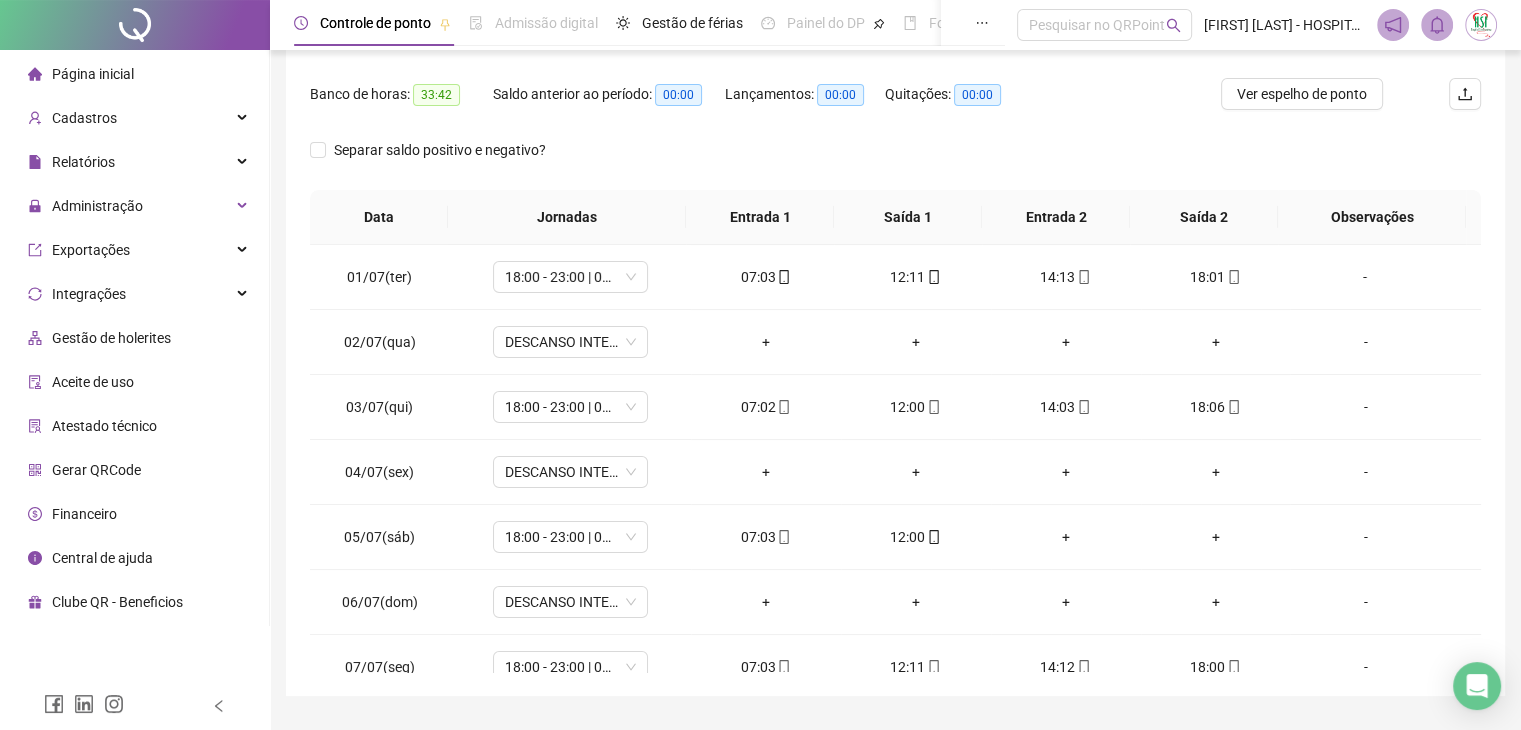 scroll, scrollTop: 292, scrollLeft: 0, axis: vertical 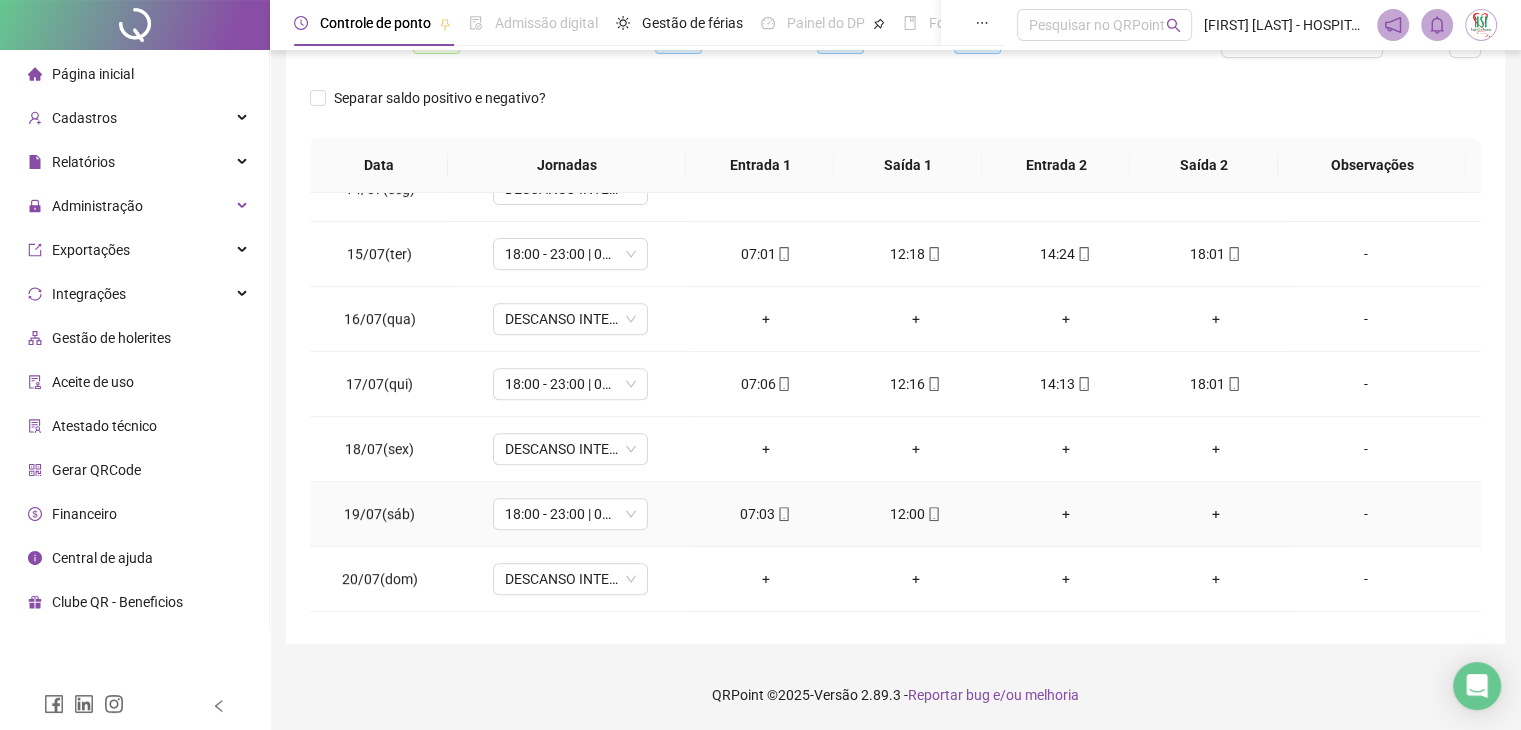 click on "+" at bounding box center (1066, 514) 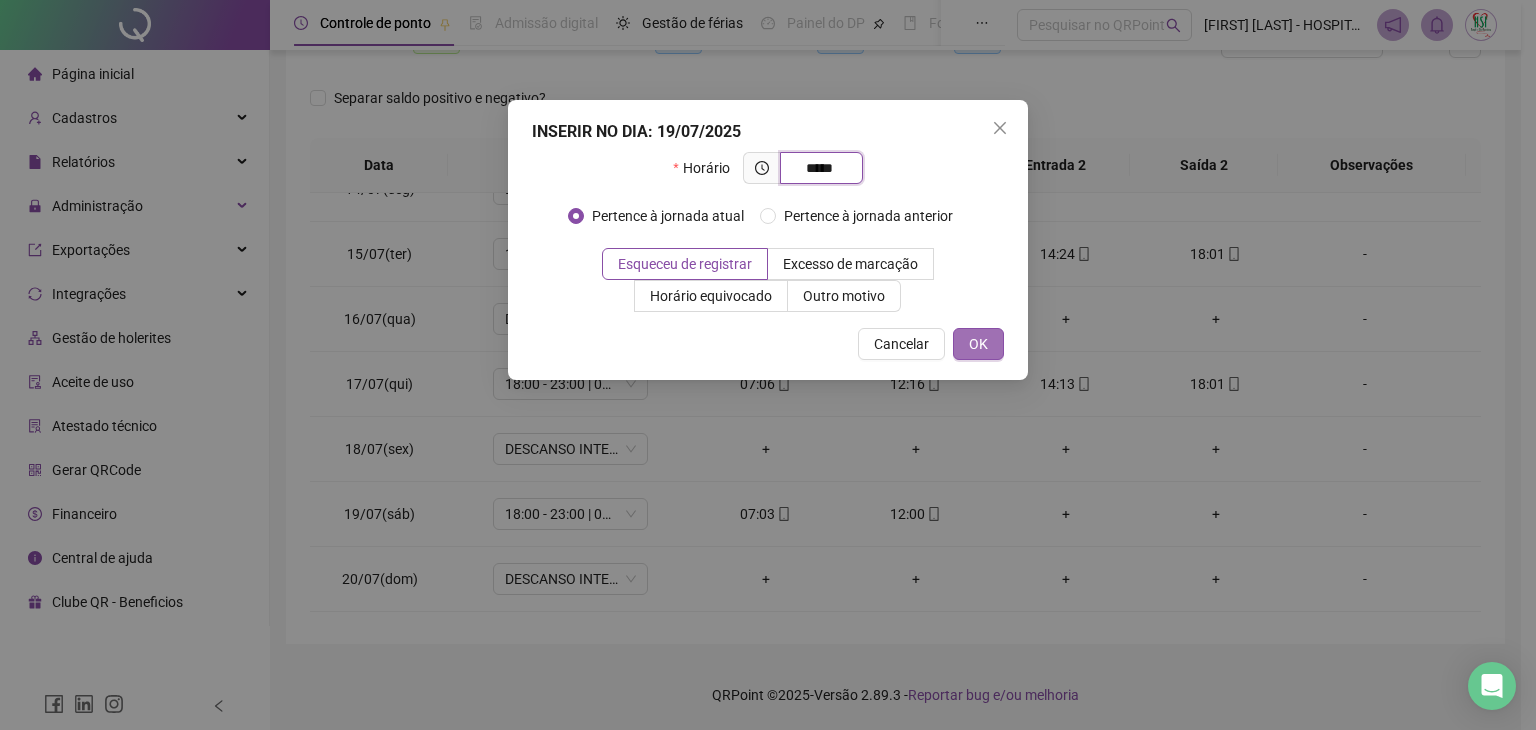 type on "*****" 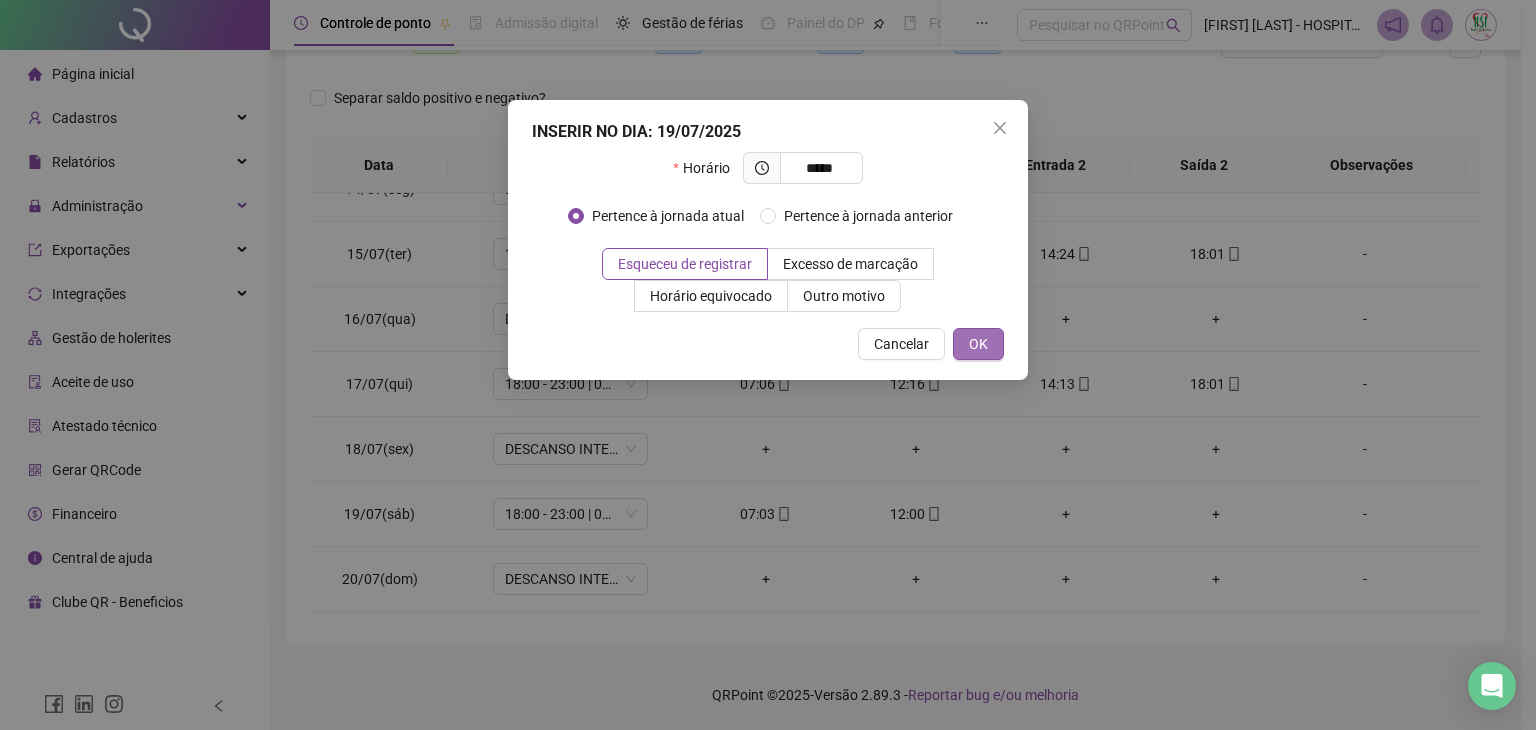 click on "OK" at bounding box center [978, 344] 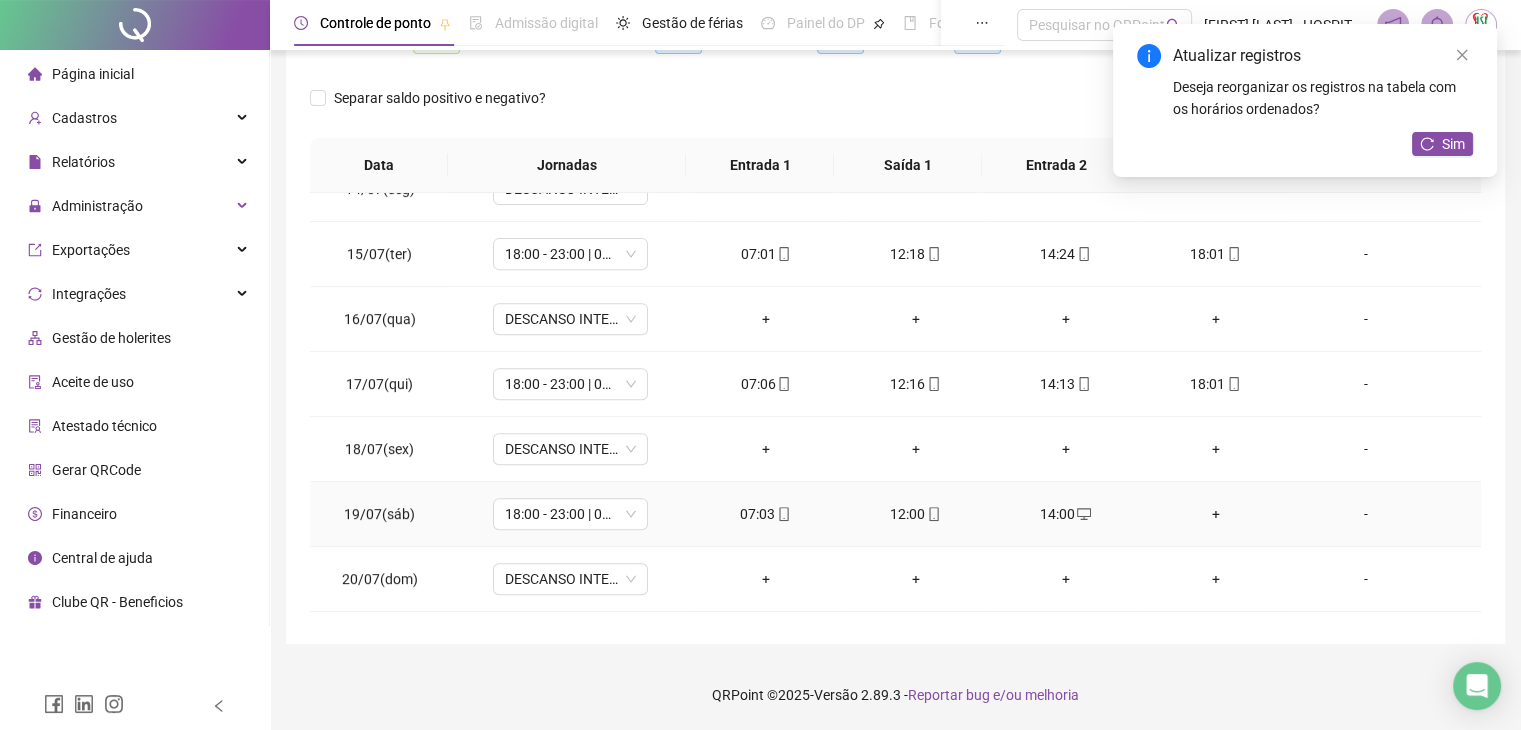 click on "+" at bounding box center (1216, 514) 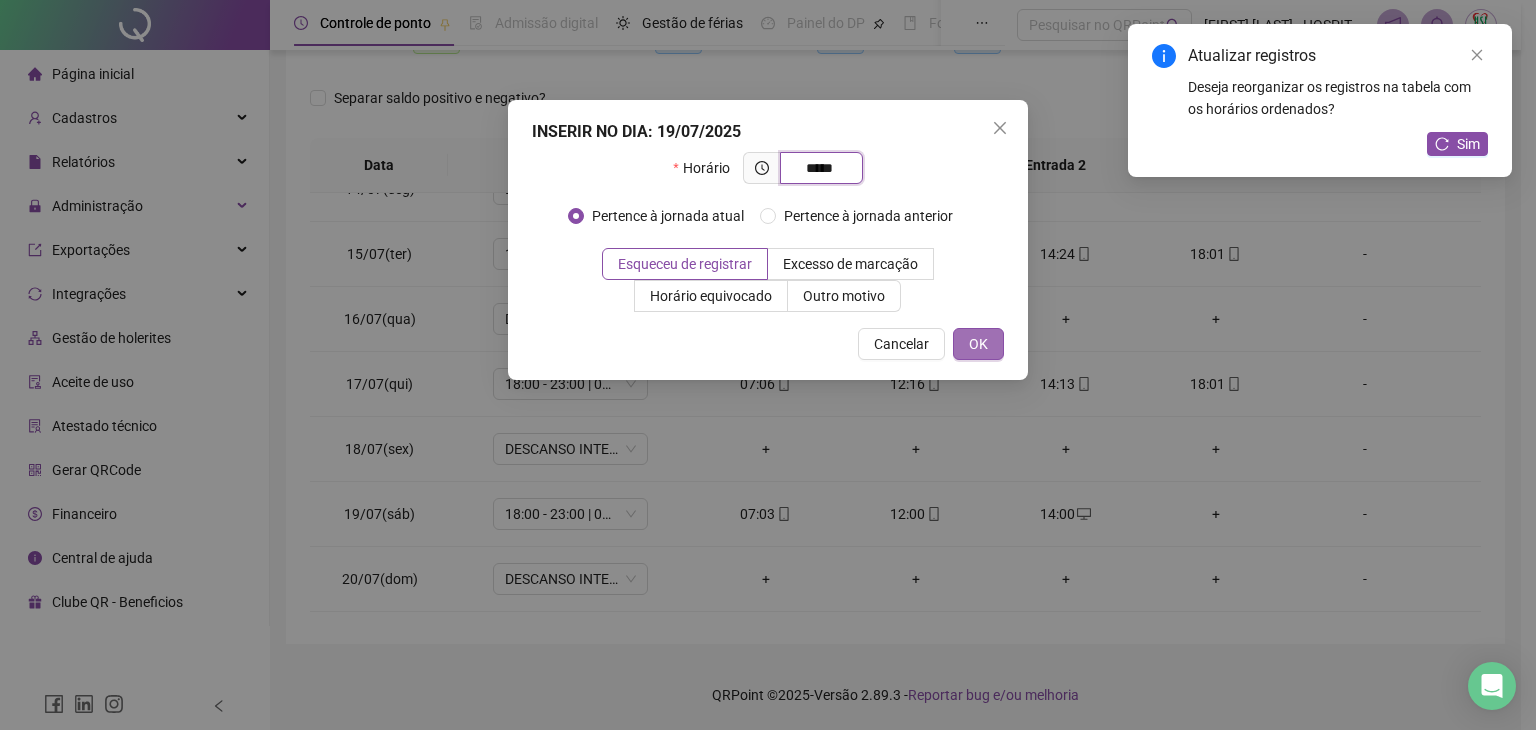type on "*****" 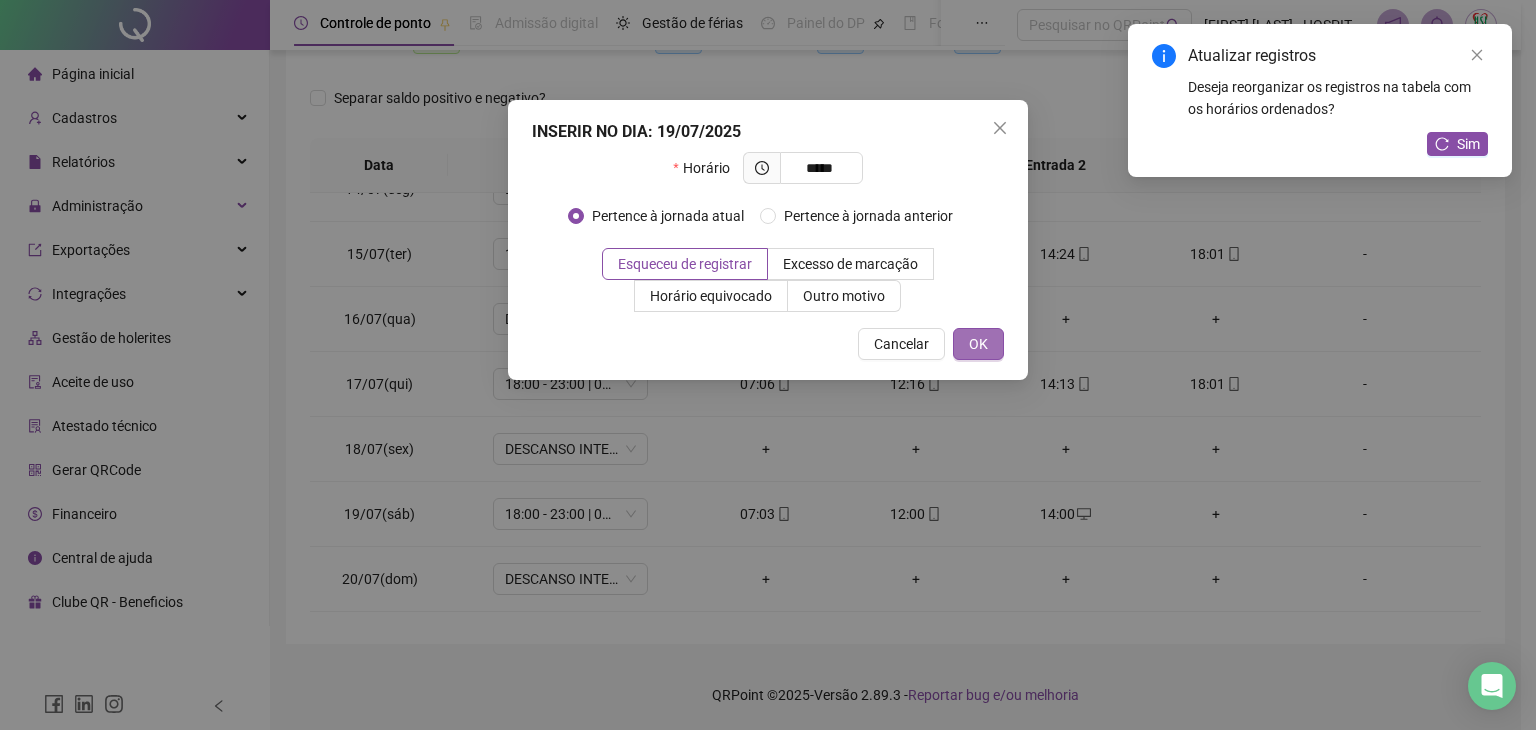 click on "OK" at bounding box center [978, 344] 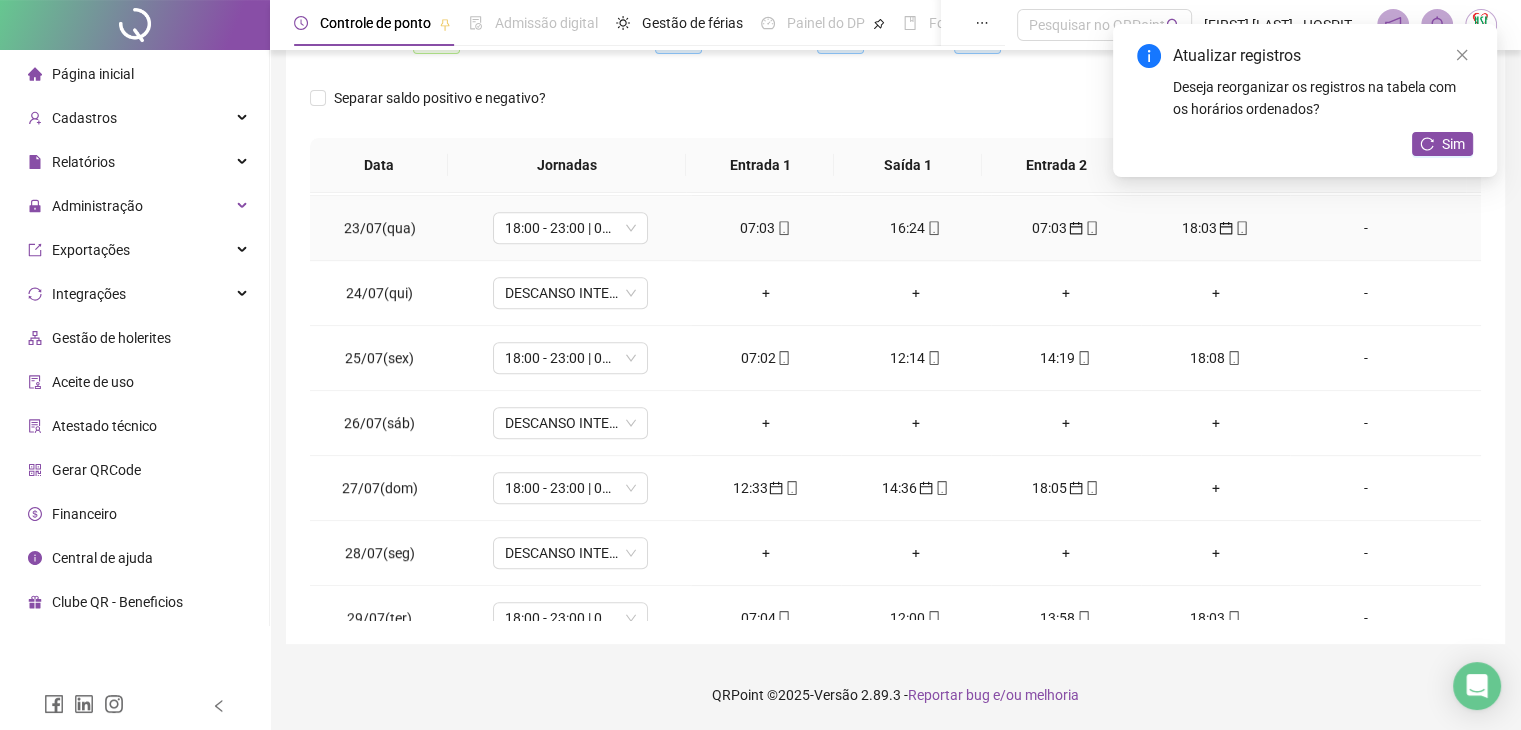 scroll, scrollTop: 1481, scrollLeft: 0, axis: vertical 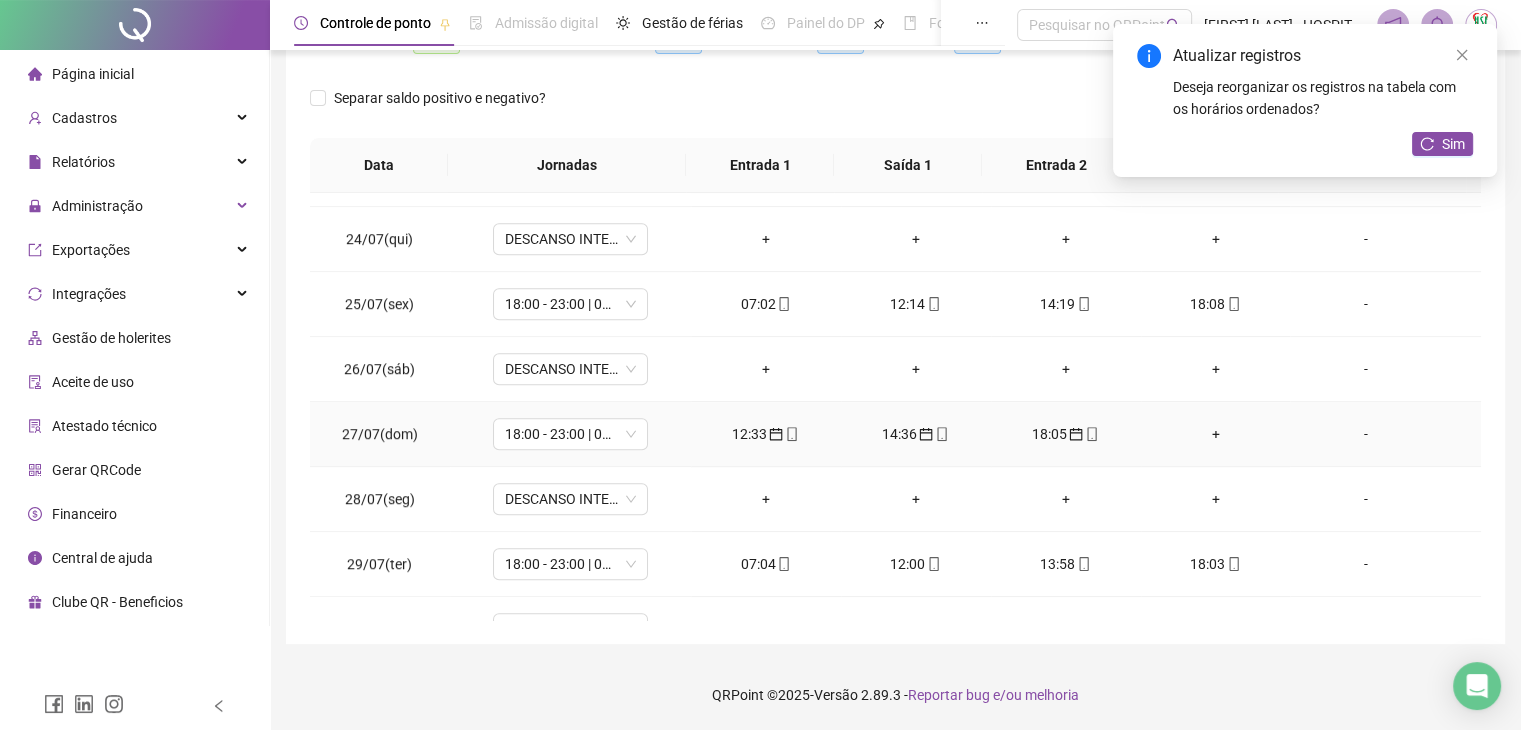 click on "+" at bounding box center (1216, 434) 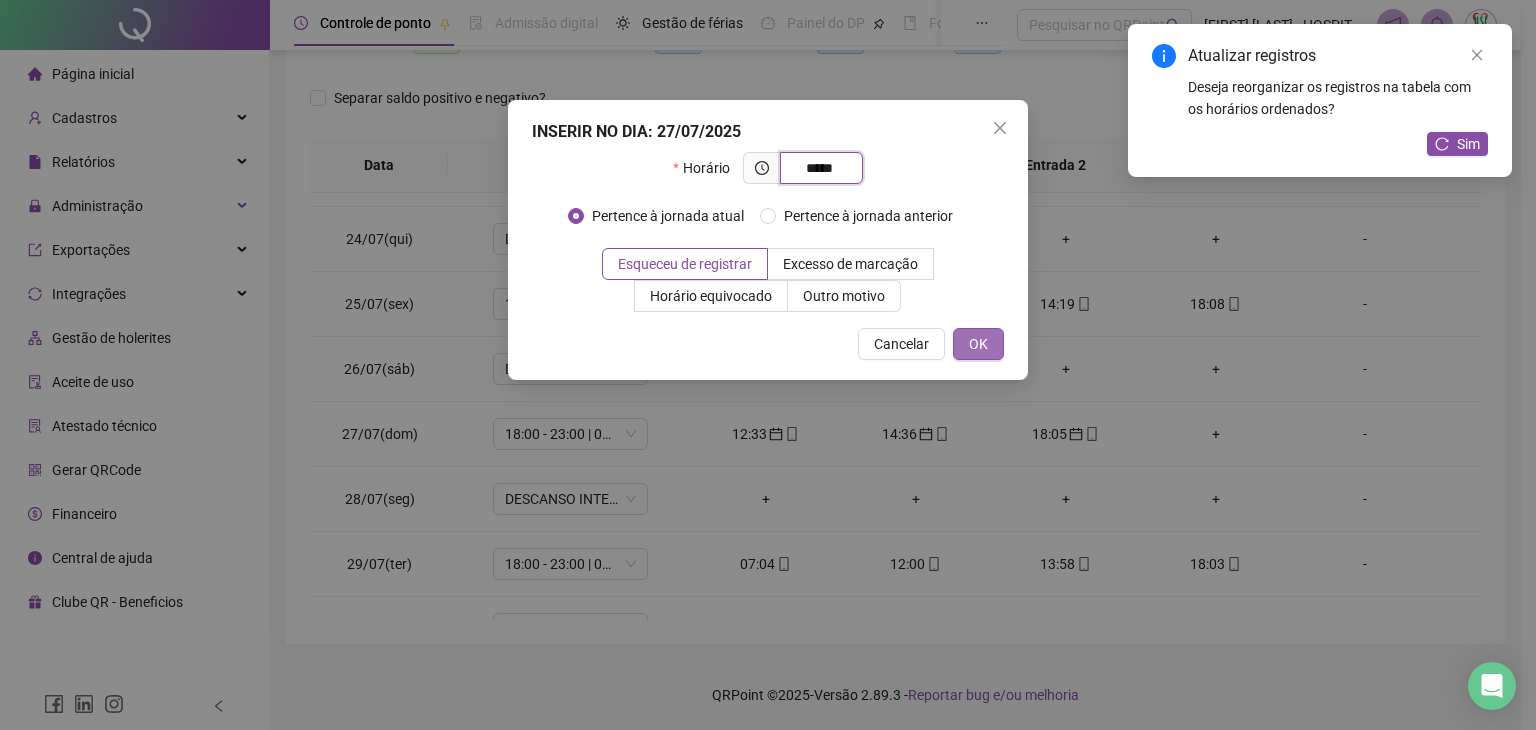 type on "*****" 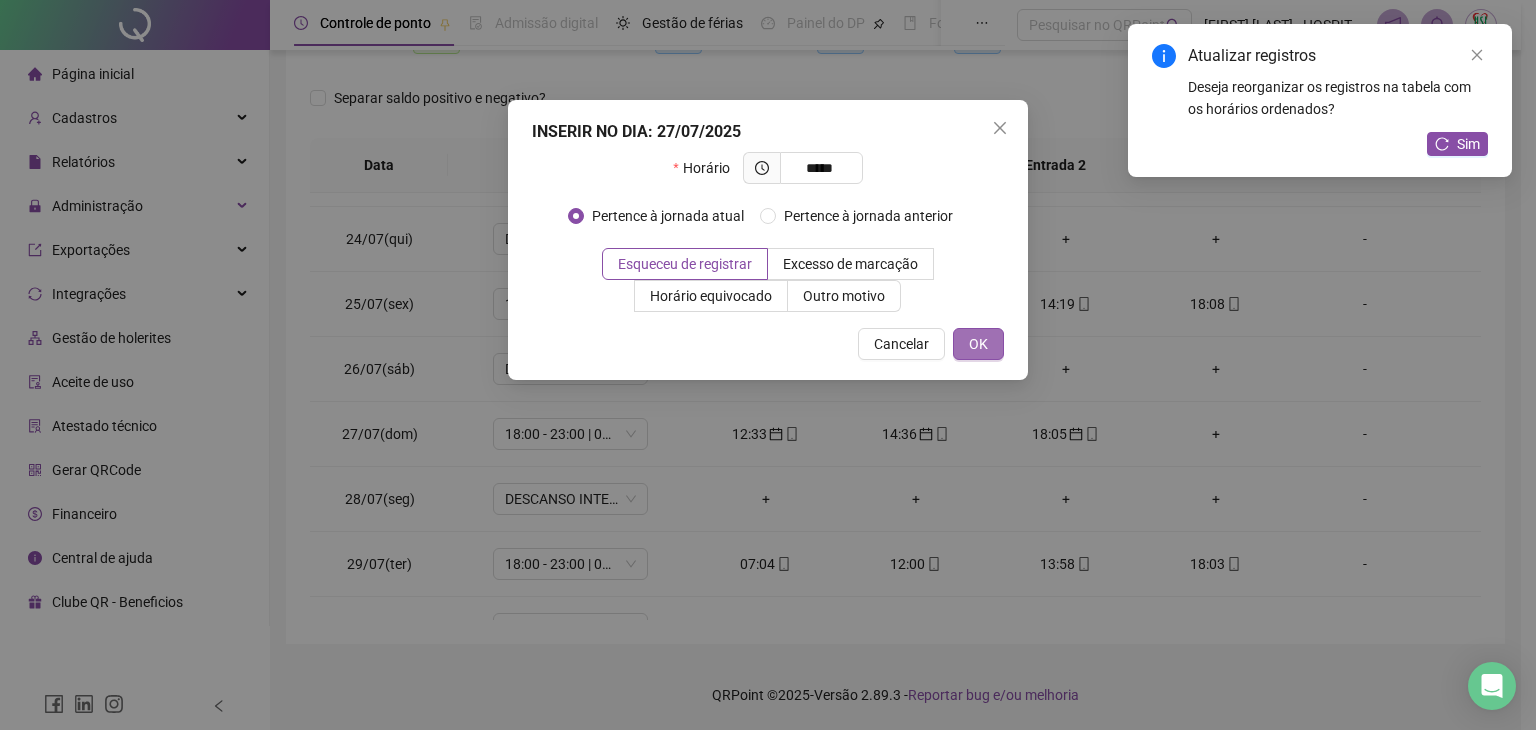 click on "OK" at bounding box center [978, 344] 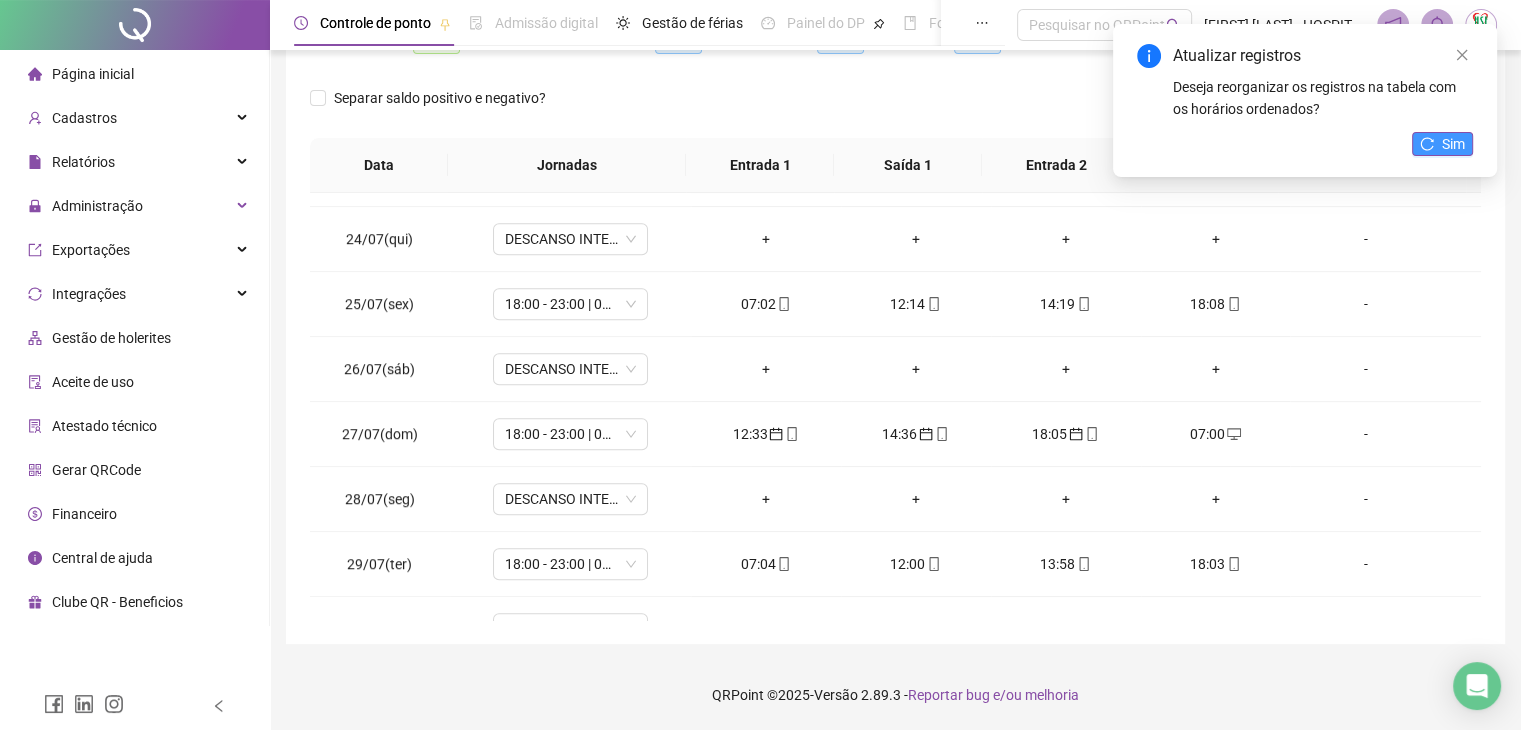 click on "Sim" at bounding box center [1453, 144] 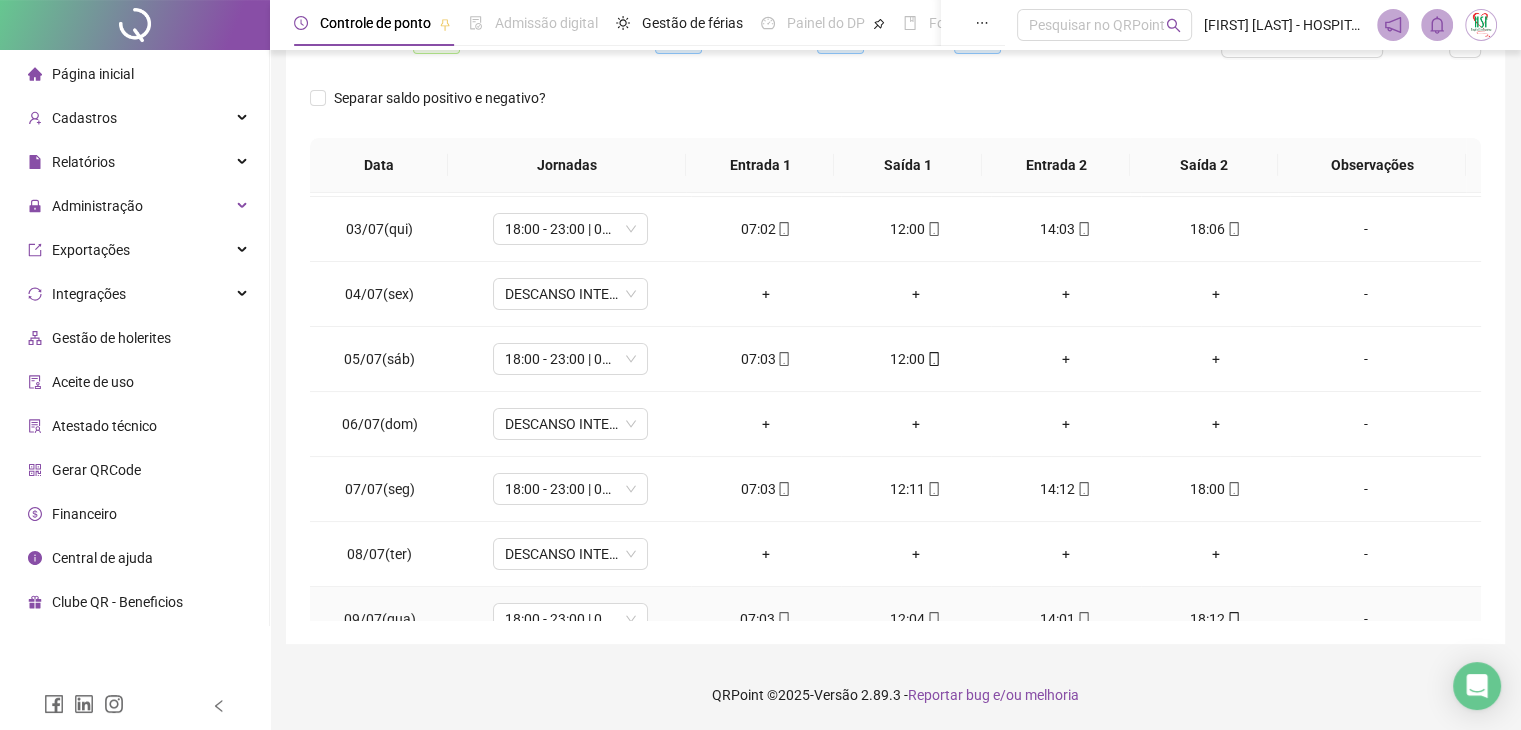 scroll, scrollTop: 81, scrollLeft: 0, axis: vertical 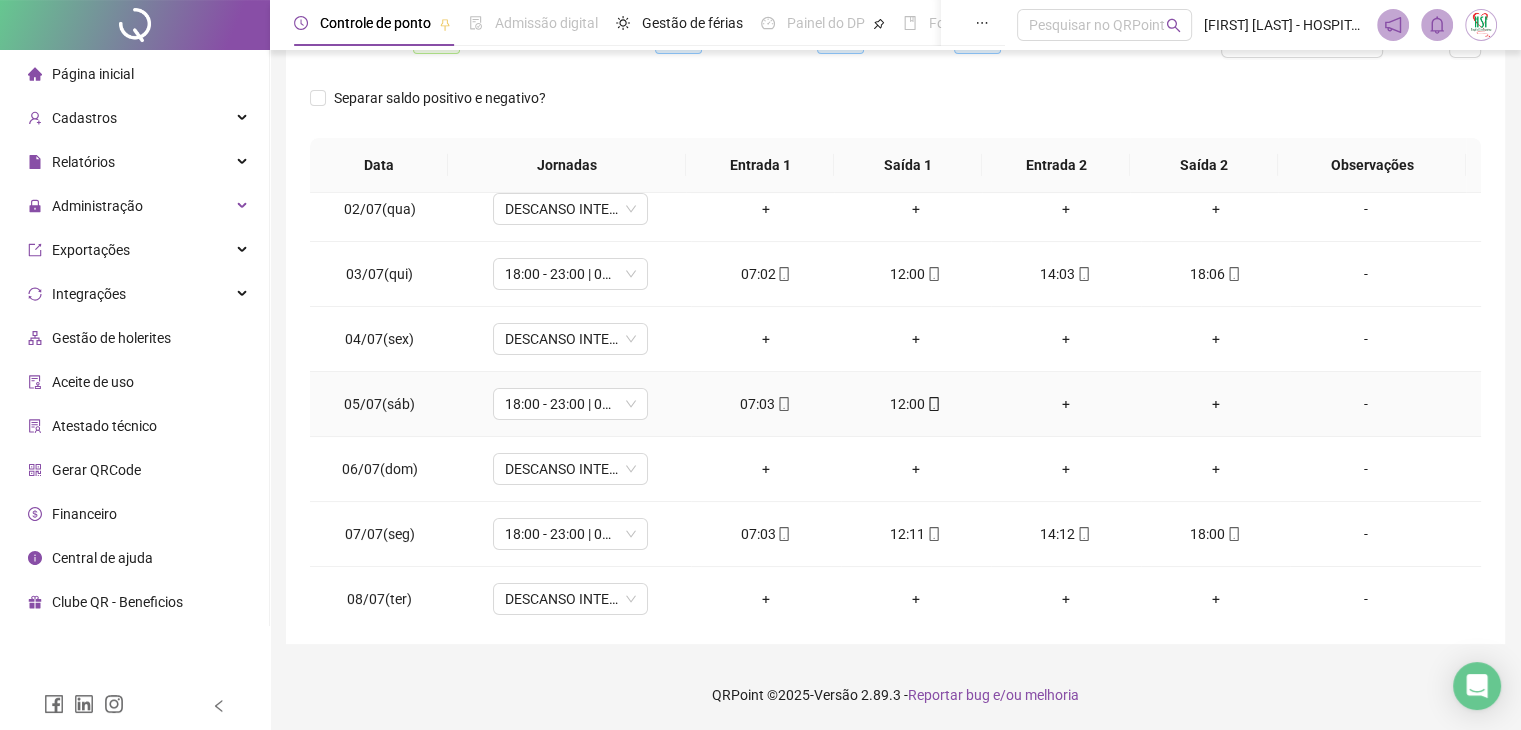 click on "+" at bounding box center [1066, 404] 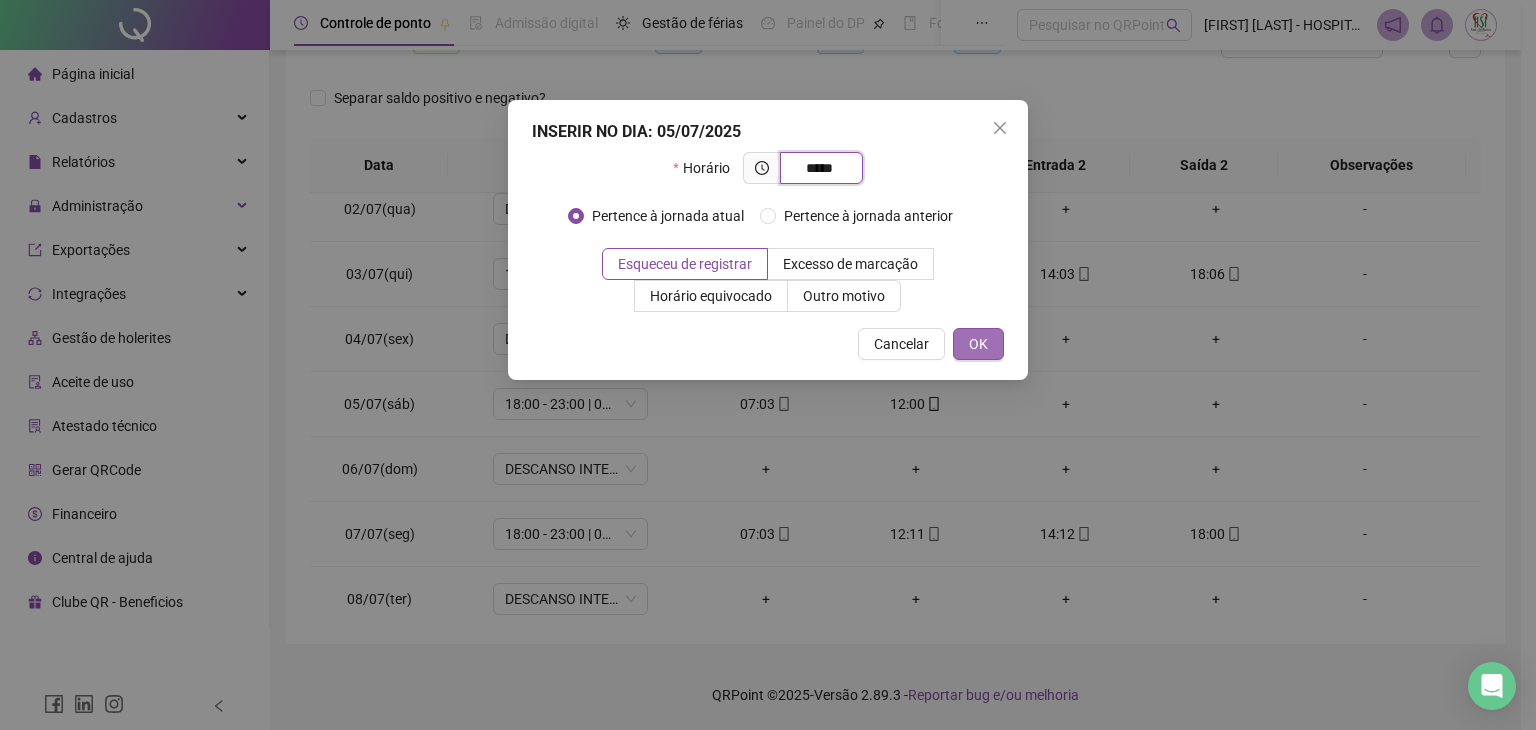 type on "*****" 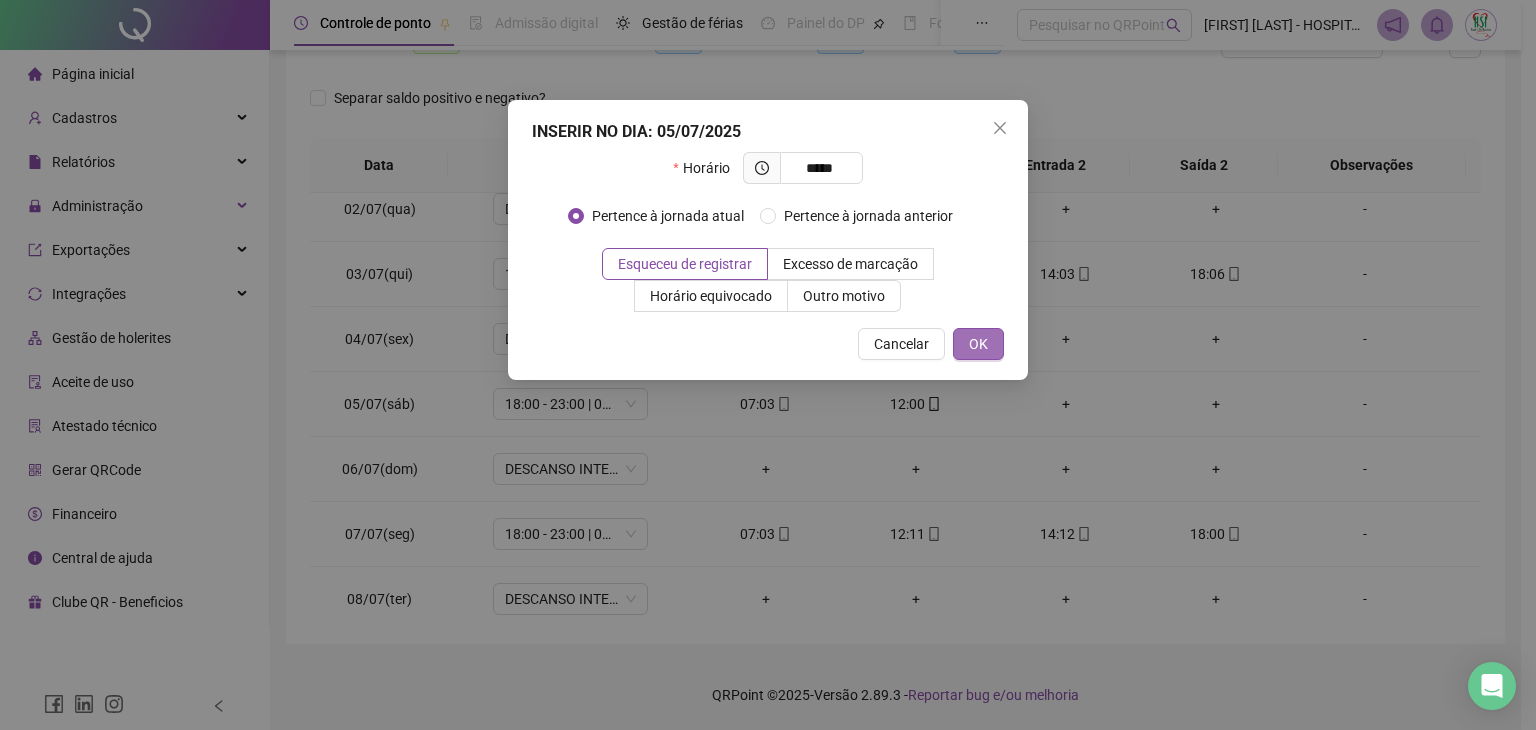 click on "OK" at bounding box center [978, 344] 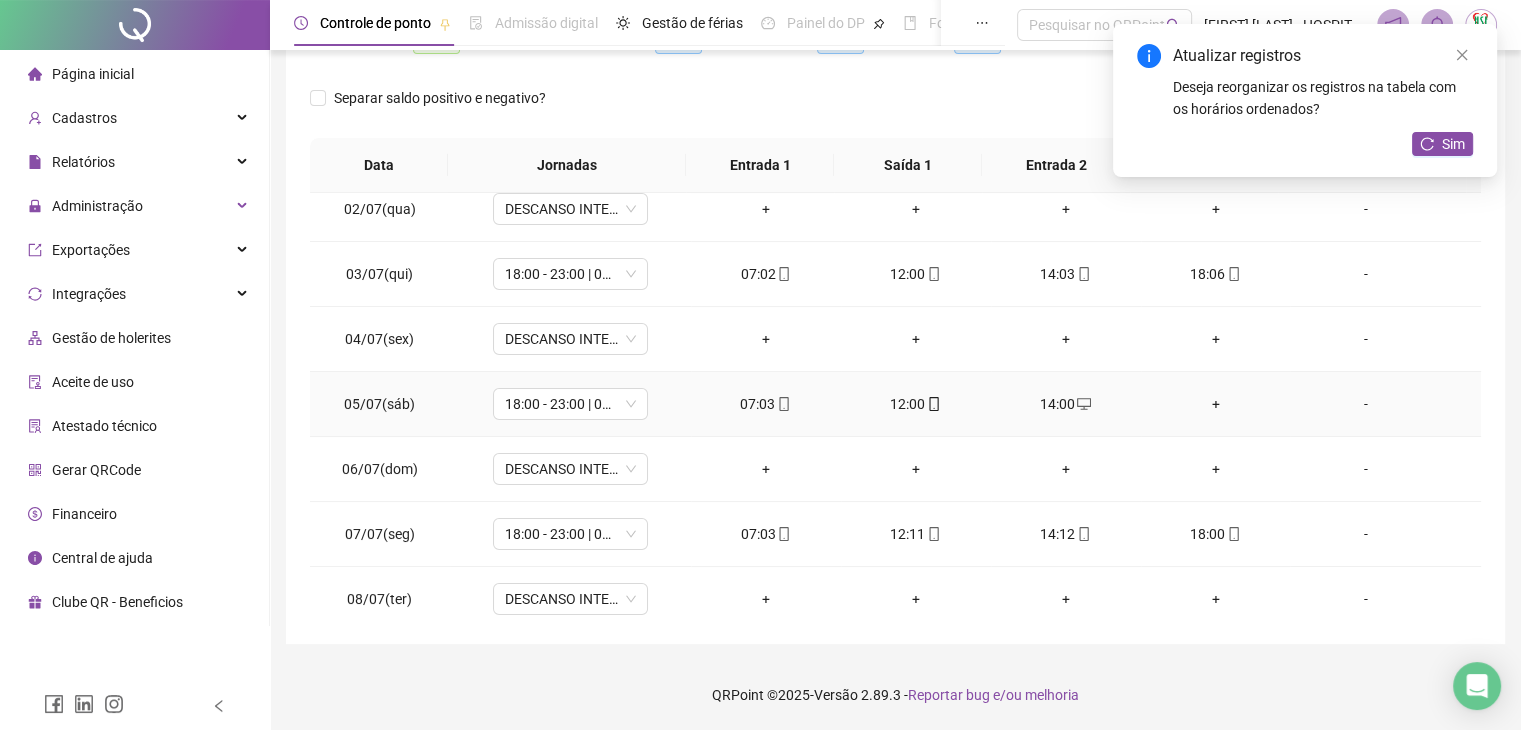click on "+" at bounding box center [1216, 404] 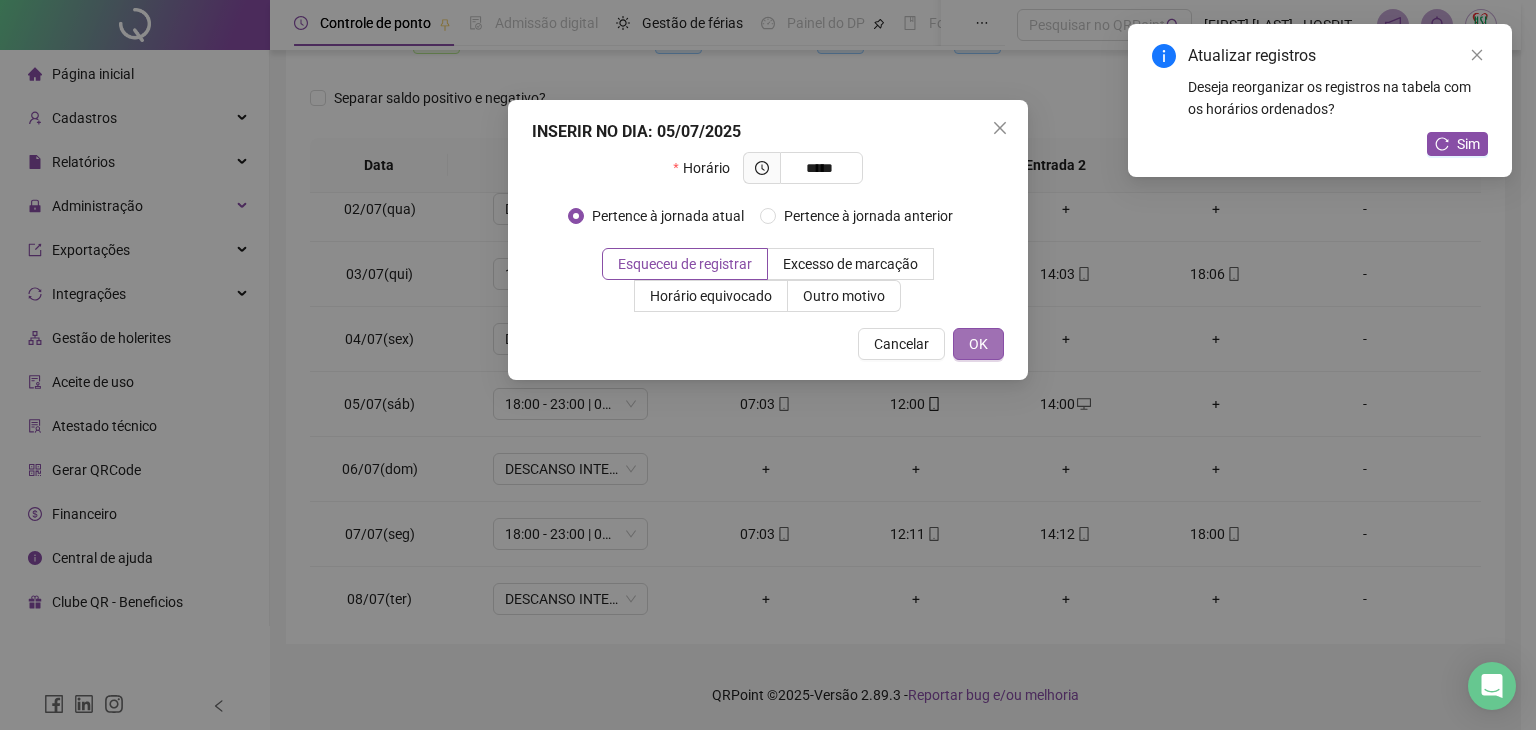 type on "*****" 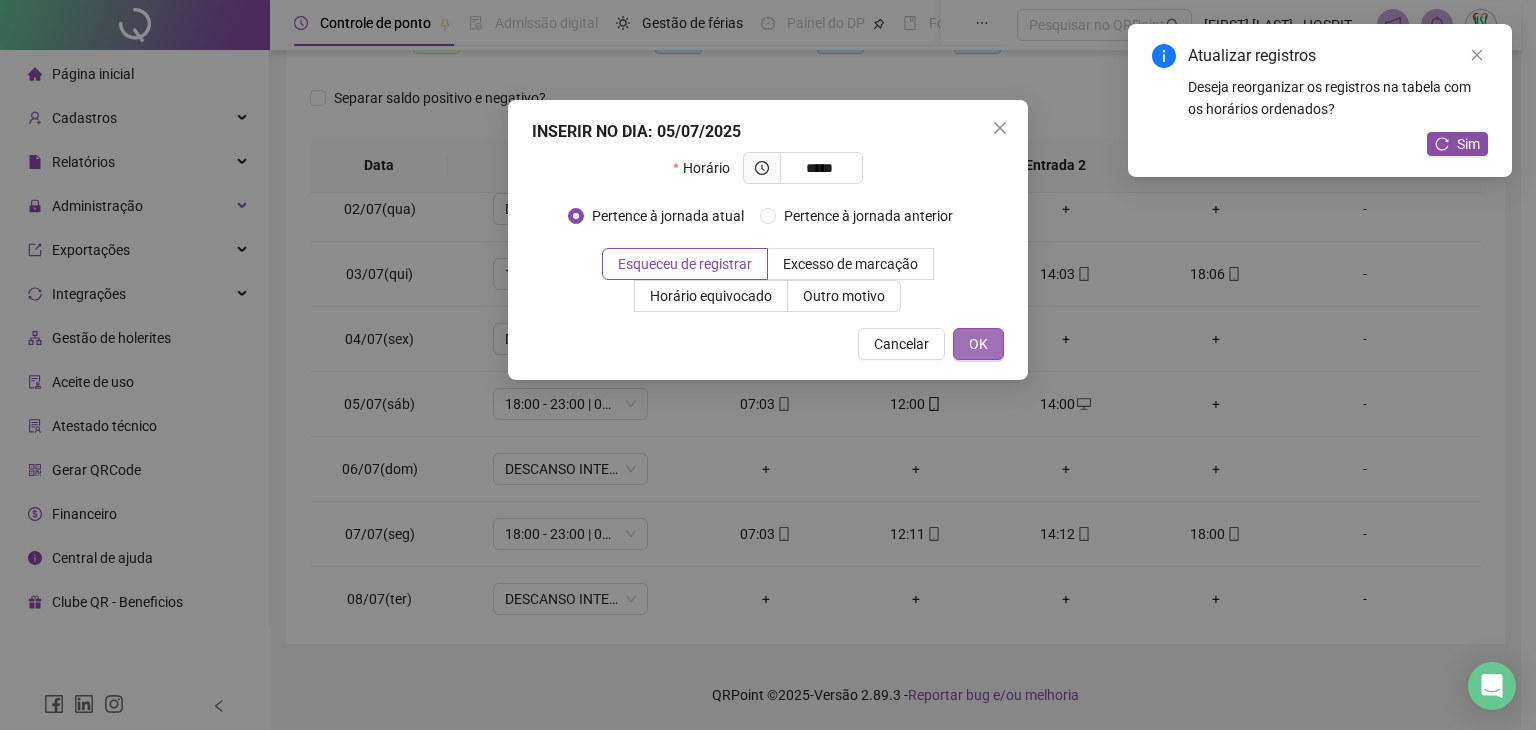 click on "OK" at bounding box center [978, 344] 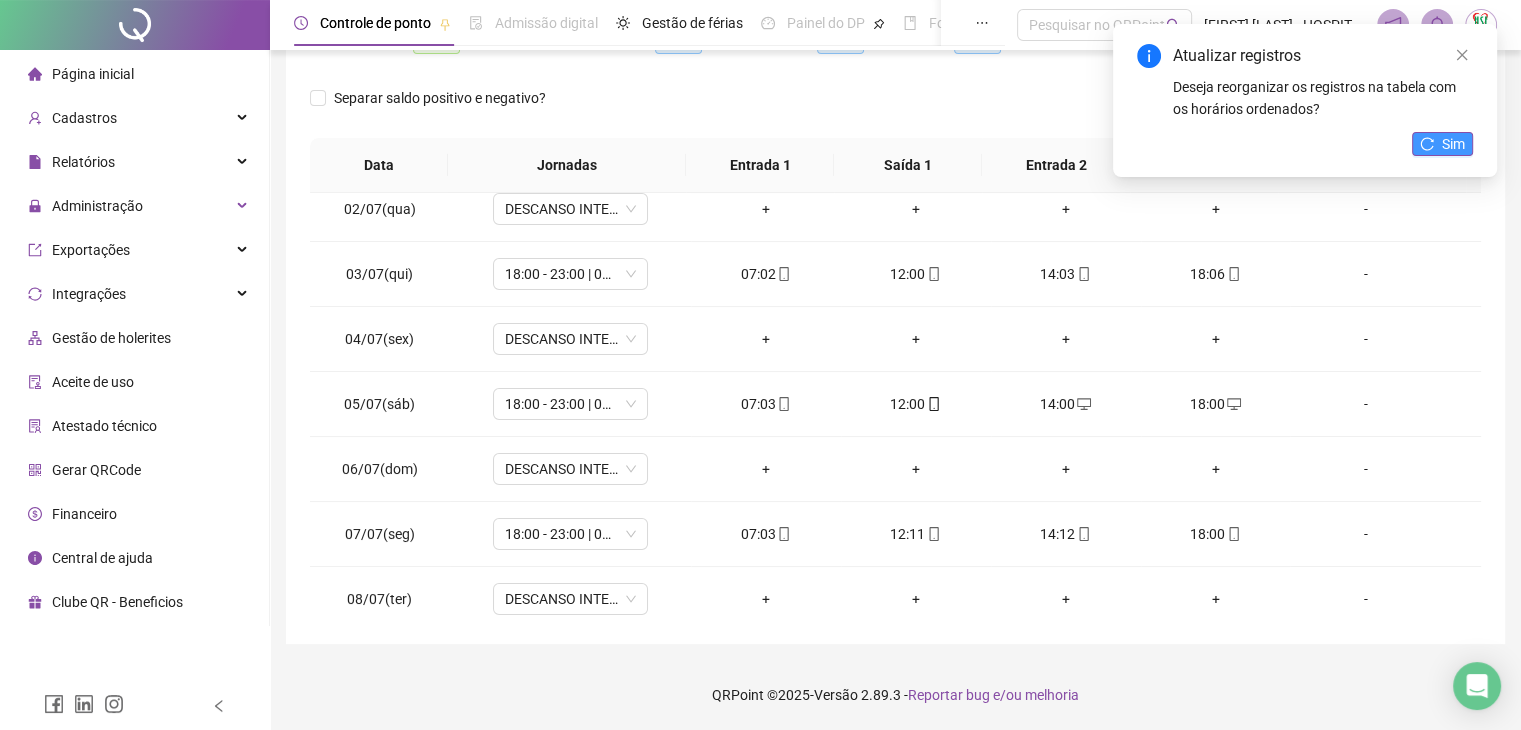 click on "Sim" at bounding box center (1453, 144) 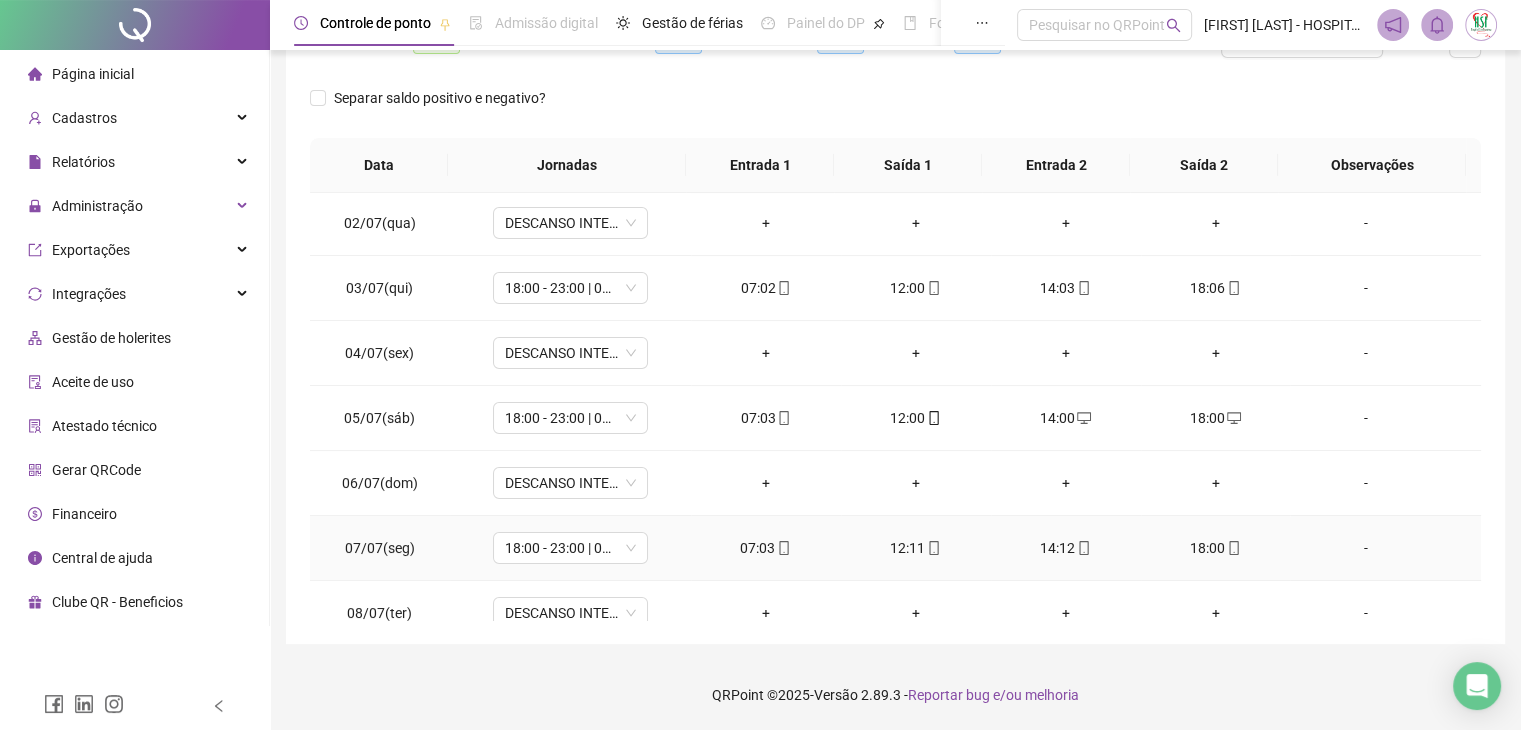 scroll, scrollTop: 0, scrollLeft: 0, axis: both 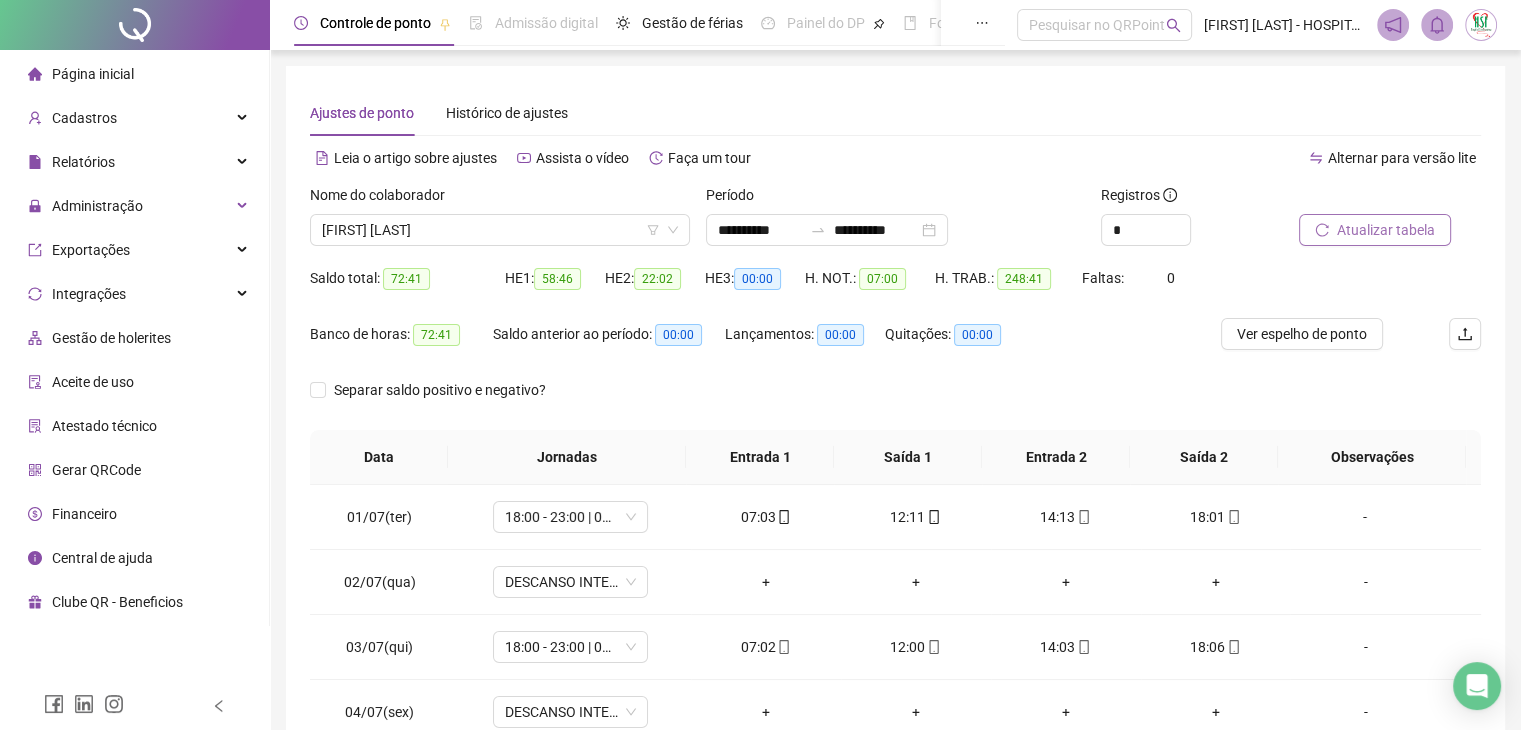 click on "Atualizar tabela" at bounding box center [1386, 230] 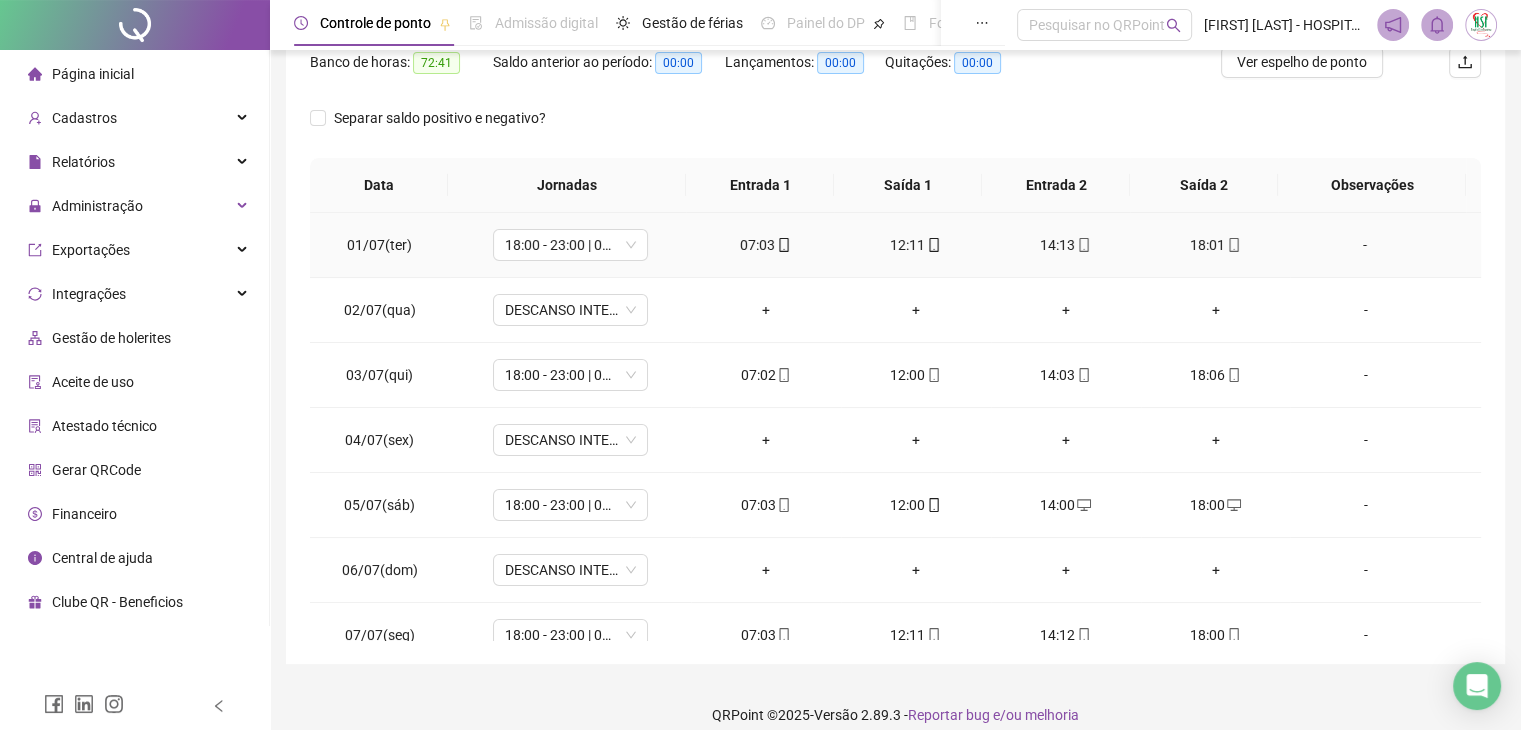 scroll, scrollTop: 292, scrollLeft: 0, axis: vertical 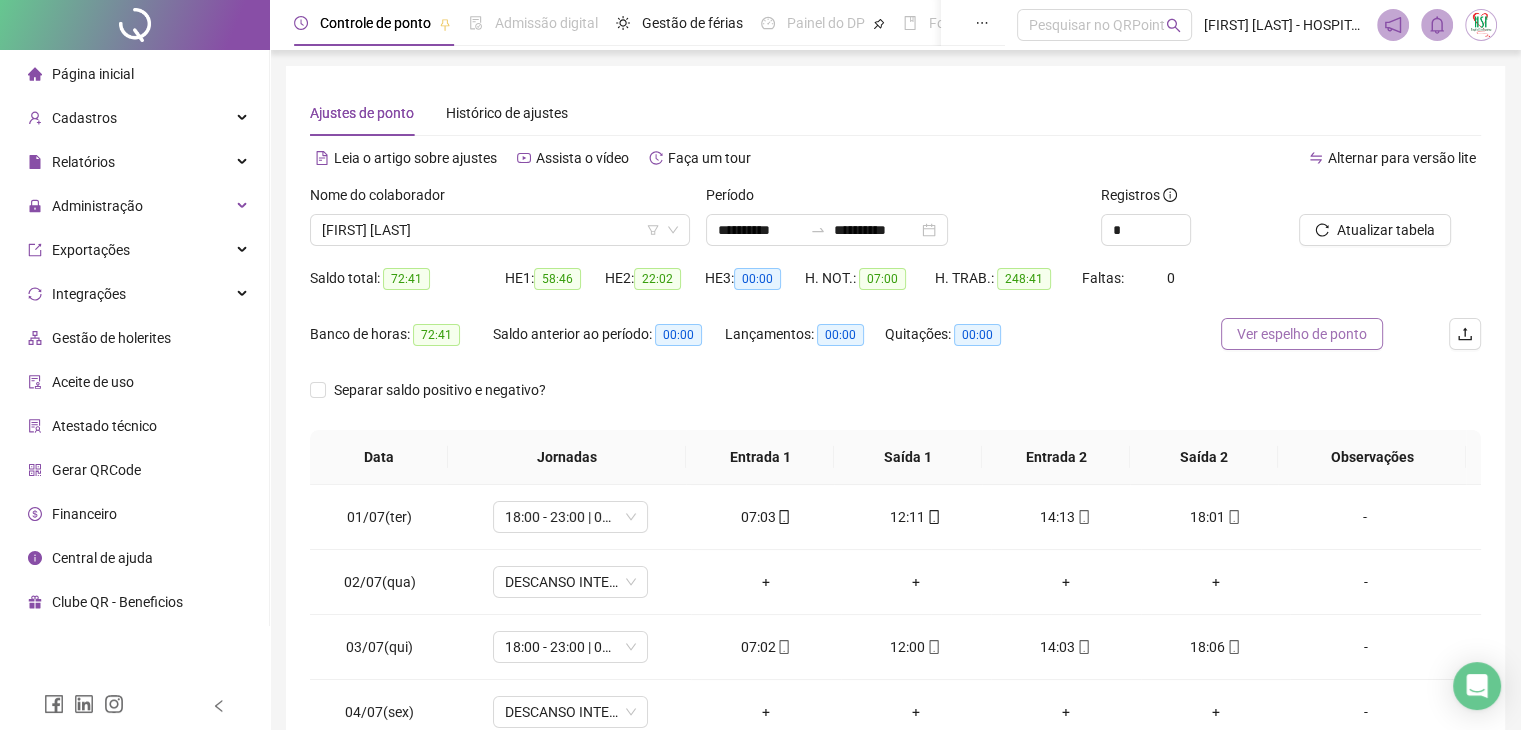 click on "Ver espelho de ponto" at bounding box center [1302, 334] 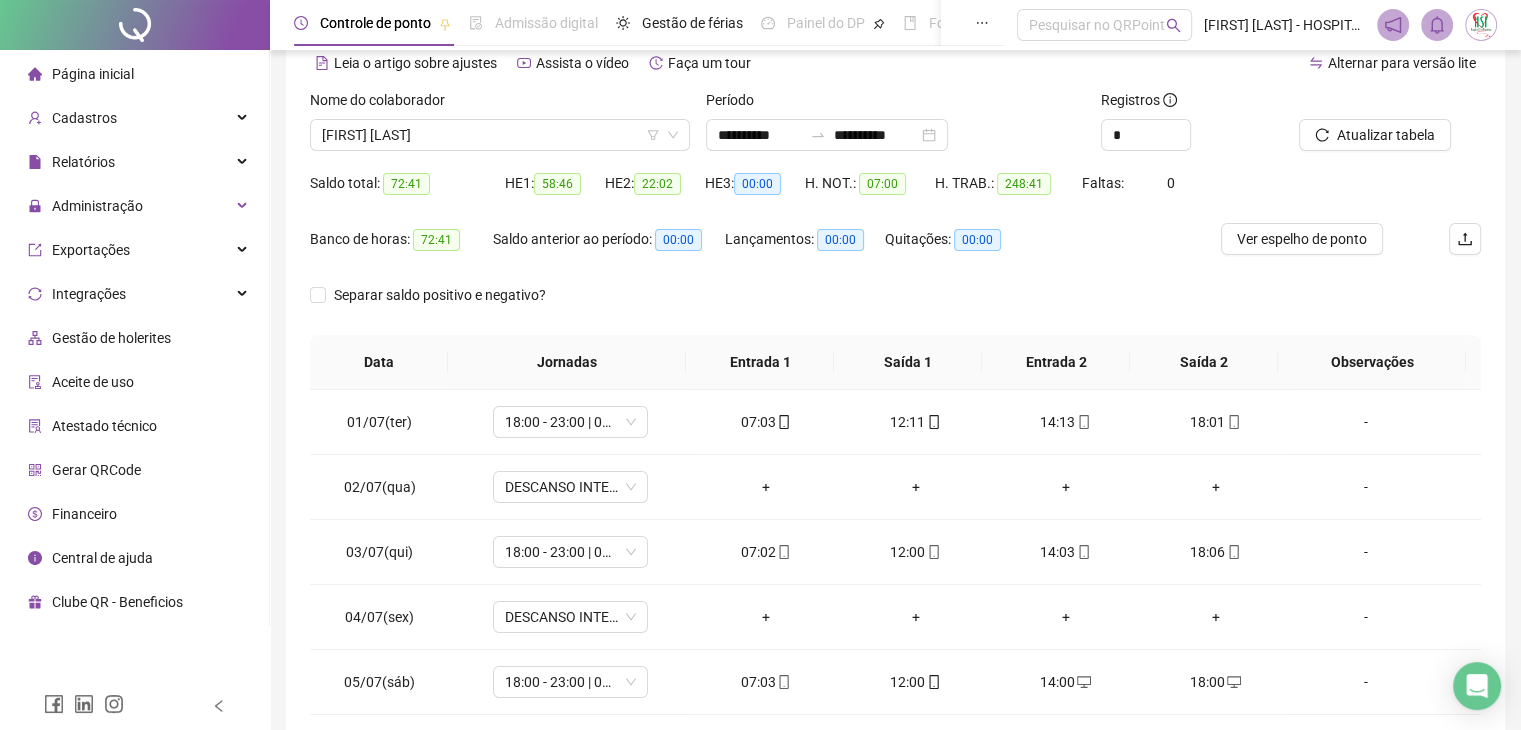 scroll, scrollTop: 292, scrollLeft: 0, axis: vertical 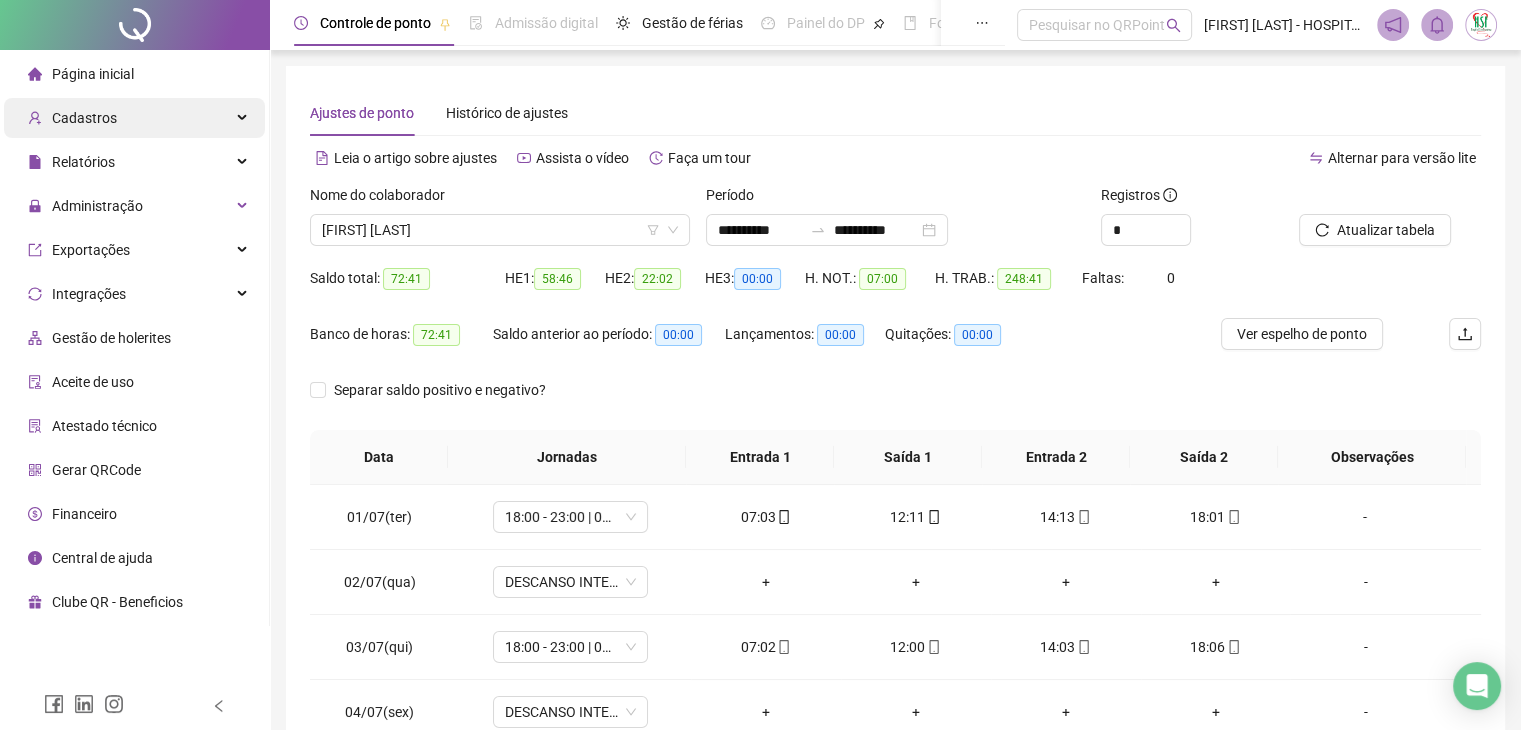 click on "Cadastros" at bounding box center (134, 118) 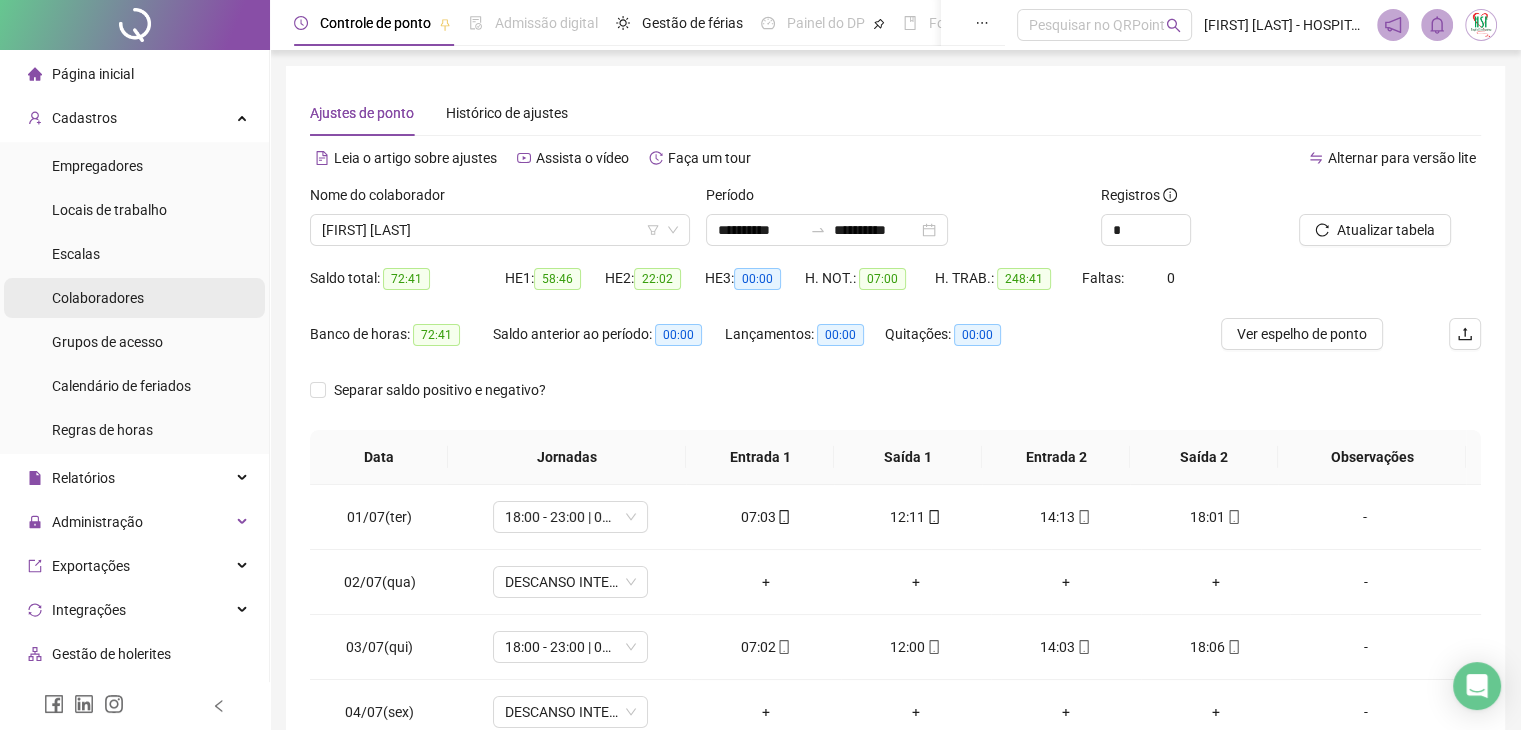 click on "Colaboradores" at bounding box center (134, 298) 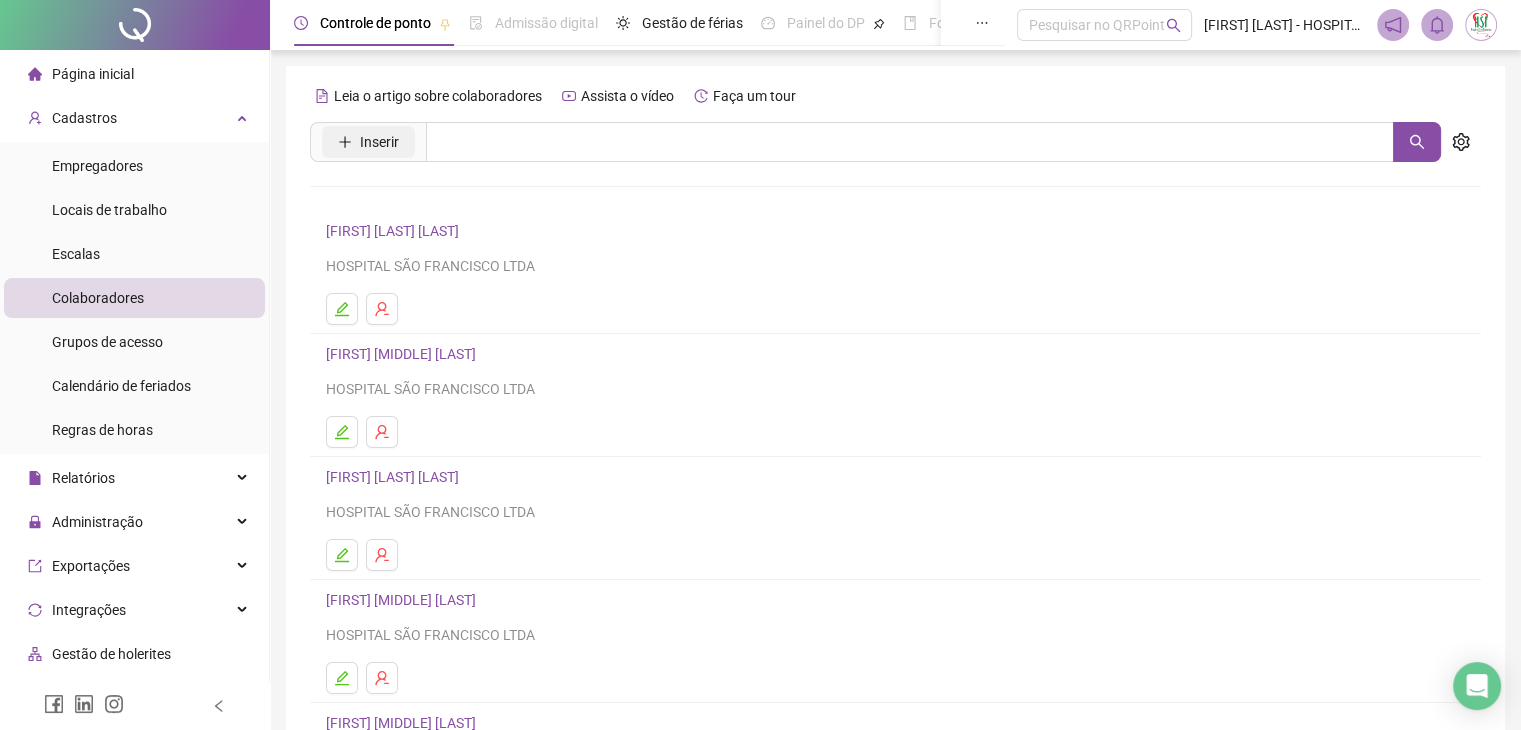 click on "Inserir" at bounding box center [379, 142] 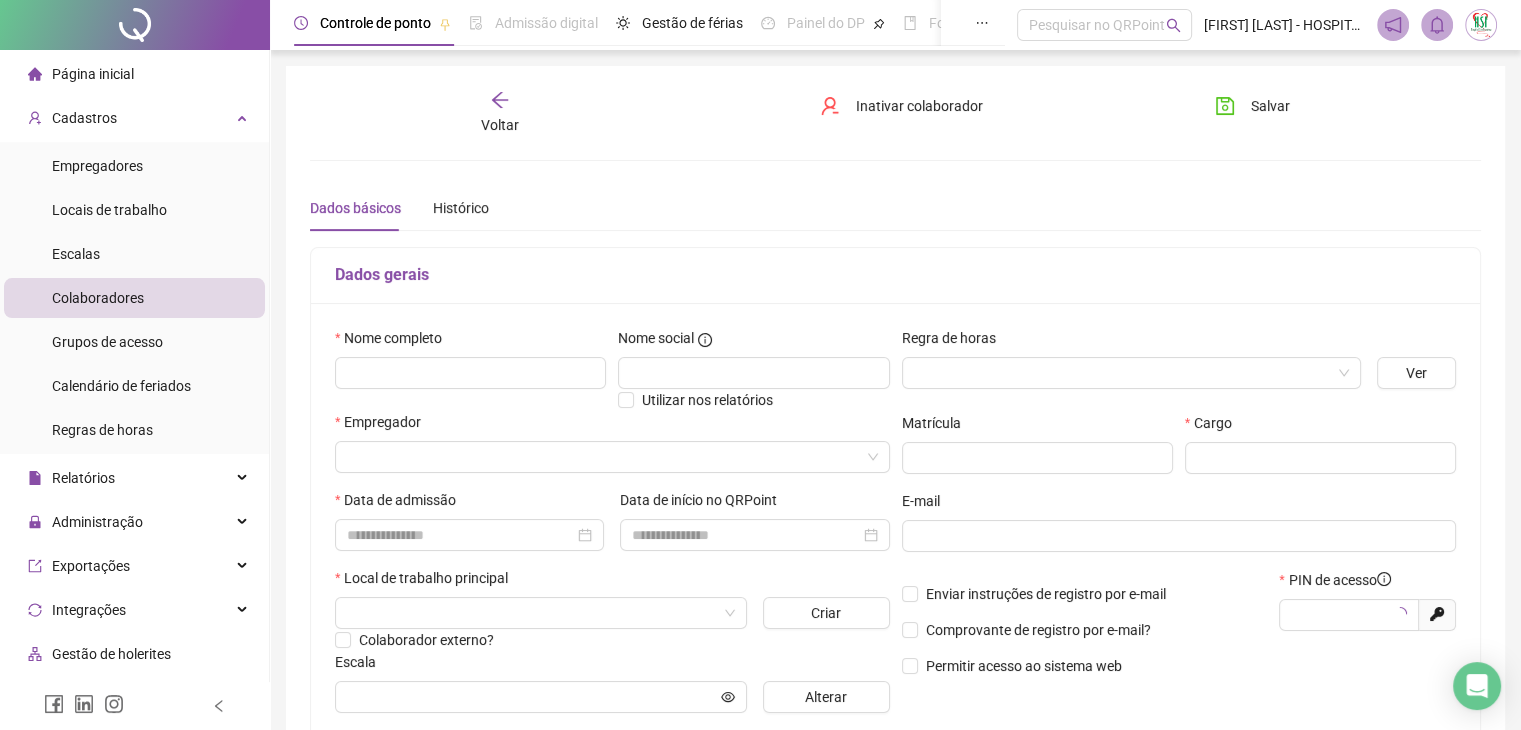 click 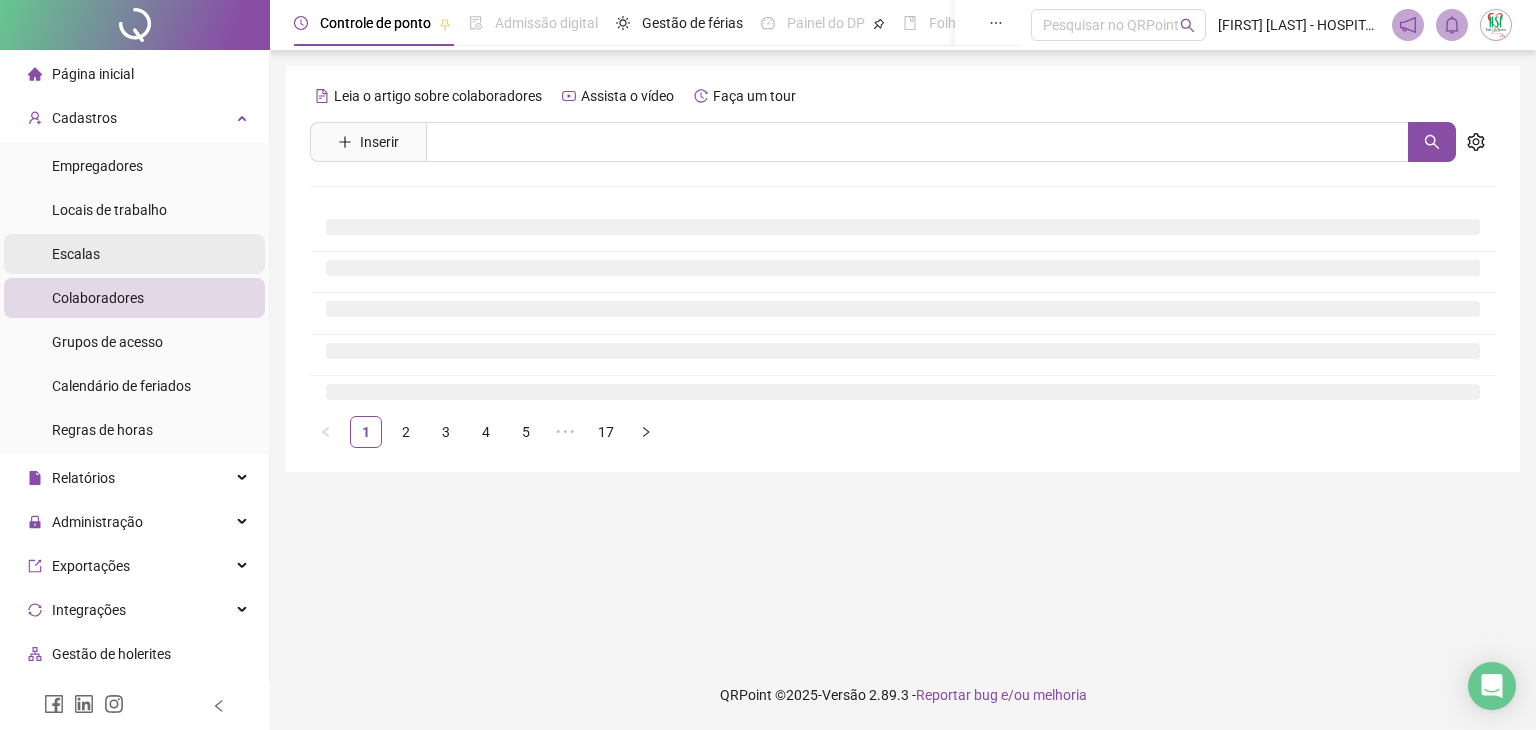 click on "Escalas" at bounding box center [76, 254] 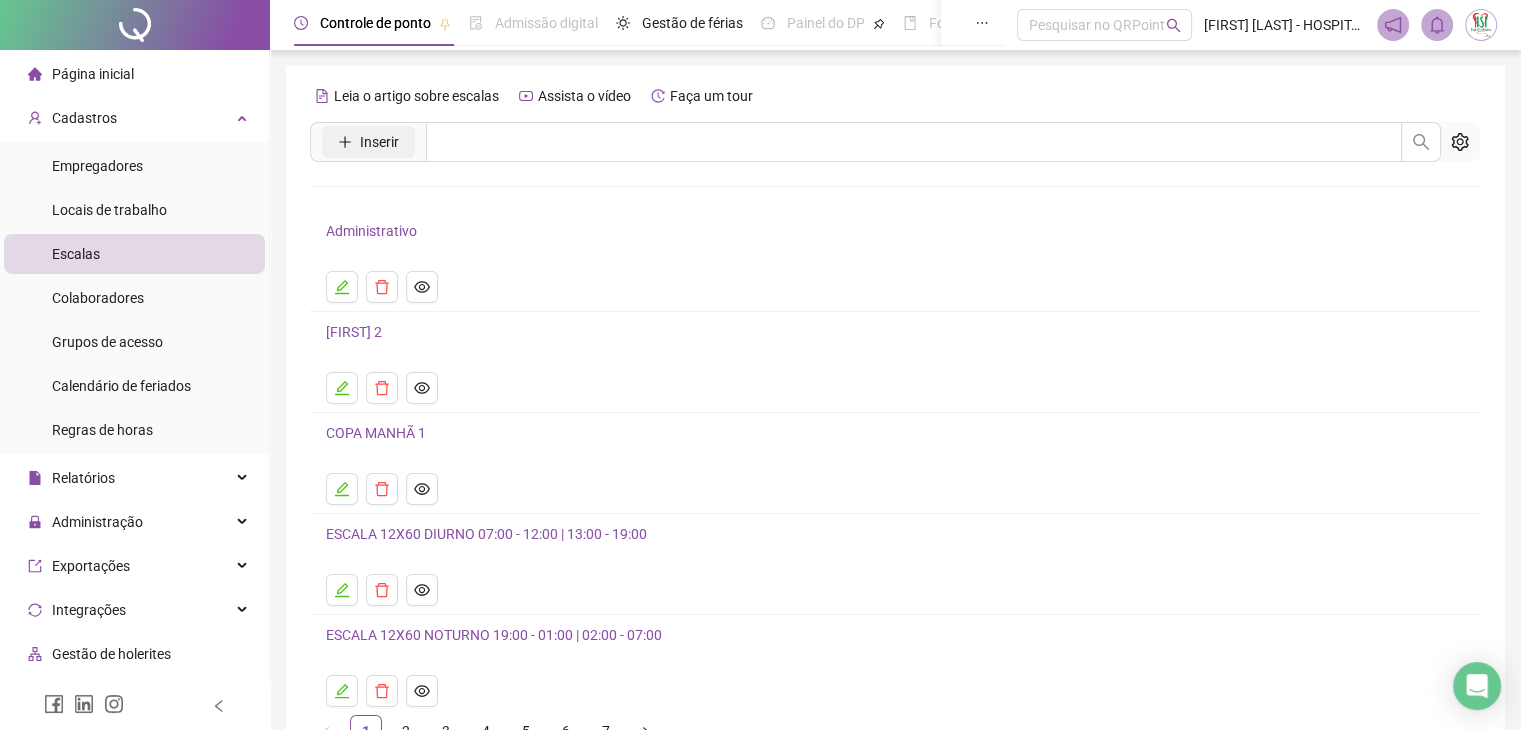 click on "Inserir" at bounding box center [379, 142] 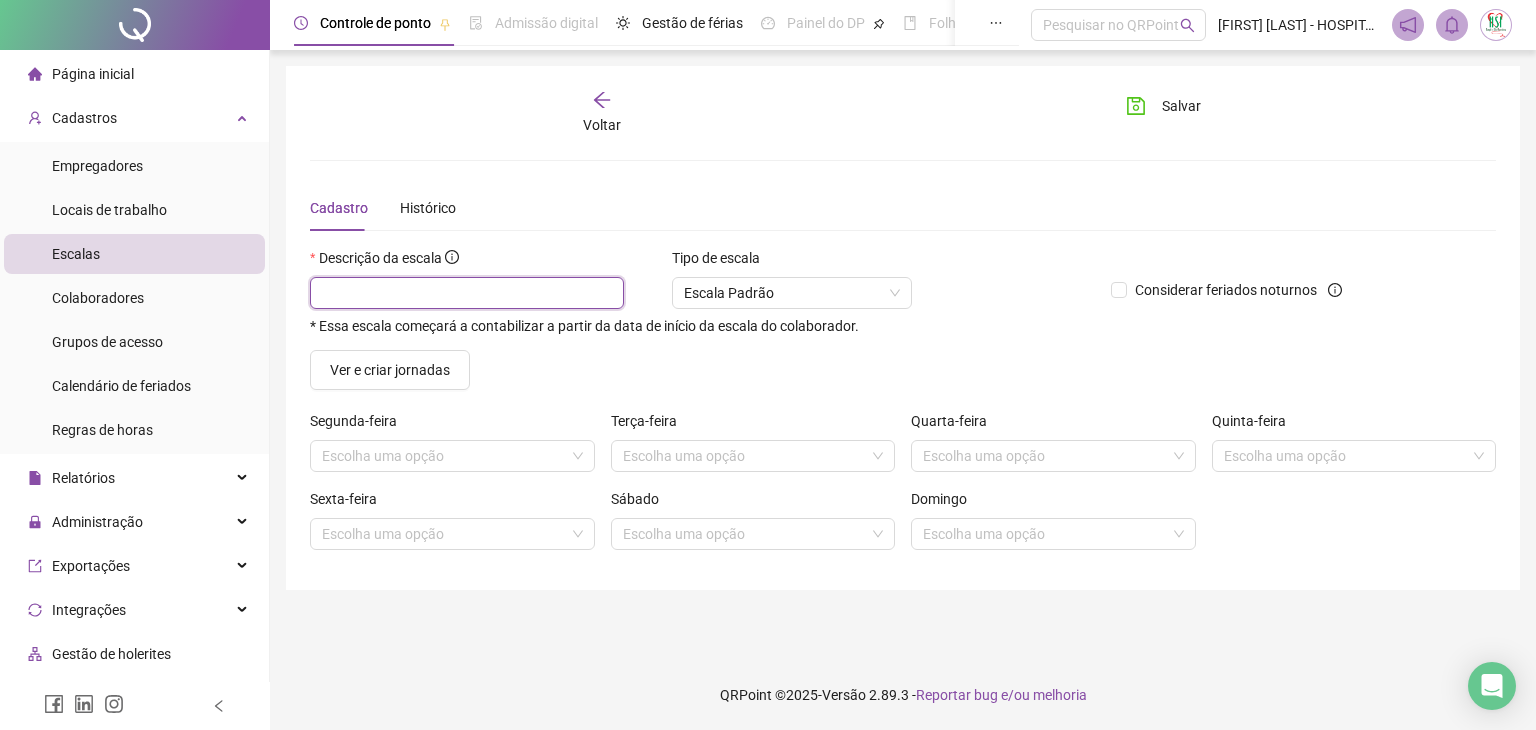click at bounding box center [467, 293] 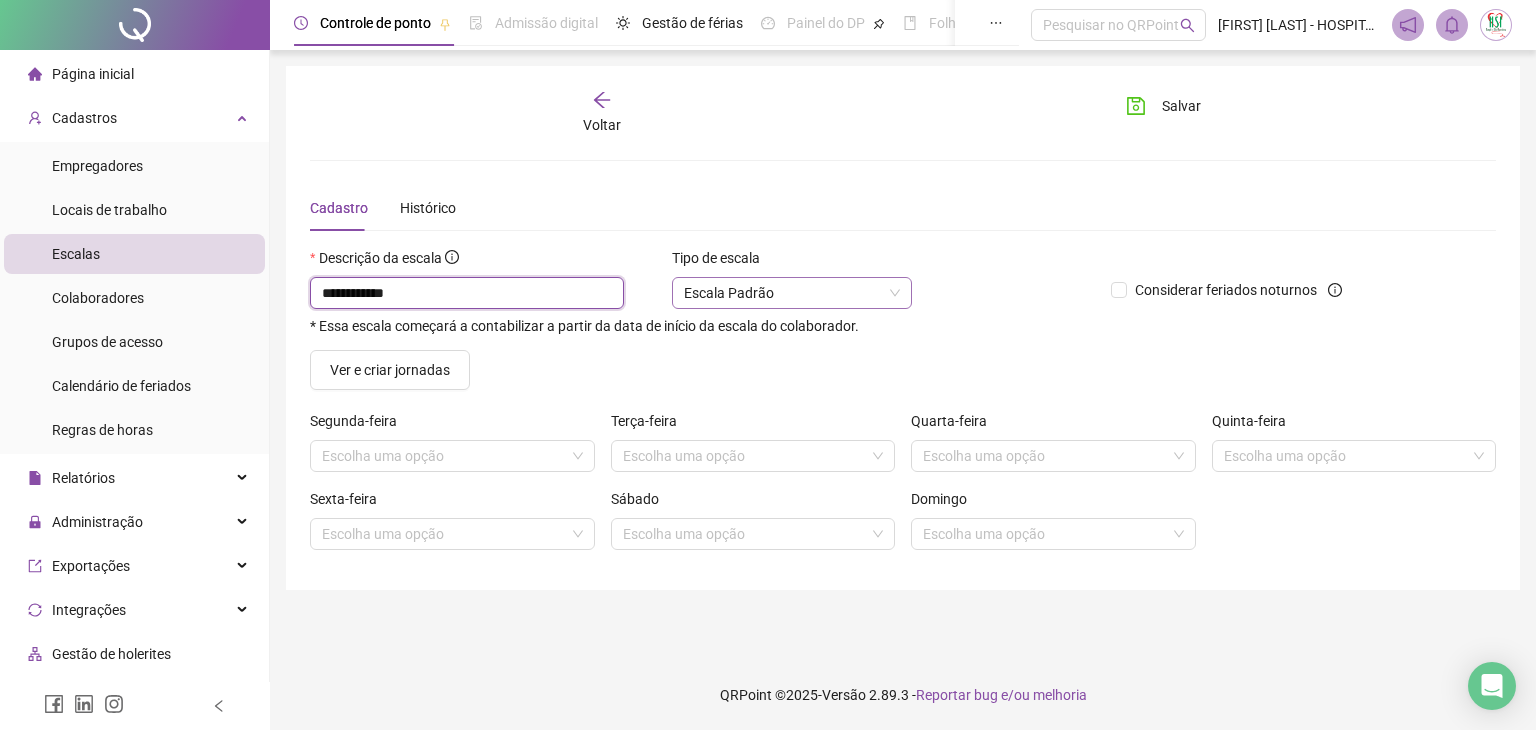 click on "Escala Padrão" at bounding box center (792, 293) 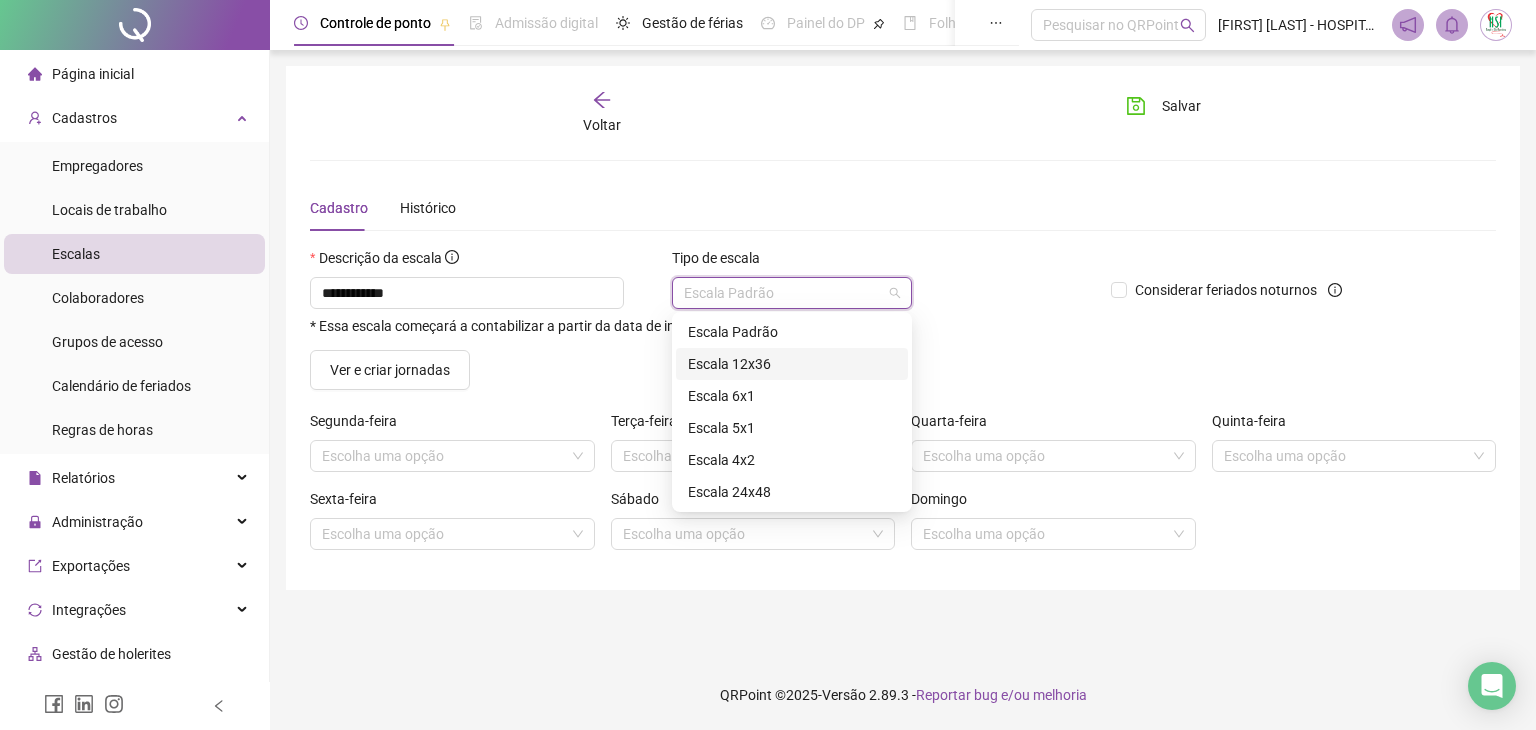 click on "Escala 12x36" at bounding box center (792, 364) 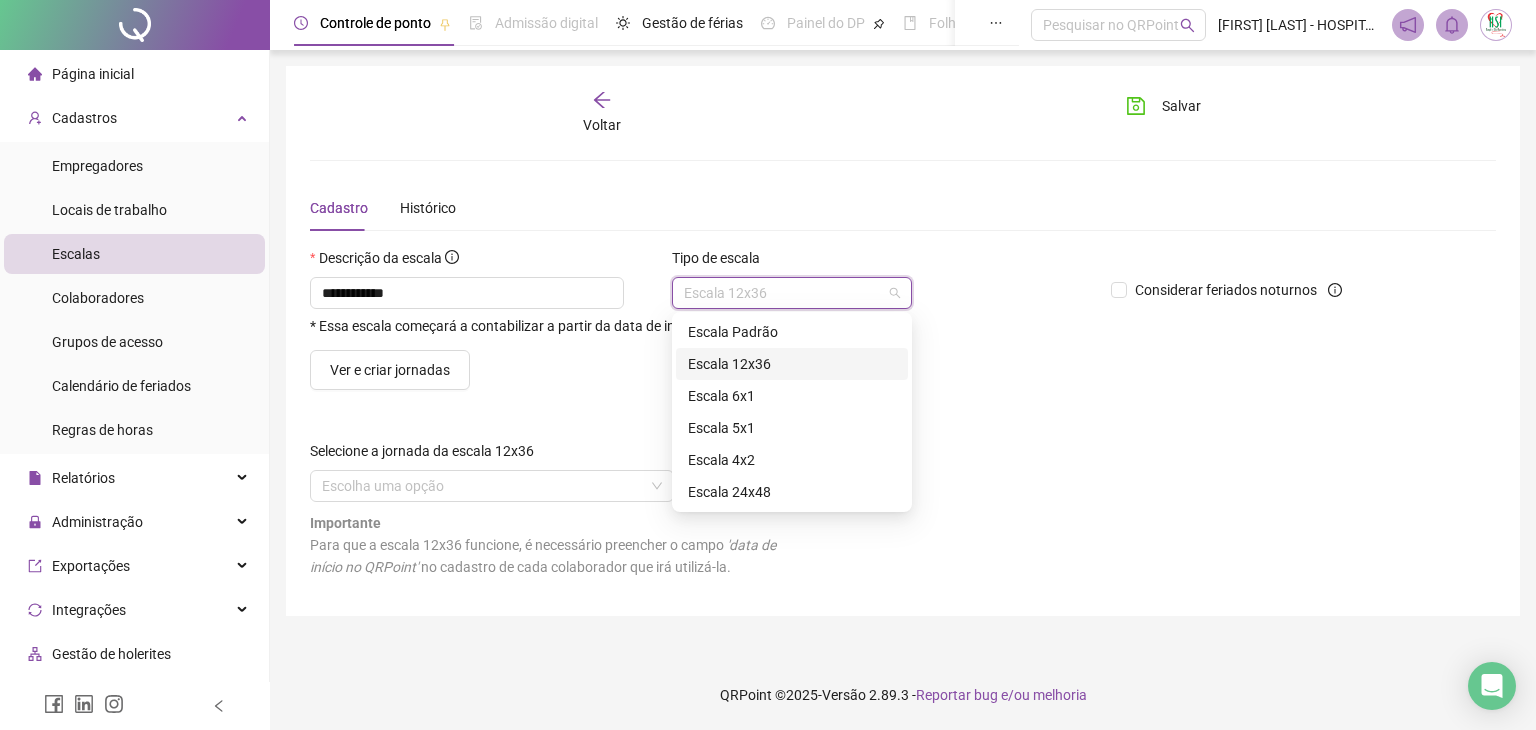 click on "Escala 12x36" at bounding box center [792, 293] 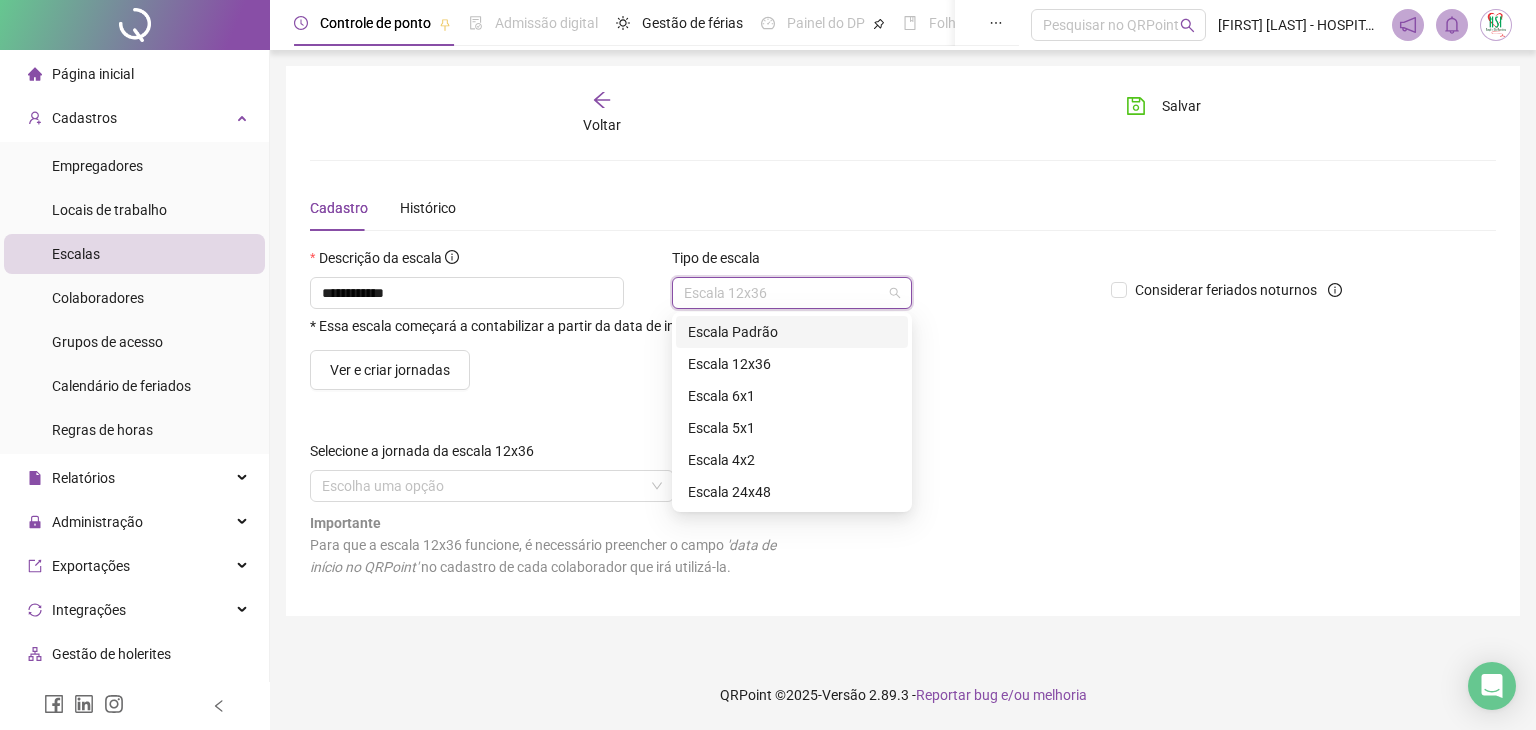 click on "Escala Padrão" at bounding box center [792, 332] 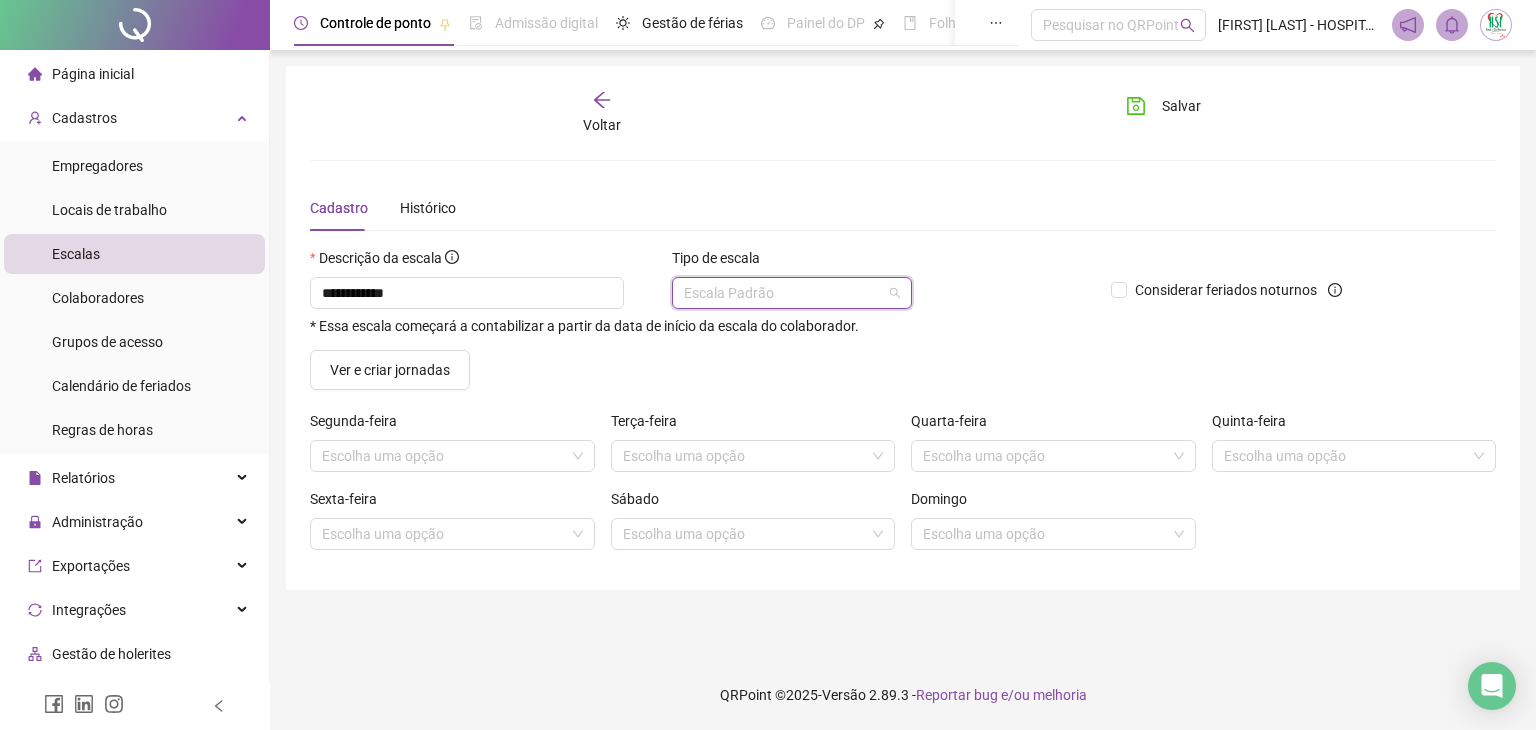 click on "Escala Padrão" at bounding box center [792, 293] 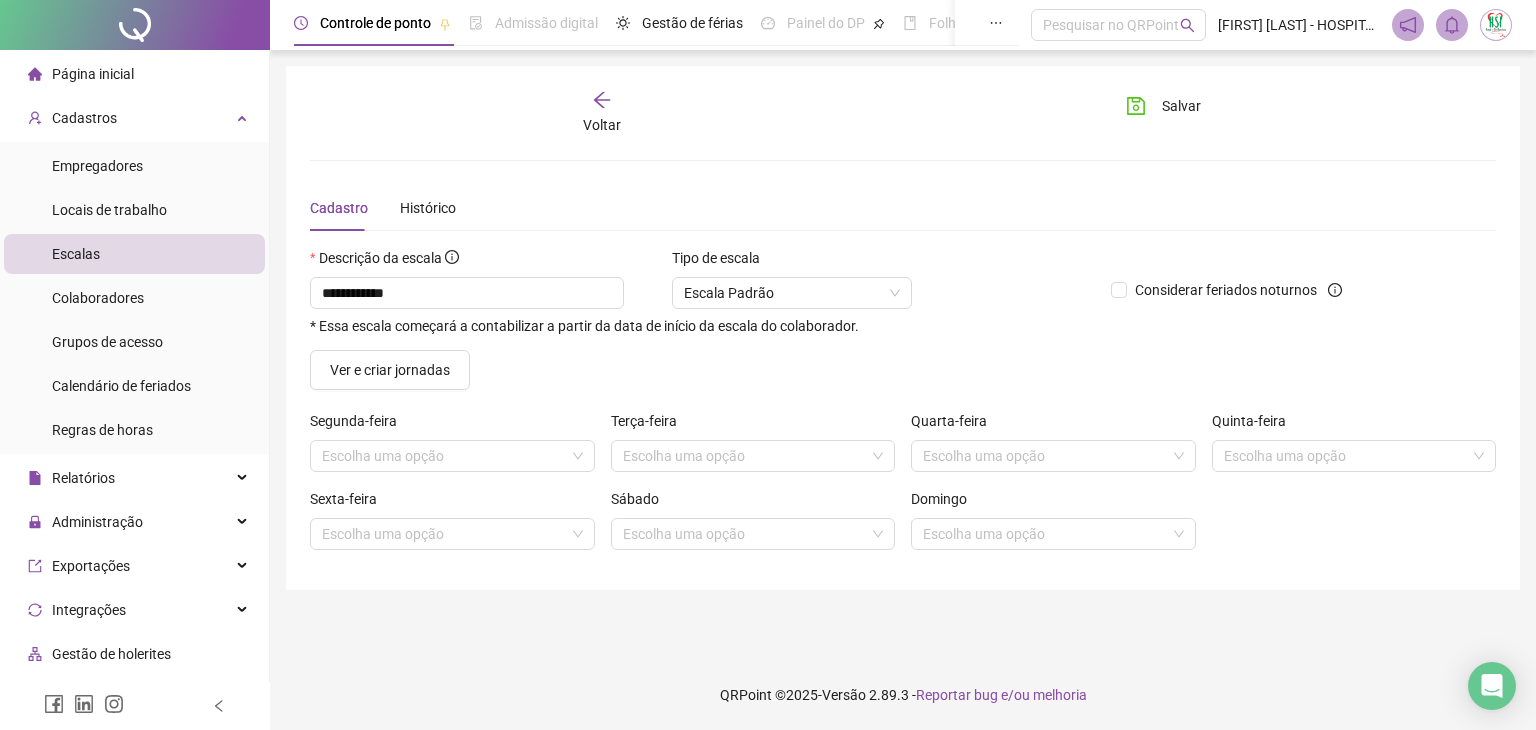 click at bounding box center (903, 160) 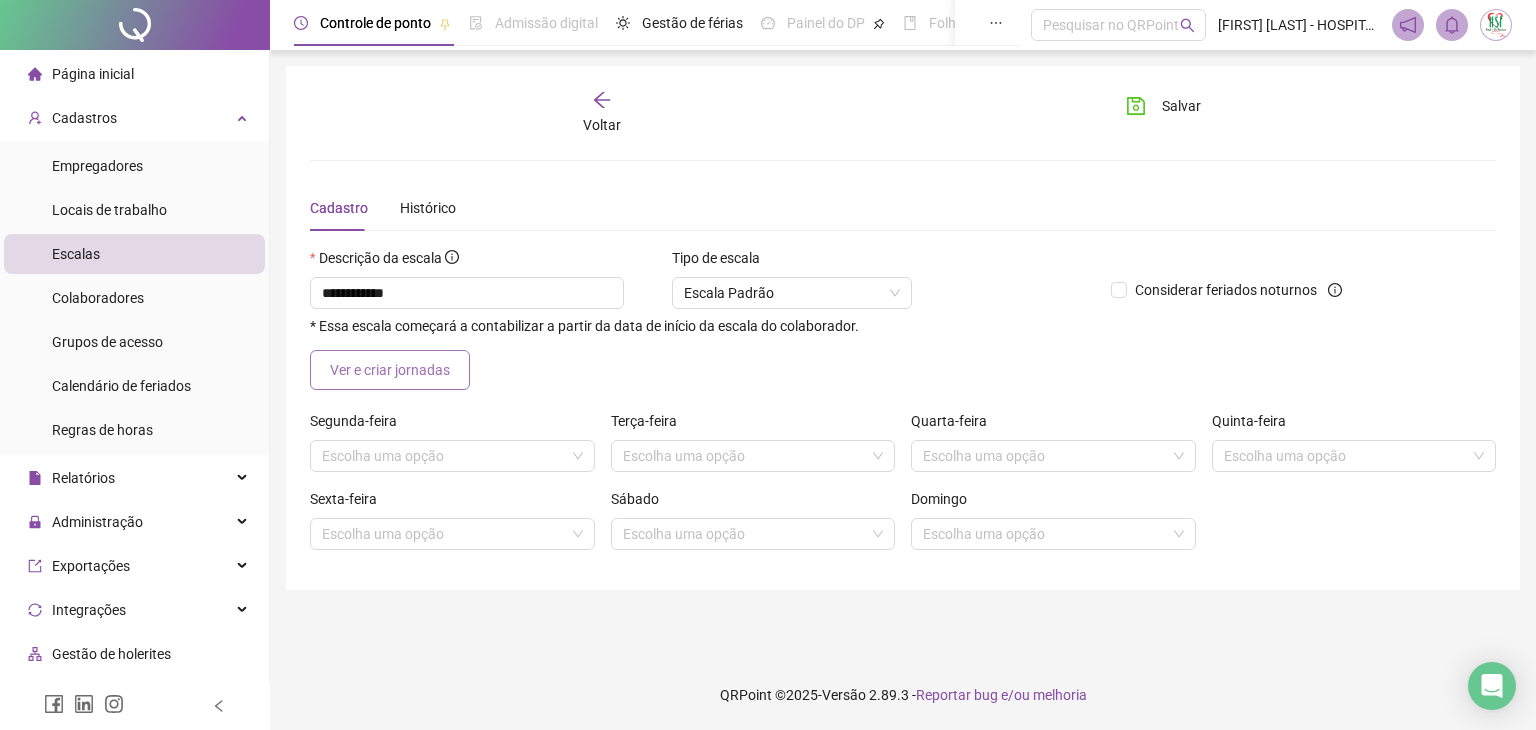 click on "Ver e criar jornadas" at bounding box center [390, 370] 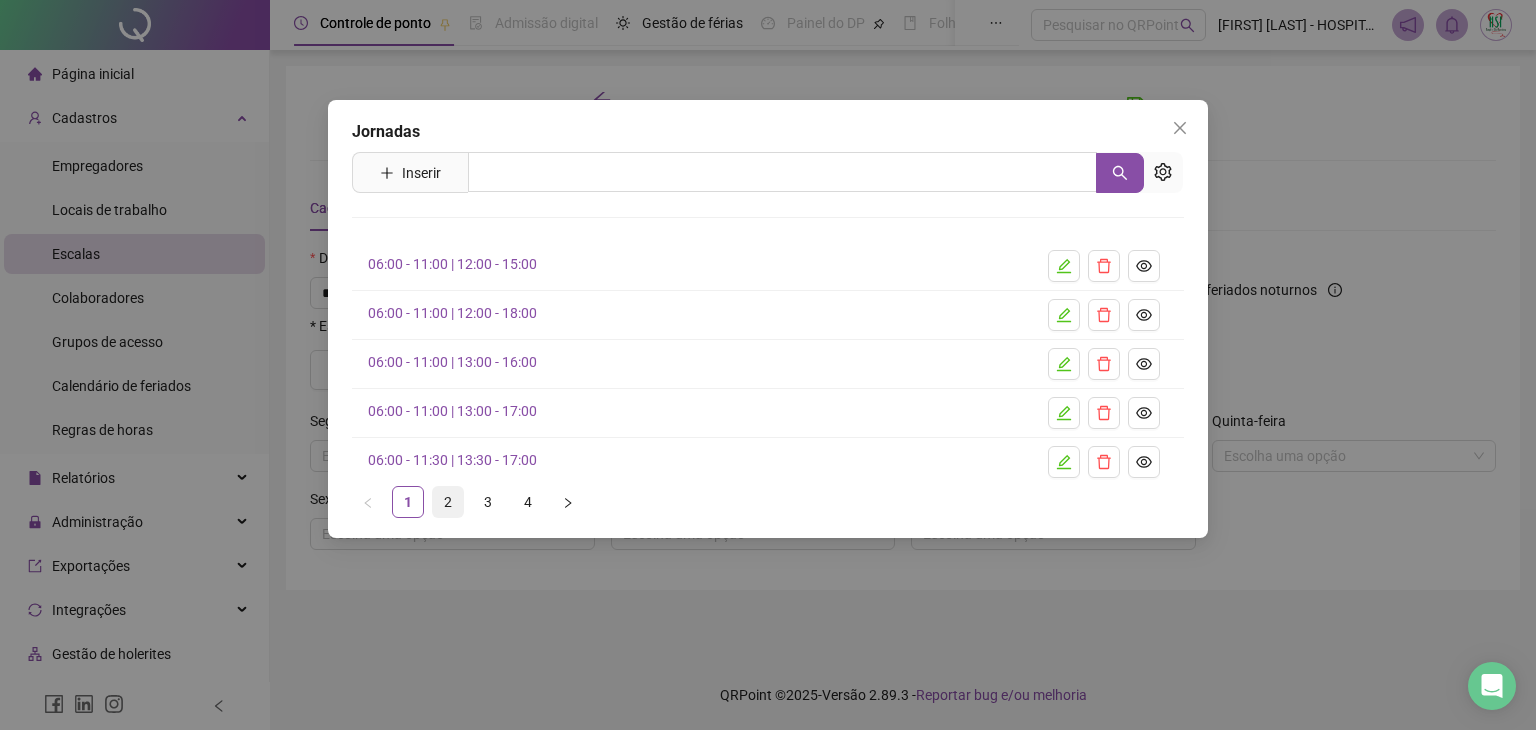 click on "2" at bounding box center [448, 502] 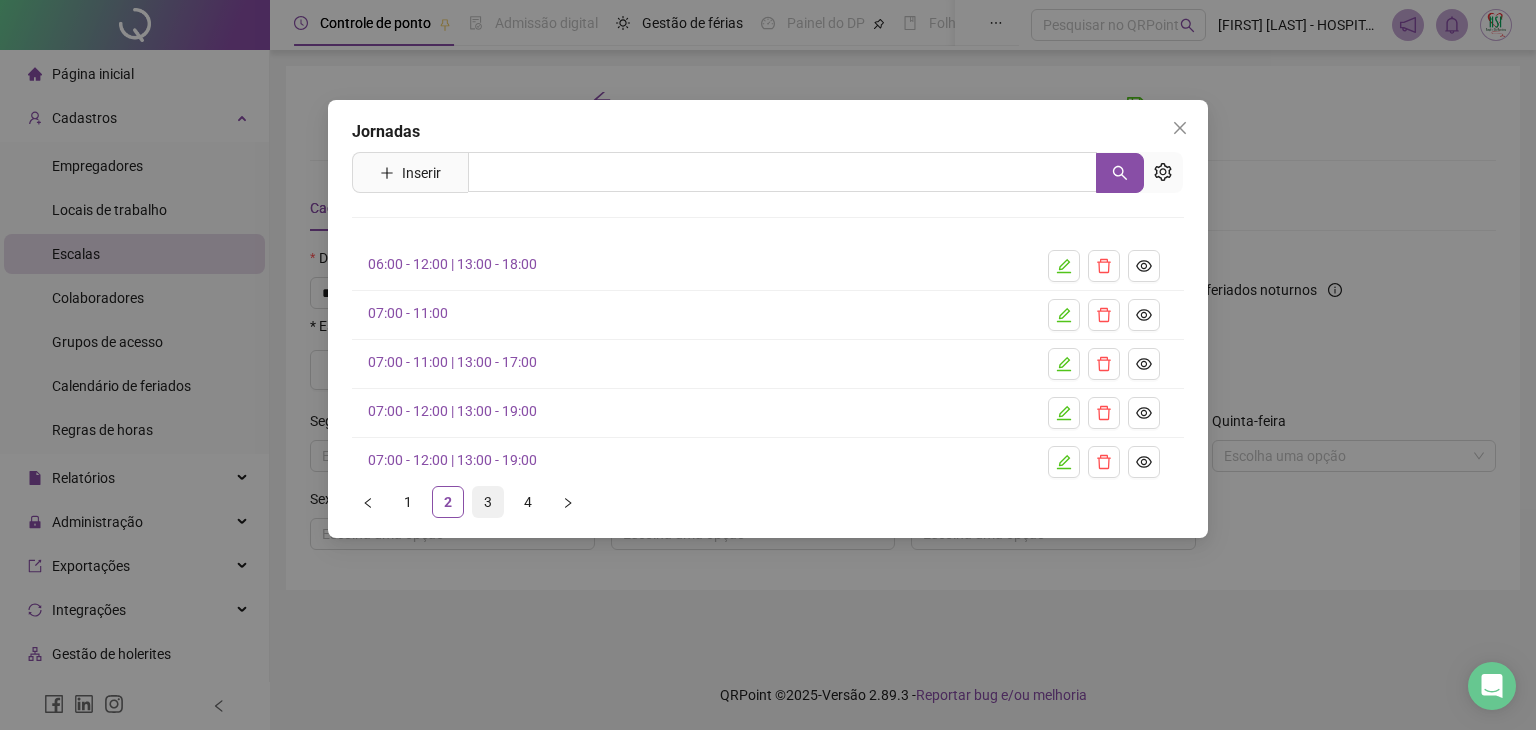 click on "3" at bounding box center (488, 502) 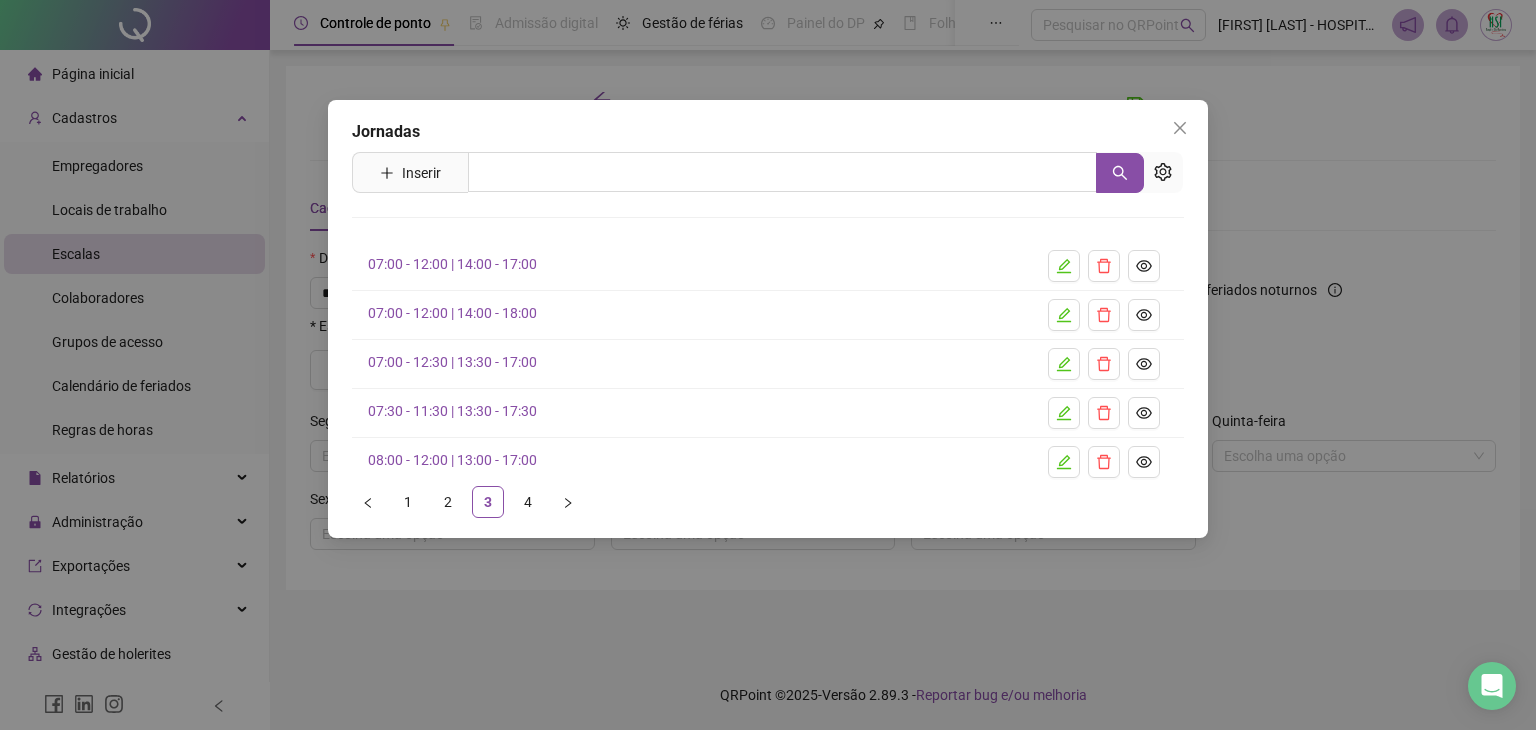 click on "07:00 - 12:00 | 14:00 - 18:00" at bounding box center (452, 313) 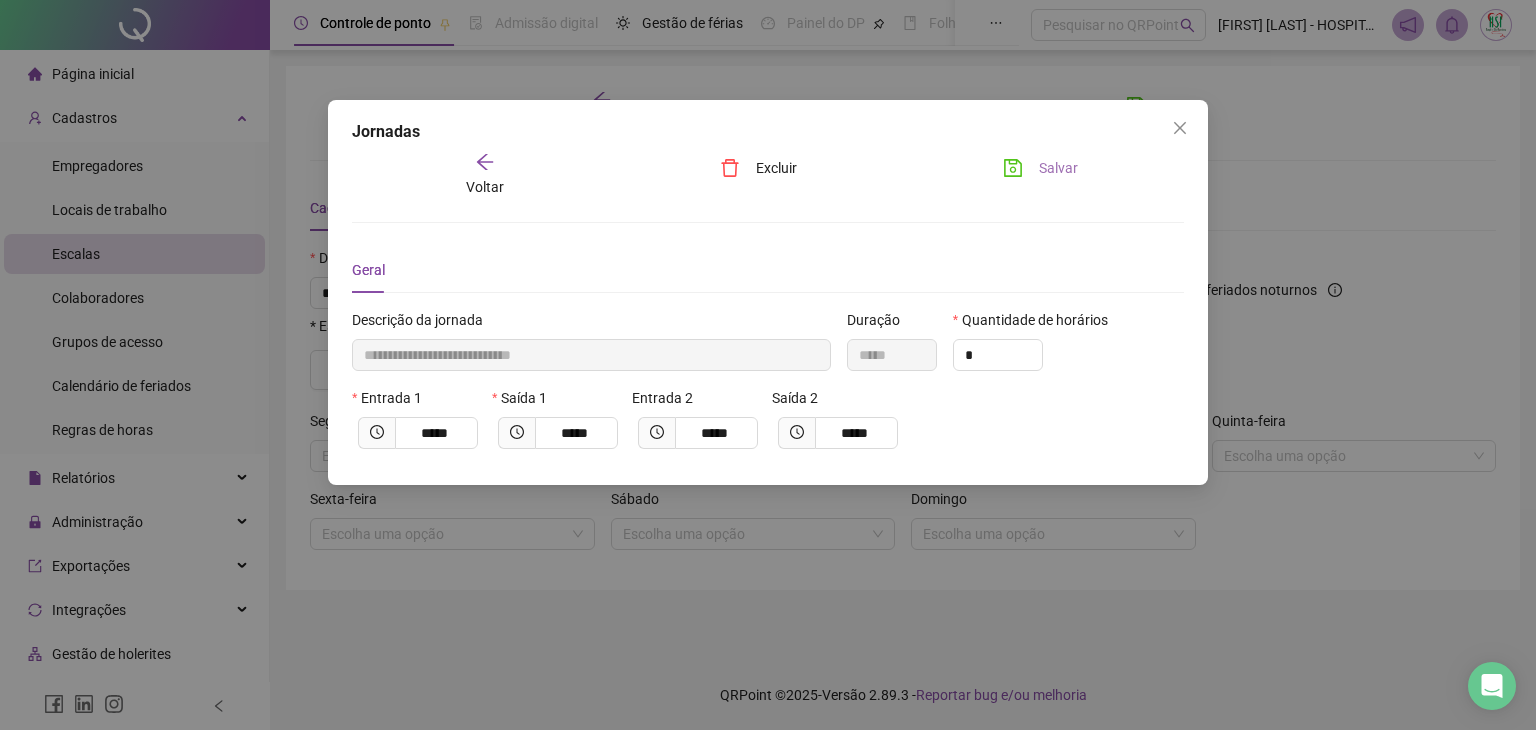 click on "Salvar" at bounding box center [1040, 168] 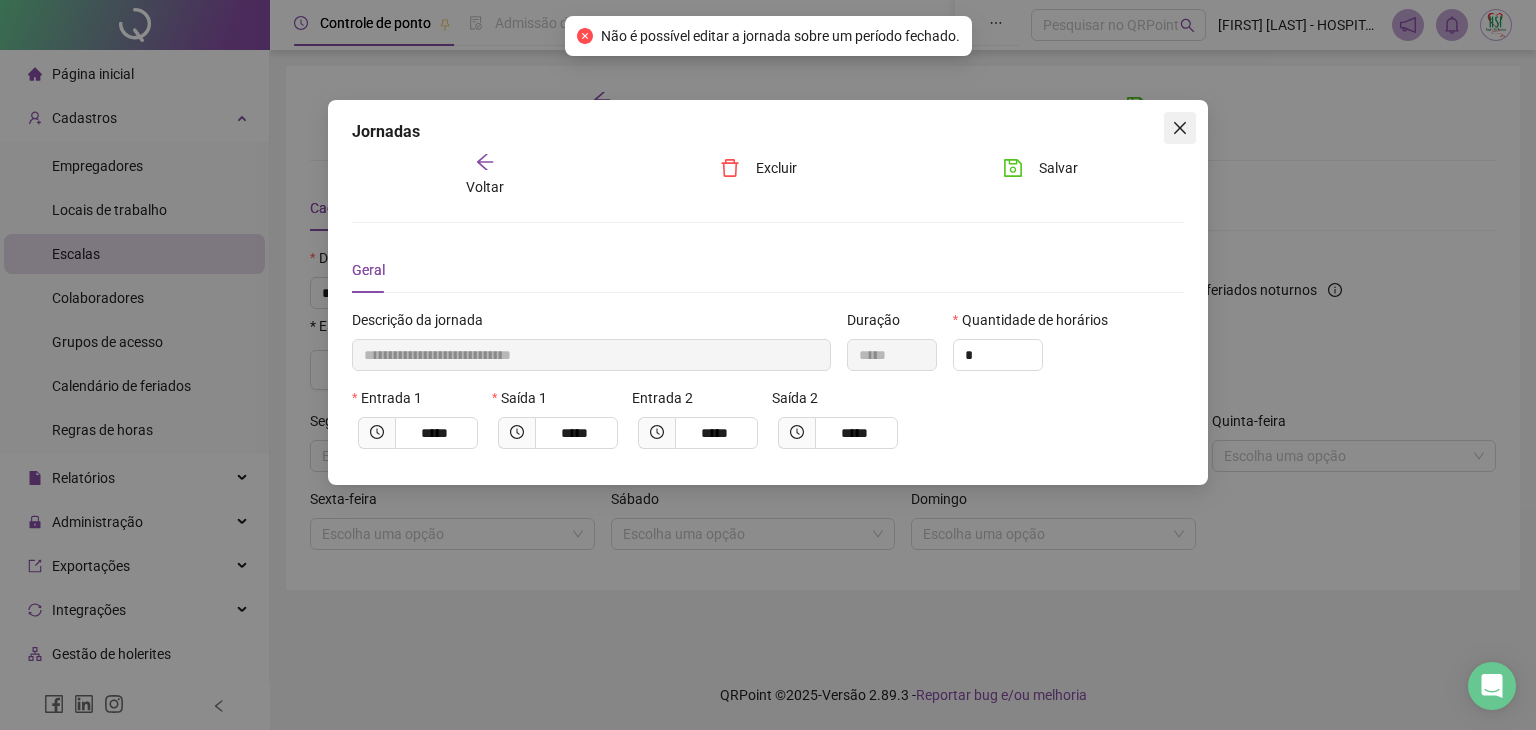 click at bounding box center (1180, 128) 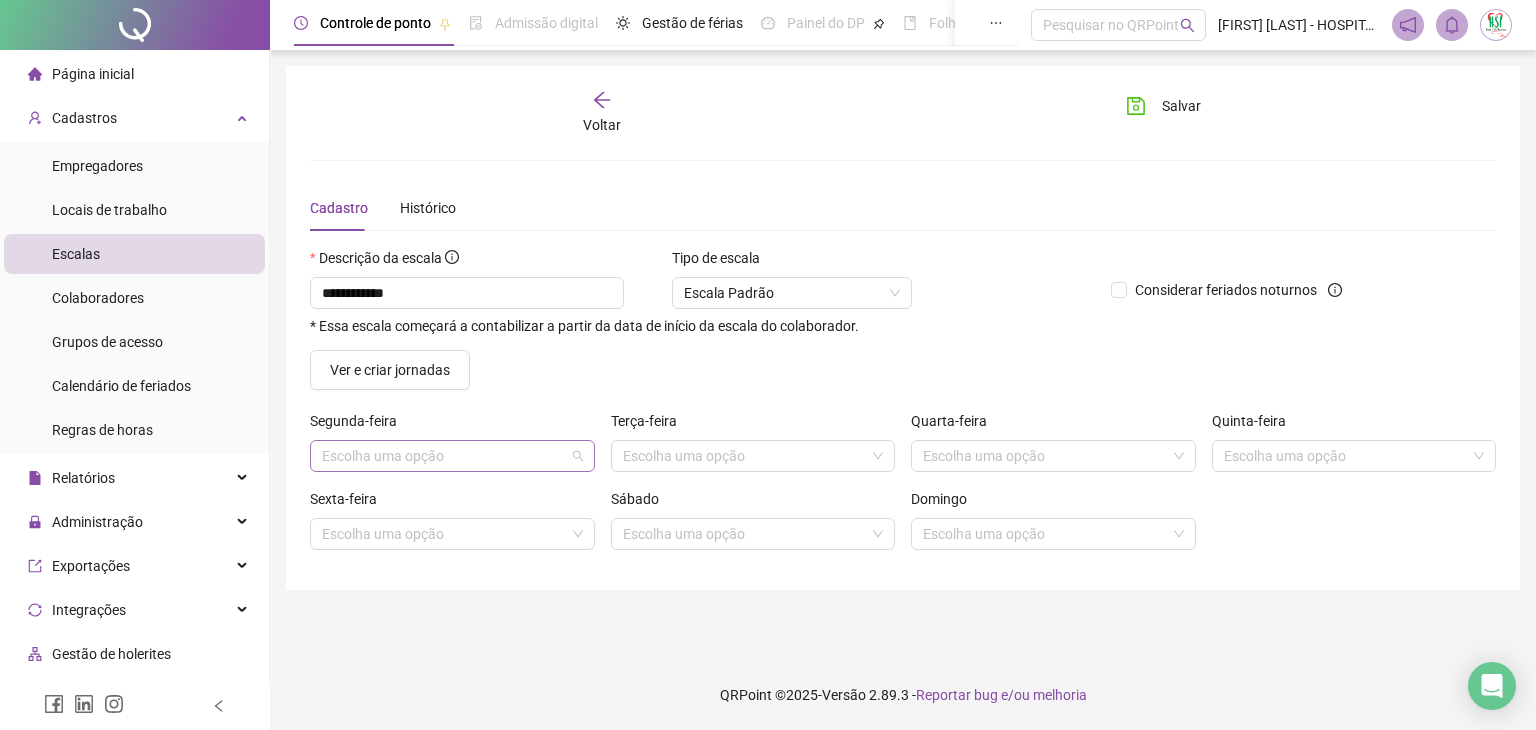 click at bounding box center [443, 456] 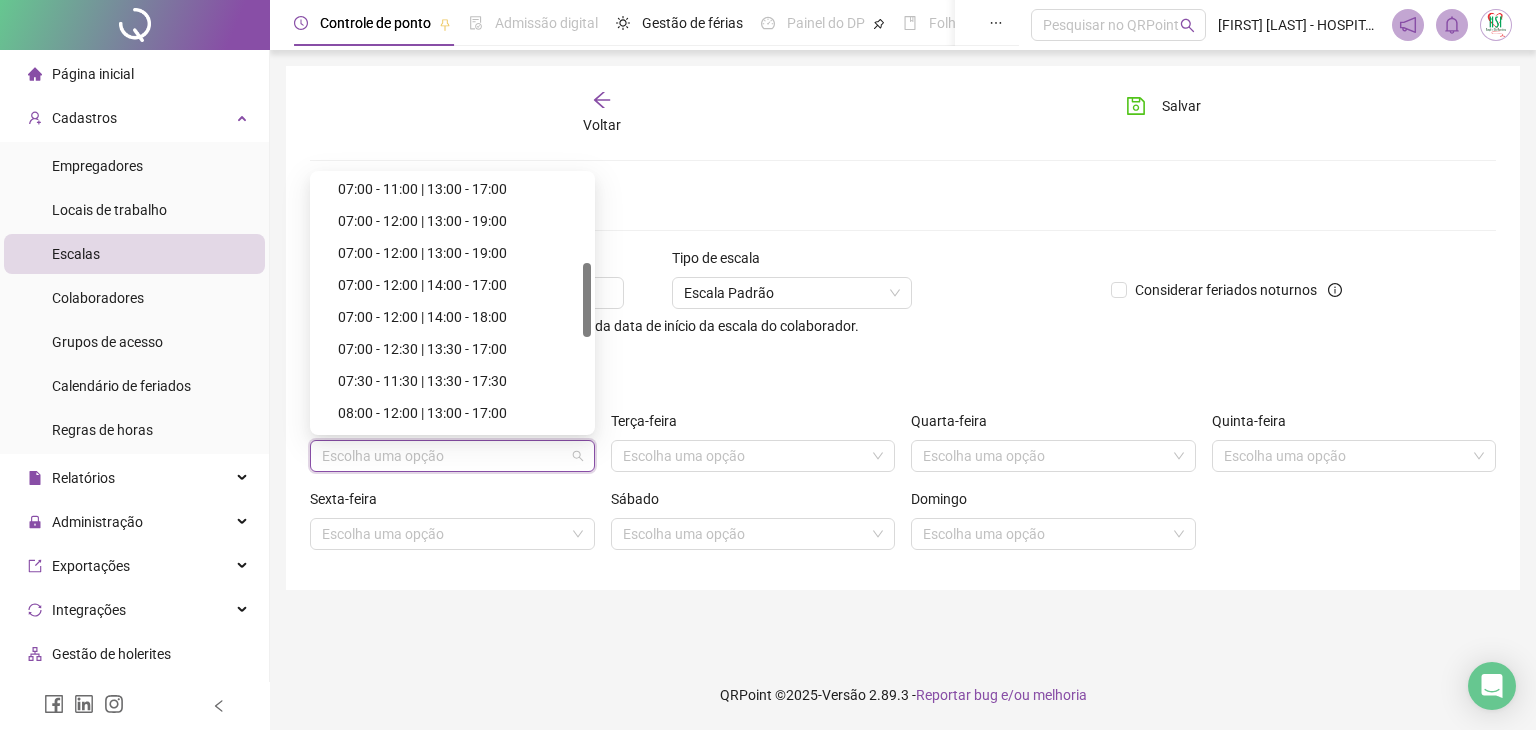 scroll, scrollTop: 200, scrollLeft: 0, axis: vertical 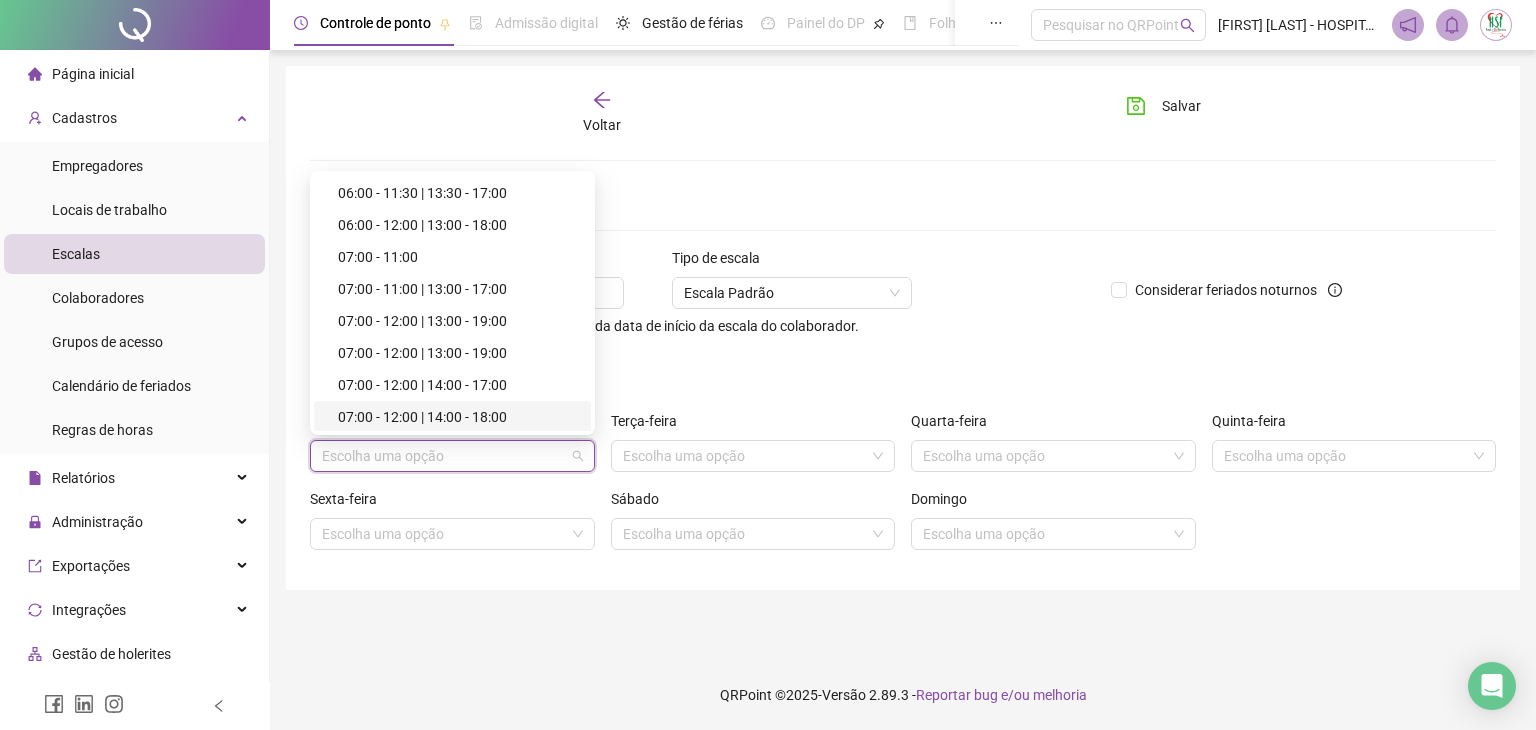 click on "07:00 - 12:00 | 14:00 - 18:00" at bounding box center [458, 417] 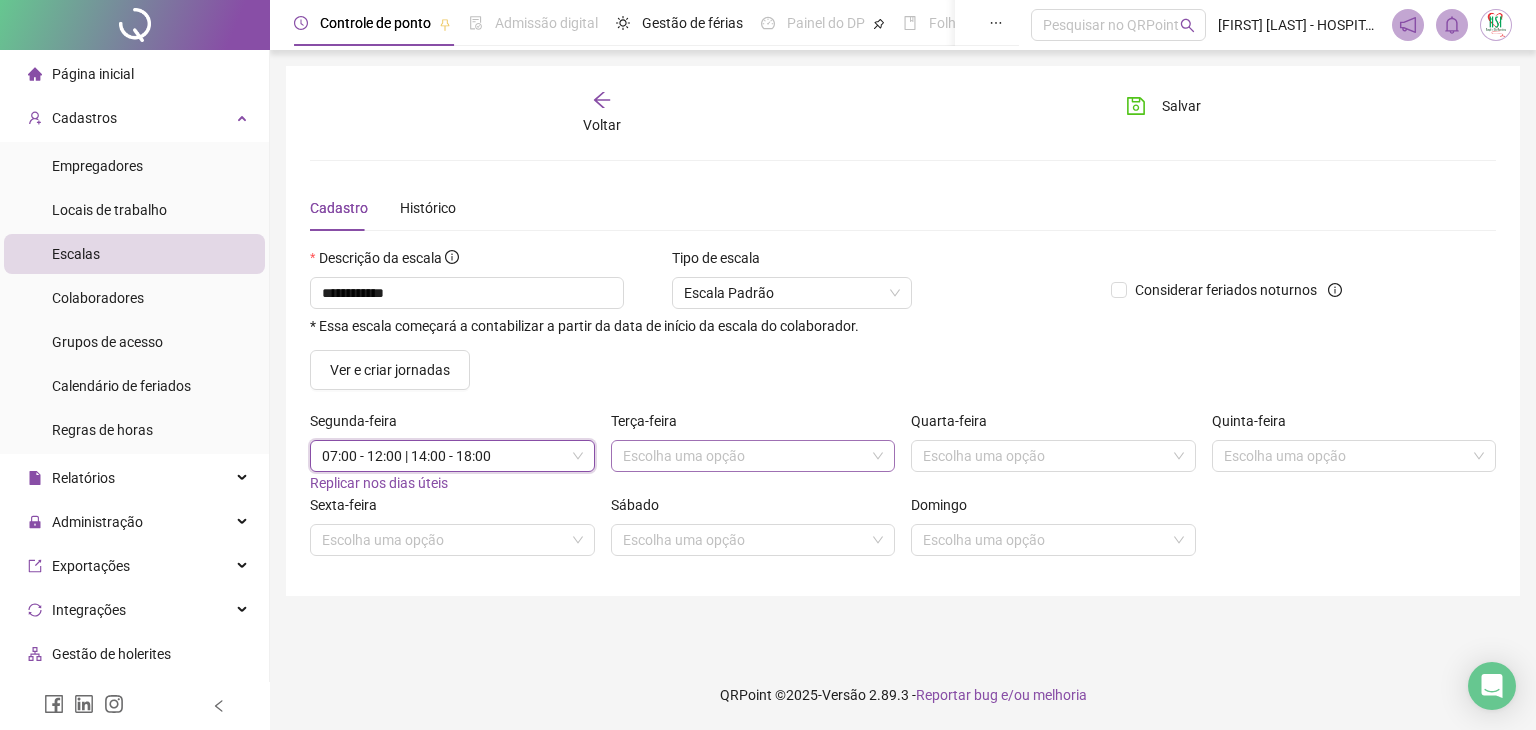 click at bounding box center [744, 456] 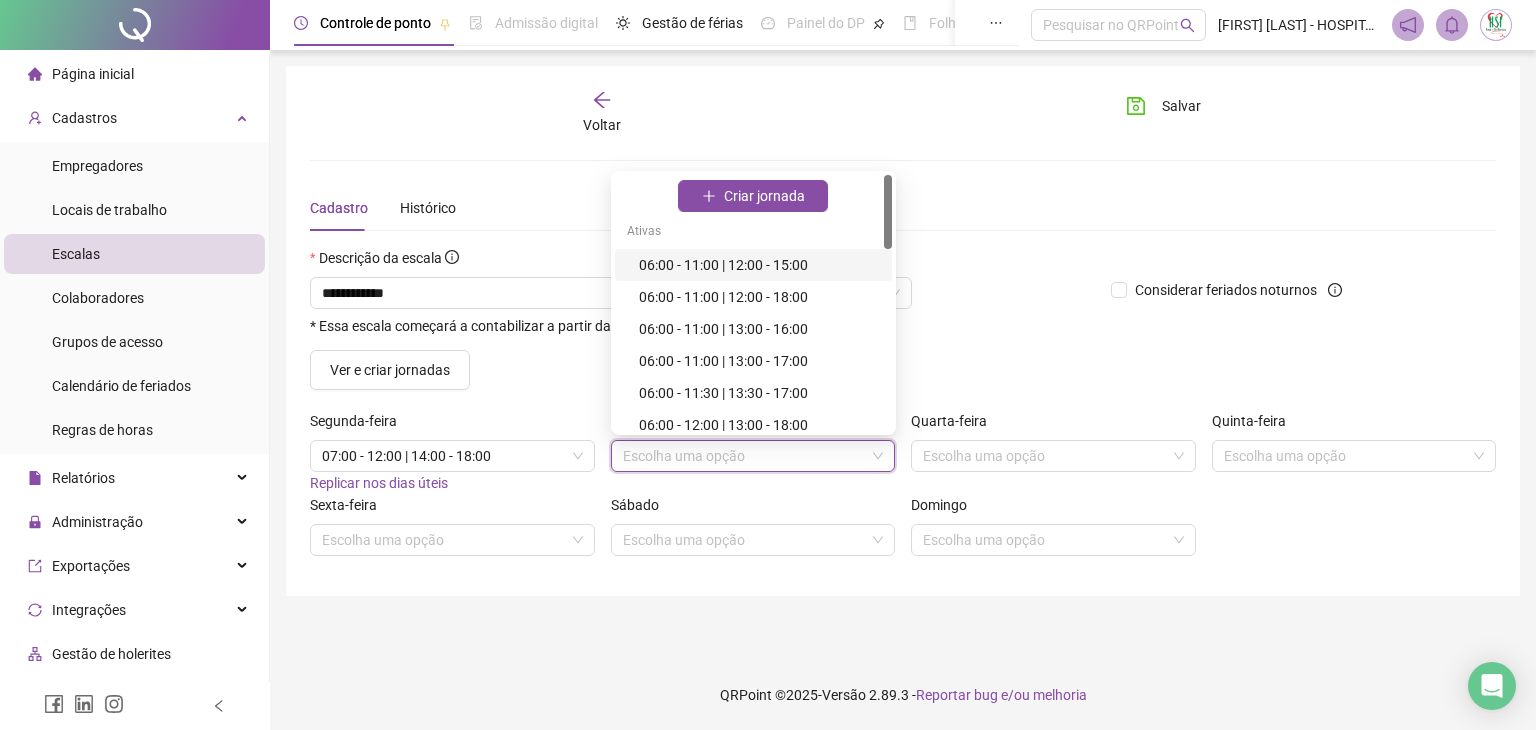 click on "Descrição da escala   [SCALE_DESCRIPTION] [SCALE_START_DATE] Colaborador." at bounding box center (702, 298) 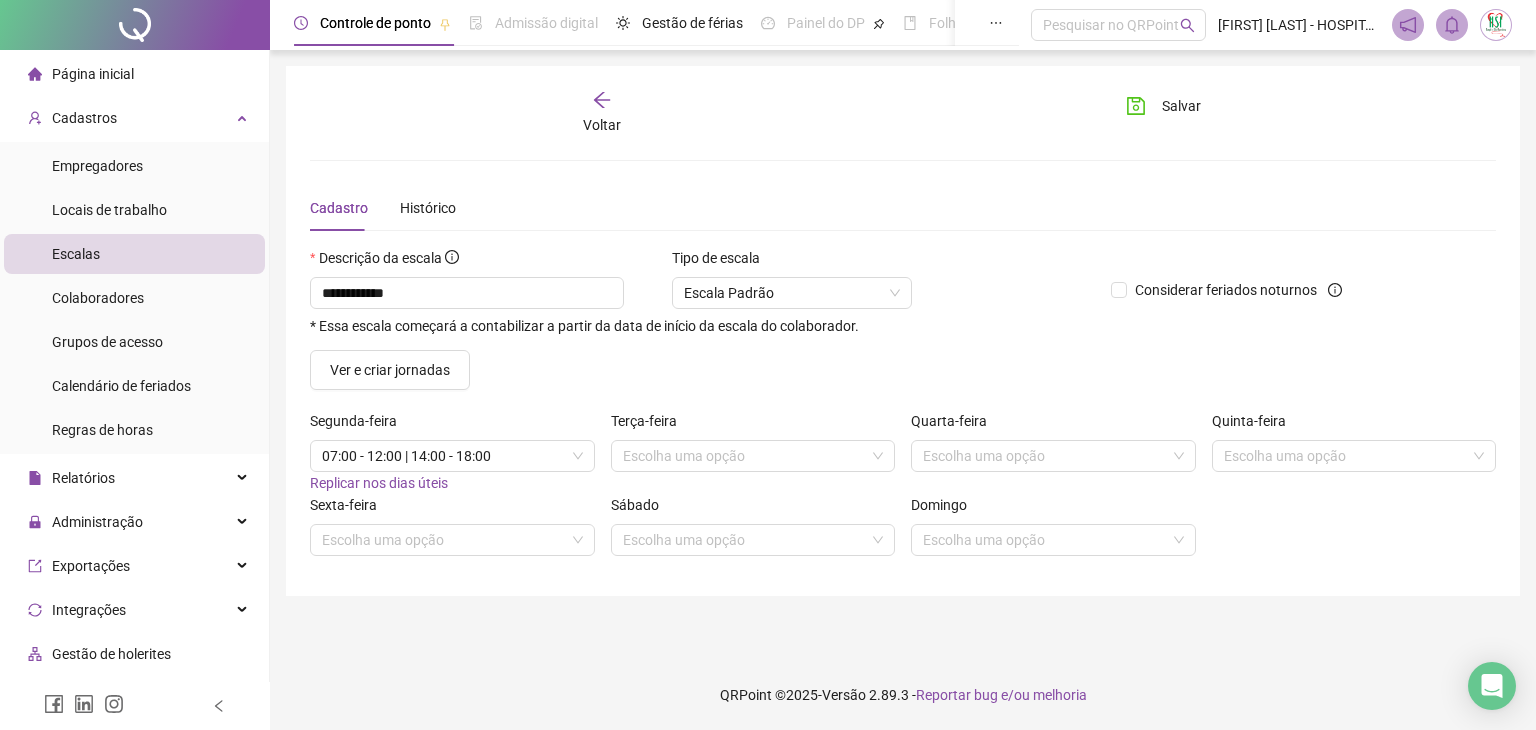 click on "Replicar nos dias úteis" at bounding box center [379, 483] 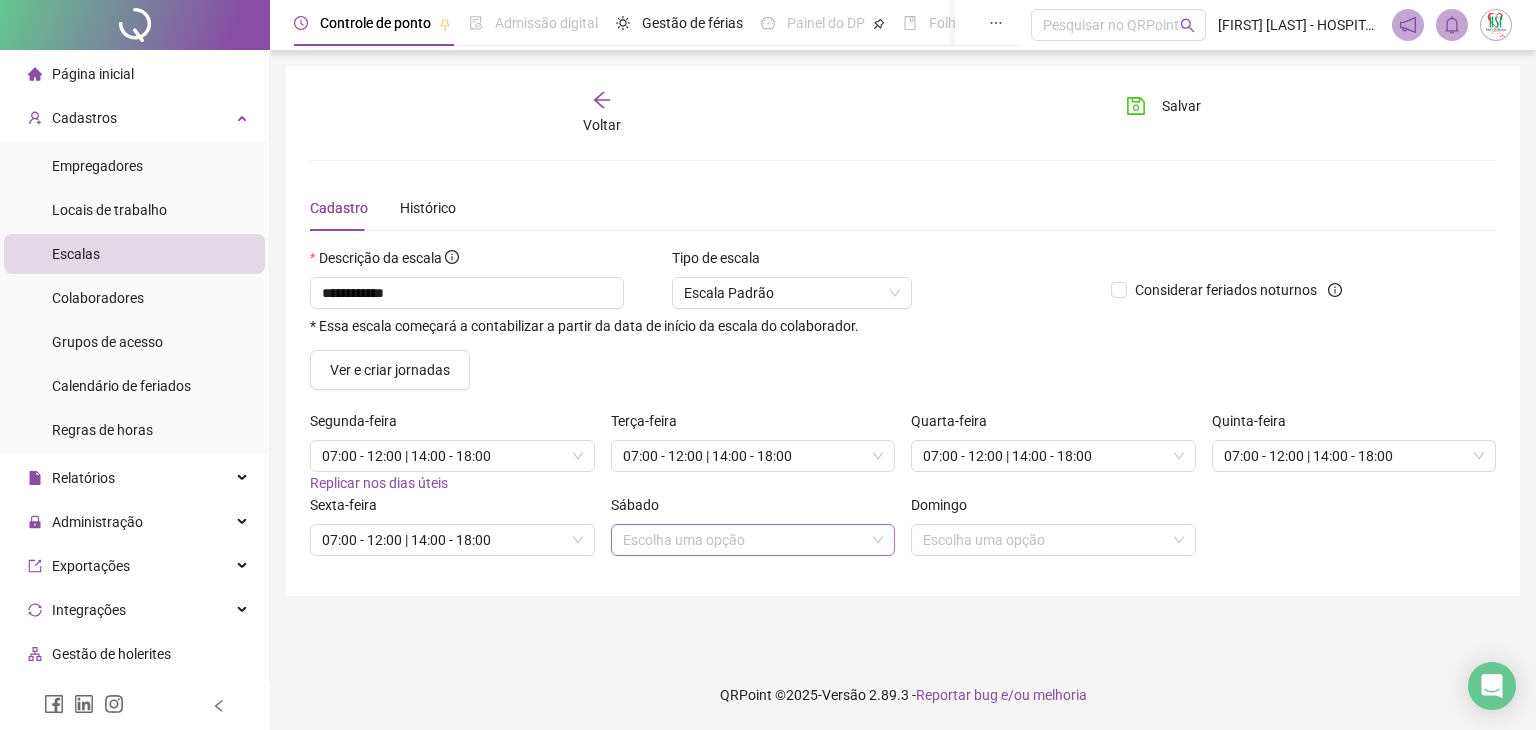 click at bounding box center [744, 540] 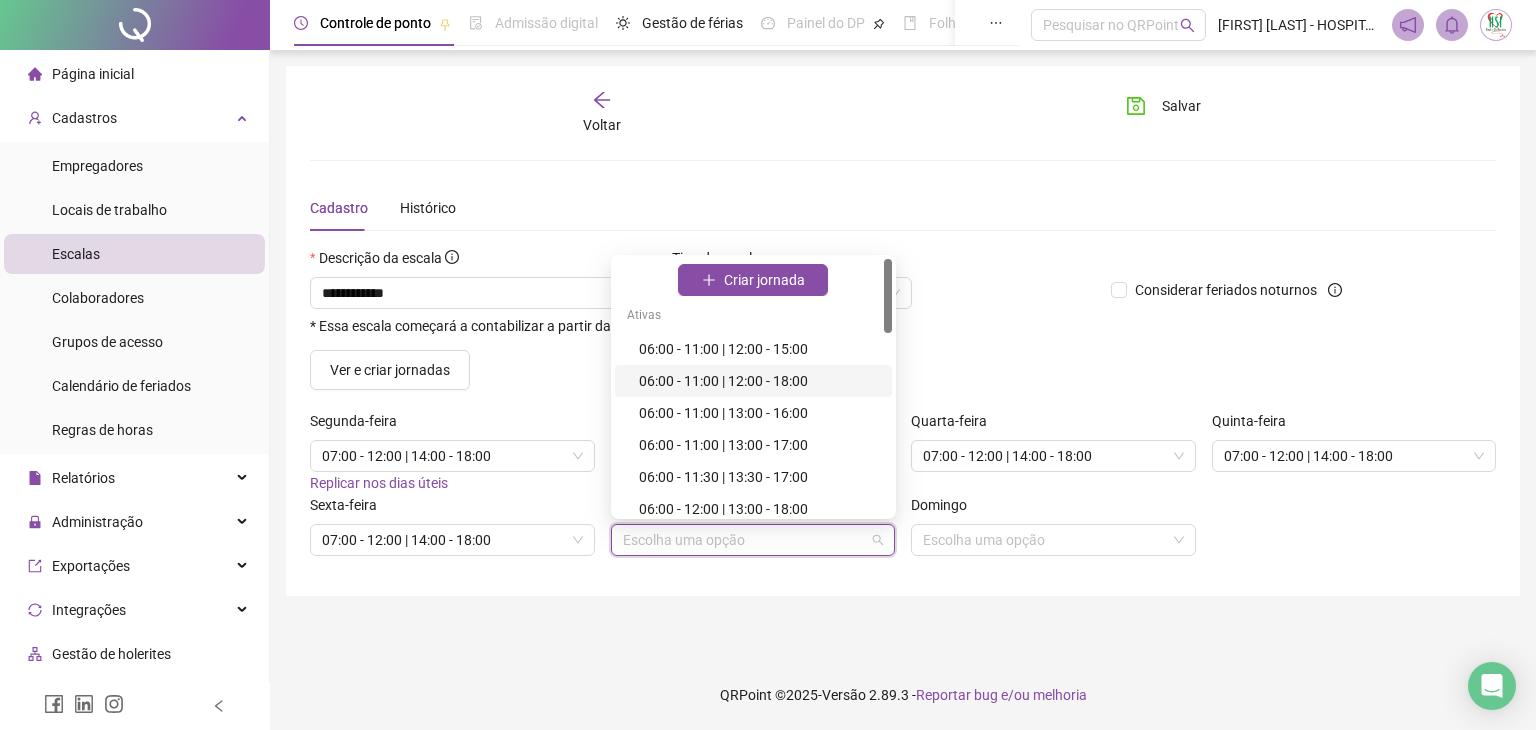 click on "Cadastro Histórico" at bounding box center (903, 208) 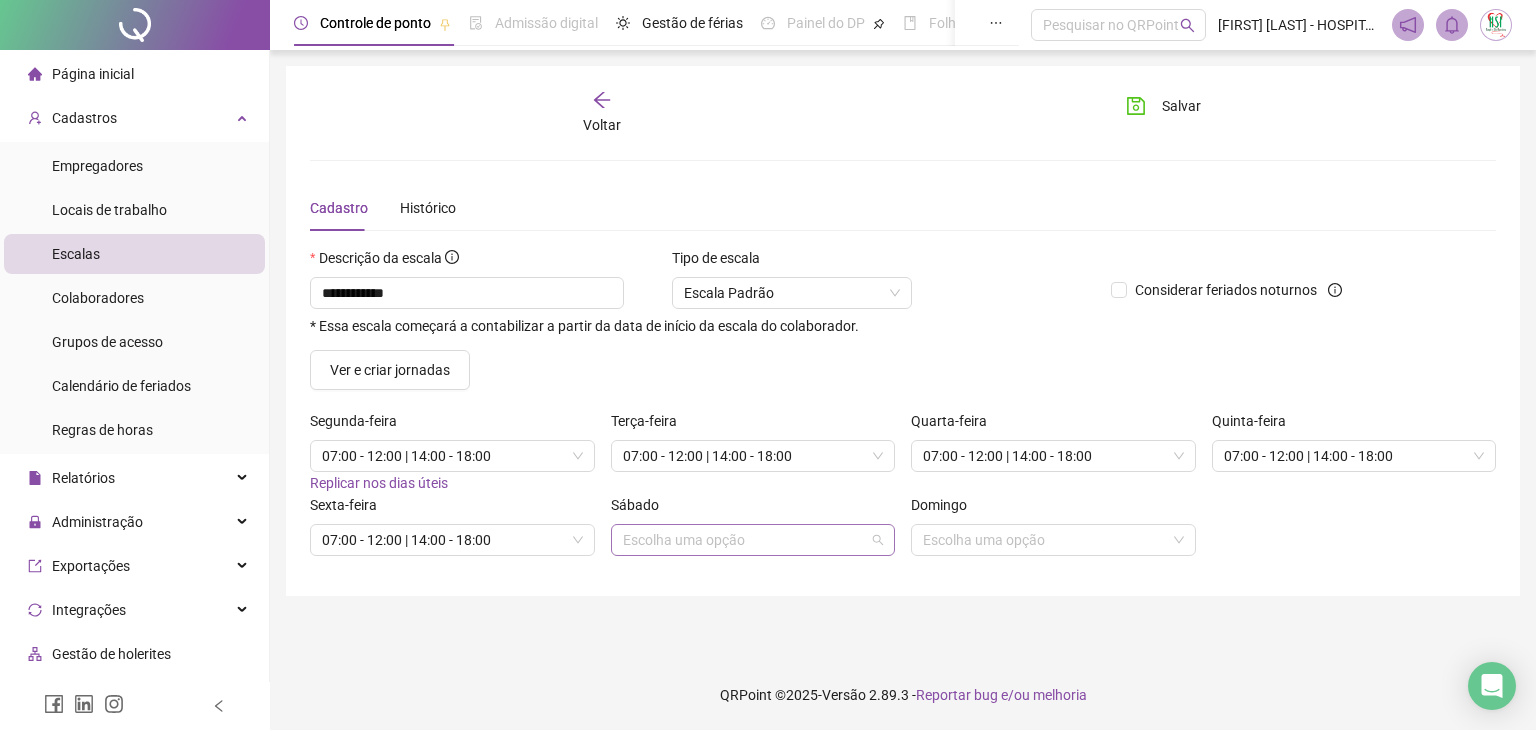click at bounding box center [744, 540] 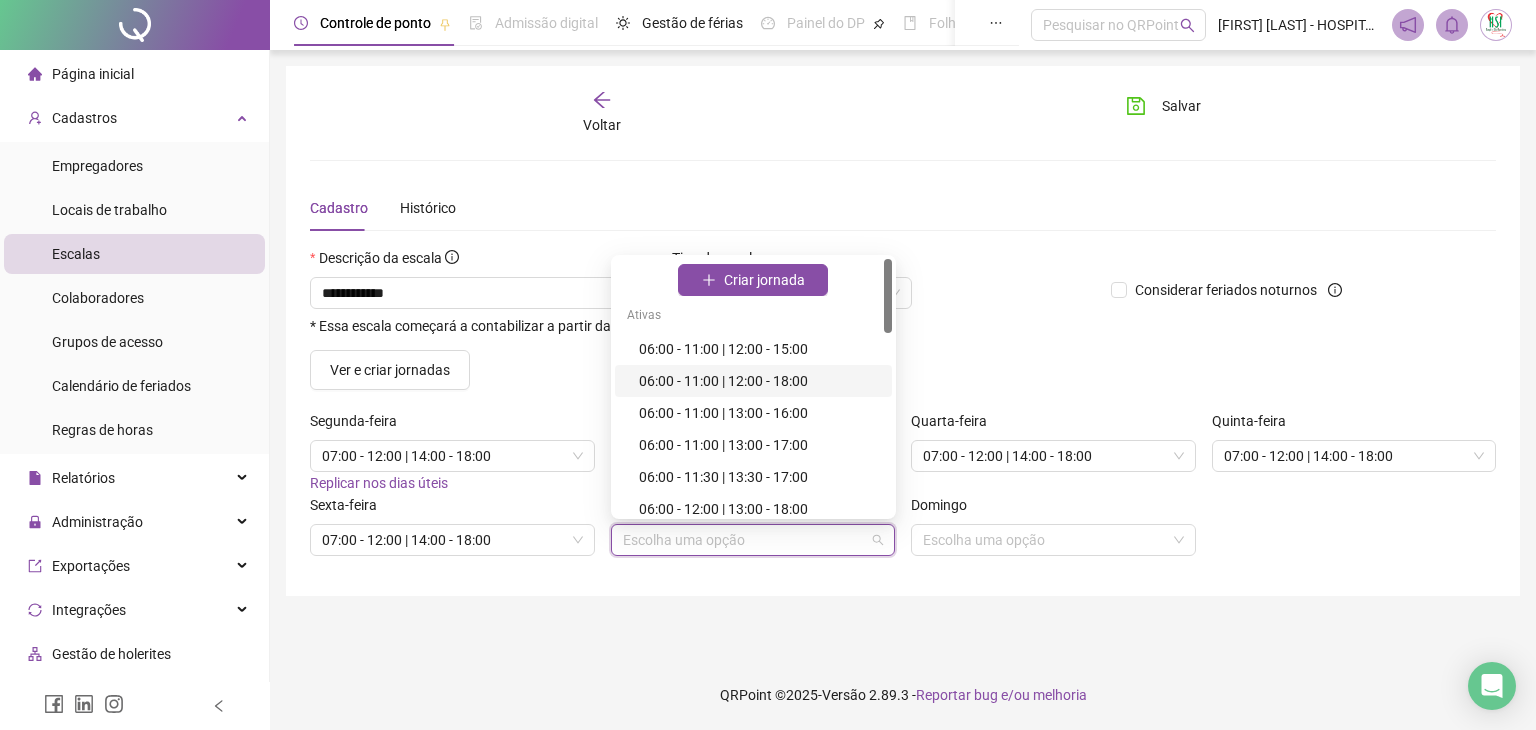 scroll, scrollTop: 300, scrollLeft: 0, axis: vertical 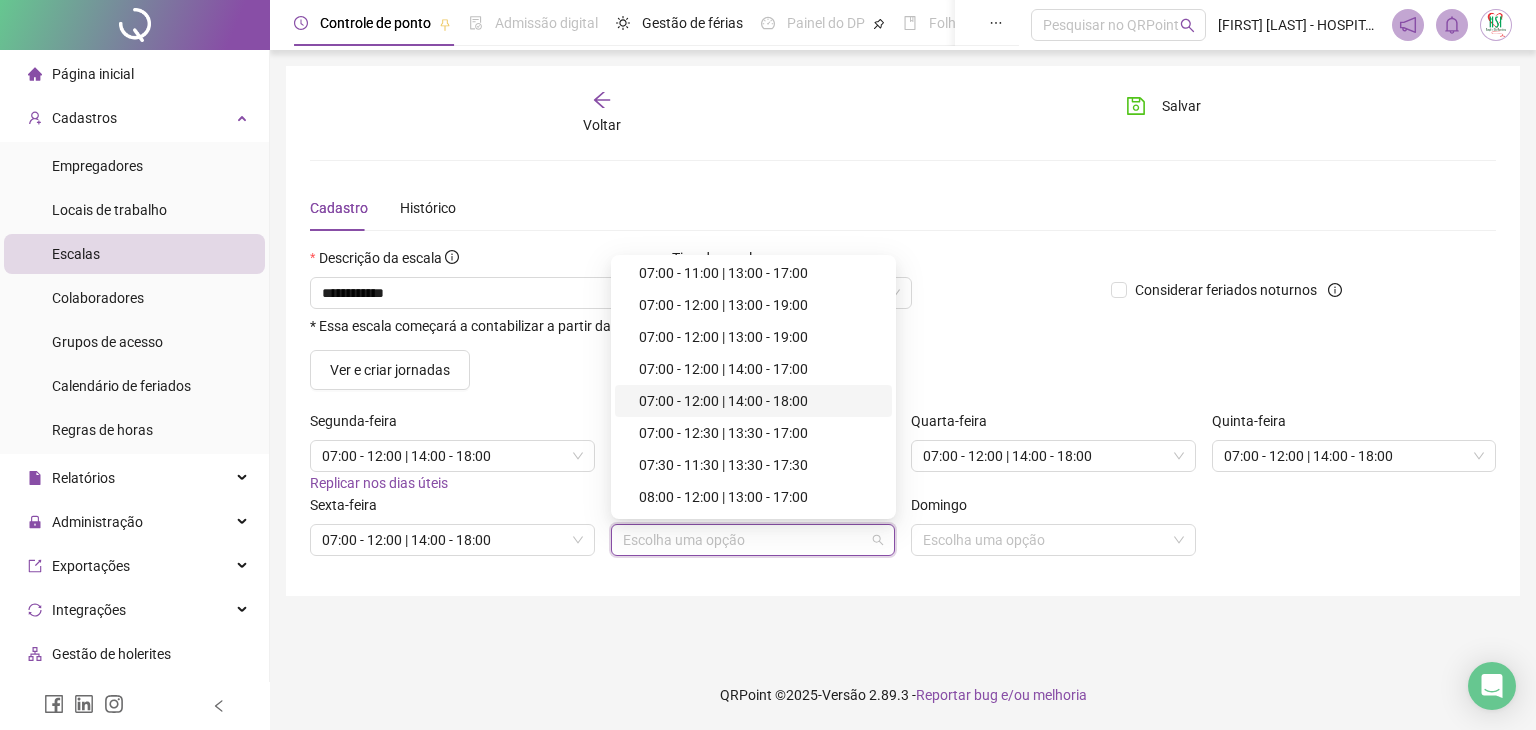 click on "07:00 - 12:00 | 14:00 - 18:00" at bounding box center [759, 401] 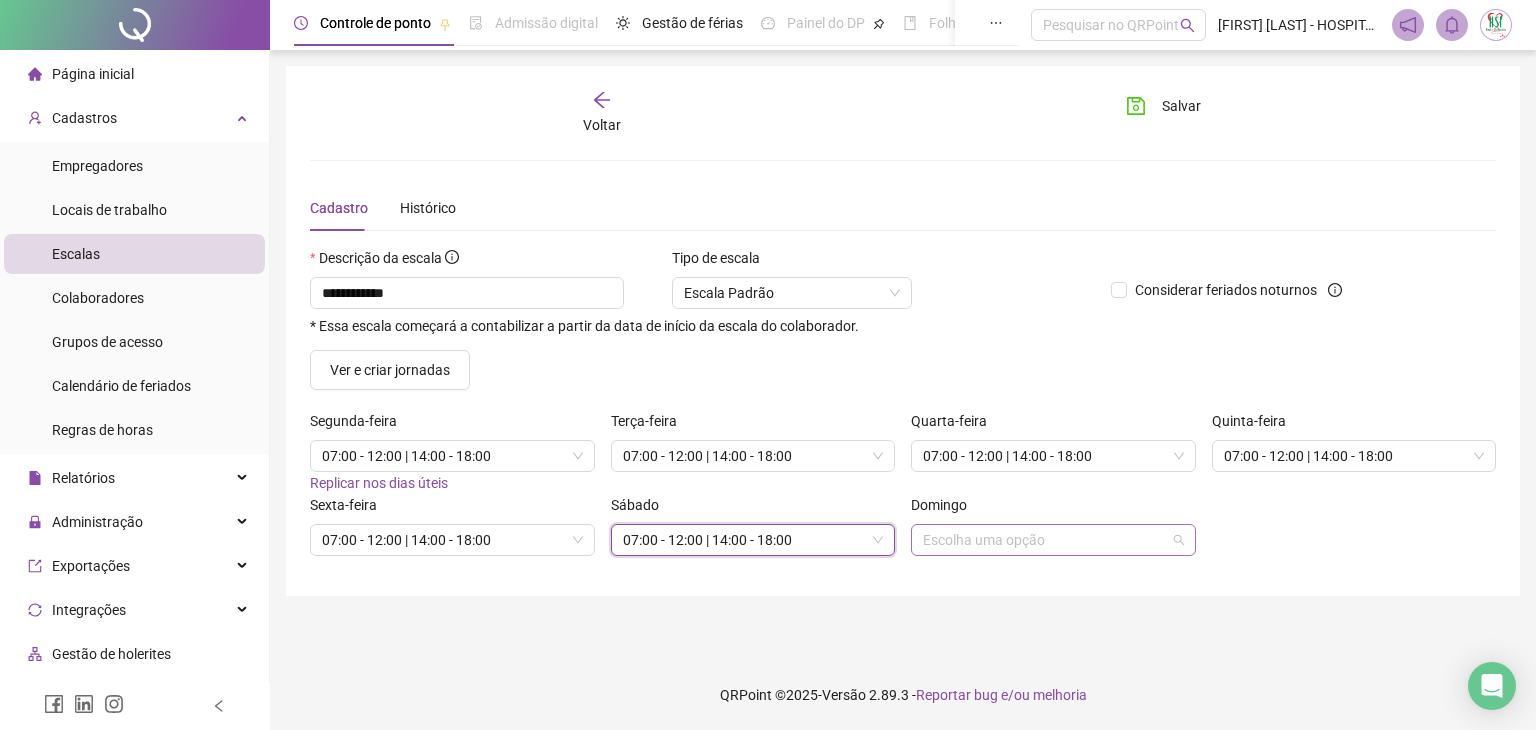 click at bounding box center [1044, 540] 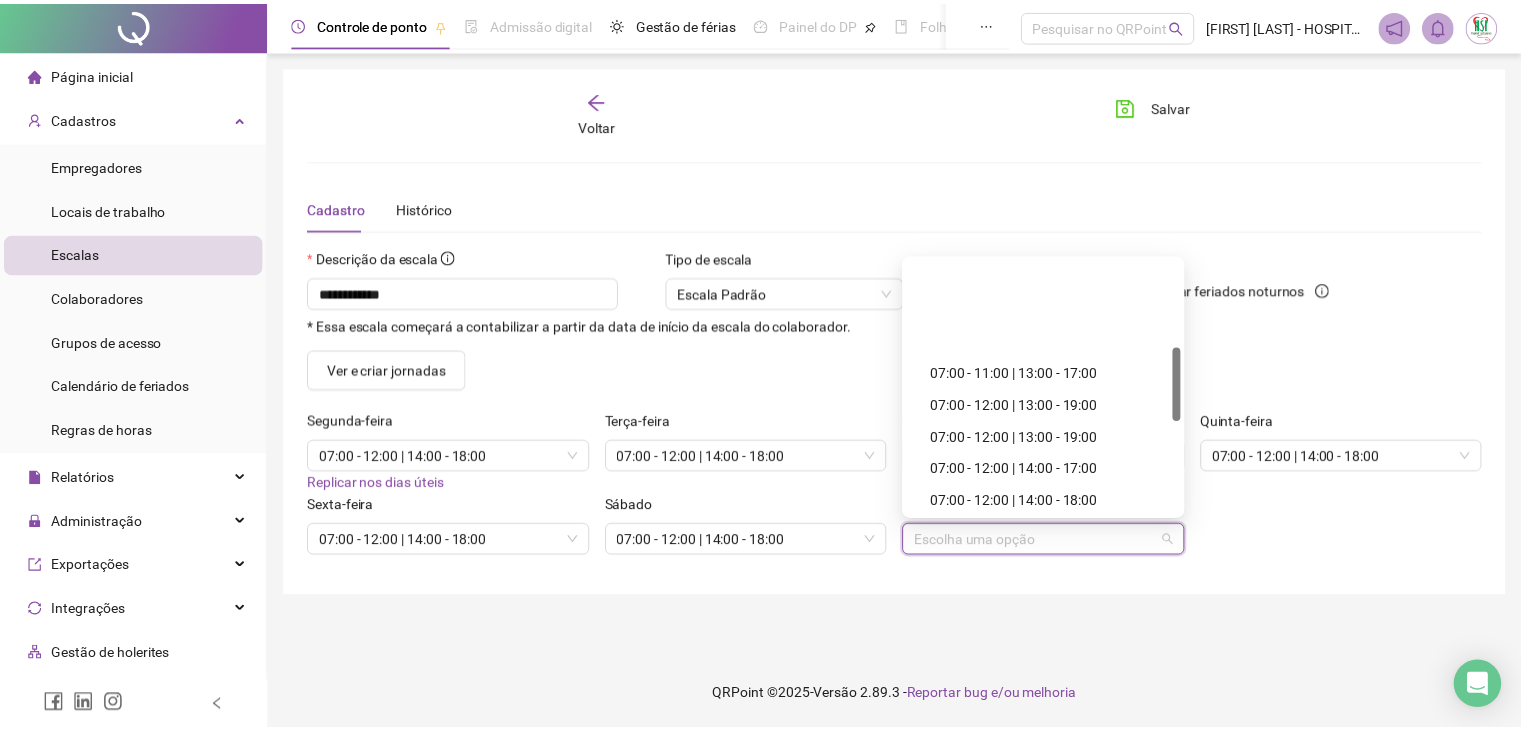 scroll, scrollTop: 300, scrollLeft: 0, axis: vertical 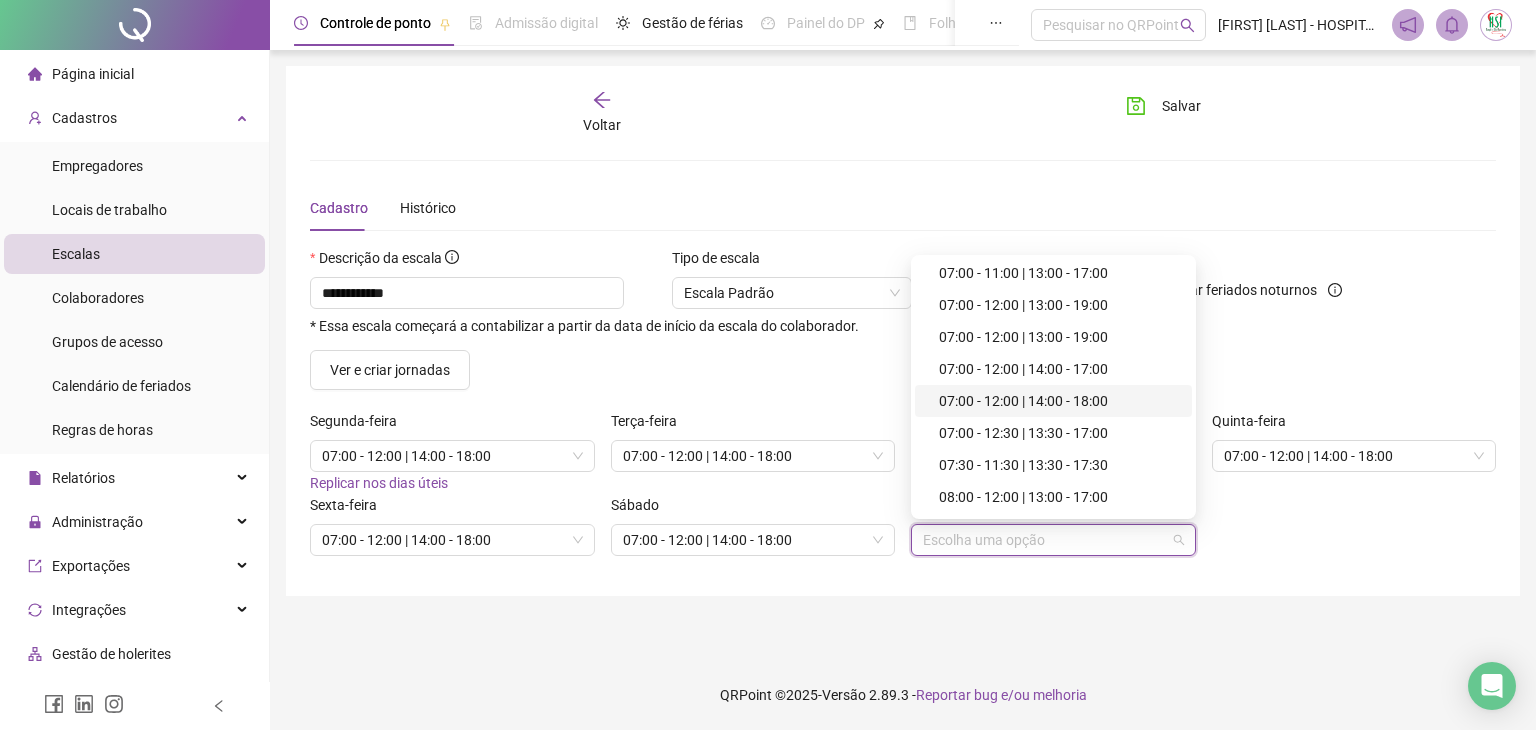 click on "07:00 - 12:00 | 14:00 - 18:00" at bounding box center [1059, 401] 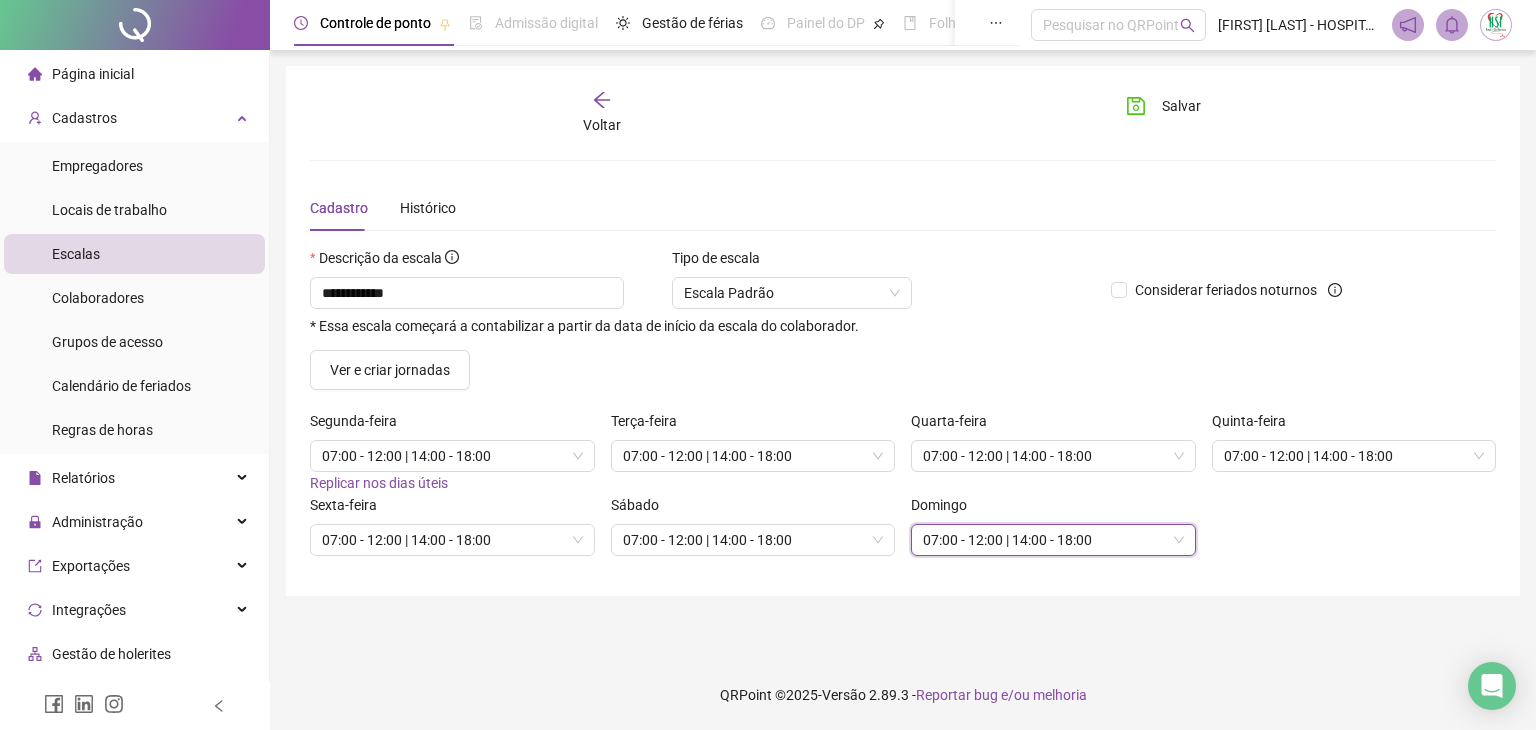 click on "Considerar feriados noturnos" at bounding box center [1253, 298] 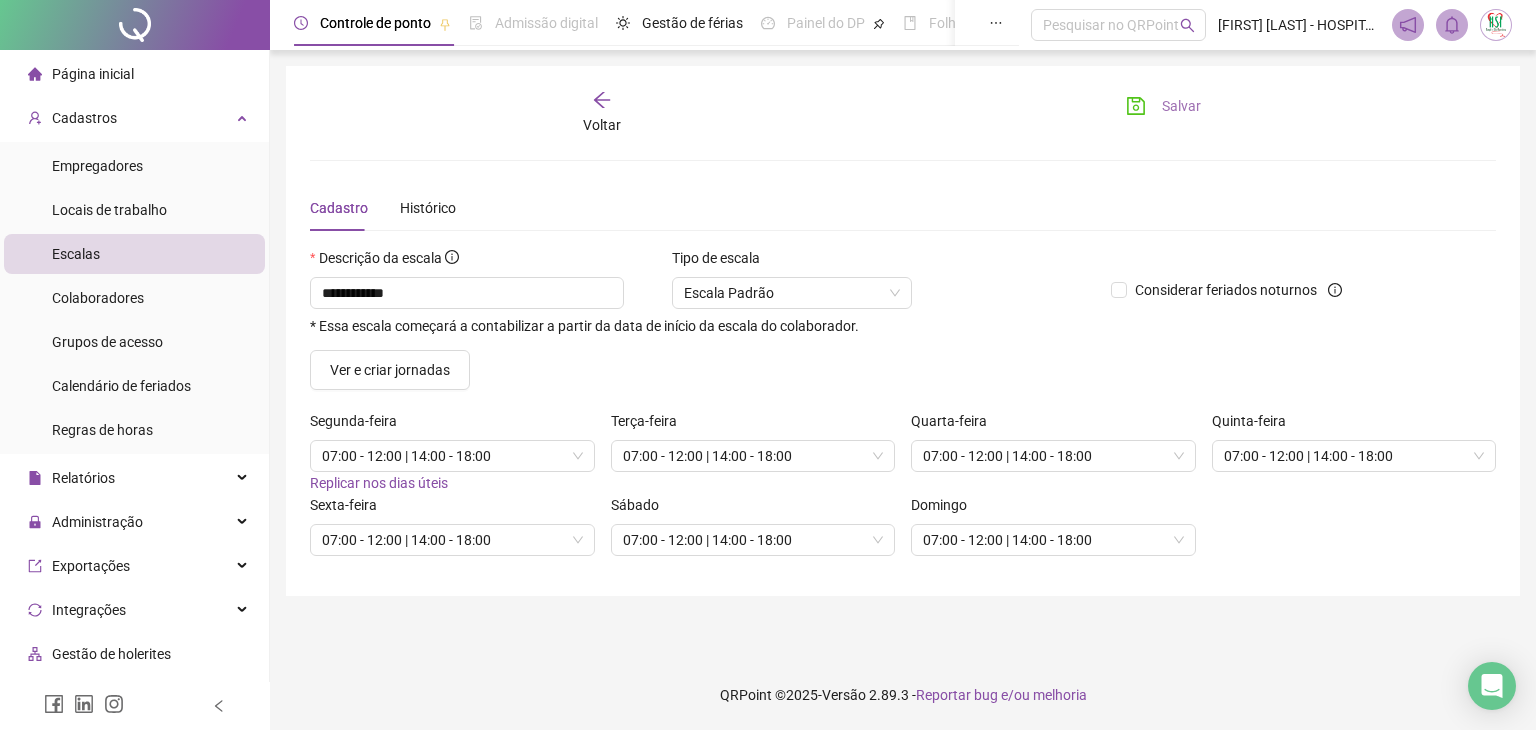 click on "Salvar" at bounding box center [1181, 106] 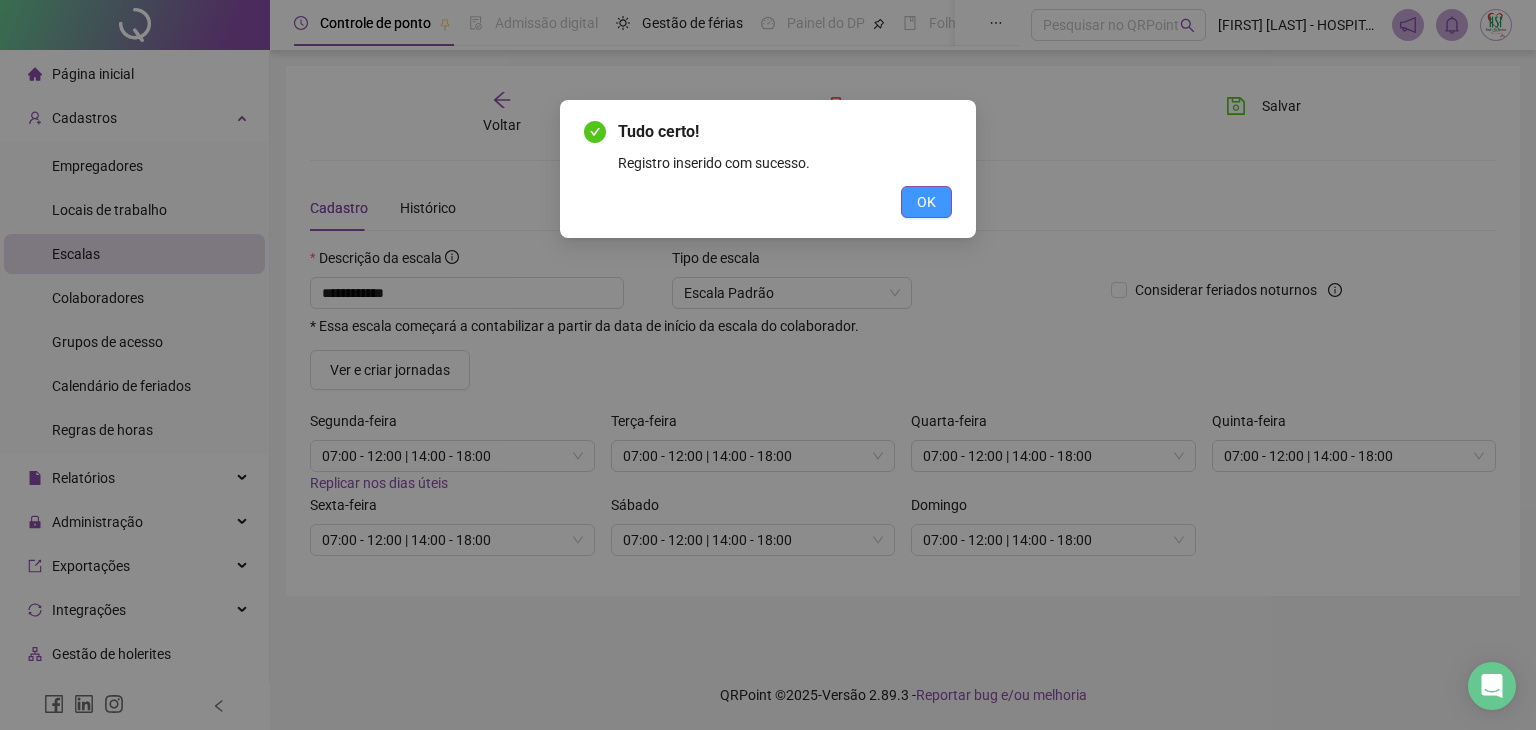 click on "OK" at bounding box center [926, 202] 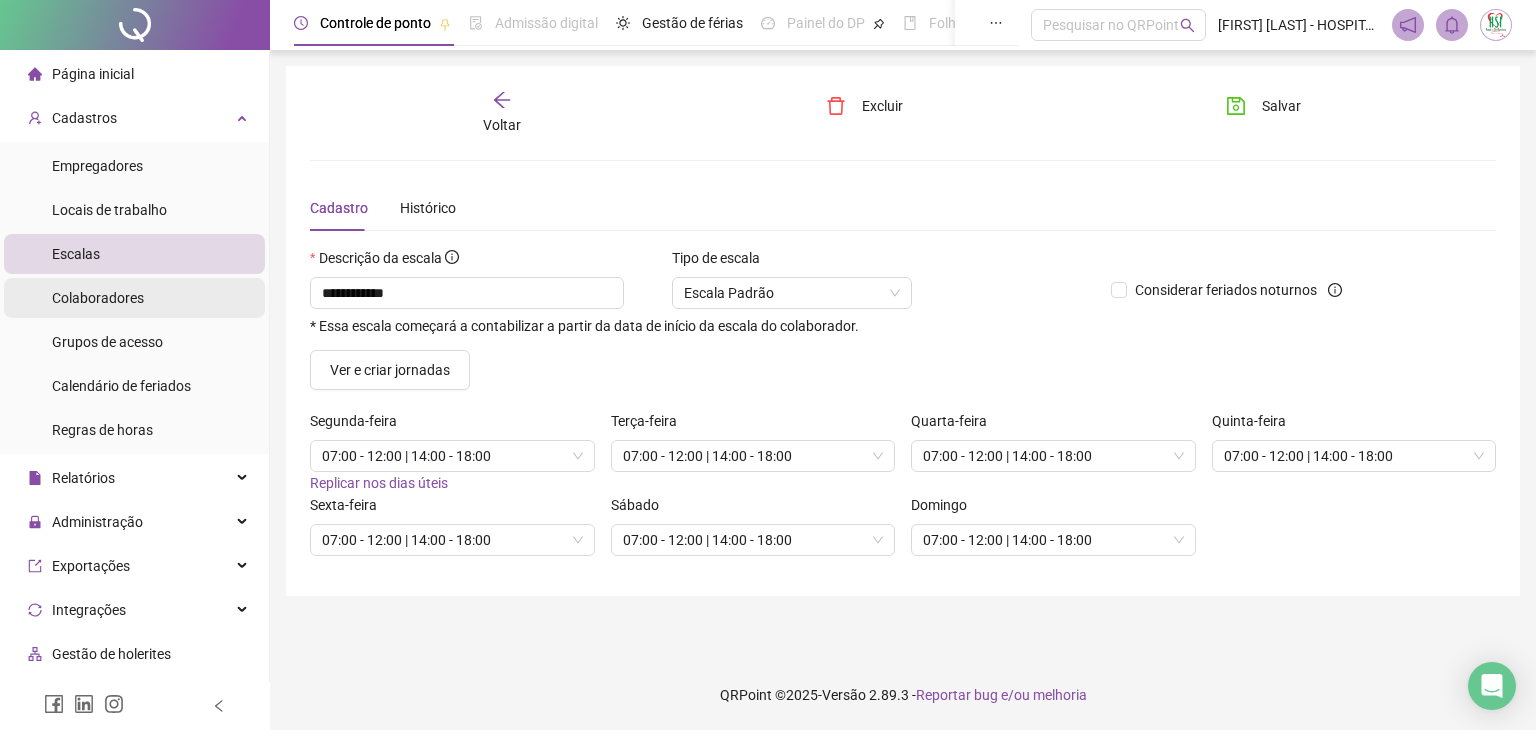 click on "Colaboradores" at bounding box center (98, 298) 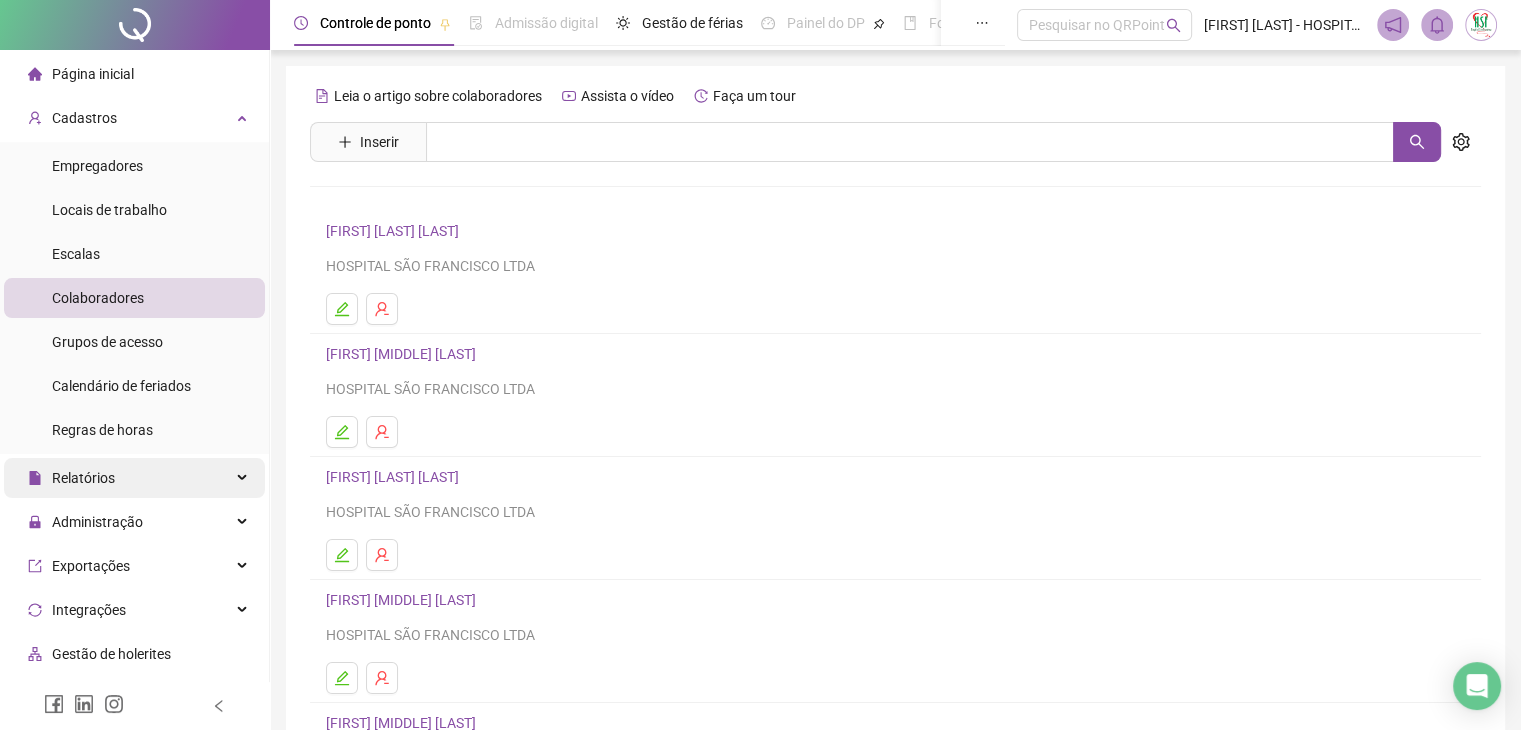 click on "Relatórios" at bounding box center (134, 478) 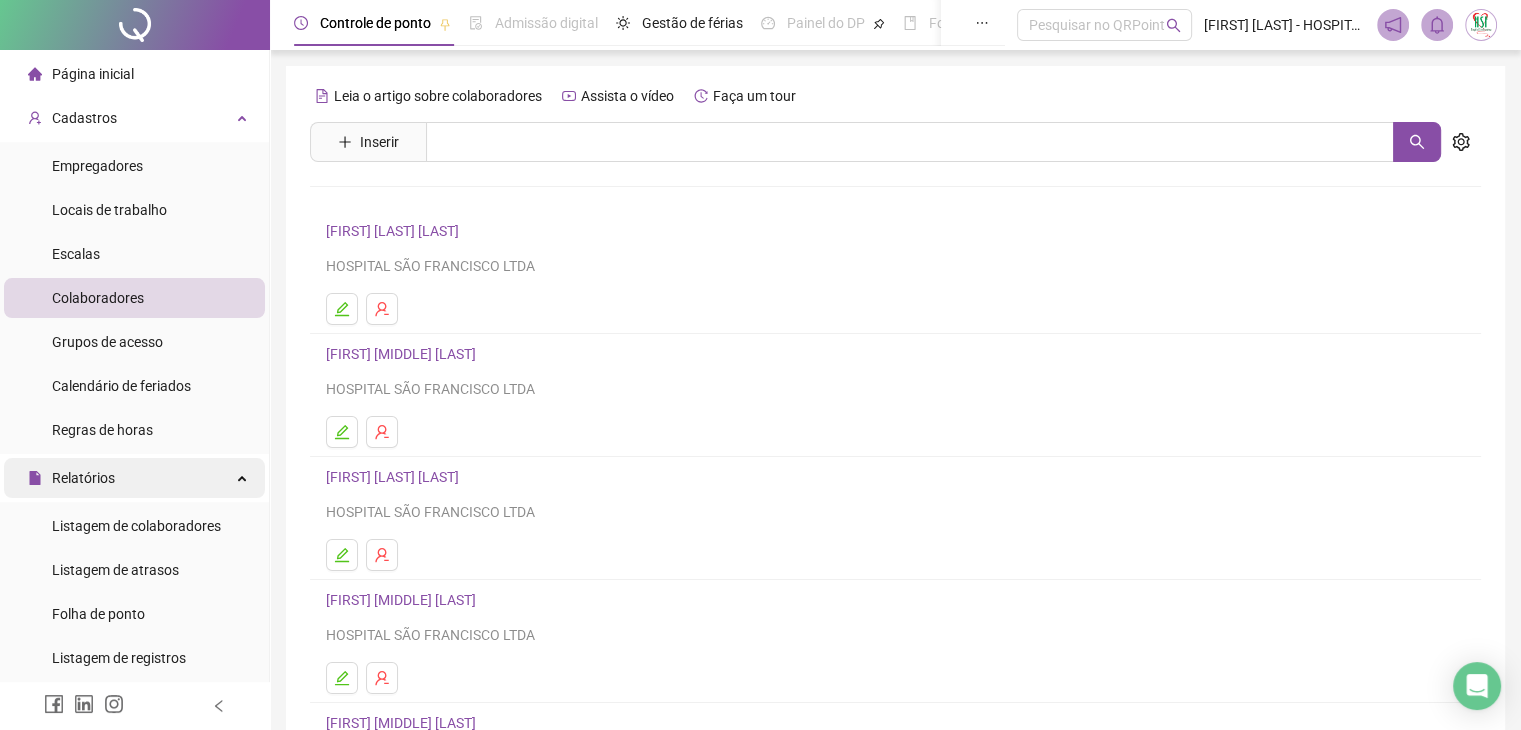 click on "Relatórios" at bounding box center [134, 478] 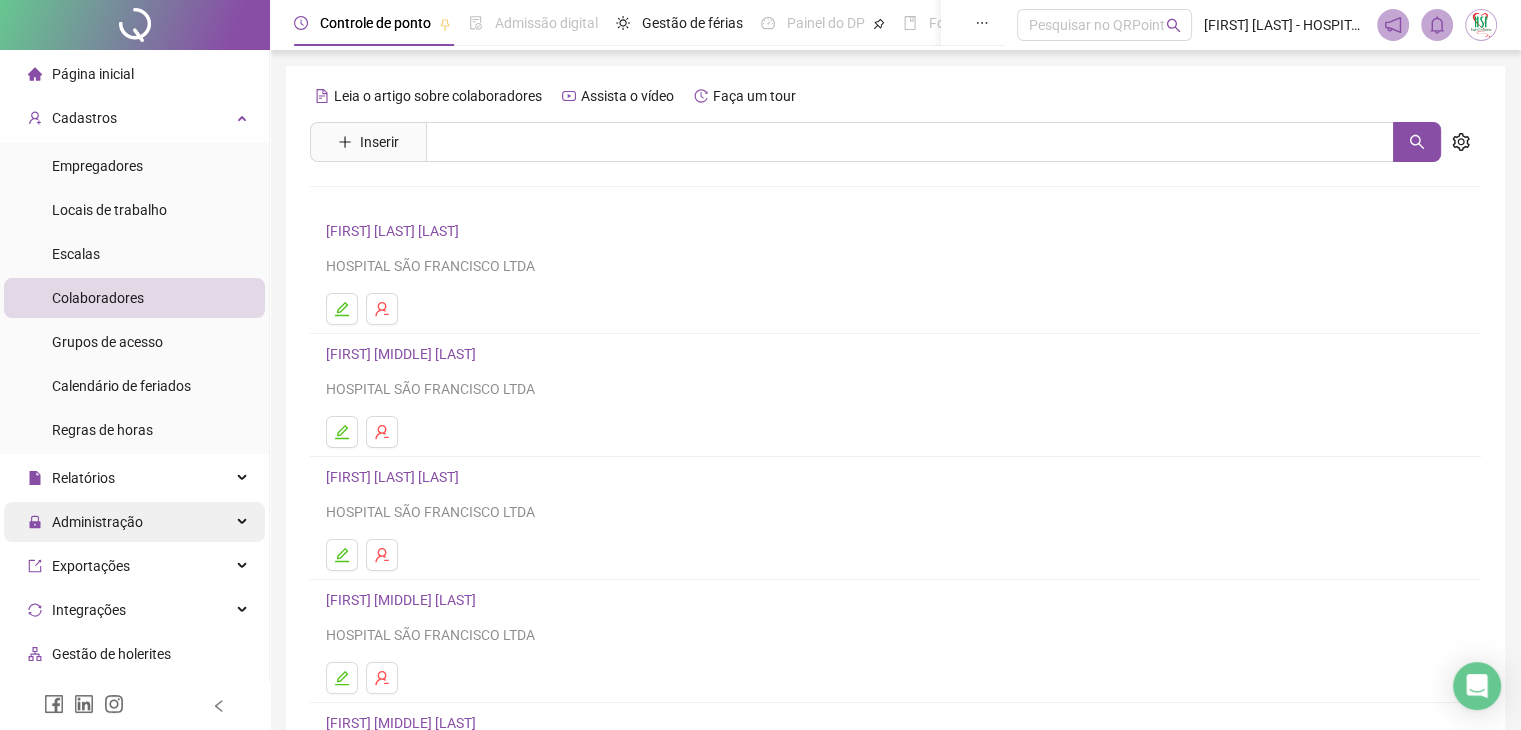 click on "Administração" at bounding box center (97, 522) 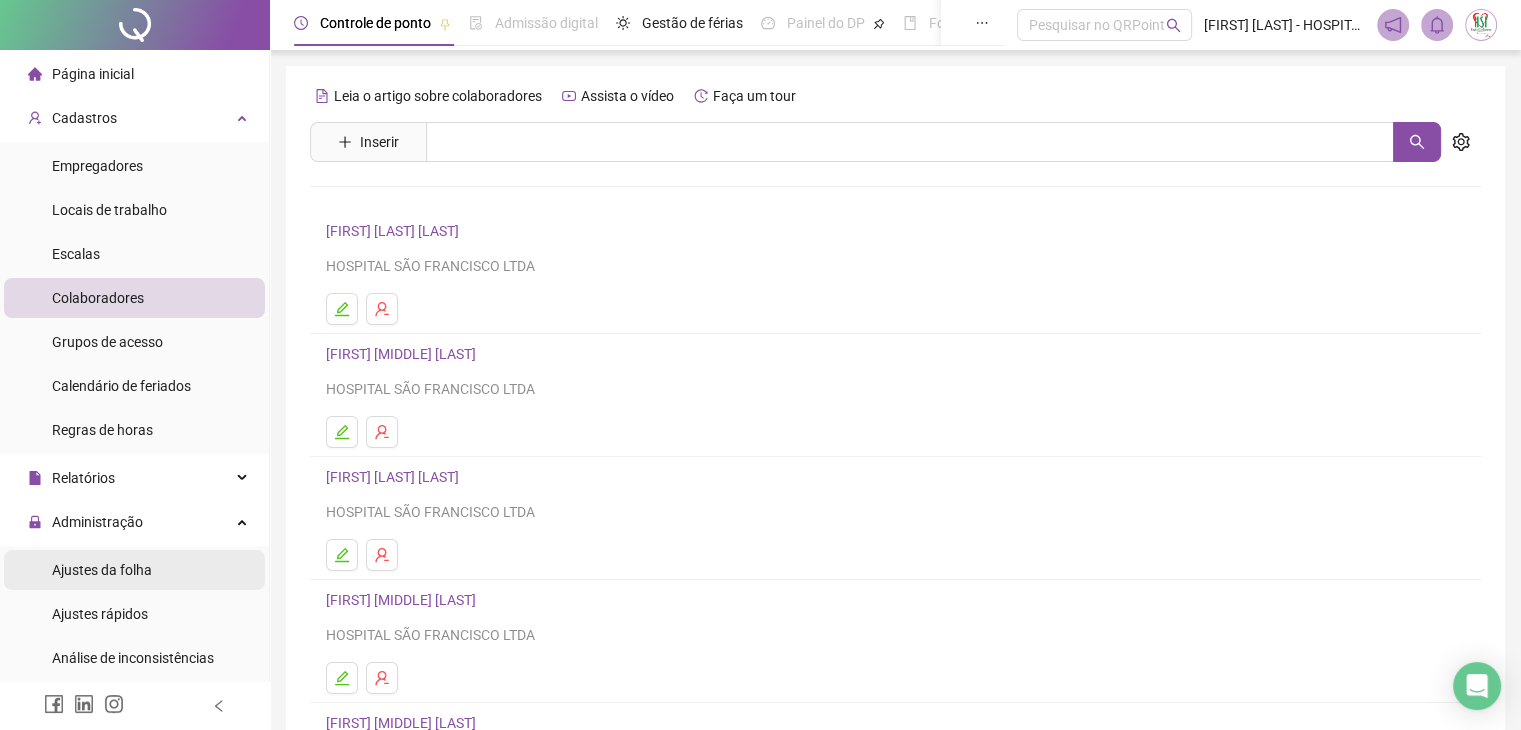 click on "Ajustes da folha" at bounding box center (102, 570) 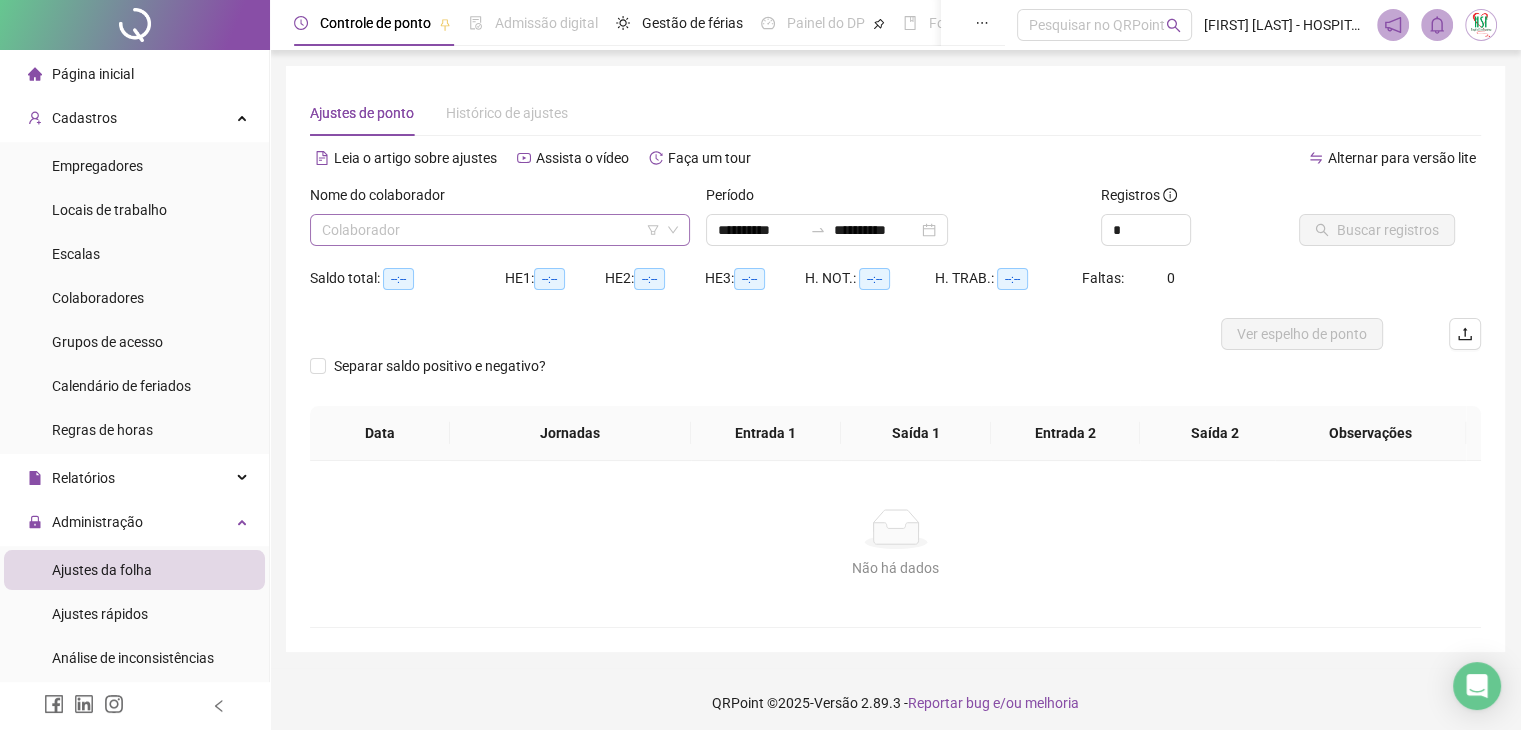 click at bounding box center (491, 230) 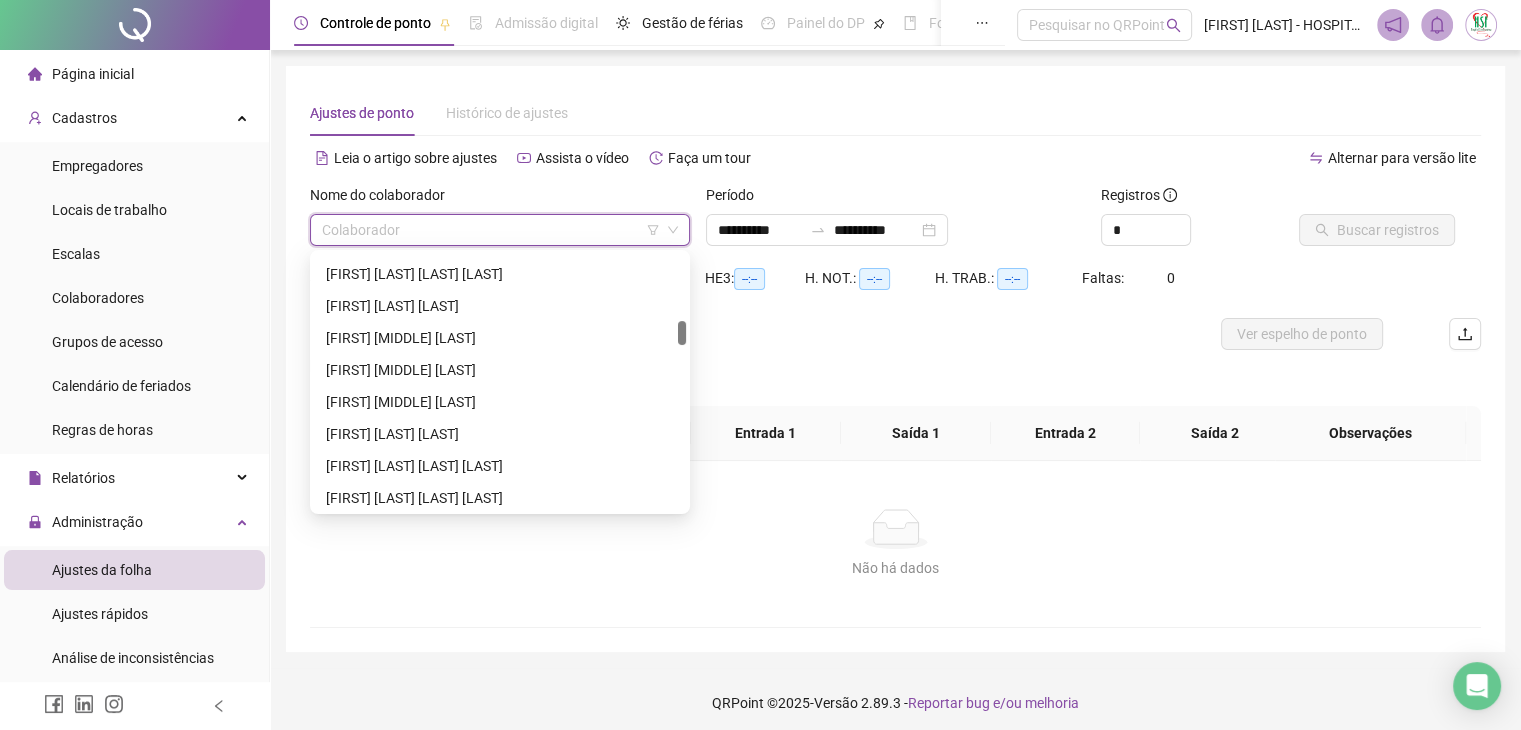 scroll, scrollTop: 600, scrollLeft: 0, axis: vertical 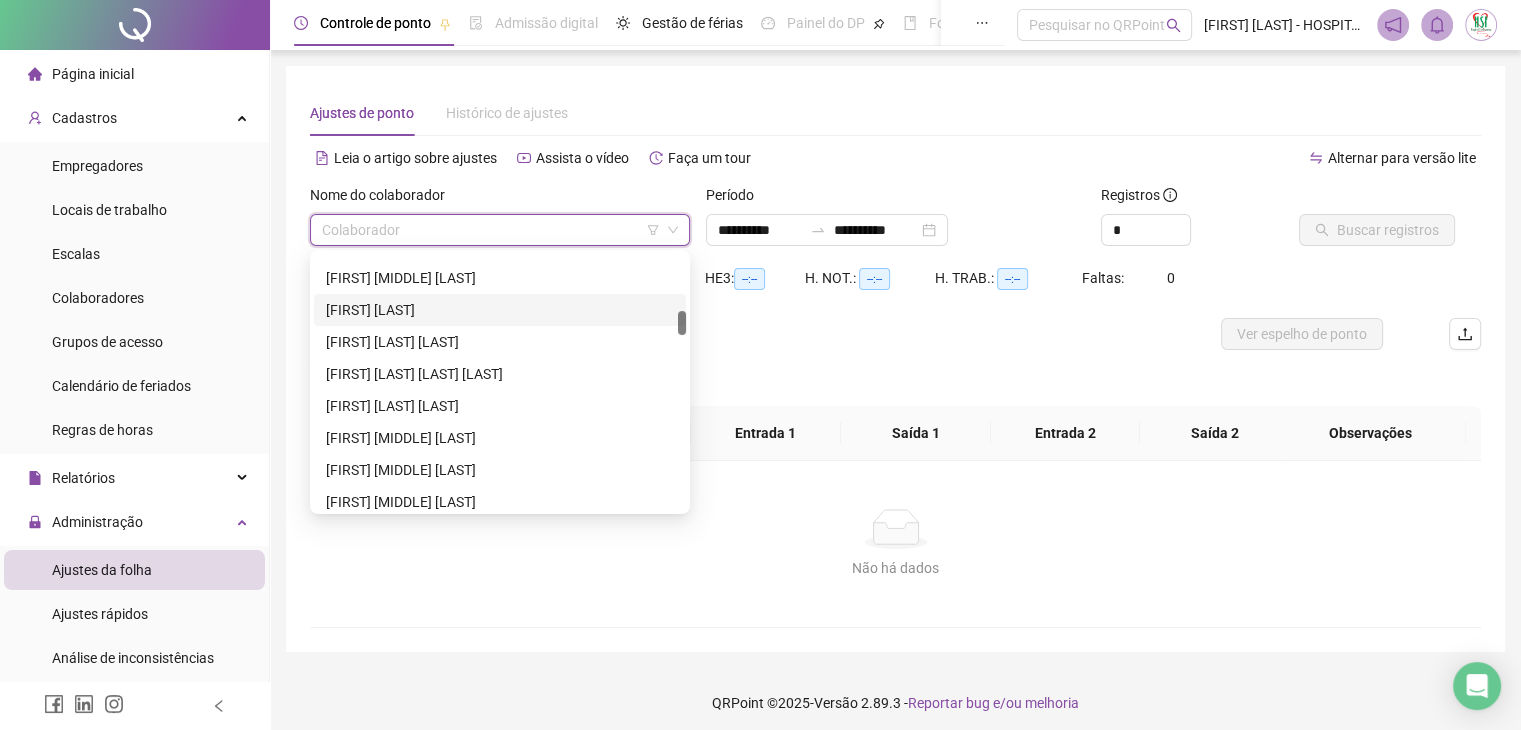 click on "[FIRST] [LAST]" at bounding box center (500, 310) 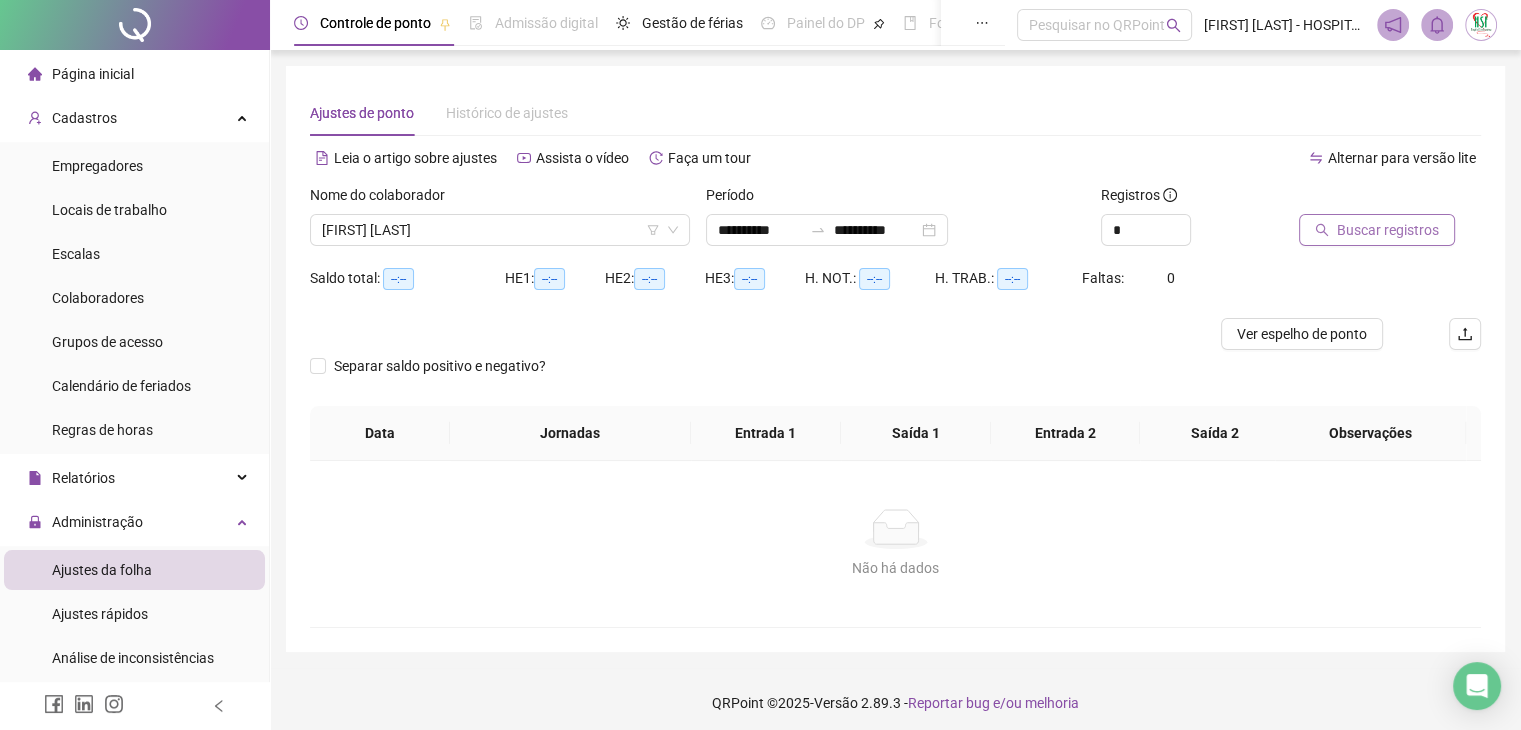click on "Buscar registros" at bounding box center (1388, 230) 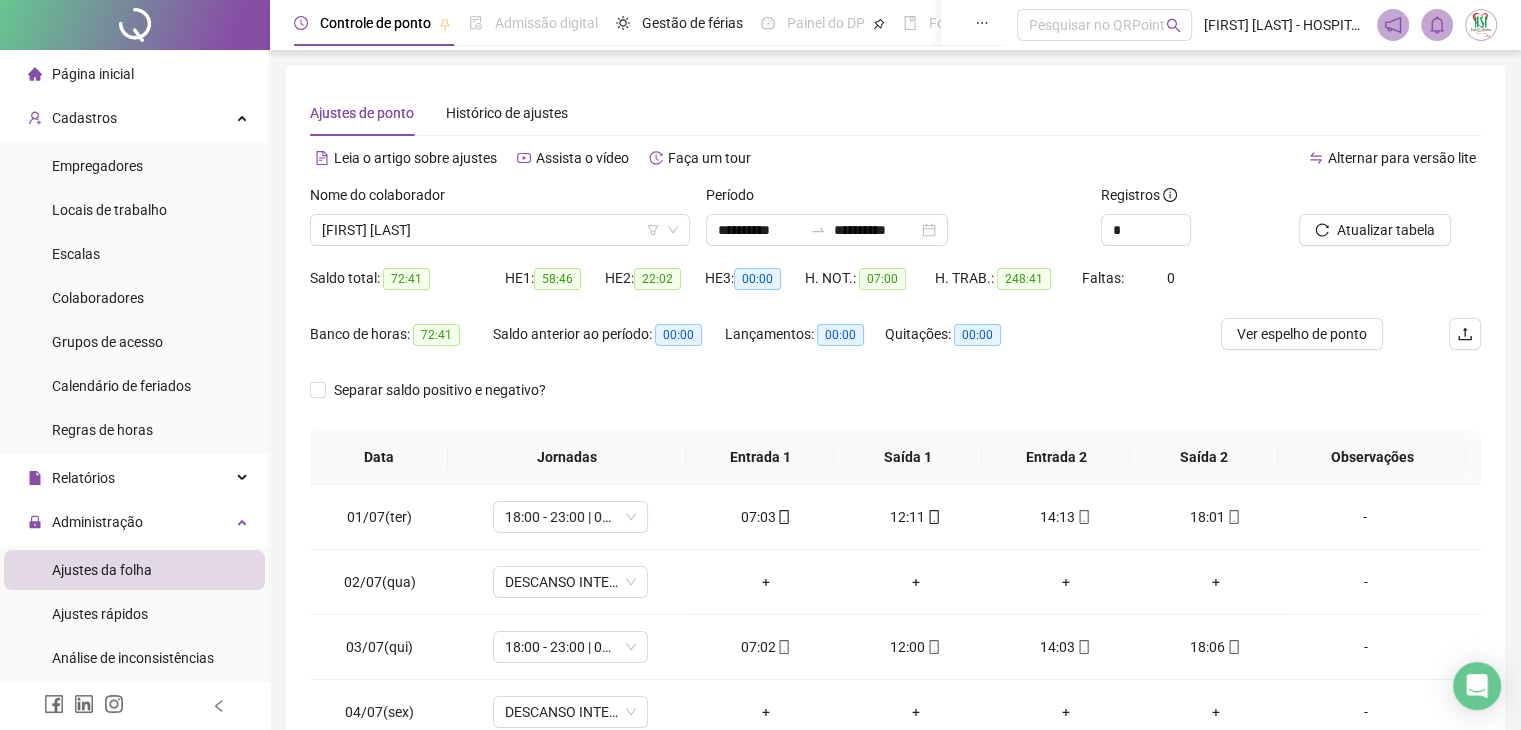 scroll, scrollTop: 100, scrollLeft: 0, axis: vertical 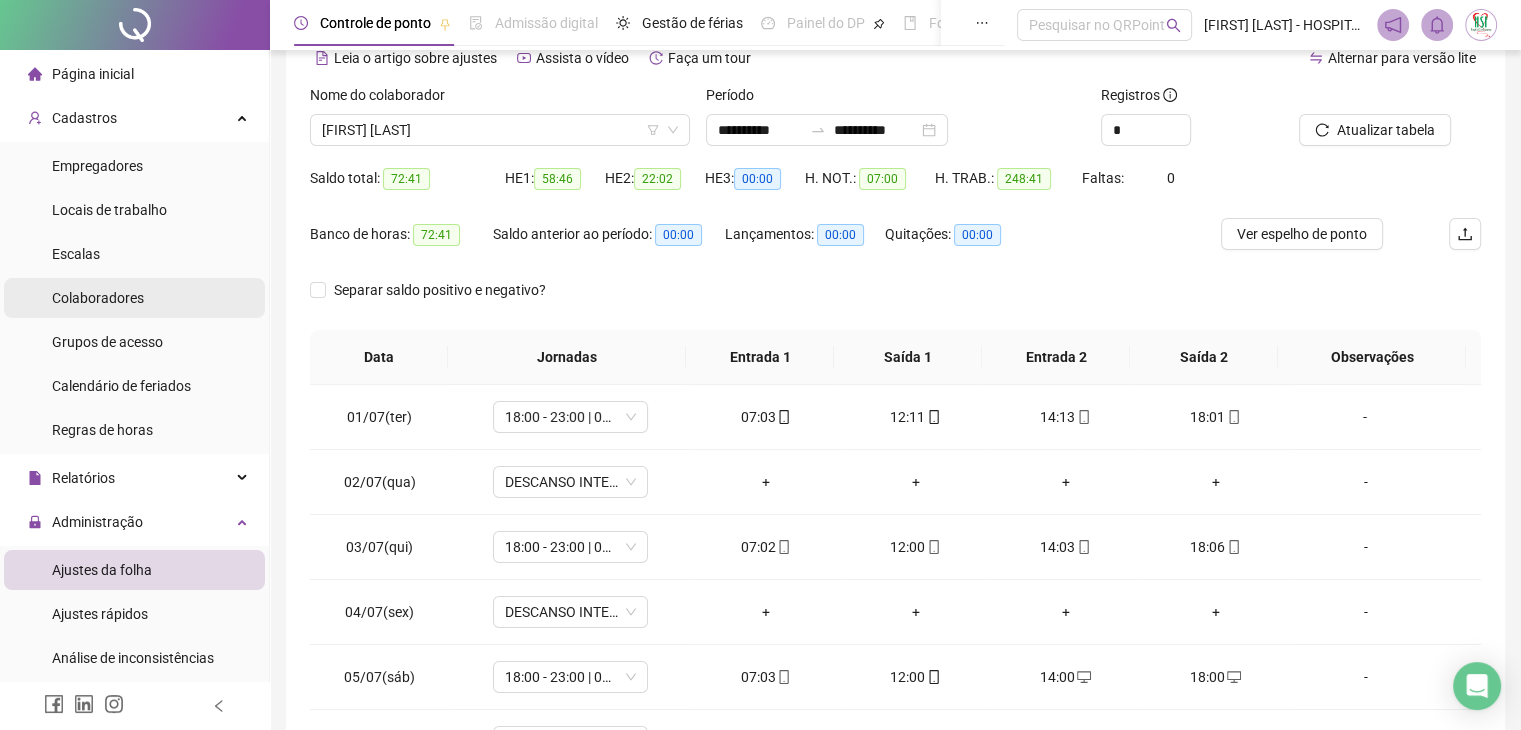 click on "Colaboradores" at bounding box center [98, 298] 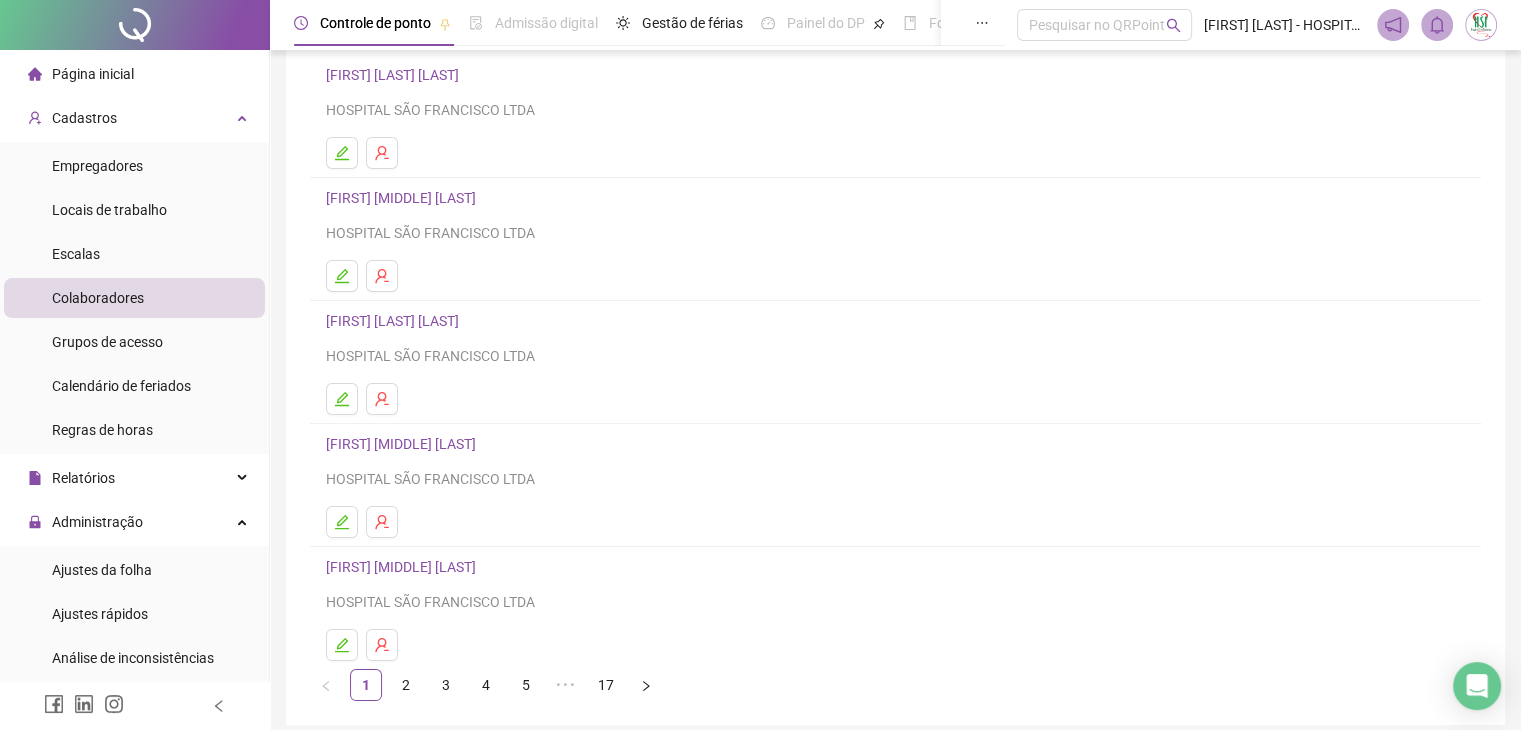scroll, scrollTop: 236, scrollLeft: 0, axis: vertical 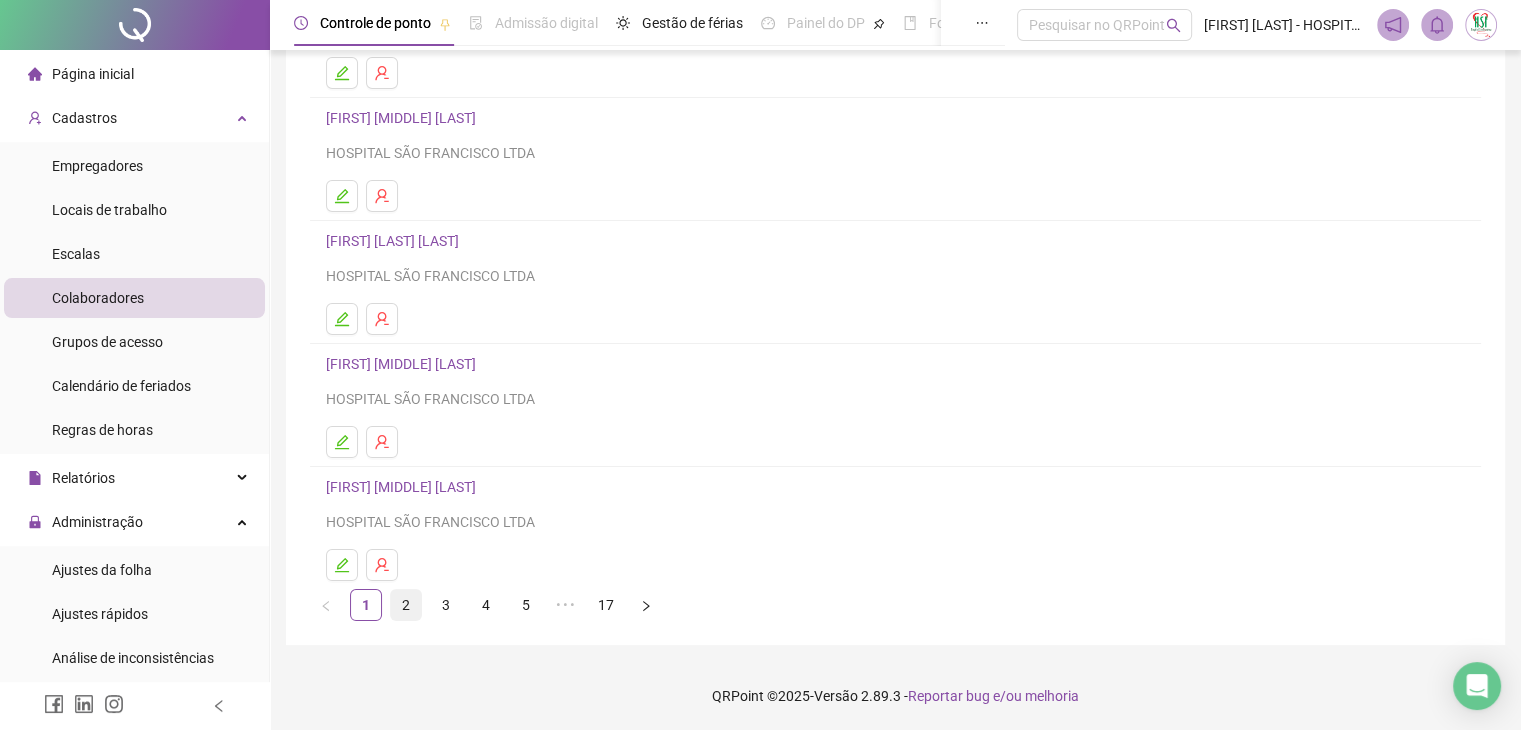 click on "2" at bounding box center [406, 605] 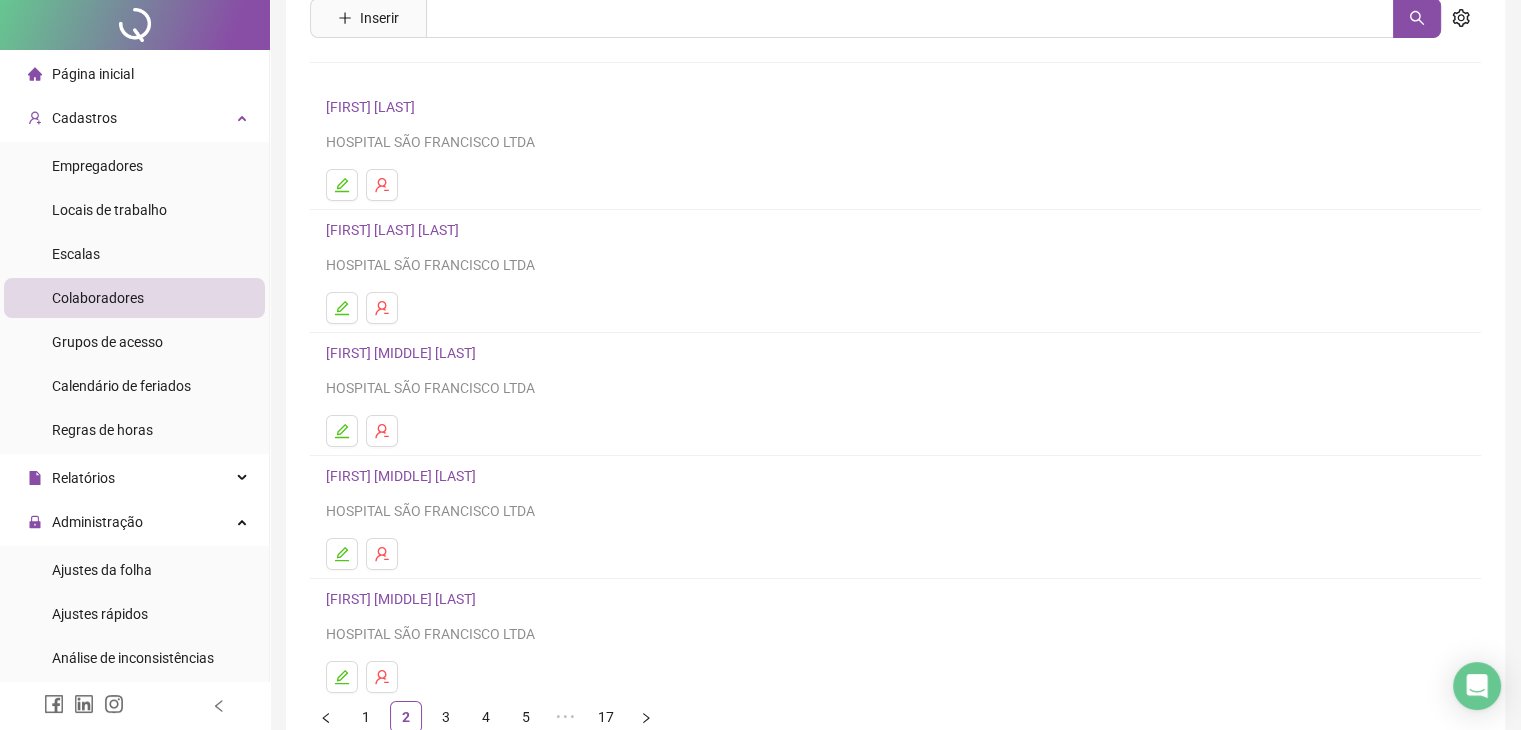 scroll, scrollTop: 236, scrollLeft: 0, axis: vertical 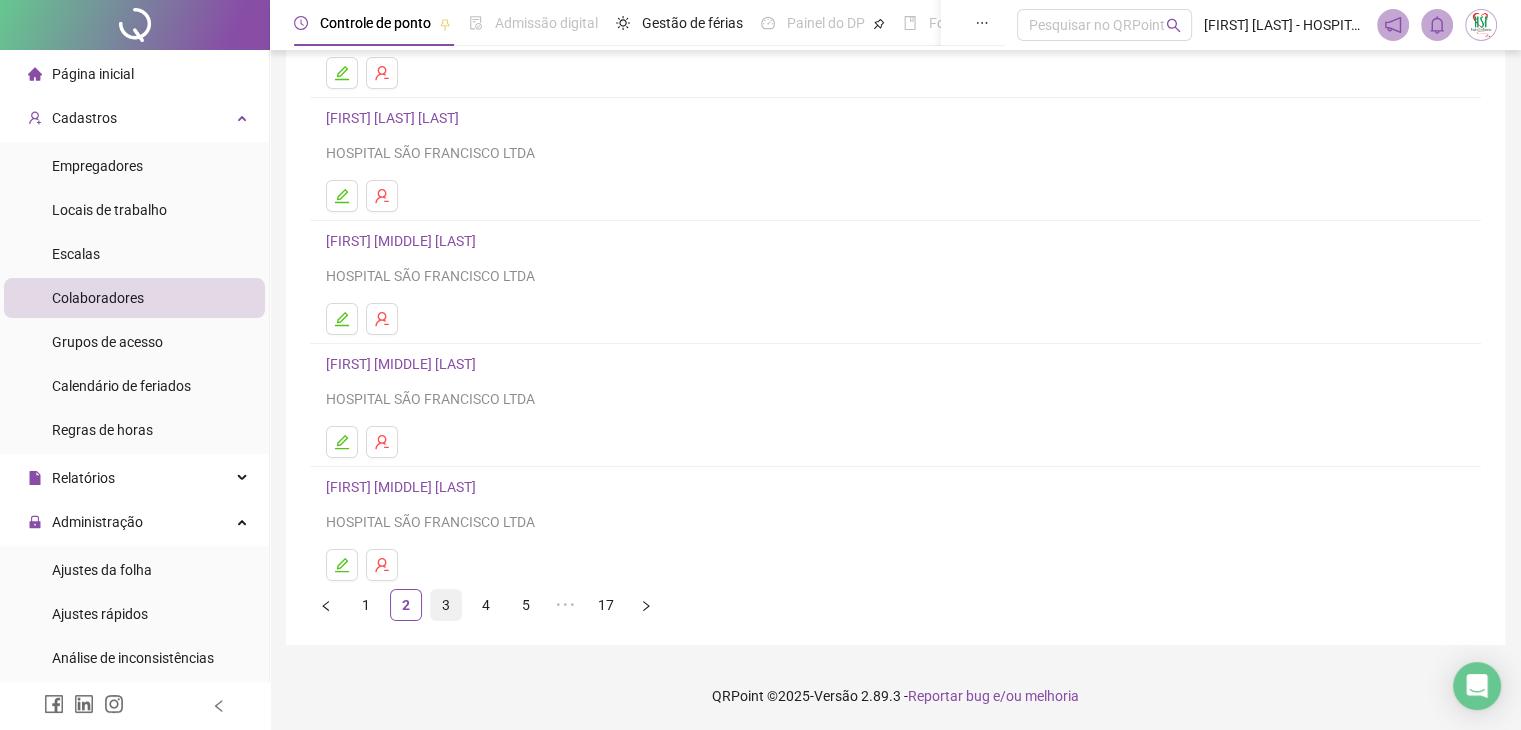 click on "3" at bounding box center (446, 605) 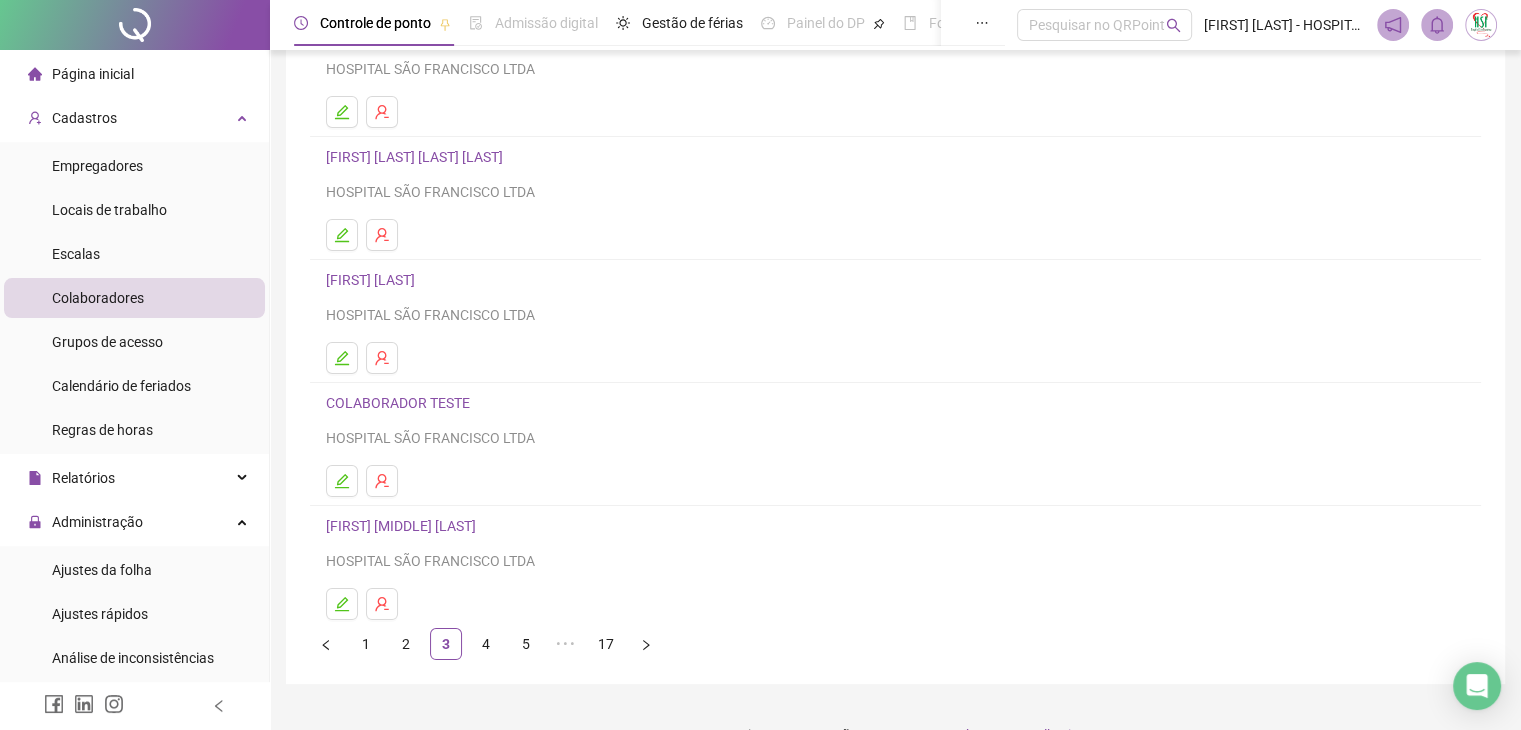 scroll, scrollTop: 236, scrollLeft: 0, axis: vertical 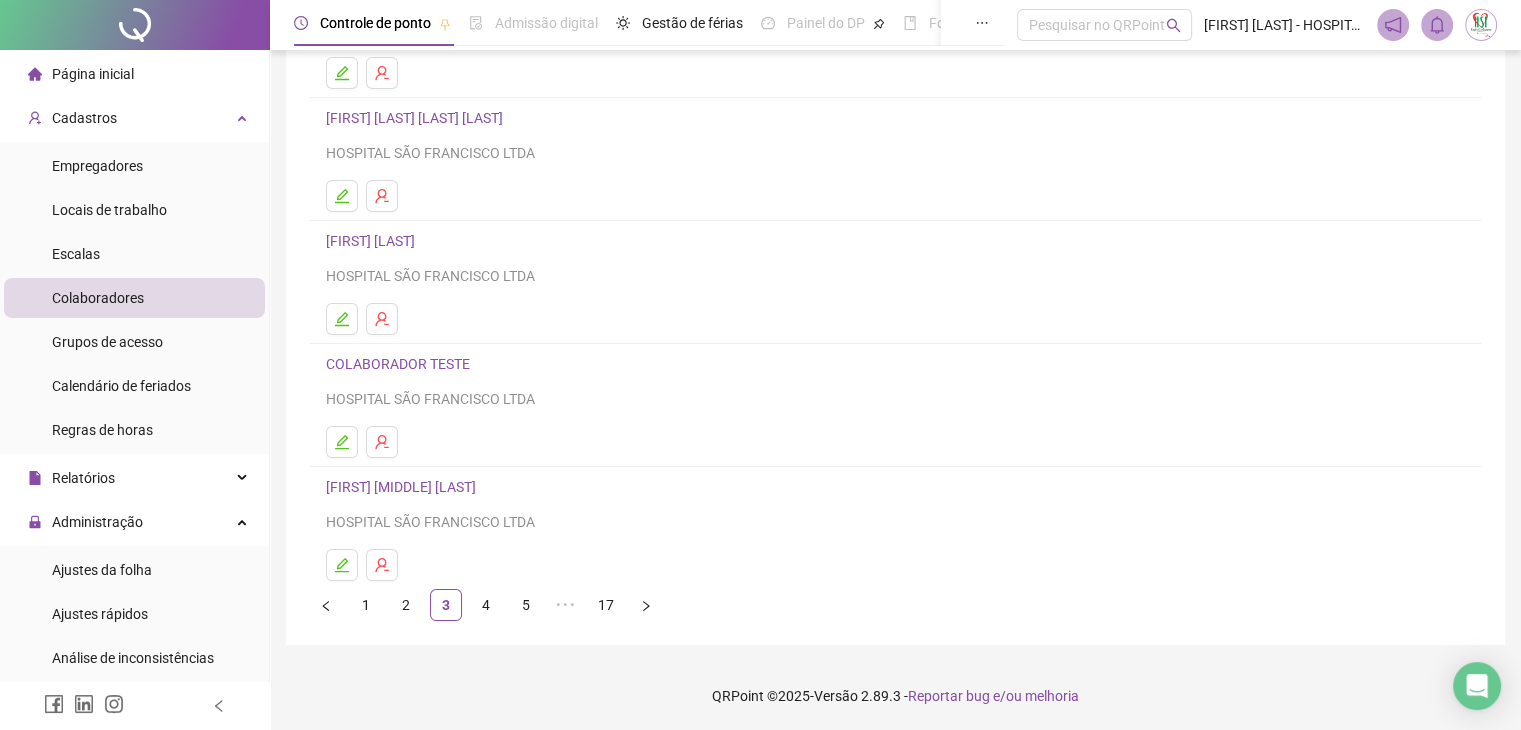 click on "4" at bounding box center (486, 605) 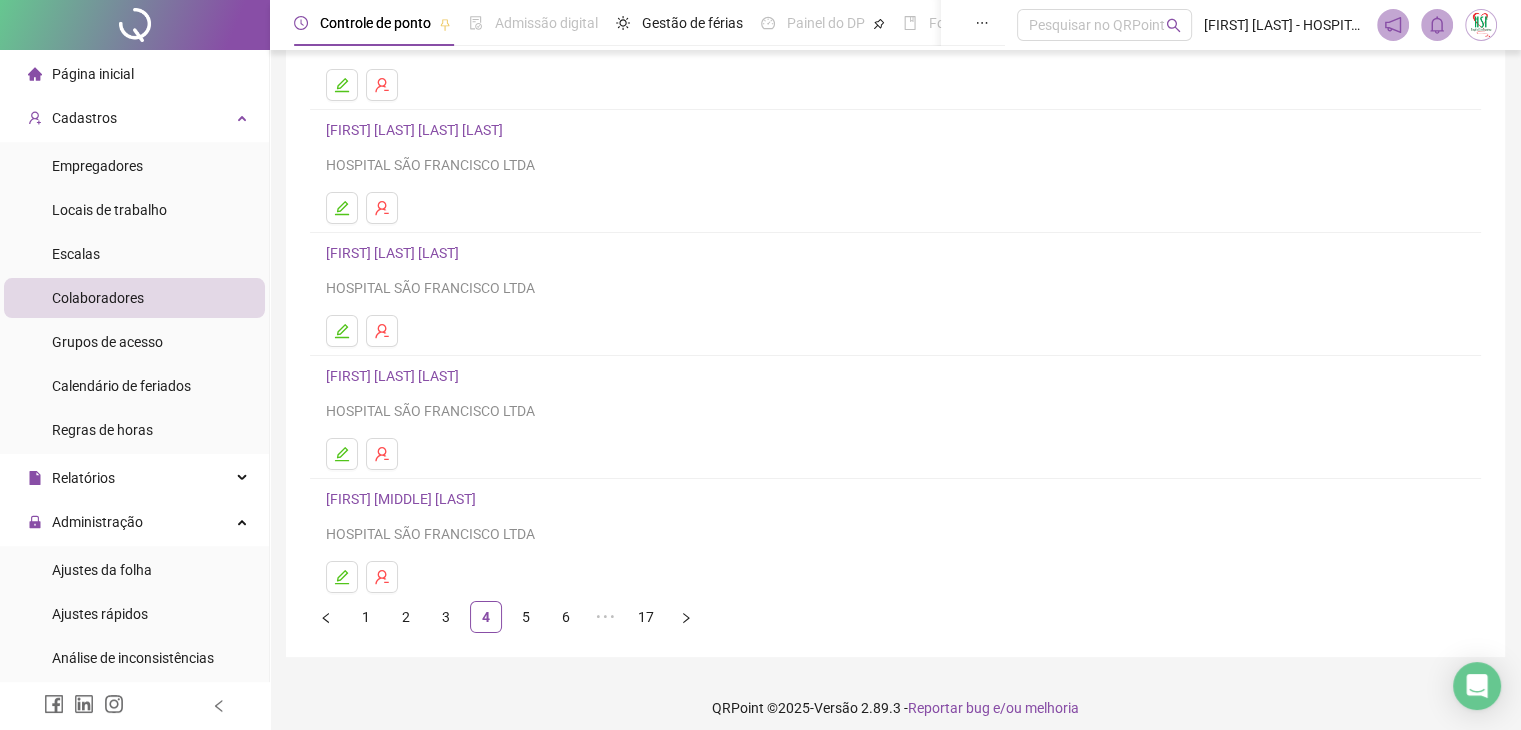 scroll, scrollTop: 236, scrollLeft: 0, axis: vertical 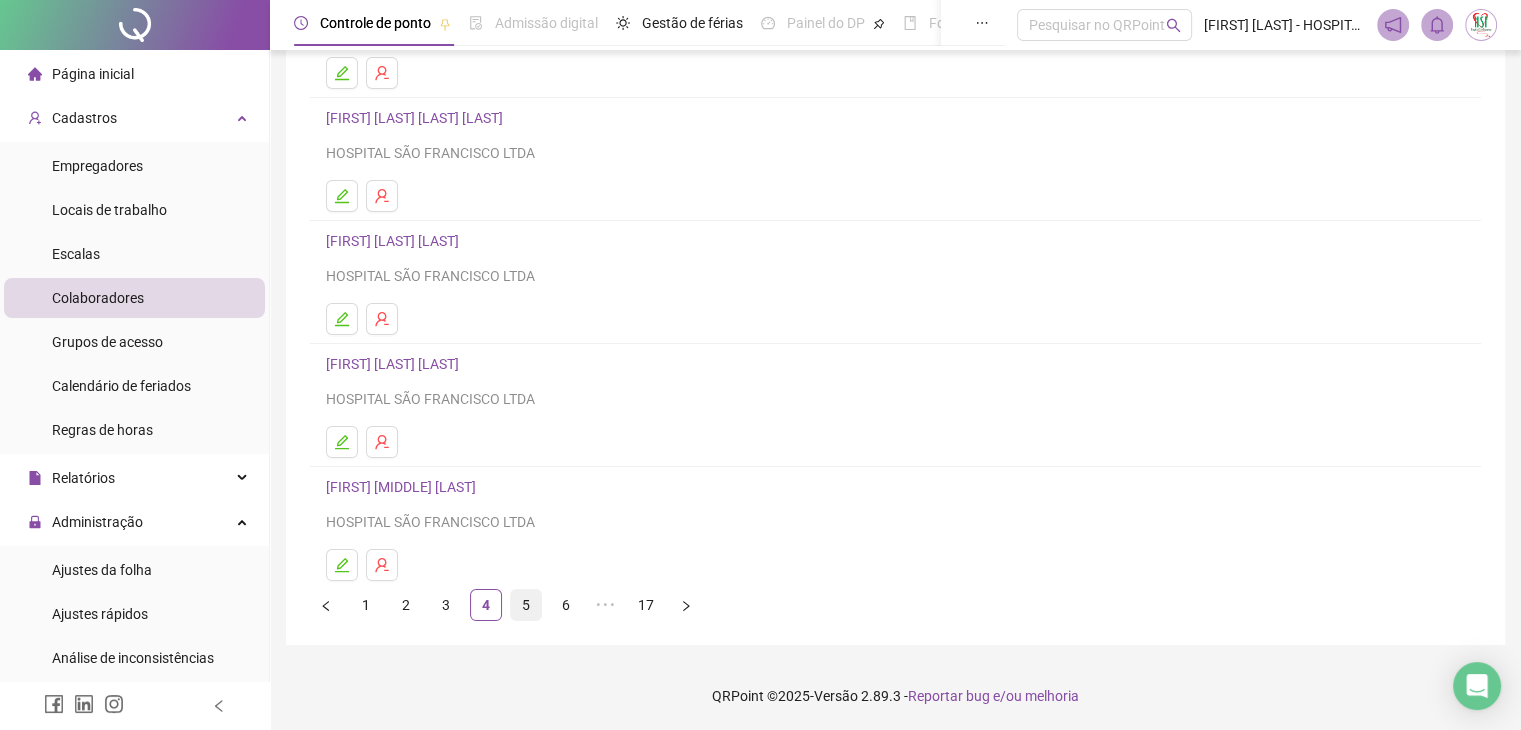 click on "5" at bounding box center [526, 605] 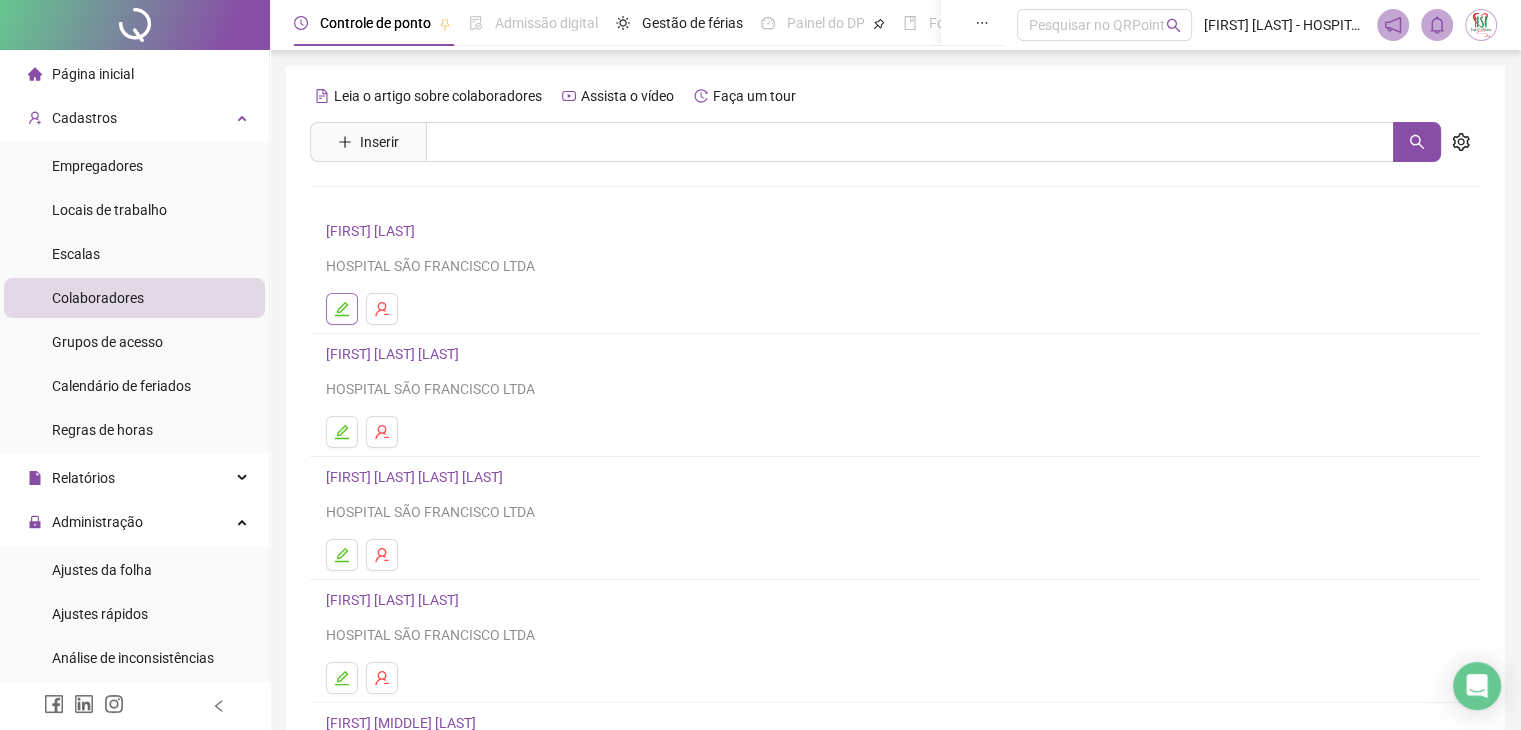 click 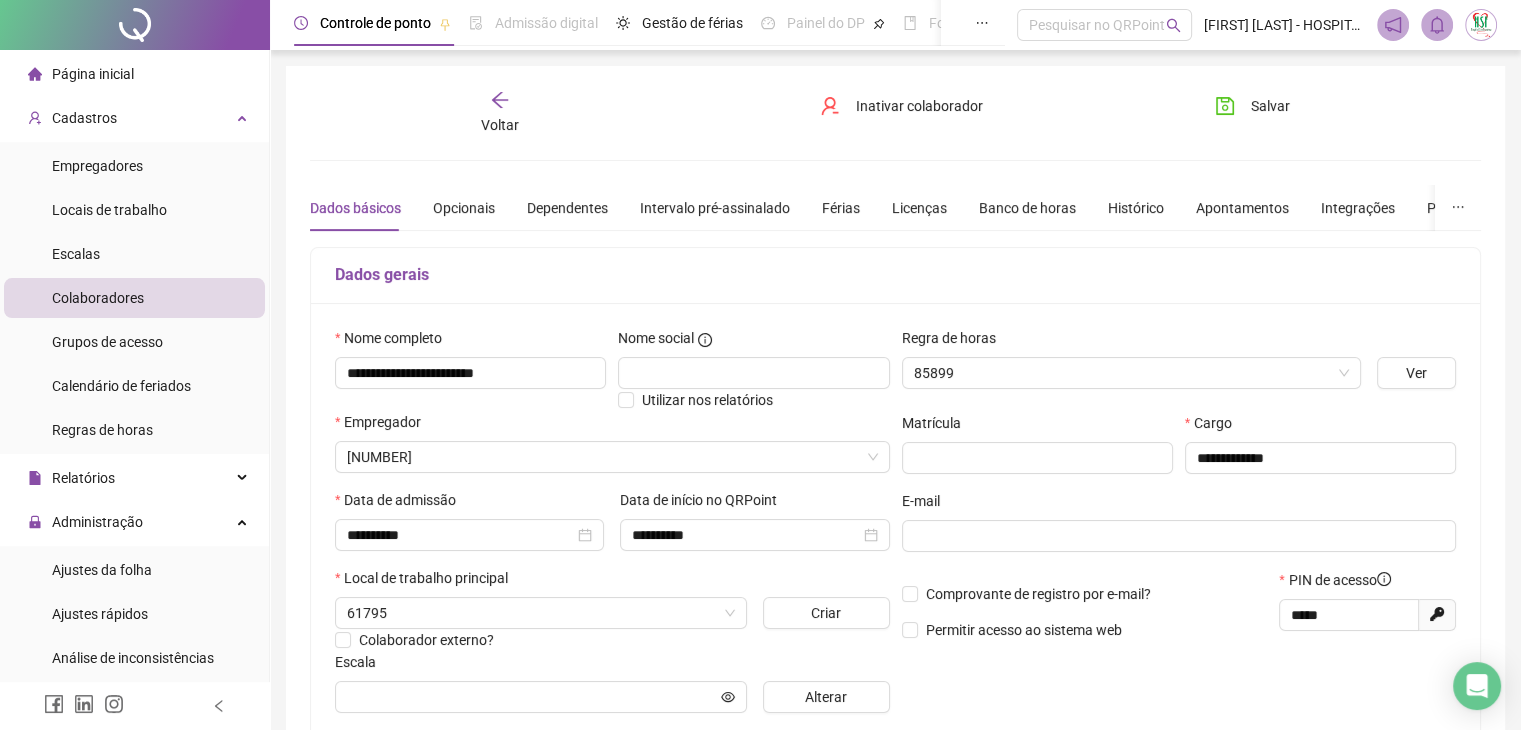 type on "**********" 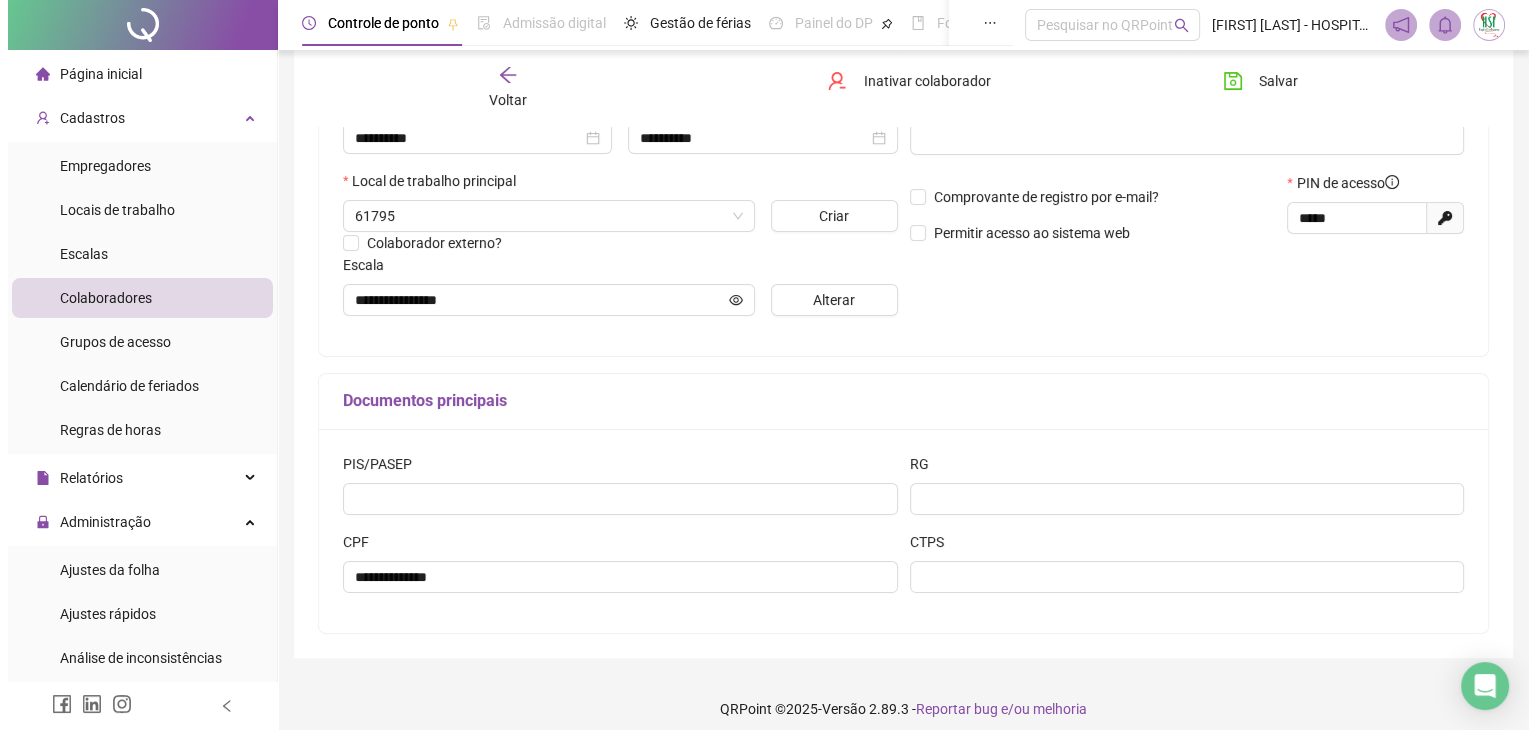 scroll, scrollTop: 400, scrollLeft: 0, axis: vertical 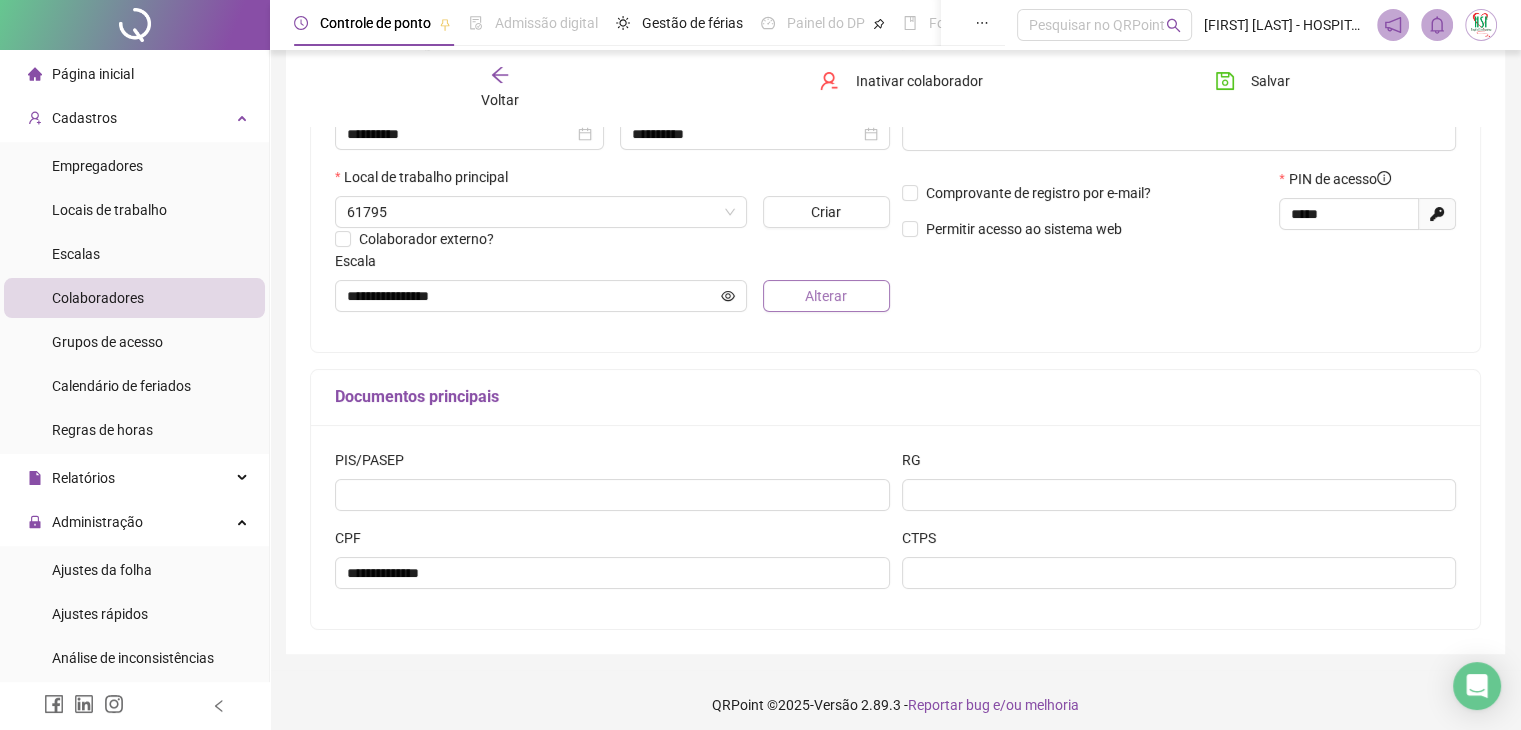 click on "Alterar" at bounding box center [826, 296] 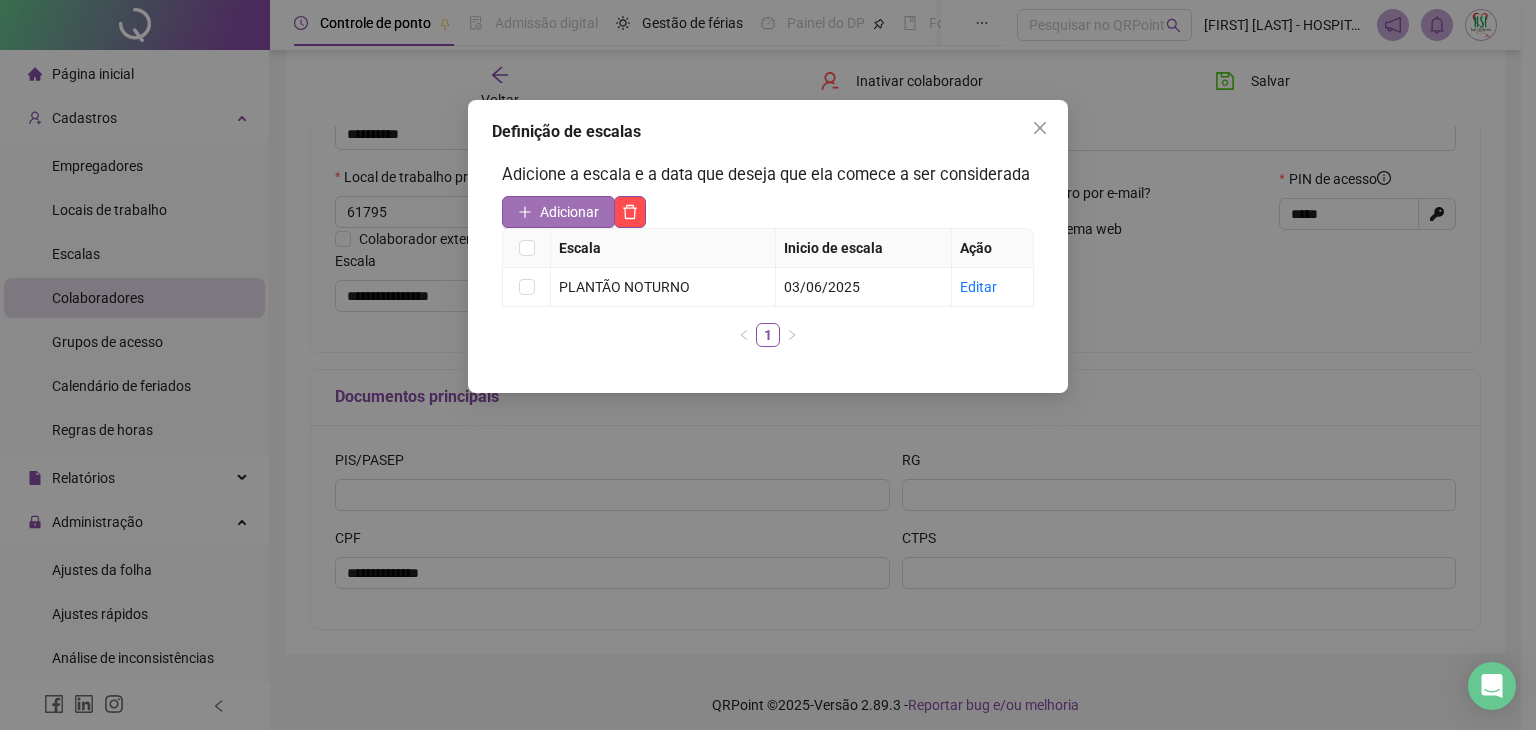 click on "Adicionar" at bounding box center (569, 212) 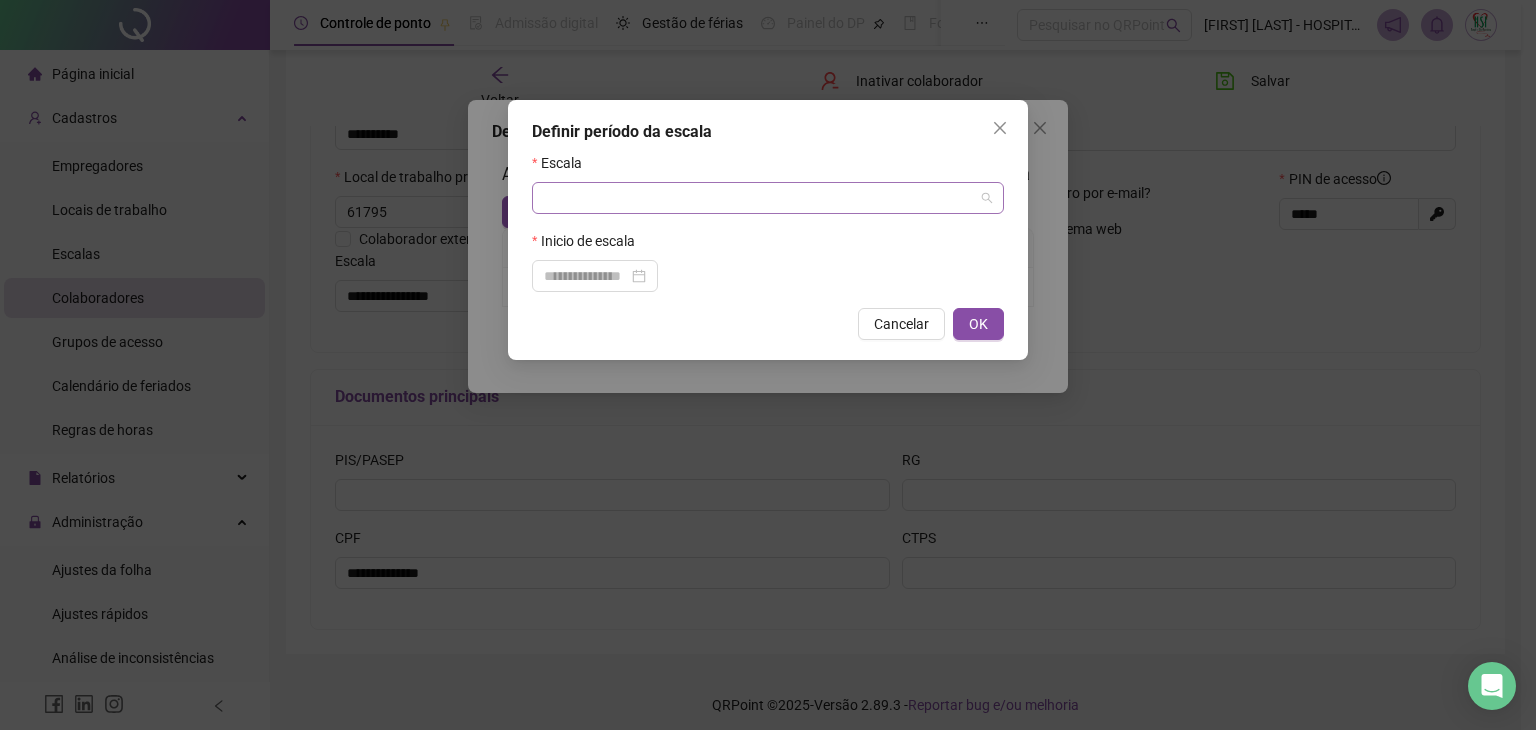click at bounding box center [759, 198] 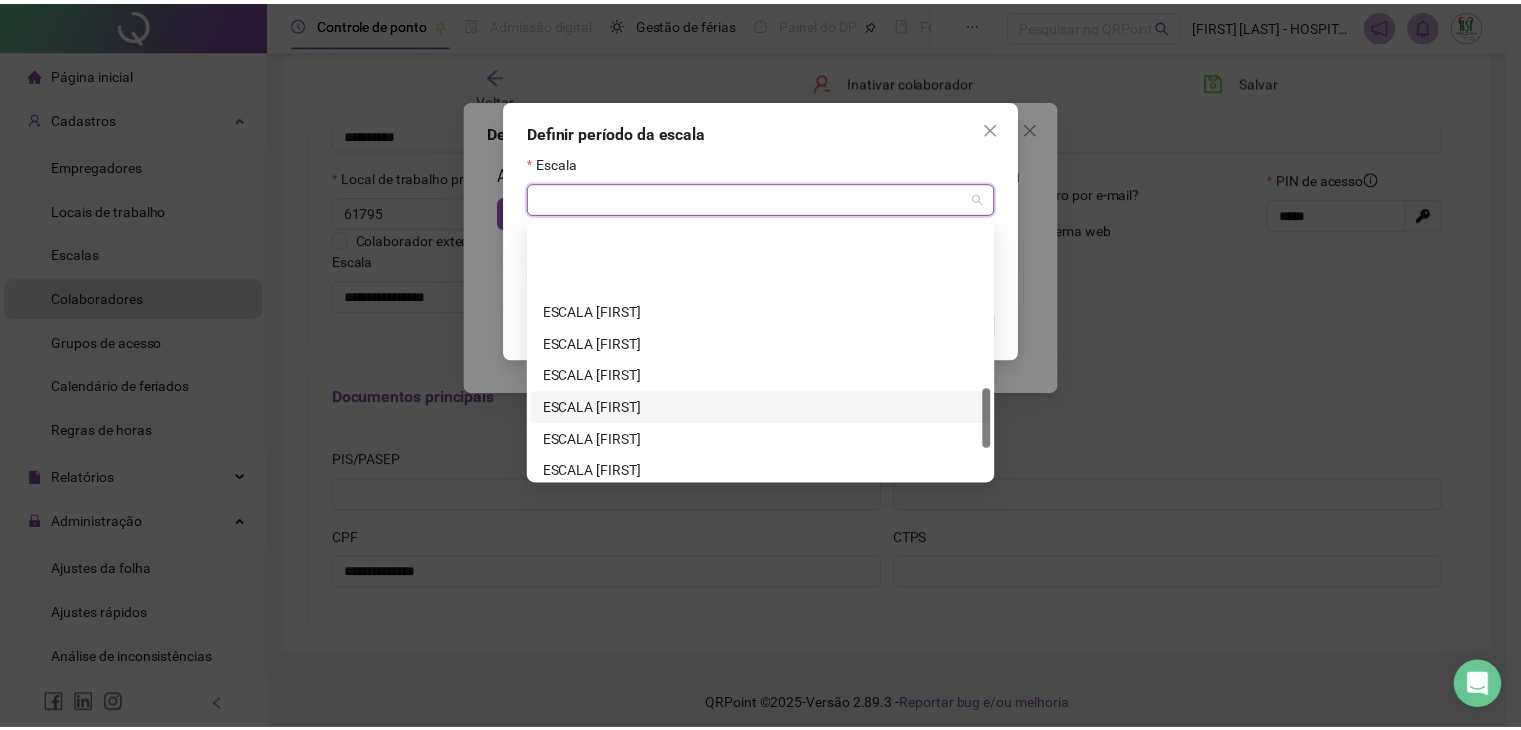scroll, scrollTop: 832, scrollLeft: 0, axis: vertical 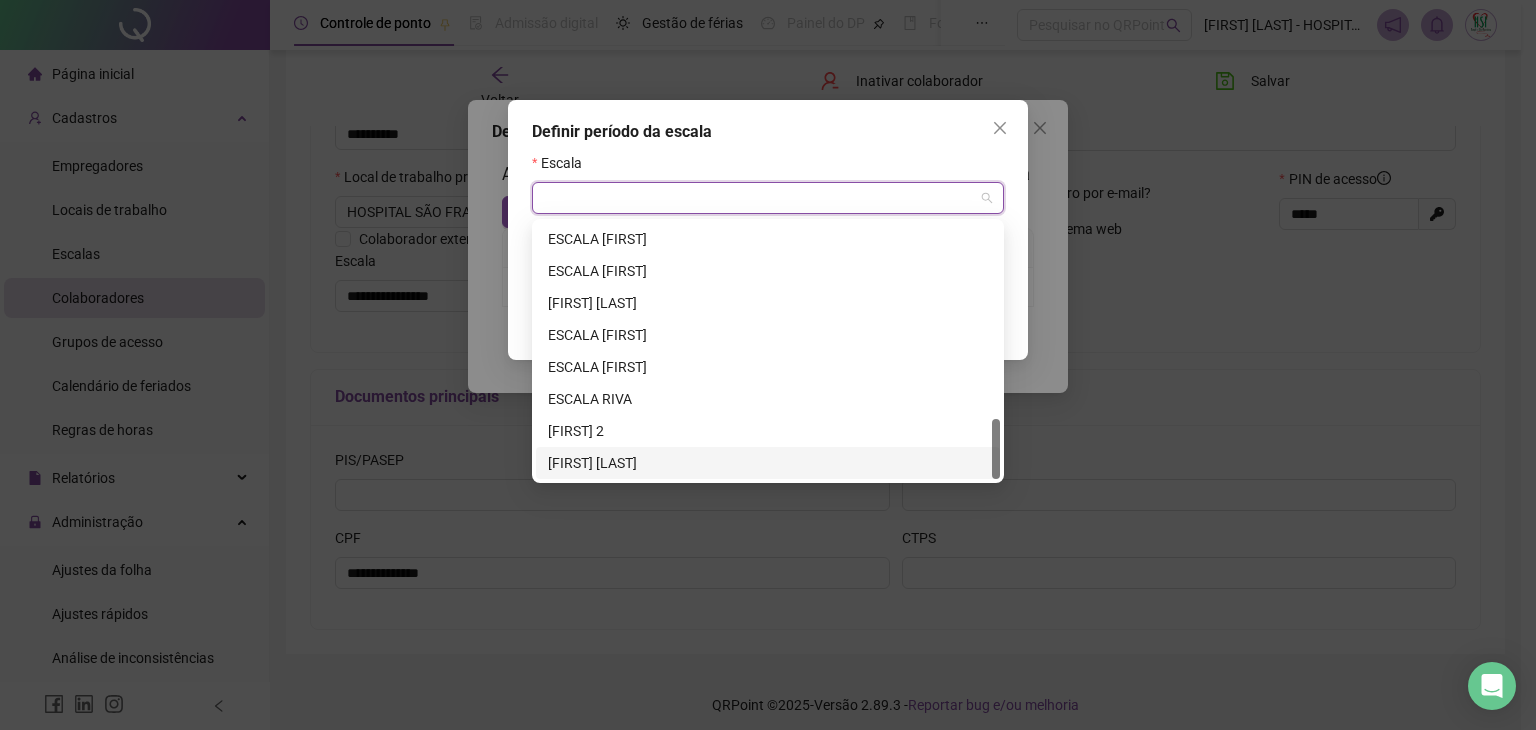 click on "[FIRST] [LAST]" at bounding box center (768, 463) 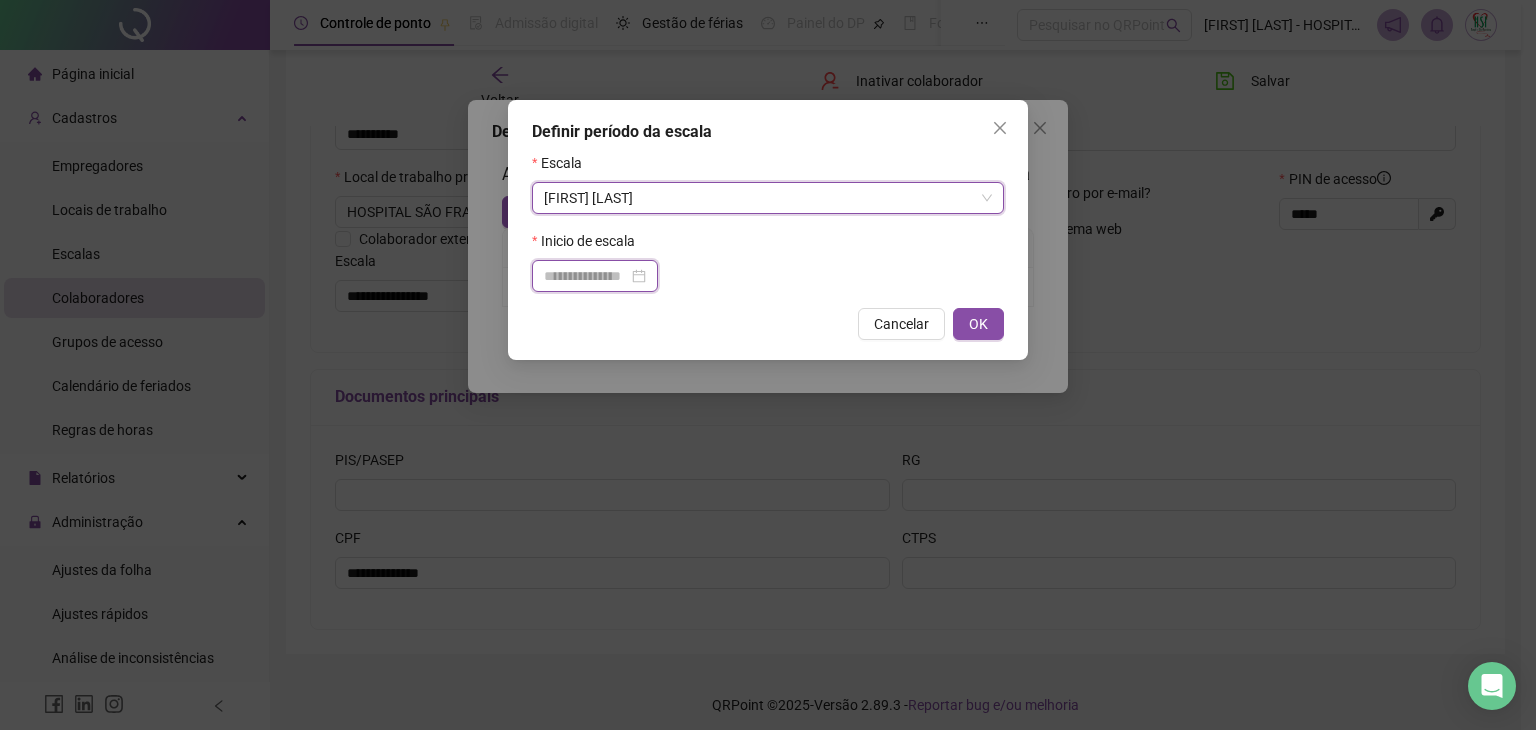 click at bounding box center (586, 276) 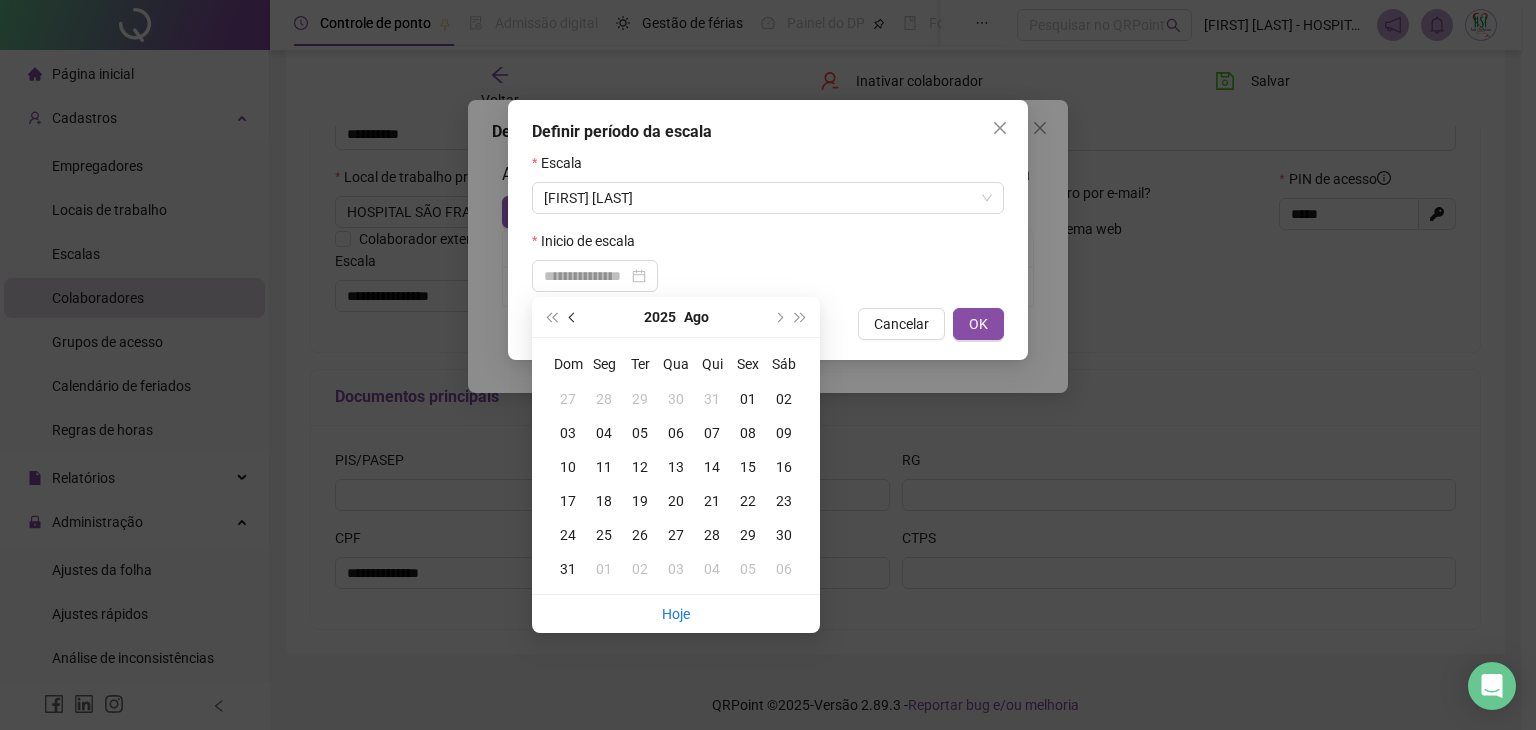 click at bounding box center [574, 317] 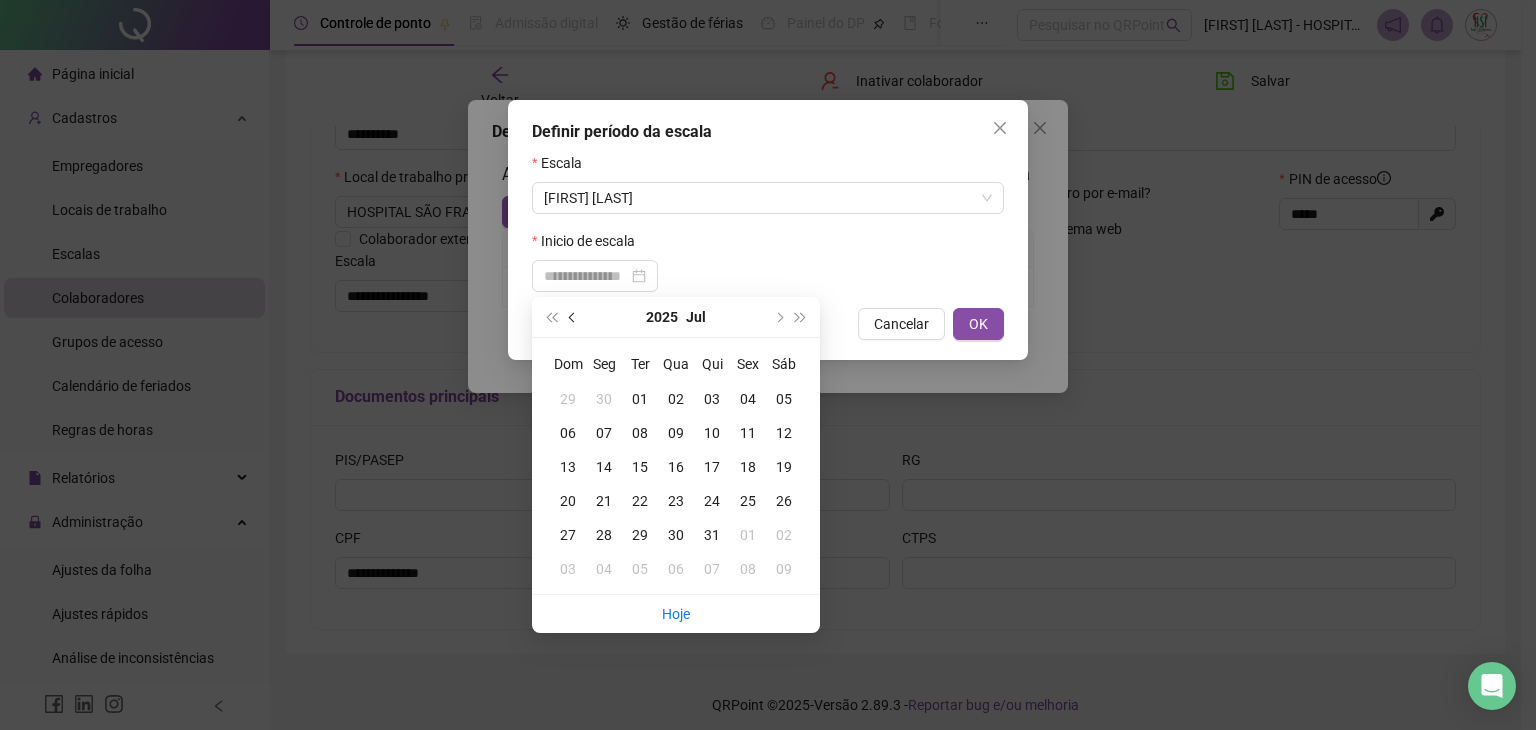 click at bounding box center (574, 317) 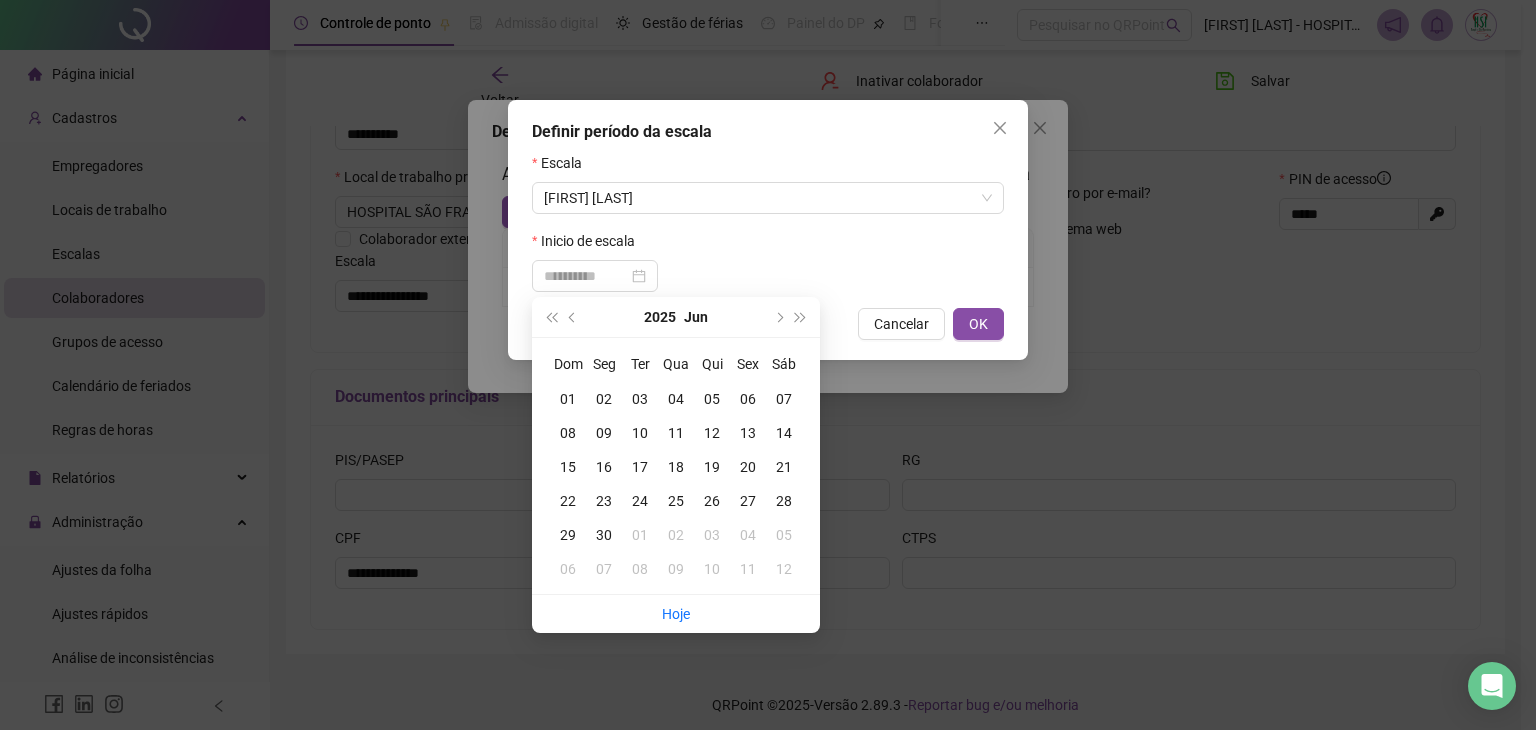 type on "**********" 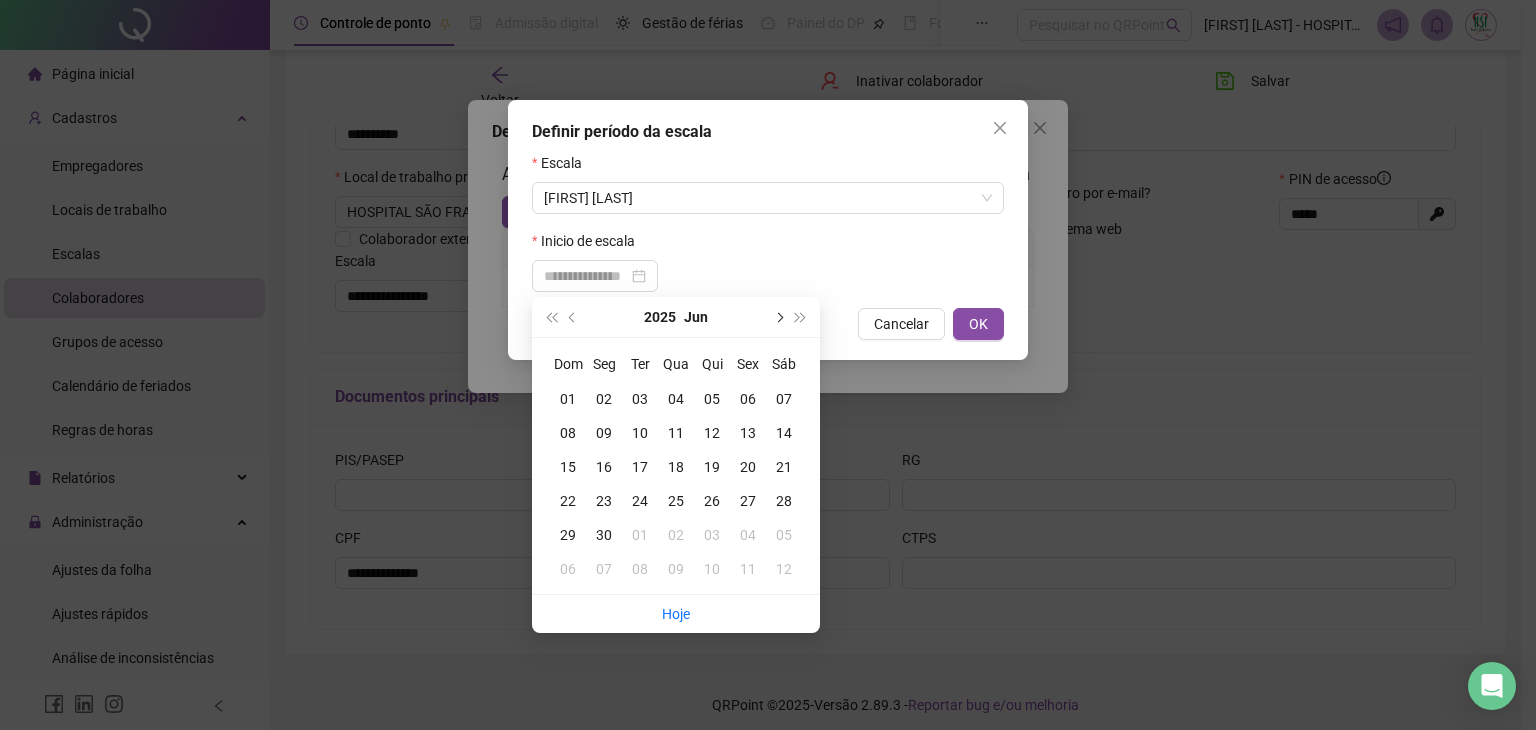 click at bounding box center (778, 317) 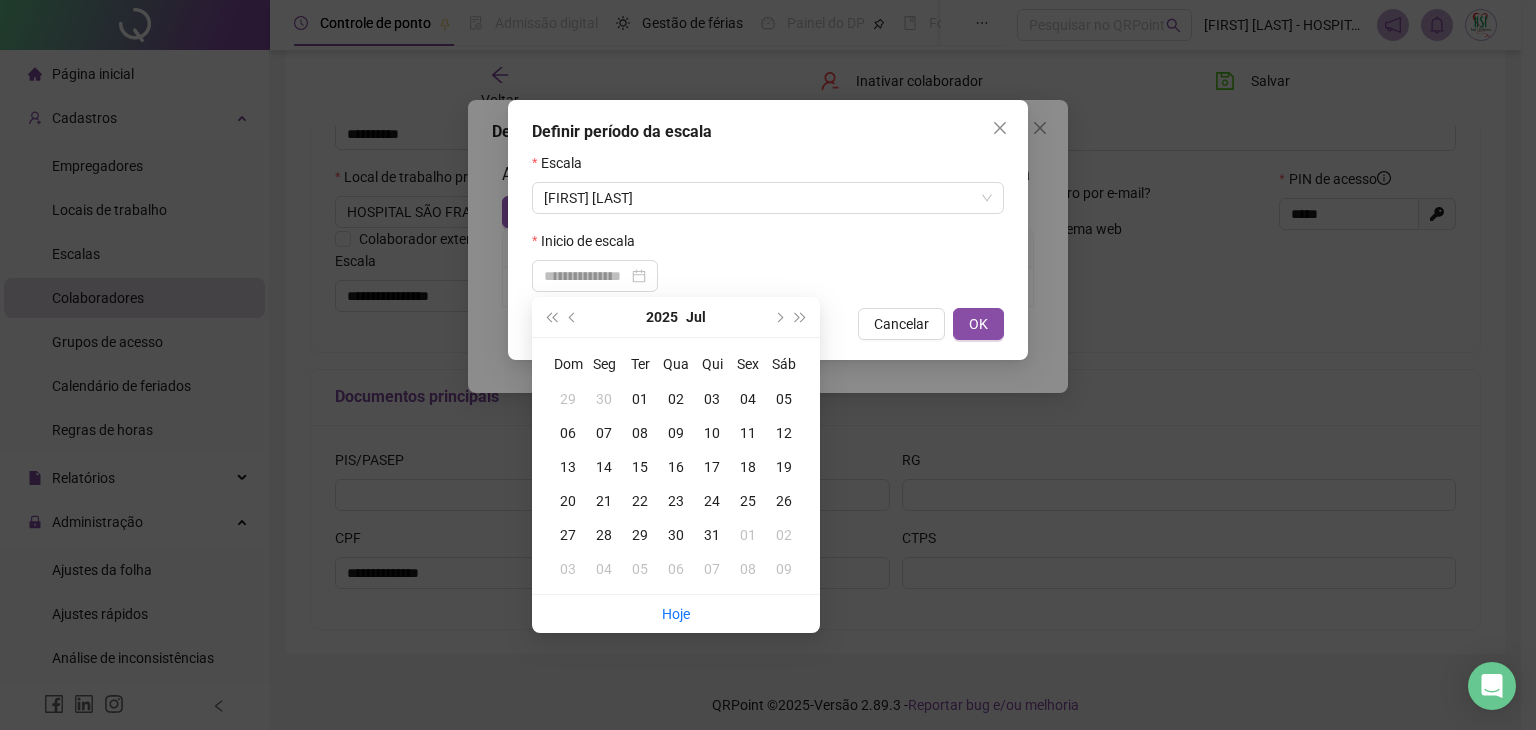 type on "**********" 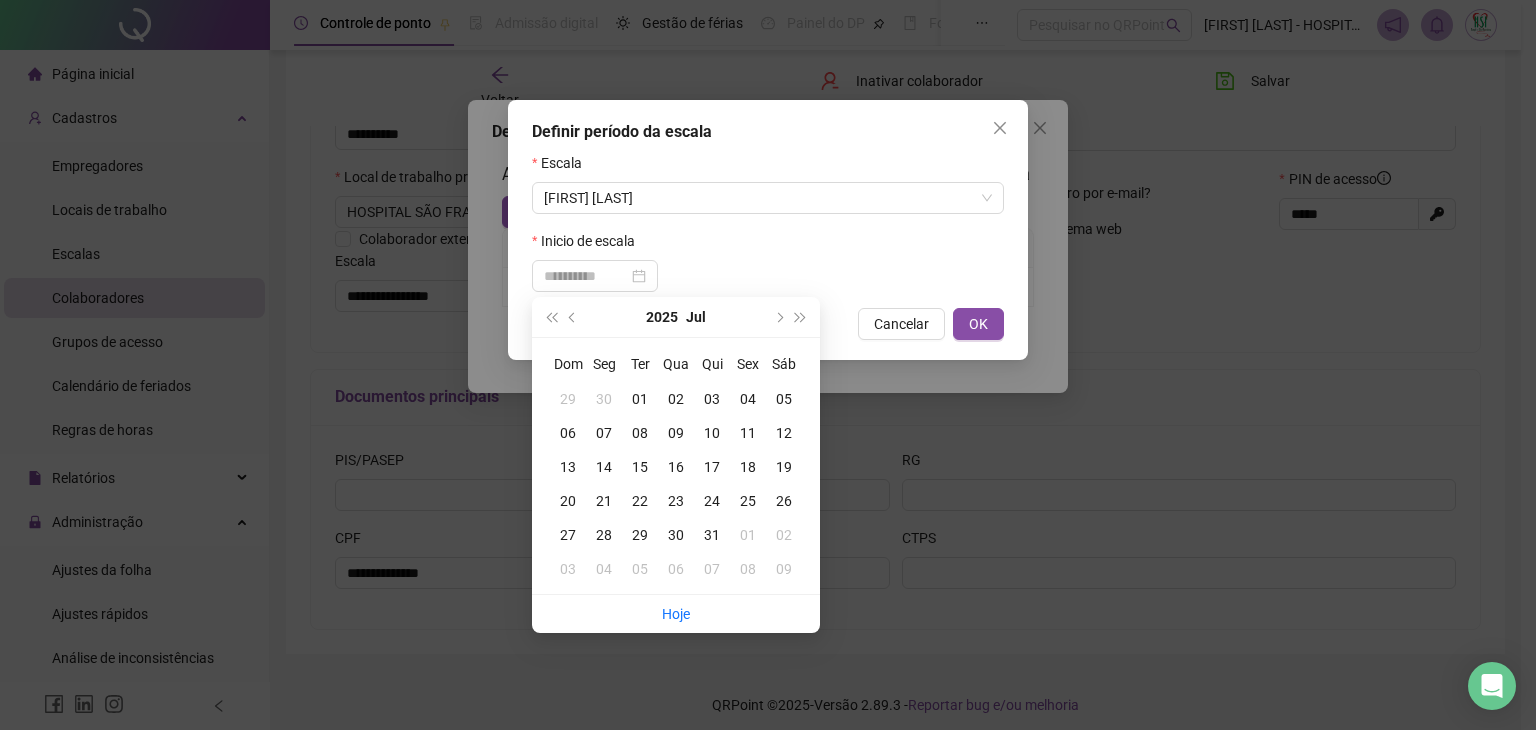 click on "01" at bounding box center (640, 399) 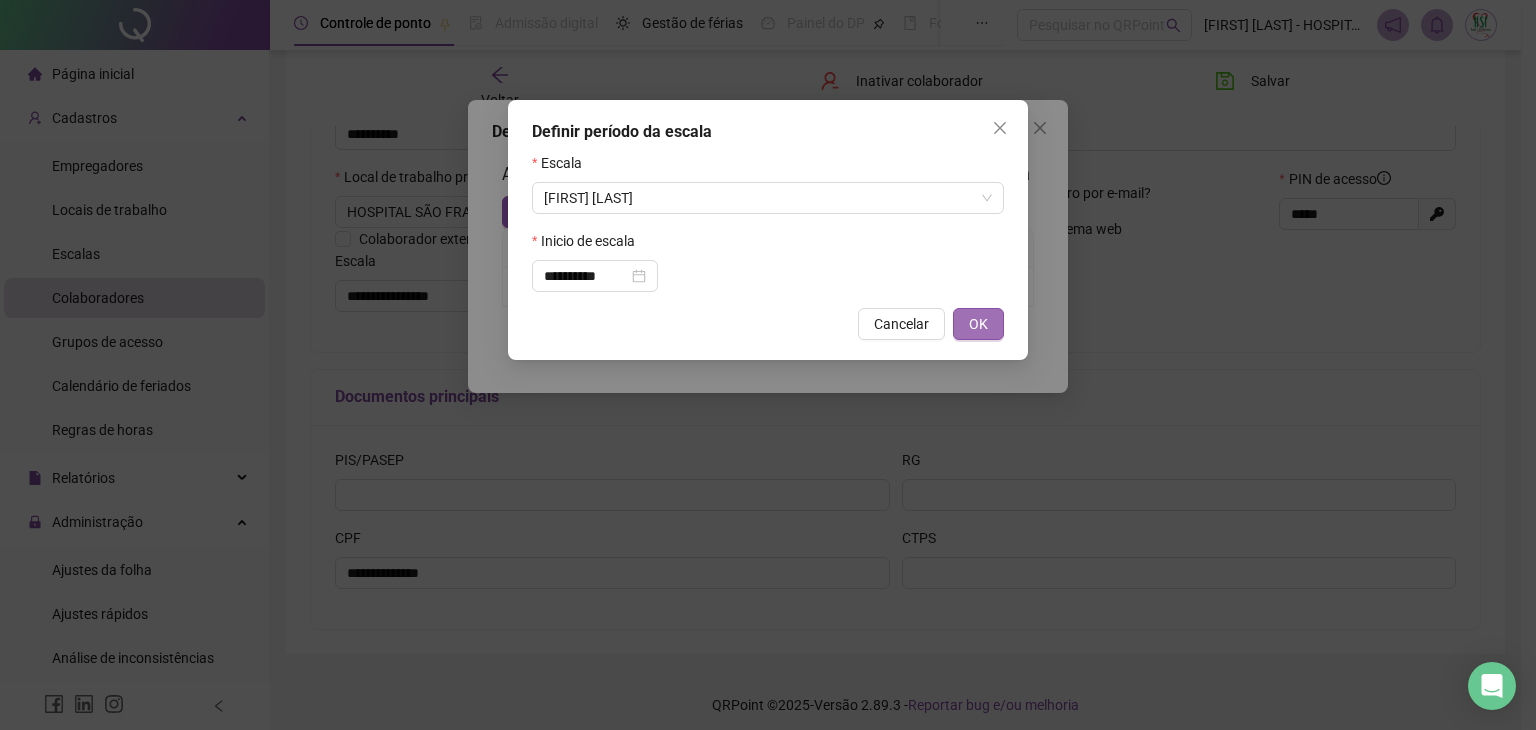 click on "OK" at bounding box center (978, 324) 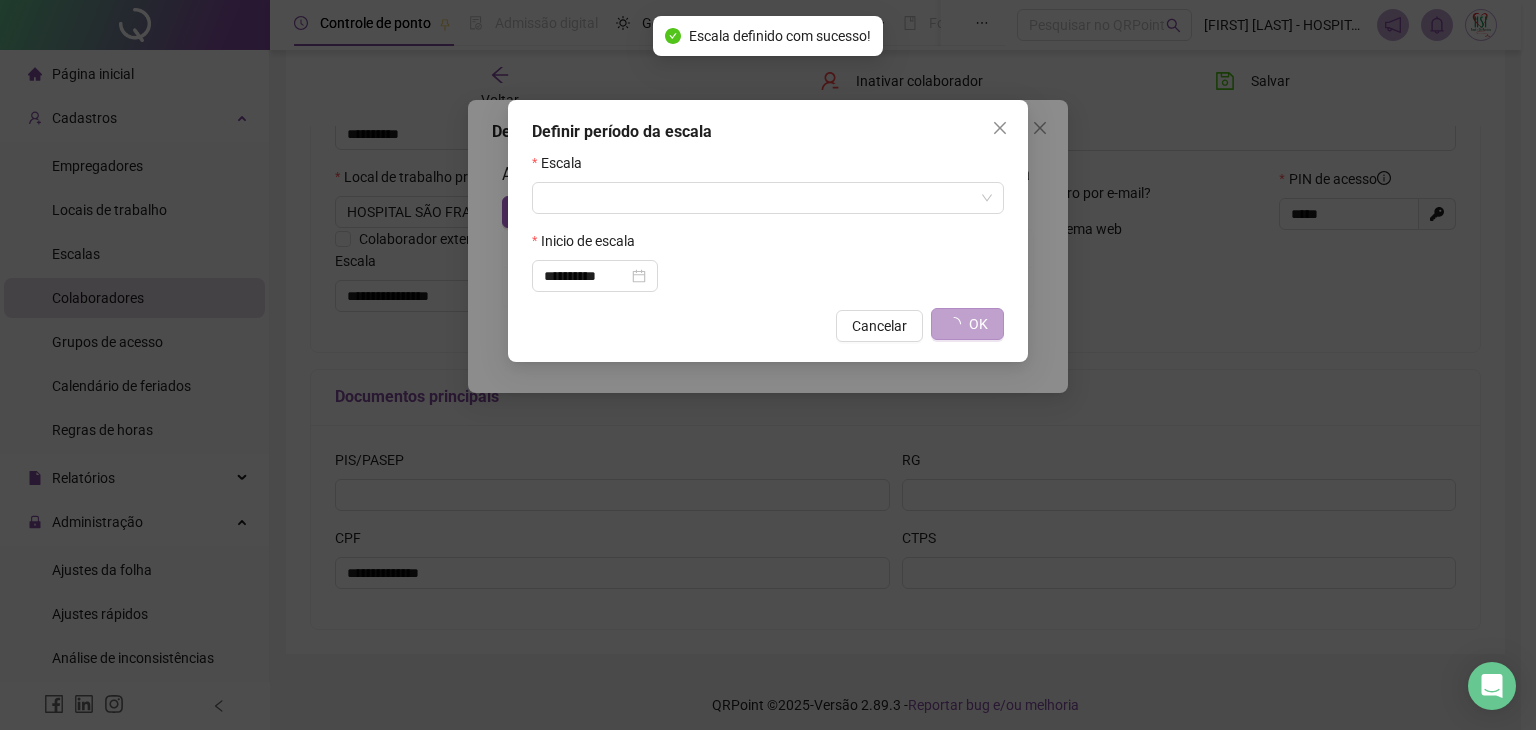 type on "**********" 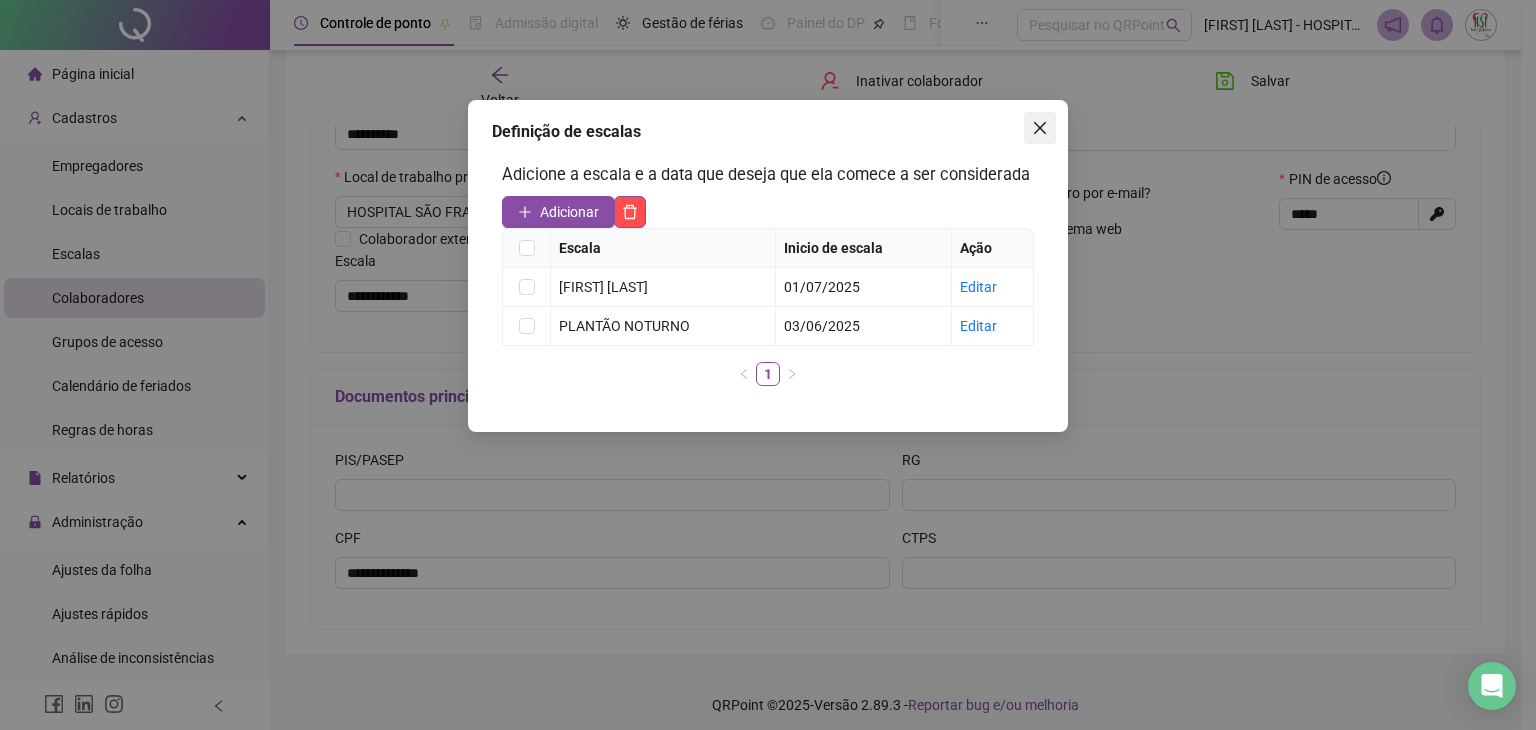 click 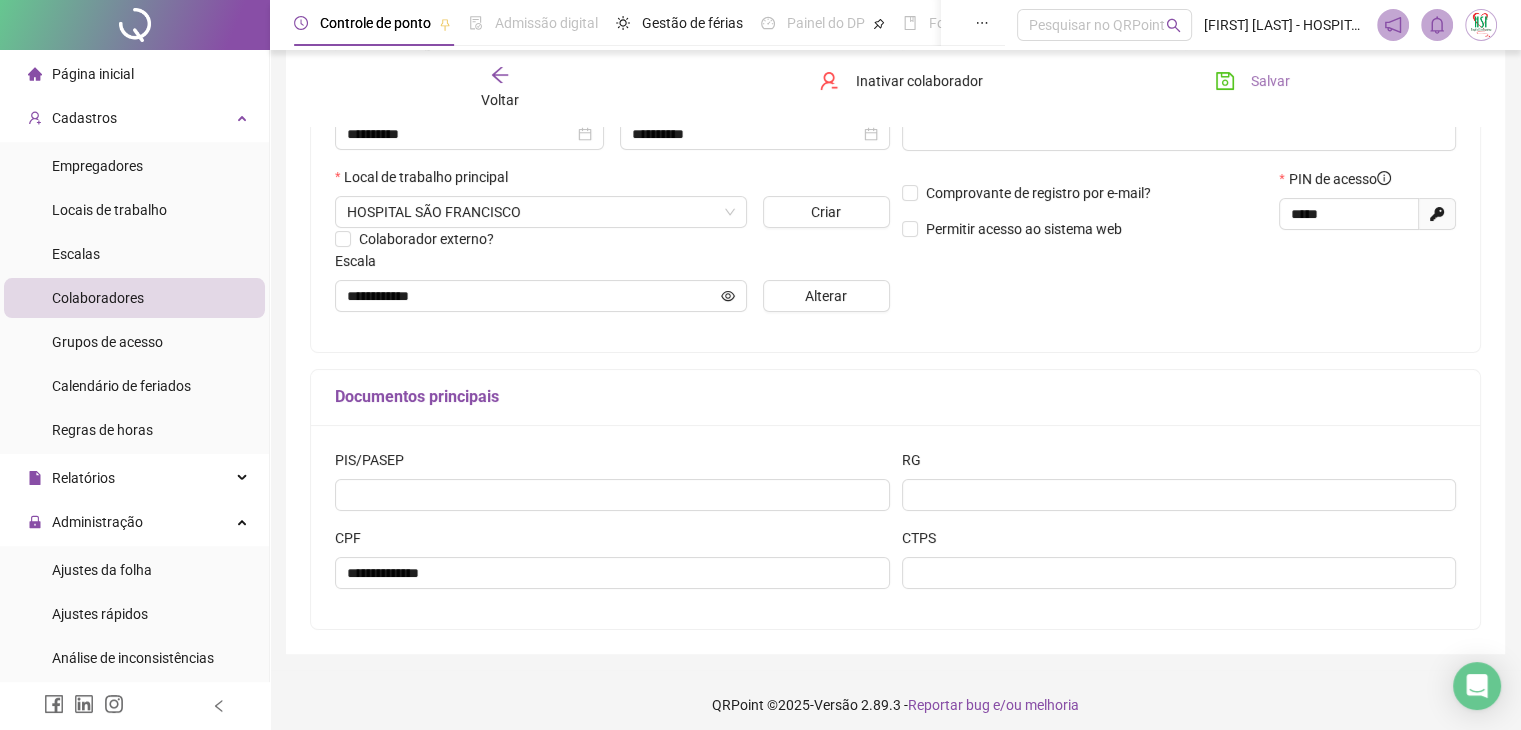 click on "Salvar" at bounding box center [1252, 81] 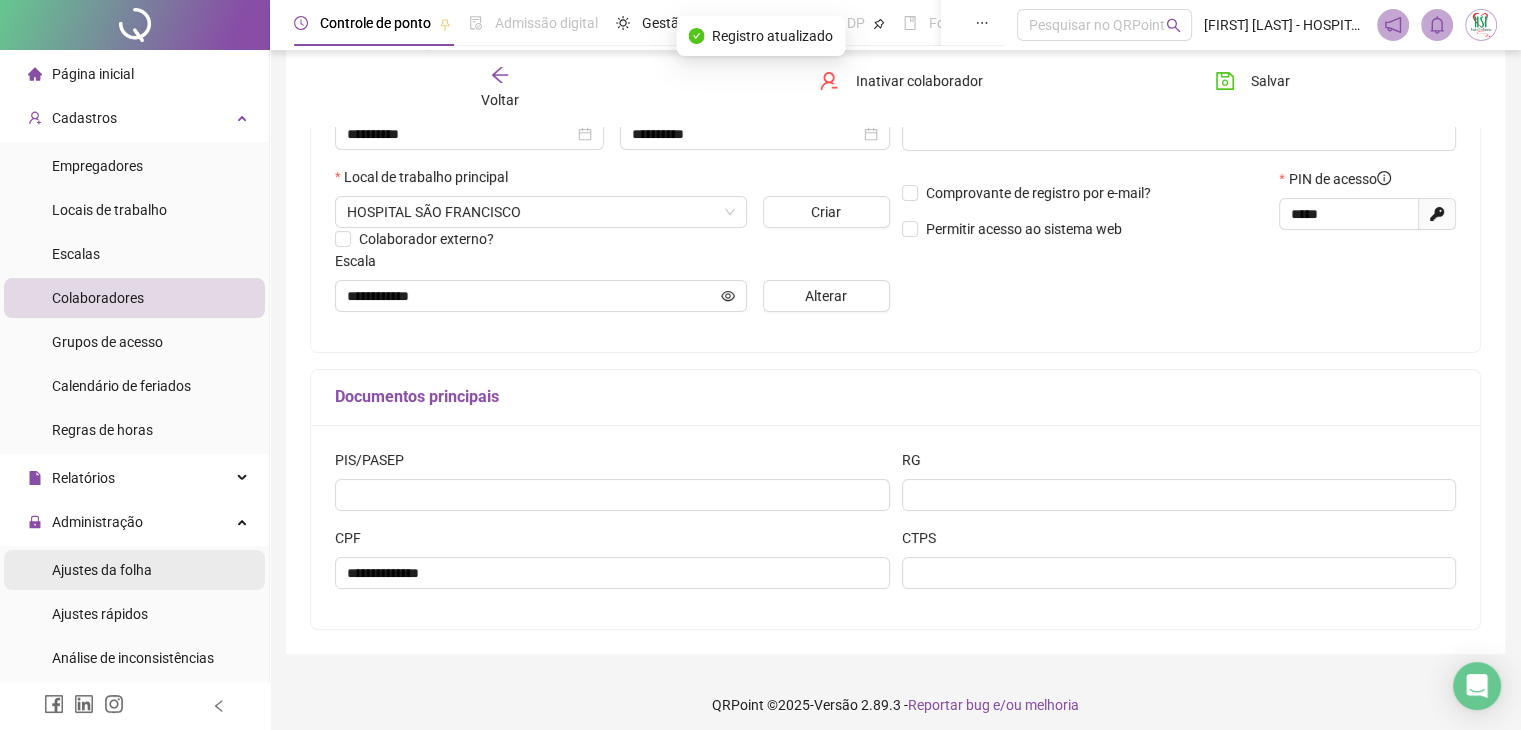 click on "Ajustes da folha" at bounding box center (102, 570) 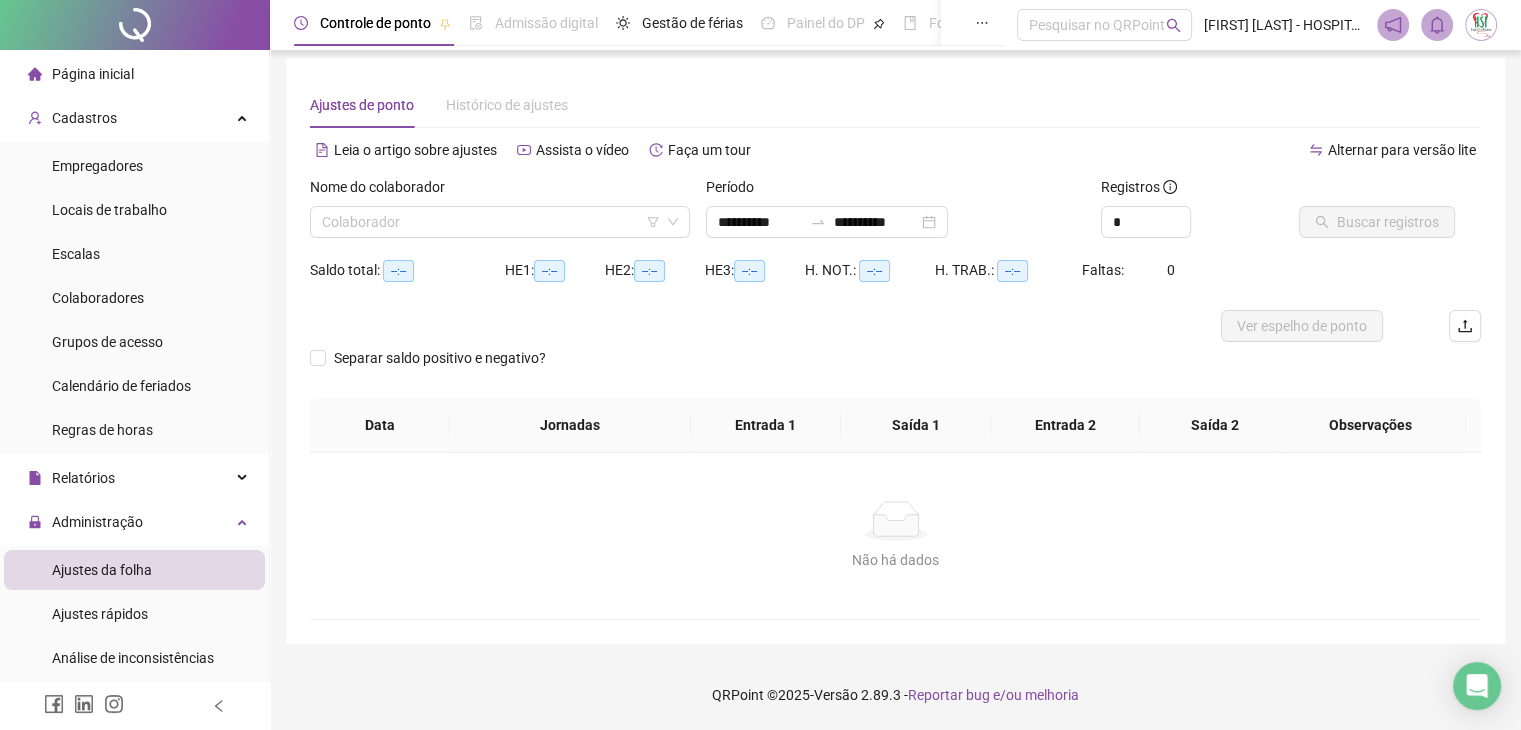 scroll, scrollTop: 8, scrollLeft: 0, axis: vertical 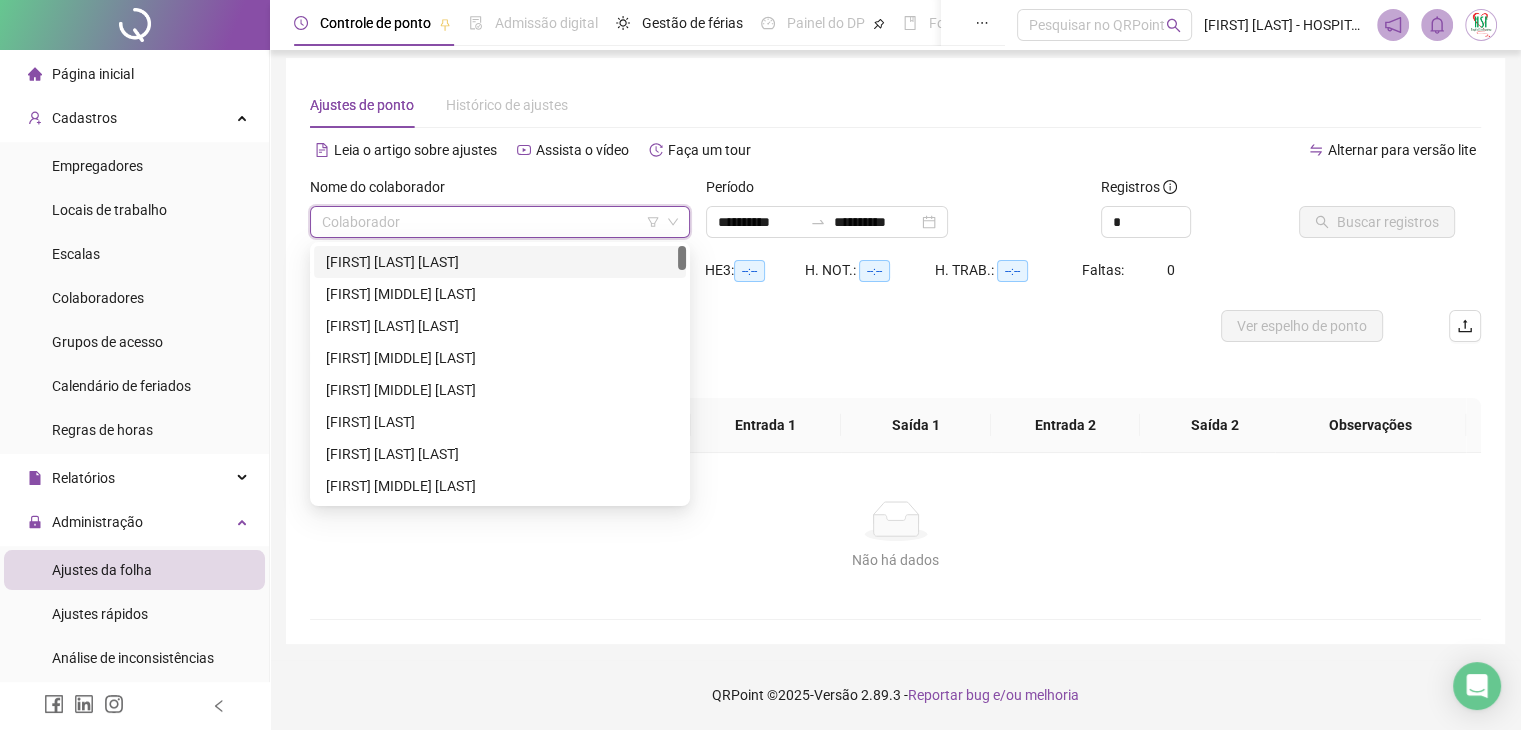 click at bounding box center (491, 222) 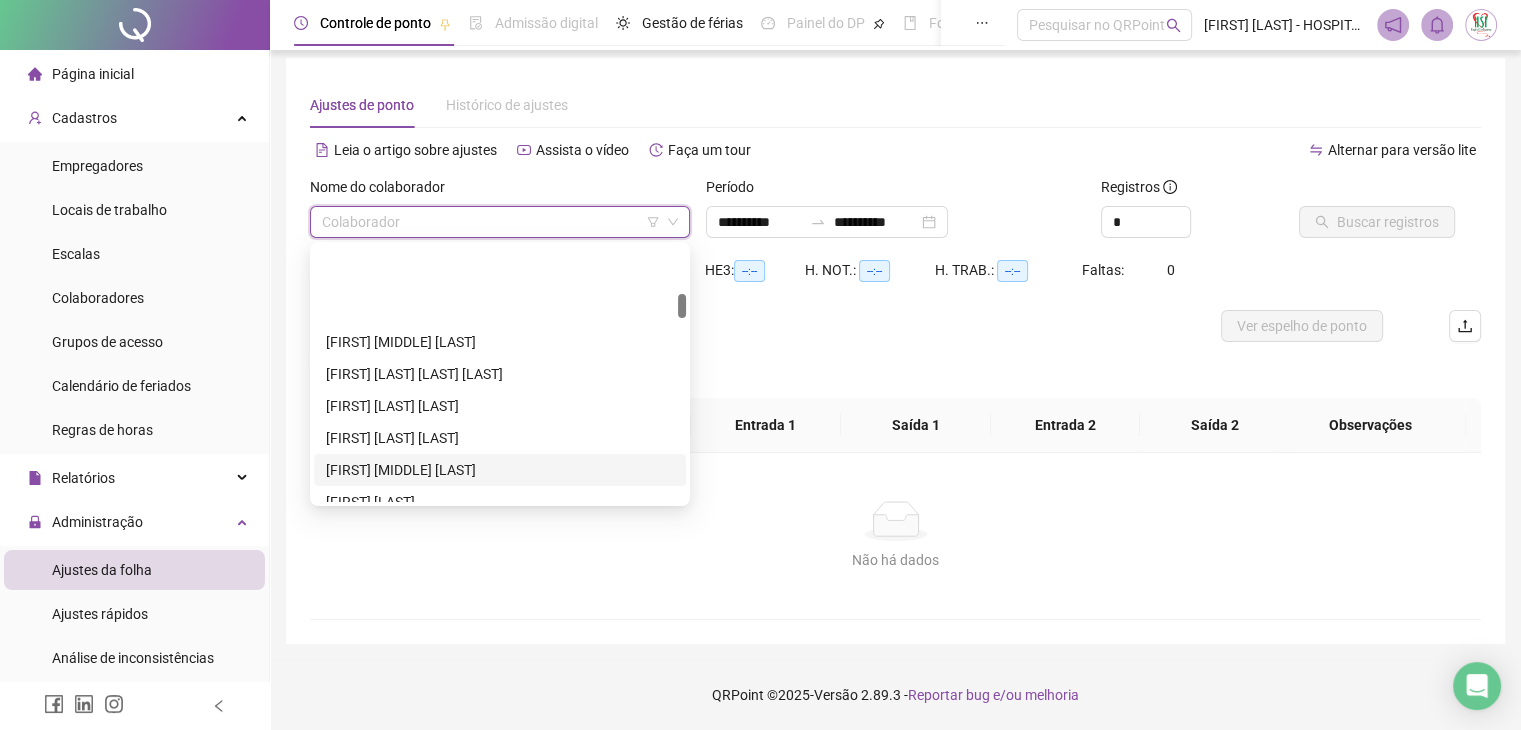 scroll, scrollTop: 500, scrollLeft: 0, axis: vertical 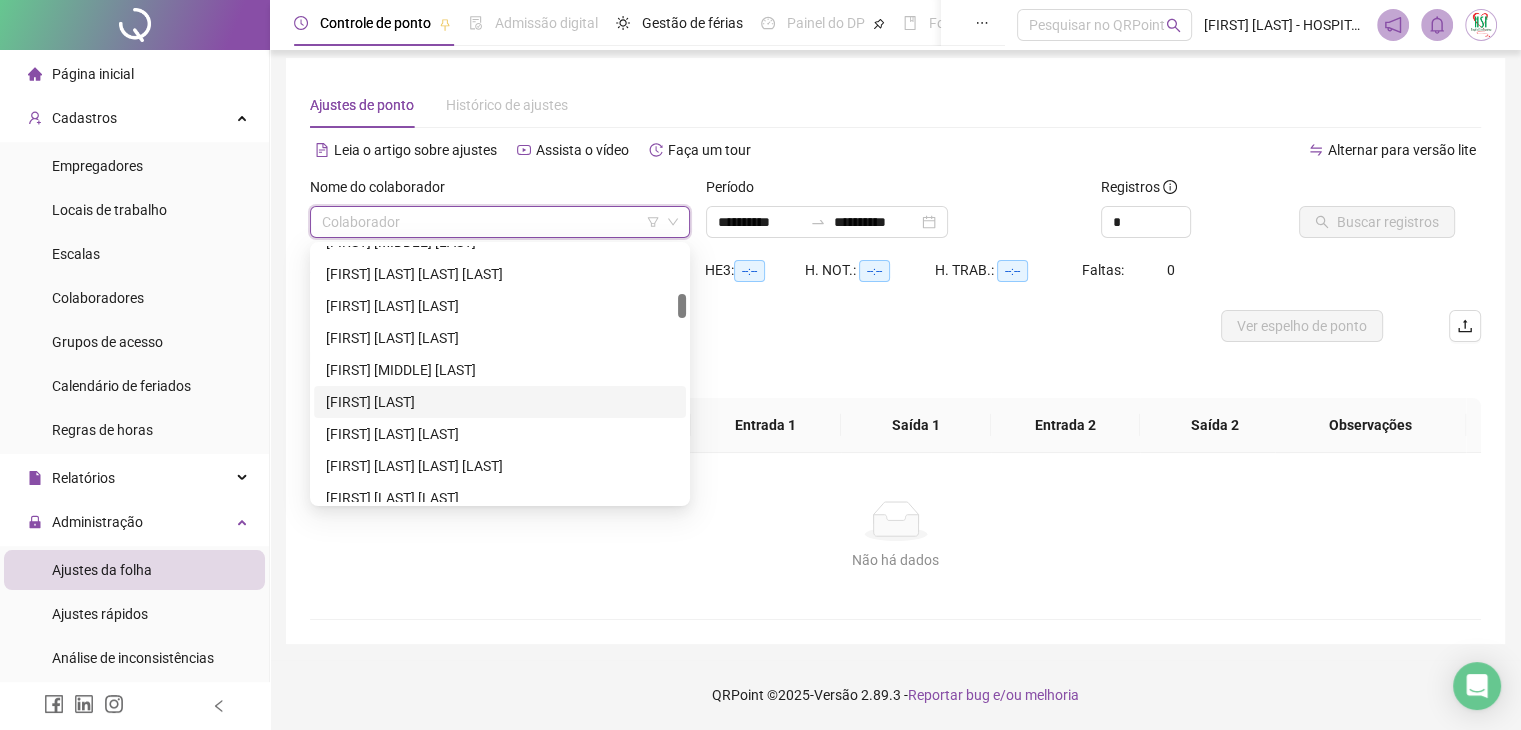 click on "[FIRST] [LAST]" at bounding box center (500, 402) 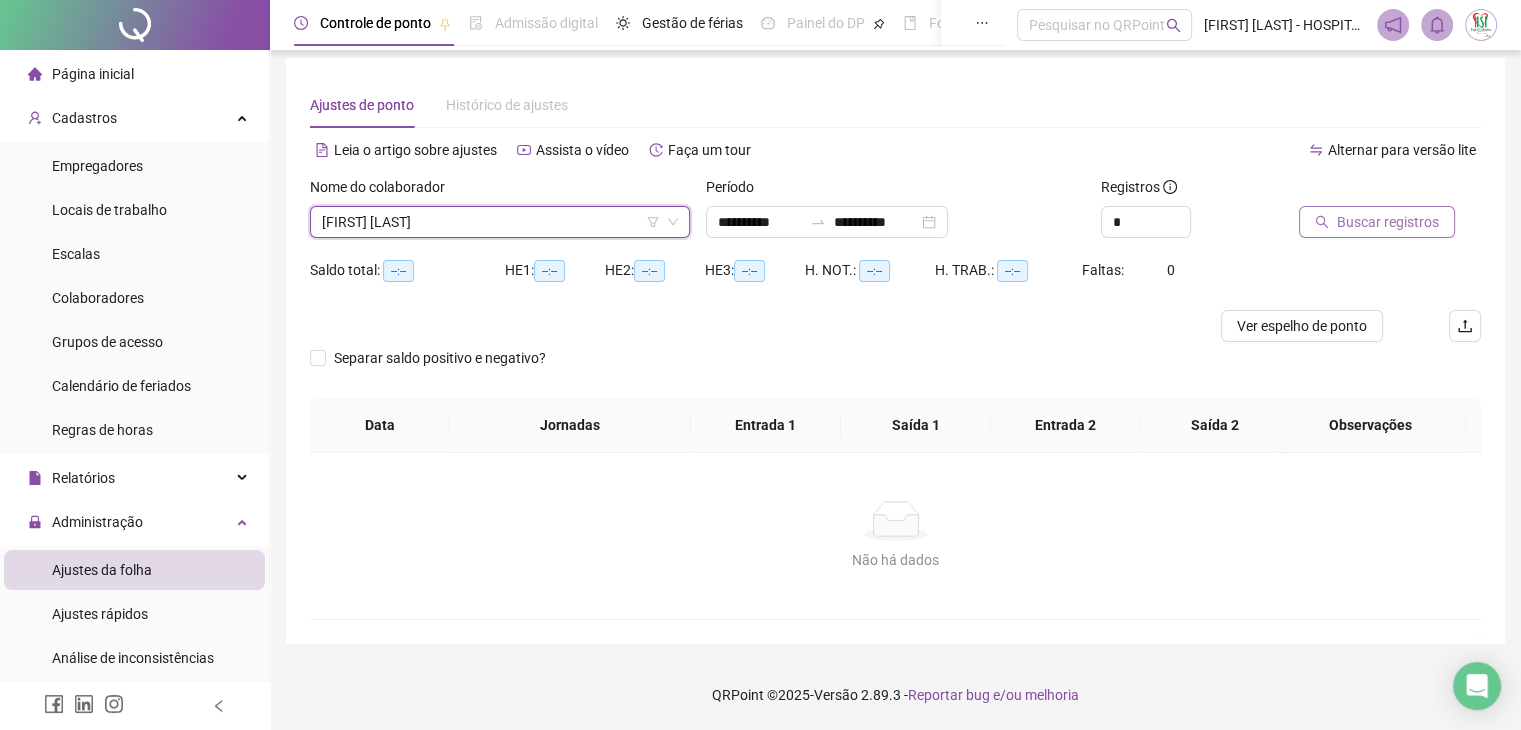 click on "Buscar registros" at bounding box center (1388, 222) 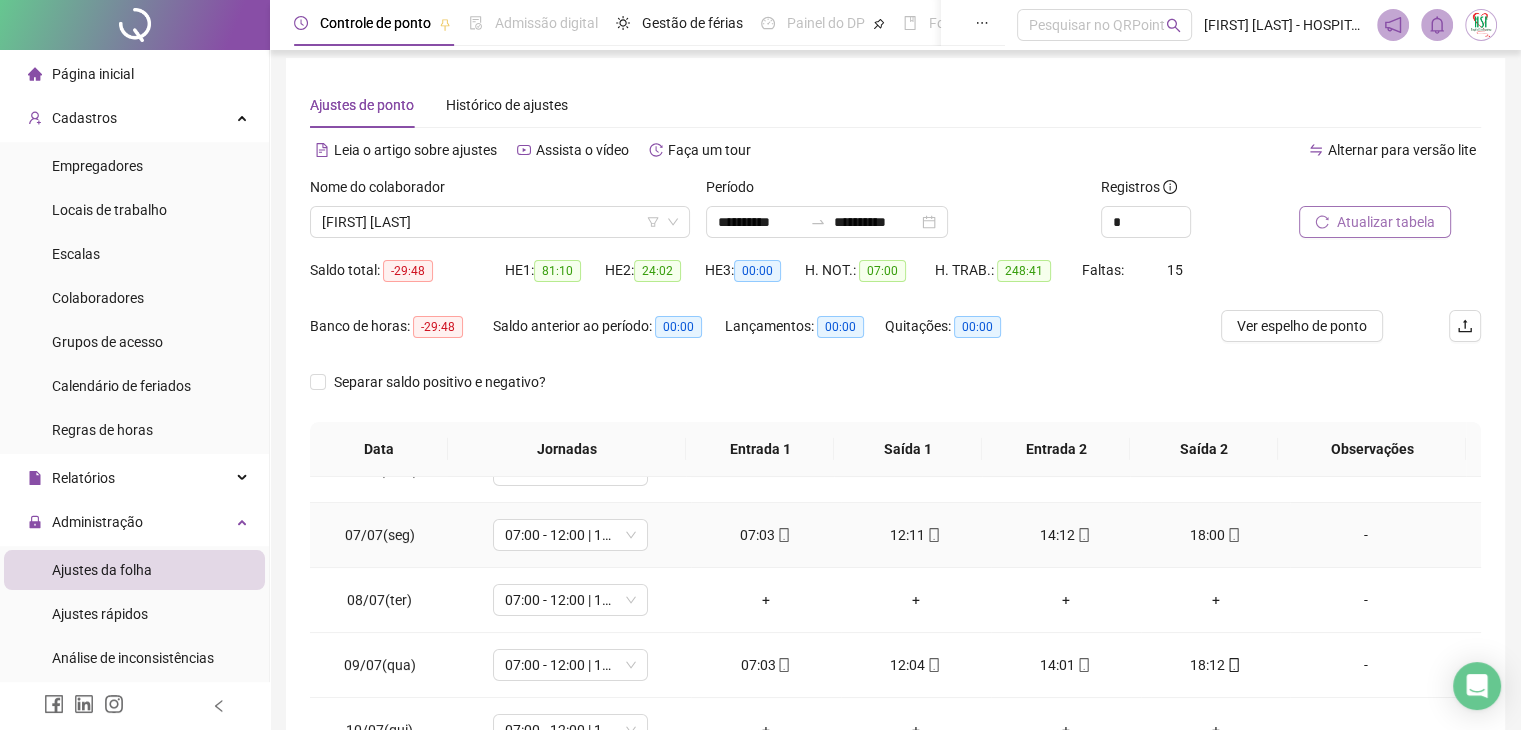 scroll, scrollTop: 400, scrollLeft: 0, axis: vertical 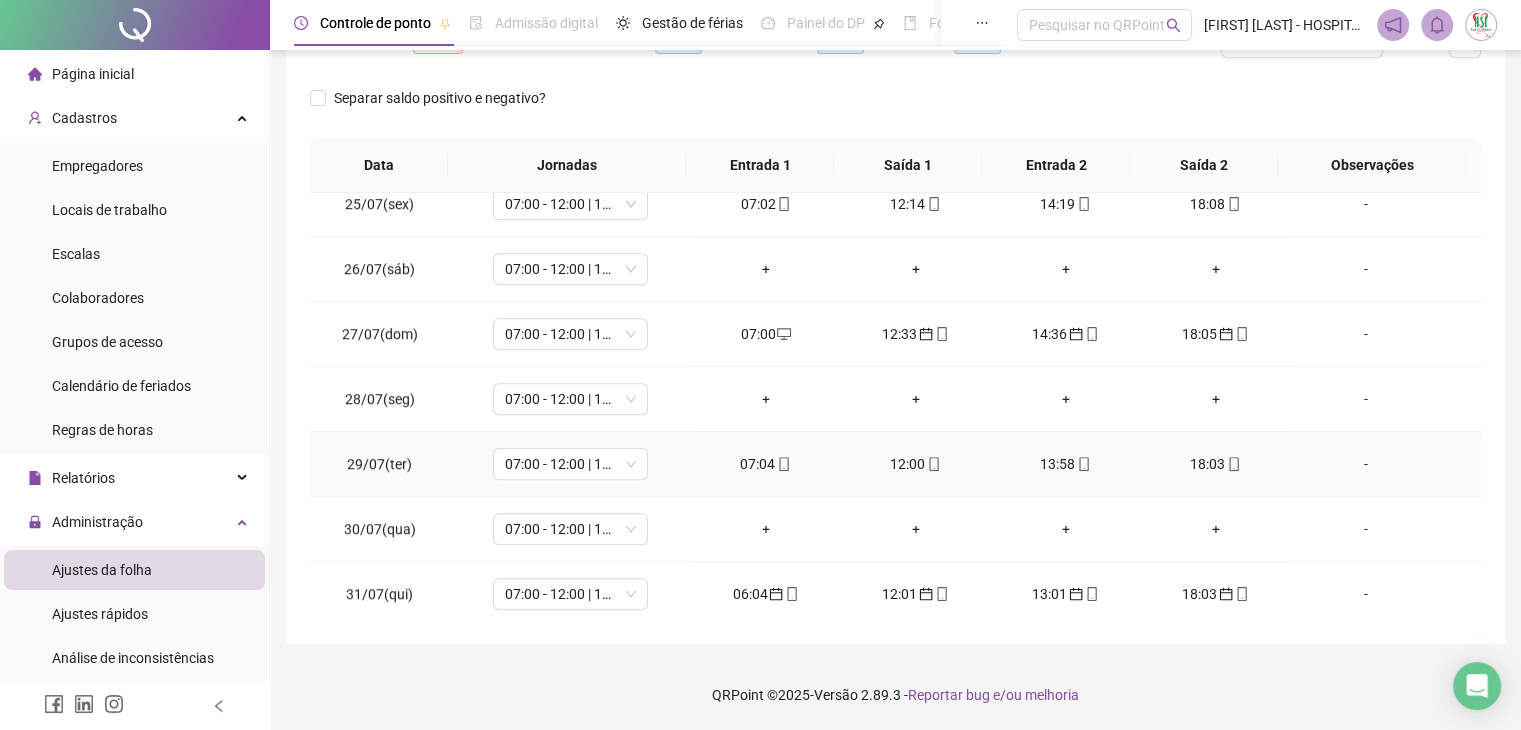 click on "13:58" at bounding box center [1066, 464] 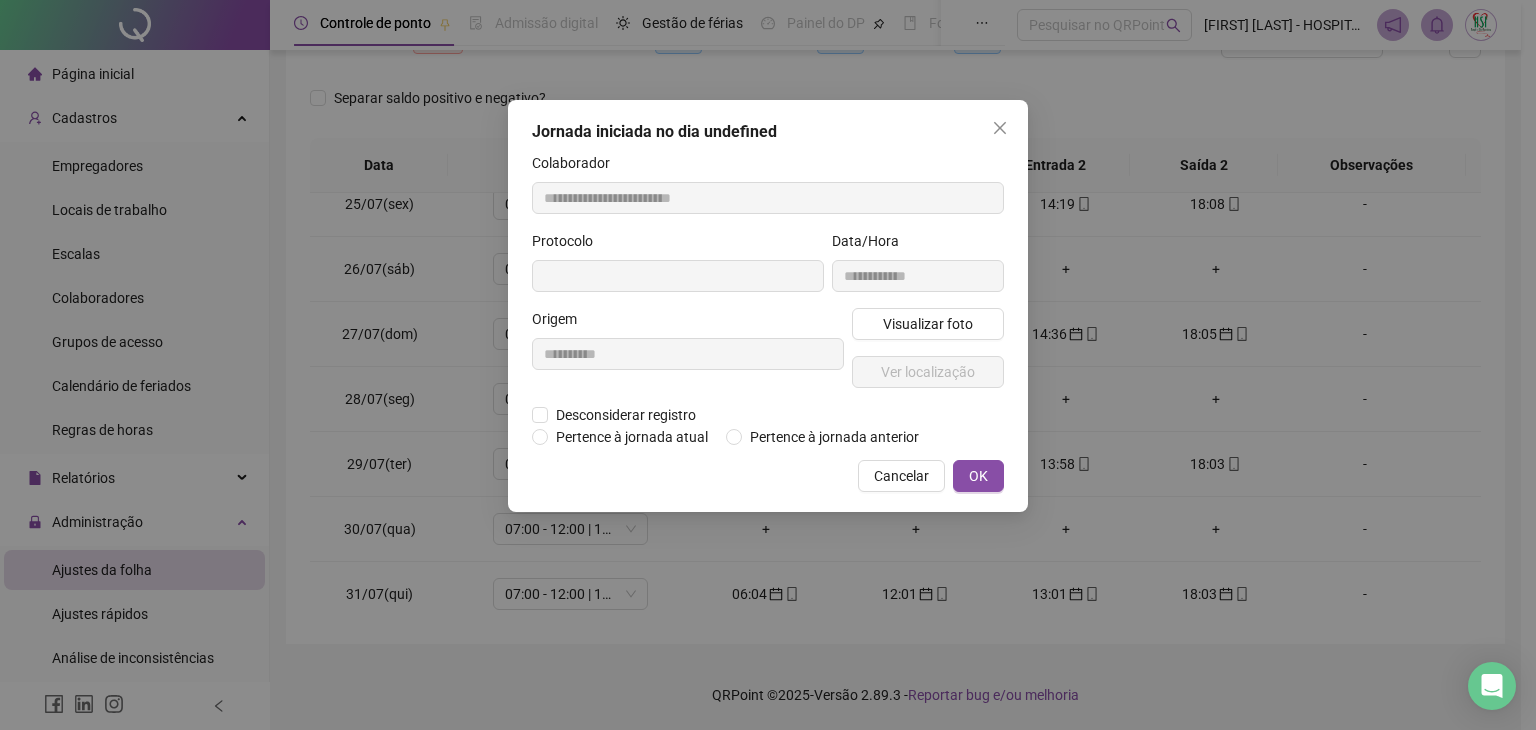 type on "**********" 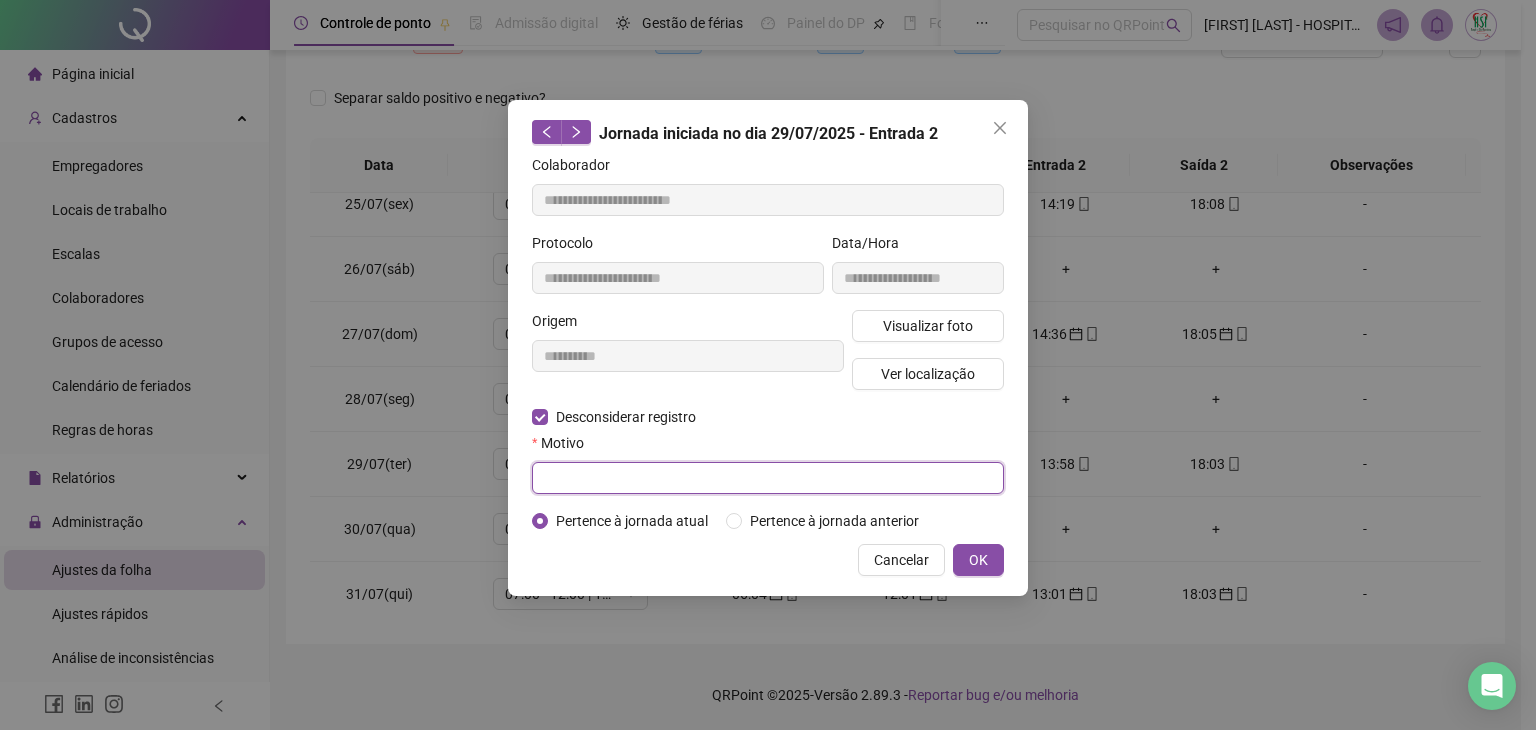 click at bounding box center (768, 478) 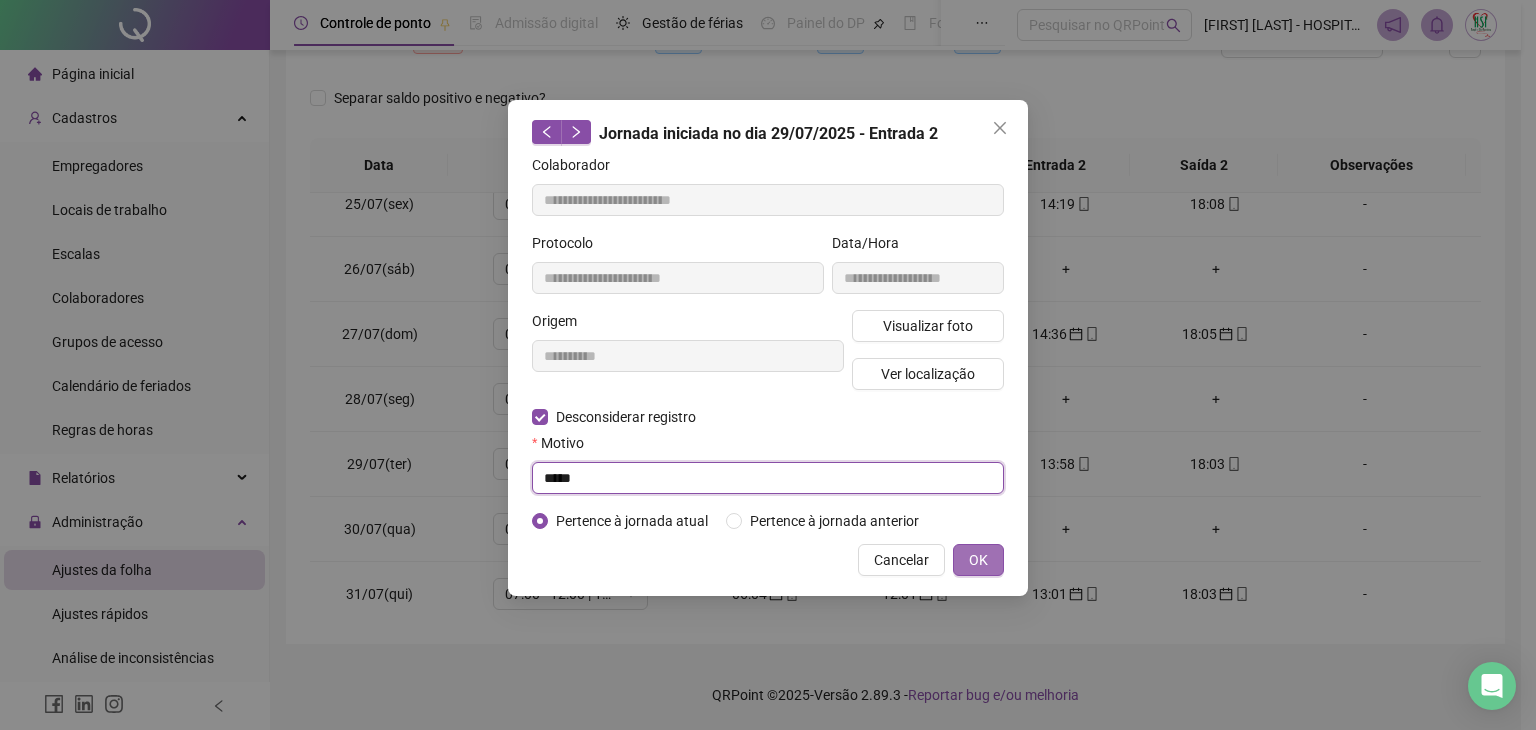 type on "****" 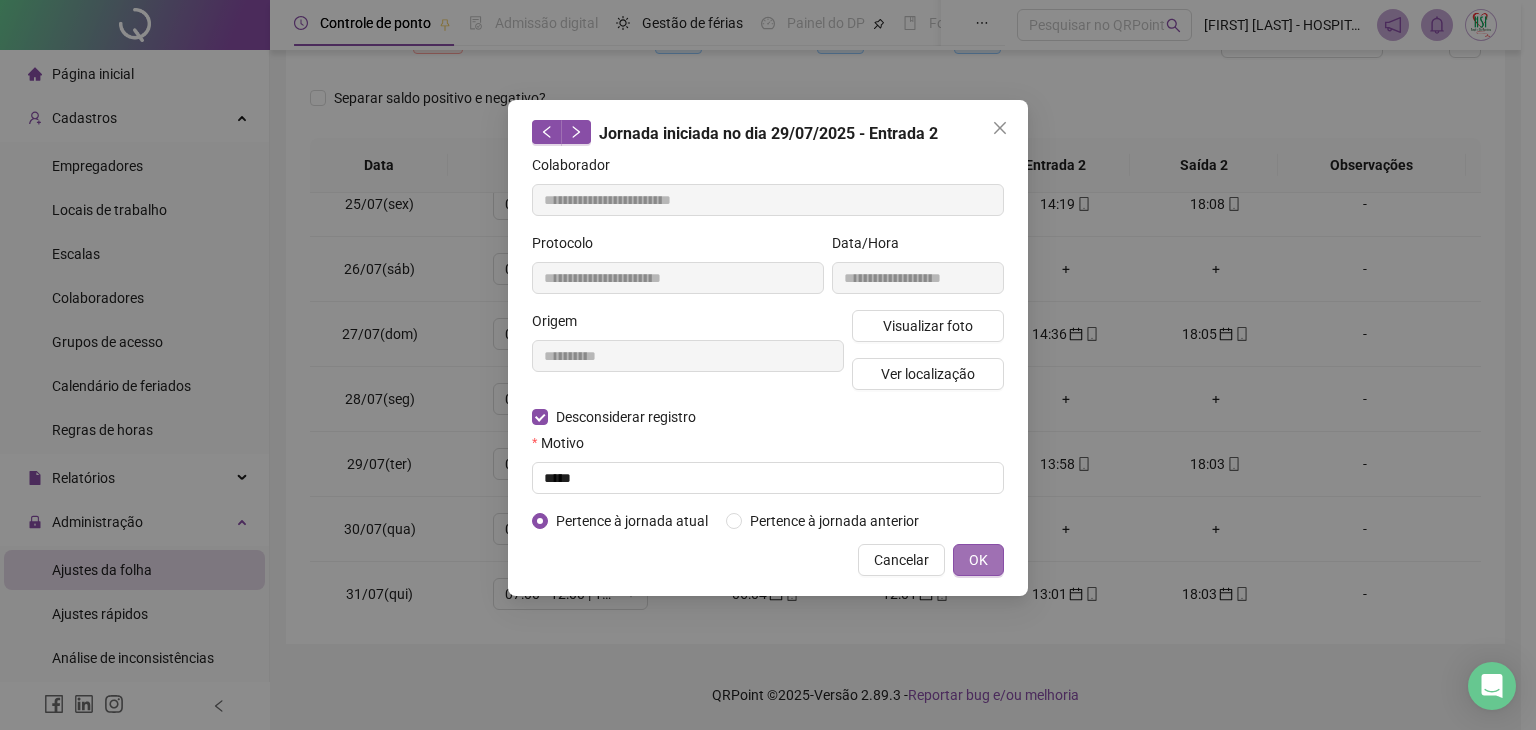 click on "OK" at bounding box center [978, 560] 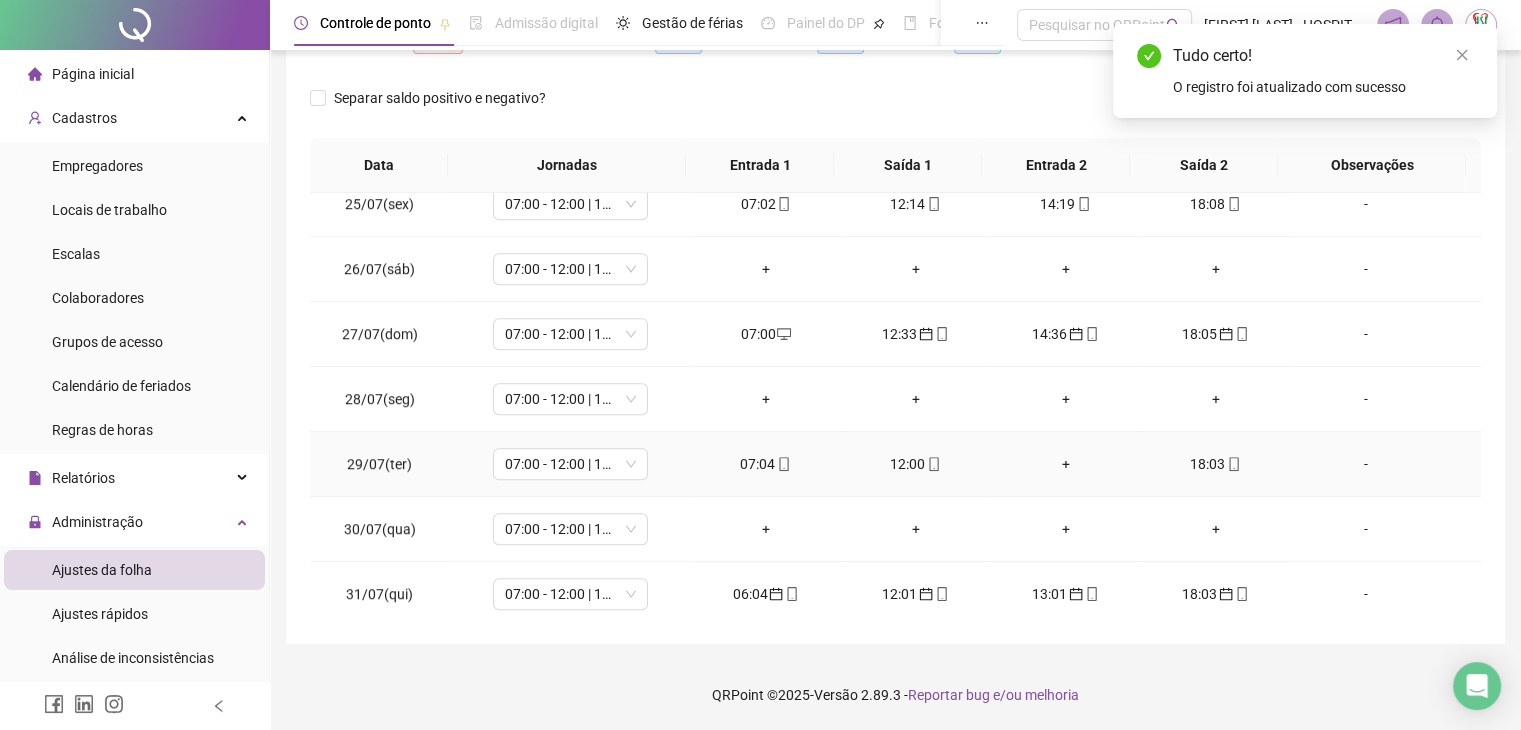 click on "+" at bounding box center [1066, 464] 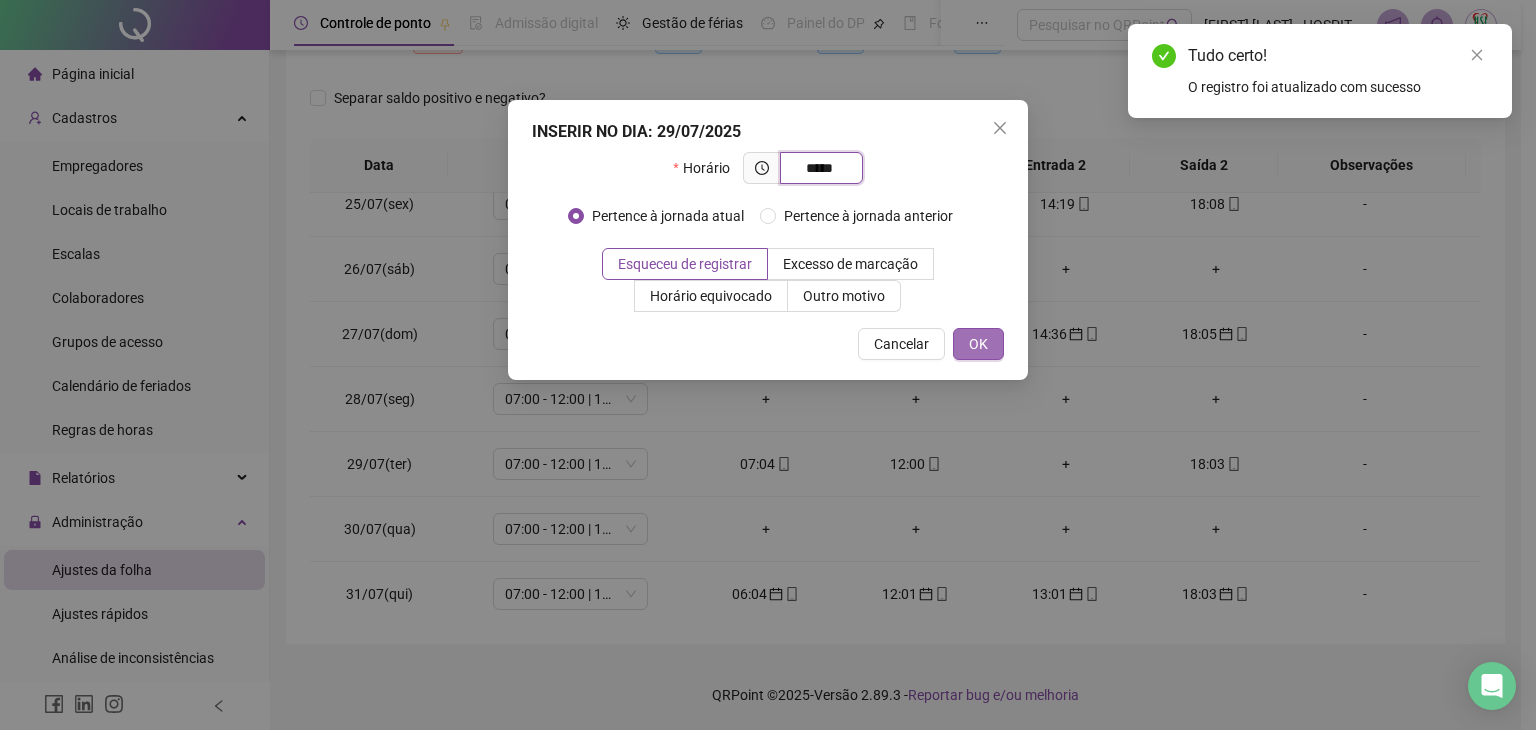 type on "*****" 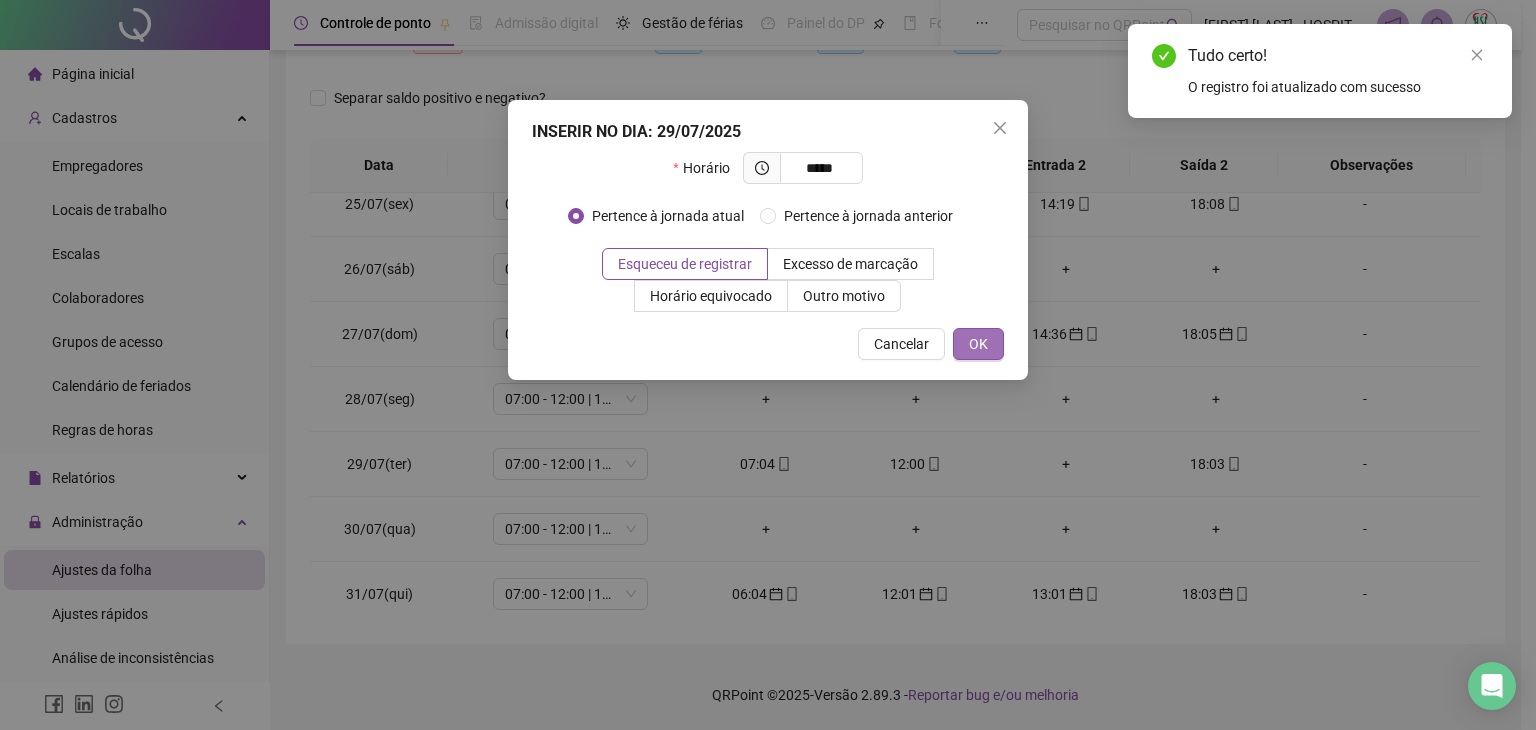 click on "OK" at bounding box center [978, 344] 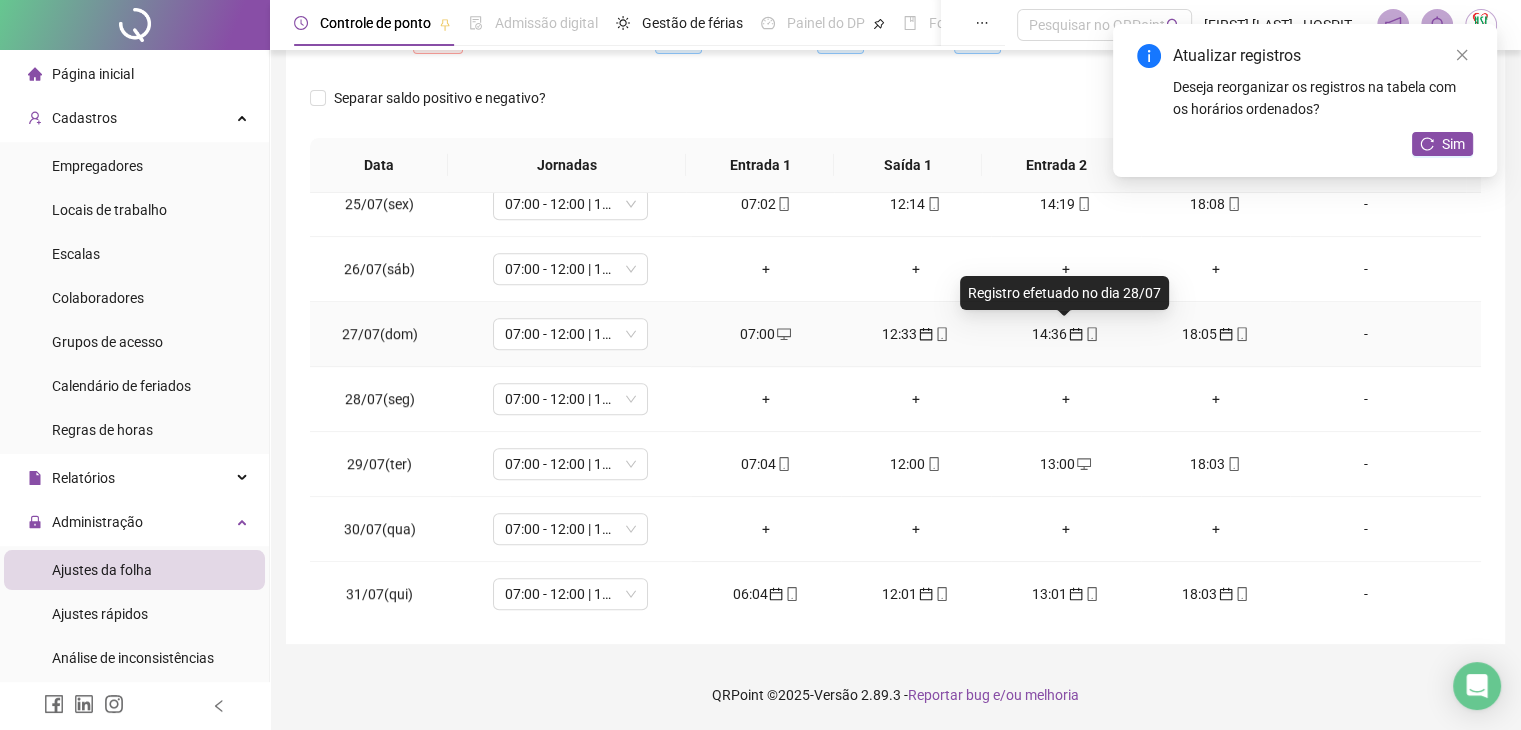 click 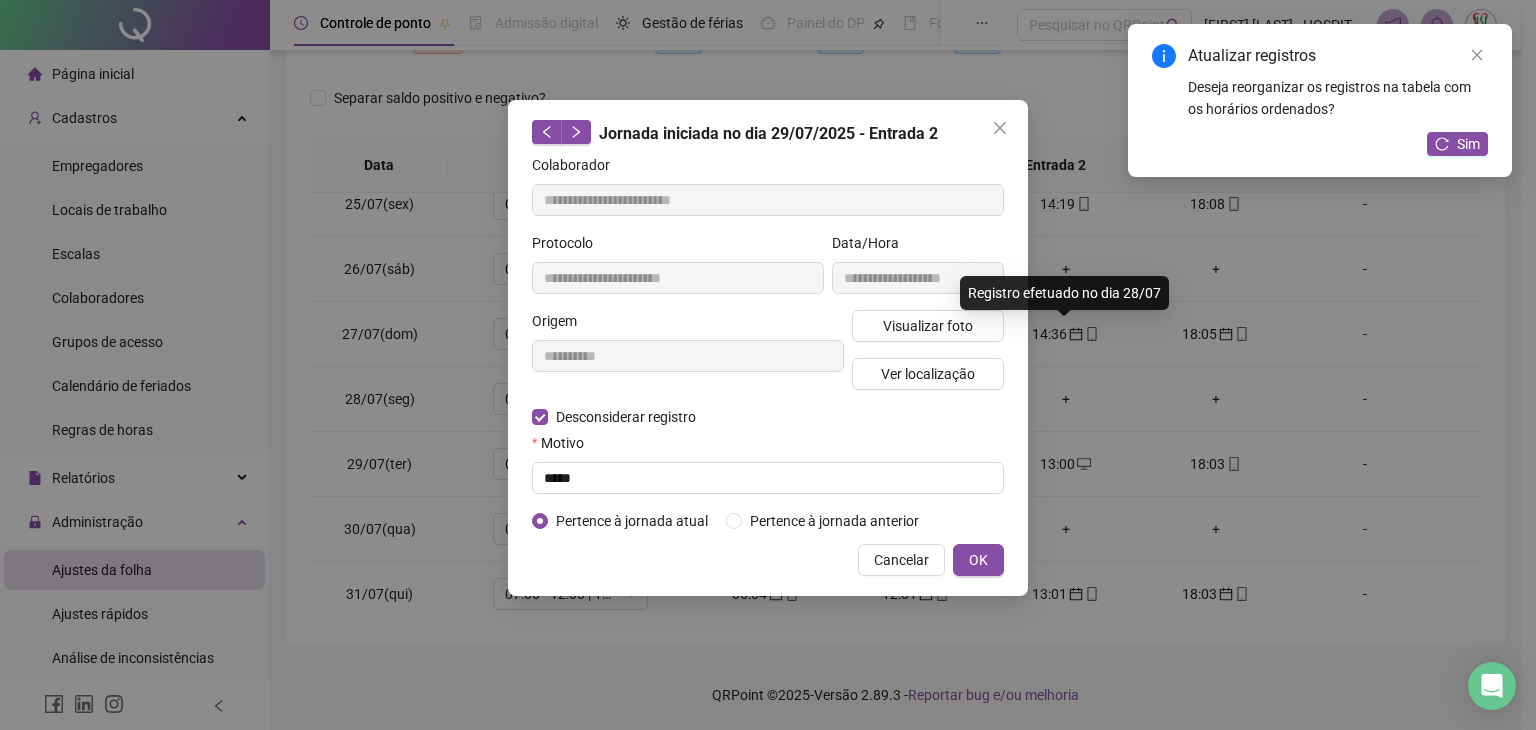type on "**********" 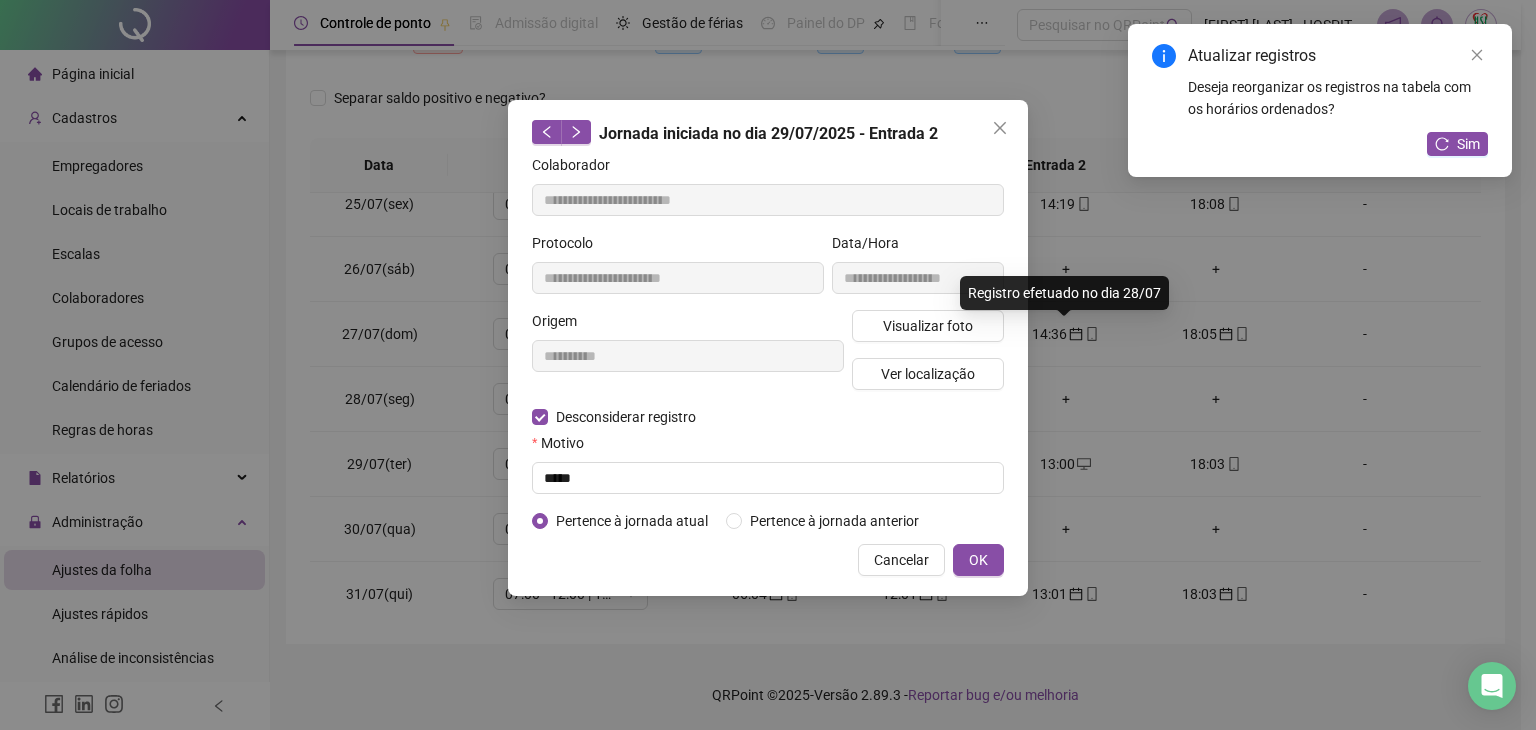 type on "**********" 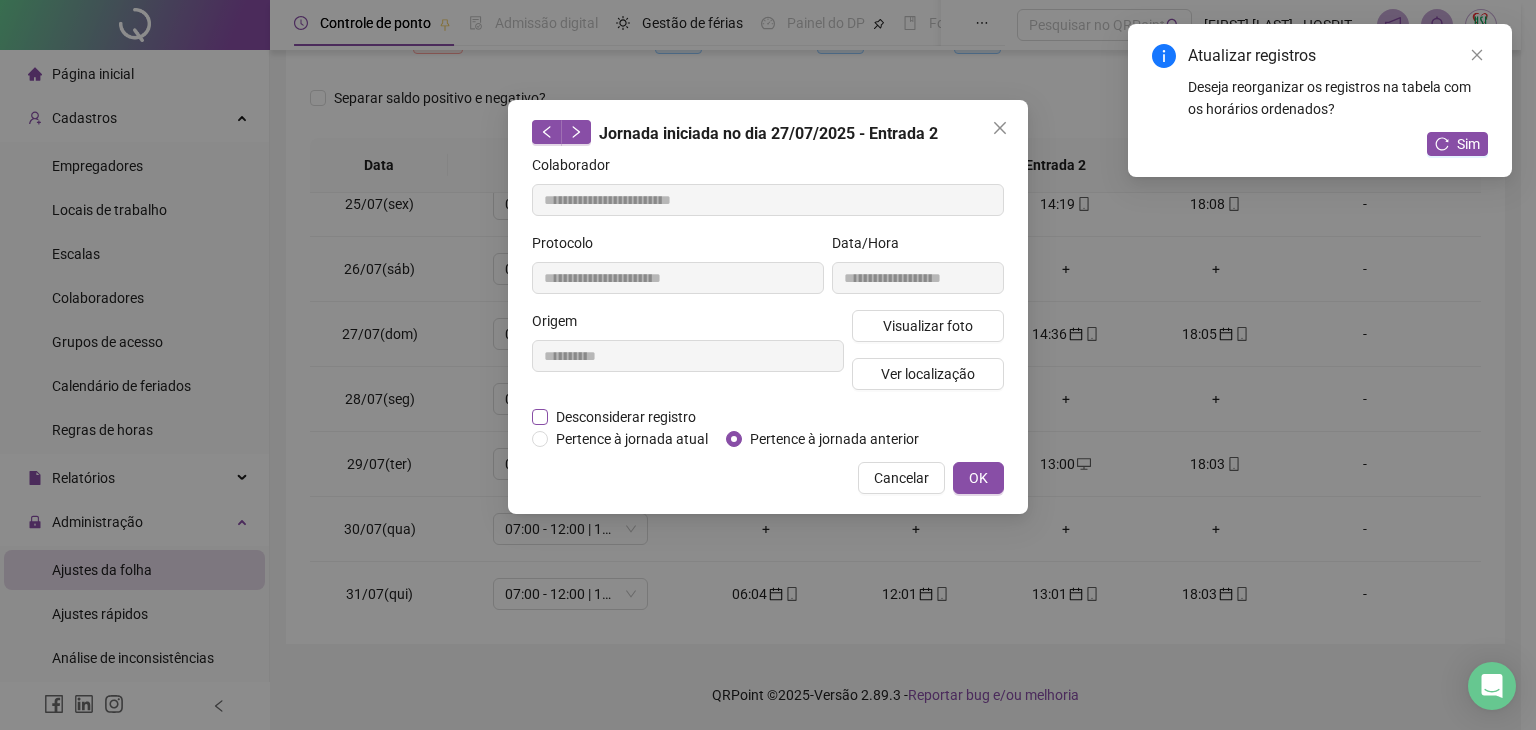 click on "Desconsiderar registro" at bounding box center [626, 417] 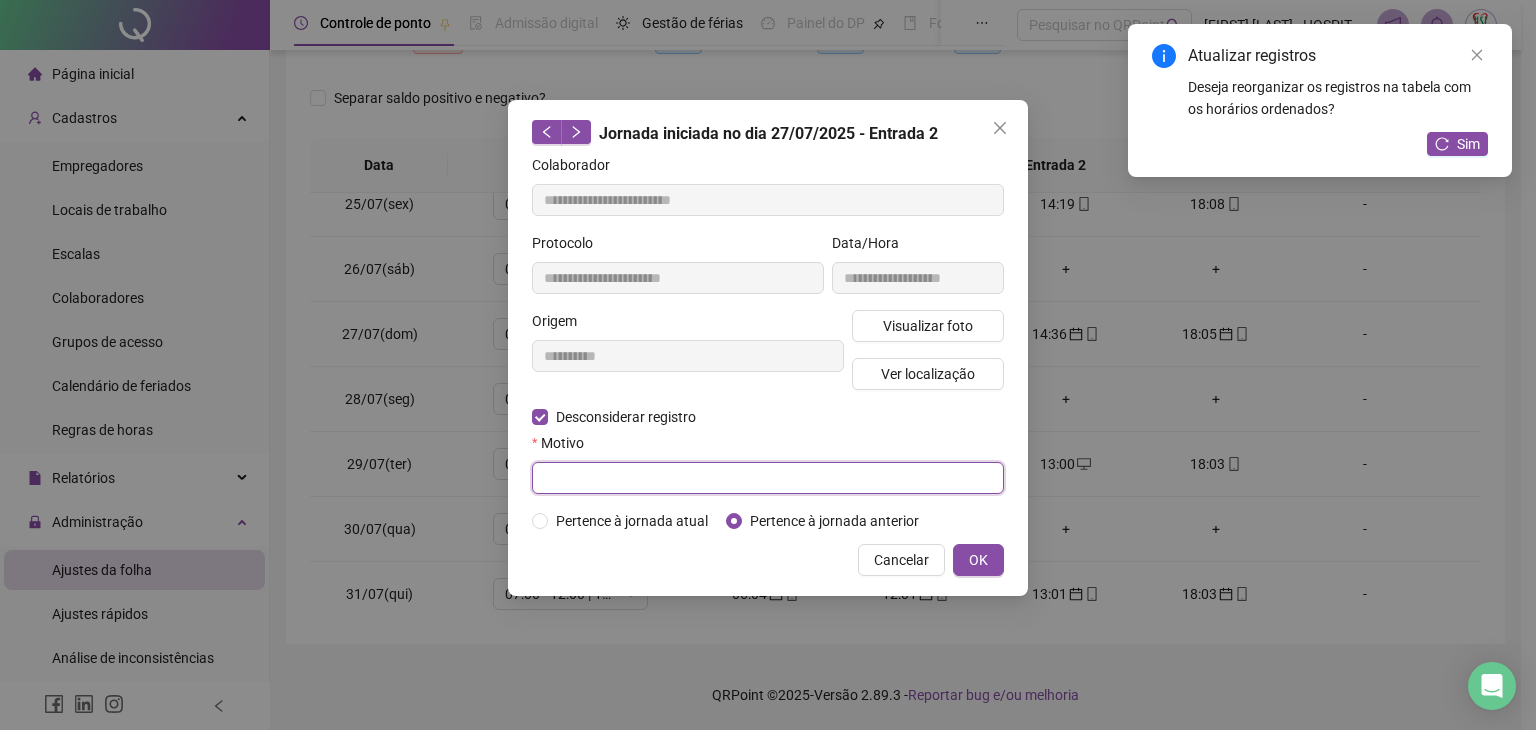 click at bounding box center [768, 478] 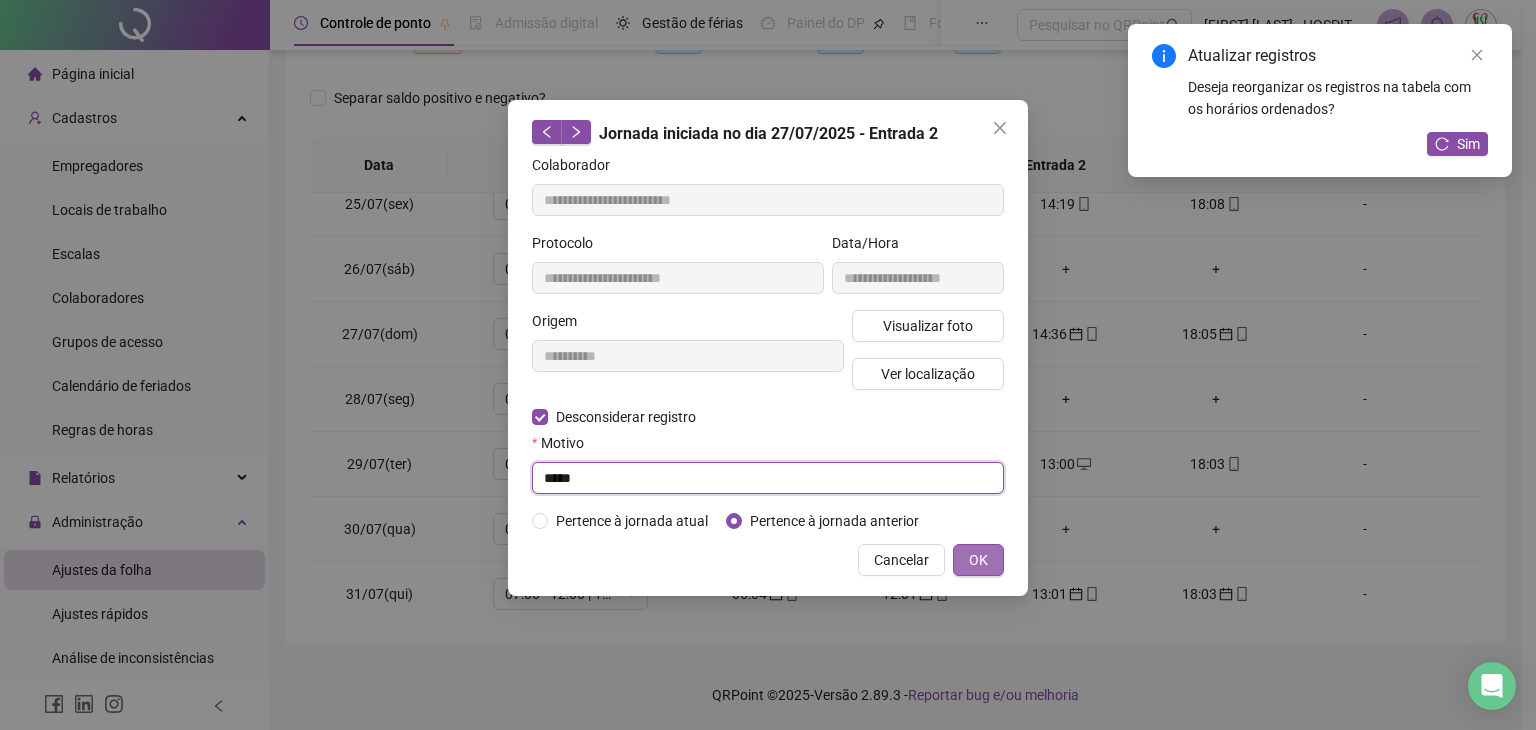 type on "****" 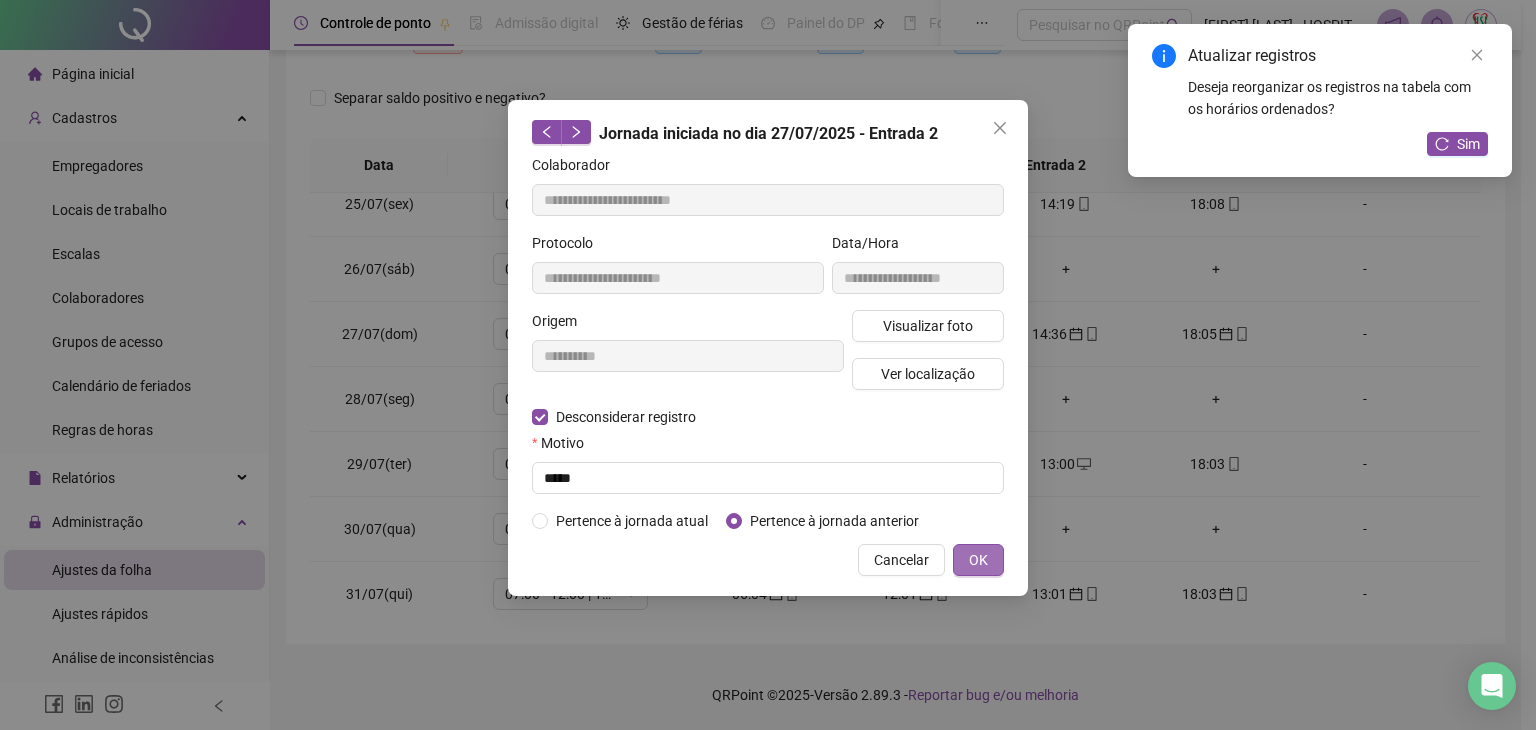 click on "OK" at bounding box center [978, 560] 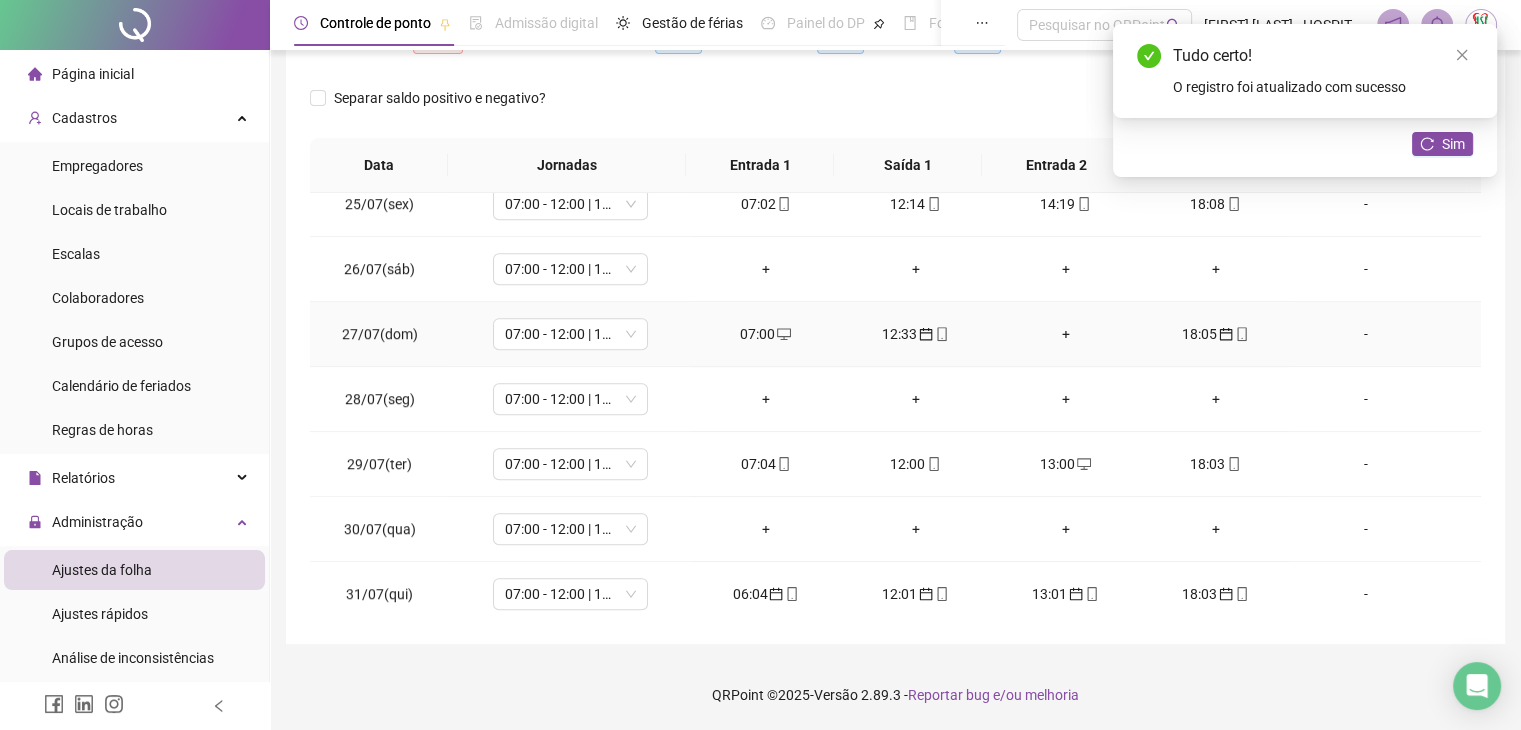 click on "+" at bounding box center (1066, 334) 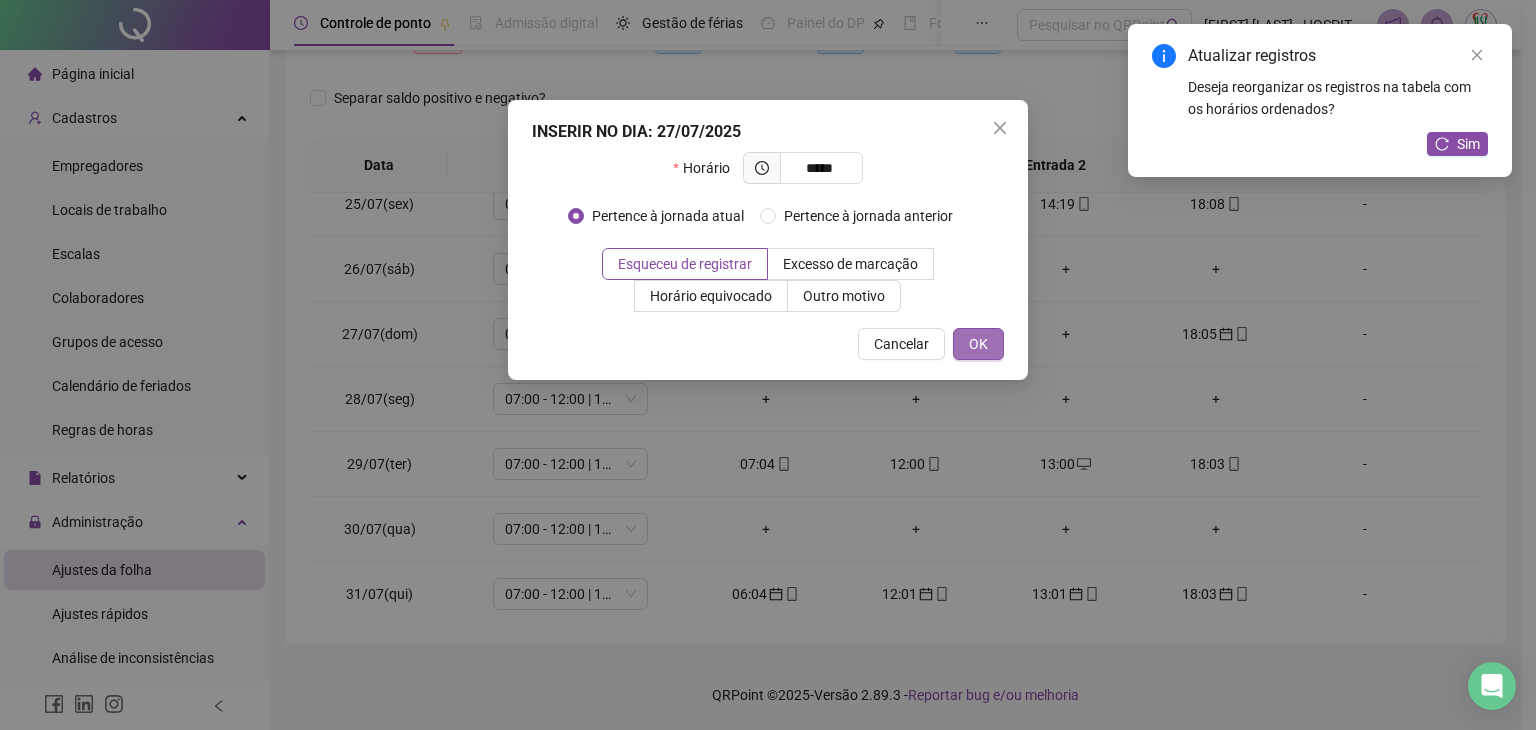type on "*****" 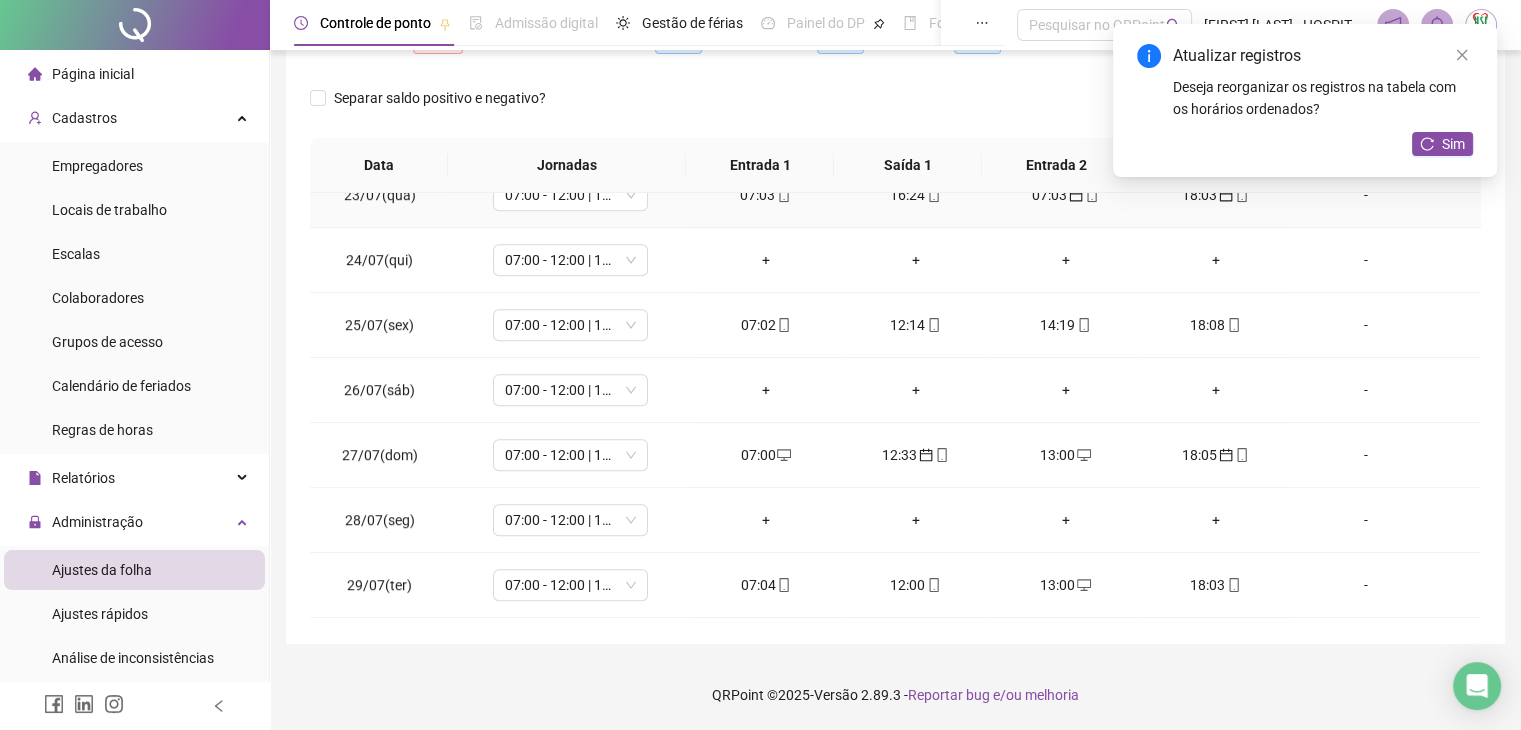 scroll, scrollTop: 1381, scrollLeft: 0, axis: vertical 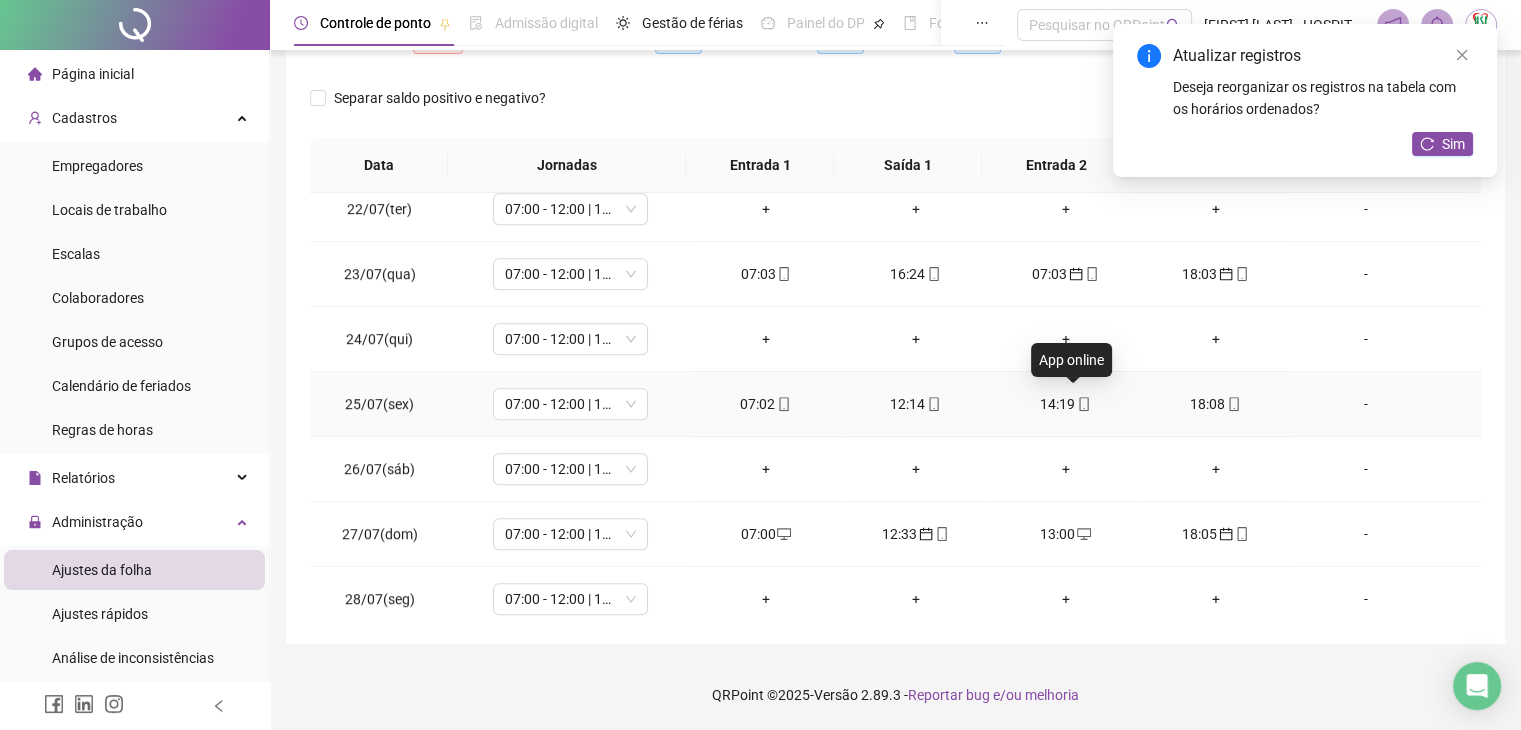 click 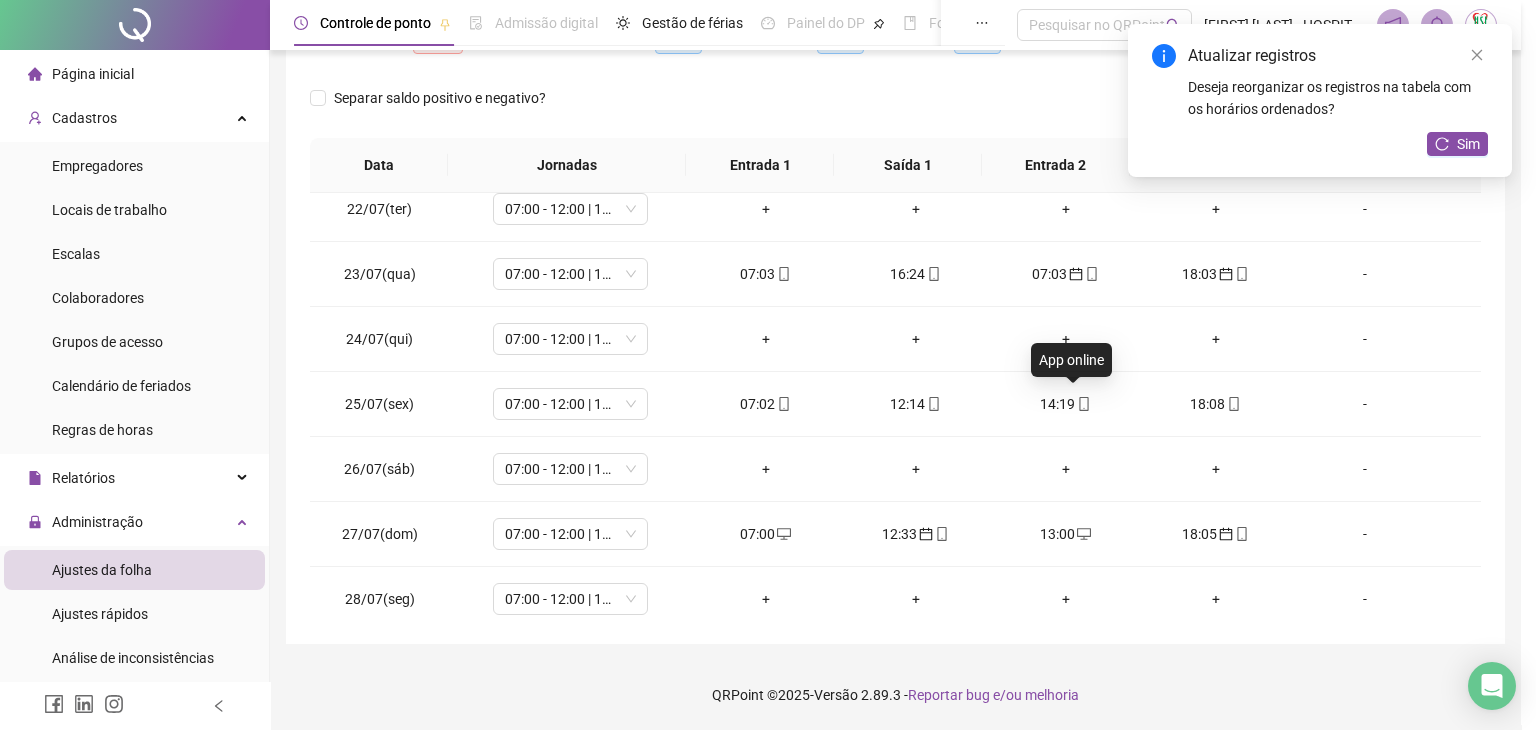 type on "**********" 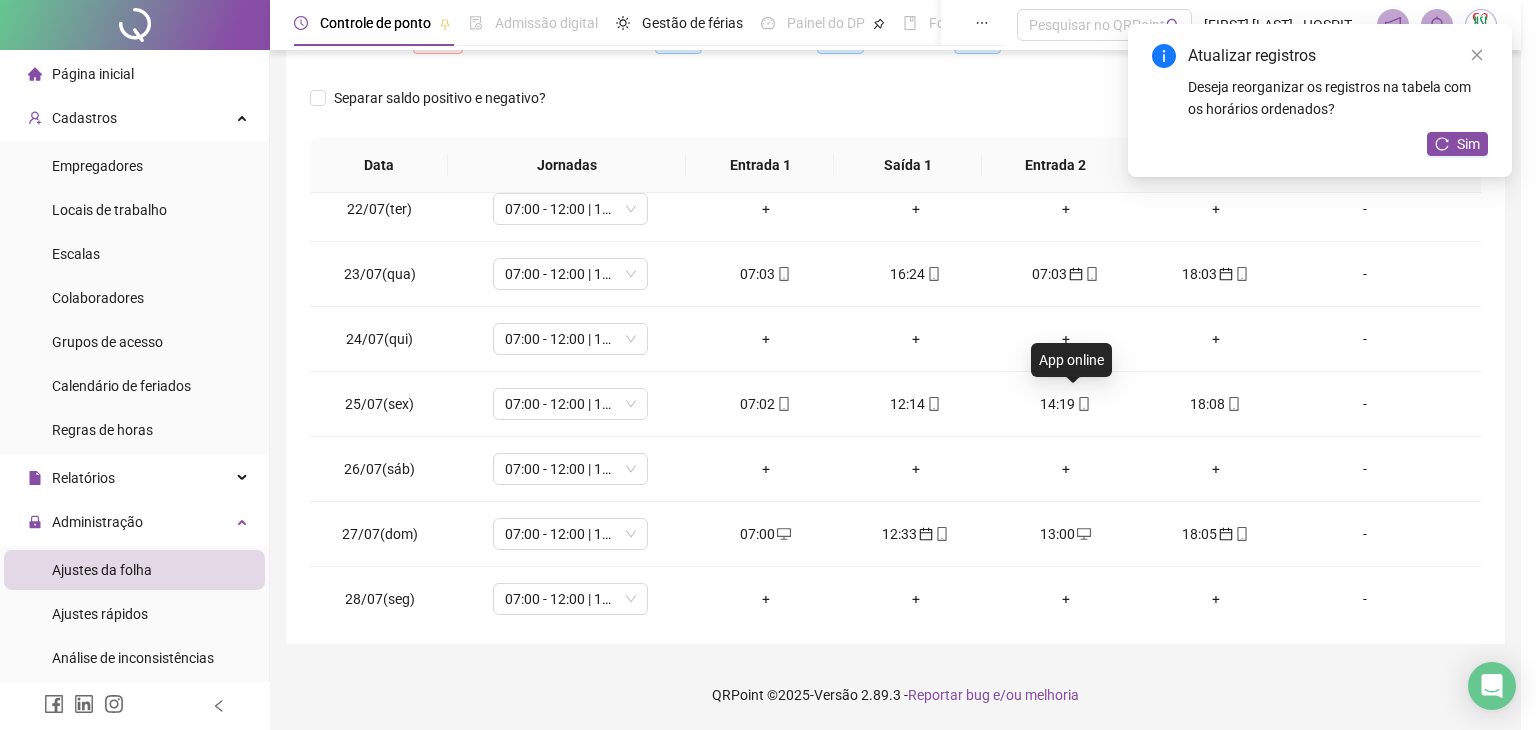 type on "**********" 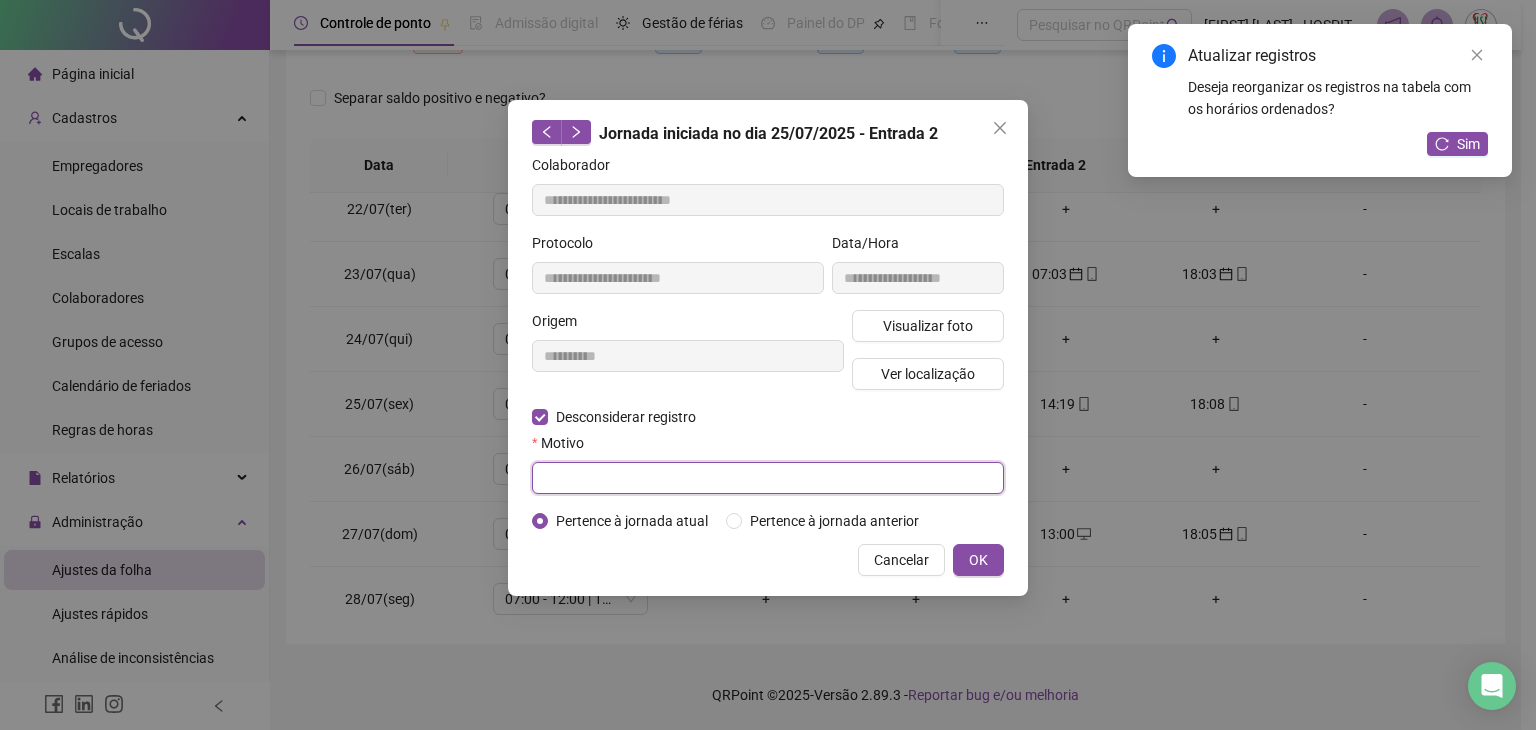 click at bounding box center (768, 478) 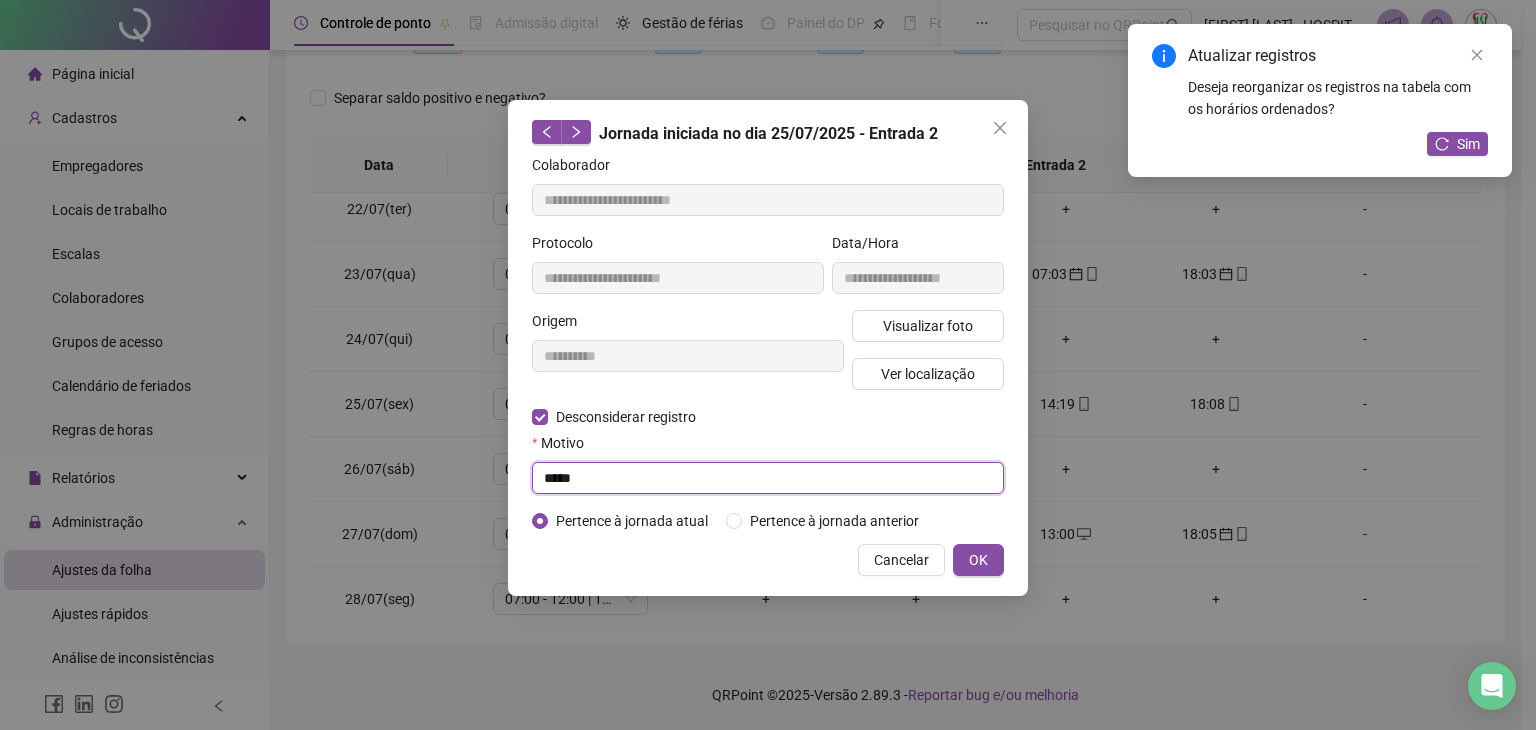 type on "****" 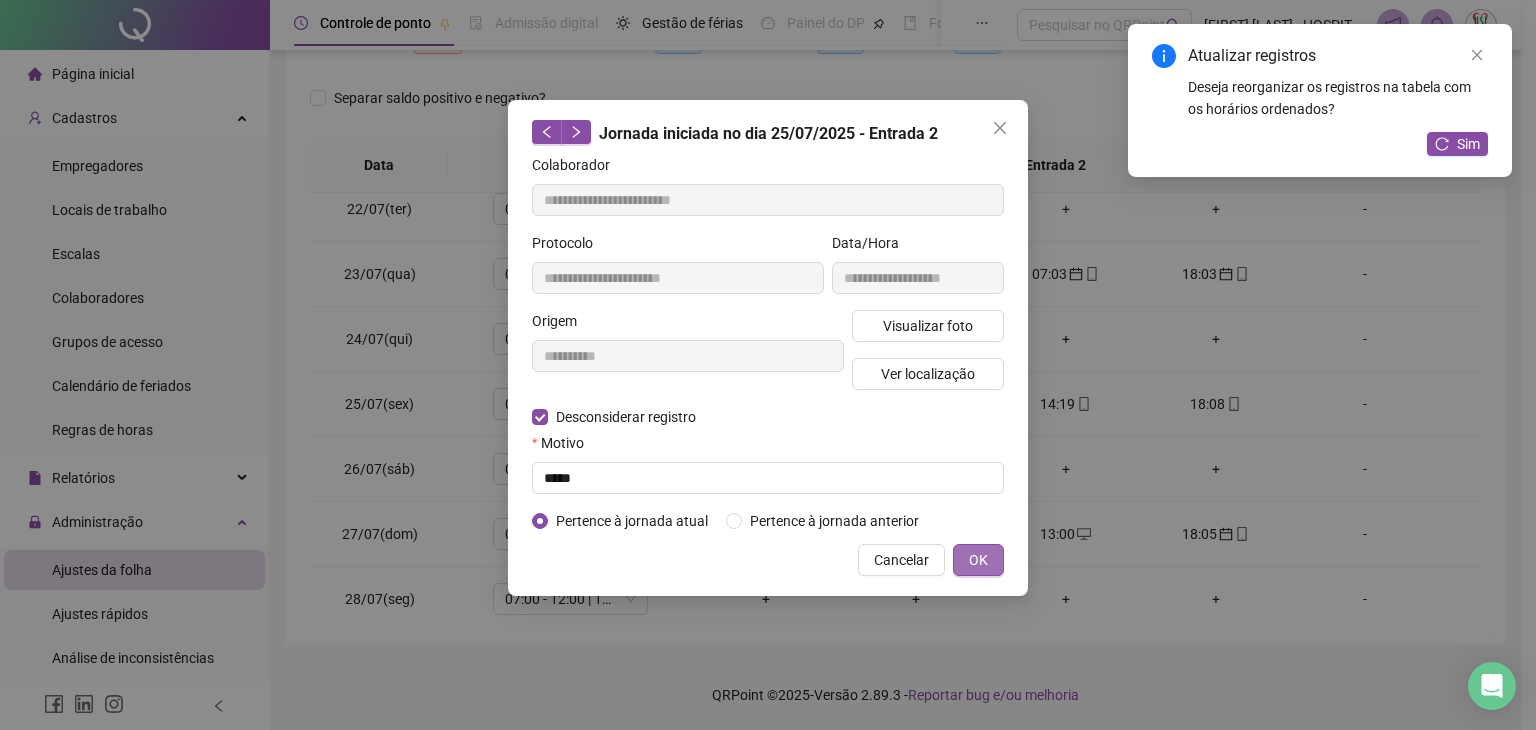 click on "OK" at bounding box center (978, 560) 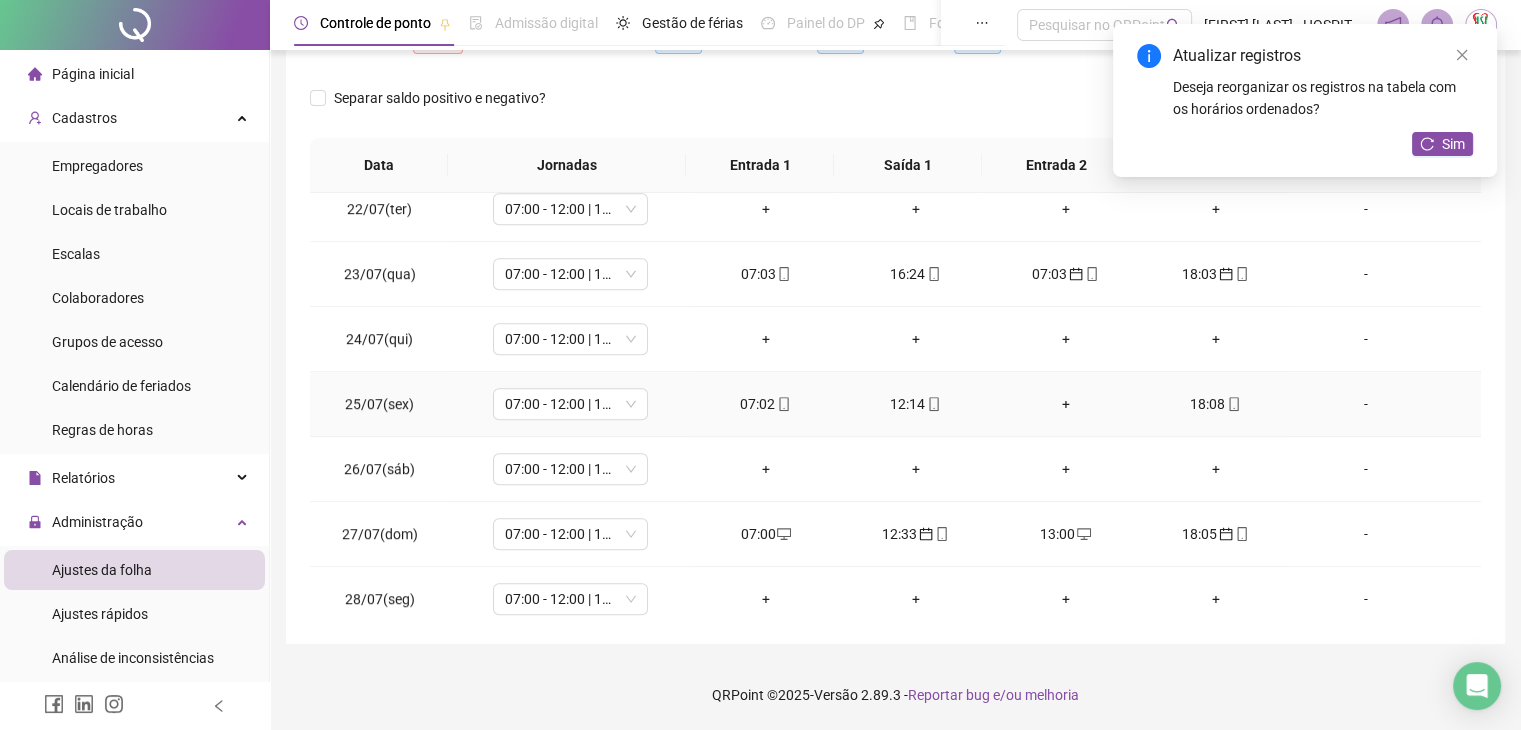 click on "+" at bounding box center (1066, 404) 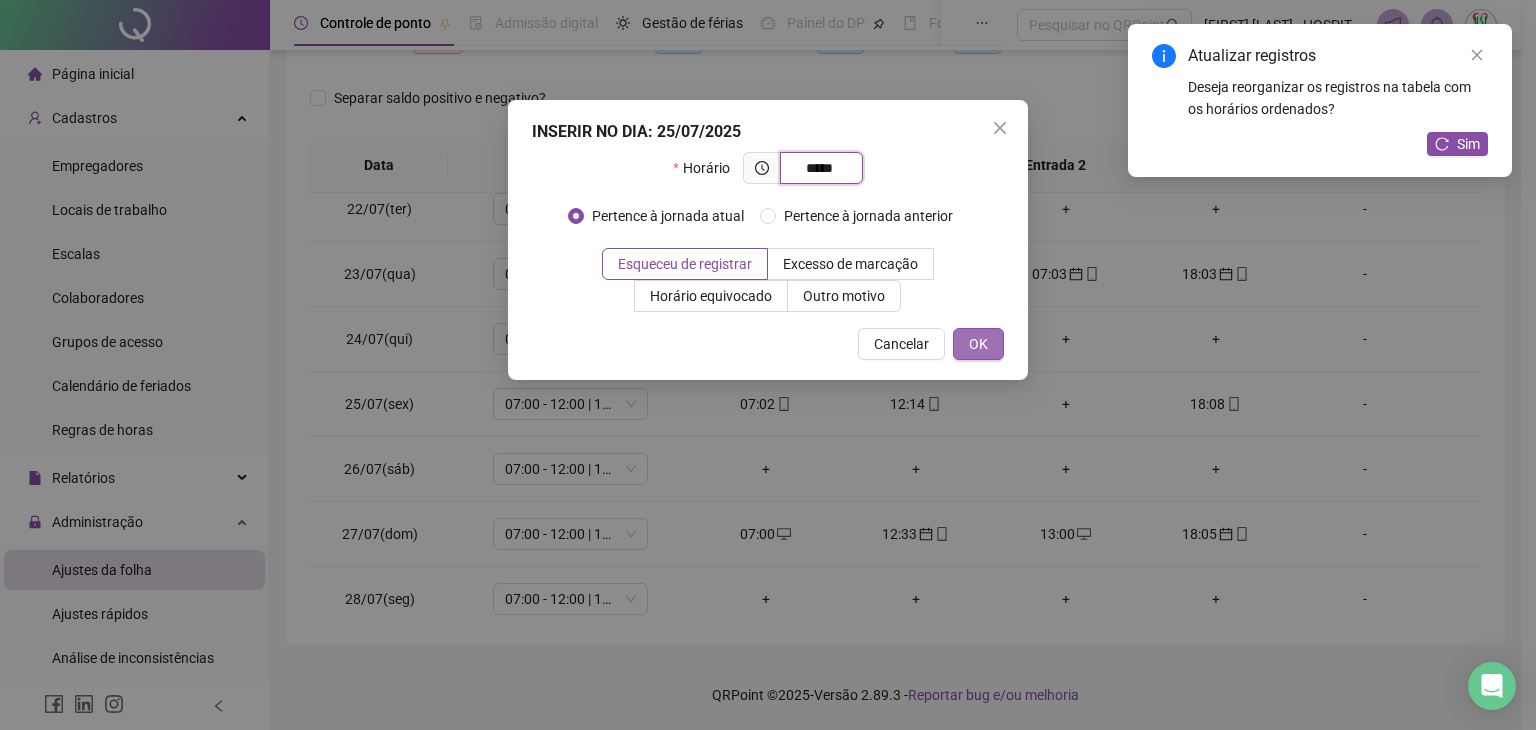 type on "*****" 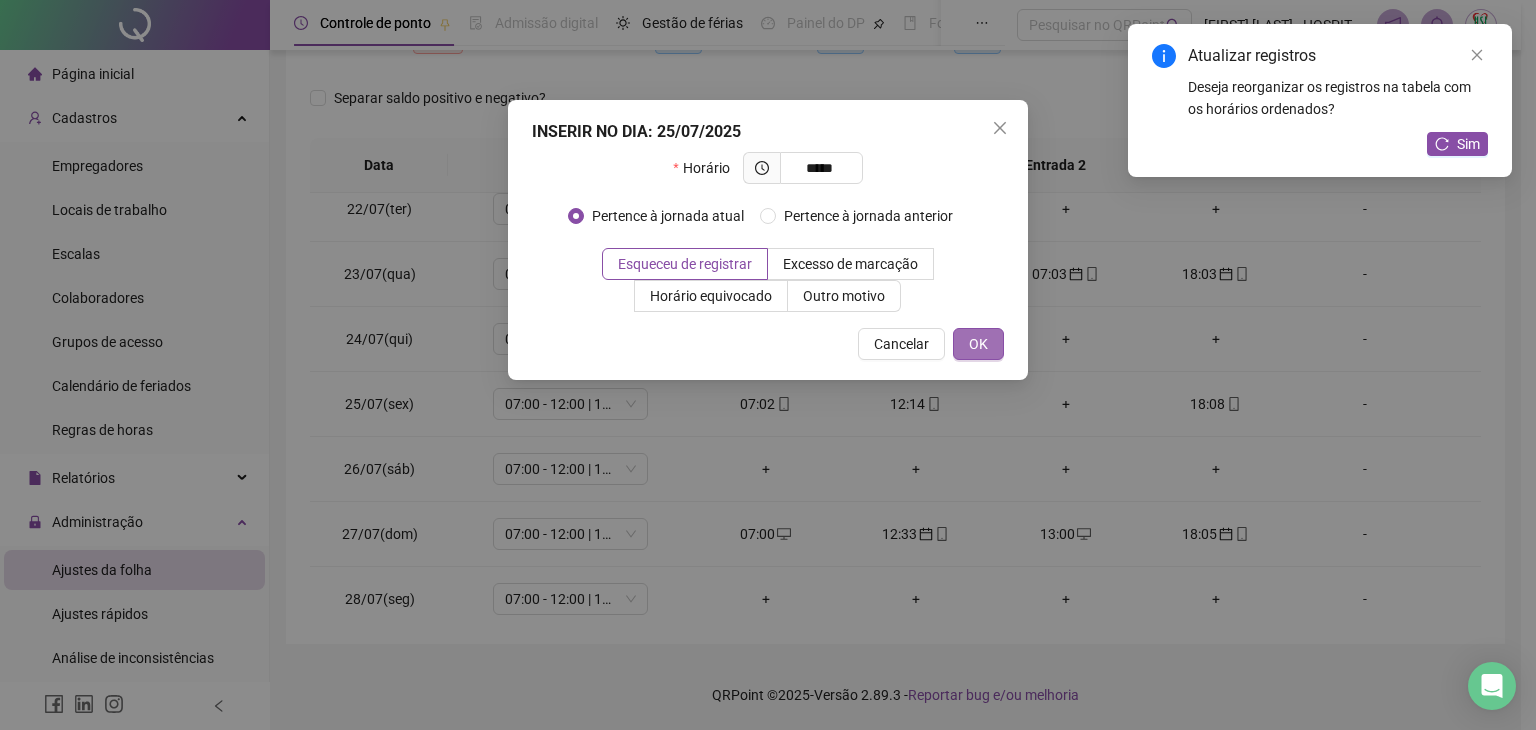 click on "OK" at bounding box center [978, 344] 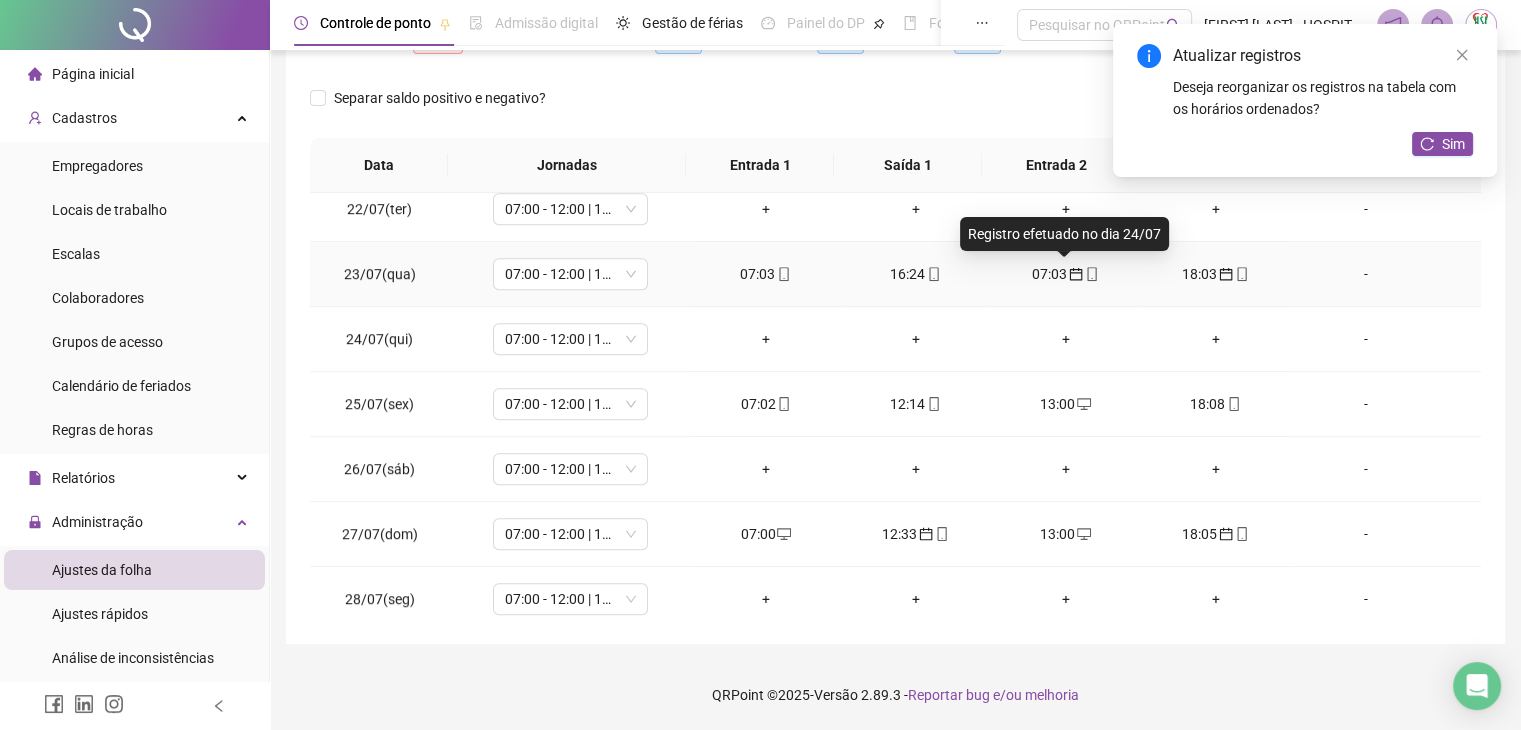 click 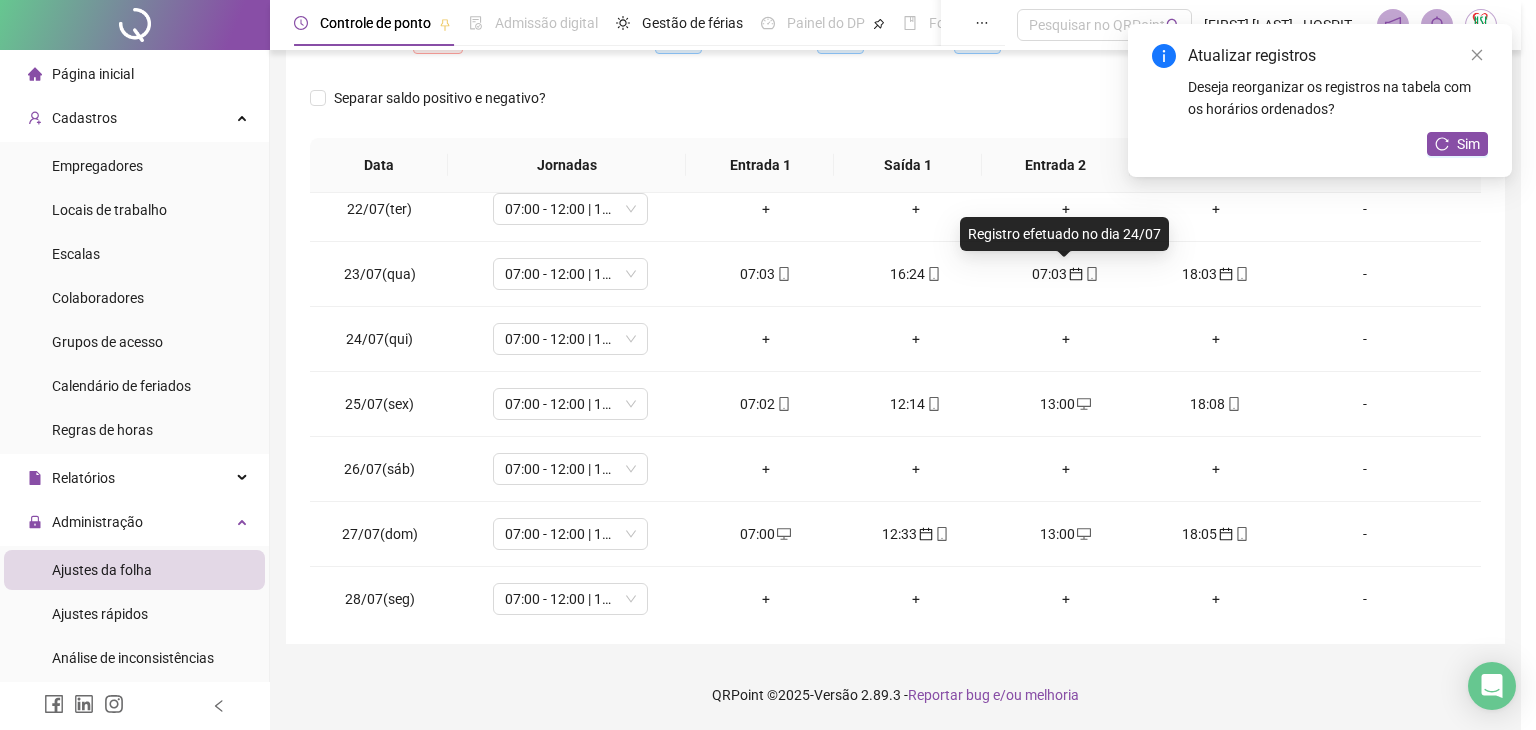 type on "**********" 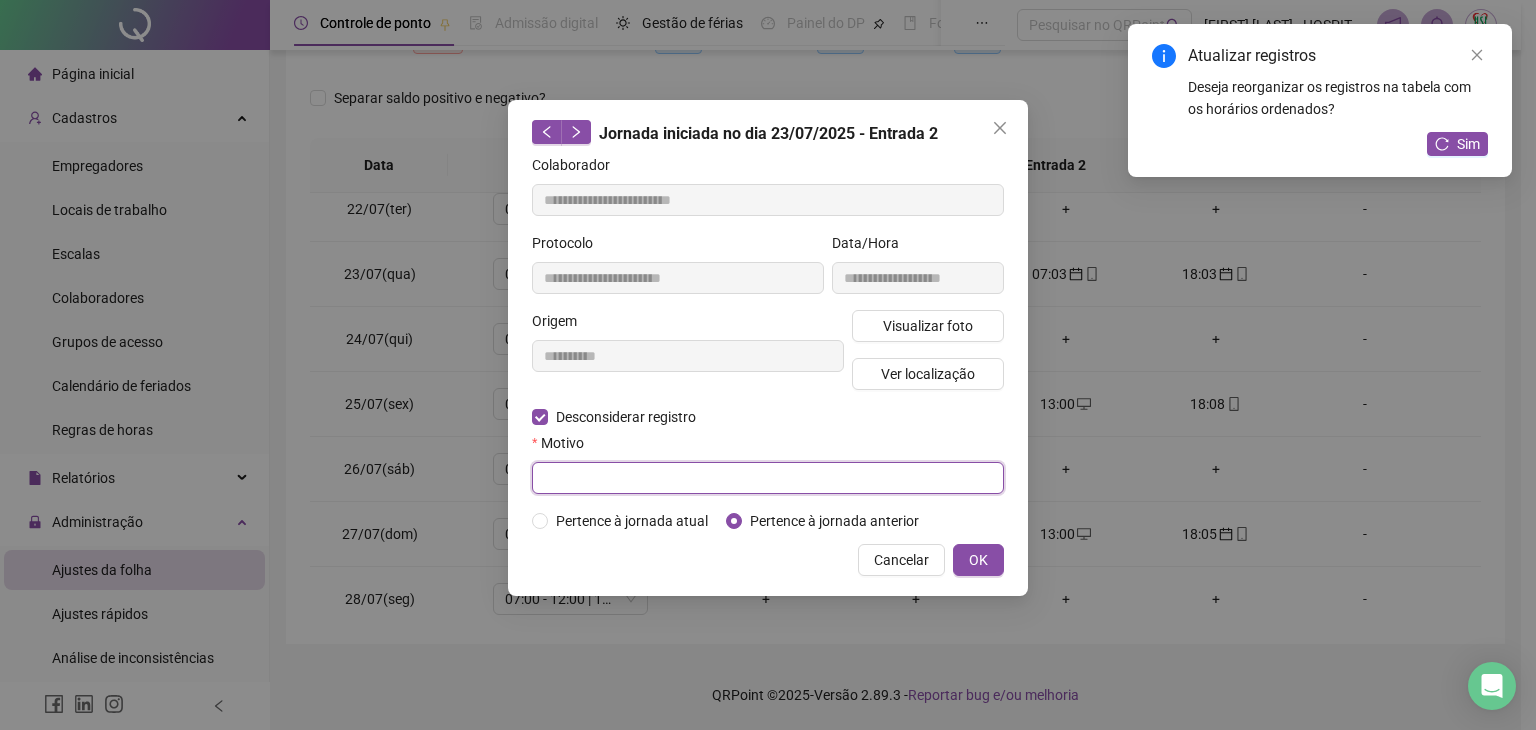 click at bounding box center (768, 478) 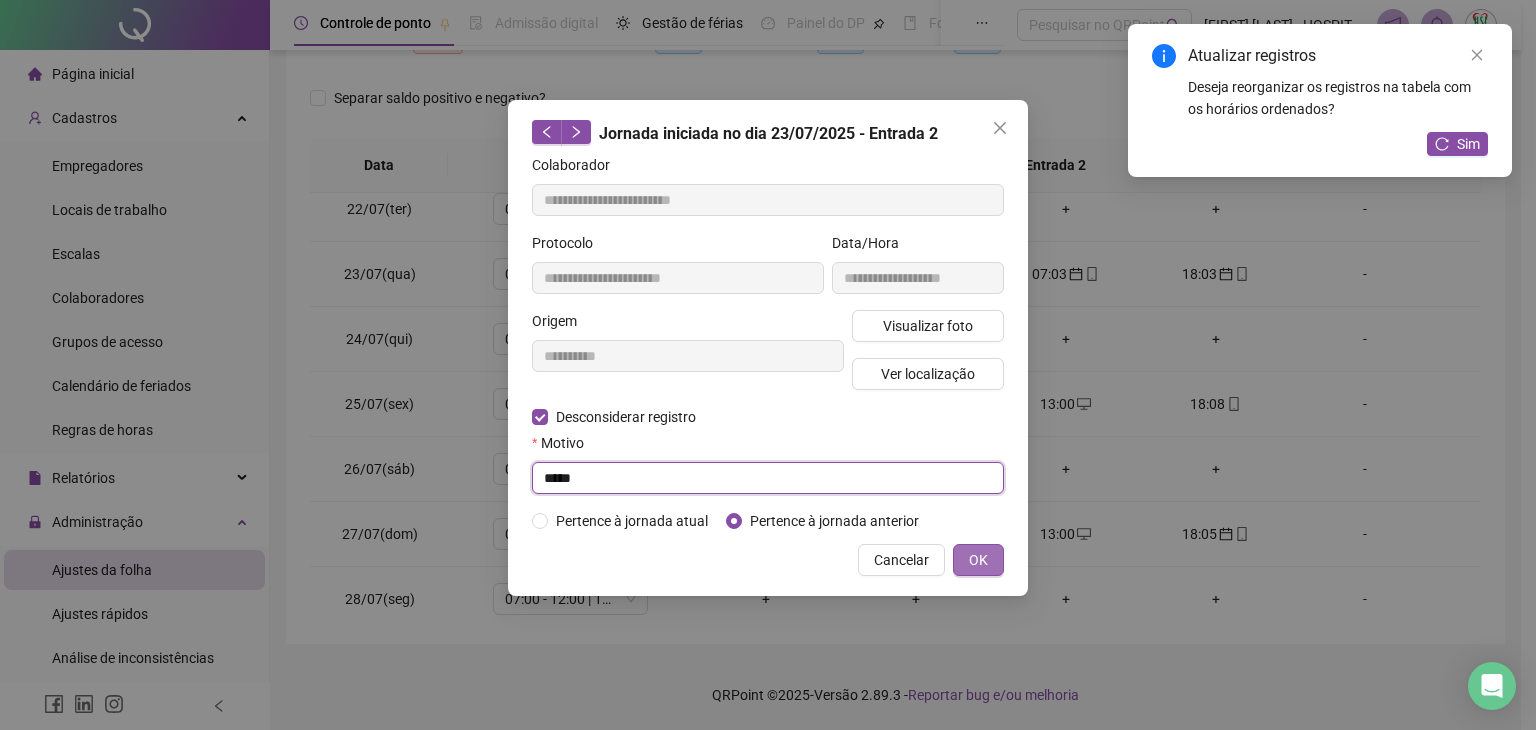 type on "****" 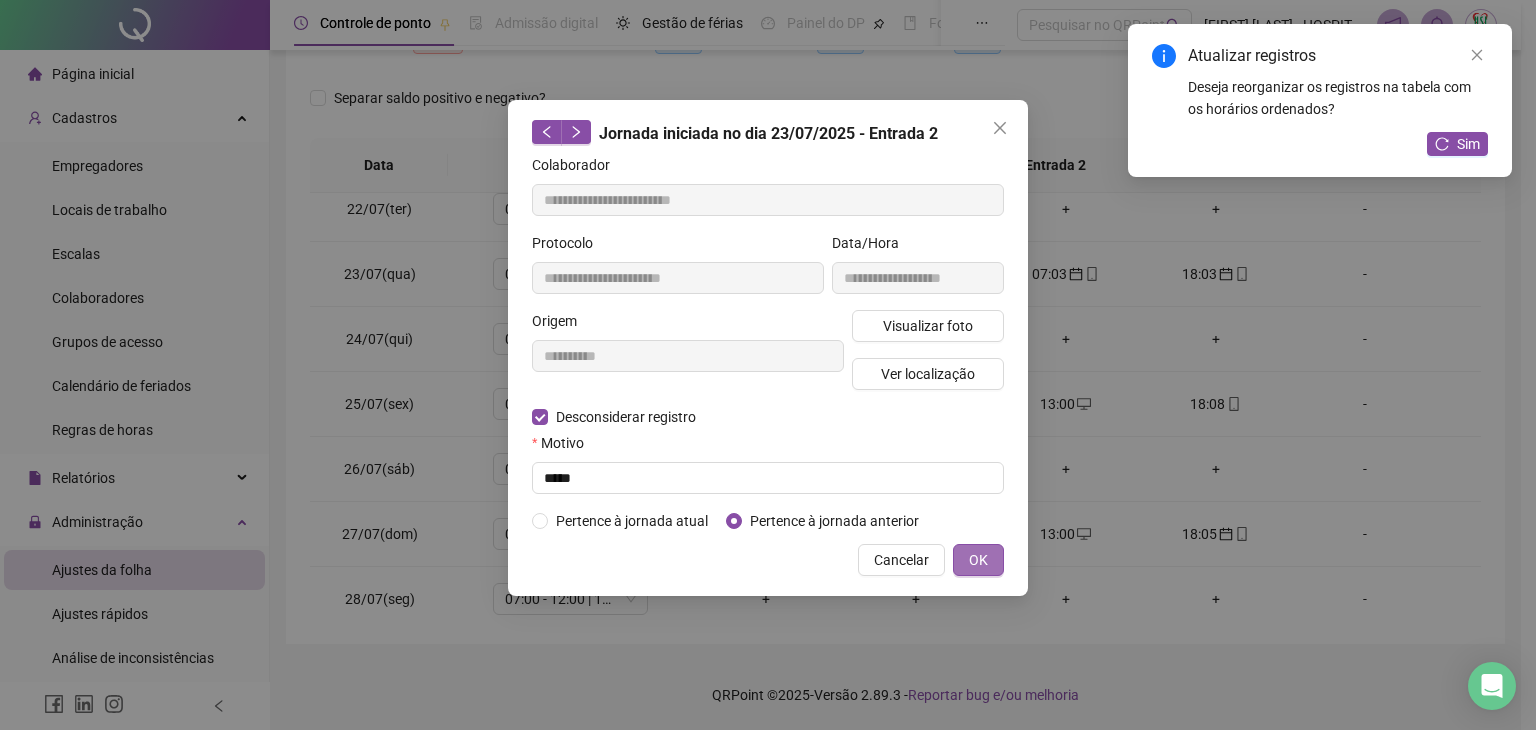 click on "OK" at bounding box center [978, 560] 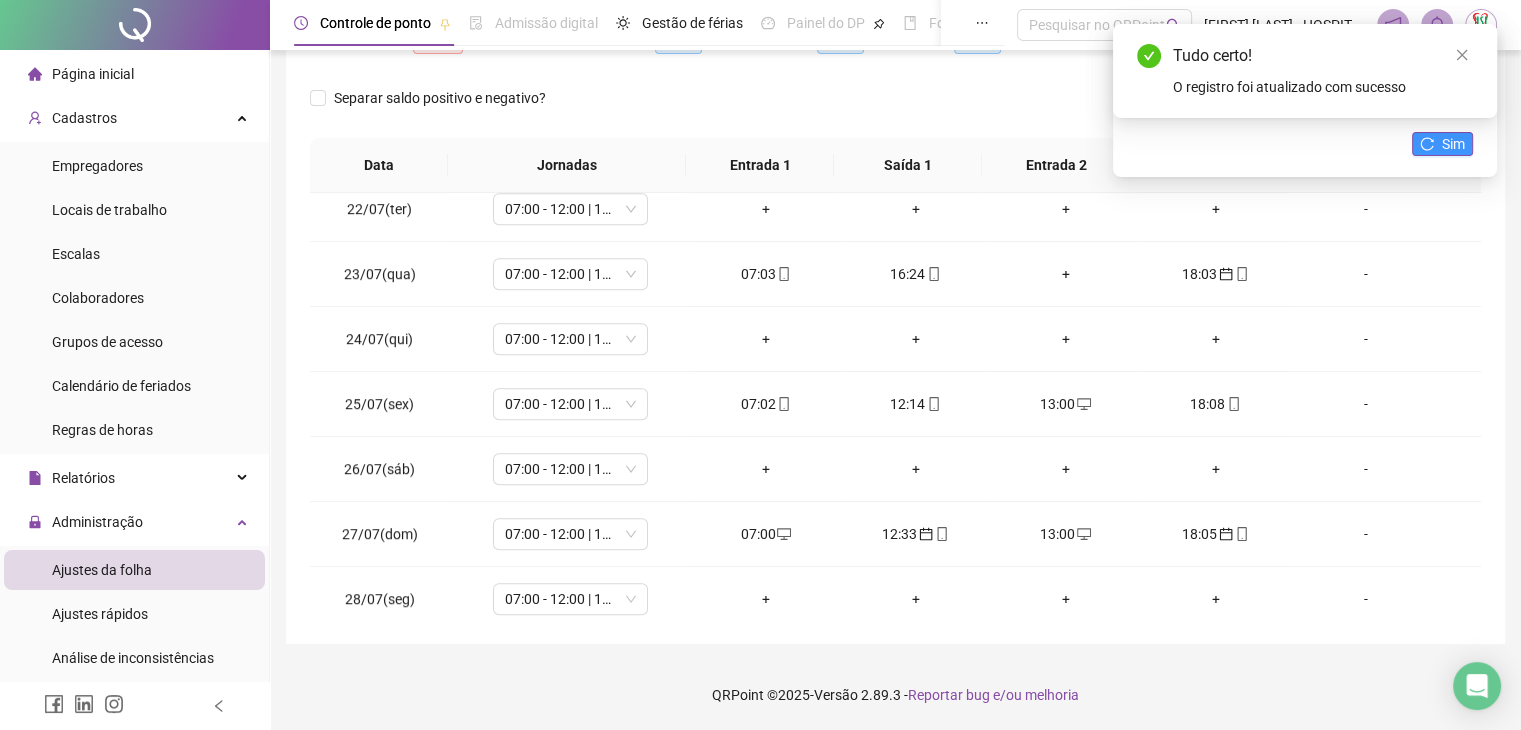 click 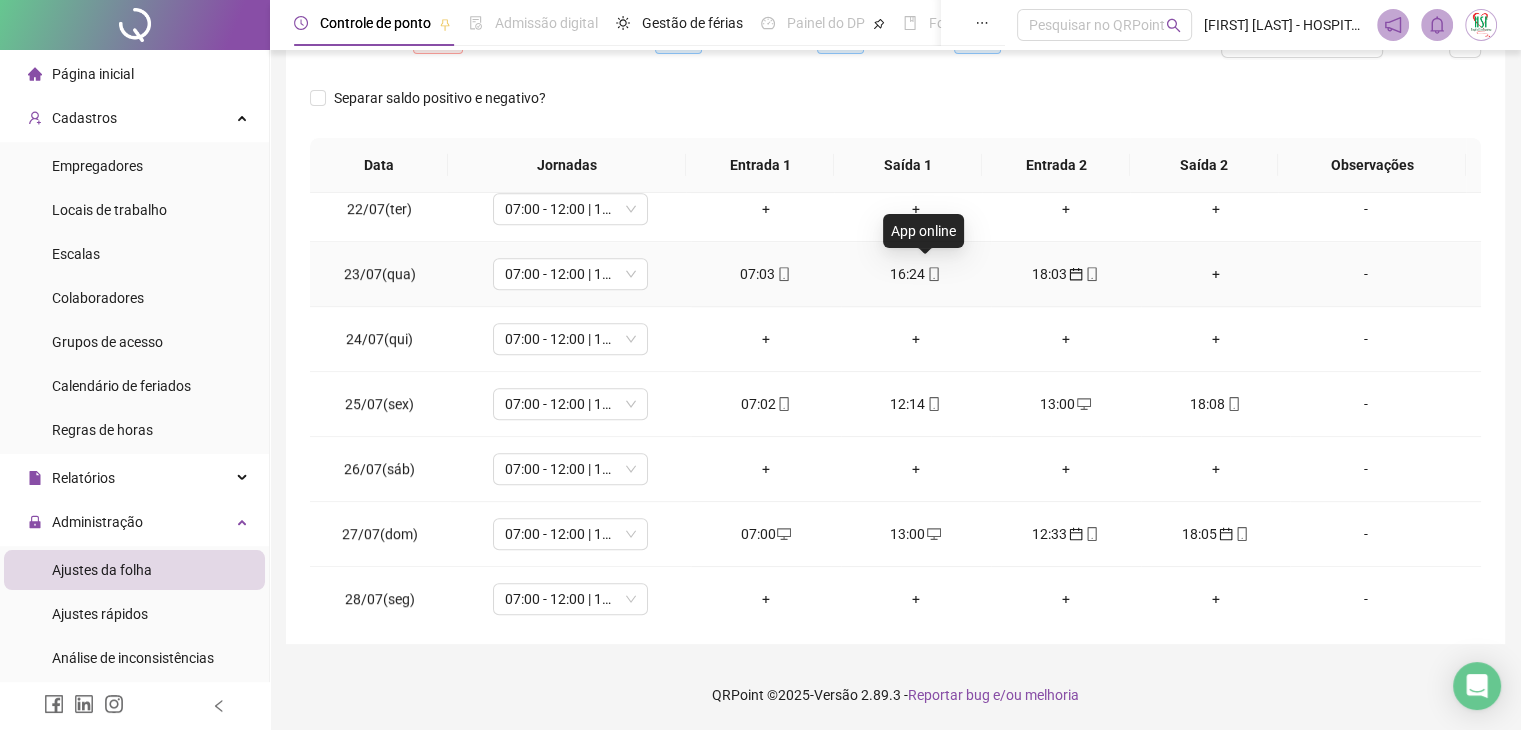 click 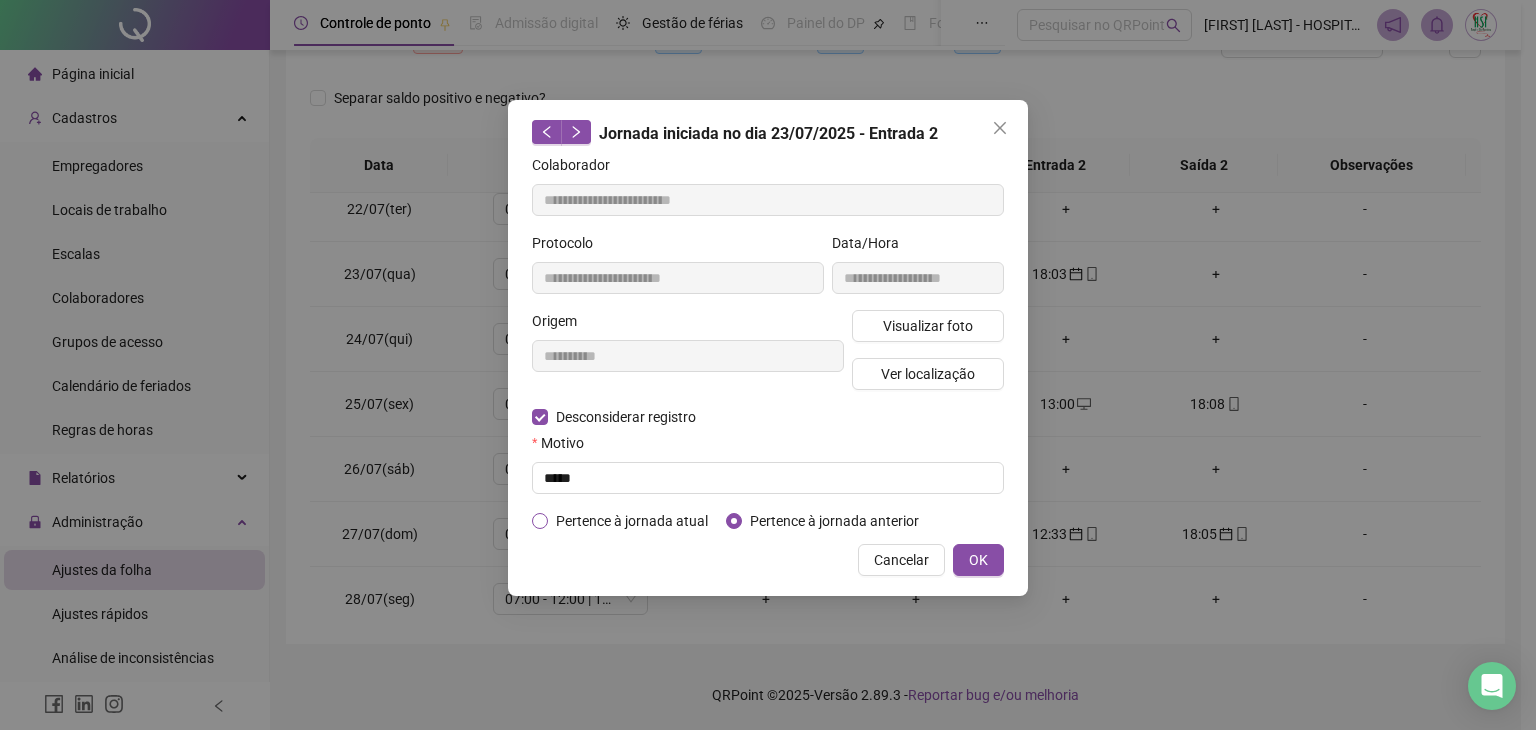 type on "**********" 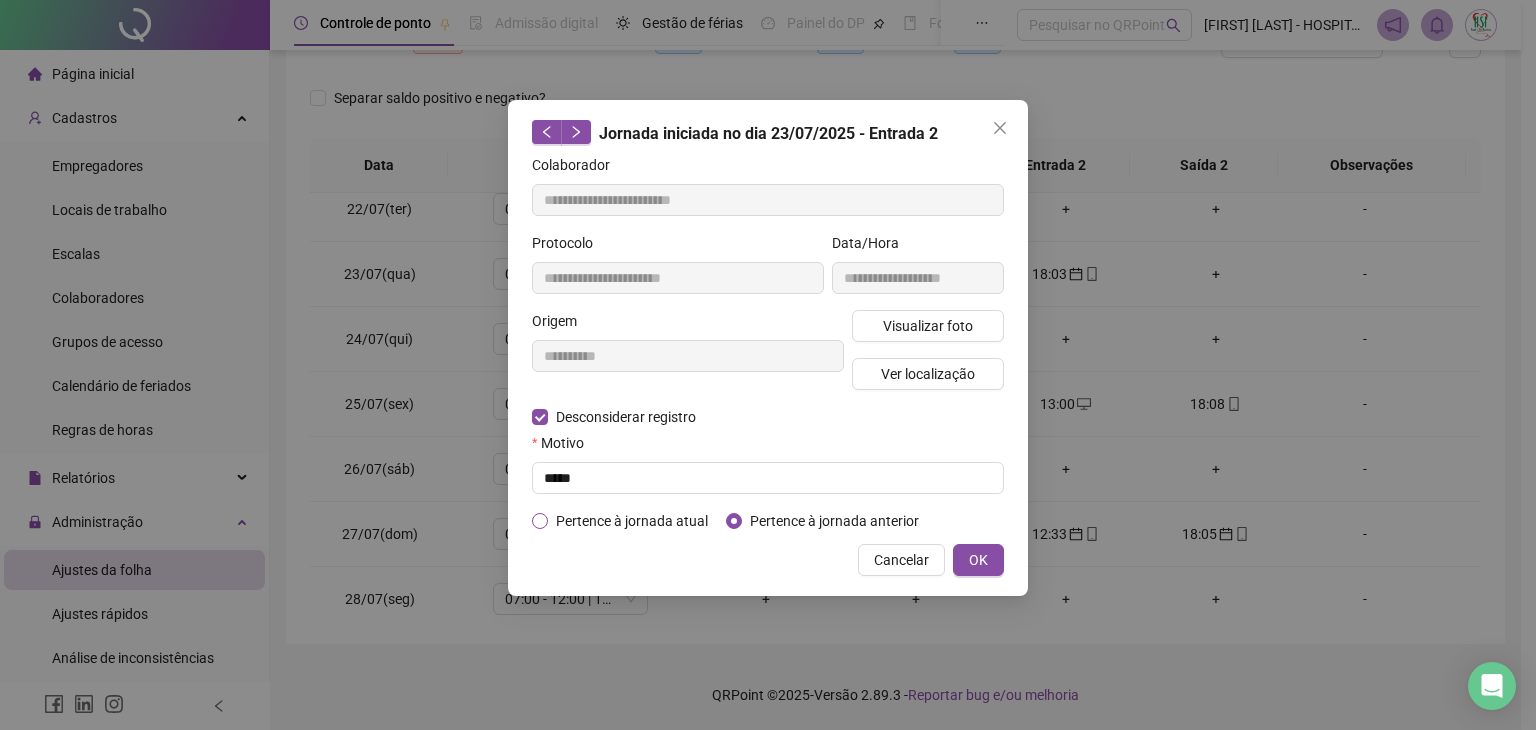 type on "**********" 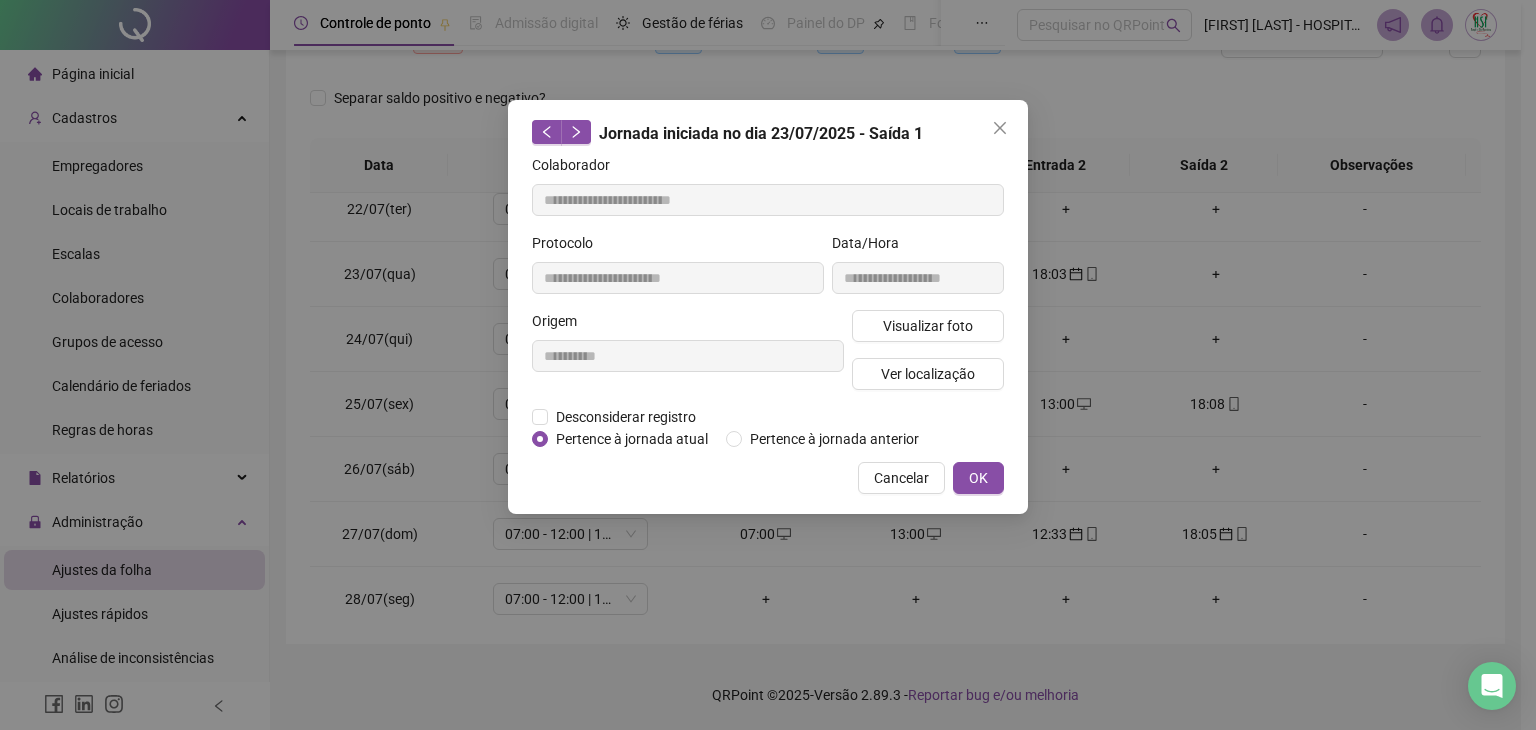 click on "**********" at bounding box center [768, 365] 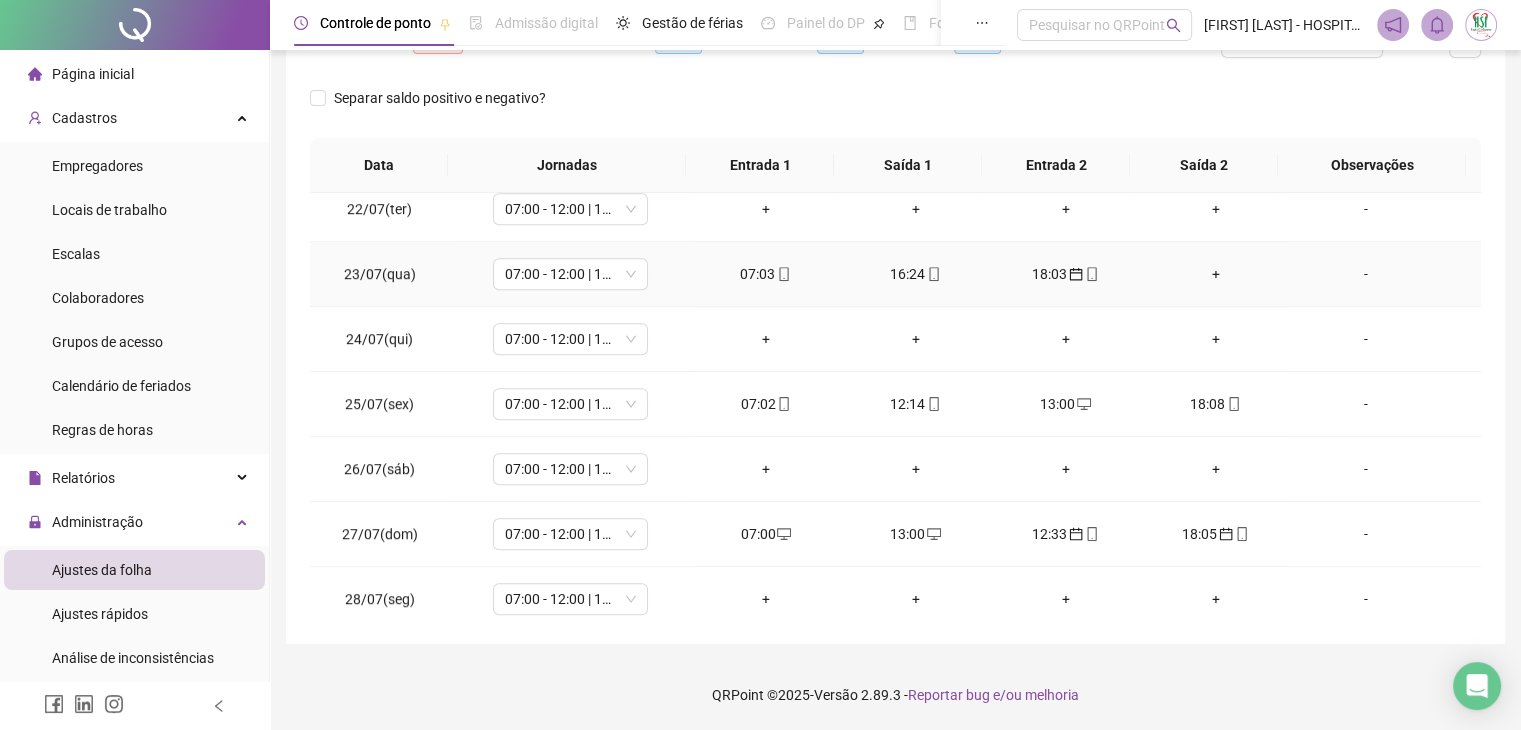 click on "16:24" at bounding box center (916, 274) 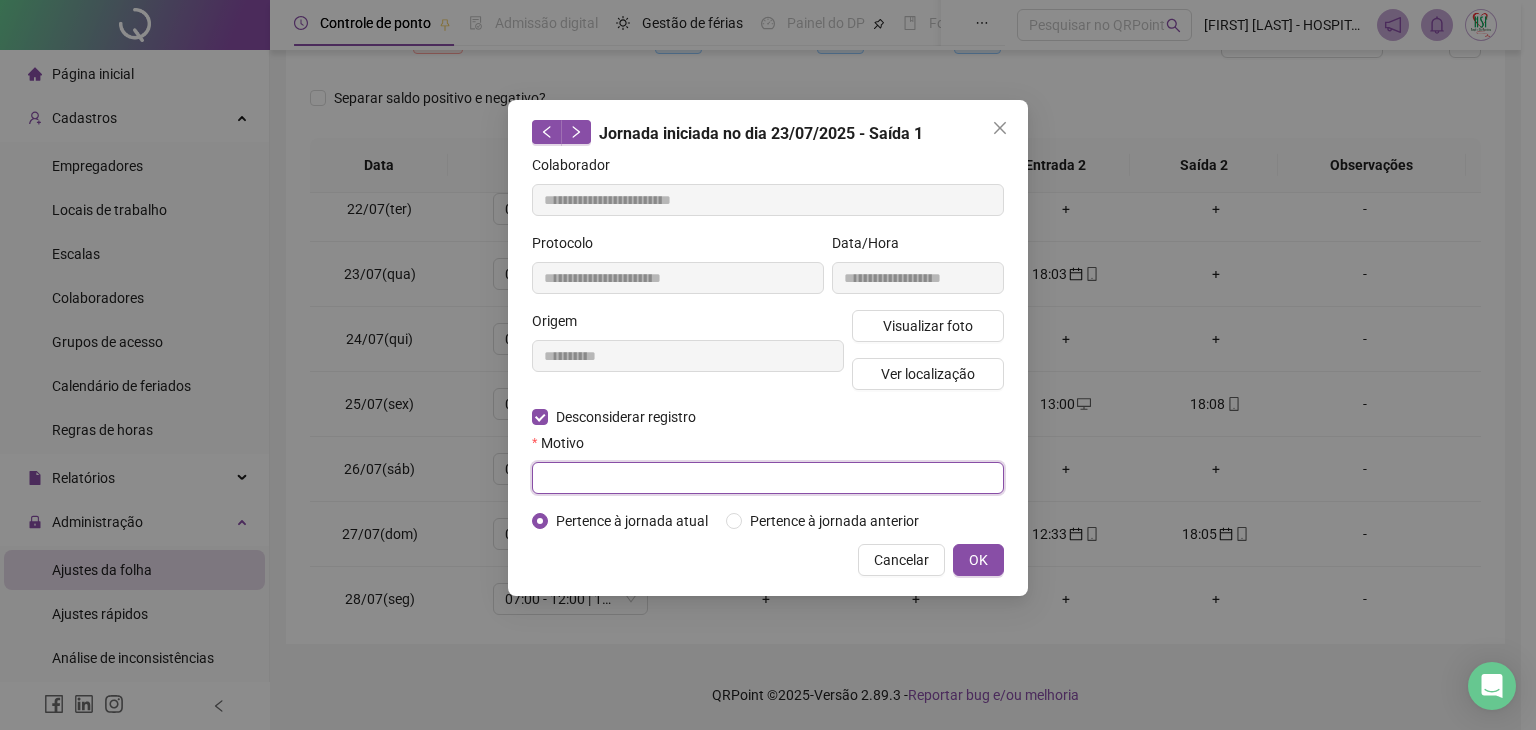 click at bounding box center (768, 478) 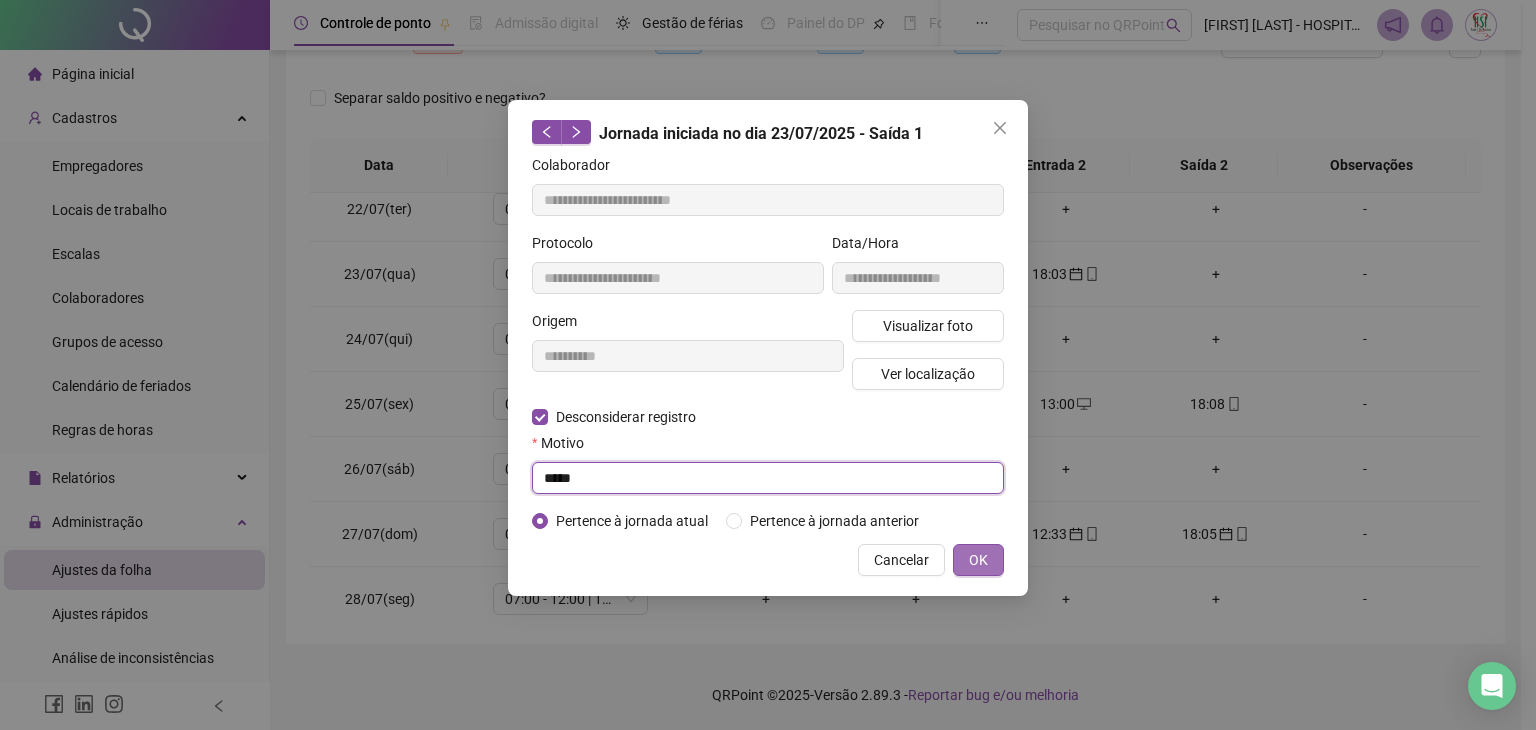 type on "****" 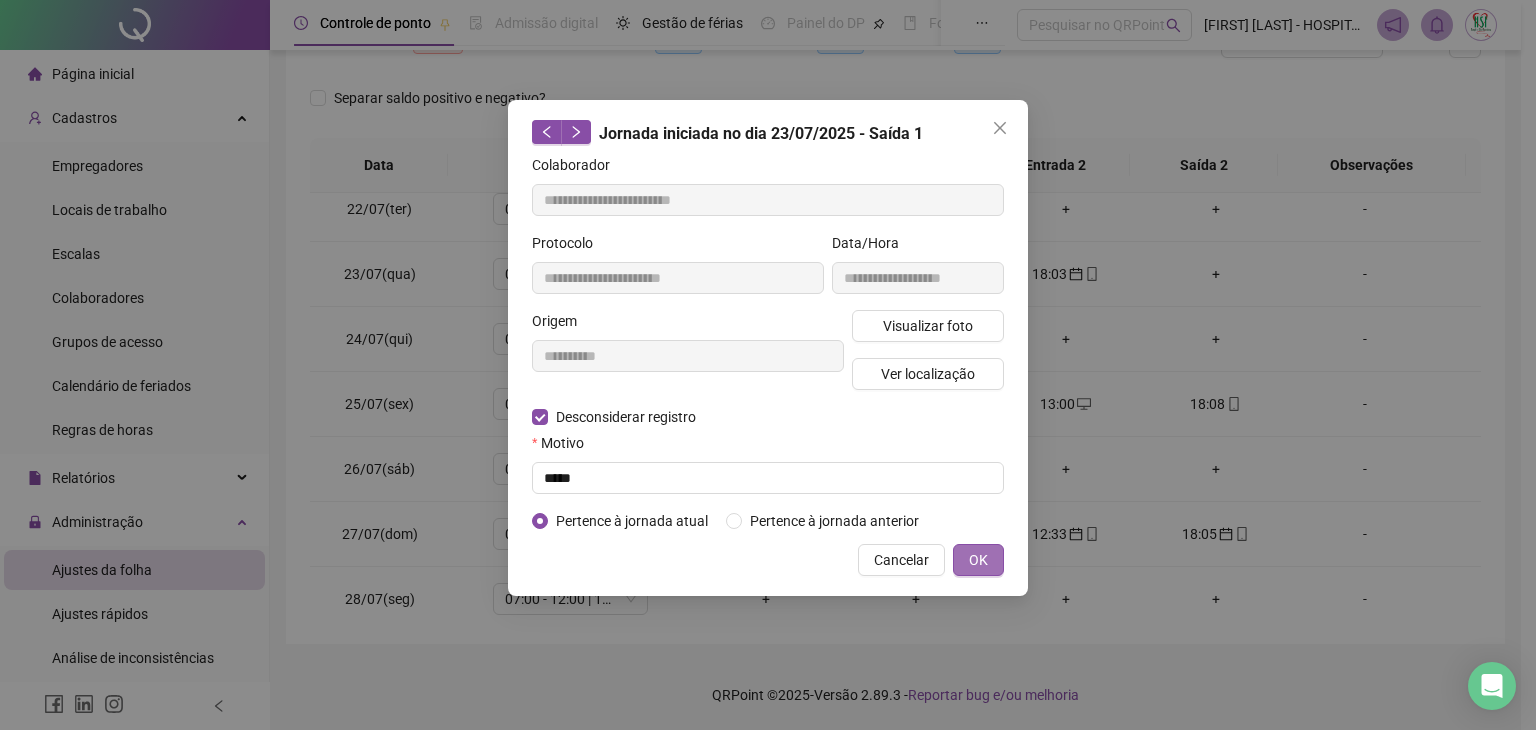 click on "OK" at bounding box center [978, 560] 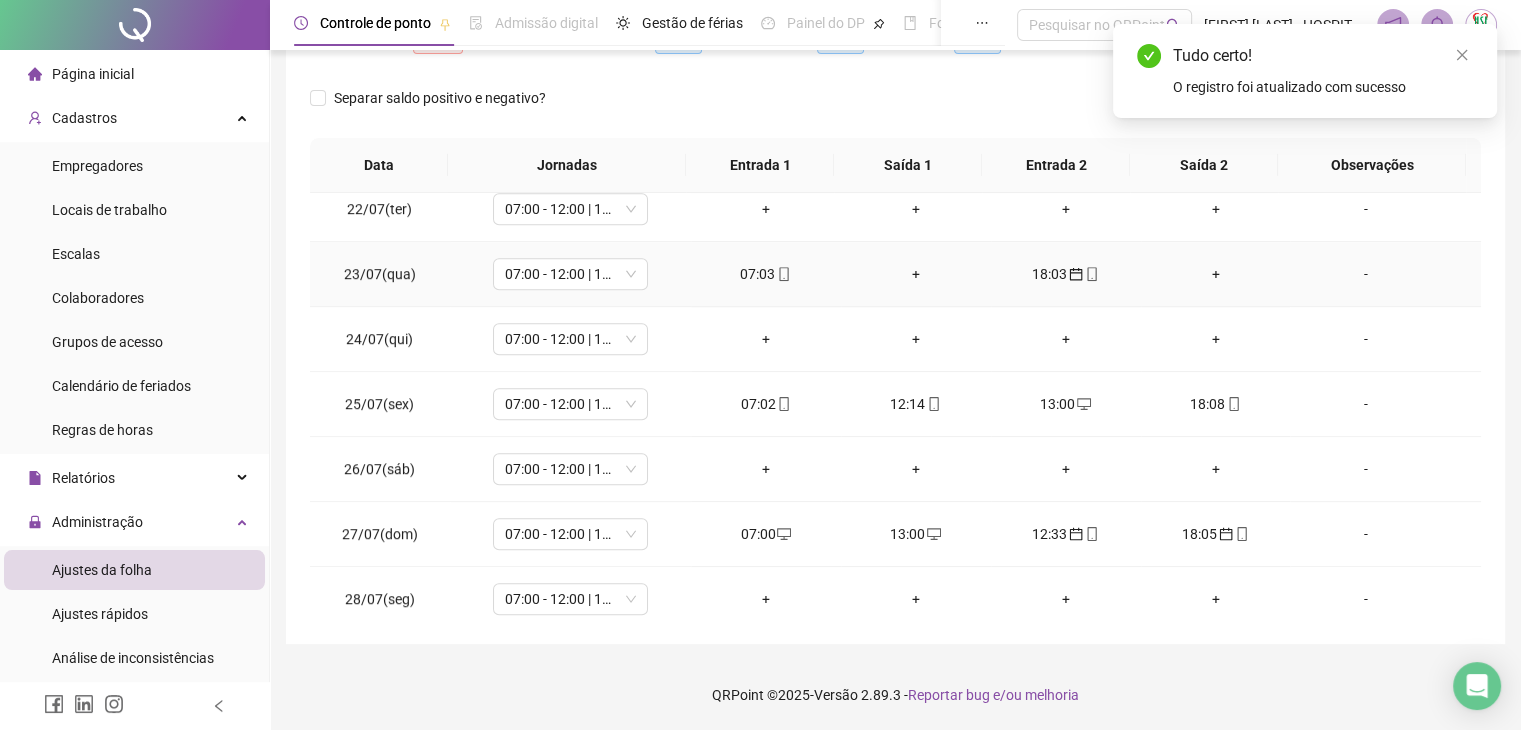 click on "+" at bounding box center (916, 274) 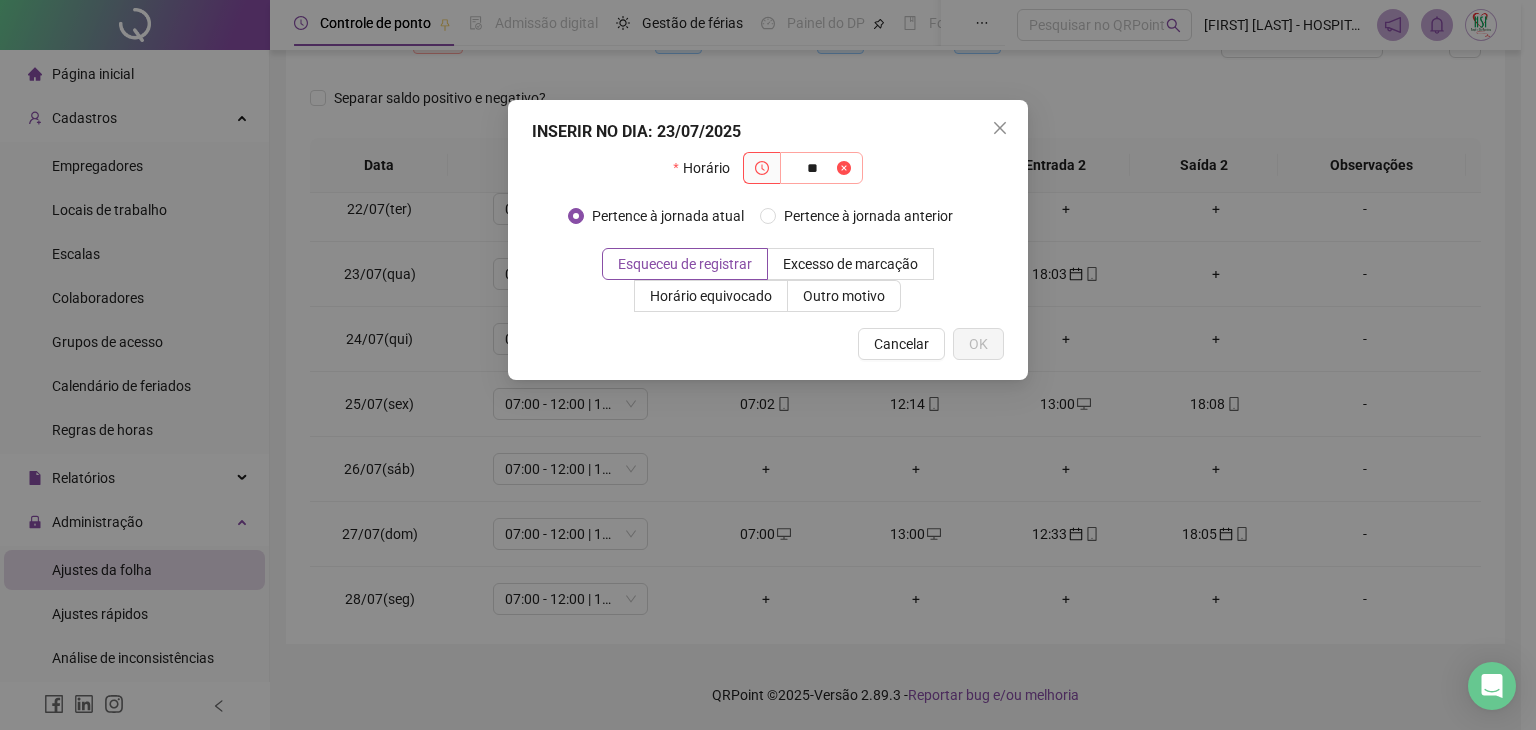 type on "*" 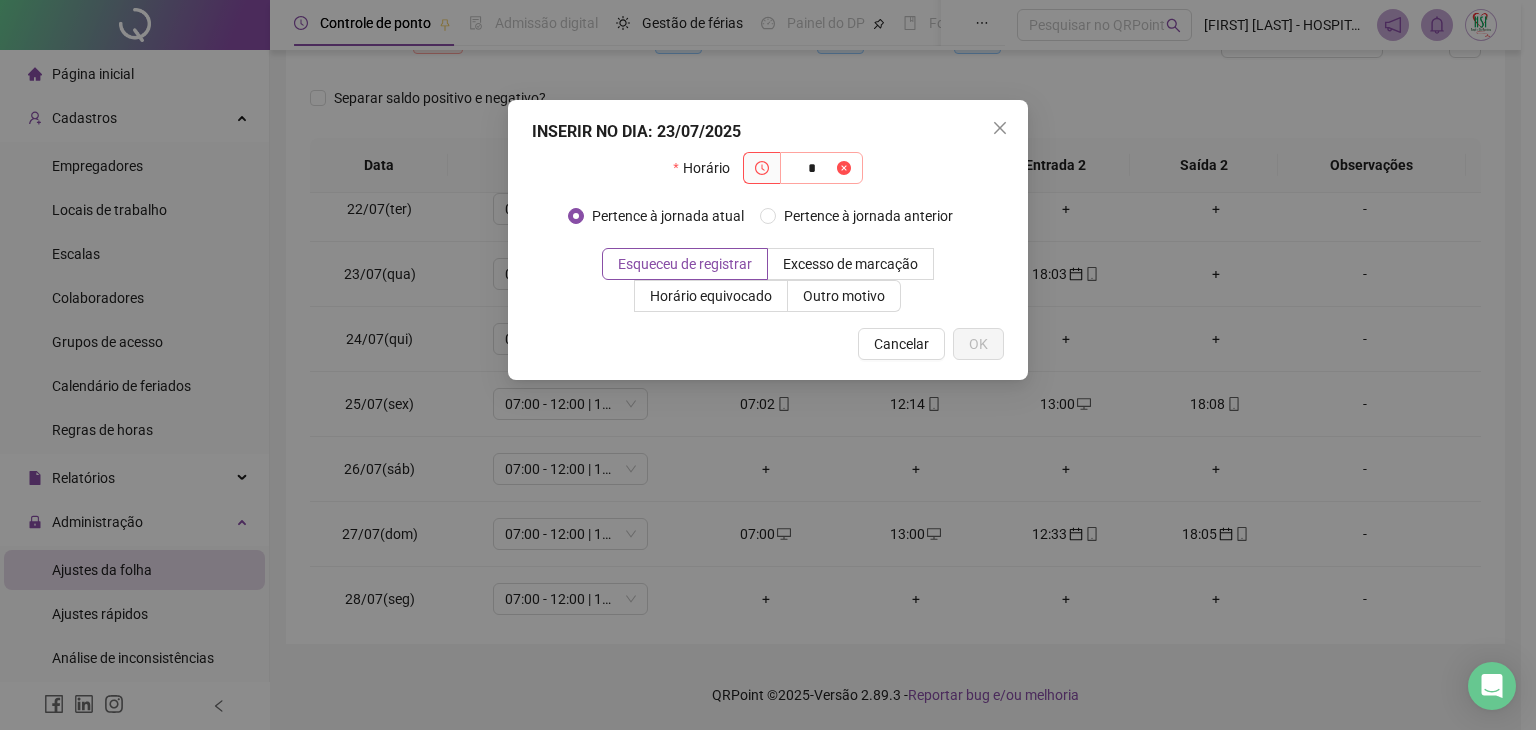 type 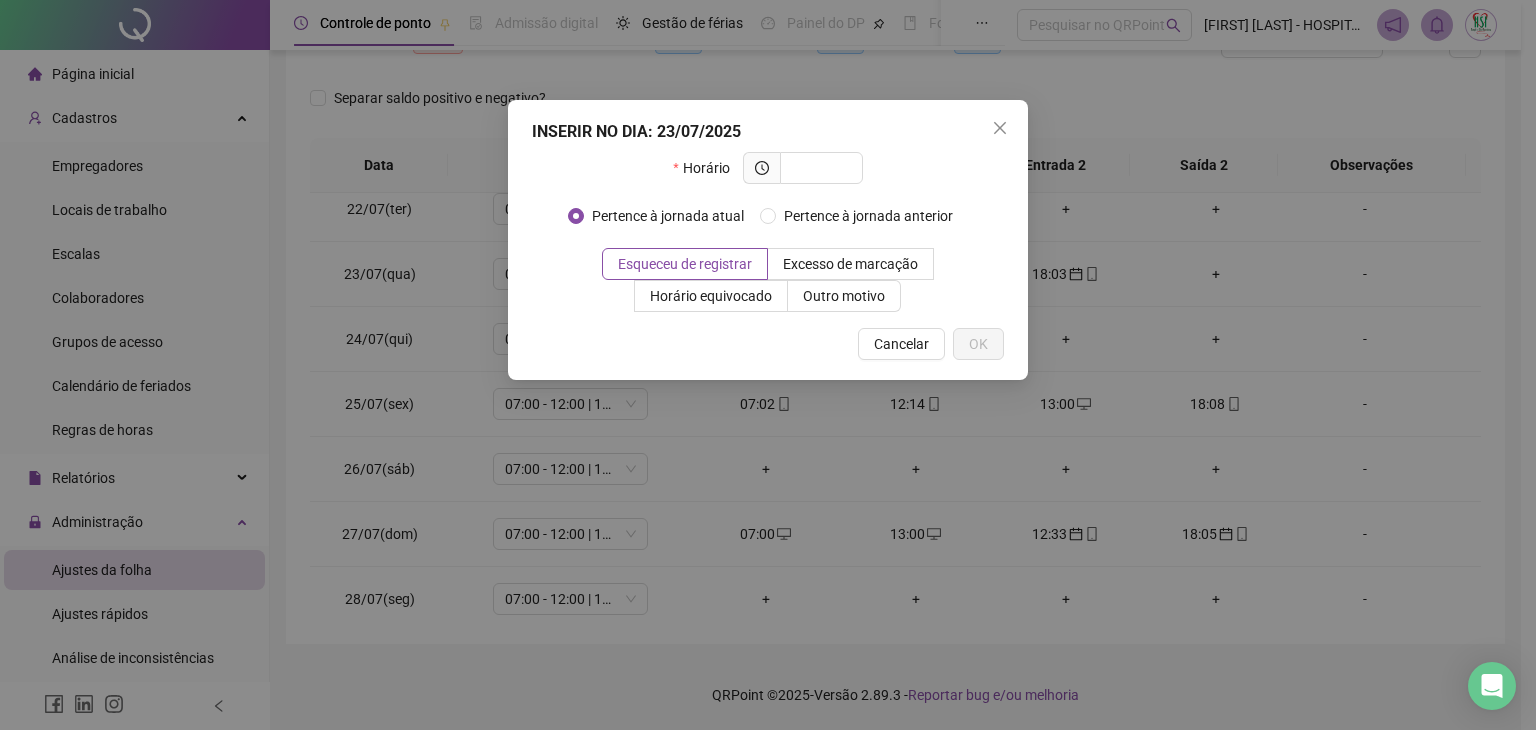 click 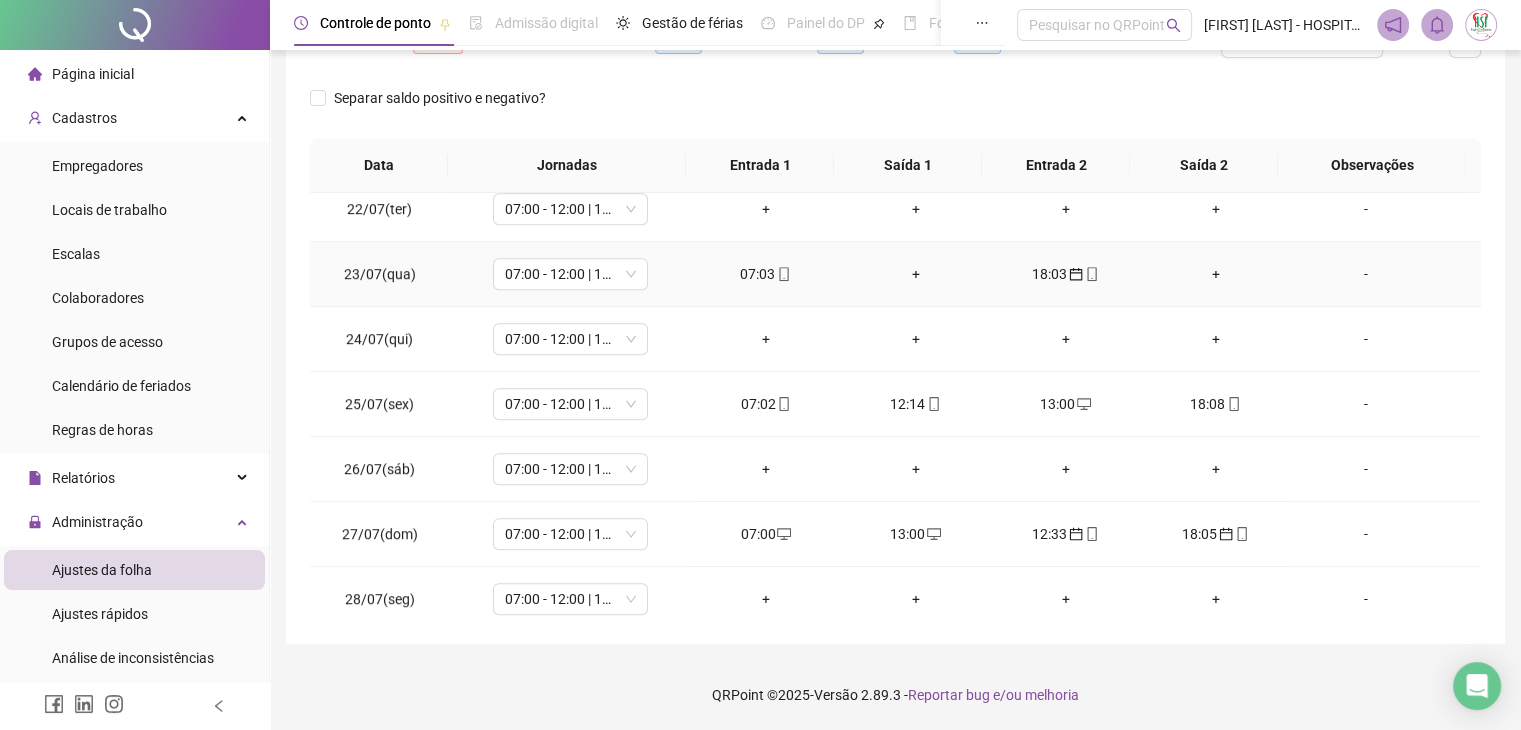 click on "+" at bounding box center (916, 274) 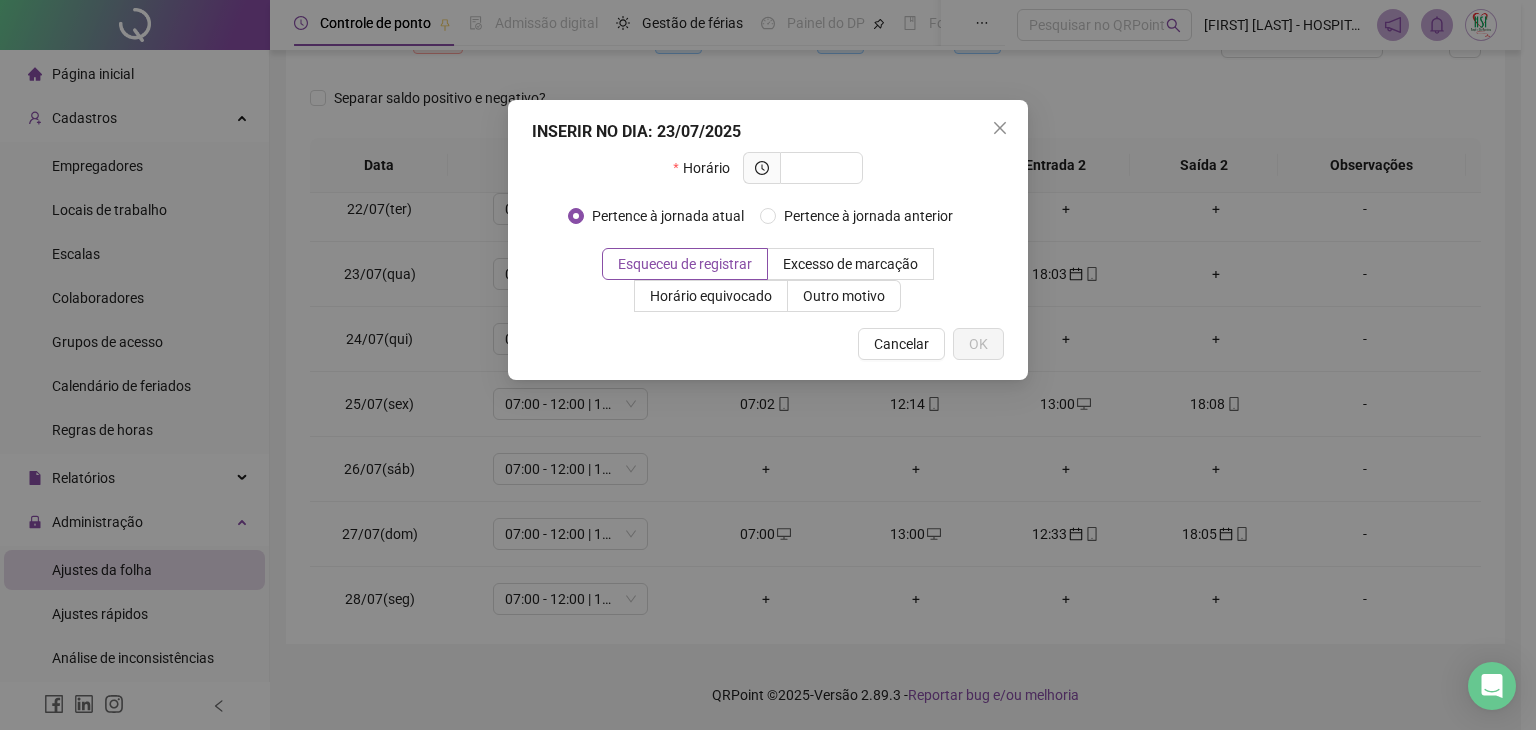 click 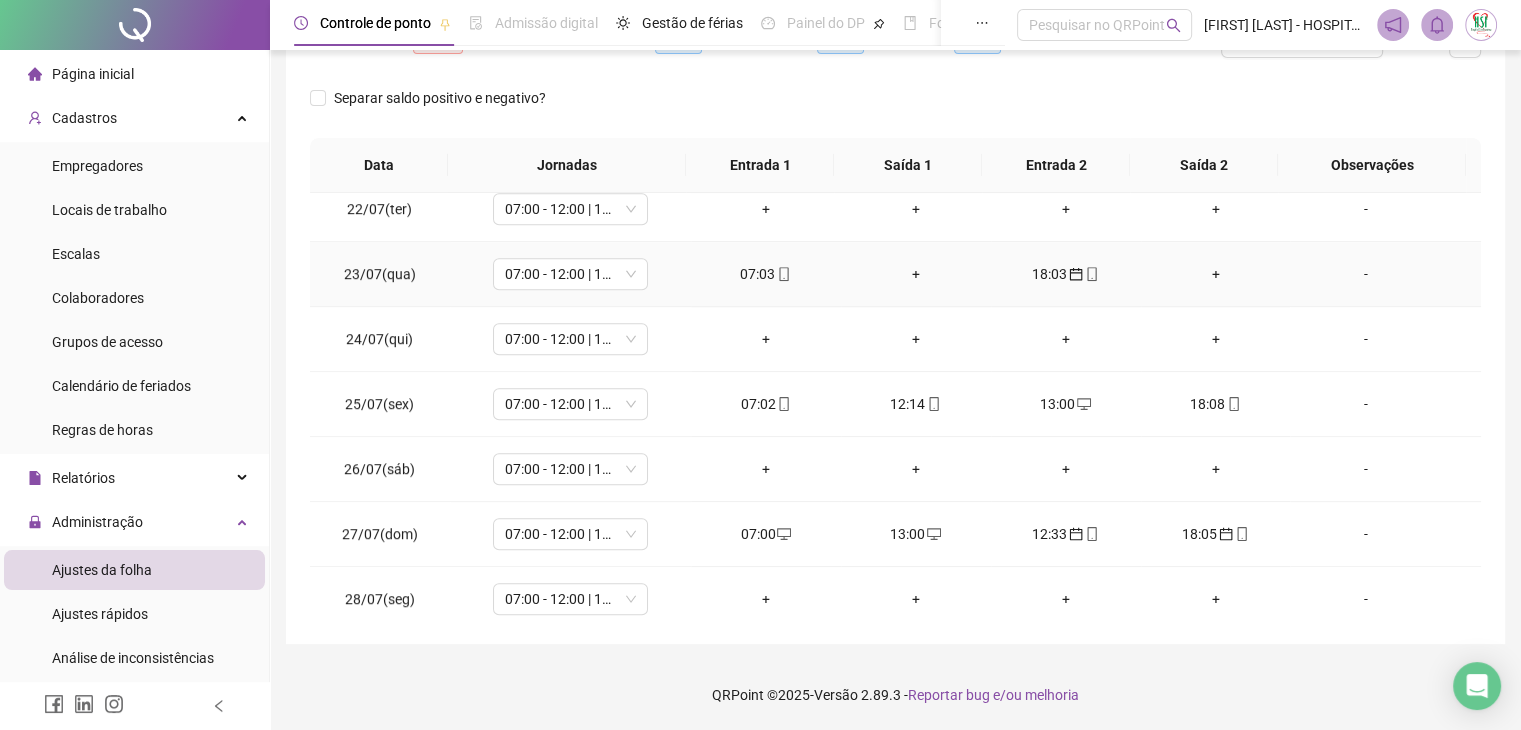 click on "+" at bounding box center (916, 274) 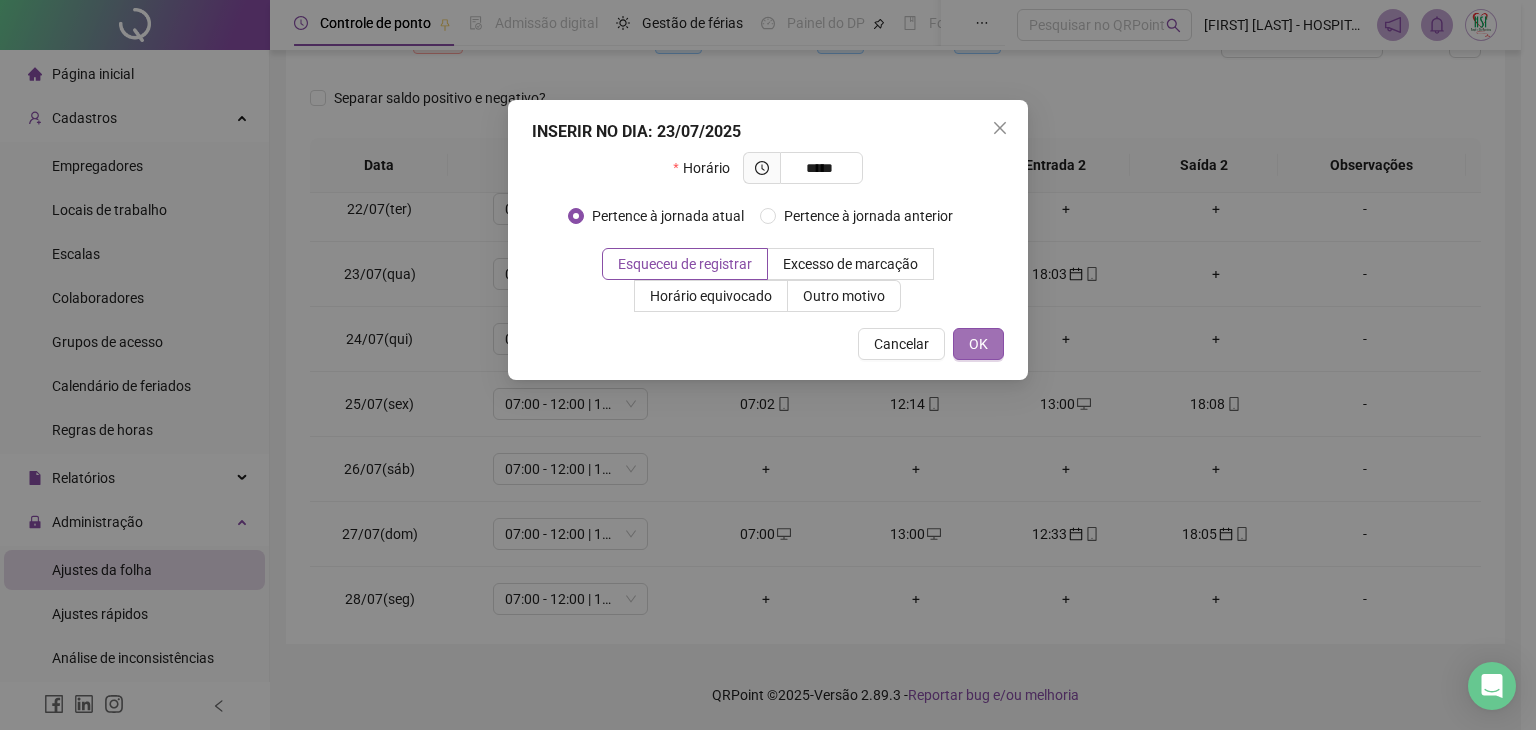 type on "*****" 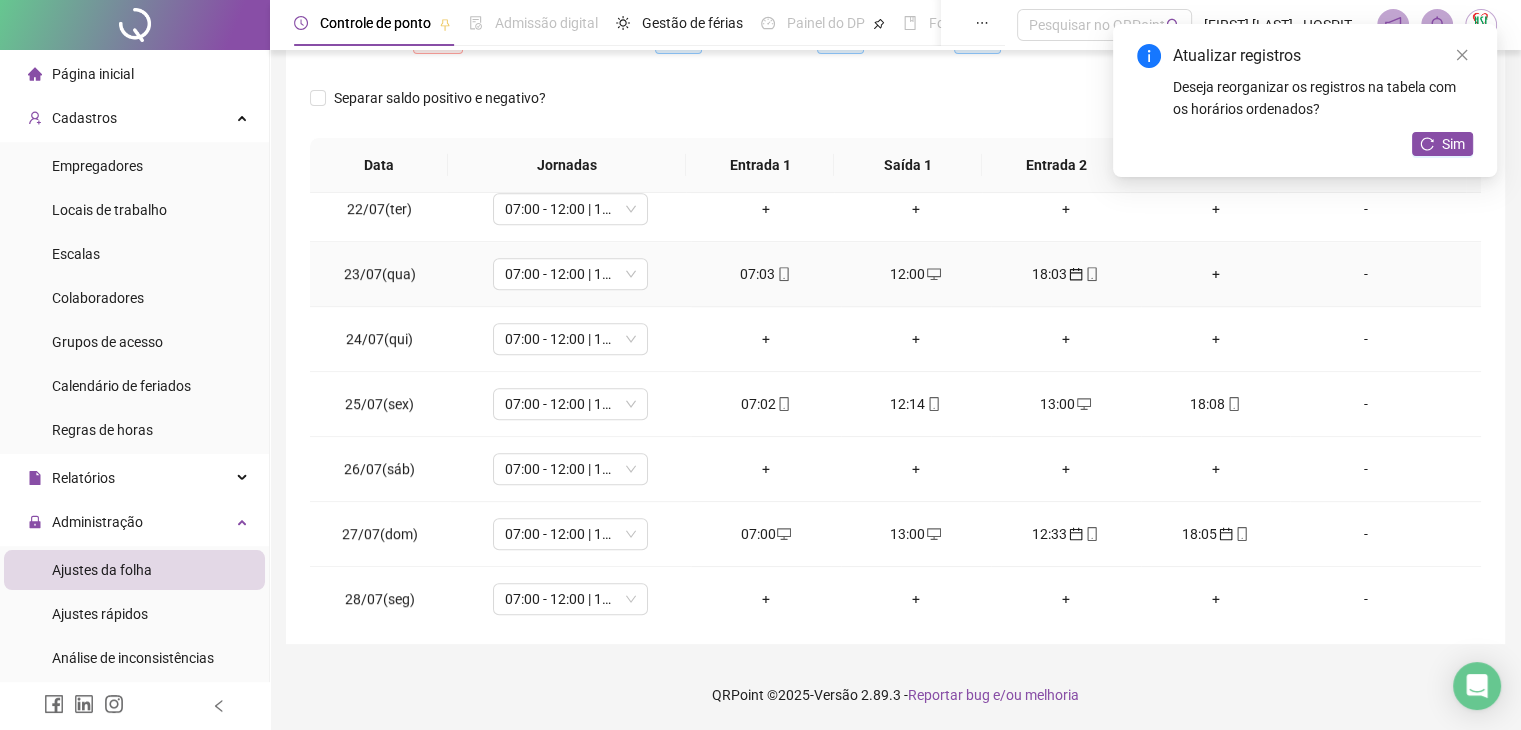 click on "+" at bounding box center (1216, 274) 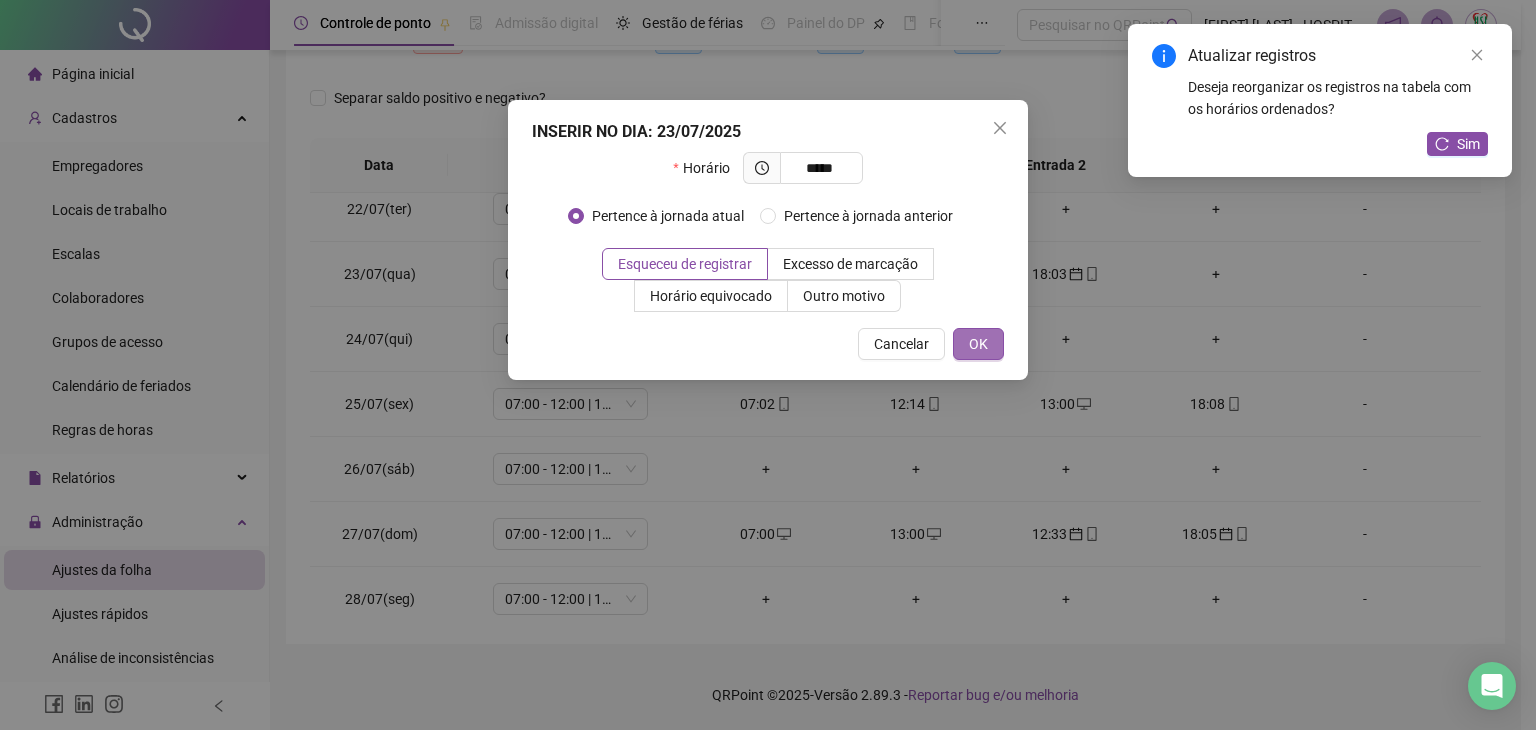 type on "*****" 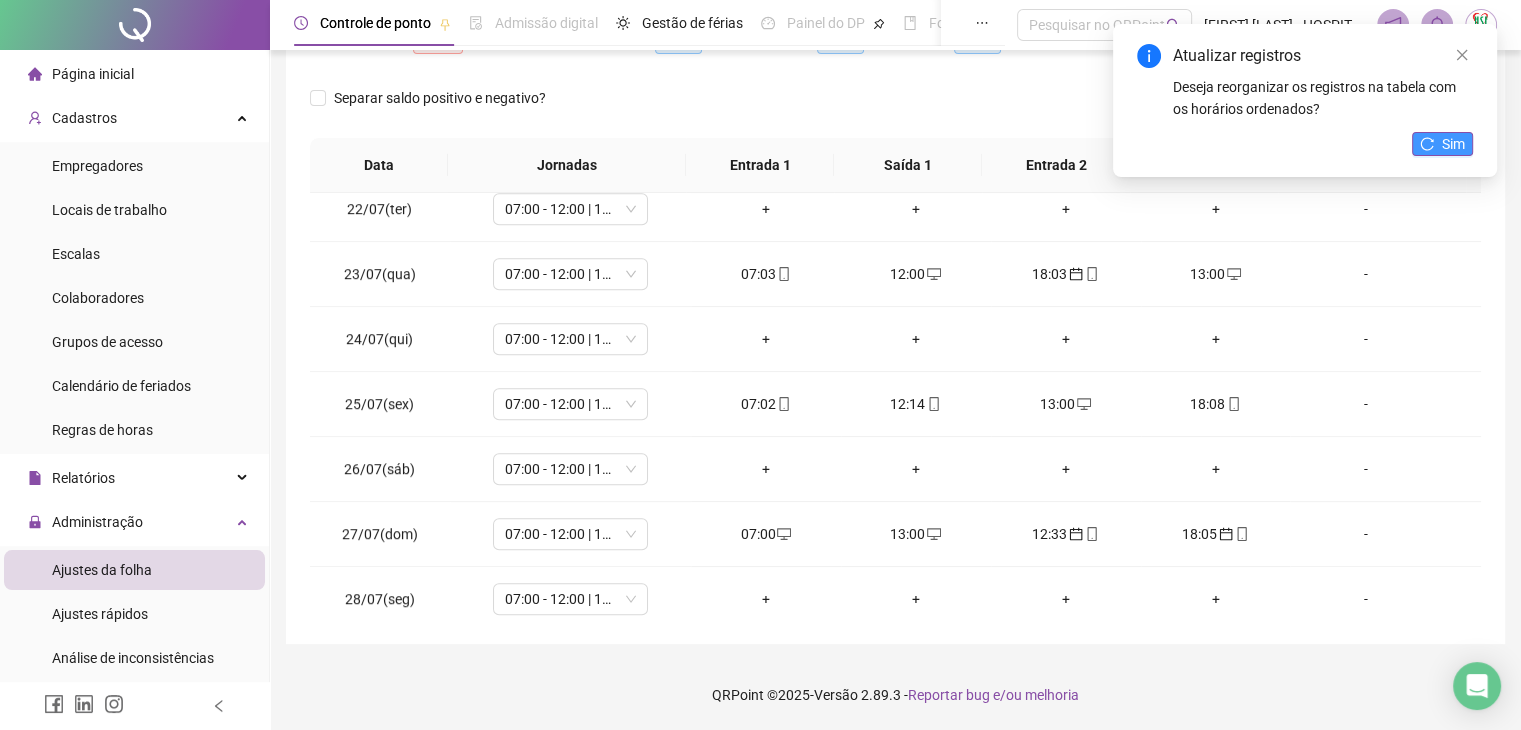 click on "Sim" at bounding box center [1453, 144] 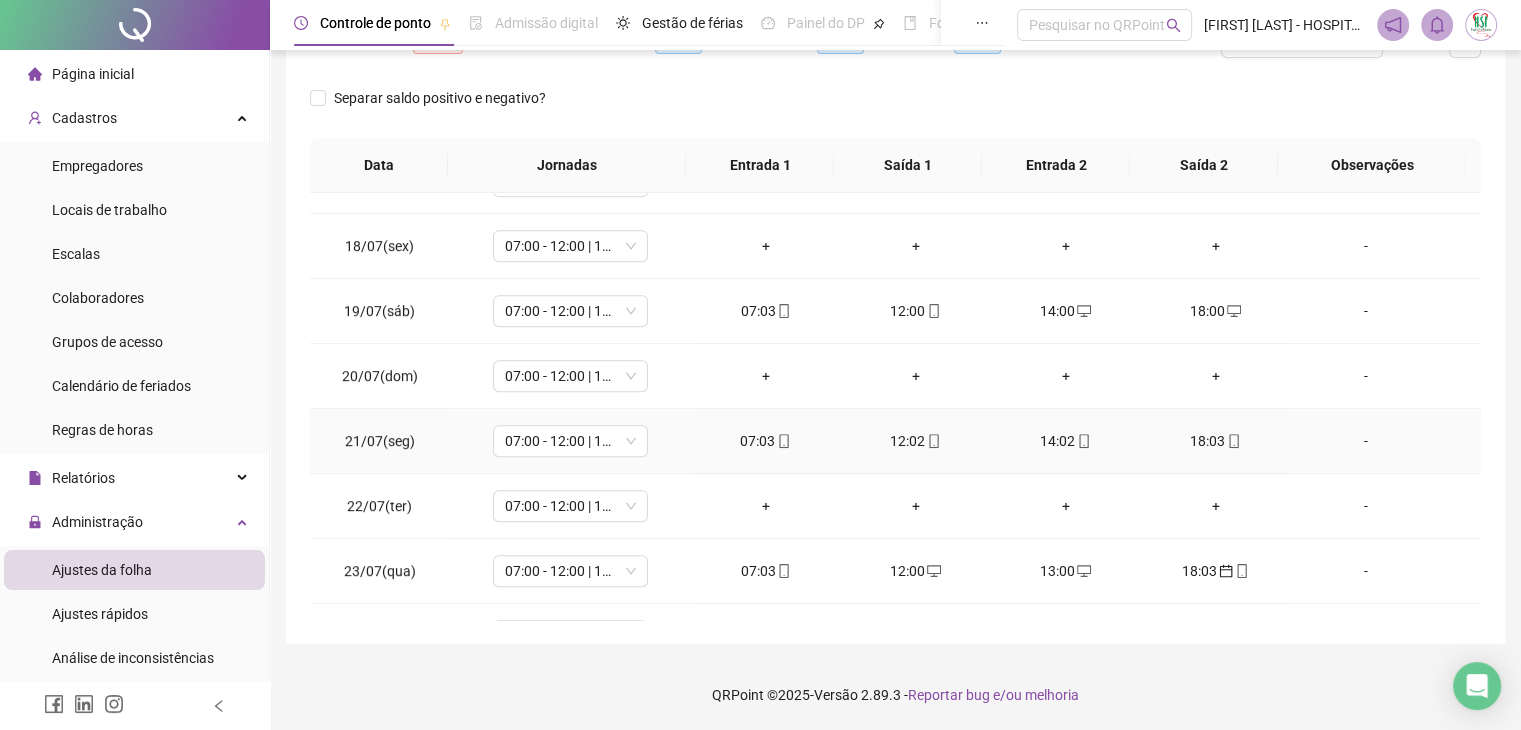 scroll, scrollTop: 1081, scrollLeft: 0, axis: vertical 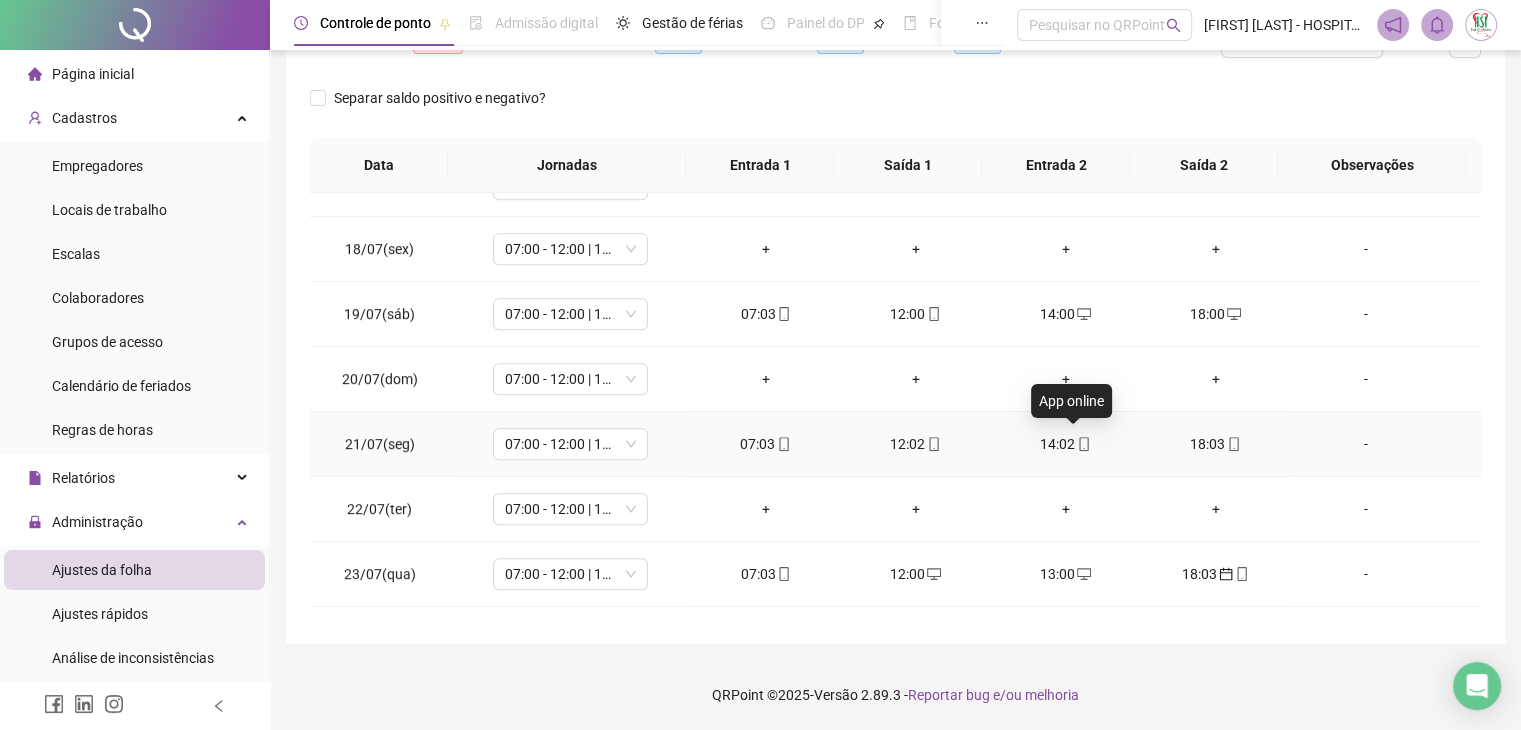 click 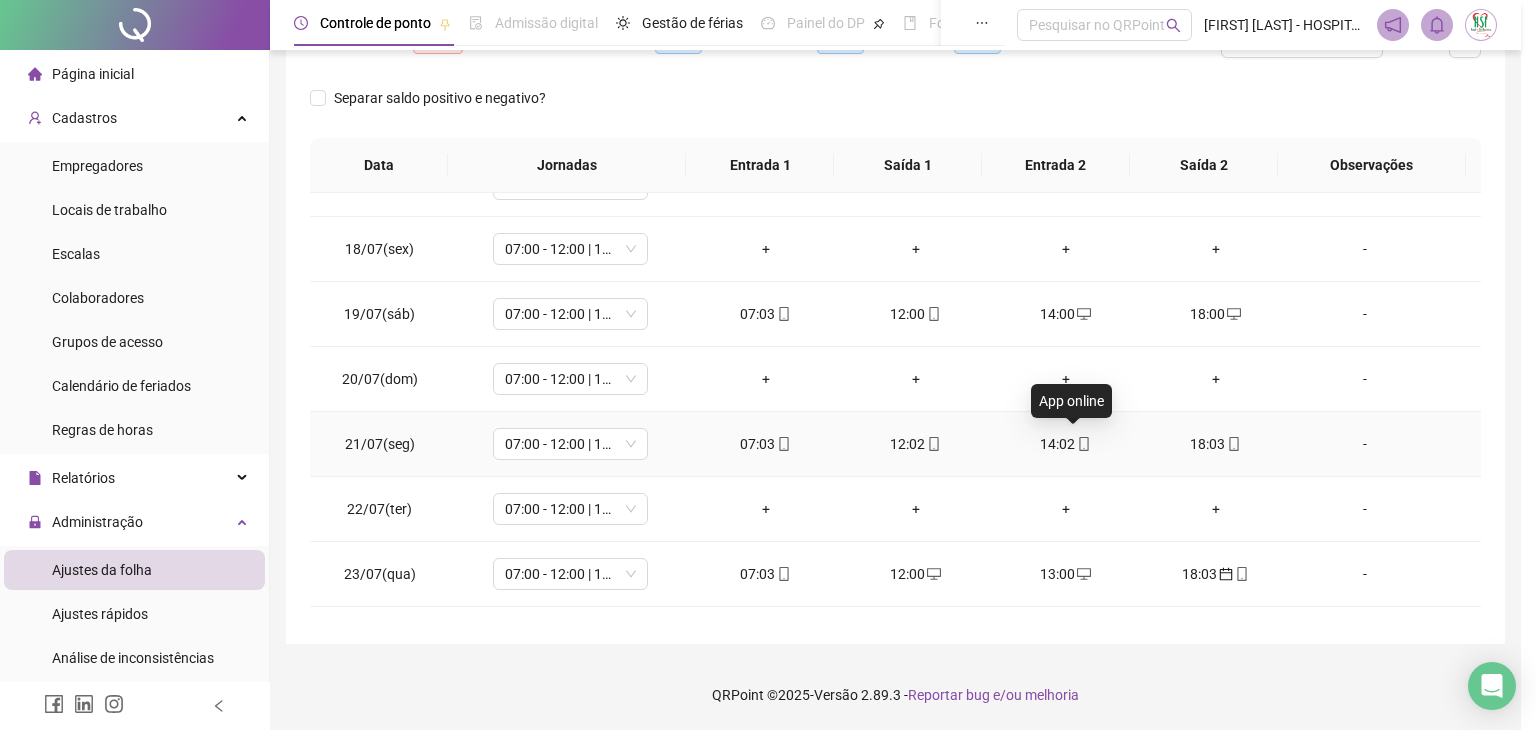 type on "**********" 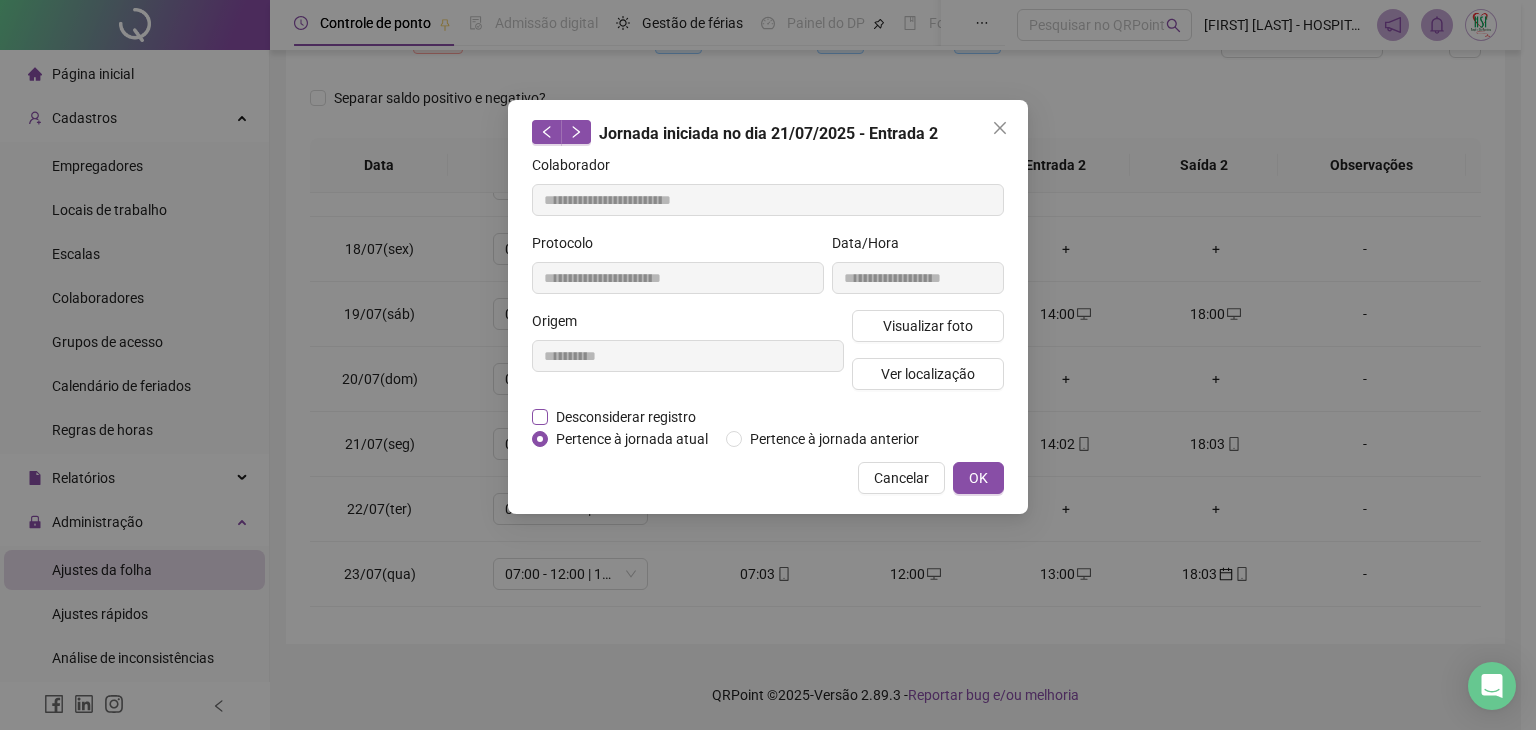 click on "Desconsiderar registro" at bounding box center [626, 417] 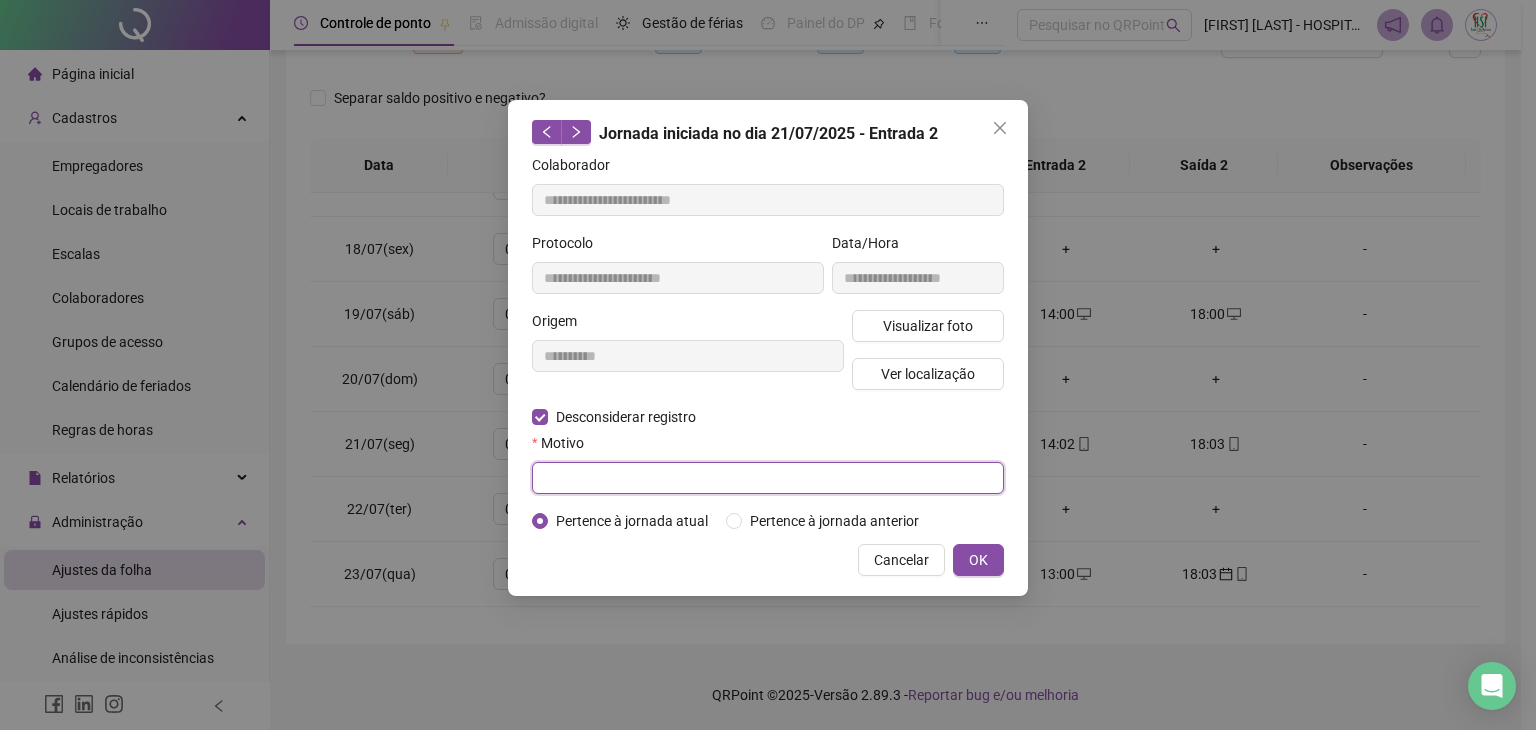 drag, startPoint x: 612, startPoint y: 479, endPoint x: 600, endPoint y: 482, distance: 12.369317 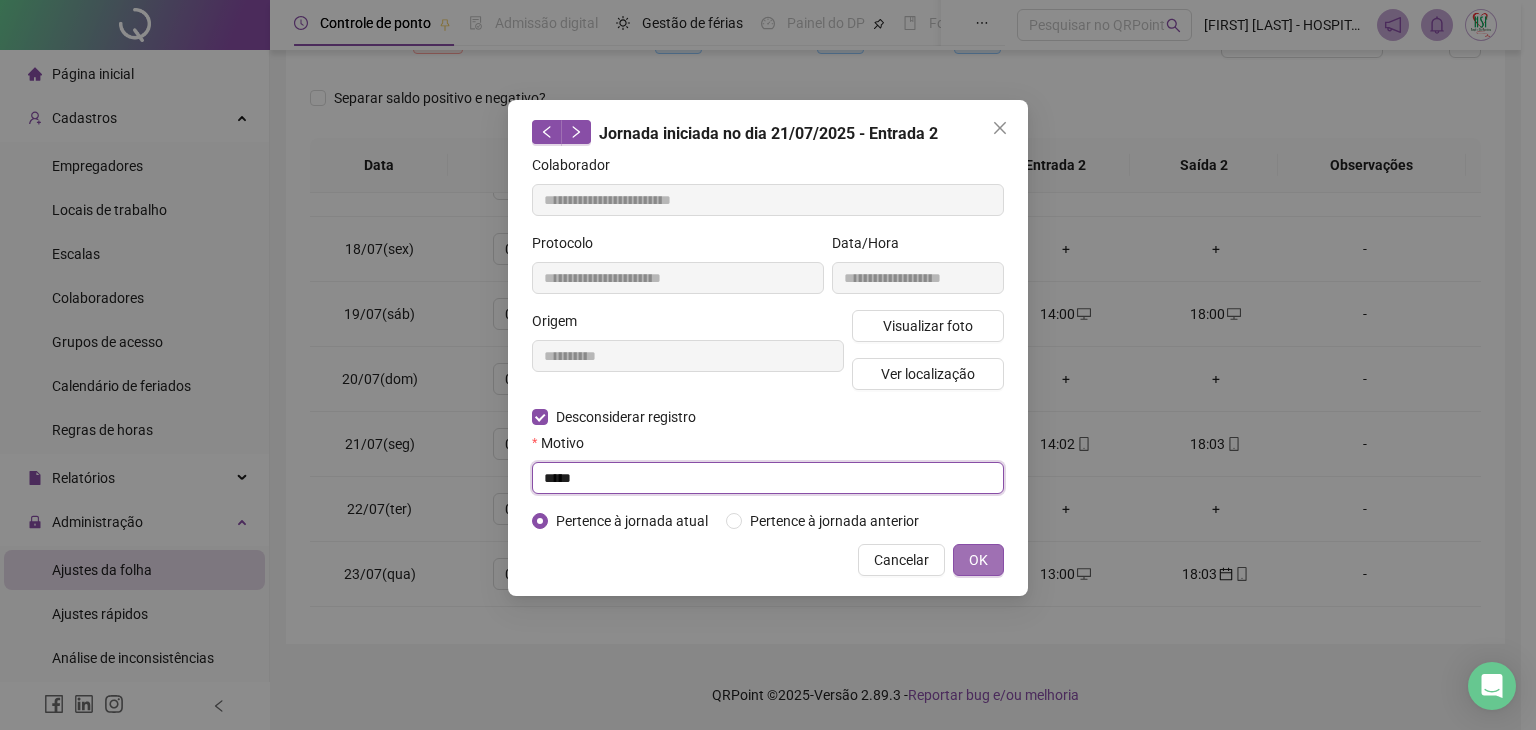 type on "****" 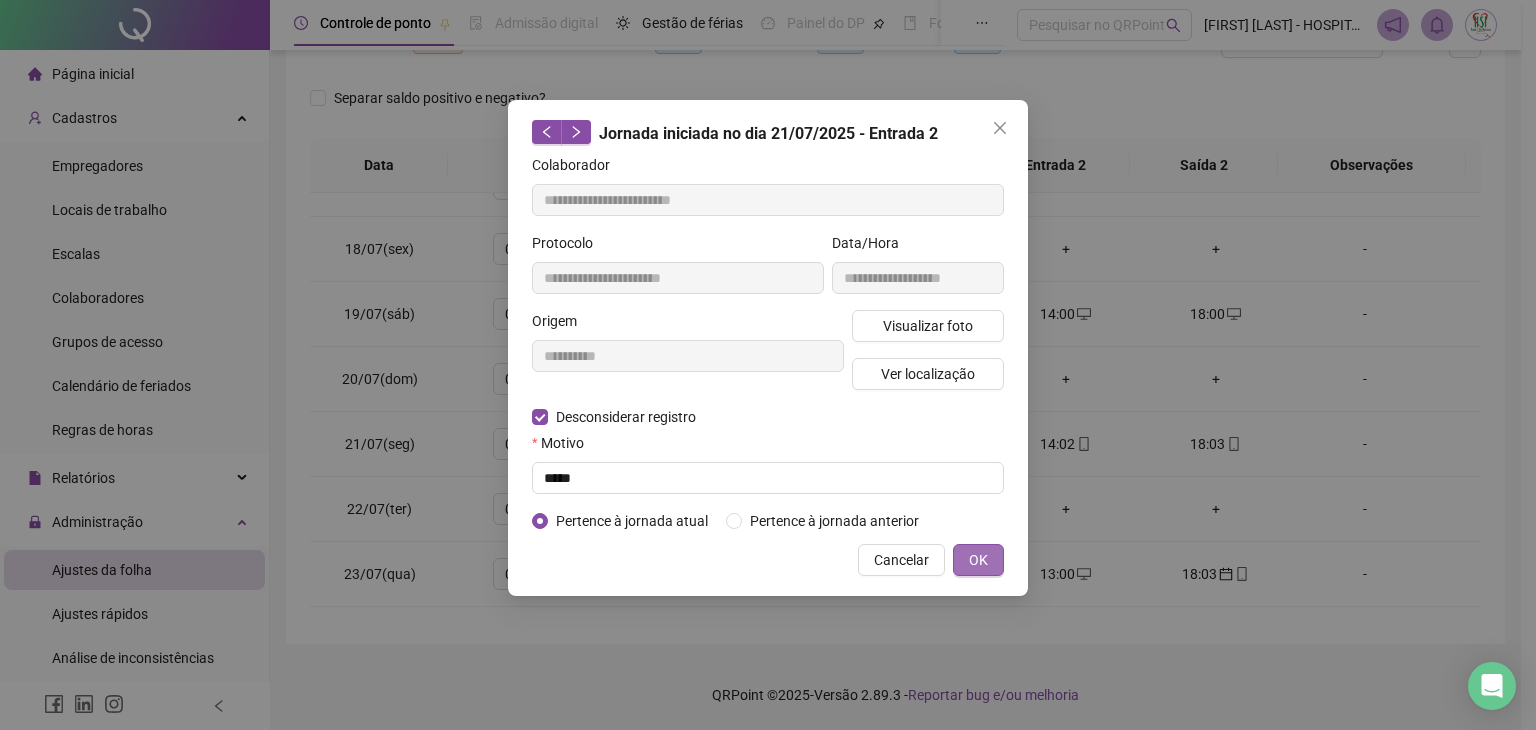 click on "OK" at bounding box center [978, 560] 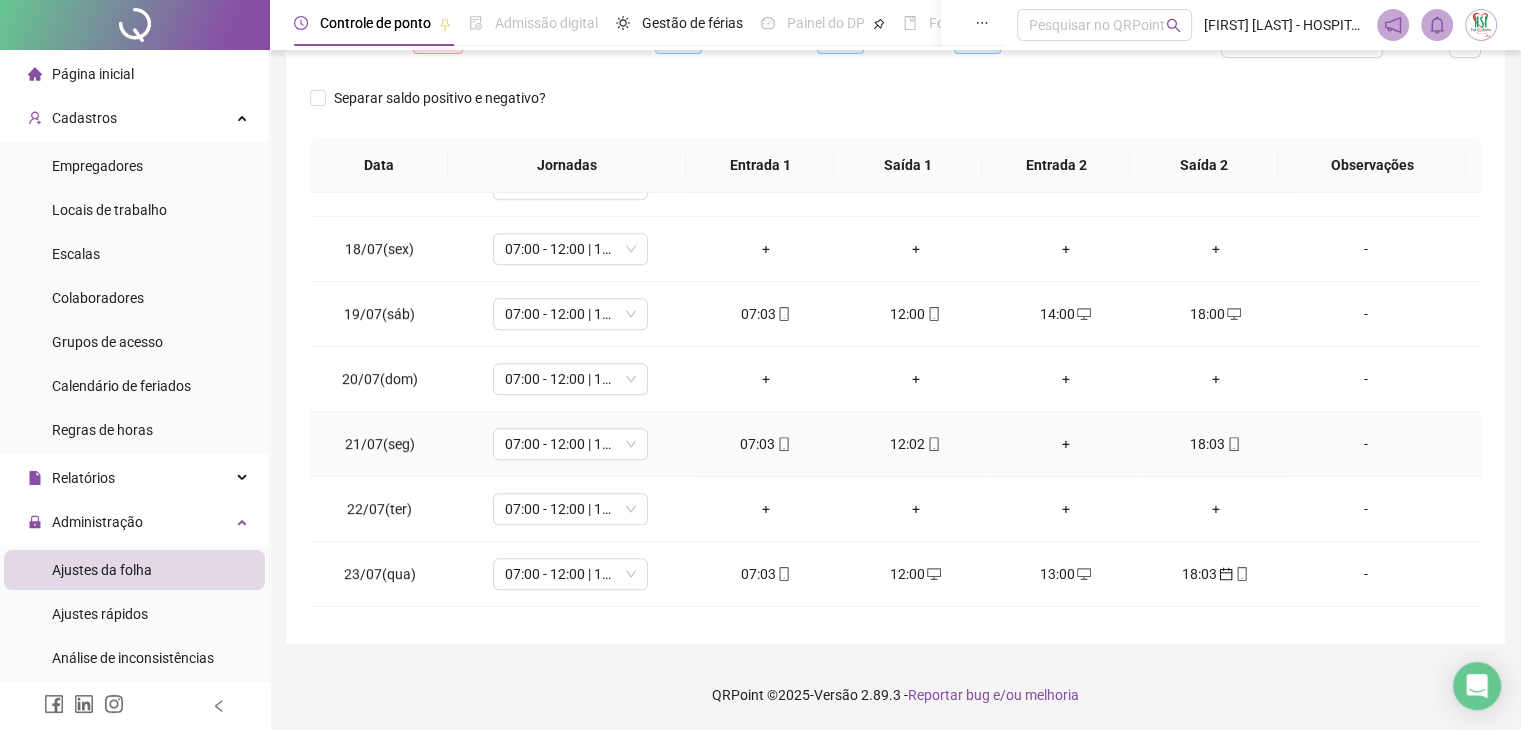 click on "+" at bounding box center [1066, 444] 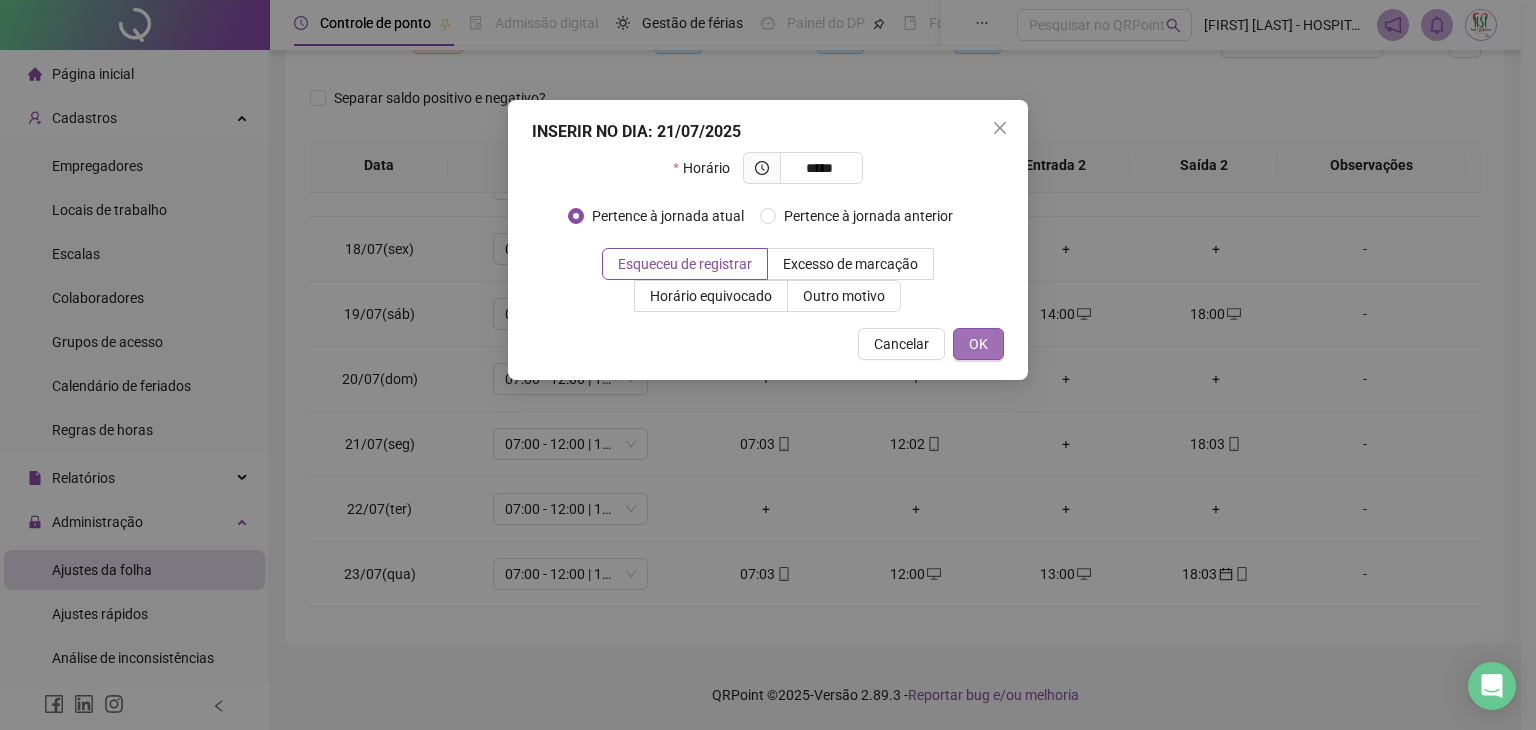 type on "*****" 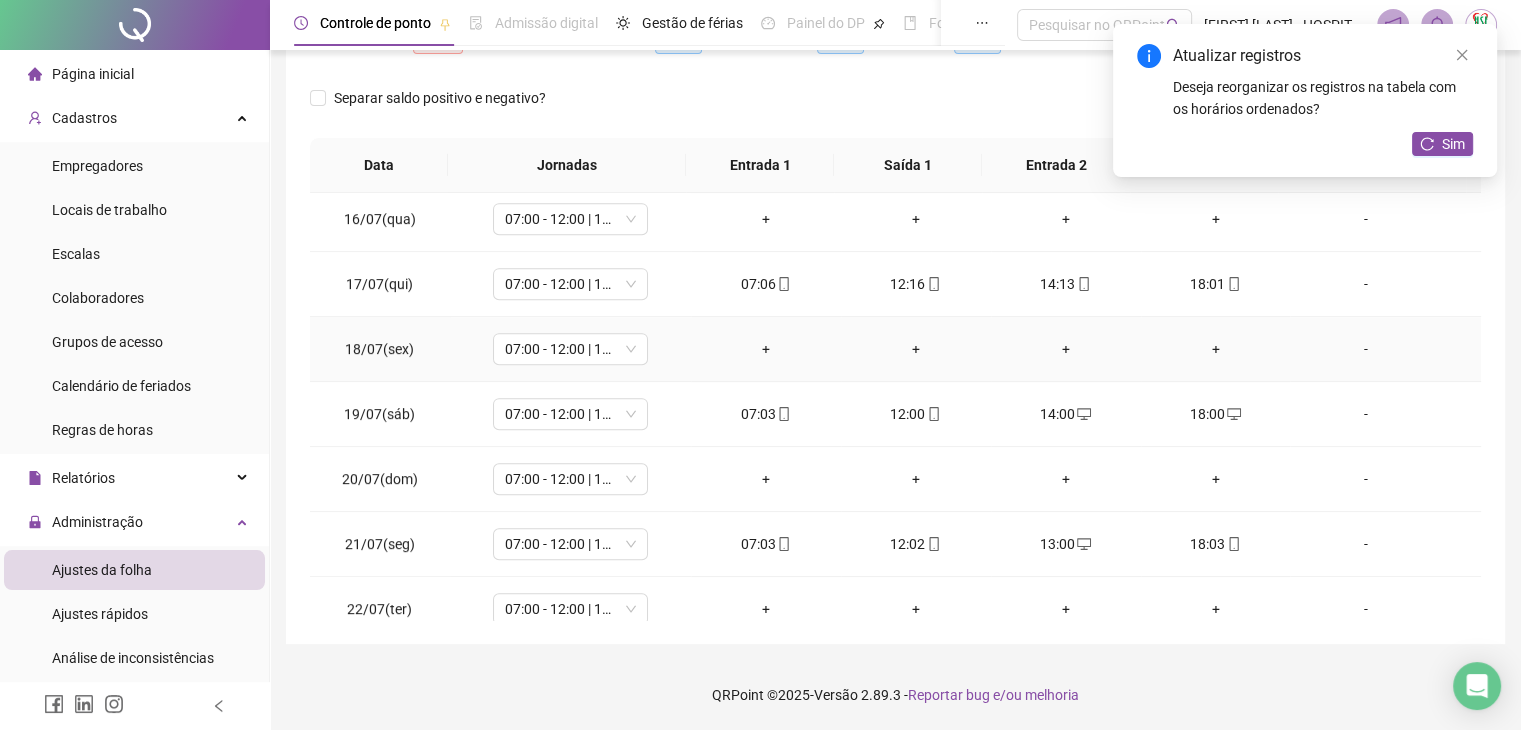 scroll, scrollTop: 881, scrollLeft: 0, axis: vertical 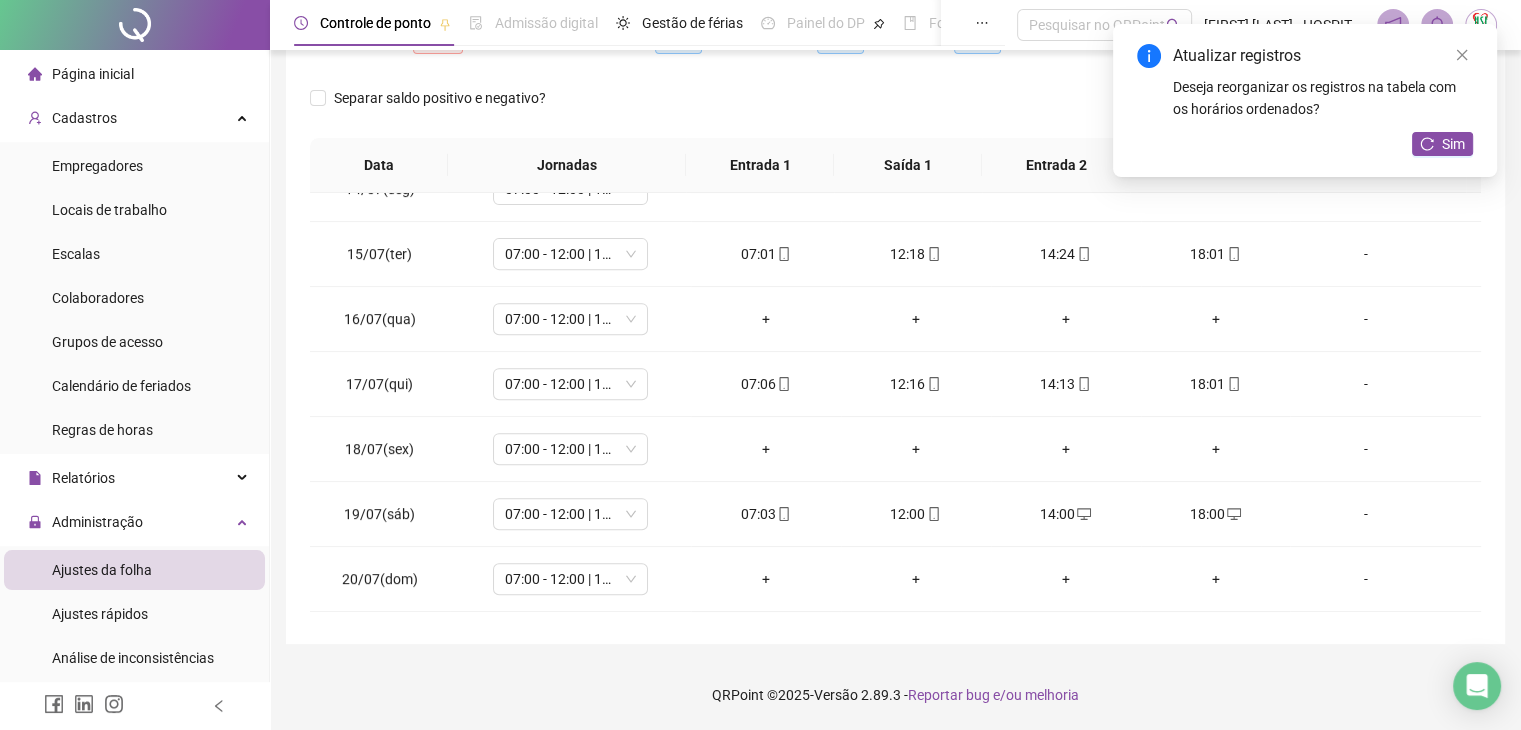 click on "Quitações:   00:00" at bounding box center [958, 54] 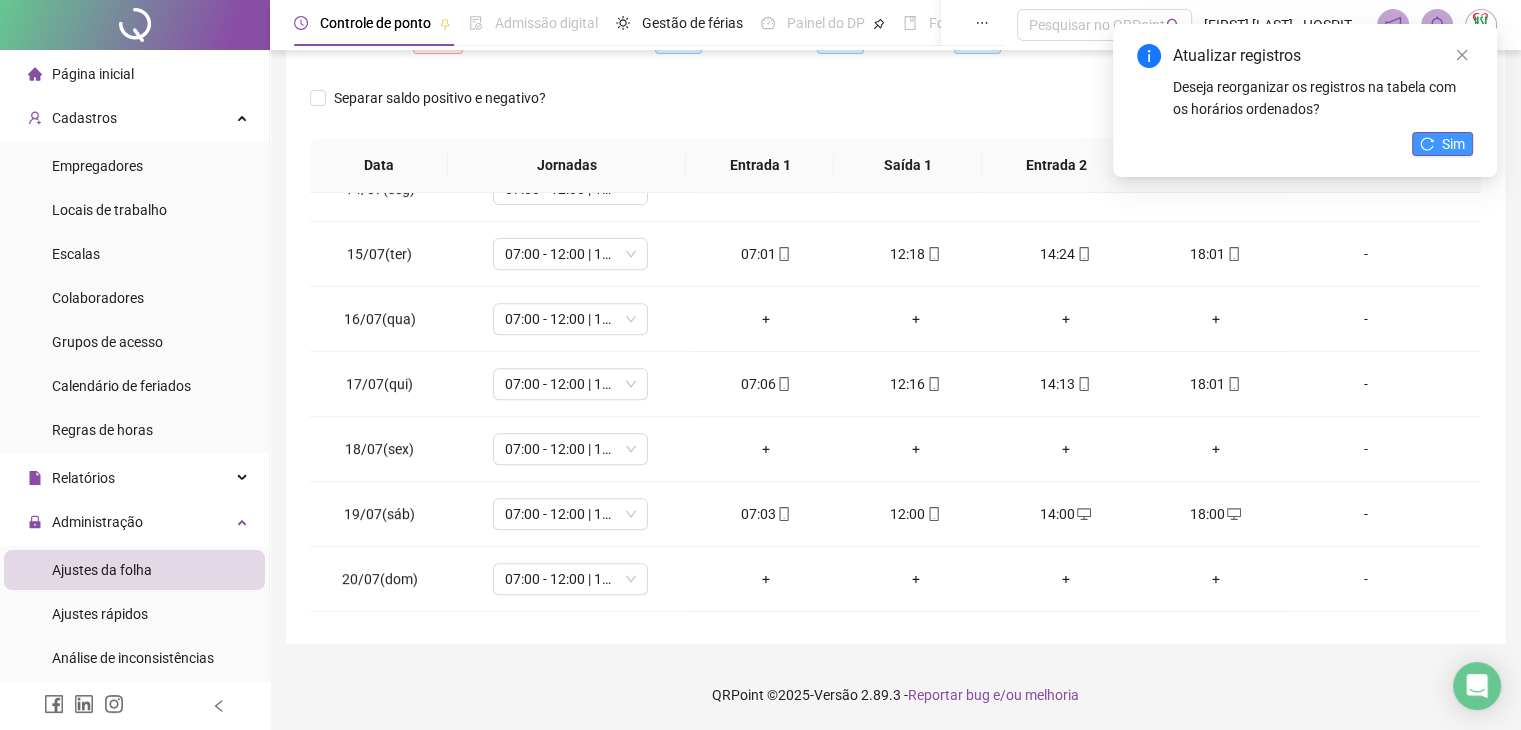 click 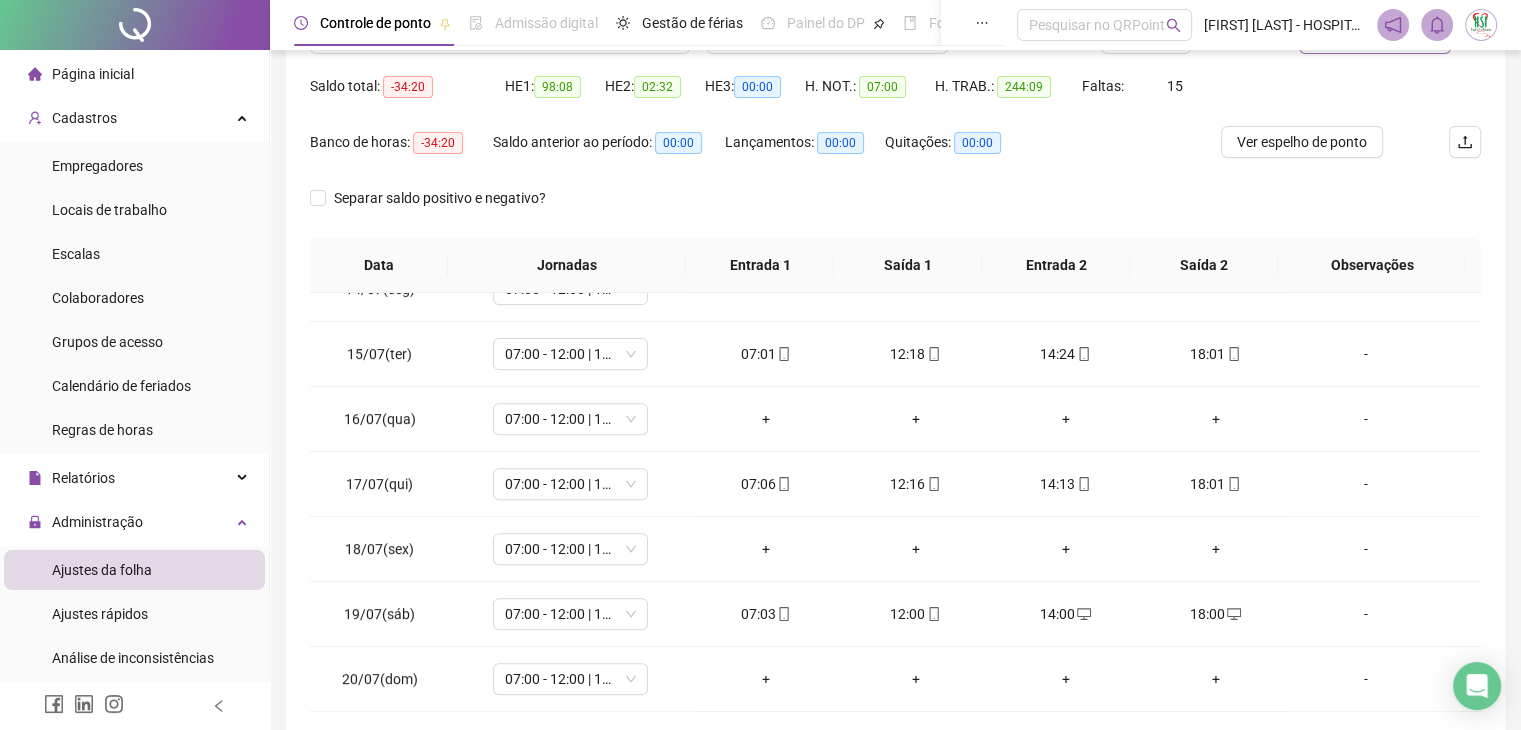 scroll, scrollTop: 0, scrollLeft: 0, axis: both 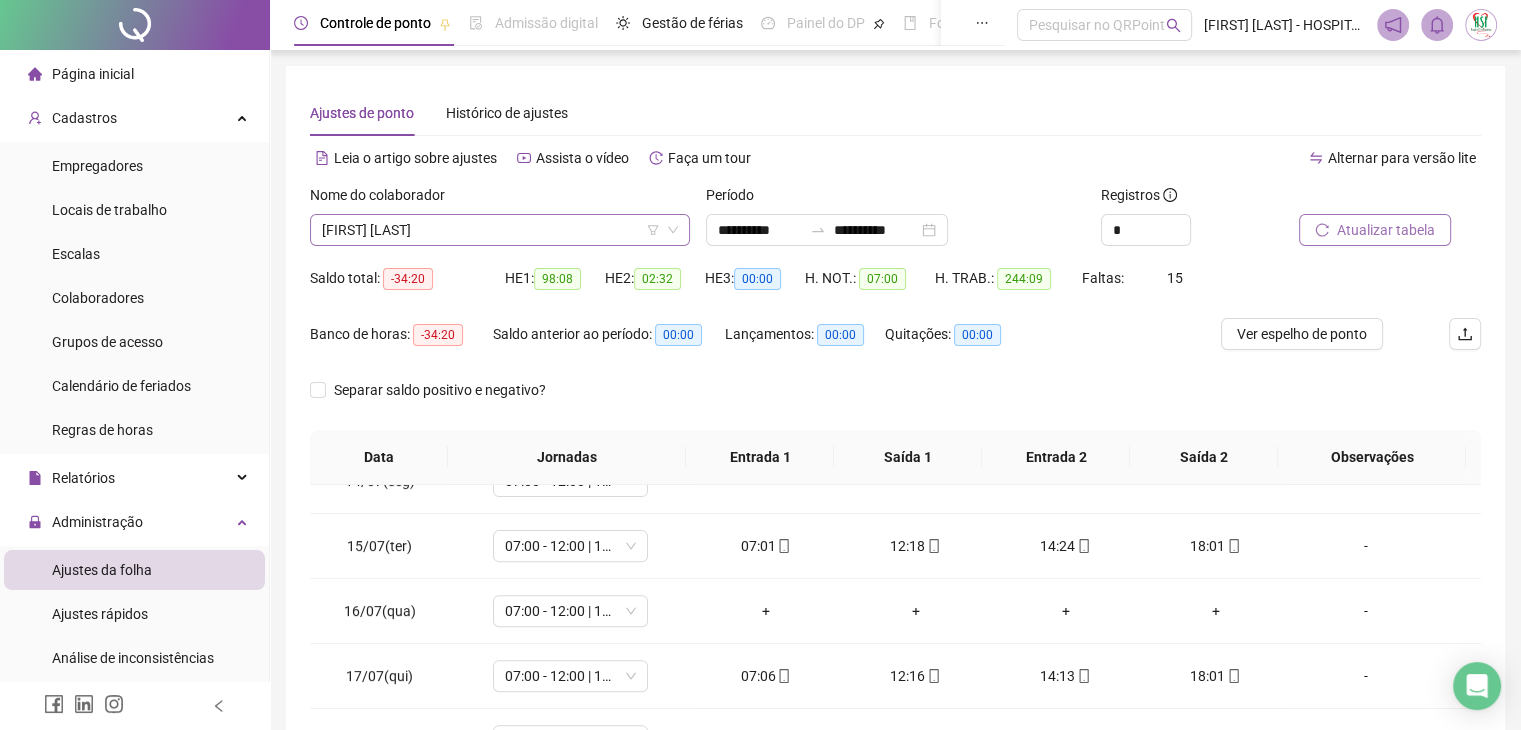 click on "[FIRST] [LAST]" at bounding box center [500, 230] 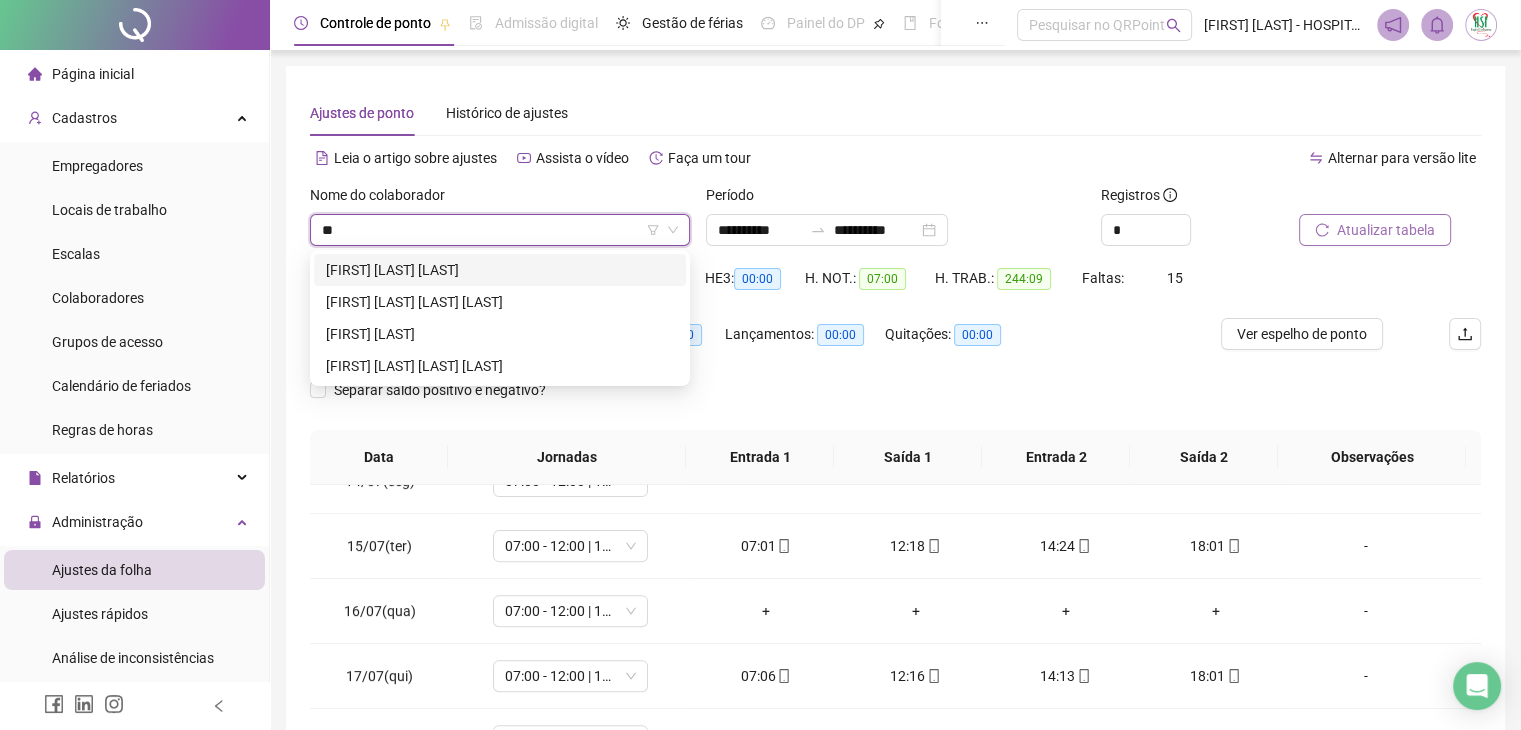 scroll, scrollTop: 0, scrollLeft: 0, axis: both 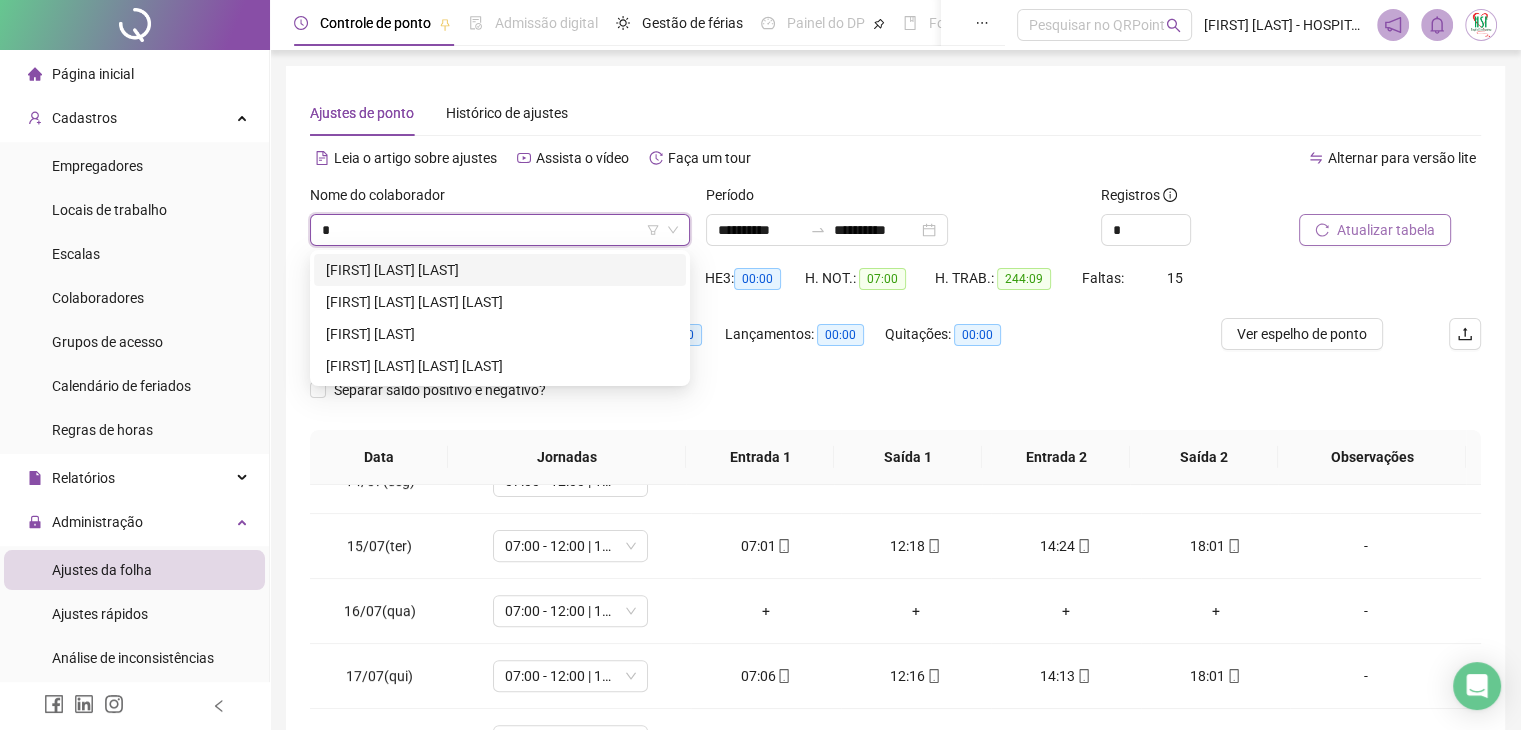 type 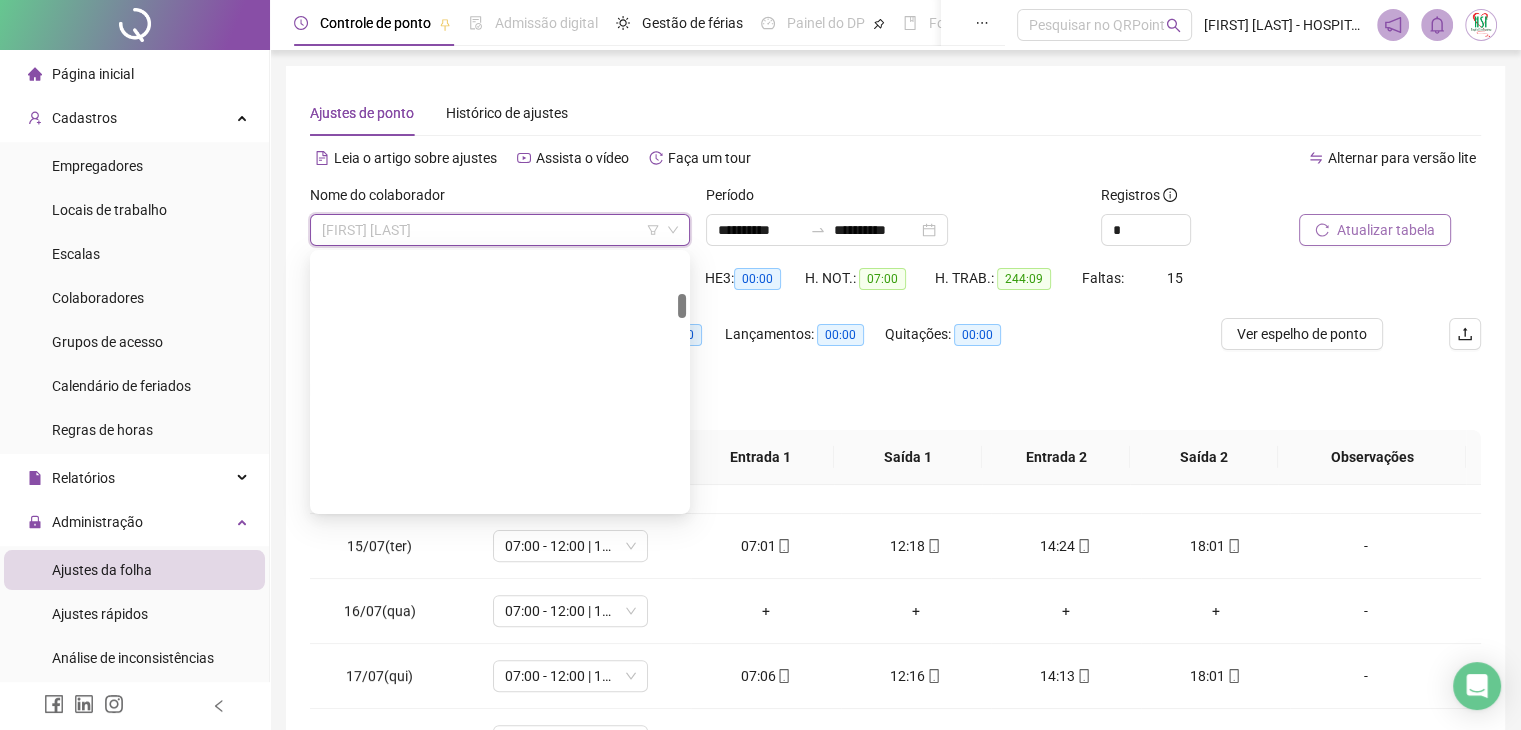 scroll, scrollTop: 416, scrollLeft: 0, axis: vertical 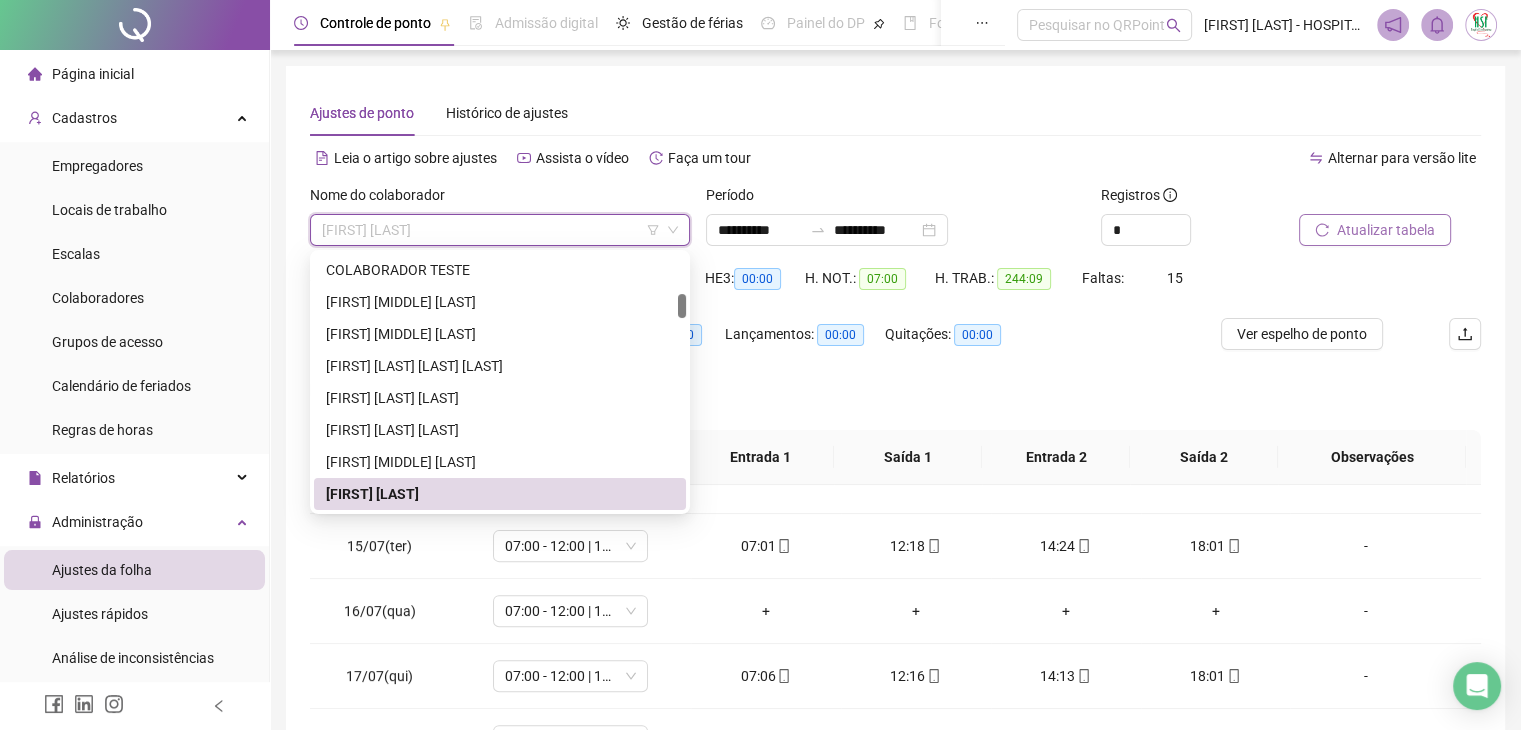 click on "[FIRST] [LAST]" at bounding box center (500, 494) 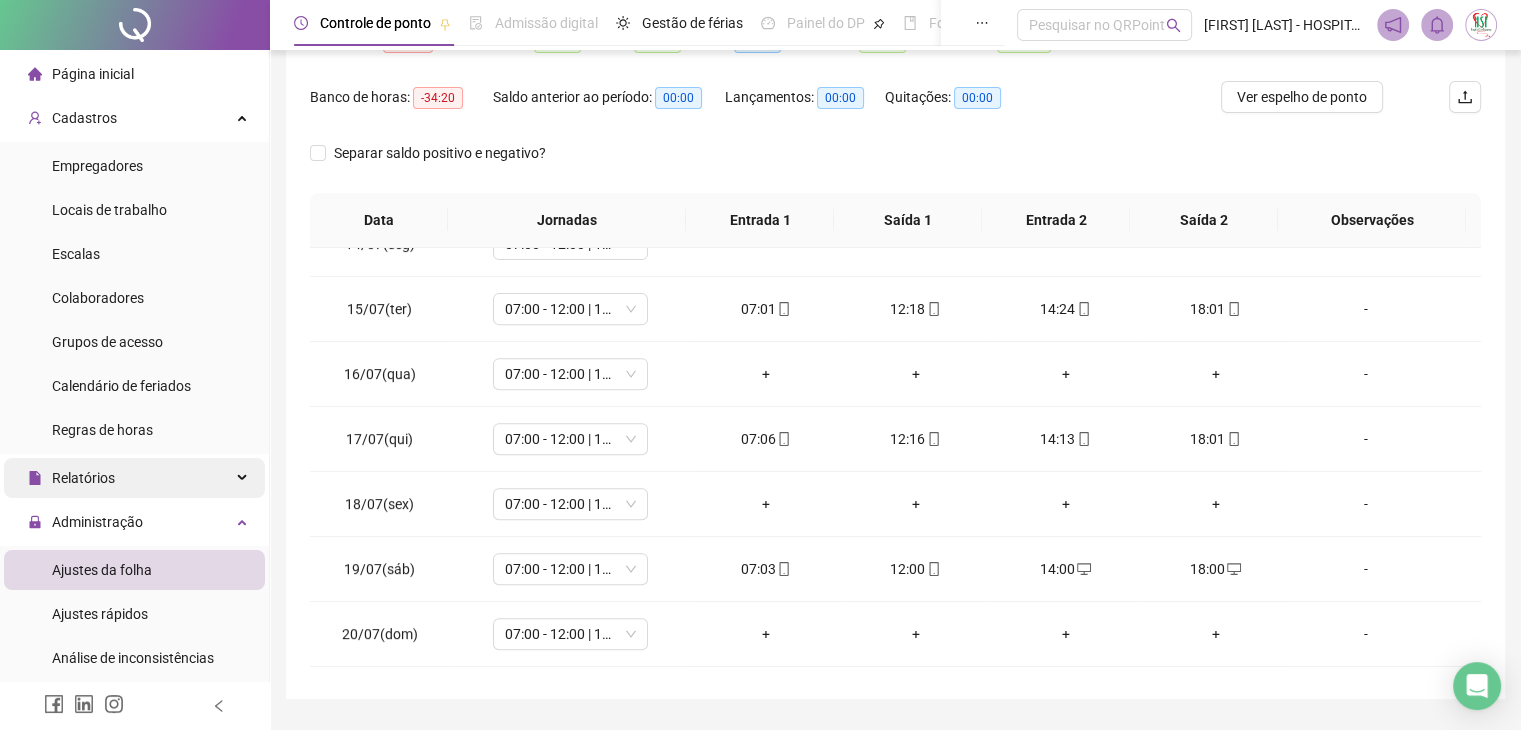 scroll, scrollTop: 292, scrollLeft: 0, axis: vertical 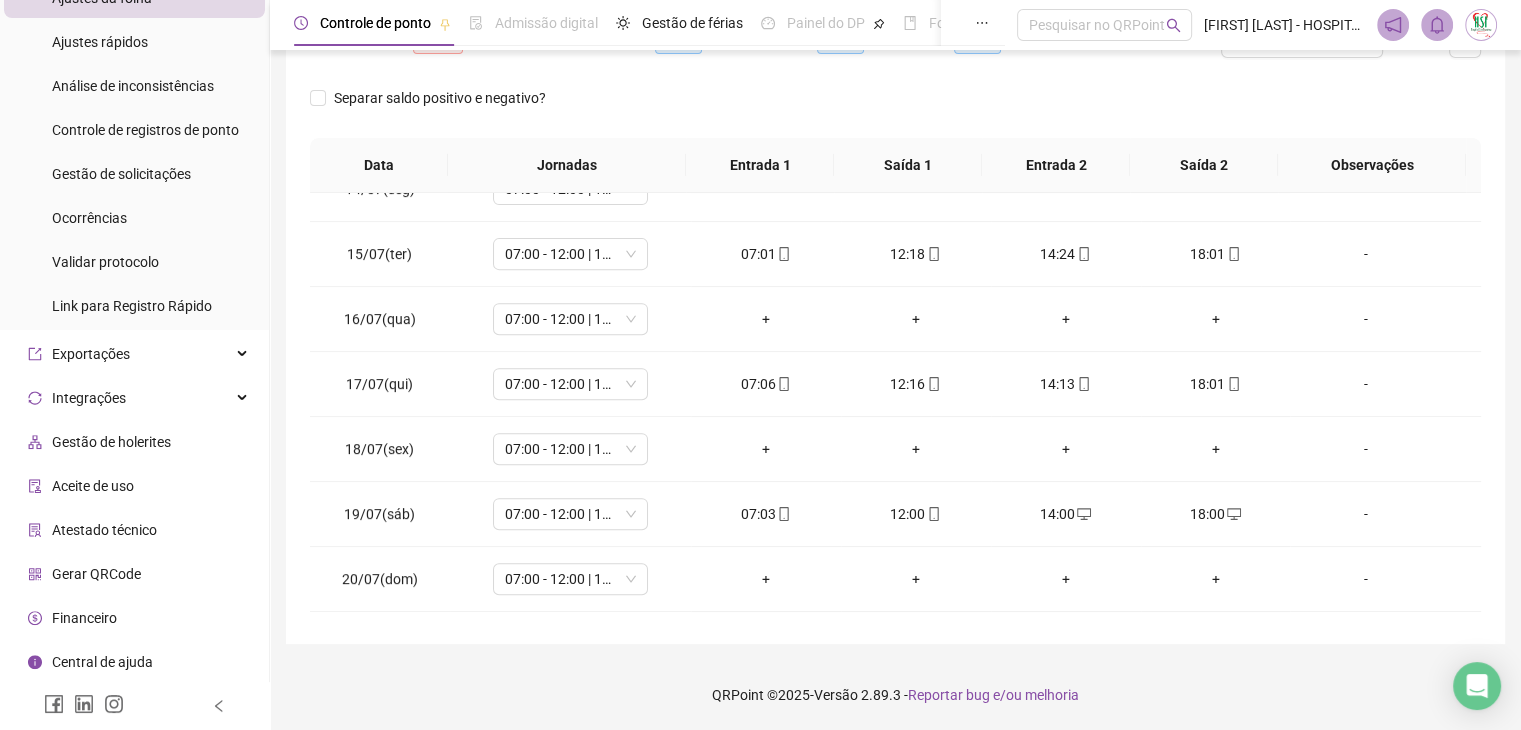 click on "Financeiro" at bounding box center (84, 618) 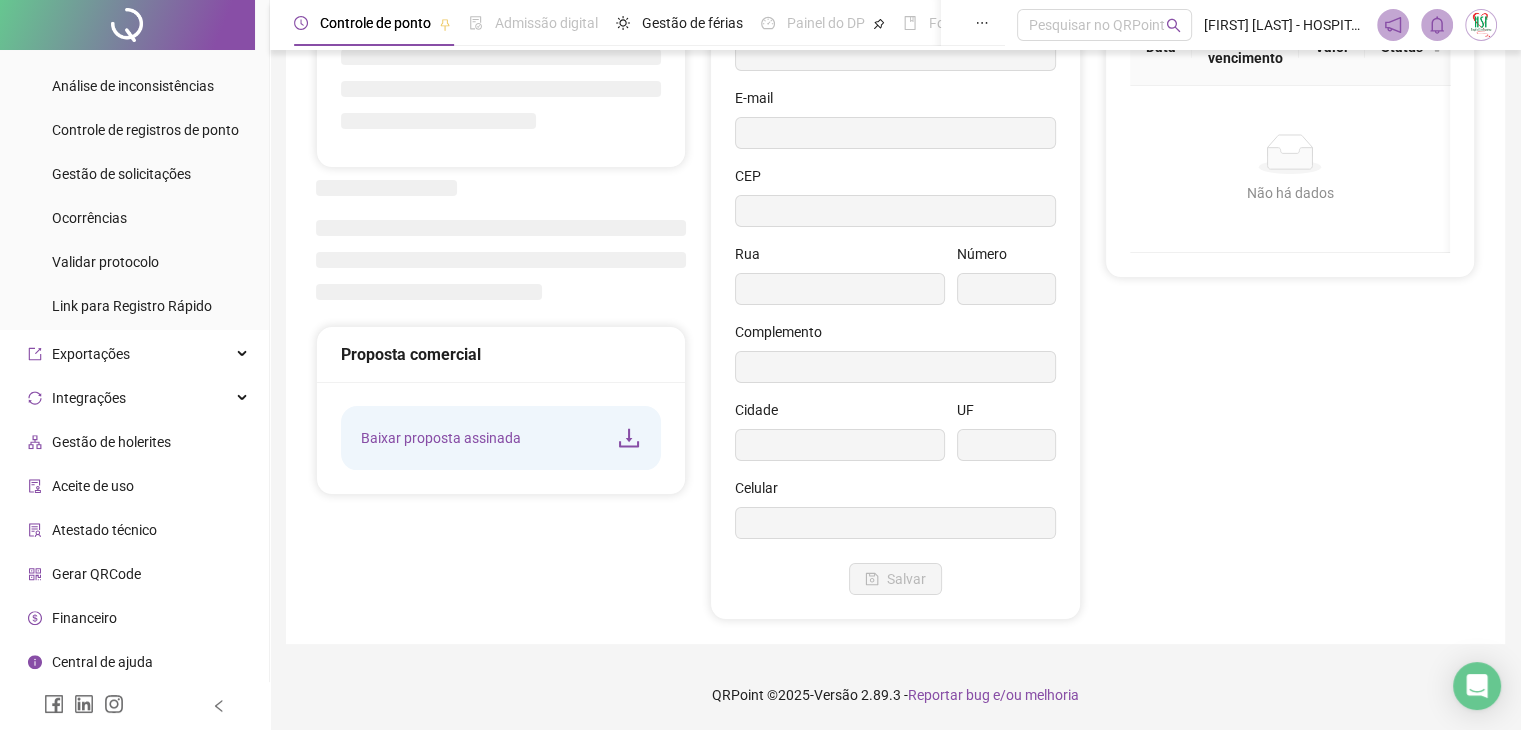 scroll, scrollTop: 160, scrollLeft: 0, axis: vertical 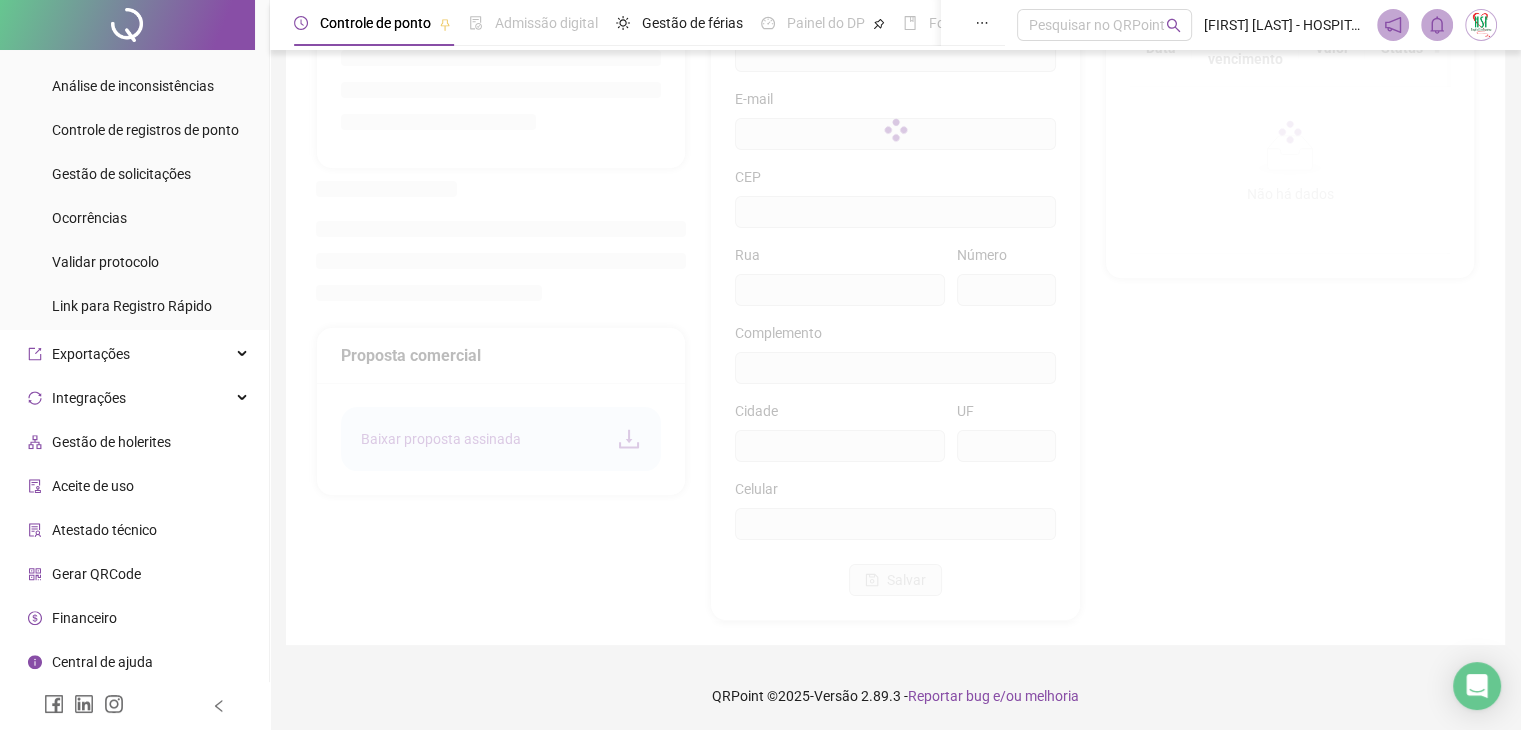 type on "**********" 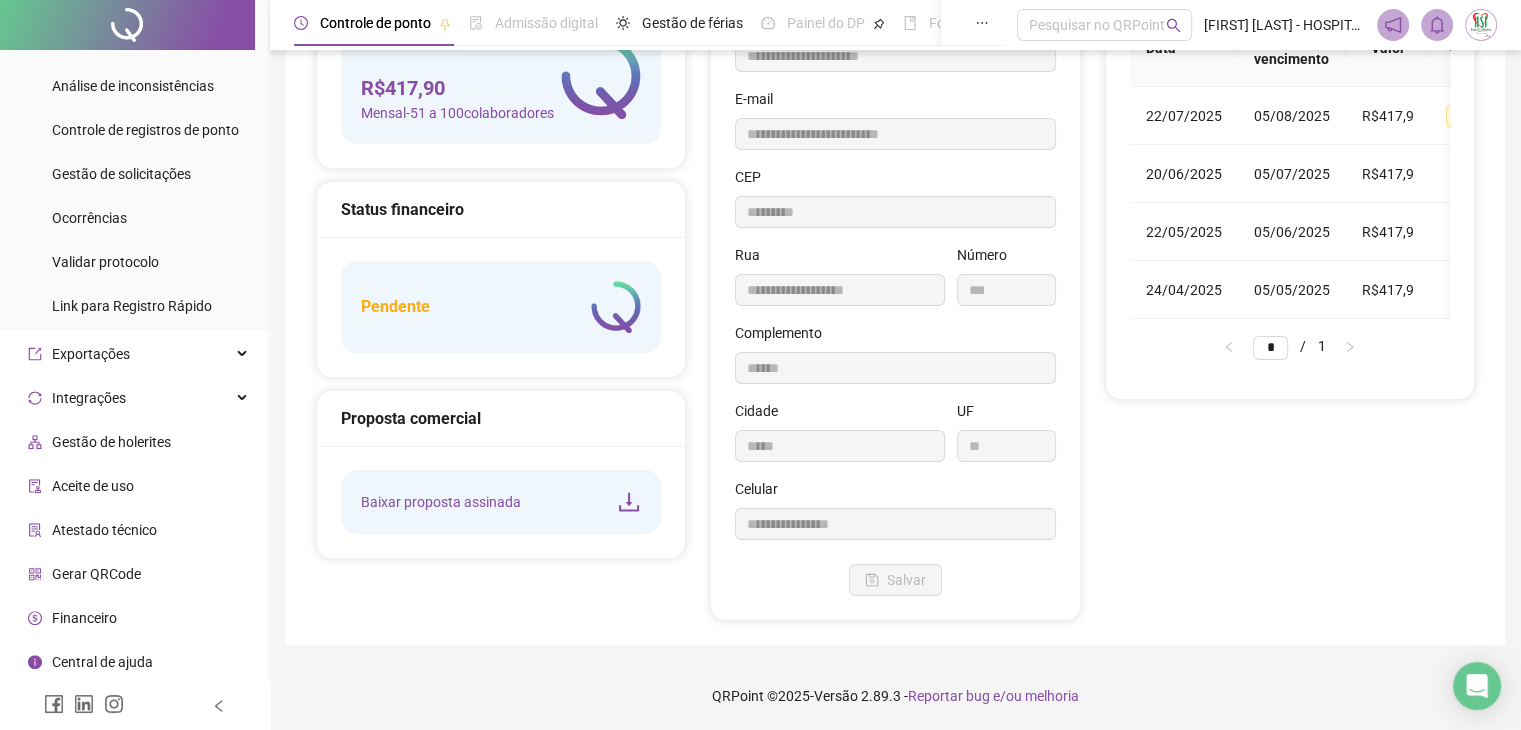 type on "*********" 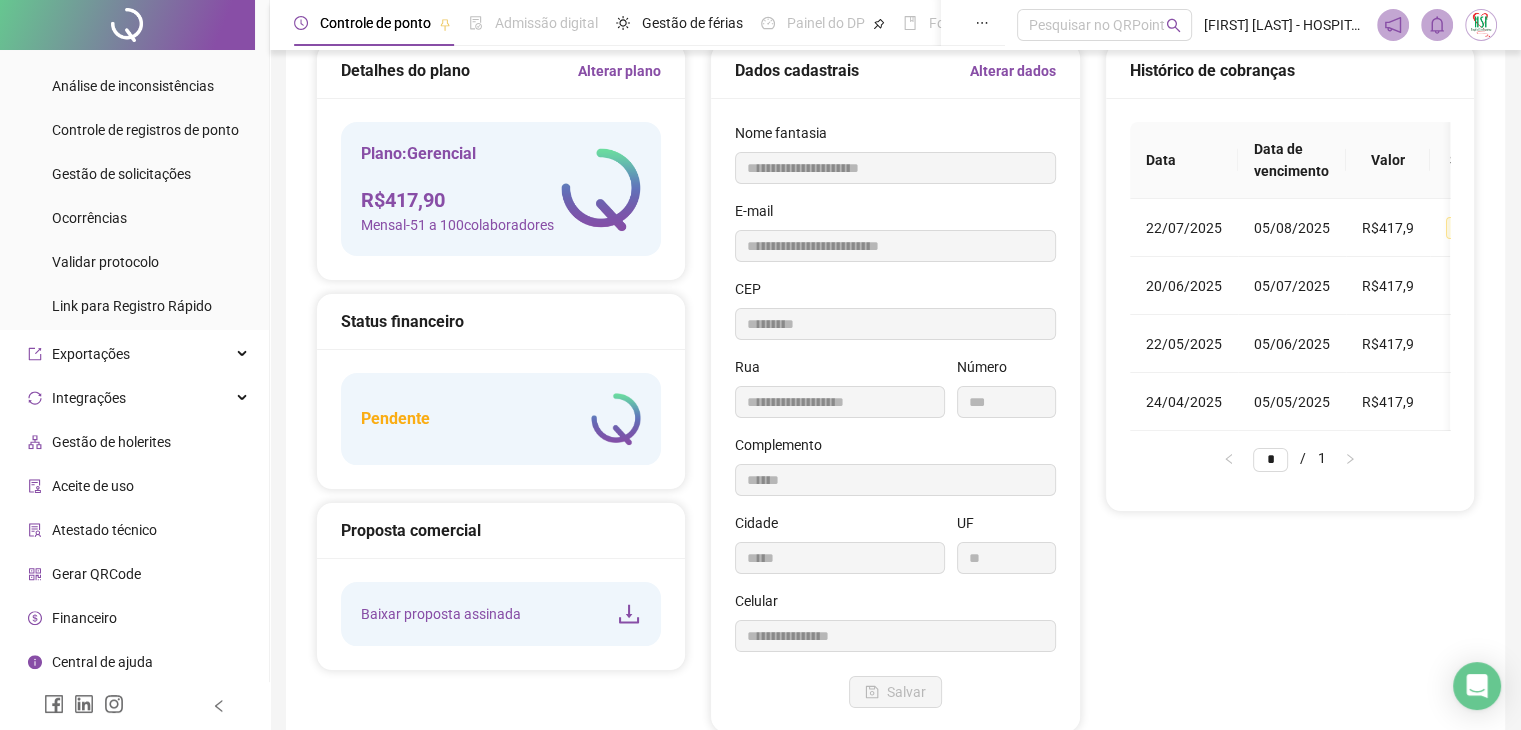scroll, scrollTop: 0, scrollLeft: 0, axis: both 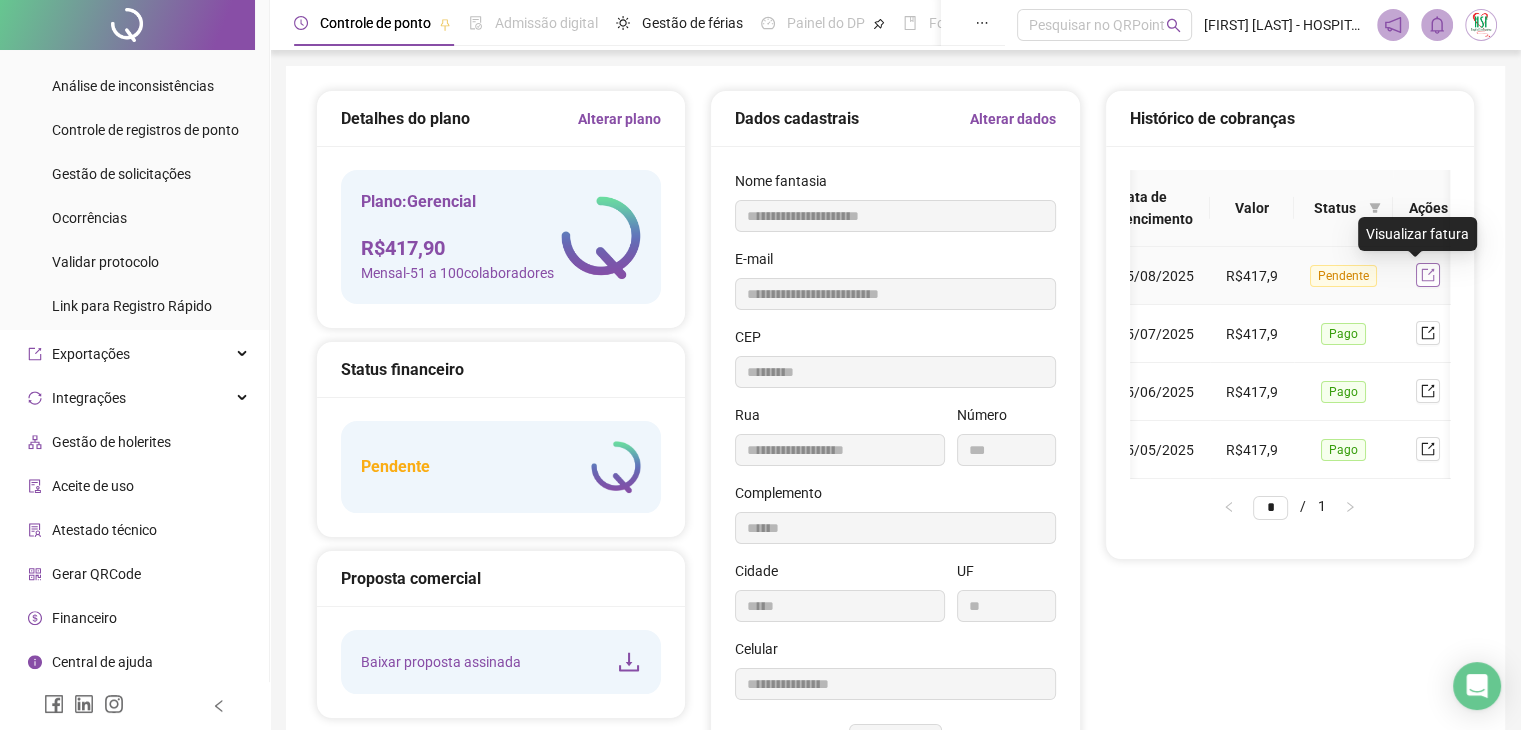 click 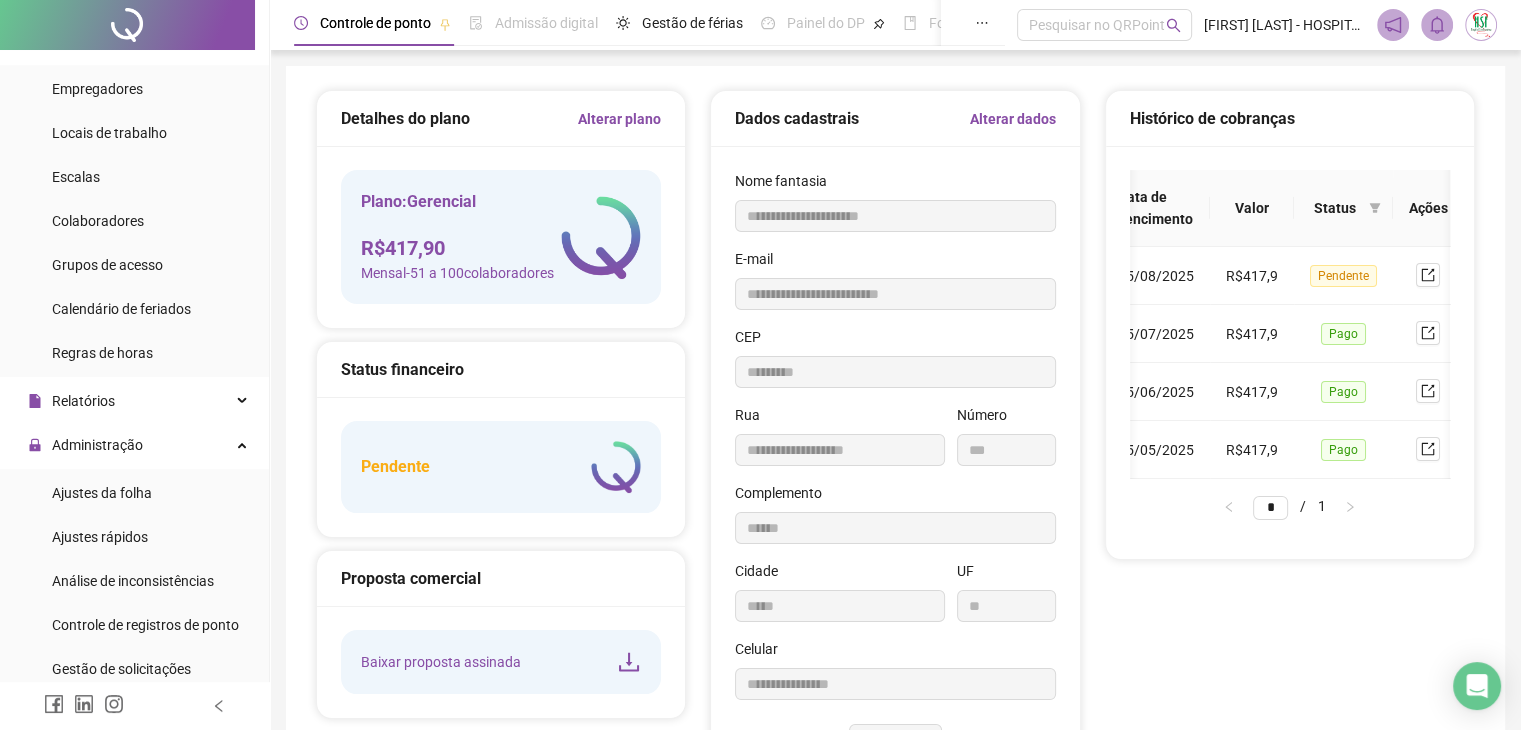 scroll, scrollTop: 0, scrollLeft: 0, axis: both 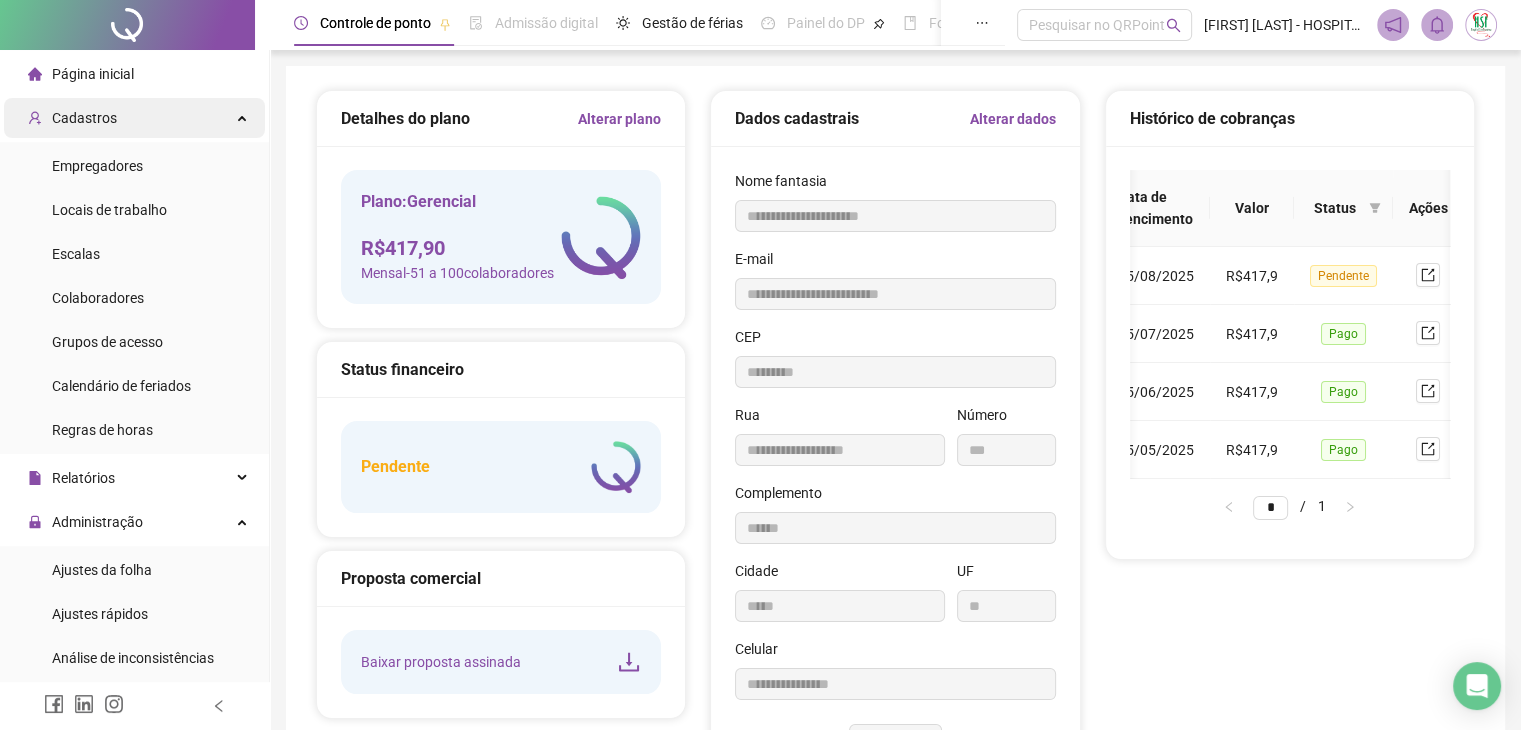 click at bounding box center (244, 116) 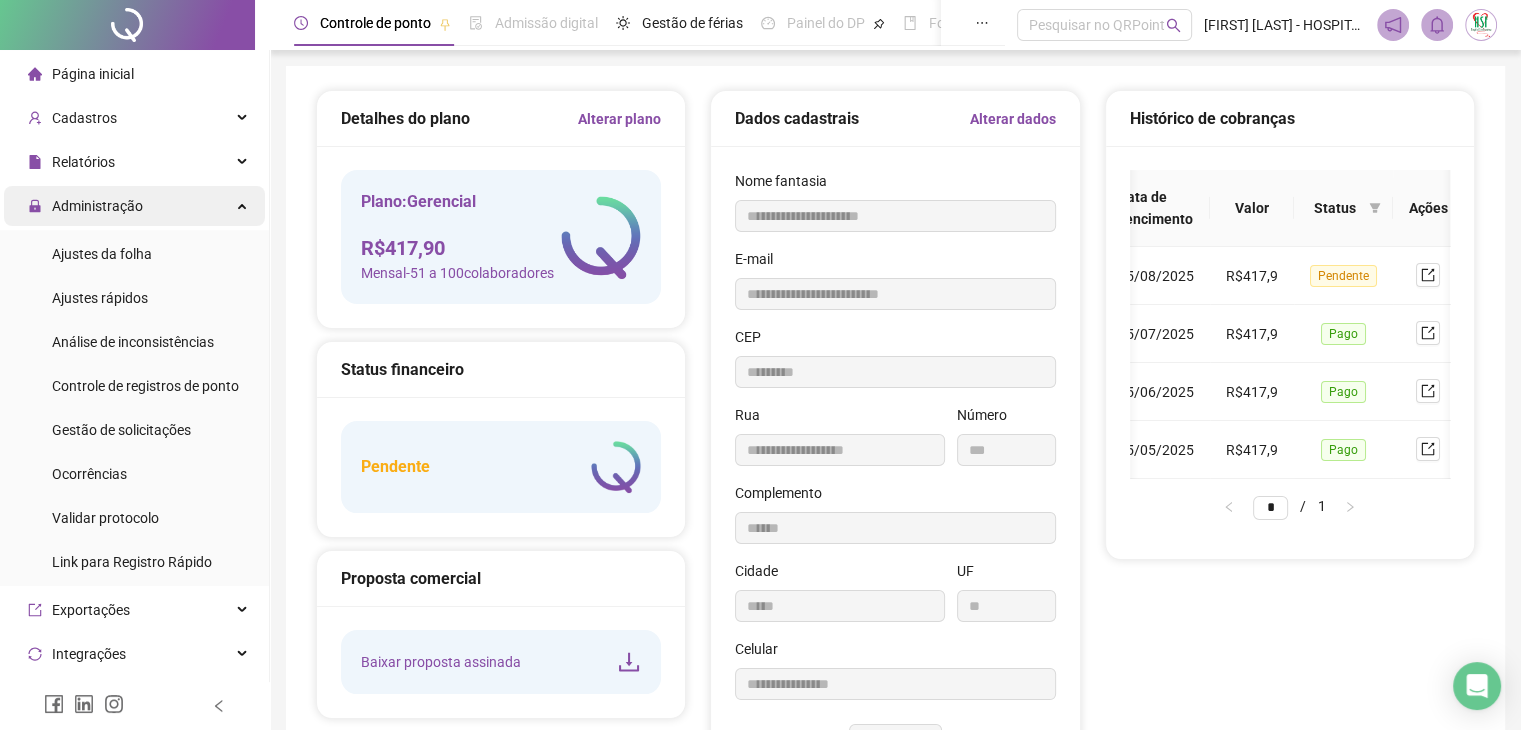 click on "Administração" at bounding box center [134, 206] 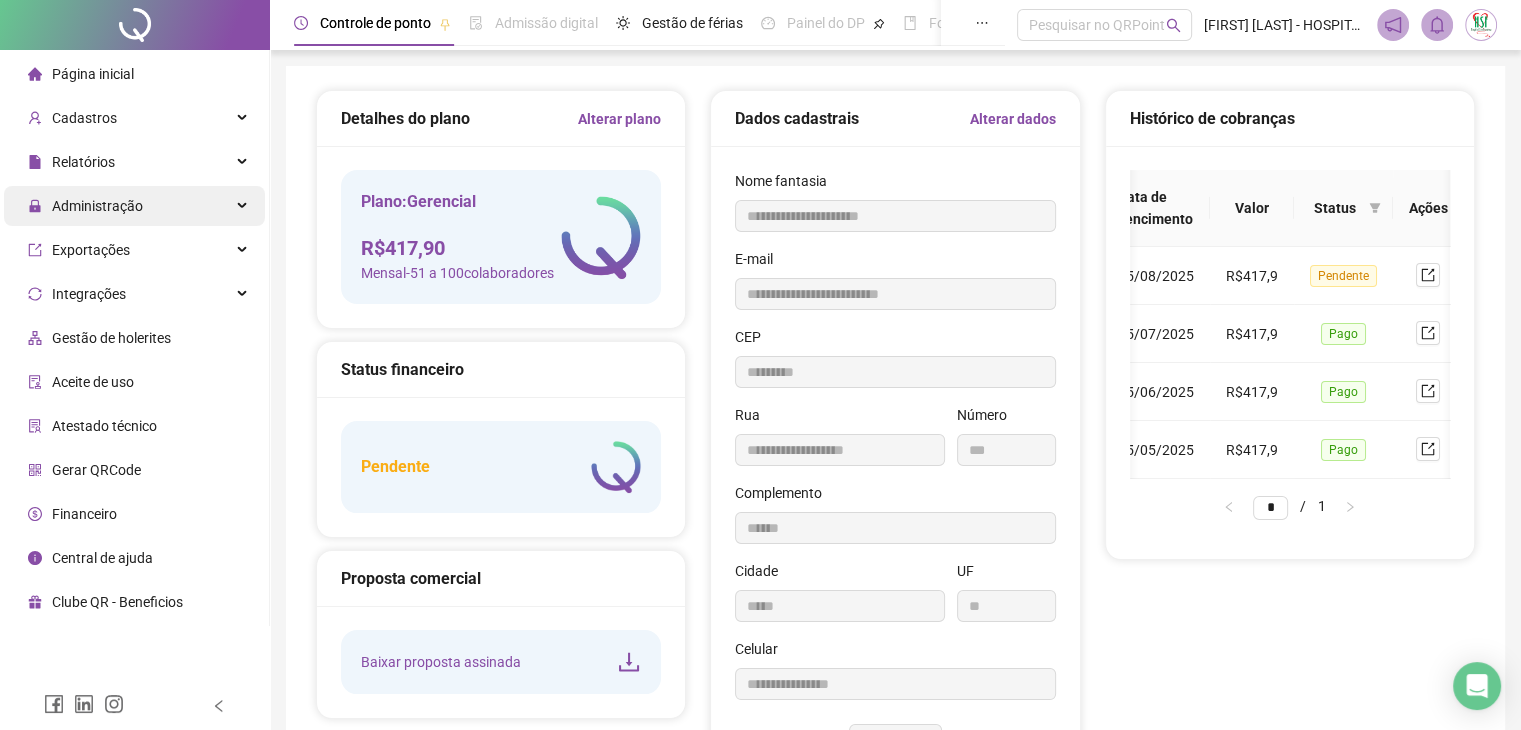 click on "Administração" at bounding box center (134, 206) 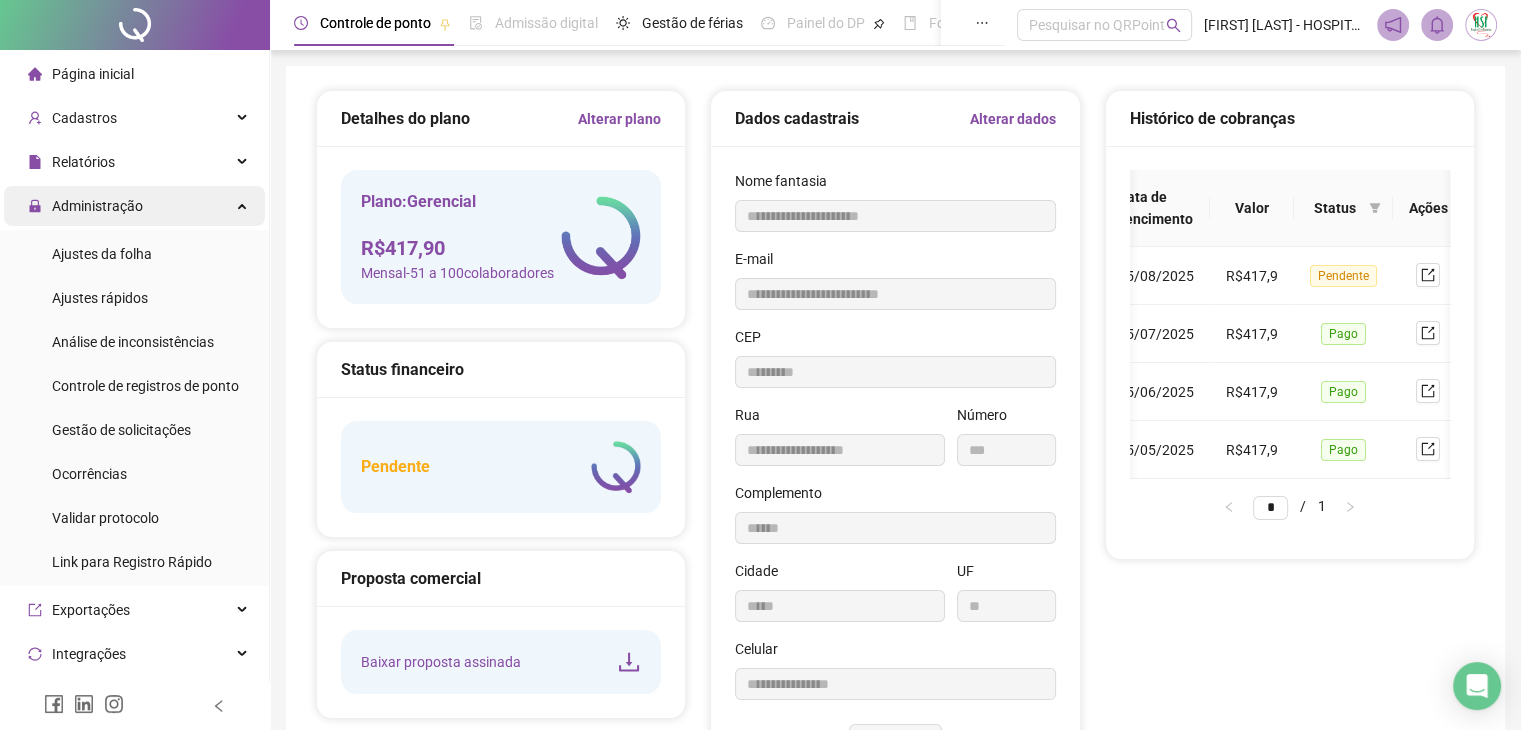 click at bounding box center (244, 204) 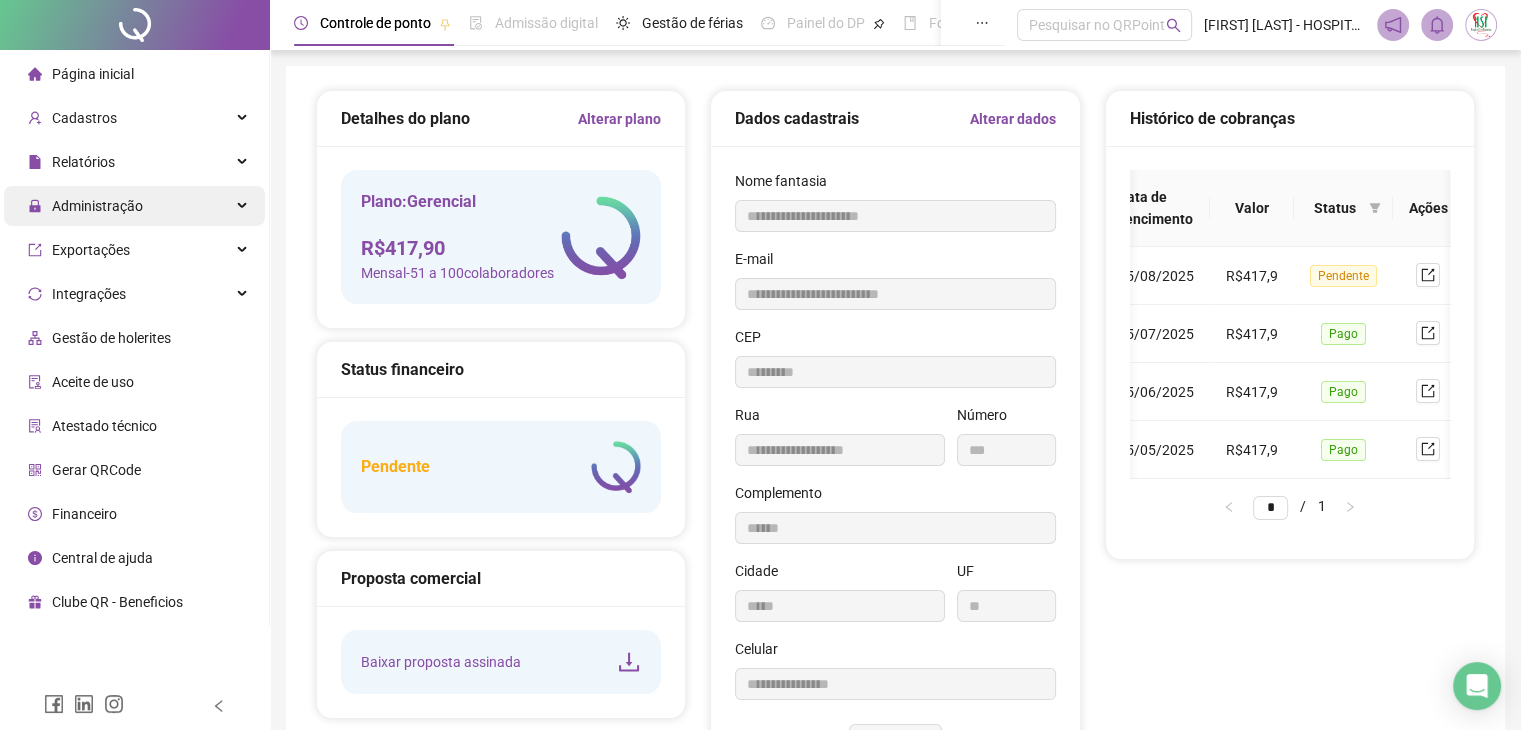 click on "Administração" at bounding box center (97, 206) 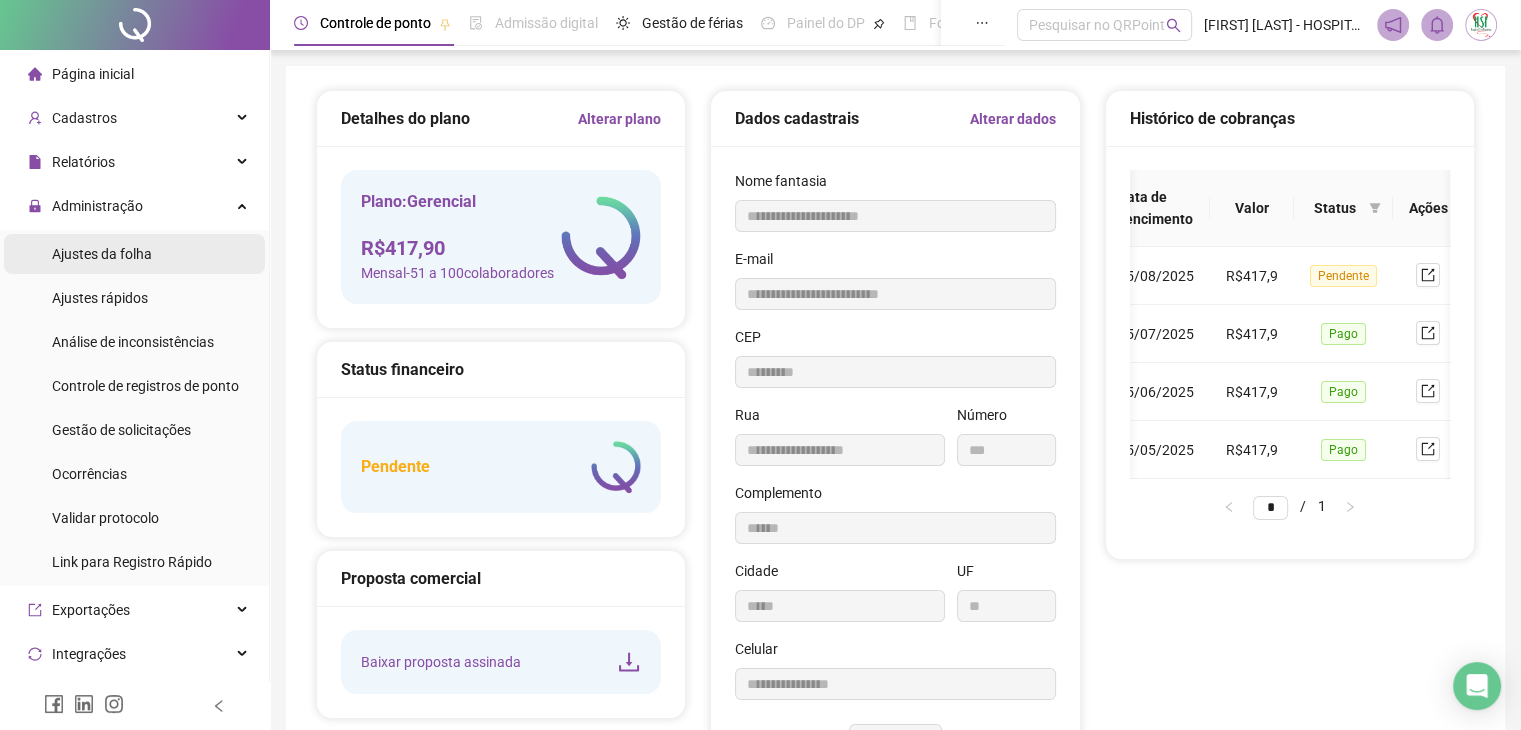 click on "Ajustes da folha" at bounding box center [102, 254] 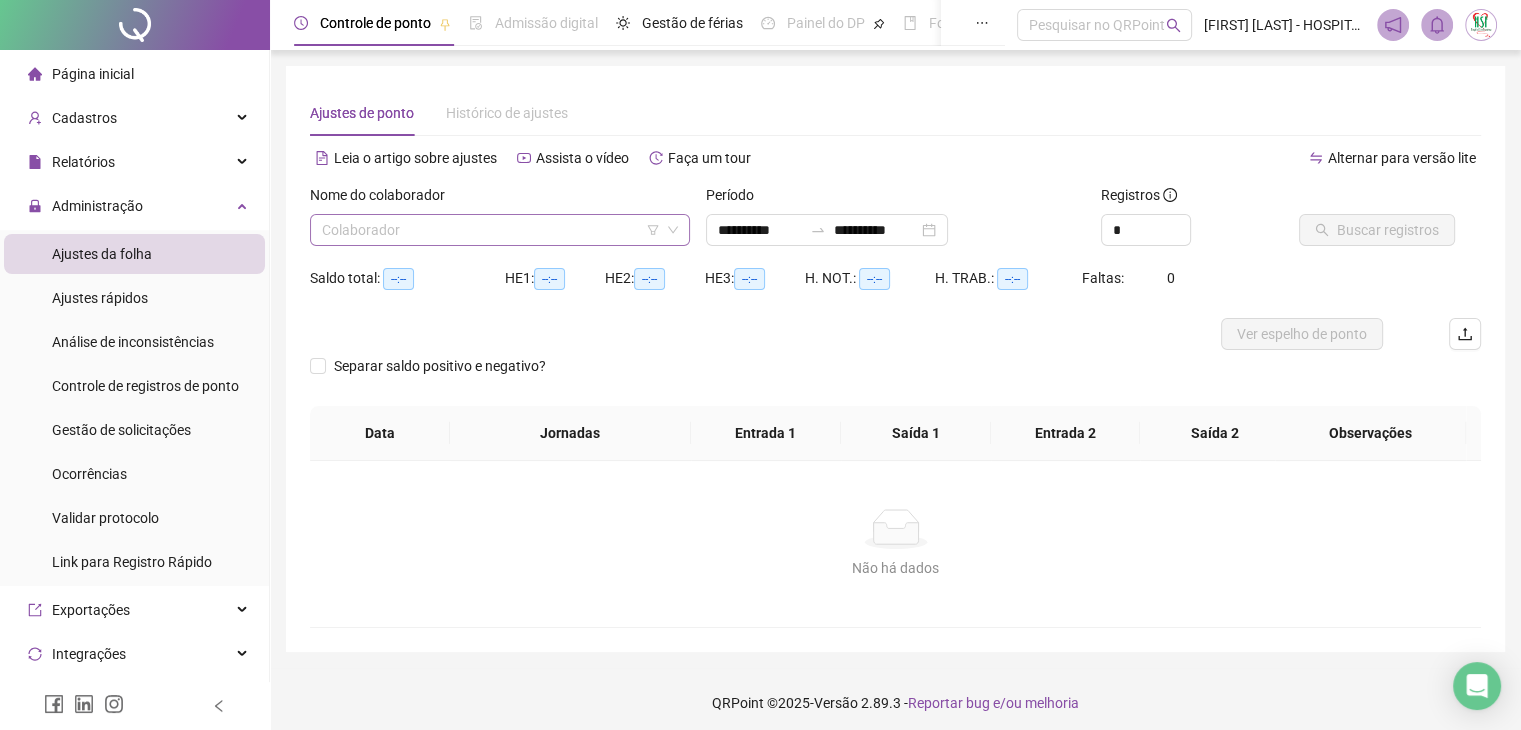 drag, startPoint x: 500, startPoint y: 232, endPoint x: 249, endPoint y: 5, distance: 338.42282 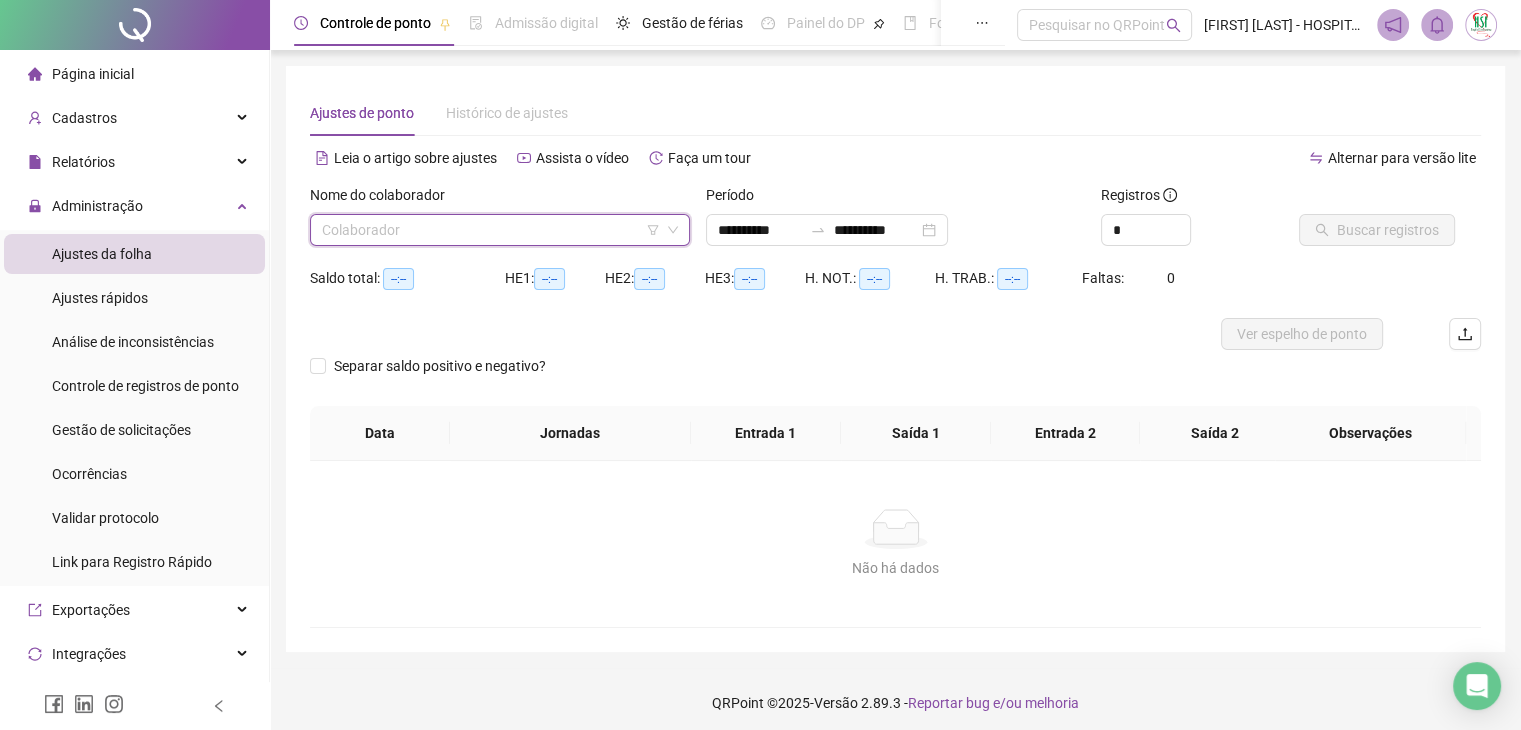 click at bounding box center [491, 230] 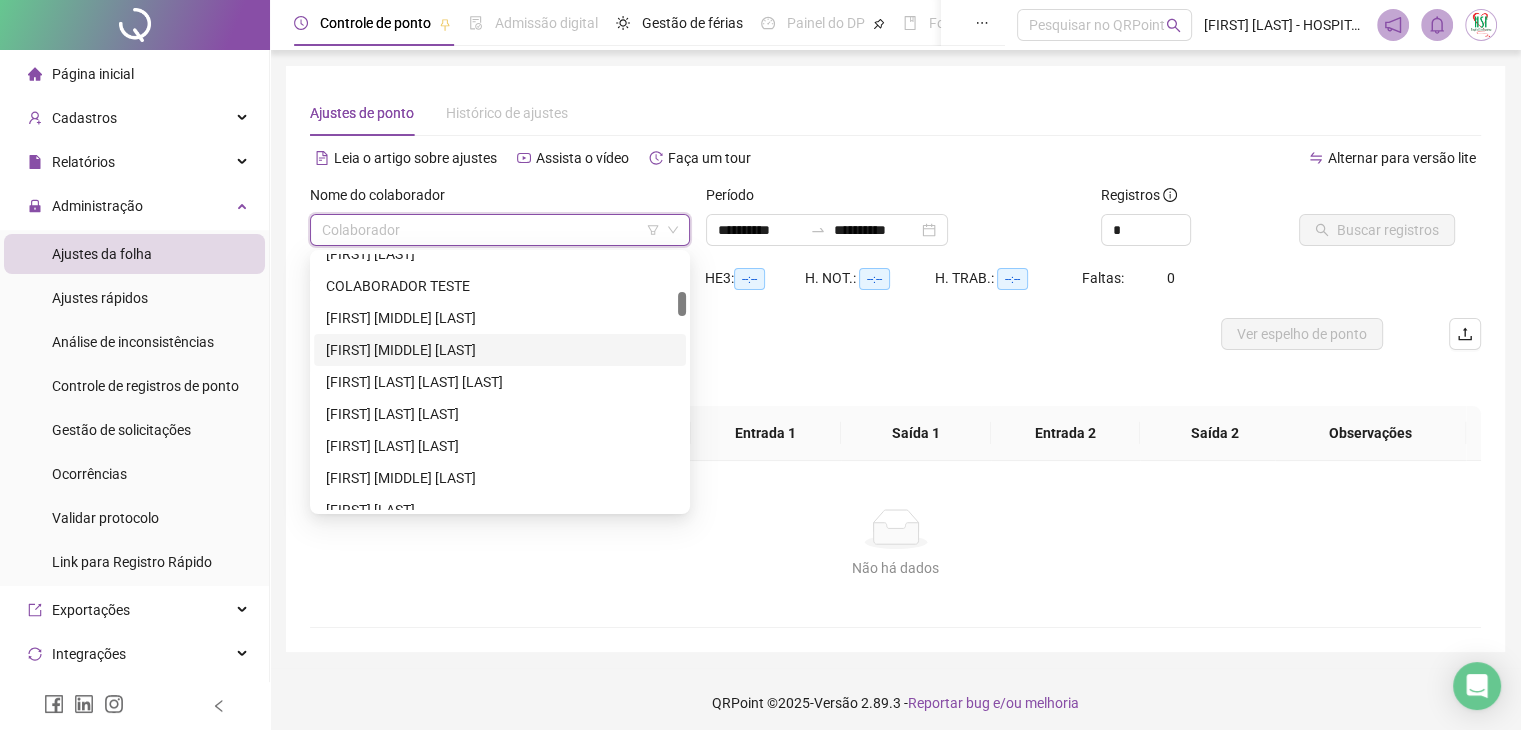 scroll, scrollTop: 500, scrollLeft: 0, axis: vertical 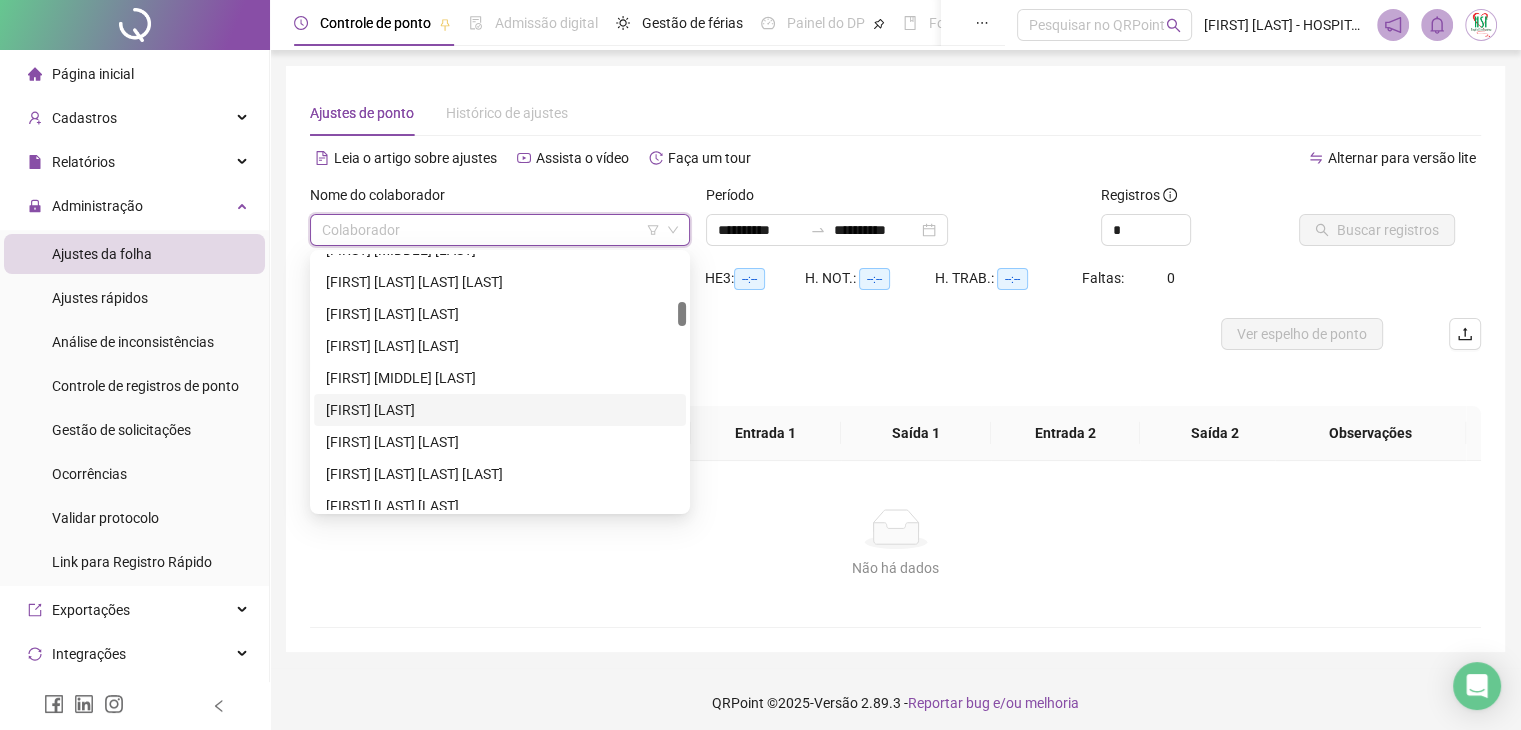 click on "[FIRST] [LAST]" at bounding box center (500, 410) 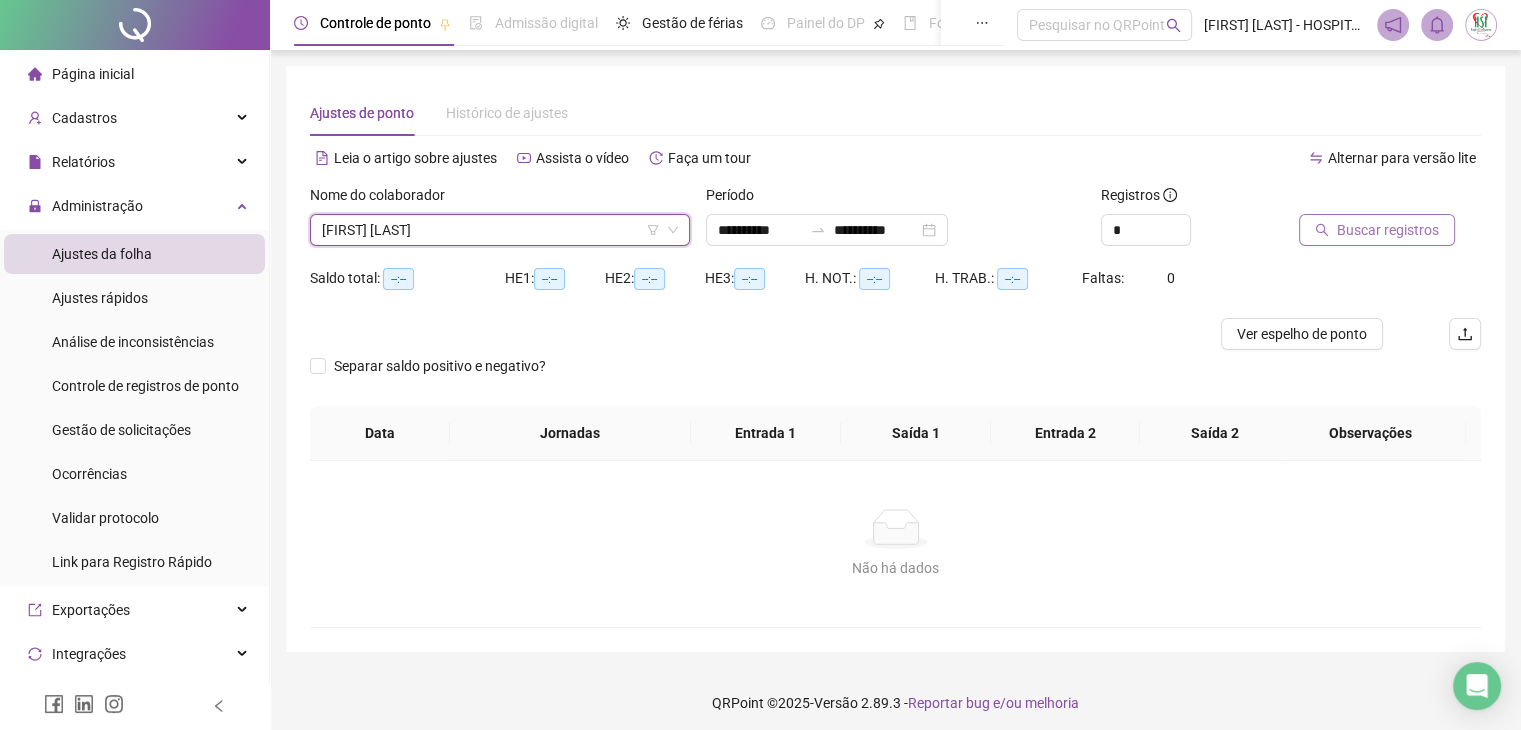 click on "Buscar registros" at bounding box center (1388, 230) 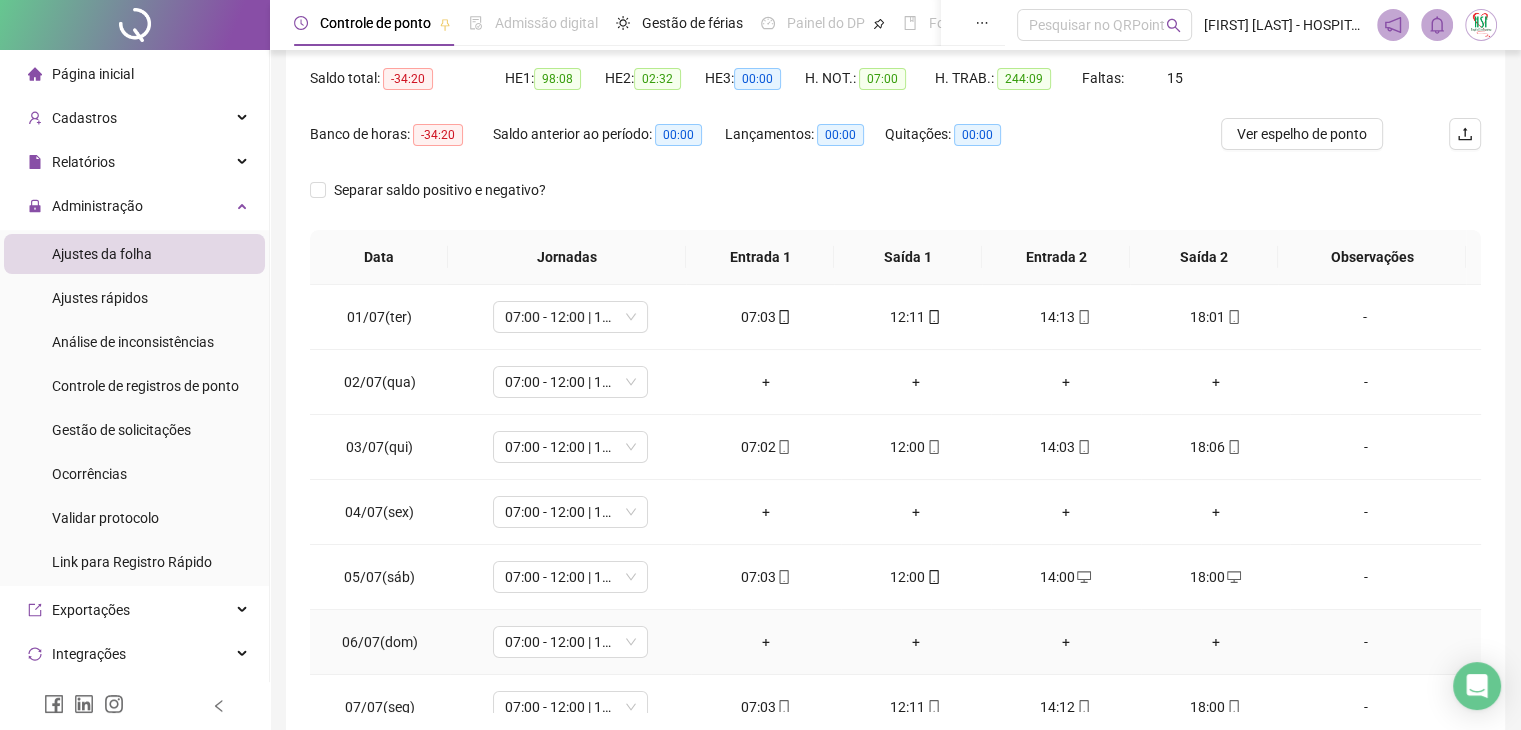 scroll, scrollTop: 292, scrollLeft: 0, axis: vertical 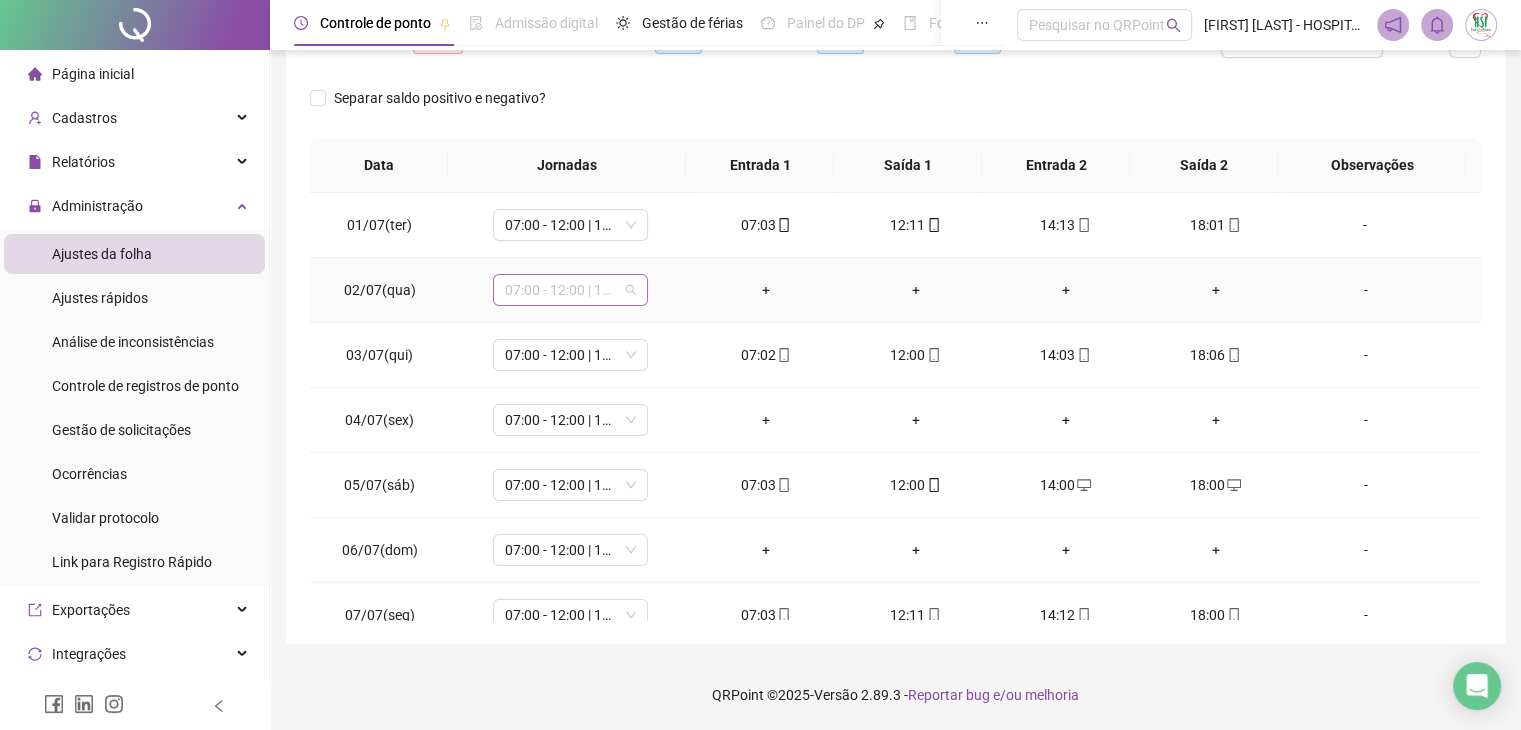 click on "07:00 - 12:00 | 14:00 - 18:00" at bounding box center [570, 290] 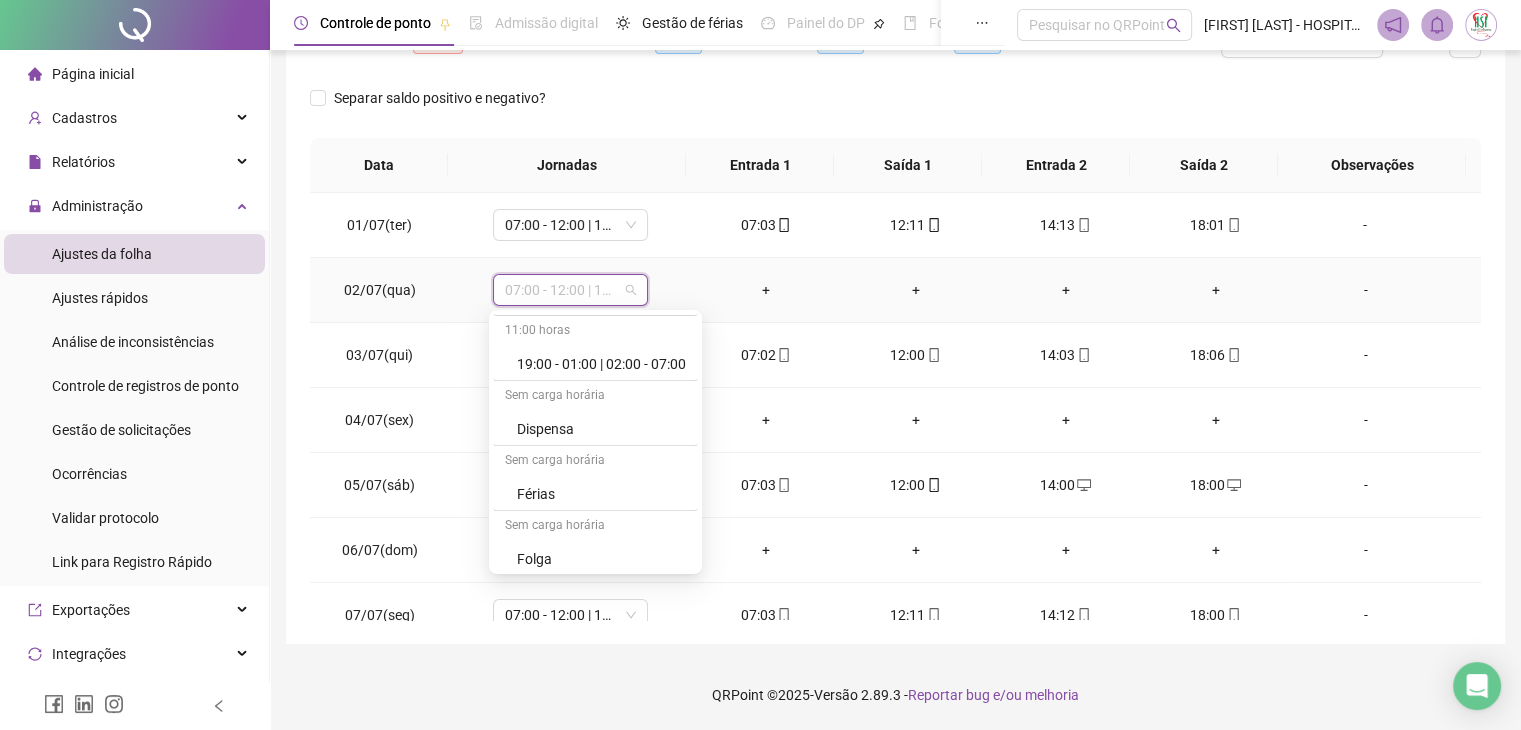 scroll, scrollTop: 1200, scrollLeft: 0, axis: vertical 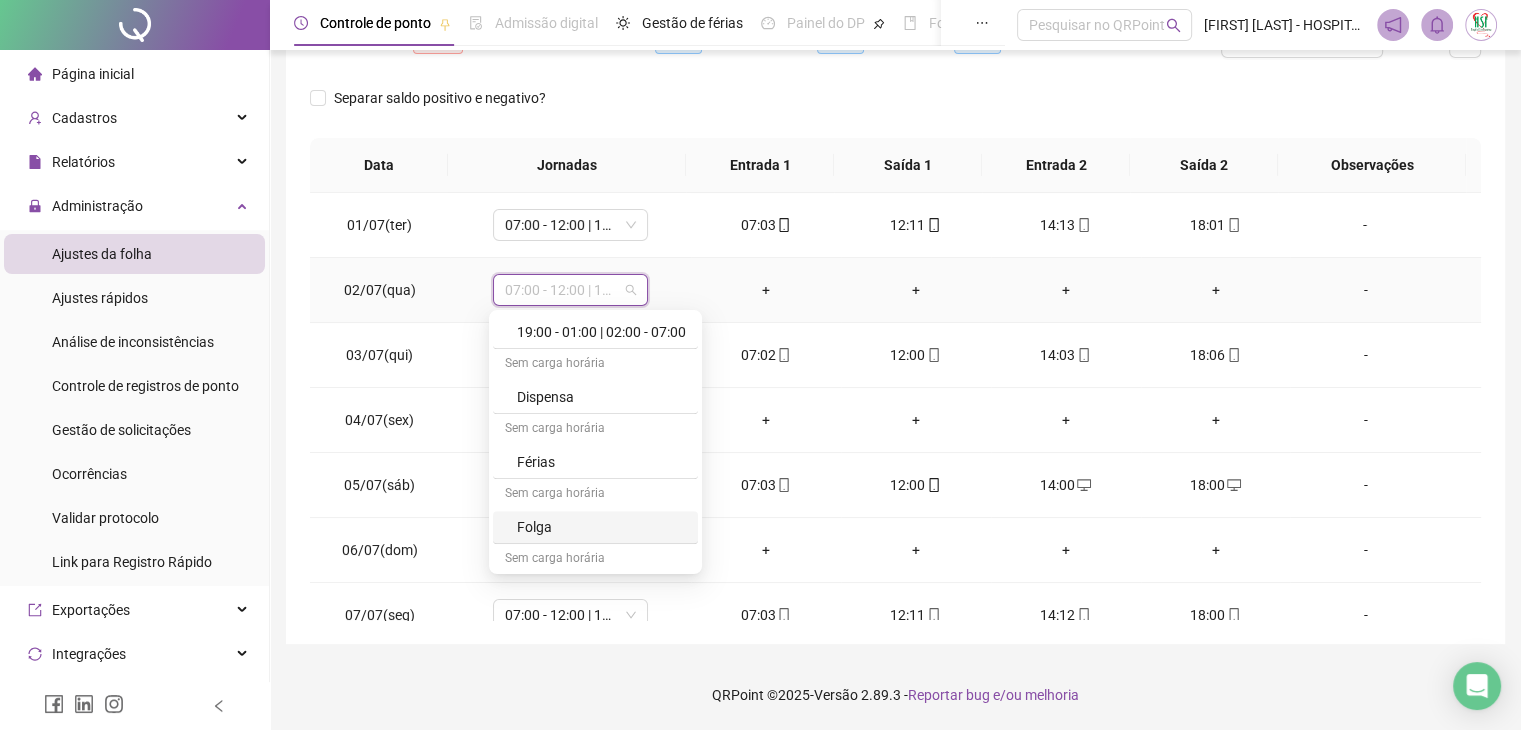 click on "Folga" at bounding box center [601, 527] 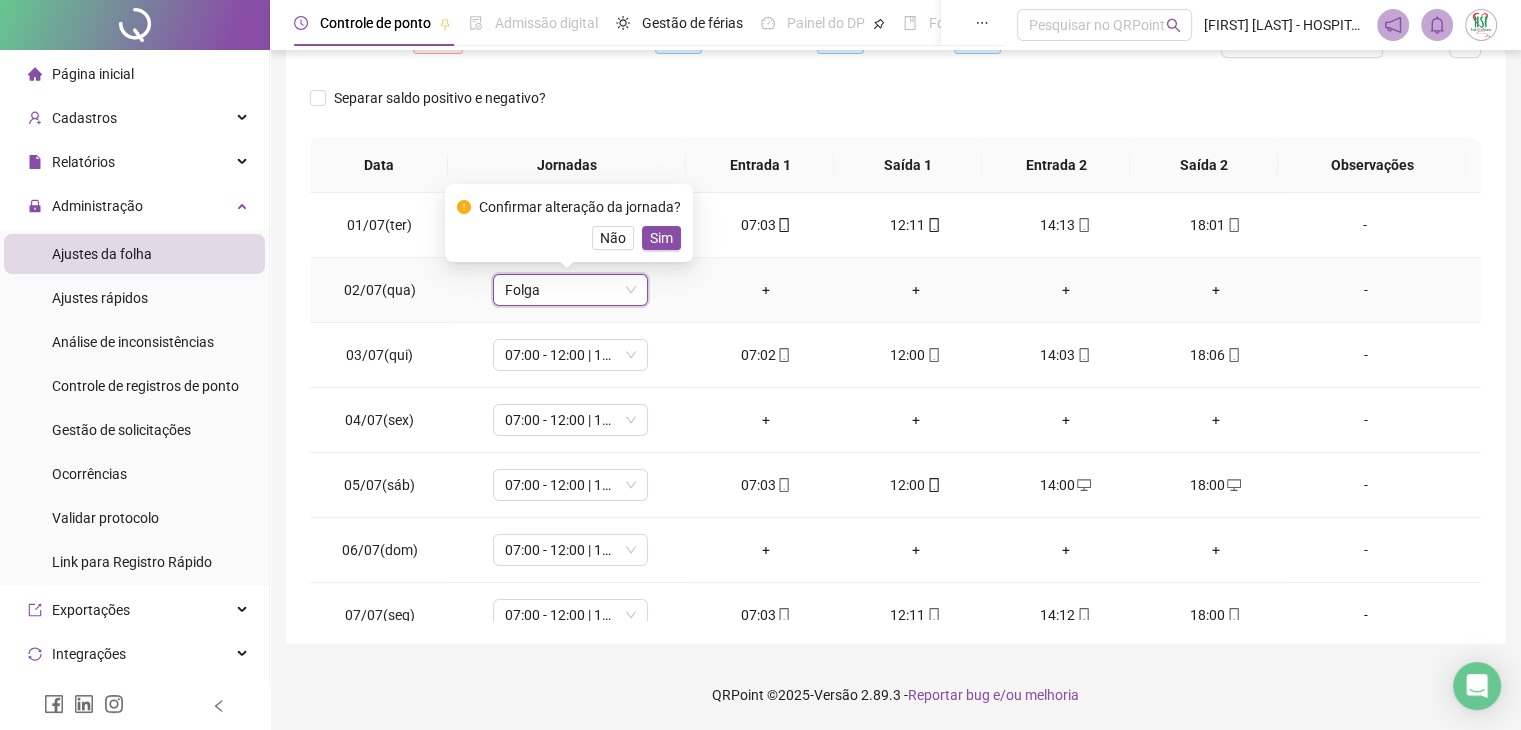 click on "Sim" at bounding box center (661, 238) 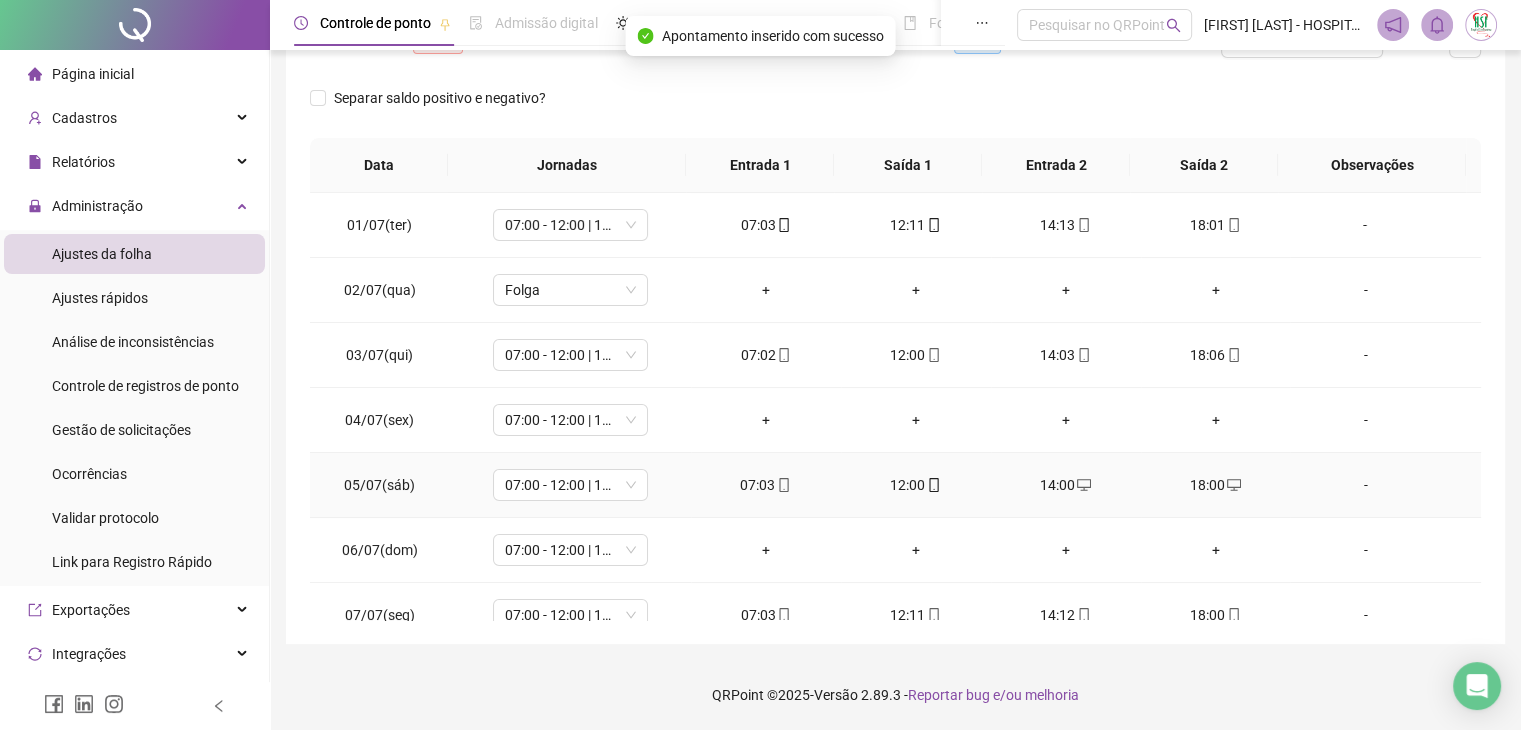 scroll, scrollTop: 100, scrollLeft: 0, axis: vertical 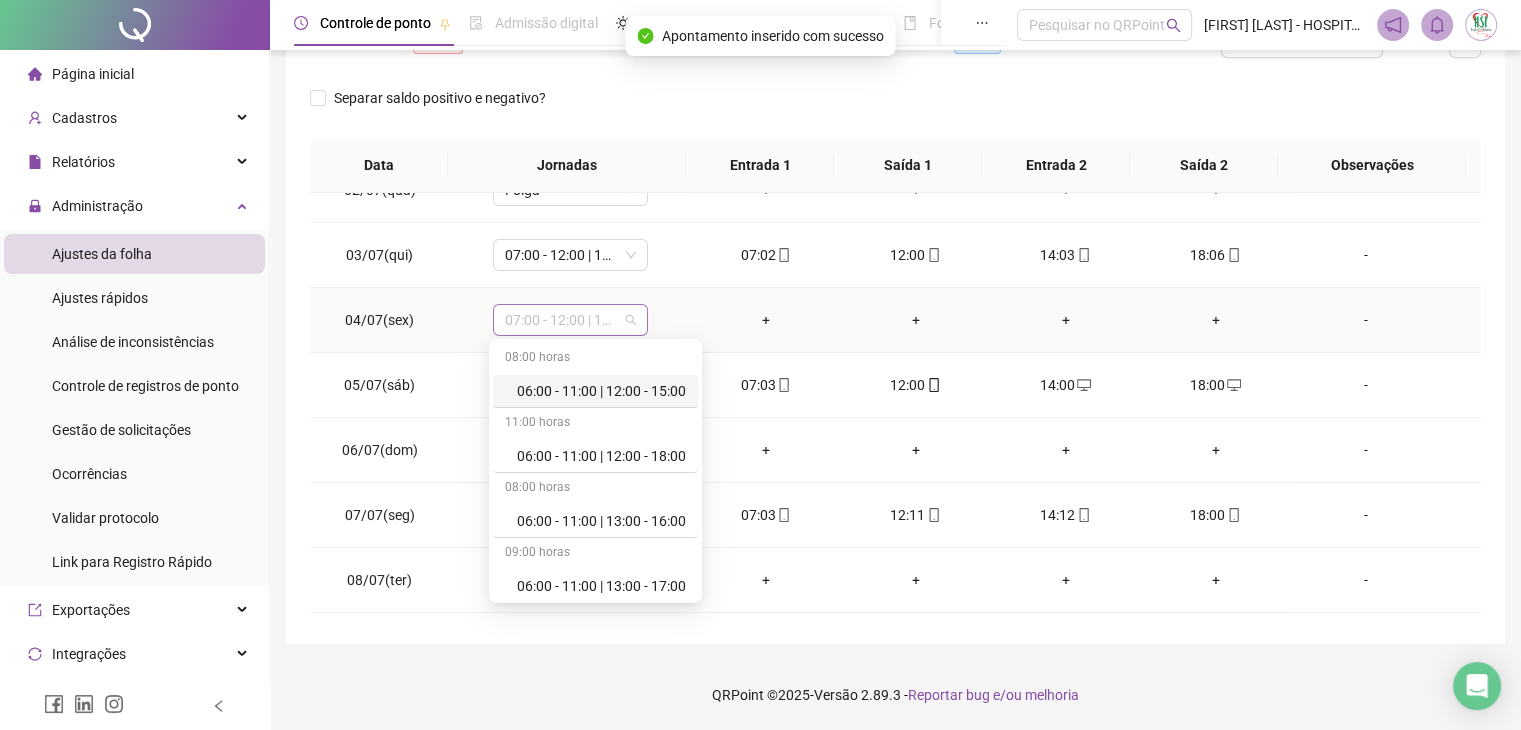 click on "07:00 - 12:00 | 14:00 - 18:00" at bounding box center (570, 320) 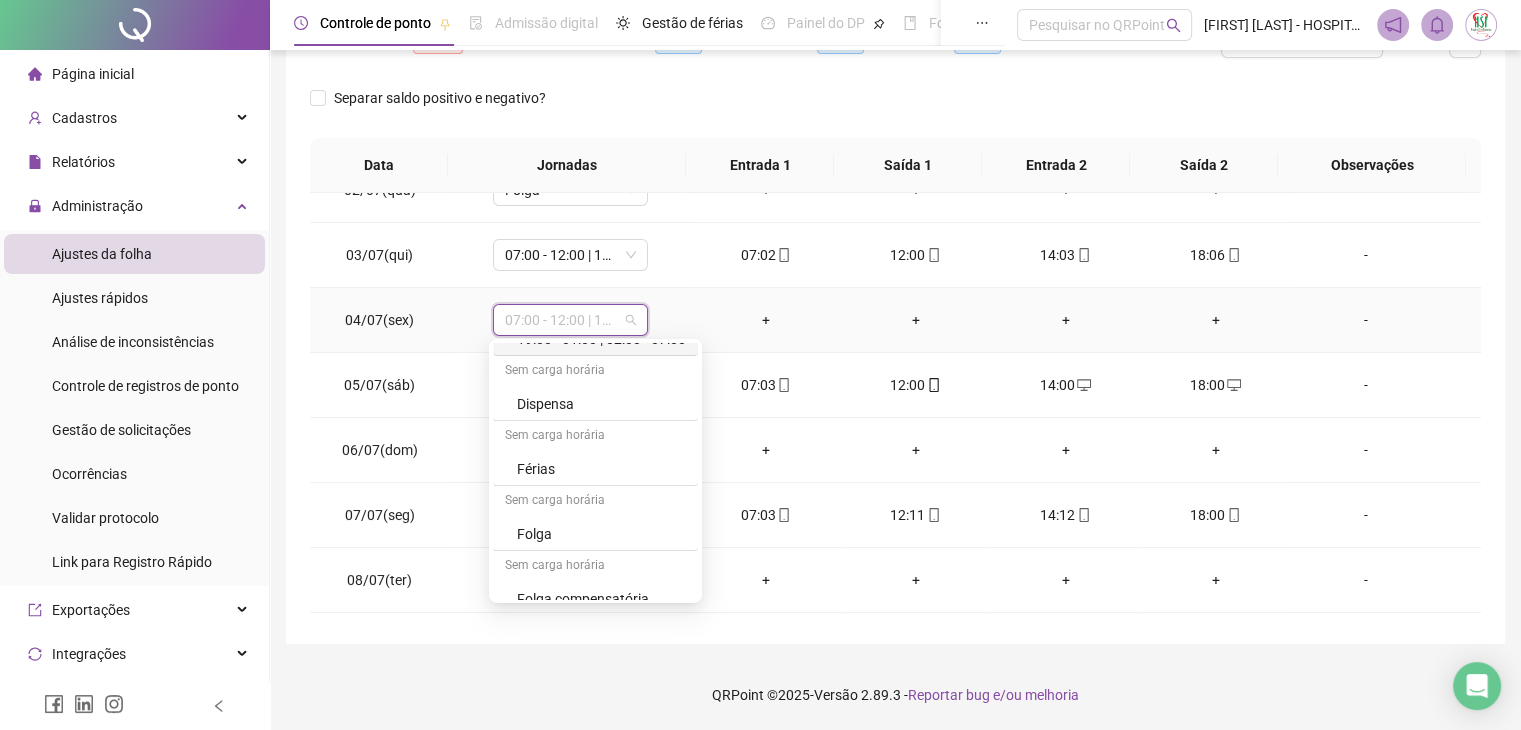 scroll, scrollTop: 1299, scrollLeft: 0, axis: vertical 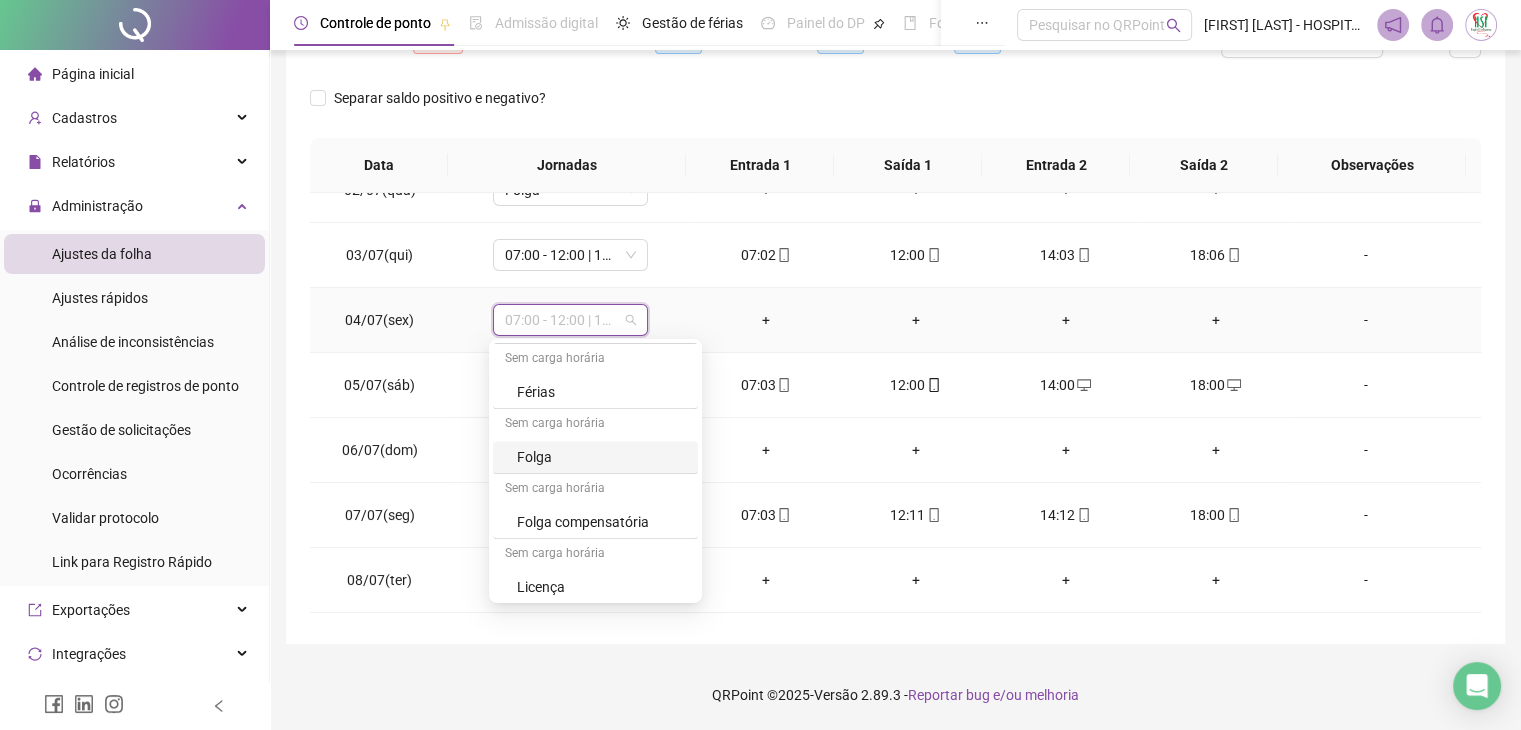 click on "Folga" at bounding box center (601, 457) 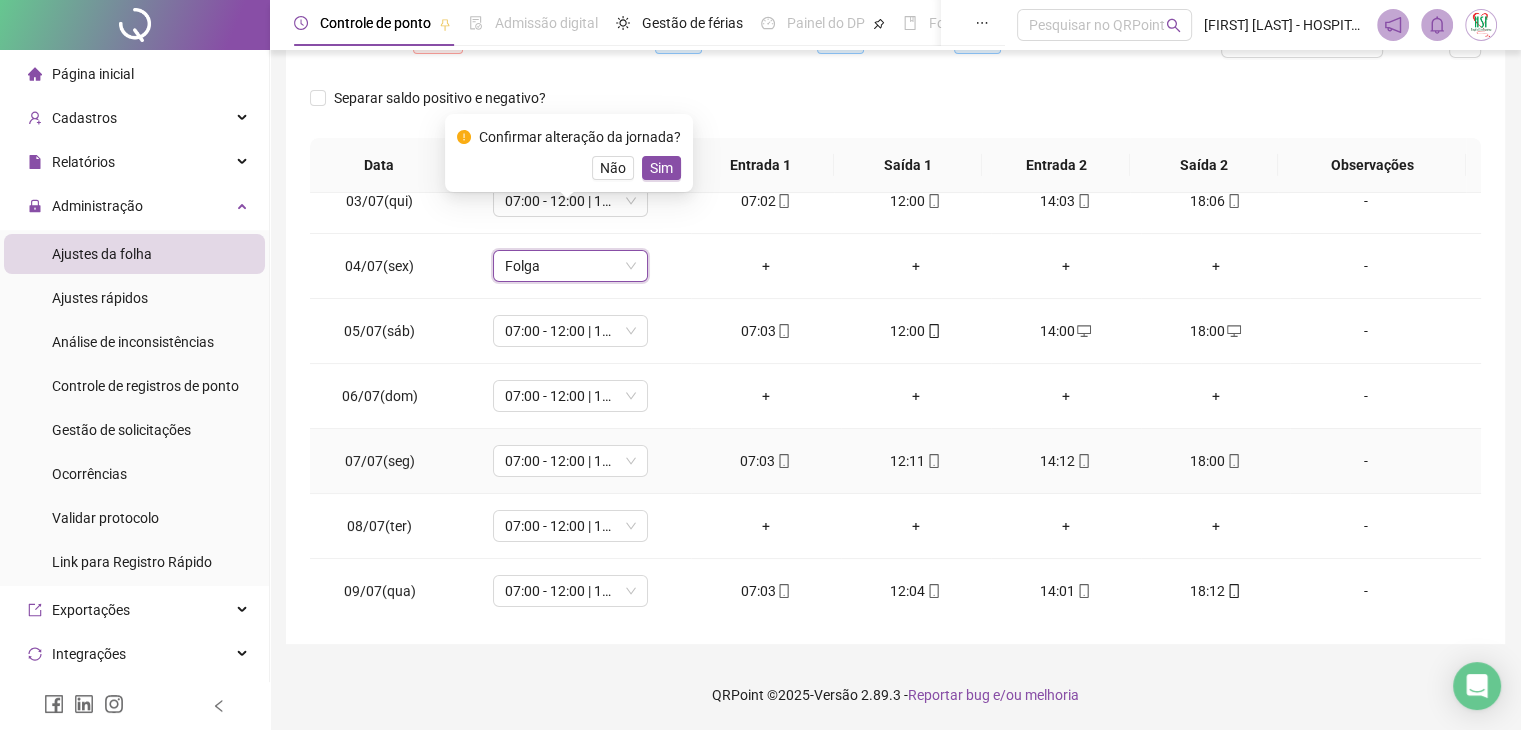 scroll, scrollTop: 200, scrollLeft: 0, axis: vertical 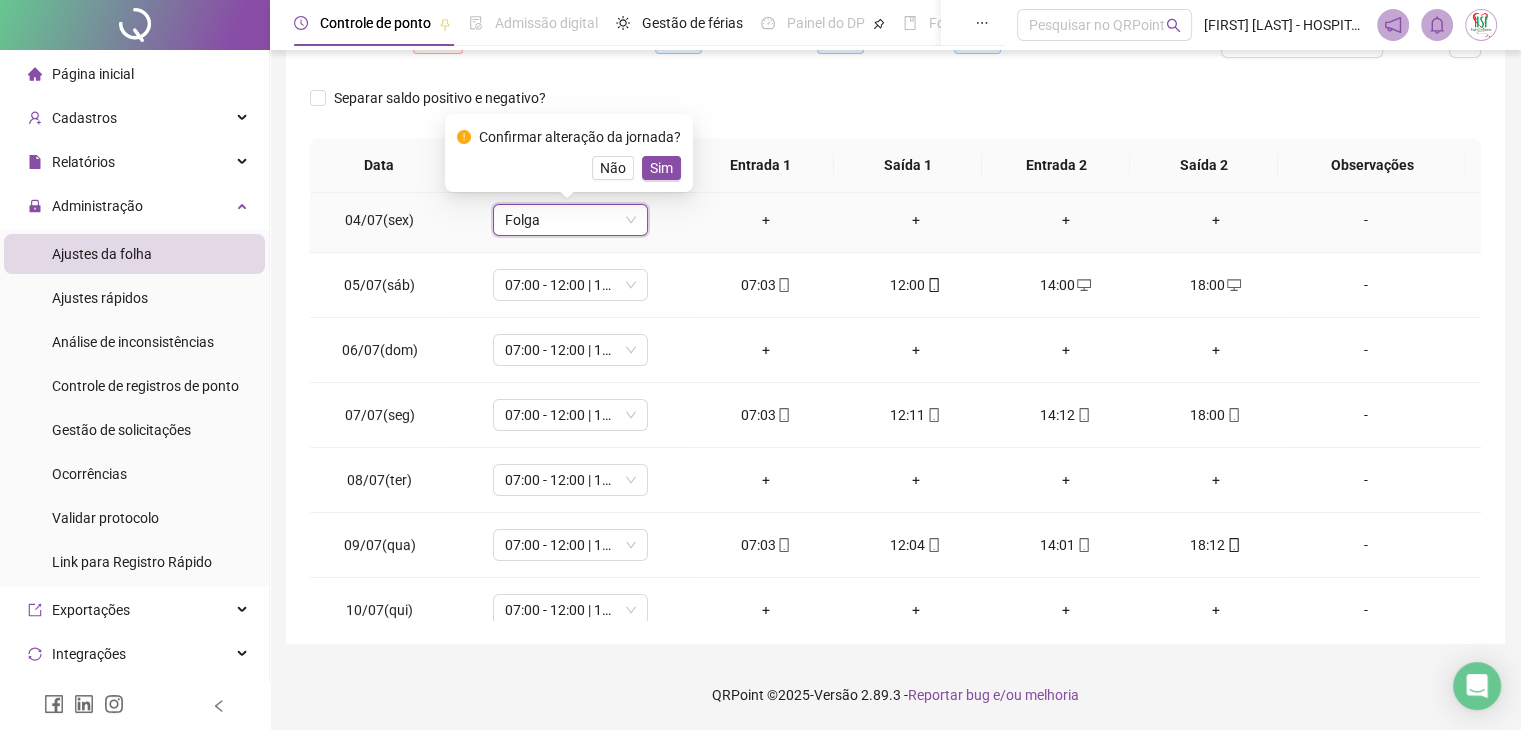 drag, startPoint x: 660, startPoint y: 165, endPoint x: 648, endPoint y: 181, distance: 20 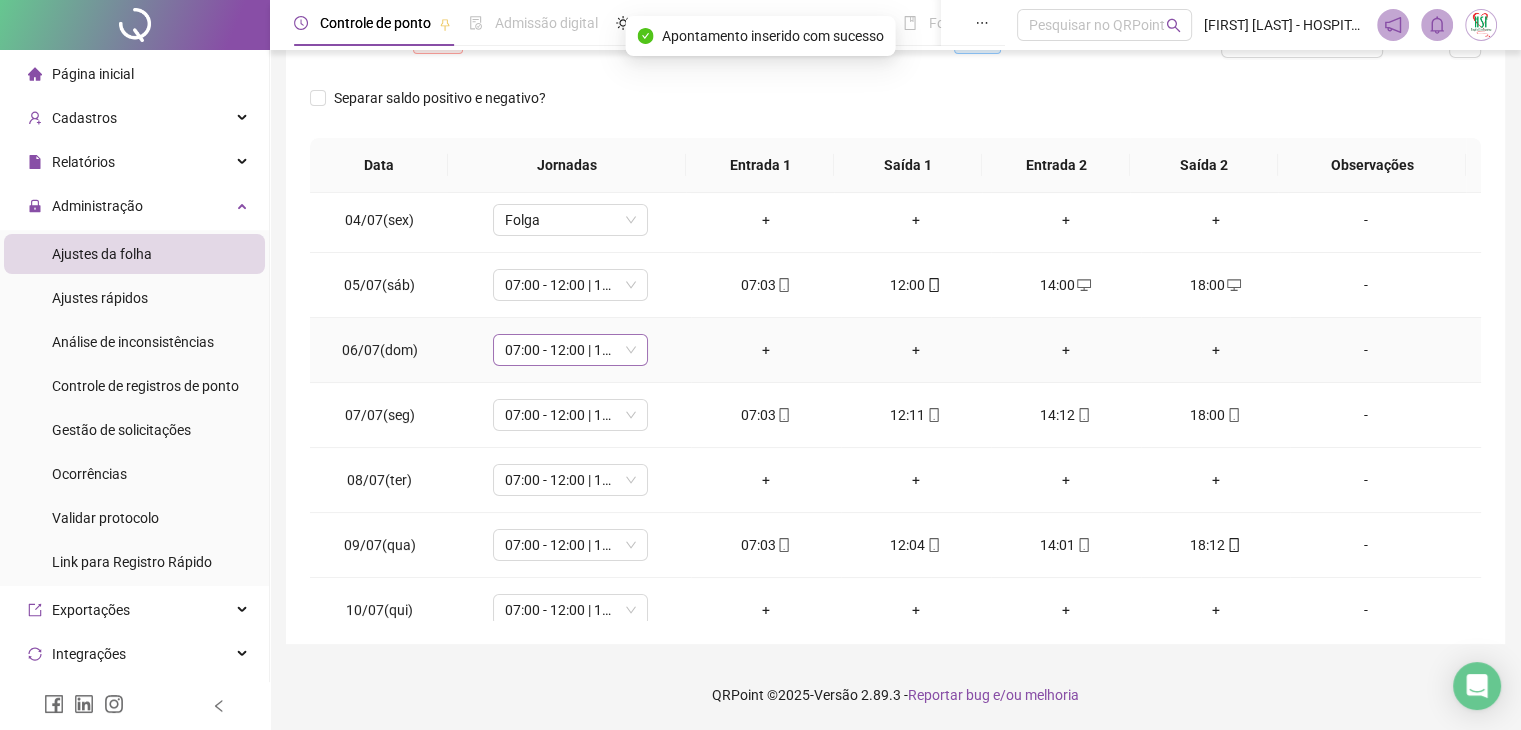 click on "07:00 - 12:00 | 14:00 - 18:00" at bounding box center (570, 350) 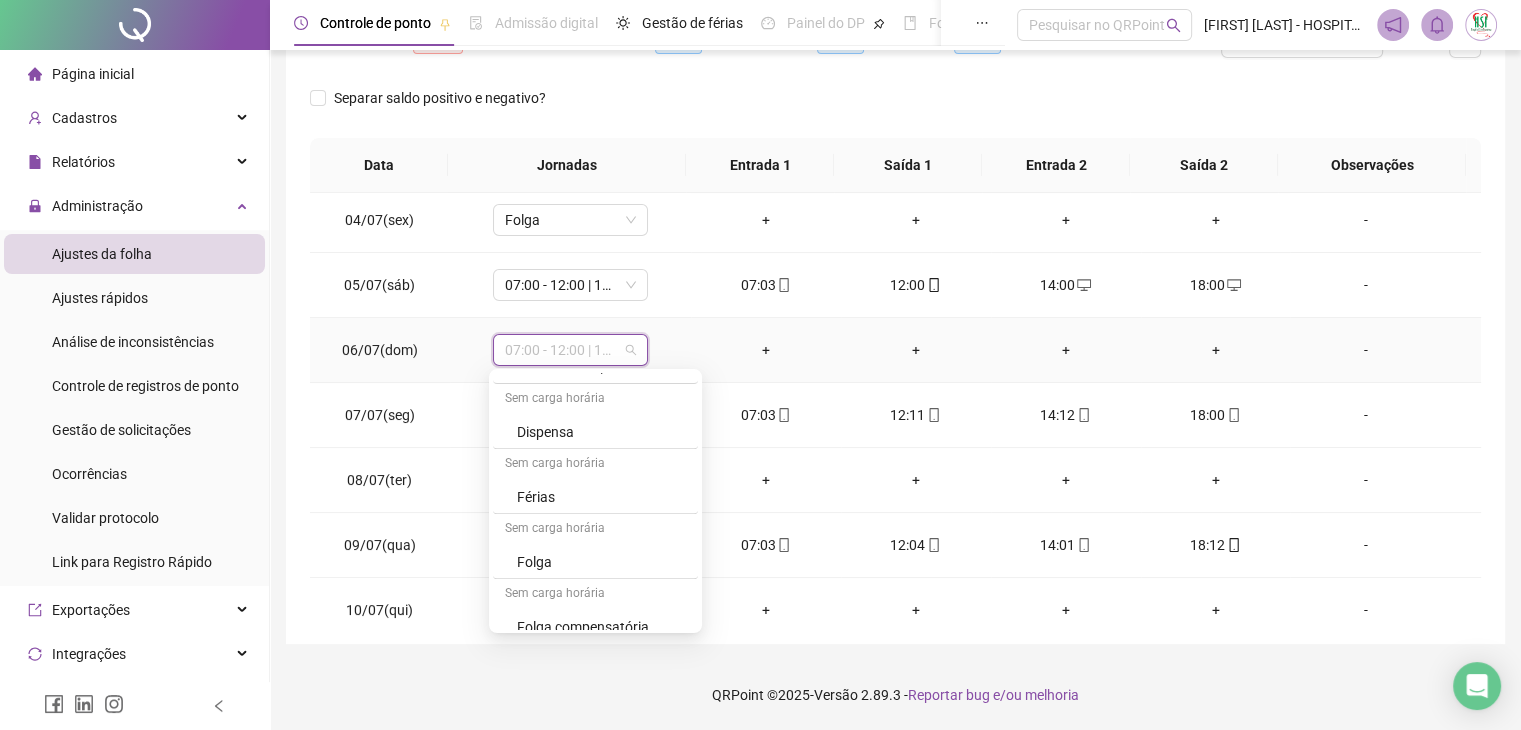 scroll, scrollTop: 1299, scrollLeft: 0, axis: vertical 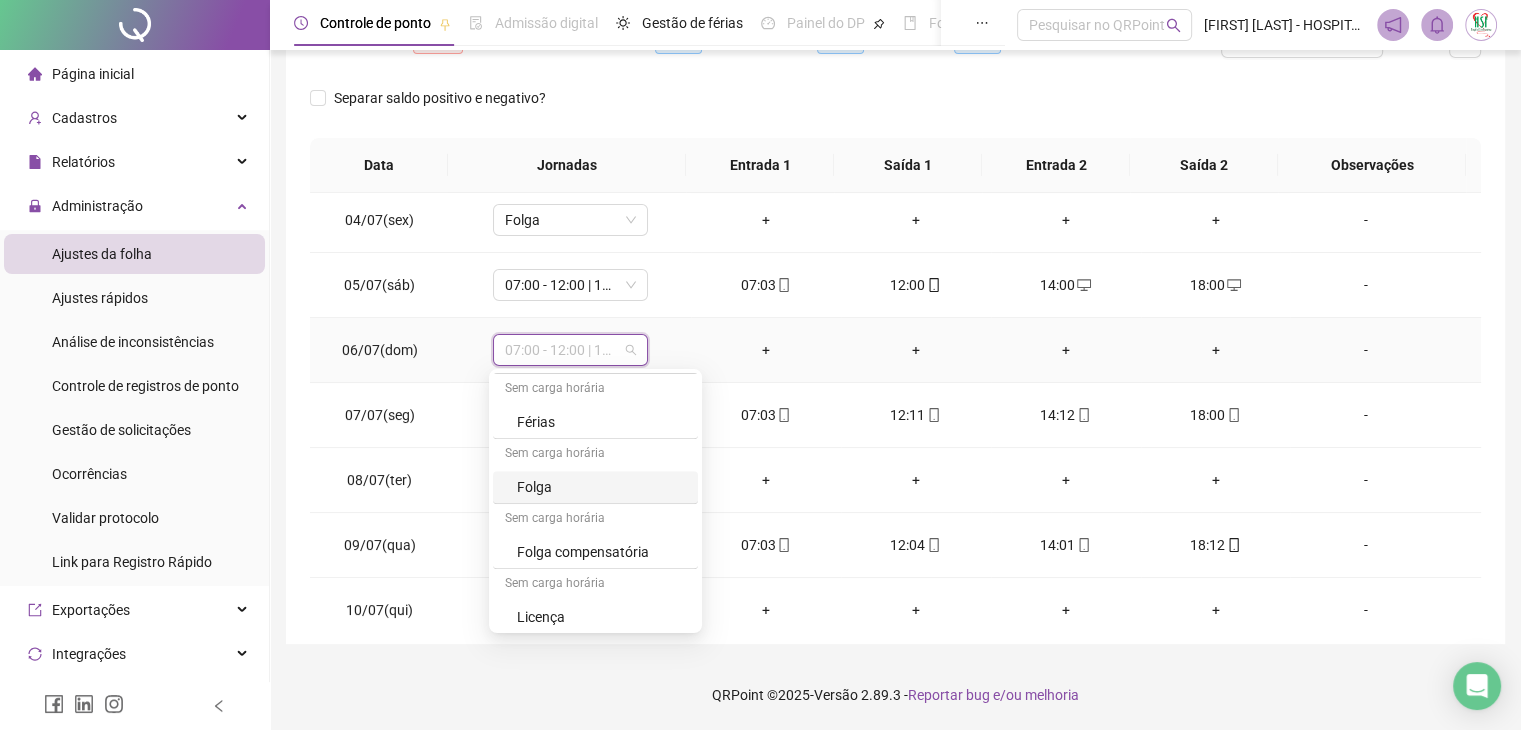 click on "Folga" at bounding box center (601, 487) 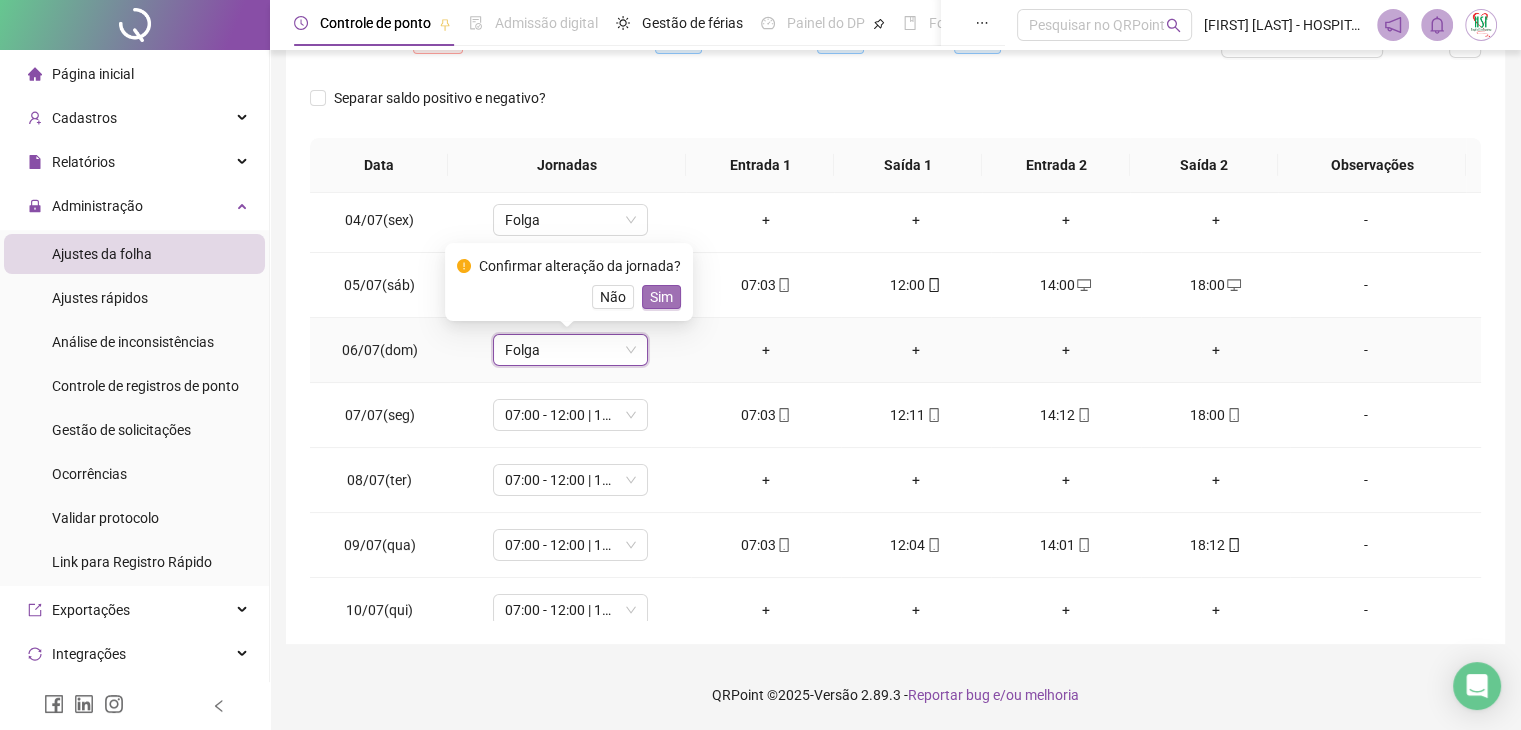 click on "Sim" at bounding box center [661, 297] 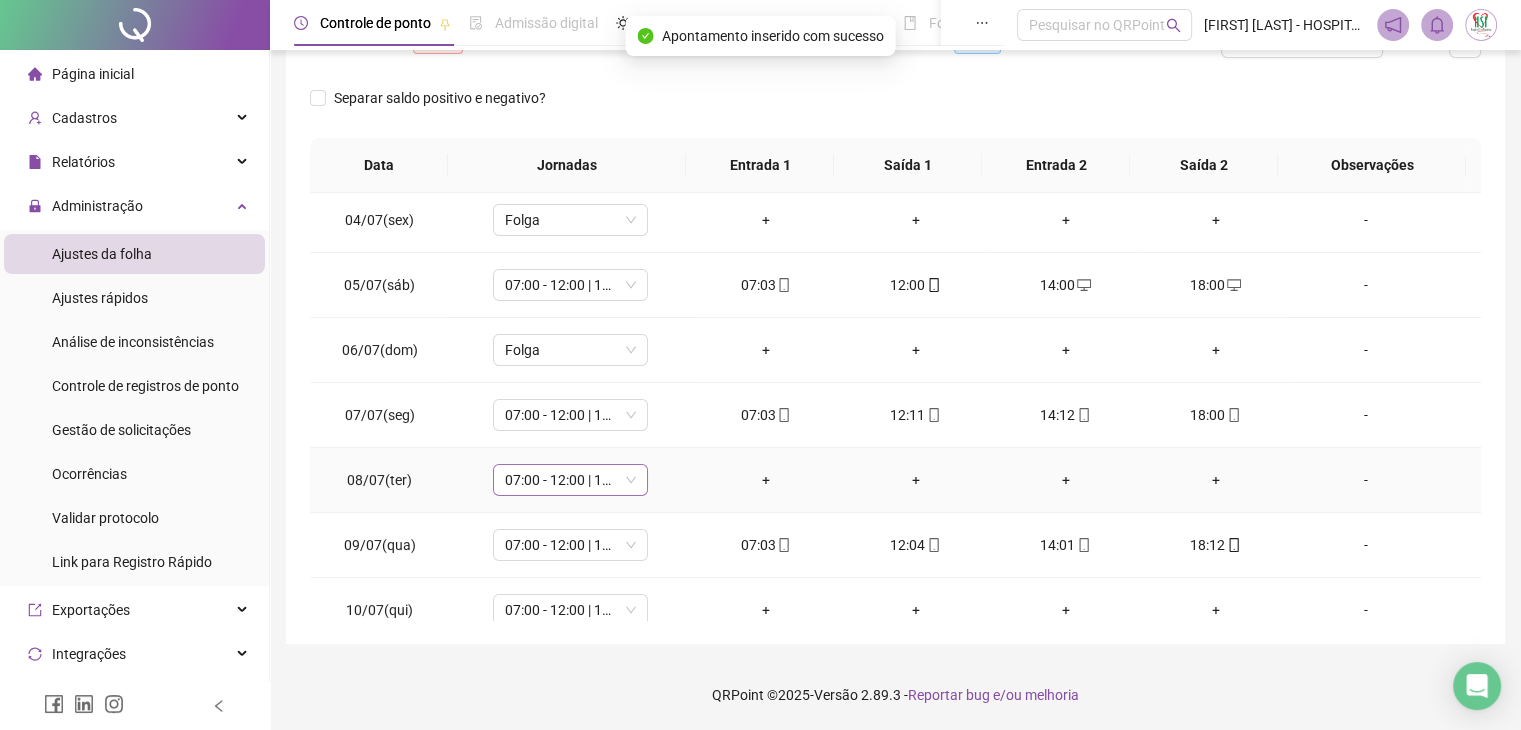 click on "07:00 - 12:00 | 14:00 - 18:00" at bounding box center [570, 480] 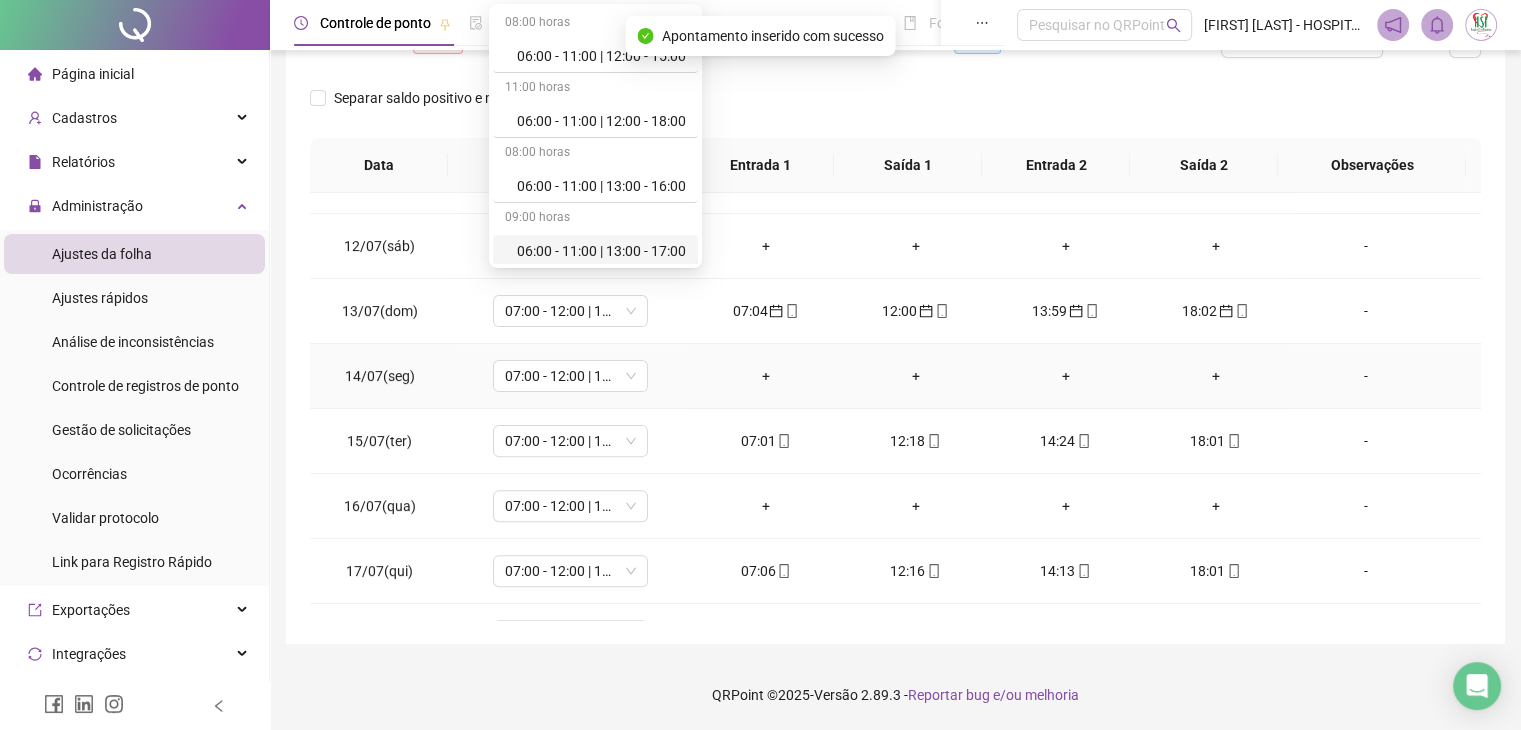 scroll, scrollTop: 500, scrollLeft: 0, axis: vertical 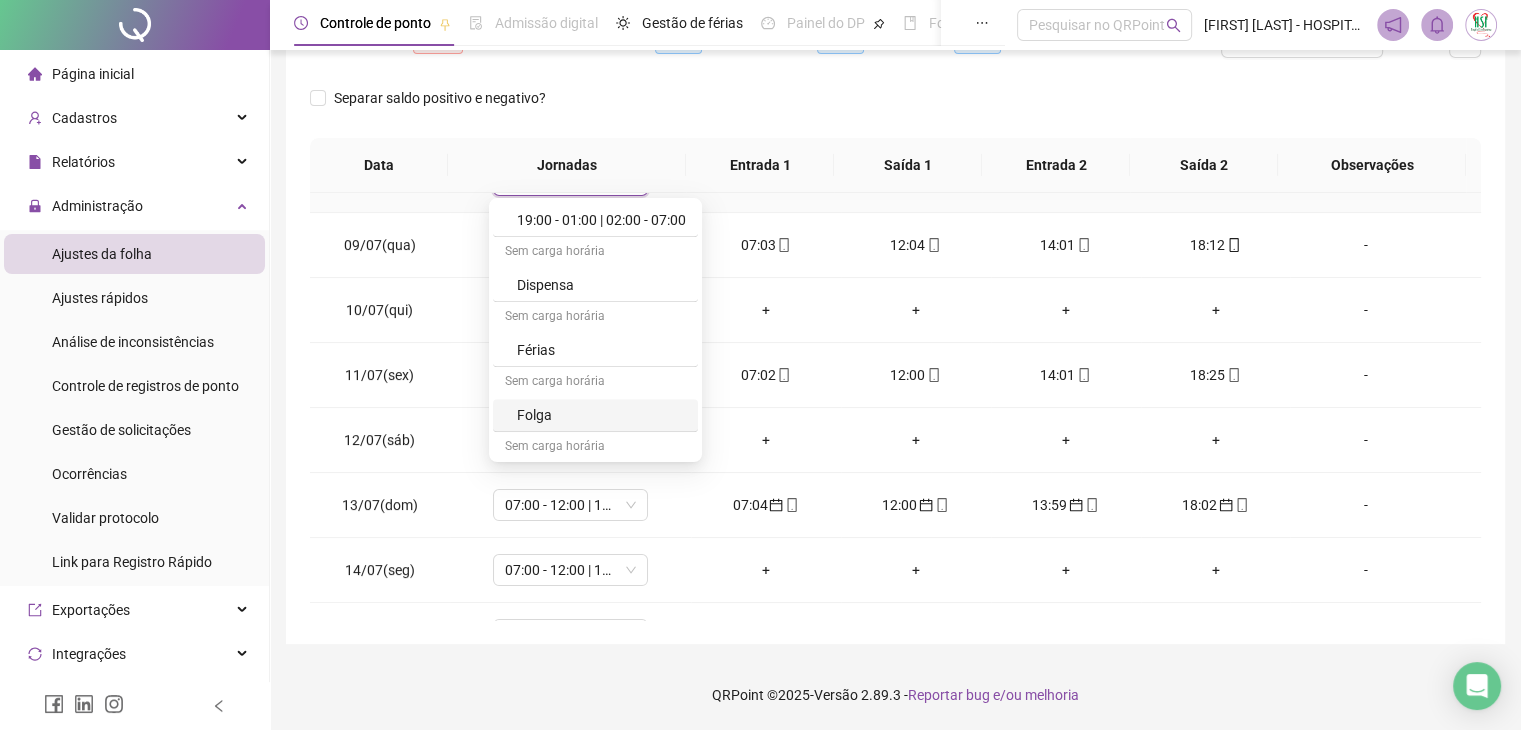 click on "Folga" at bounding box center [601, 415] 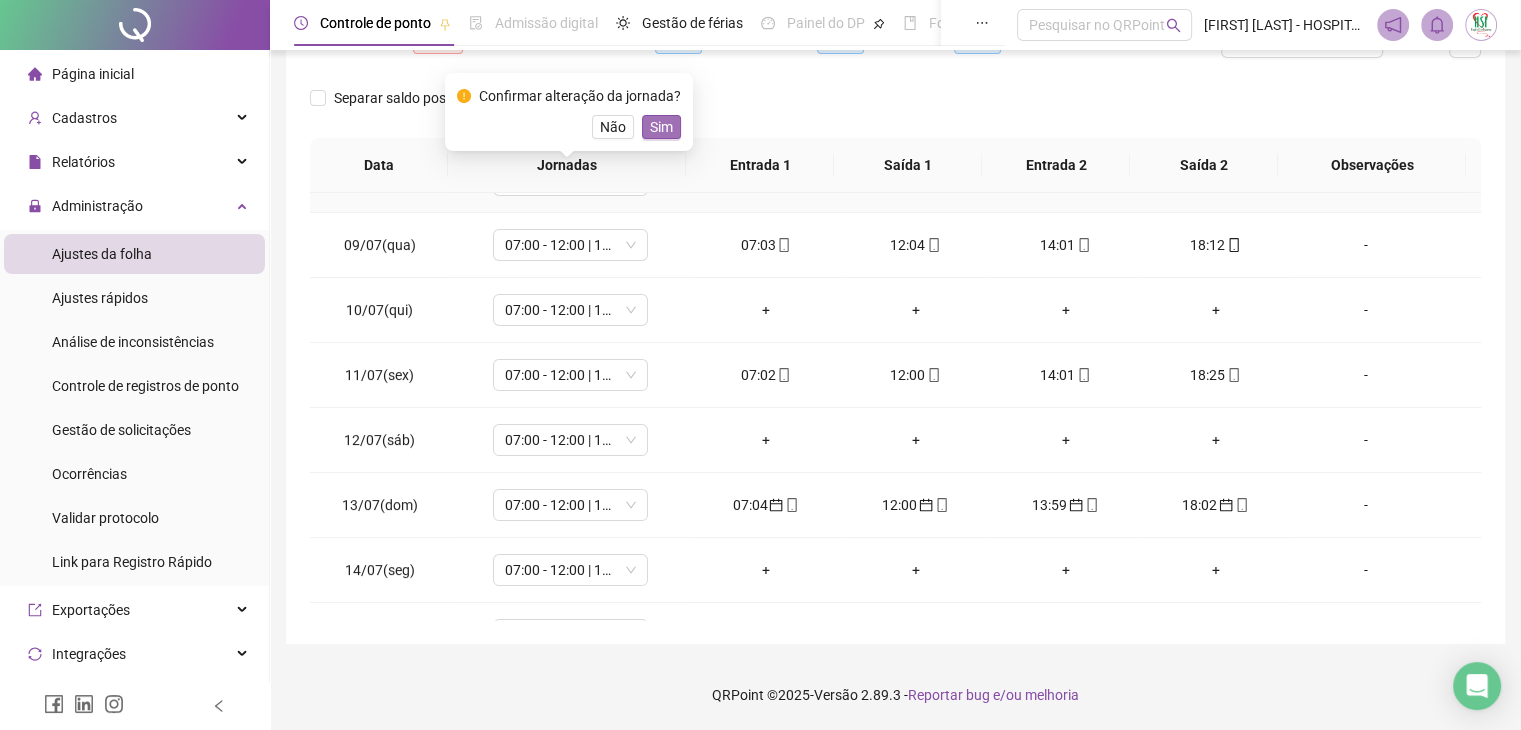 click on "Sim" at bounding box center [661, 127] 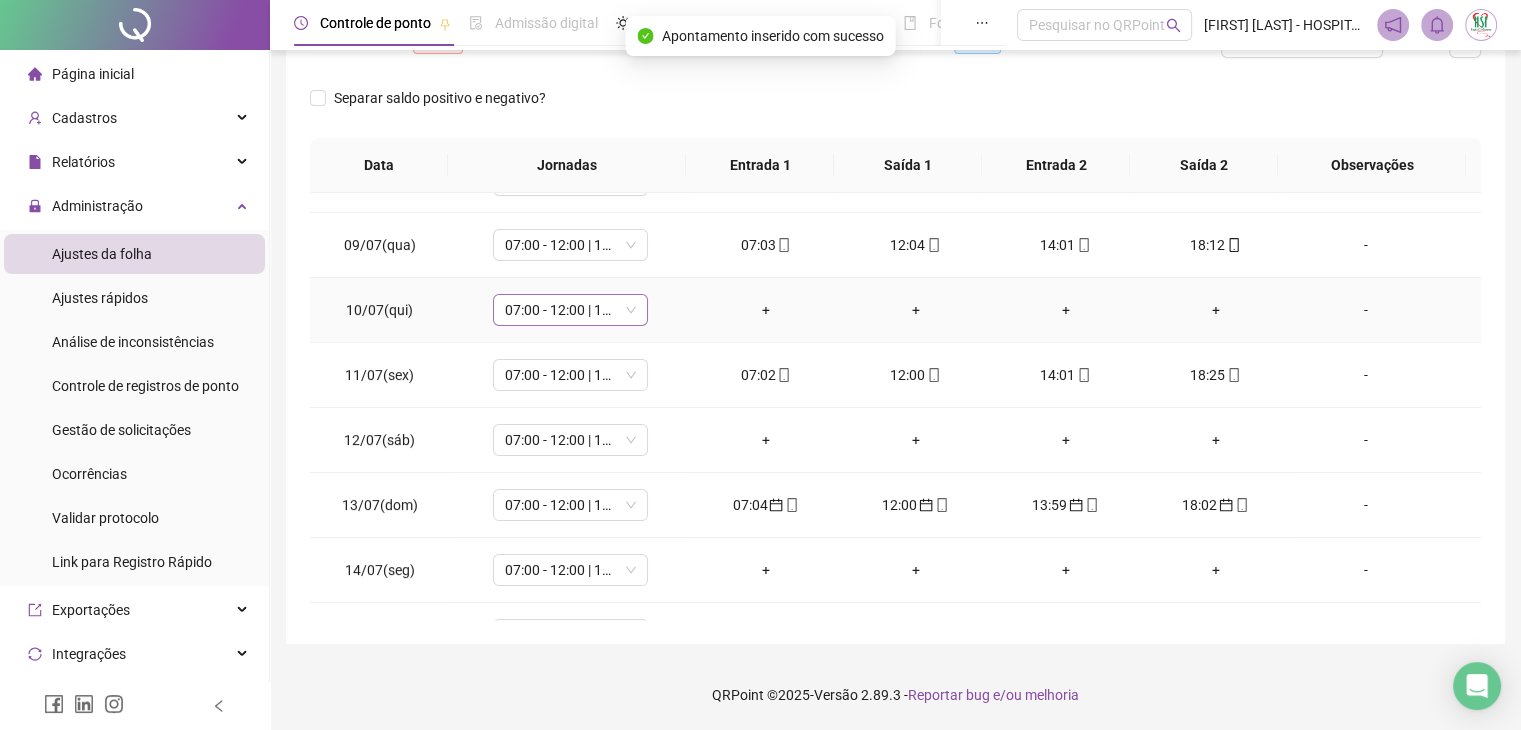 click on "07:00 - 12:00 | 14:00 - 18:00" at bounding box center [570, 310] 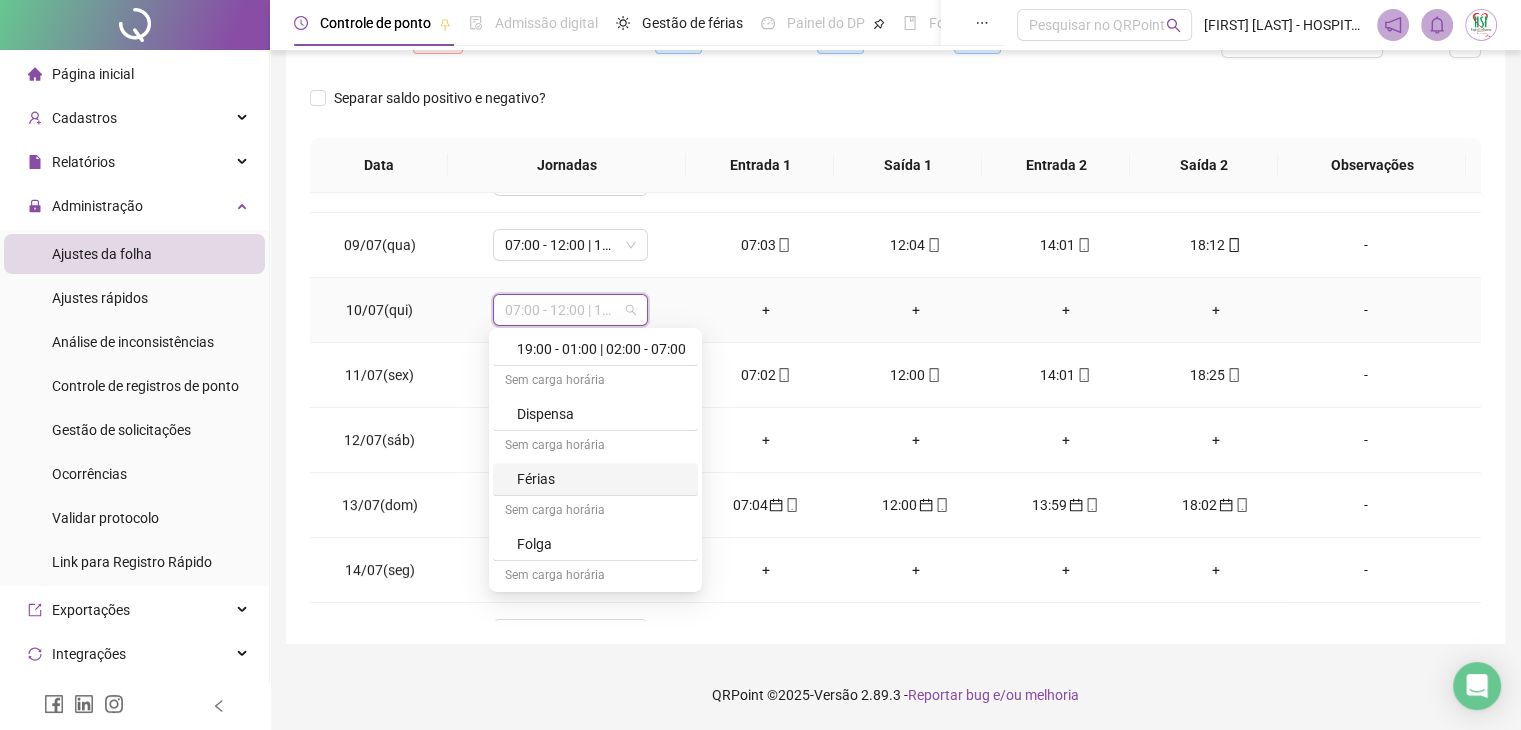scroll, scrollTop: 1299, scrollLeft: 0, axis: vertical 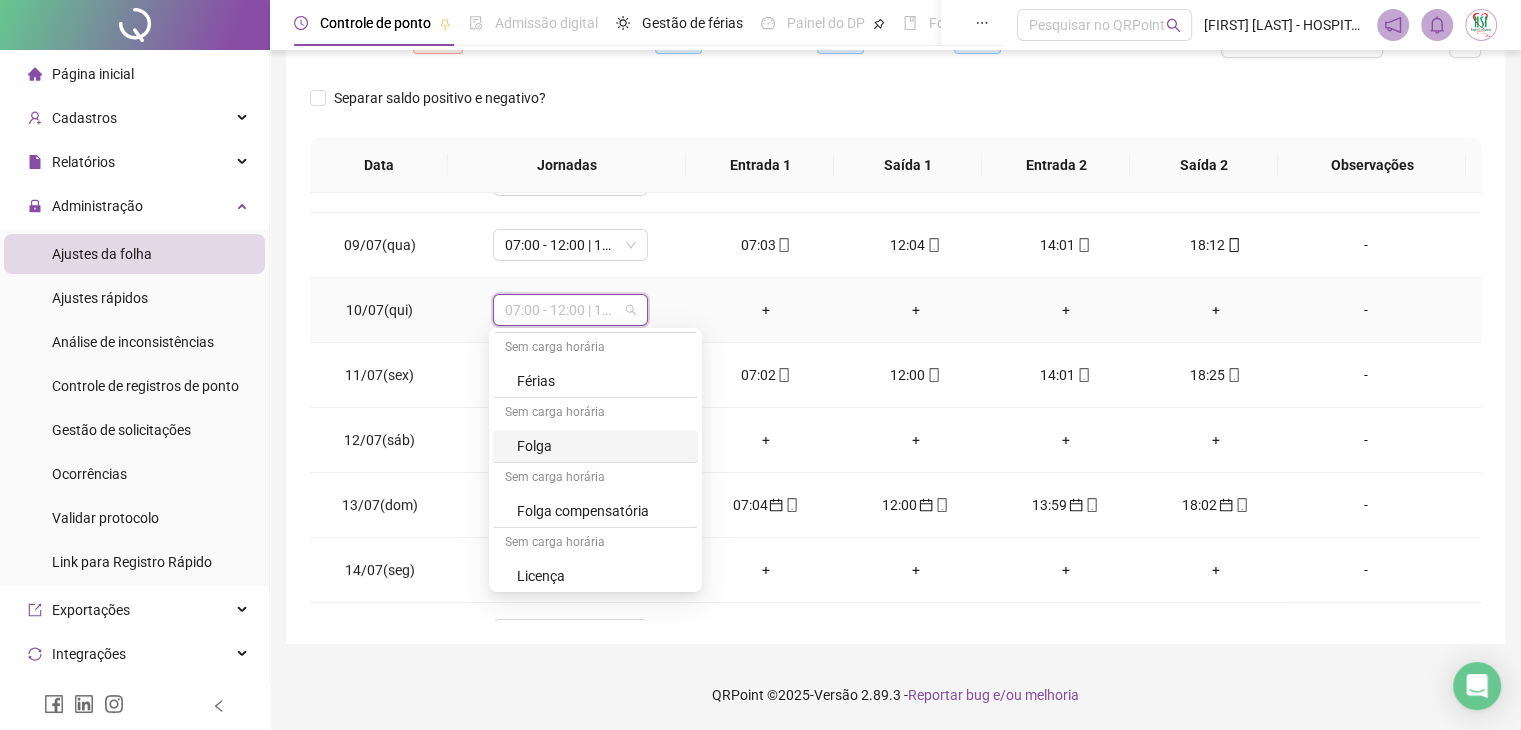 click on "Folga" at bounding box center [601, 446] 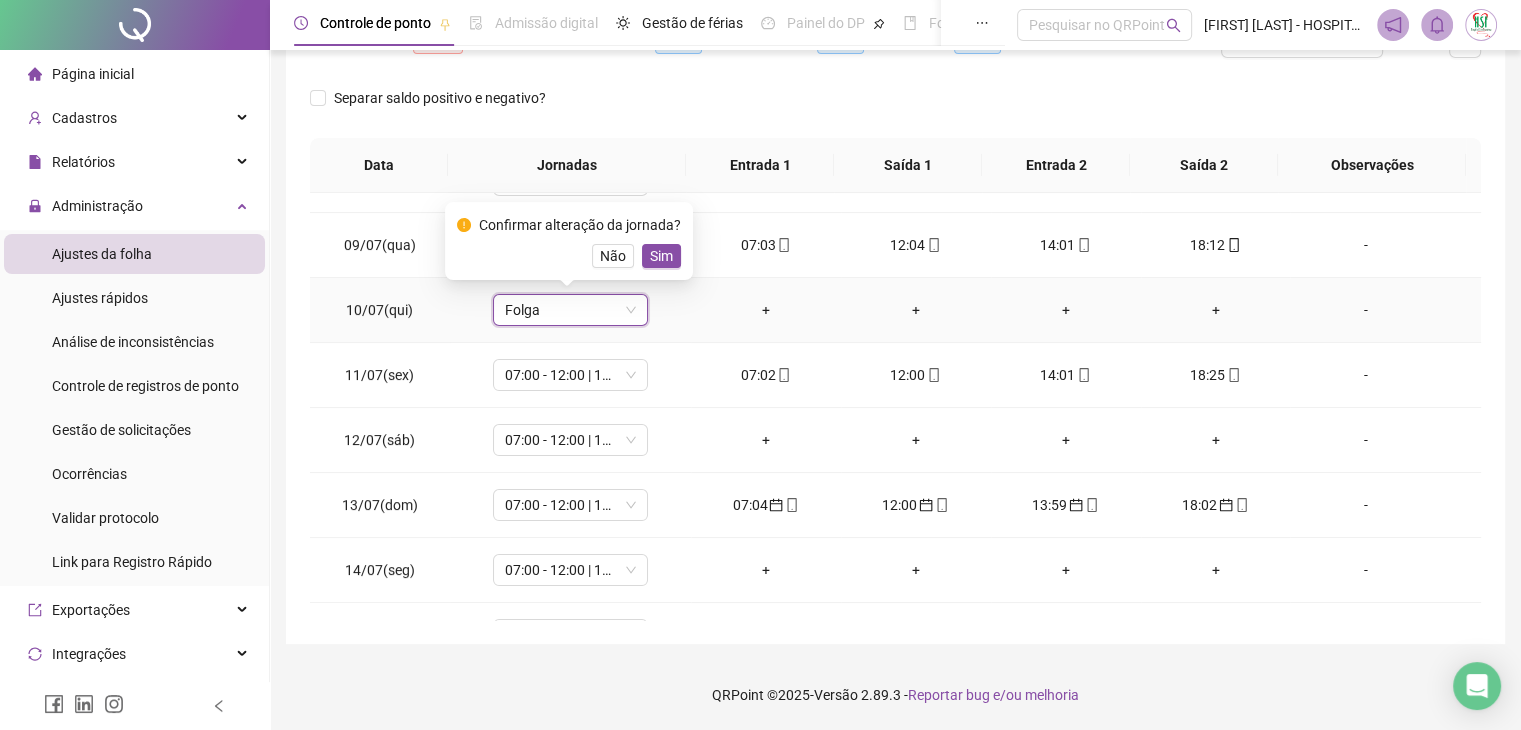 click on "Sim" at bounding box center (661, 256) 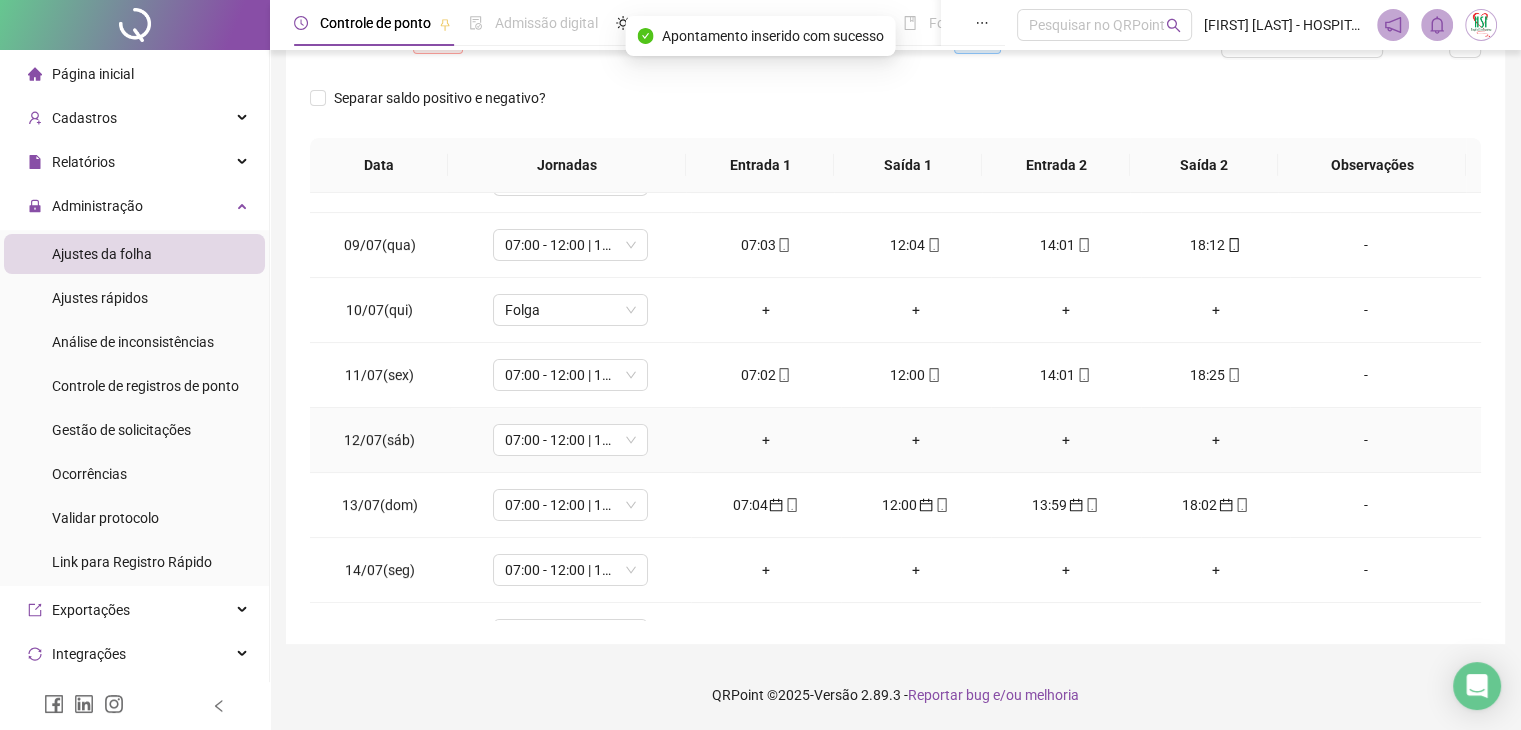 click on "07:00 - 12:00 | 14:00 - 18:00" at bounding box center [570, 440] 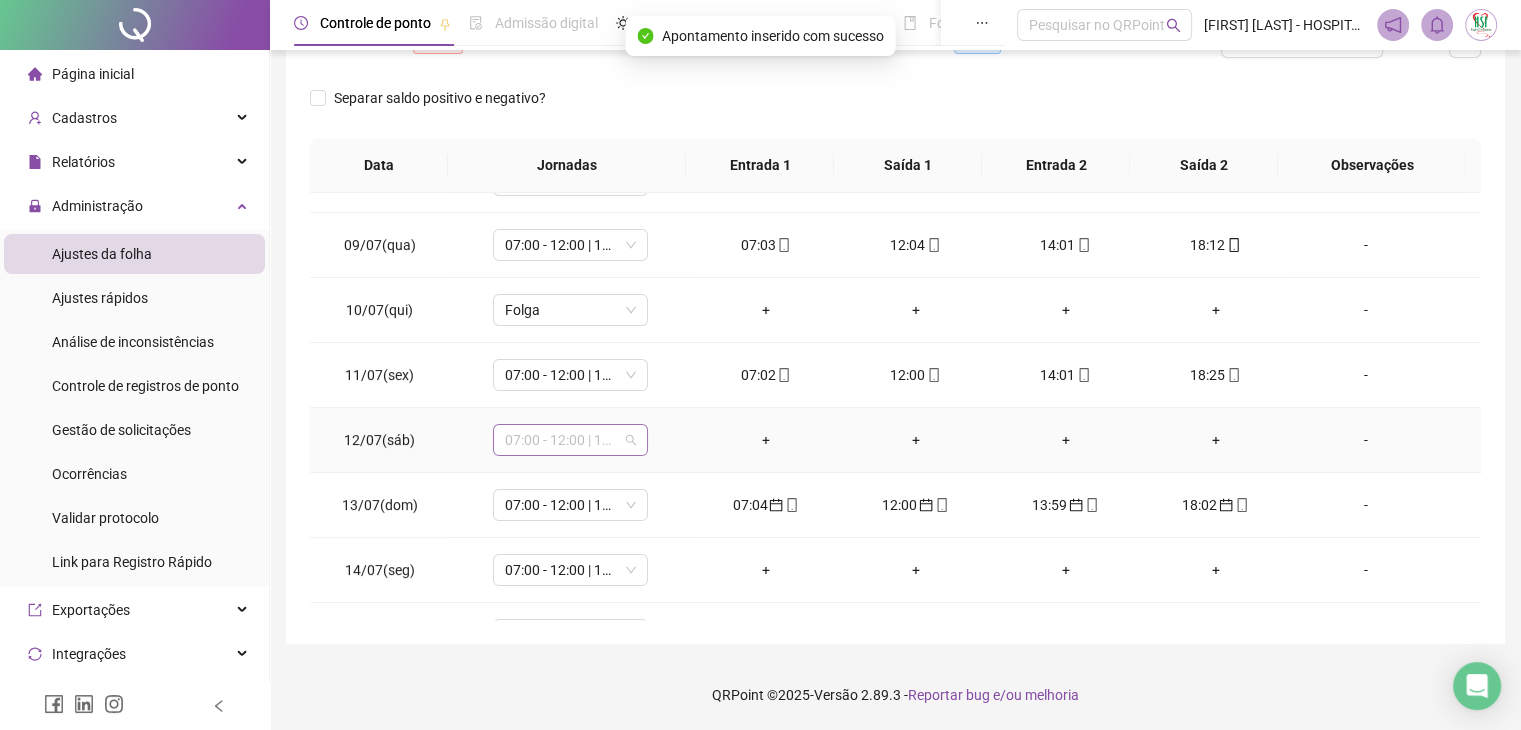 click on "07:00 - 12:00 | 14:00 - 18:00" at bounding box center [570, 440] 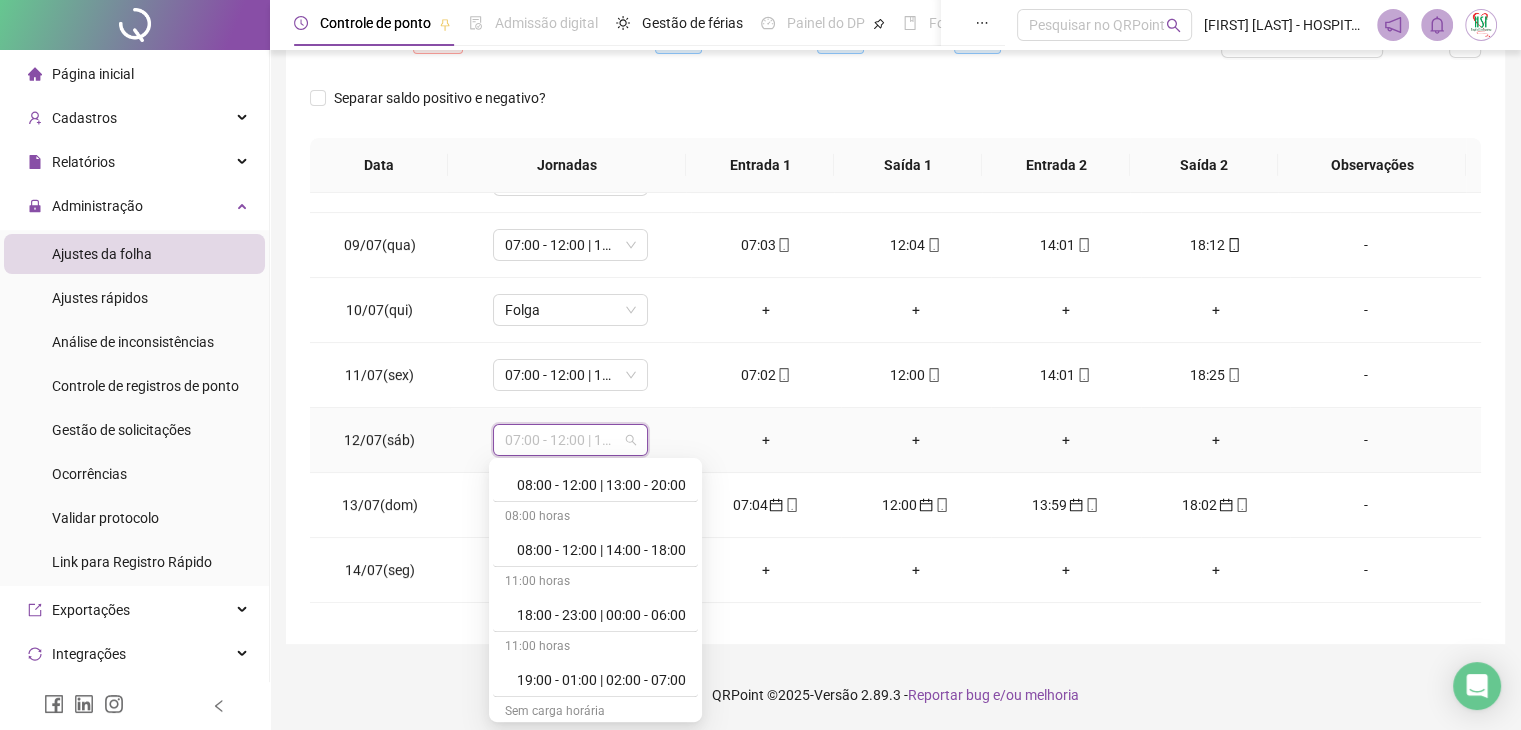scroll, scrollTop: 1200, scrollLeft: 0, axis: vertical 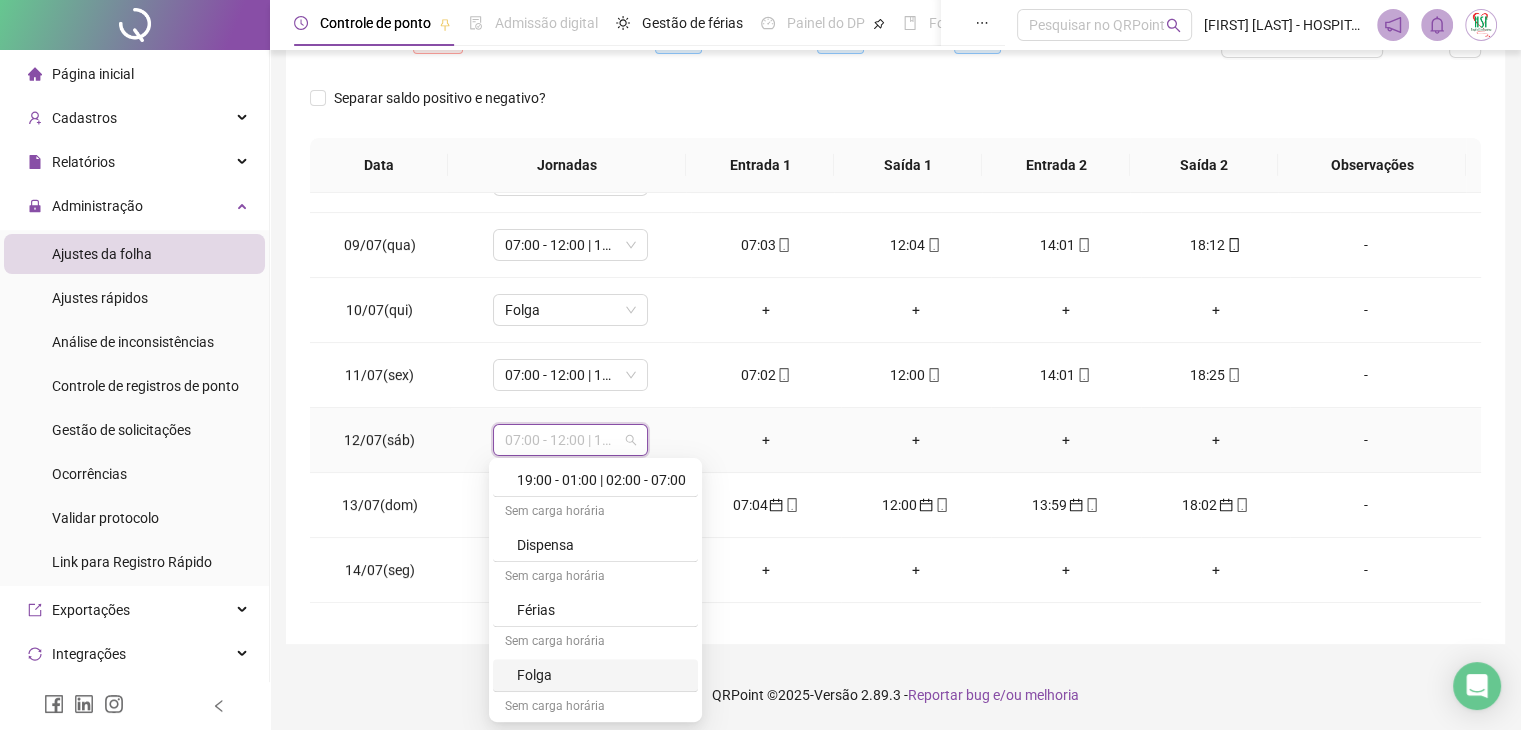 click on "Folga" at bounding box center (601, 675) 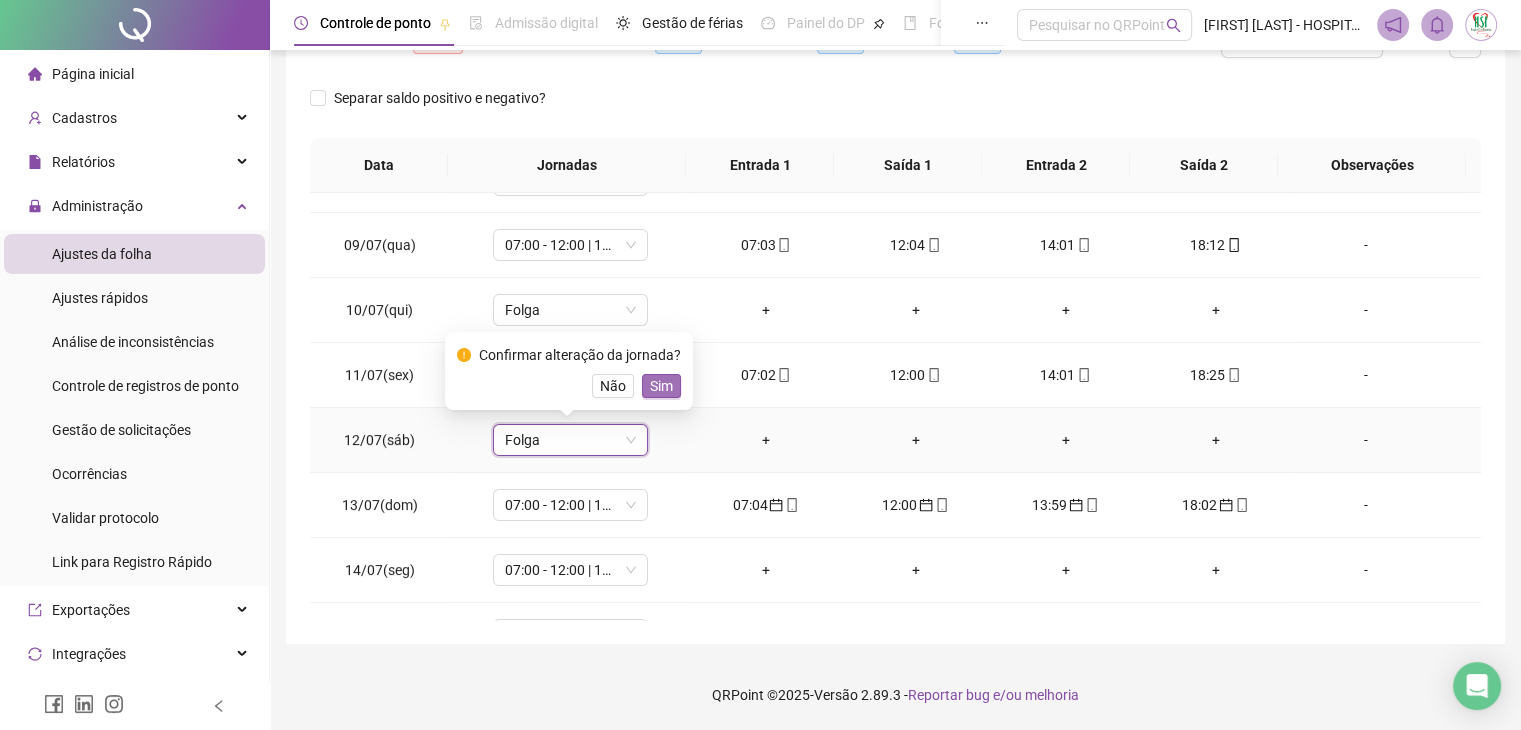 click on "Sim" at bounding box center (661, 386) 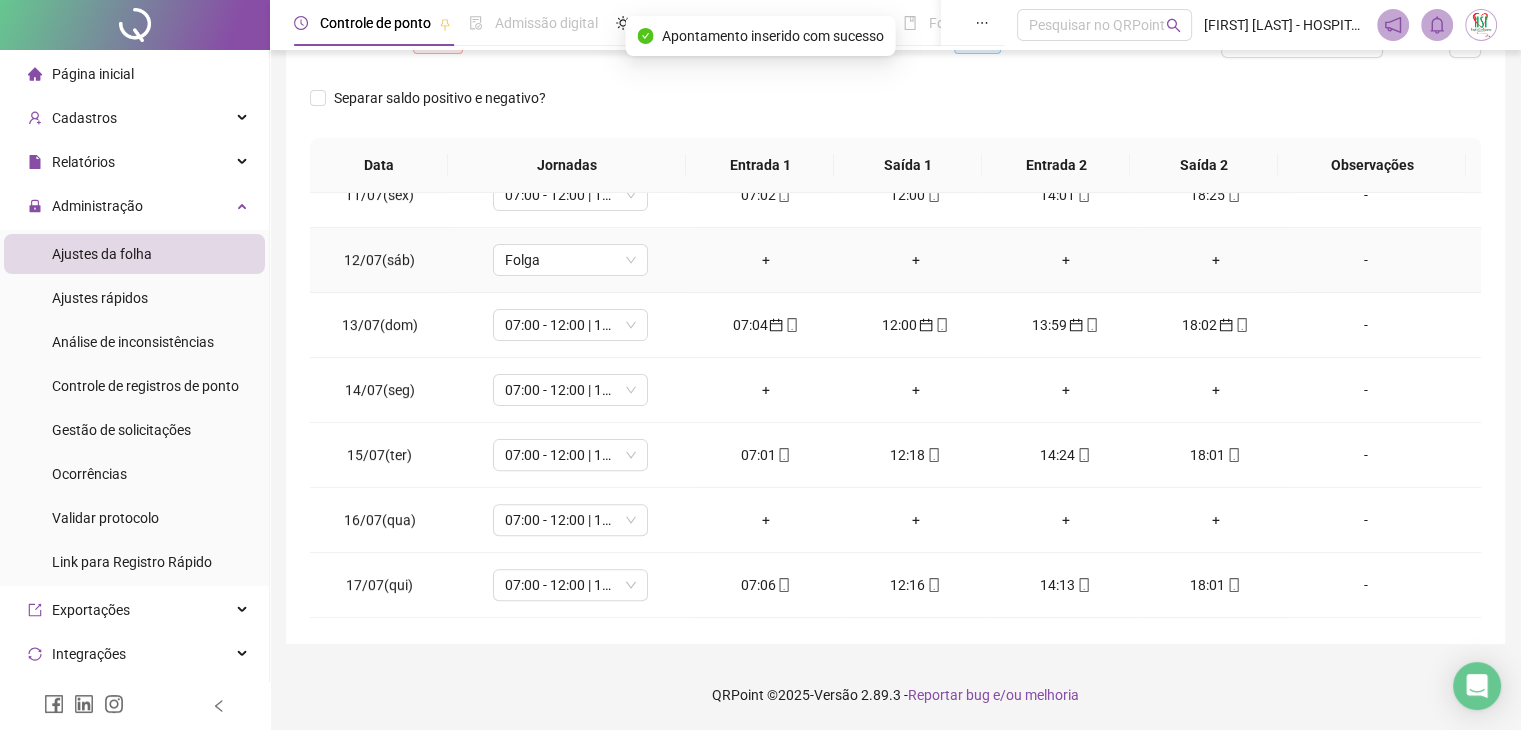 scroll, scrollTop: 700, scrollLeft: 0, axis: vertical 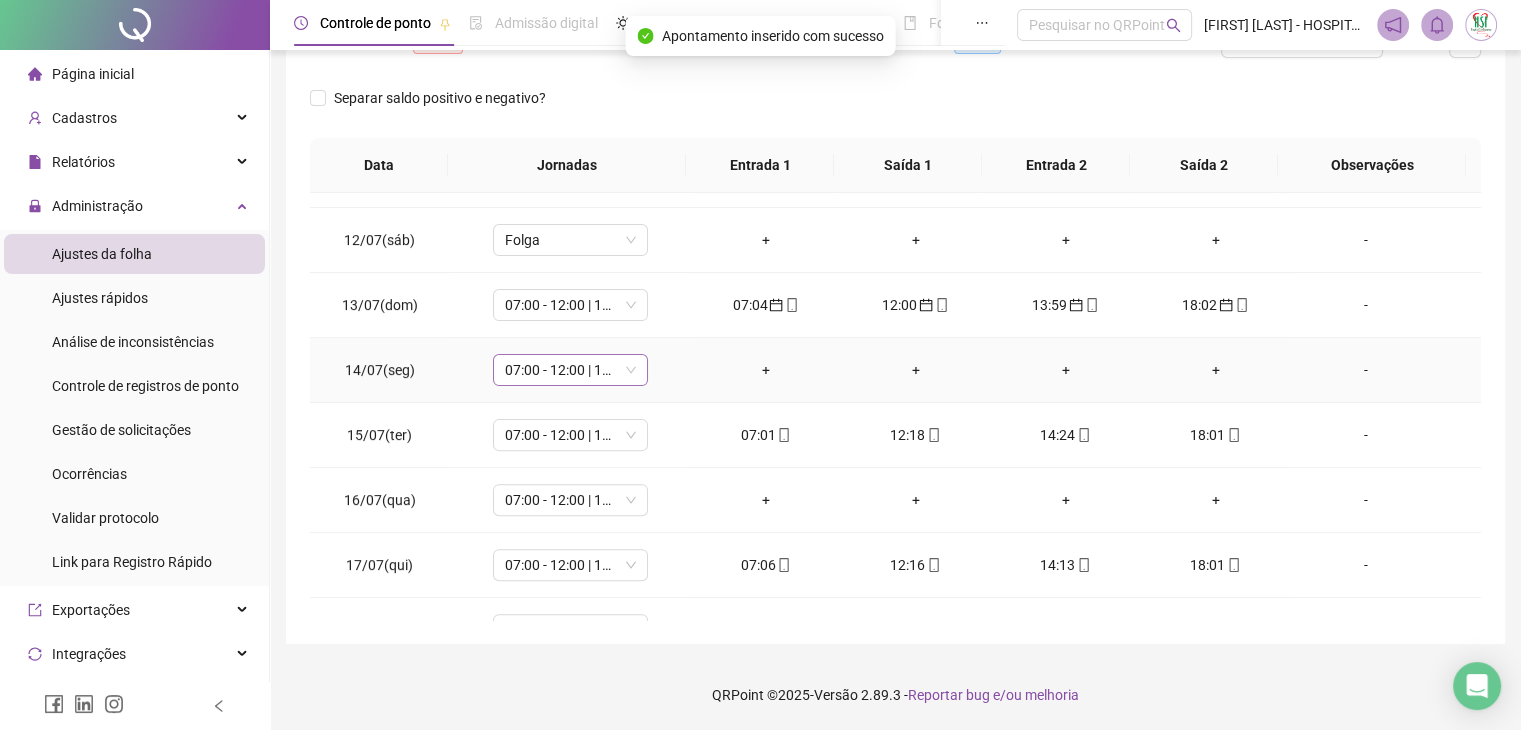 click on "07:00 - 12:00 | 14:00 - 18:00" at bounding box center [570, 370] 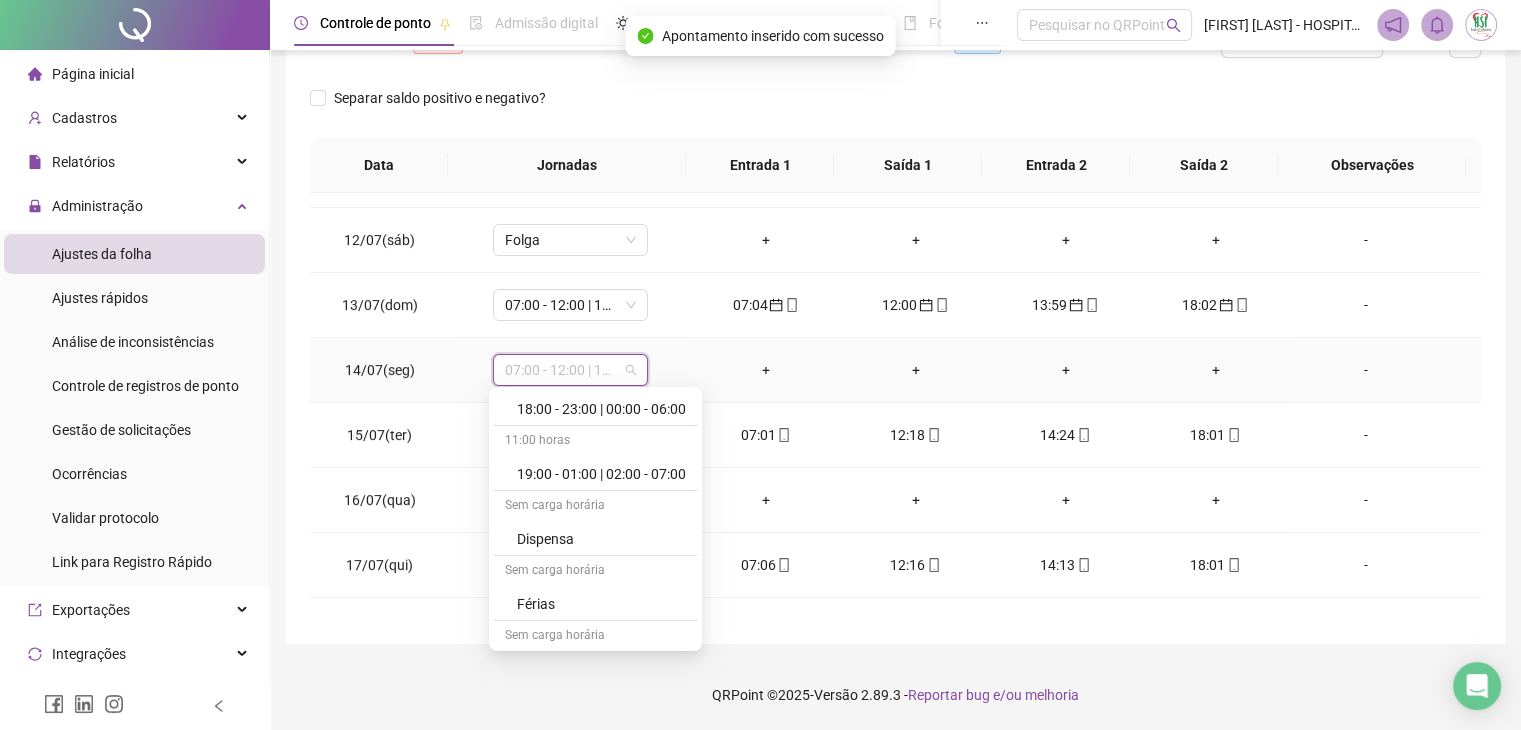 scroll, scrollTop: 1200, scrollLeft: 0, axis: vertical 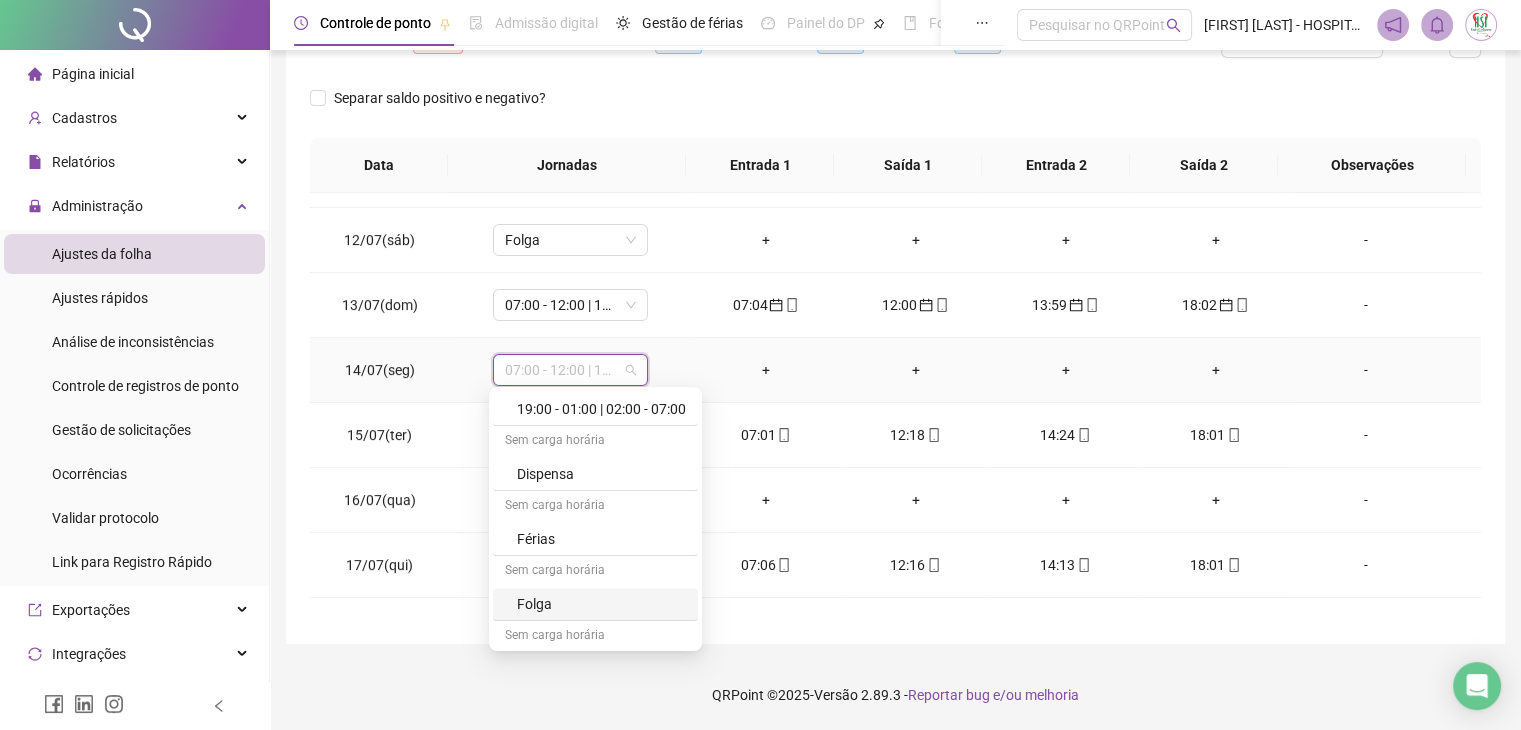 click on "Folga" at bounding box center (601, 604) 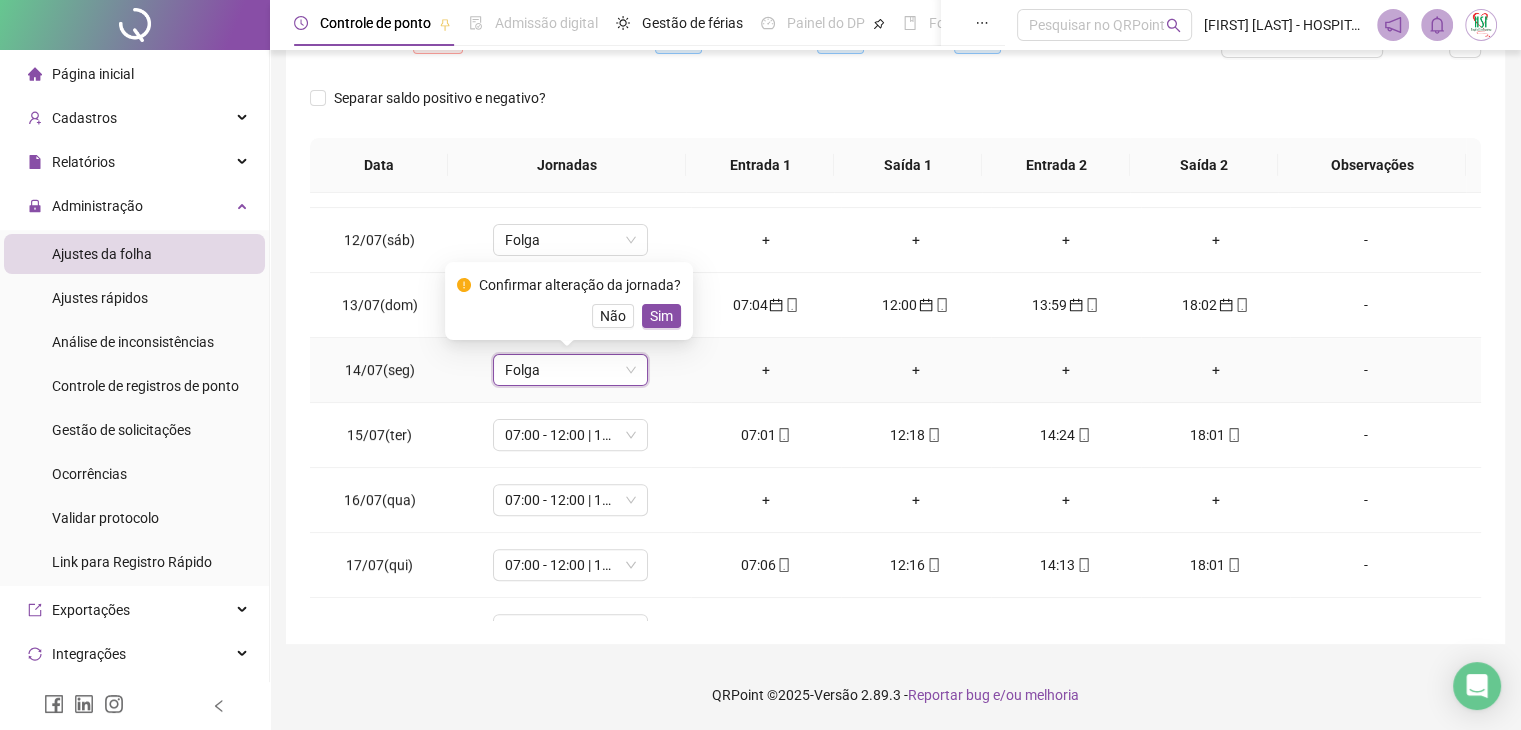 click on "Sim" at bounding box center [661, 316] 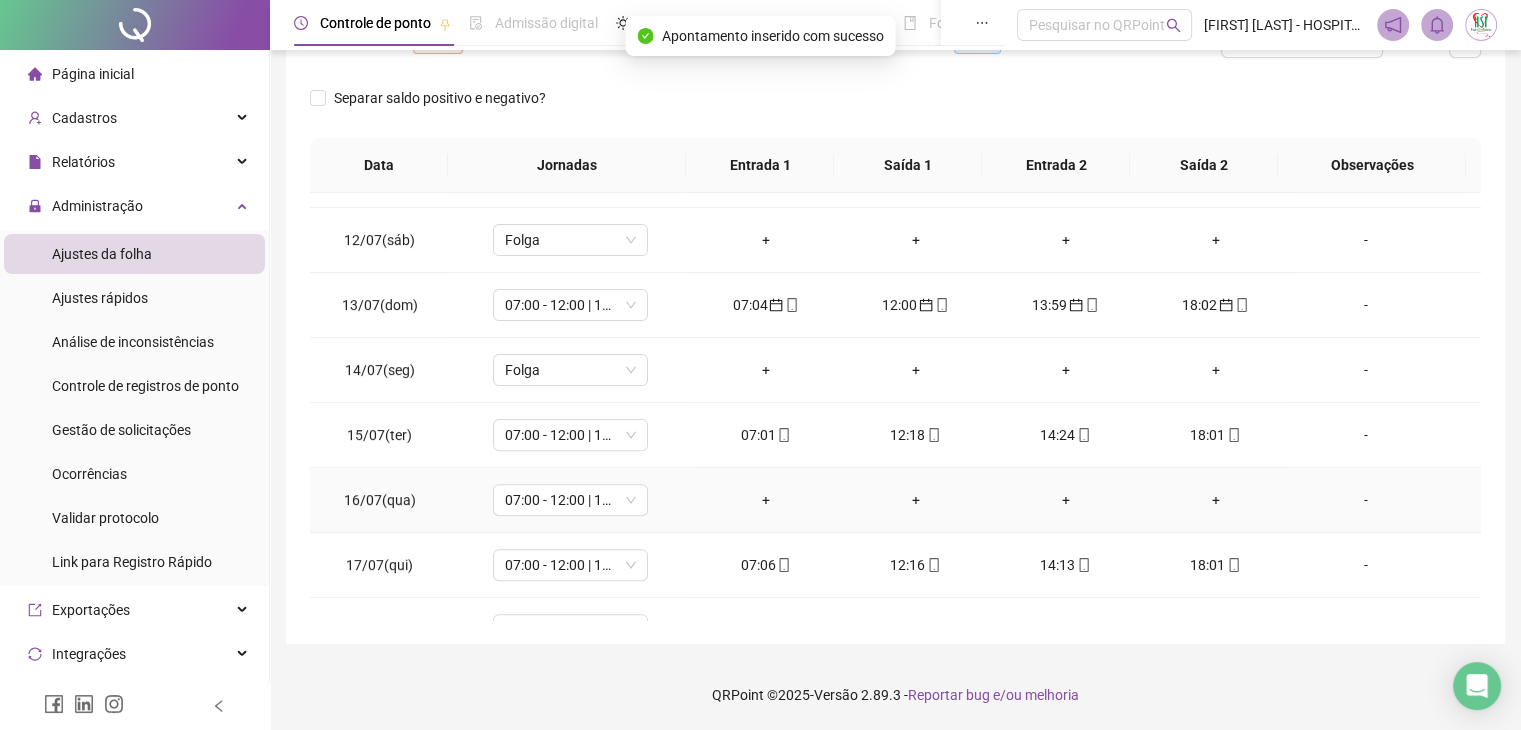 scroll, scrollTop: 800, scrollLeft: 0, axis: vertical 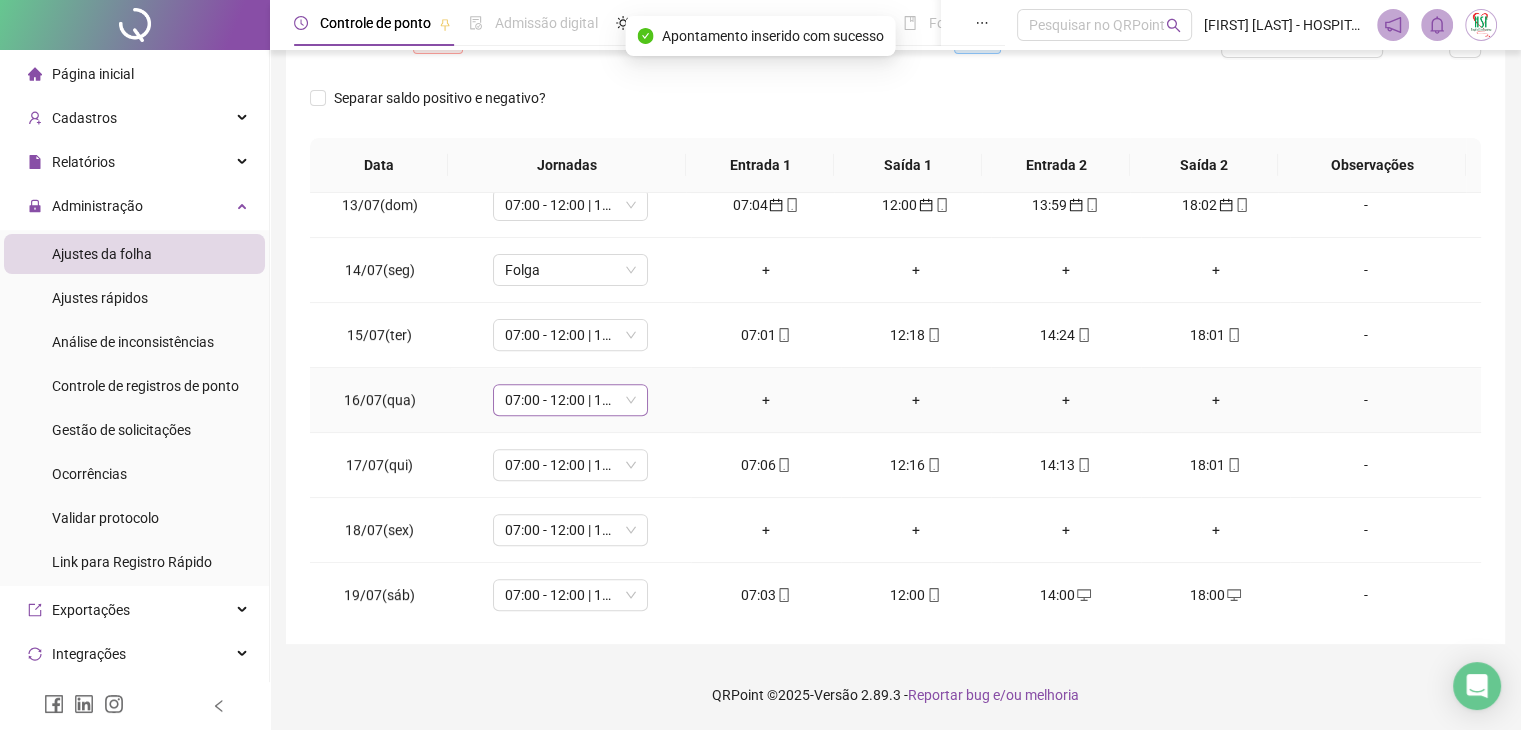 click on "07:00 - 12:00 | 14:00 - 18:00" at bounding box center [570, 400] 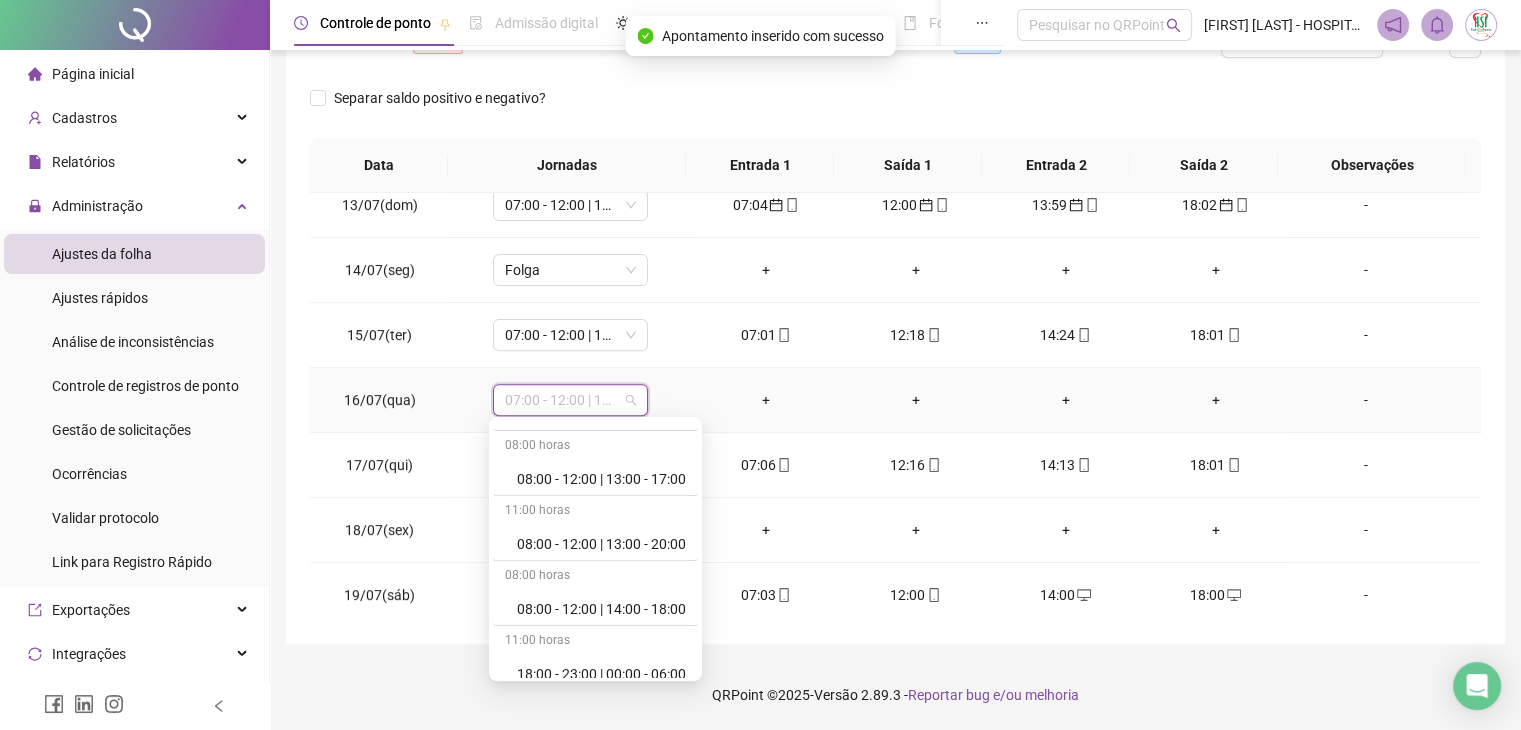 scroll, scrollTop: 1299, scrollLeft: 0, axis: vertical 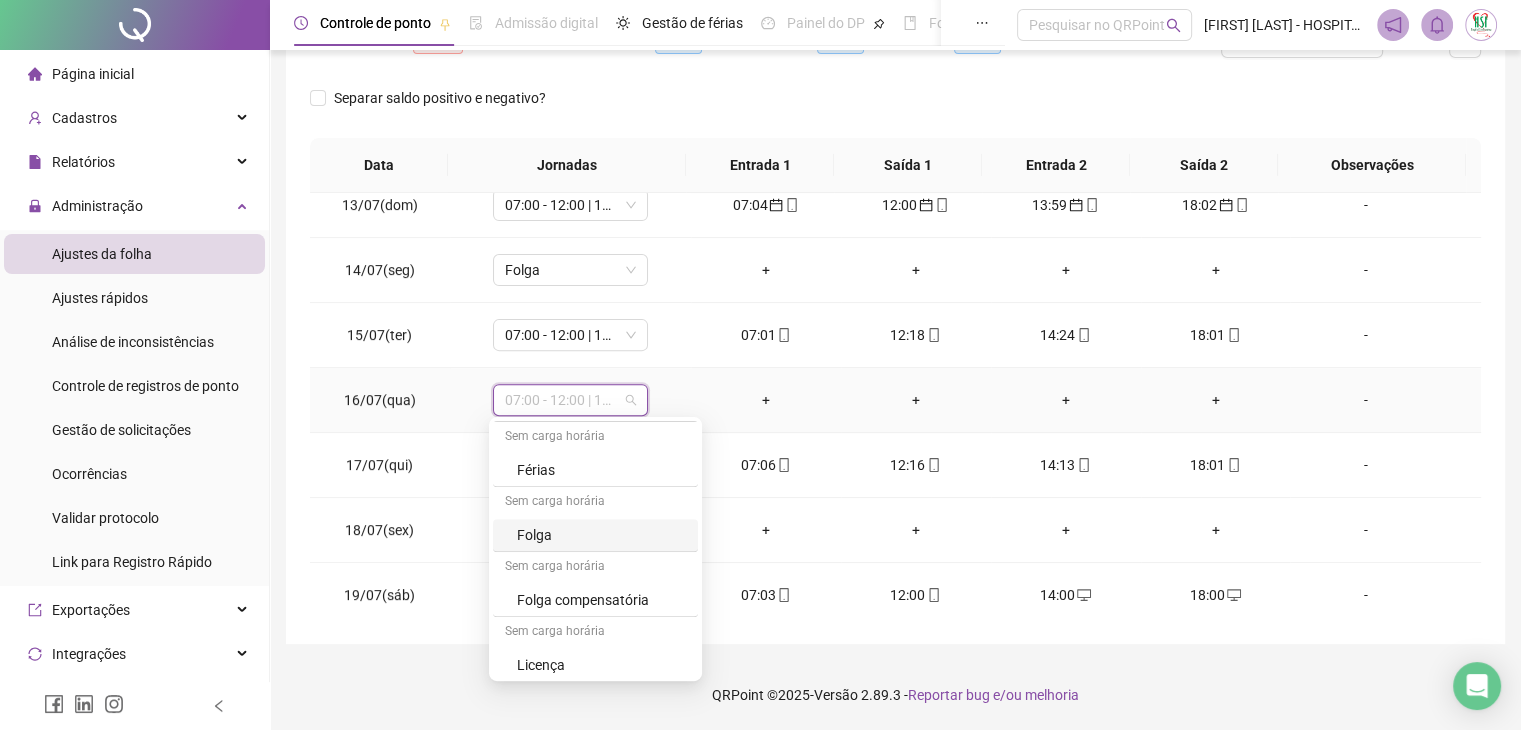 click on "Folga" at bounding box center [601, 535] 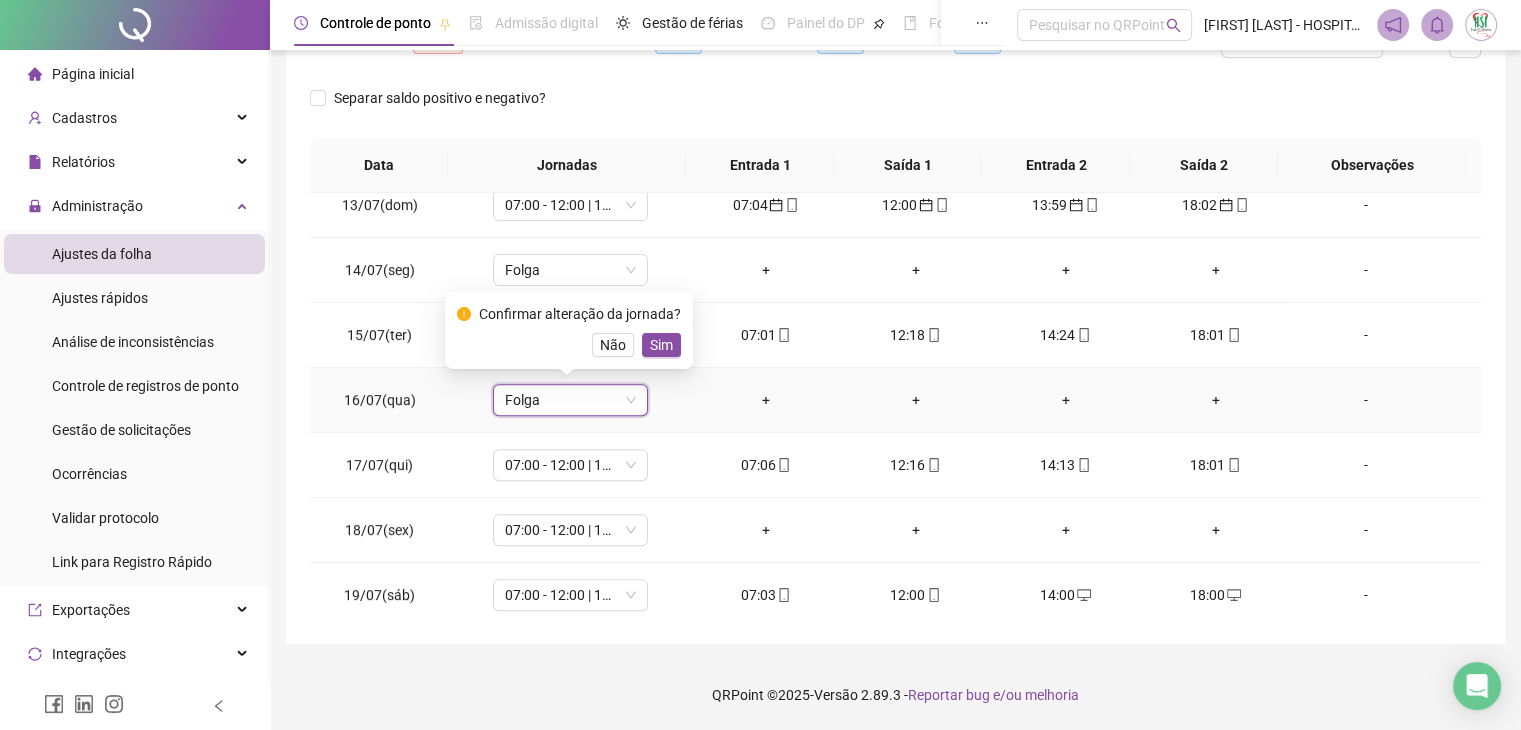 drag, startPoint x: 652, startPoint y: 349, endPoint x: 646, endPoint y: 381, distance: 32.55764 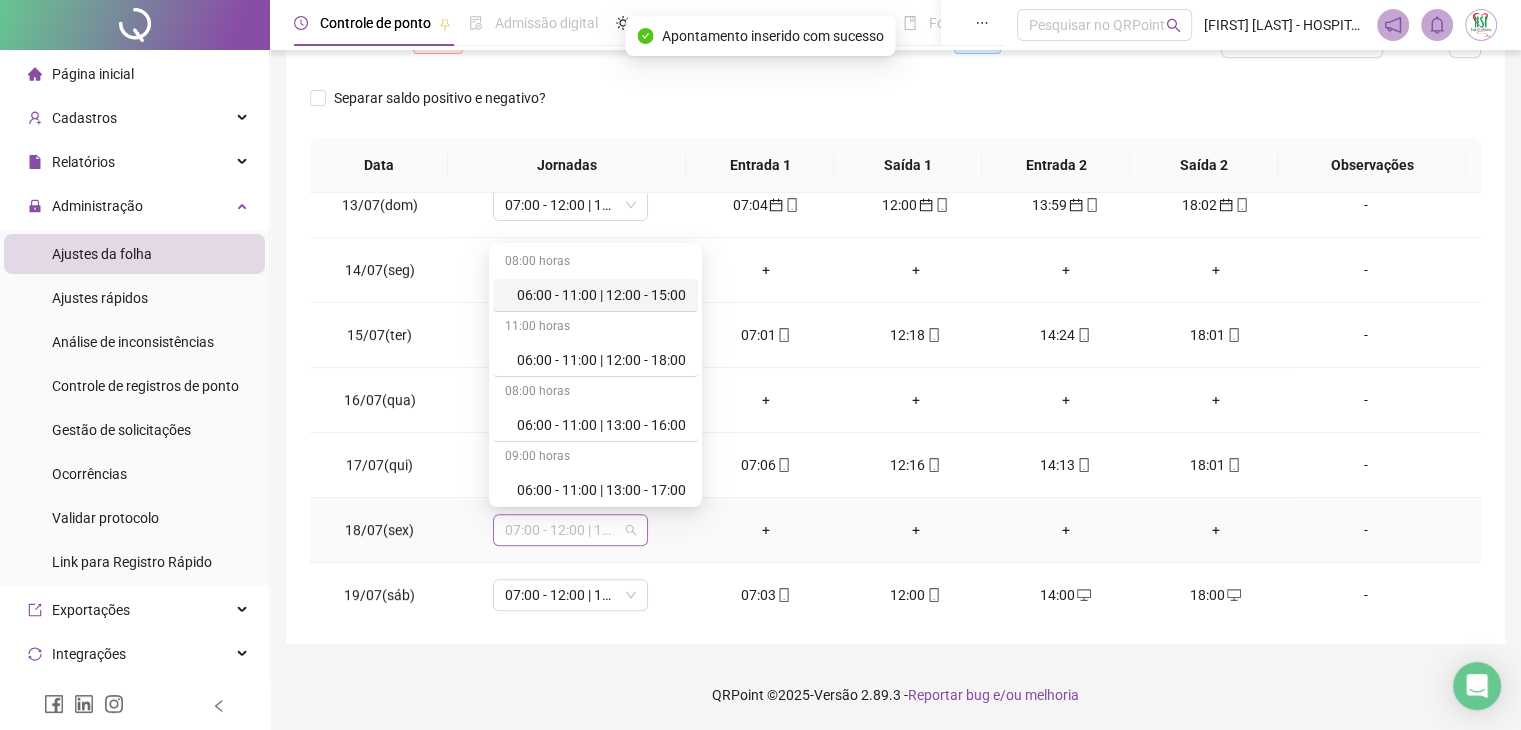 click on "07:00 - 12:00 | 14:00 - 18:00" at bounding box center (570, 530) 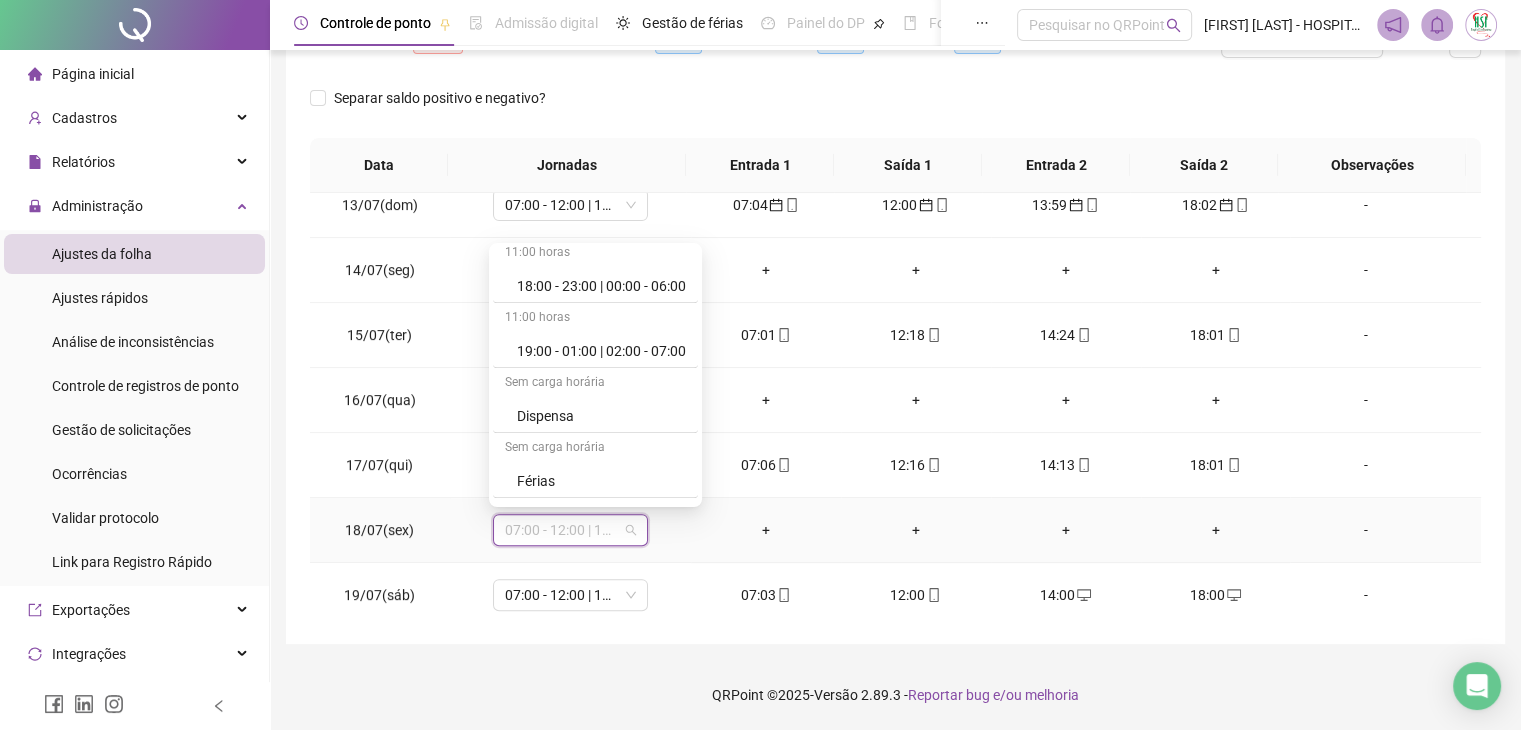 scroll, scrollTop: 1299, scrollLeft: 0, axis: vertical 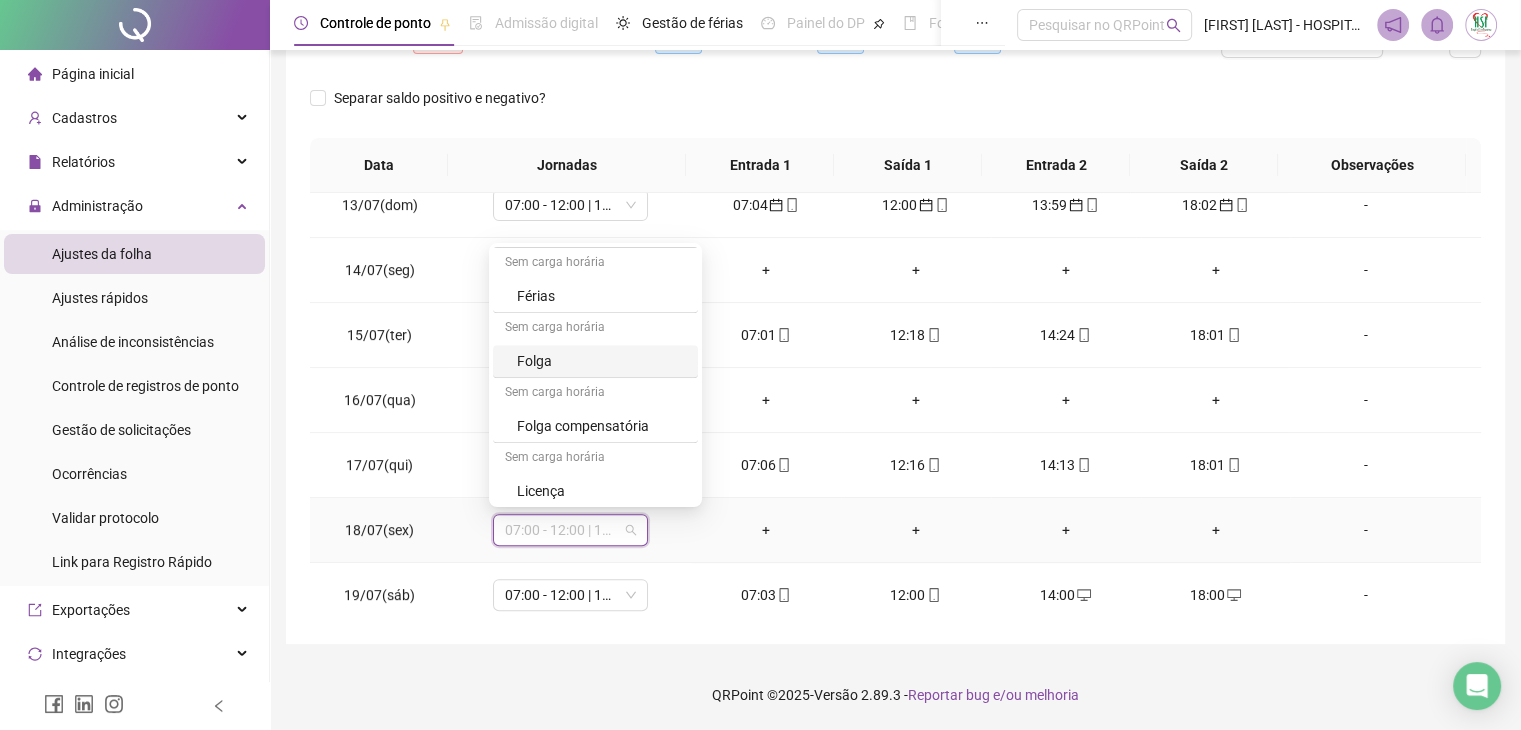 click on "Folga" at bounding box center [601, 361] 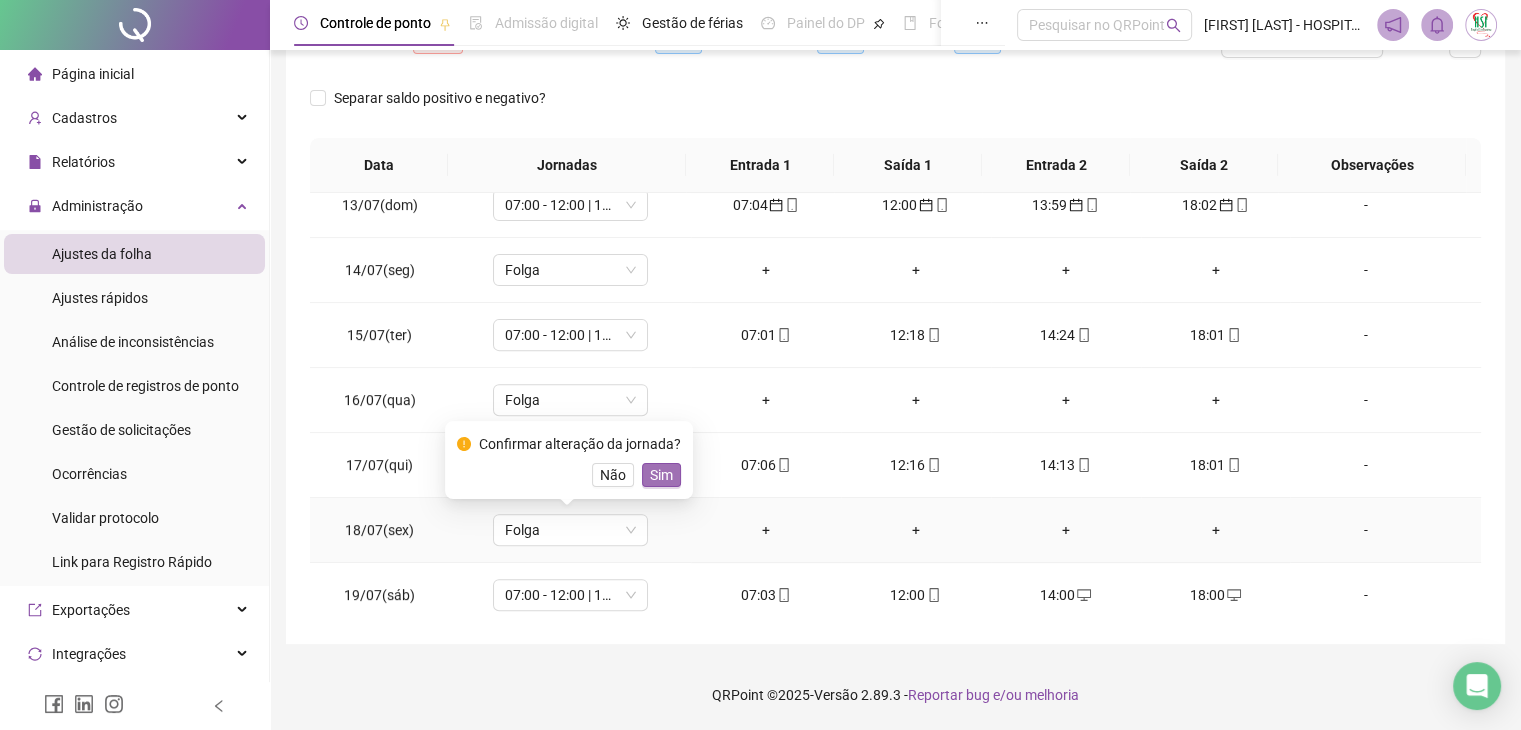 click on "Sim" at bounding box center [661, 475] 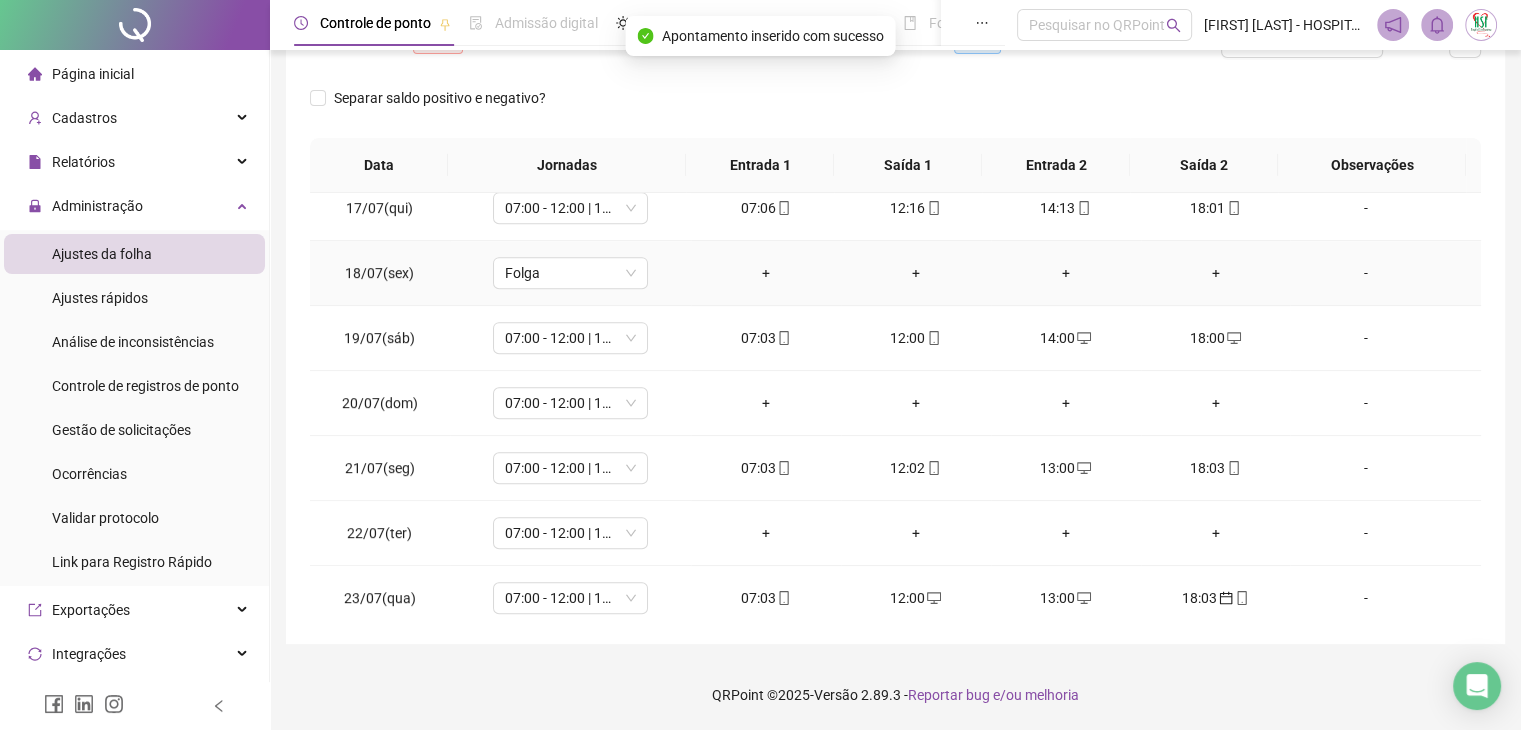 scroll, scrollTop: 1100, scrollLeft: 0, axis: vertical 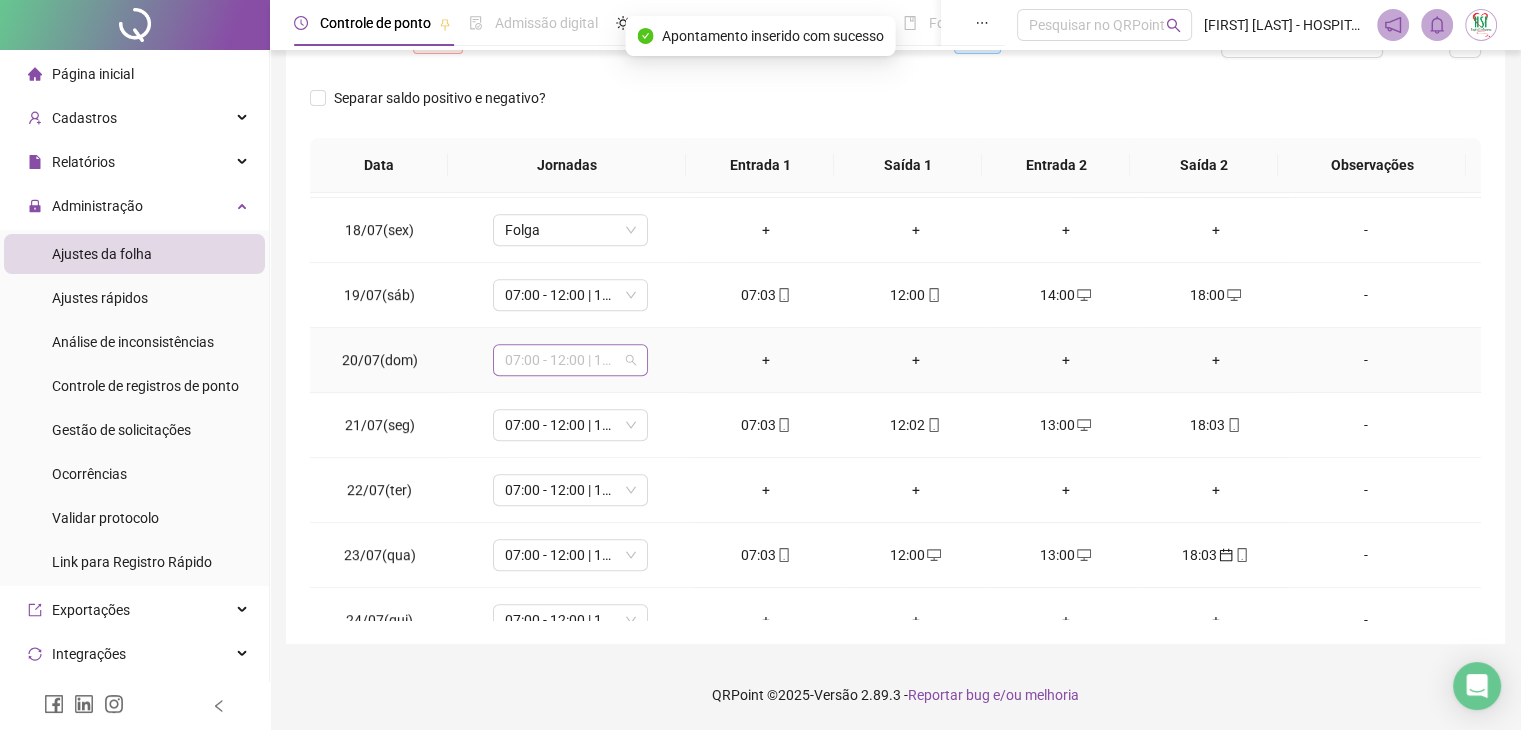 click on "07:00 - 12:00 | 14:00 - 18:00" at bounding box center (570, 360) 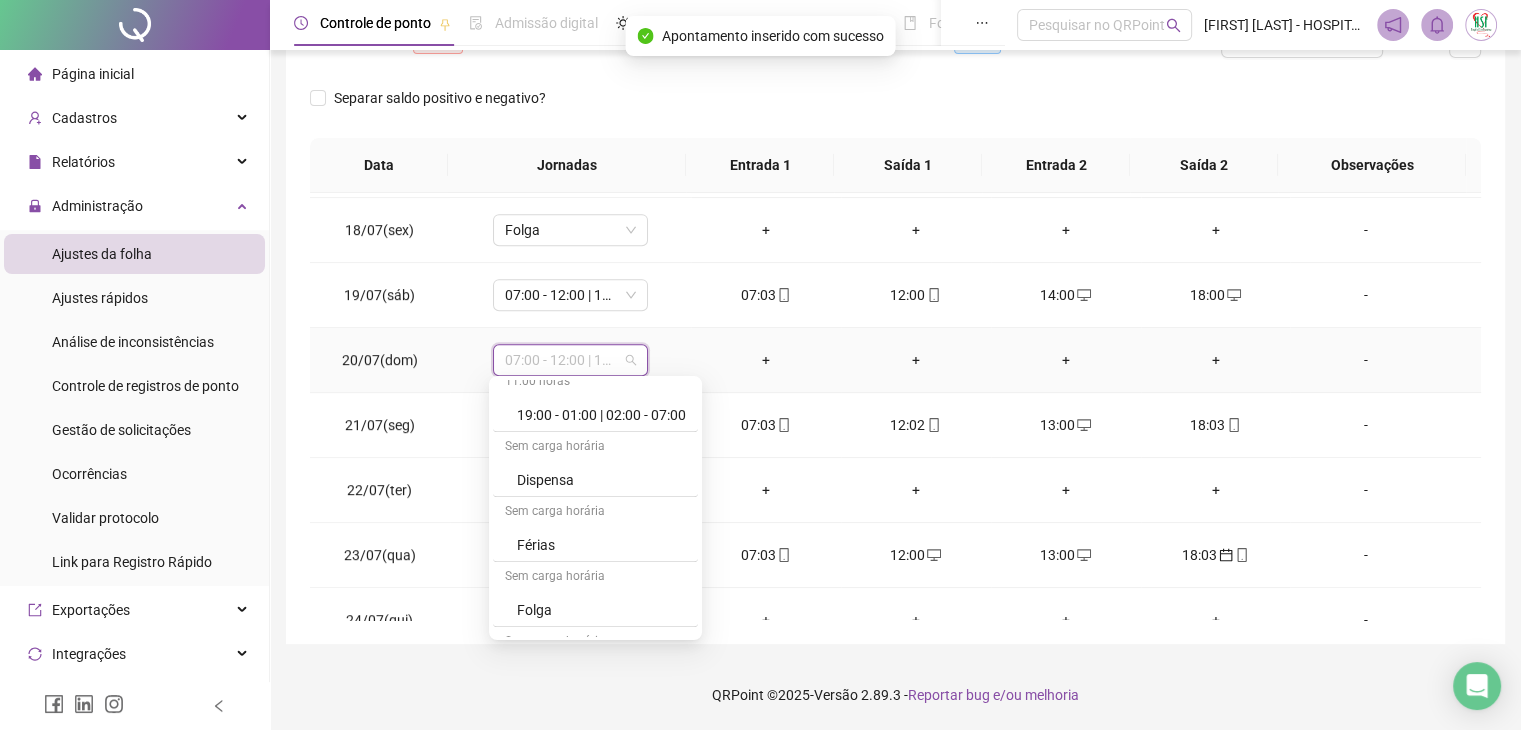 scroll, scrollTop: 1200, scrollLeft: 0, axis: vertical 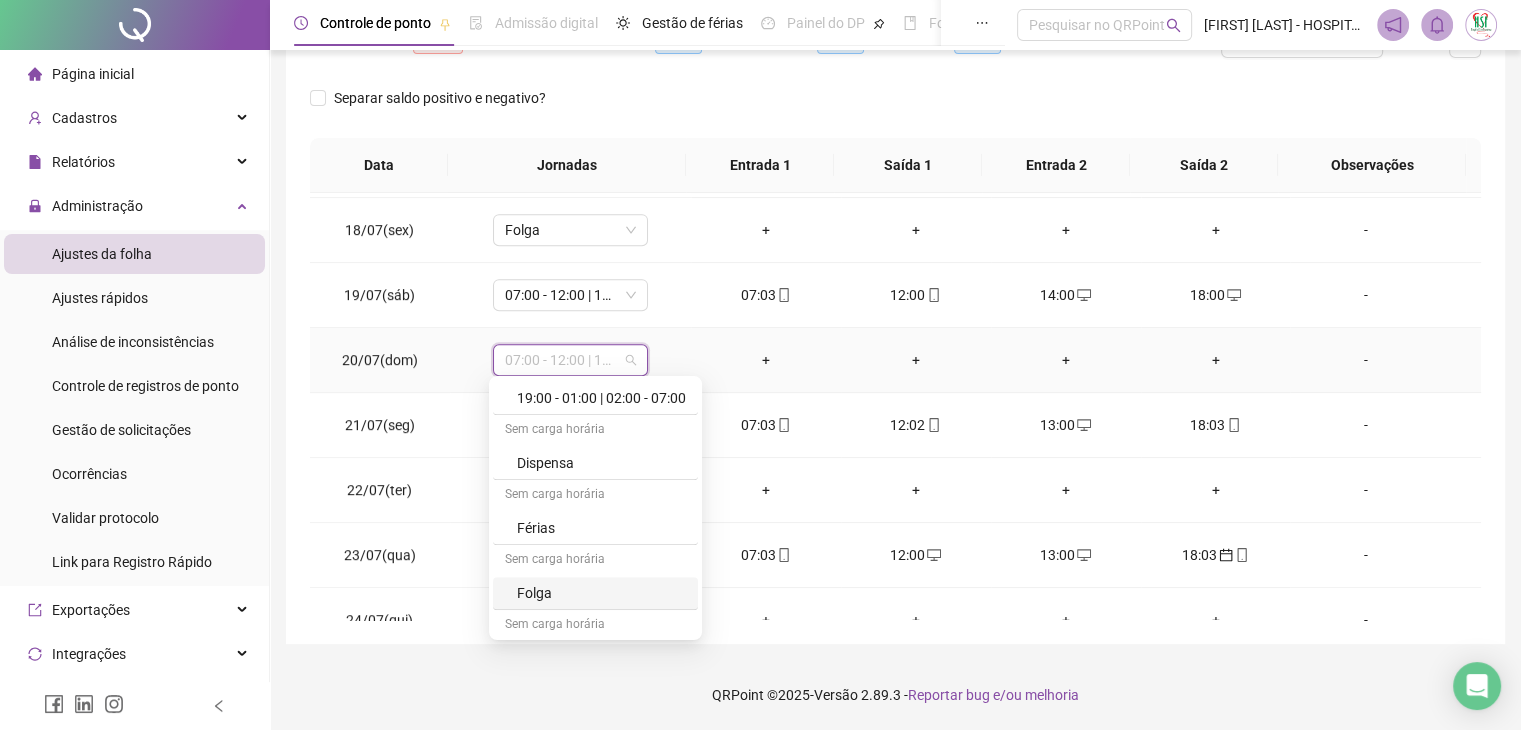 click on "Folga" at bounding box center (601, 593) 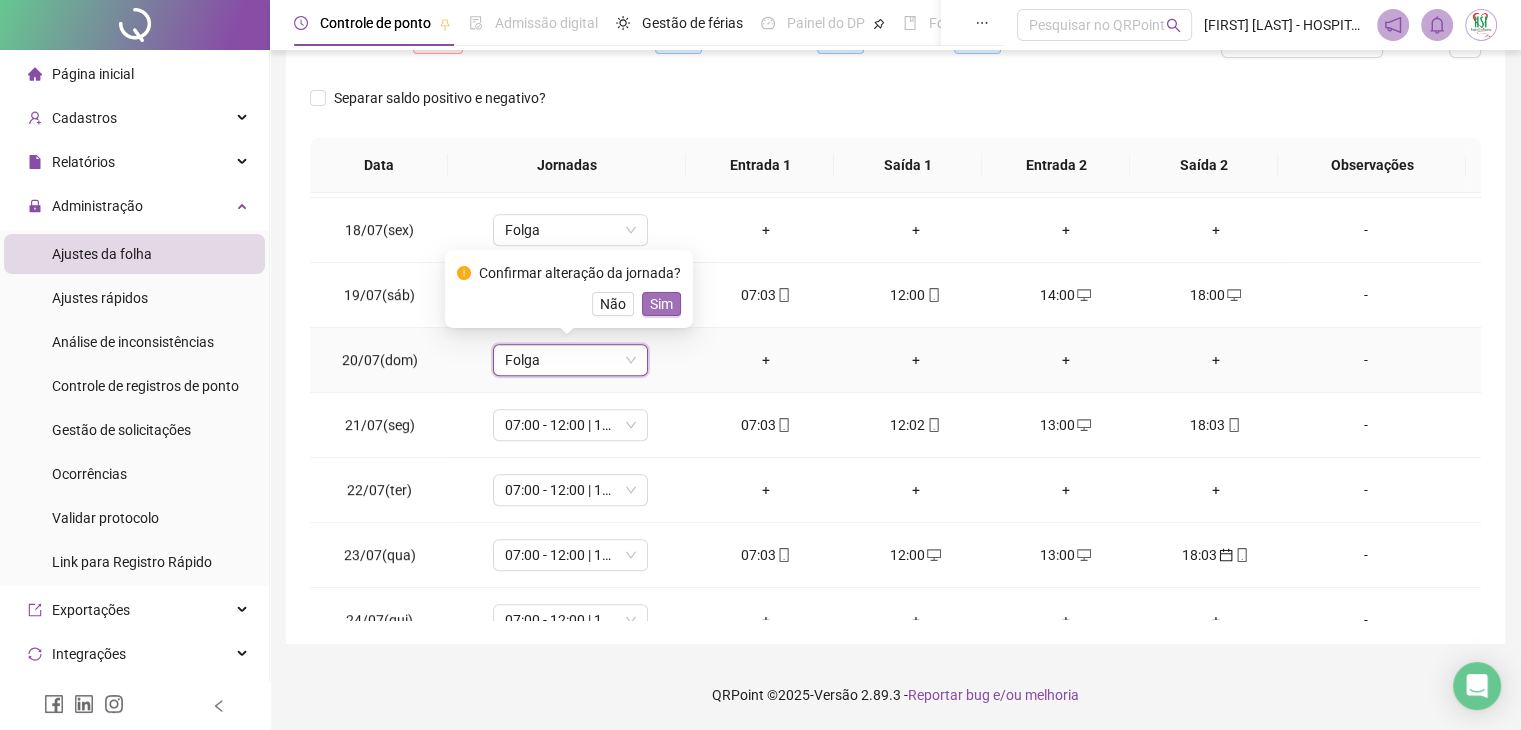 click on "Sim" at bounding box center [661, 304] 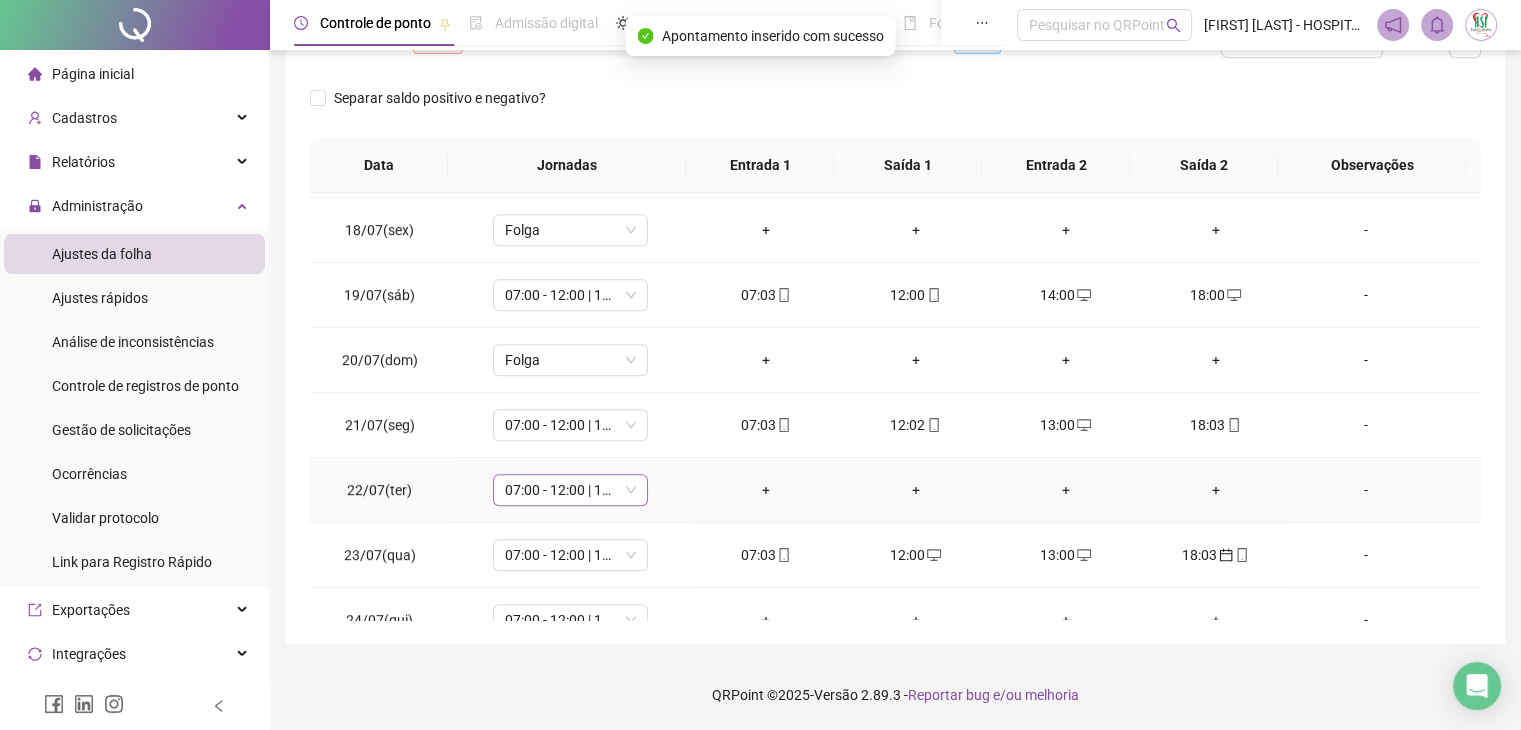 click on "07:00 - 12:00 | 14:00 - 18:00" at bounding box center [570, 490] 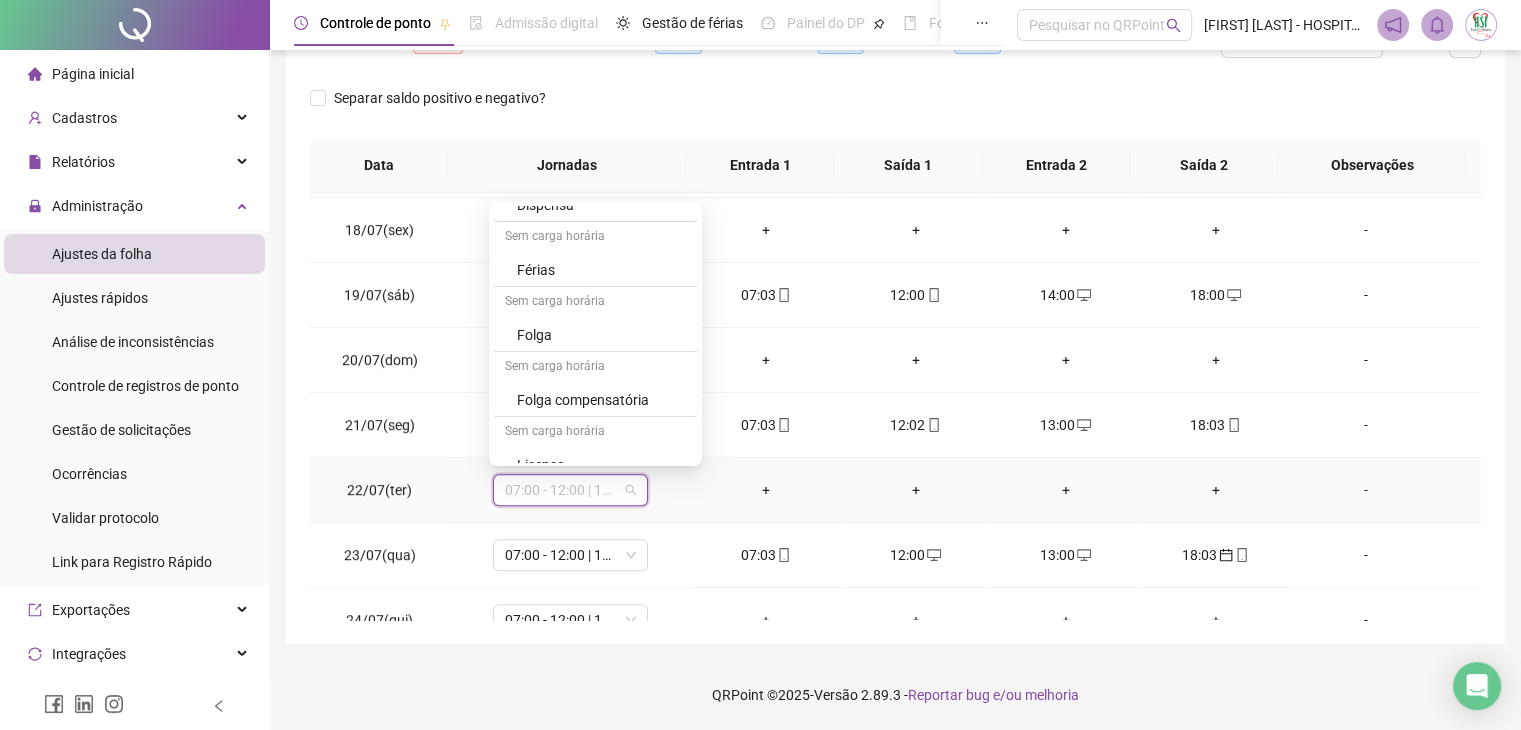 scroll, scrollTop: 1299, scrollLeft: 0, axis: vertical 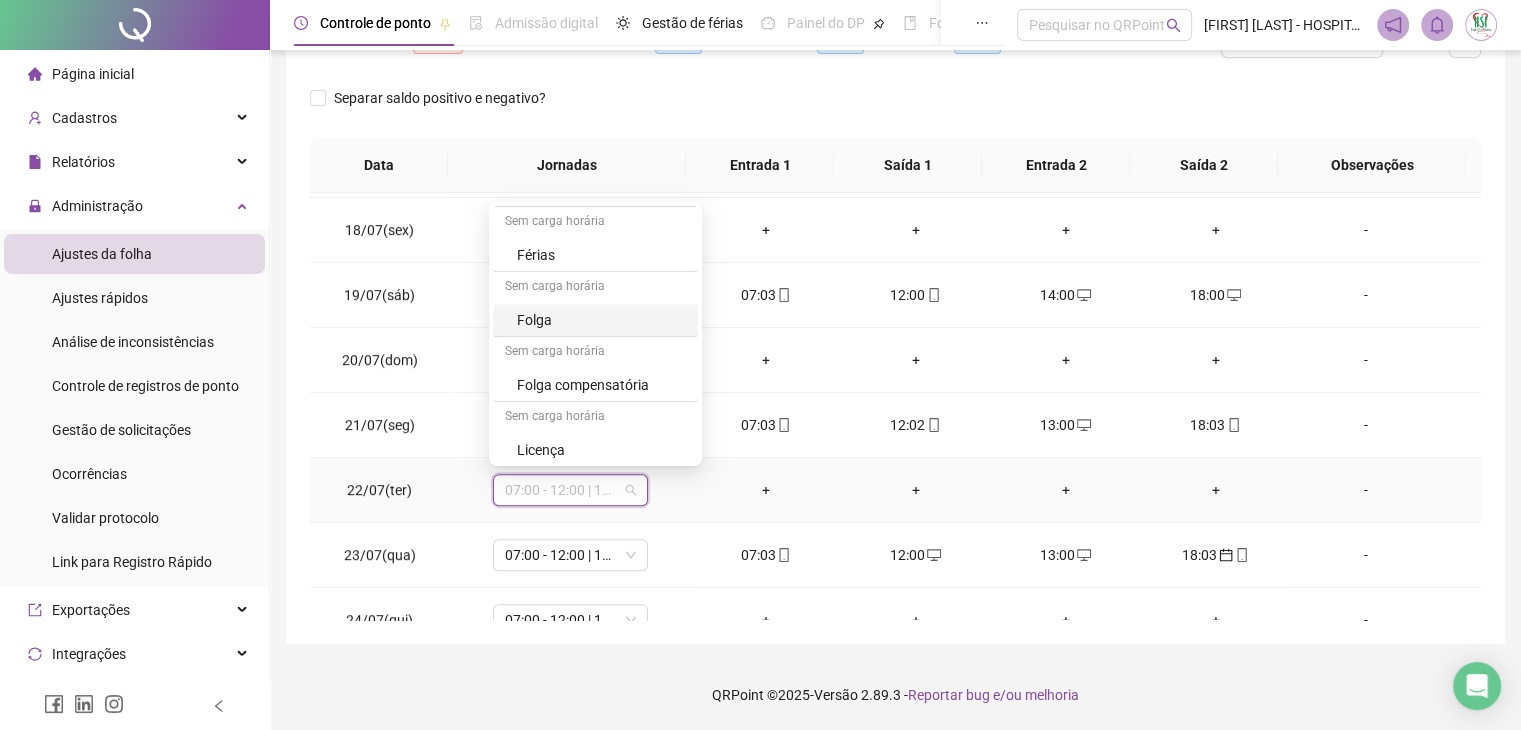 drag, startPoint x: 548, startPoint y: 319, endPoint x: 562, endPoint y: 327, distance: 16.124516 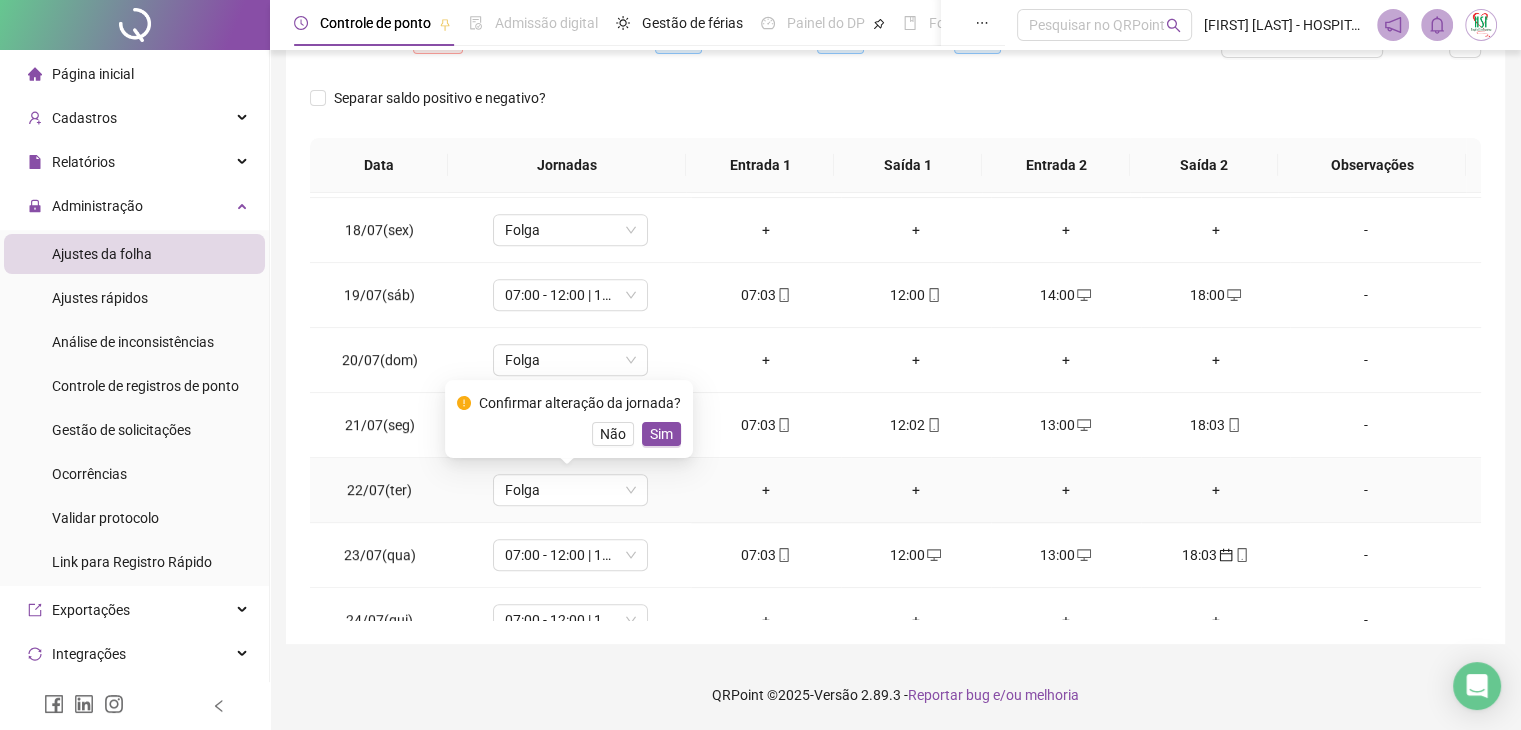 click on "Sim" at bounding box center (661, 434) 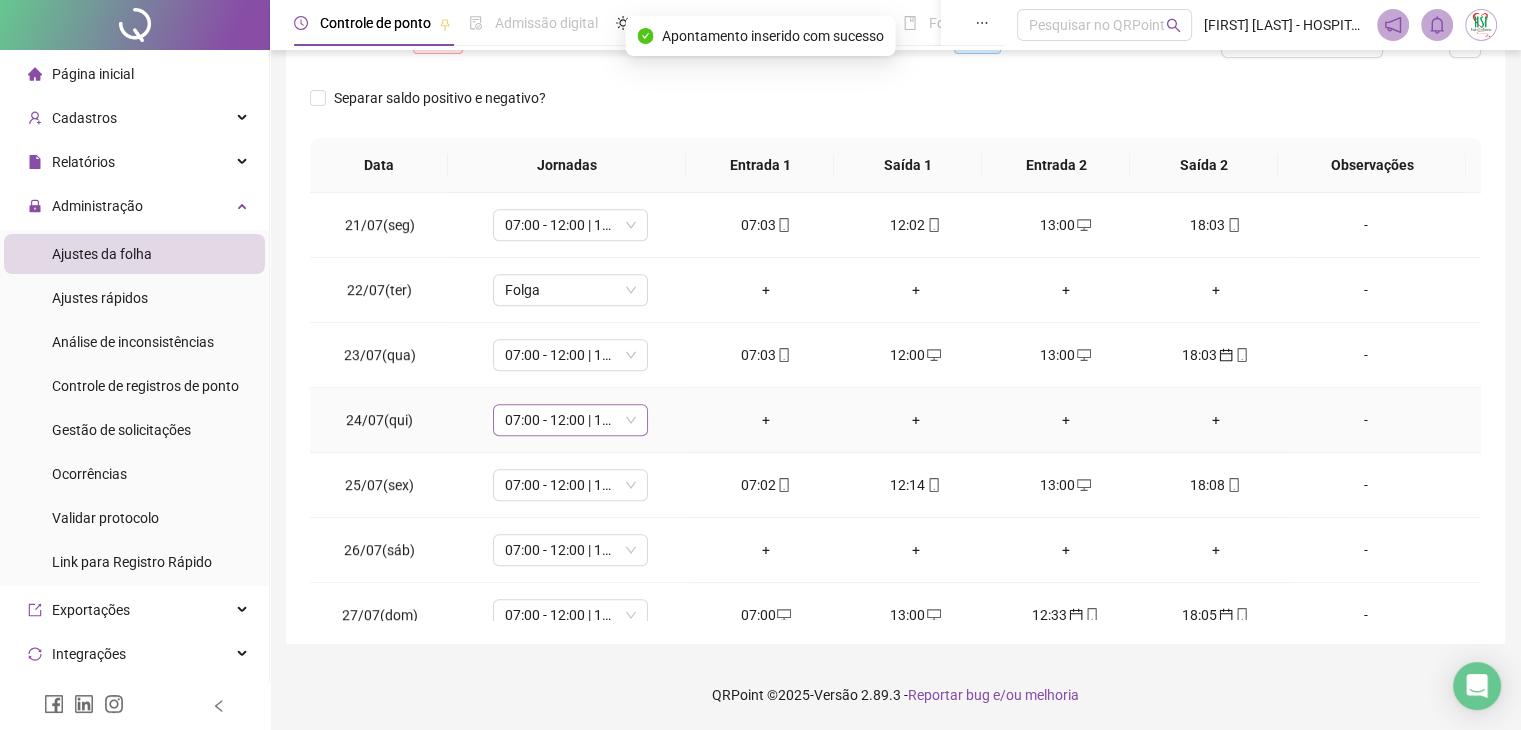 click on "07:00 - 12:00 | 14:00 - 18:00" at bounding box center (570, 420) 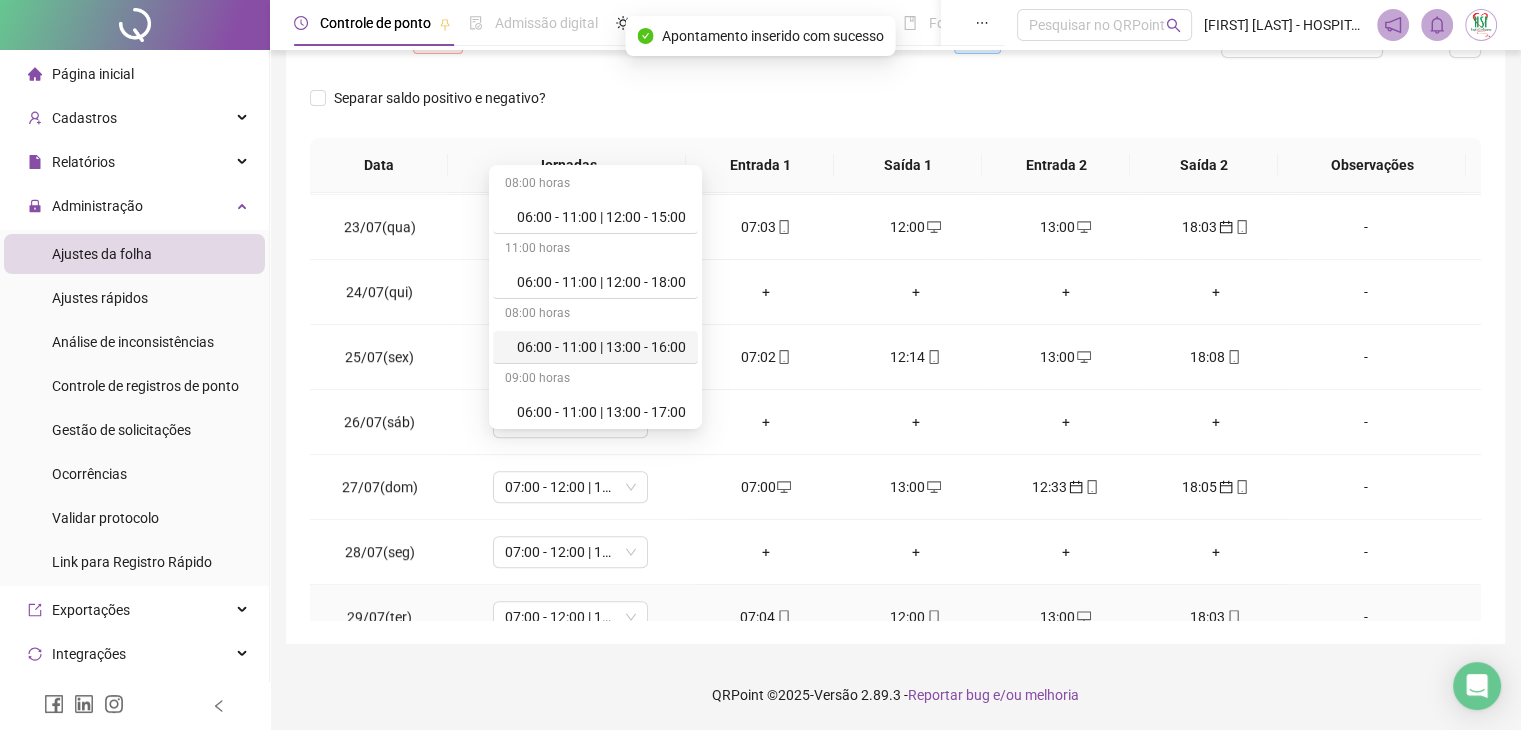scroll, scrollTop: 1581, scrollLeft: 0, axis: vertical 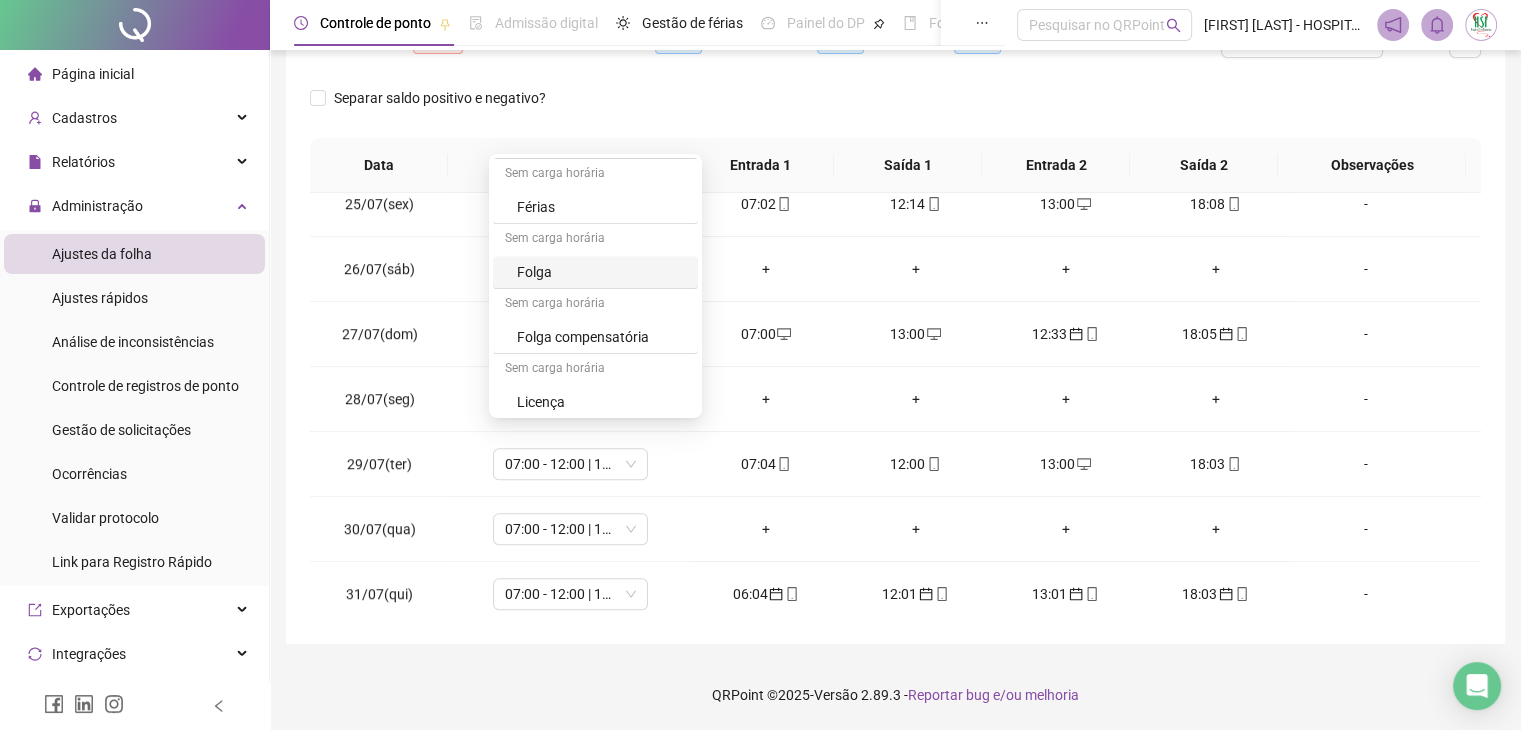 click on "Folga" at bounding box center [601, 272] 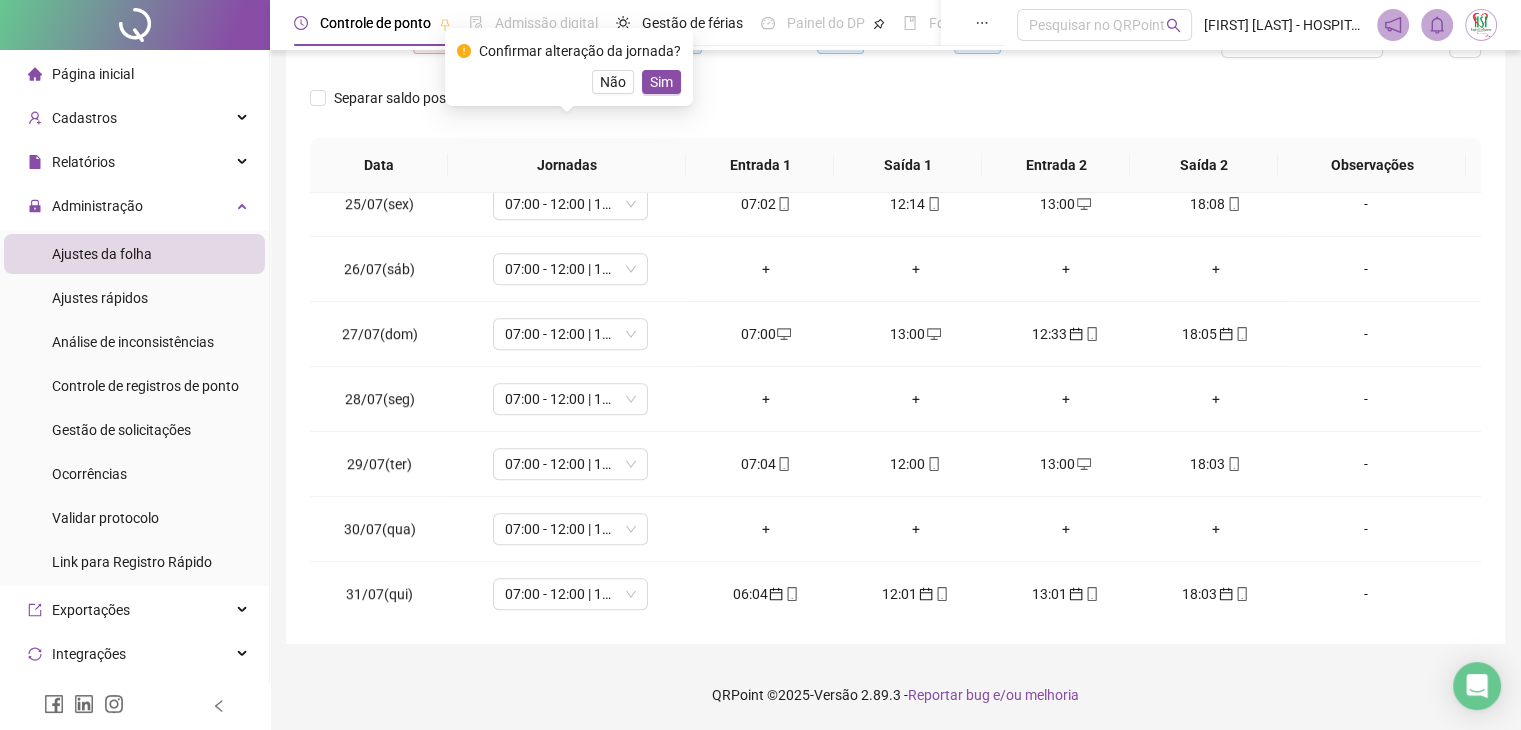 drag, startPoint x: 652, startPoint y: 85, endPoint x: 649, endPoint y: 113, distance: 28.160255 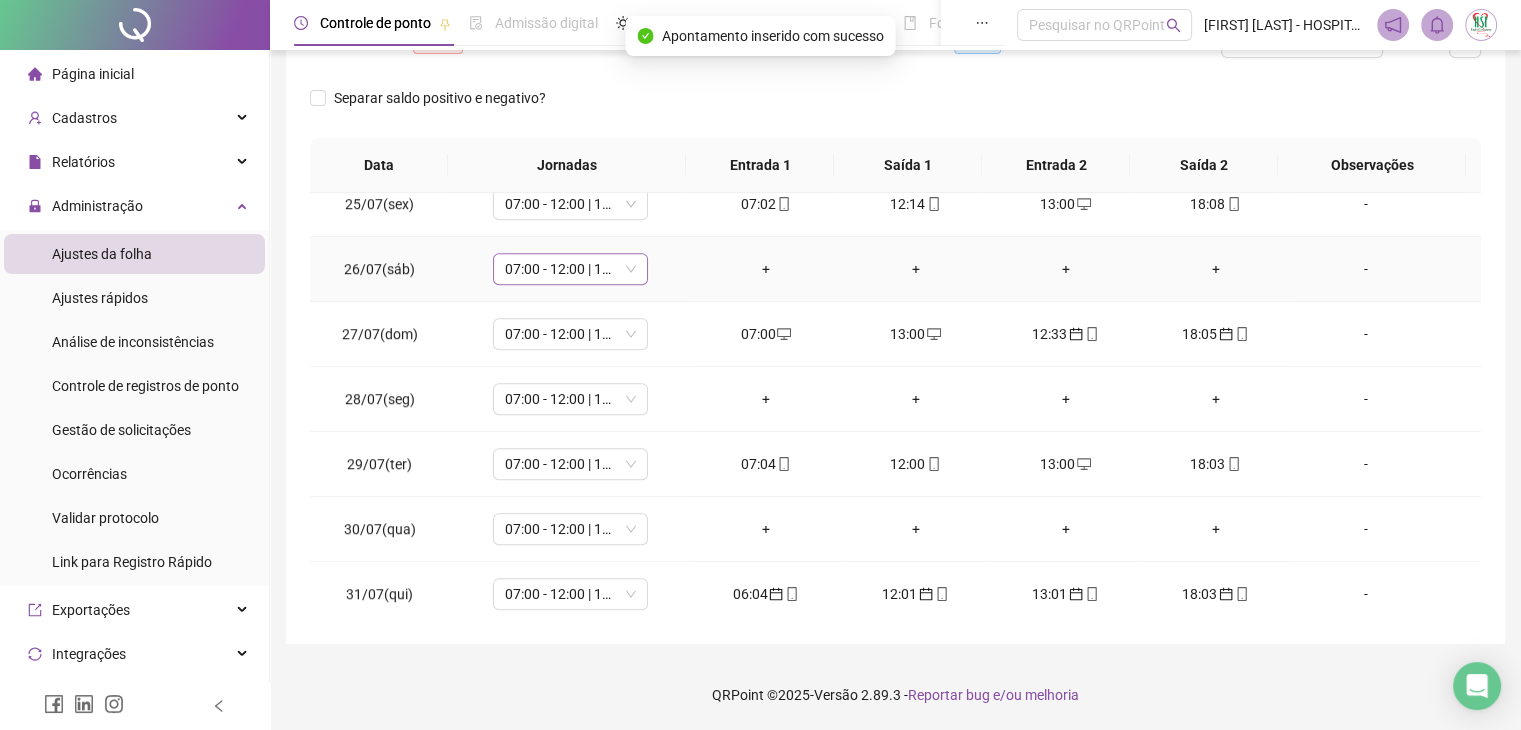 click on "07:00 - 12:00 | 14:00 - 18:00" at bounding box center [570, 269] 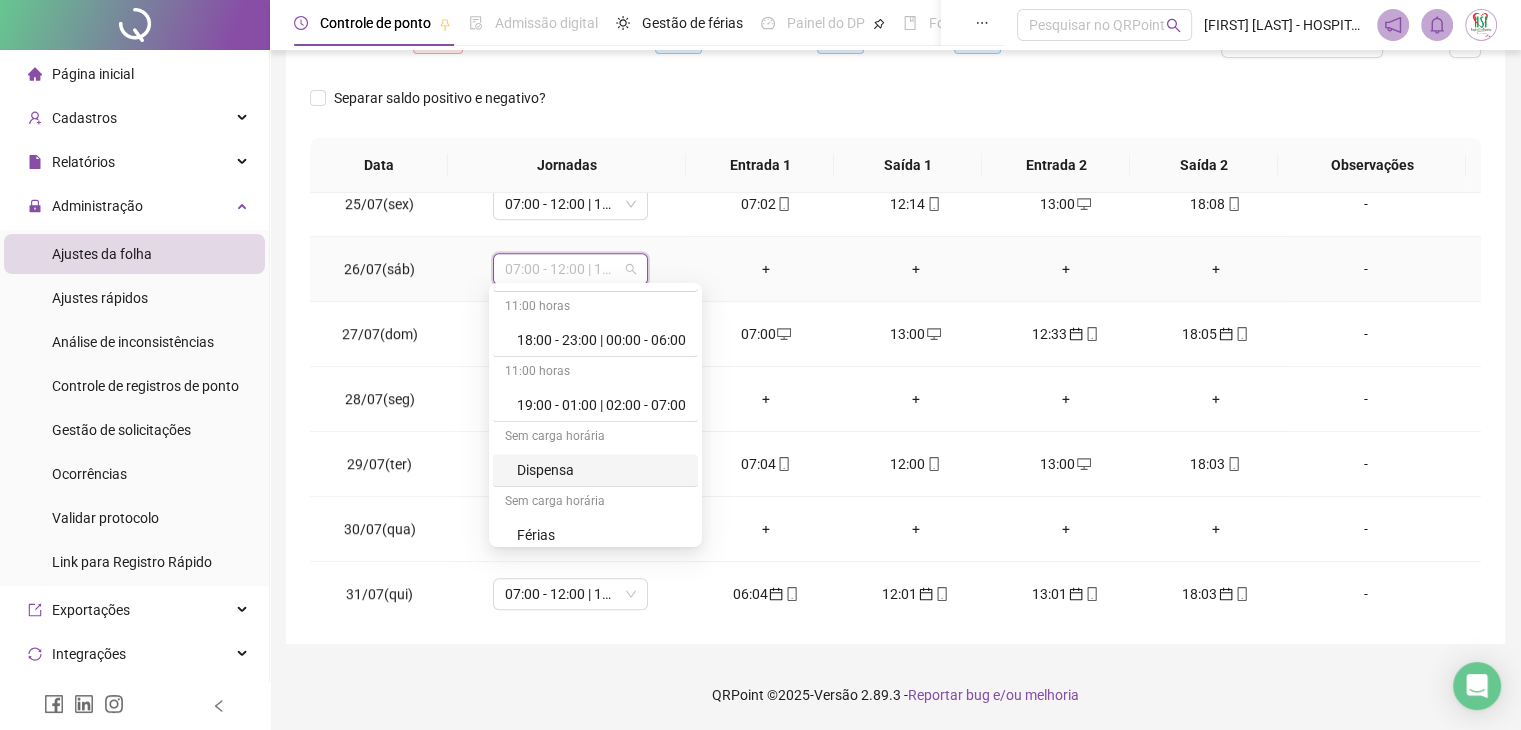 scroll, scrollTop: 1299, scrollLeft: 0, axis: vertical 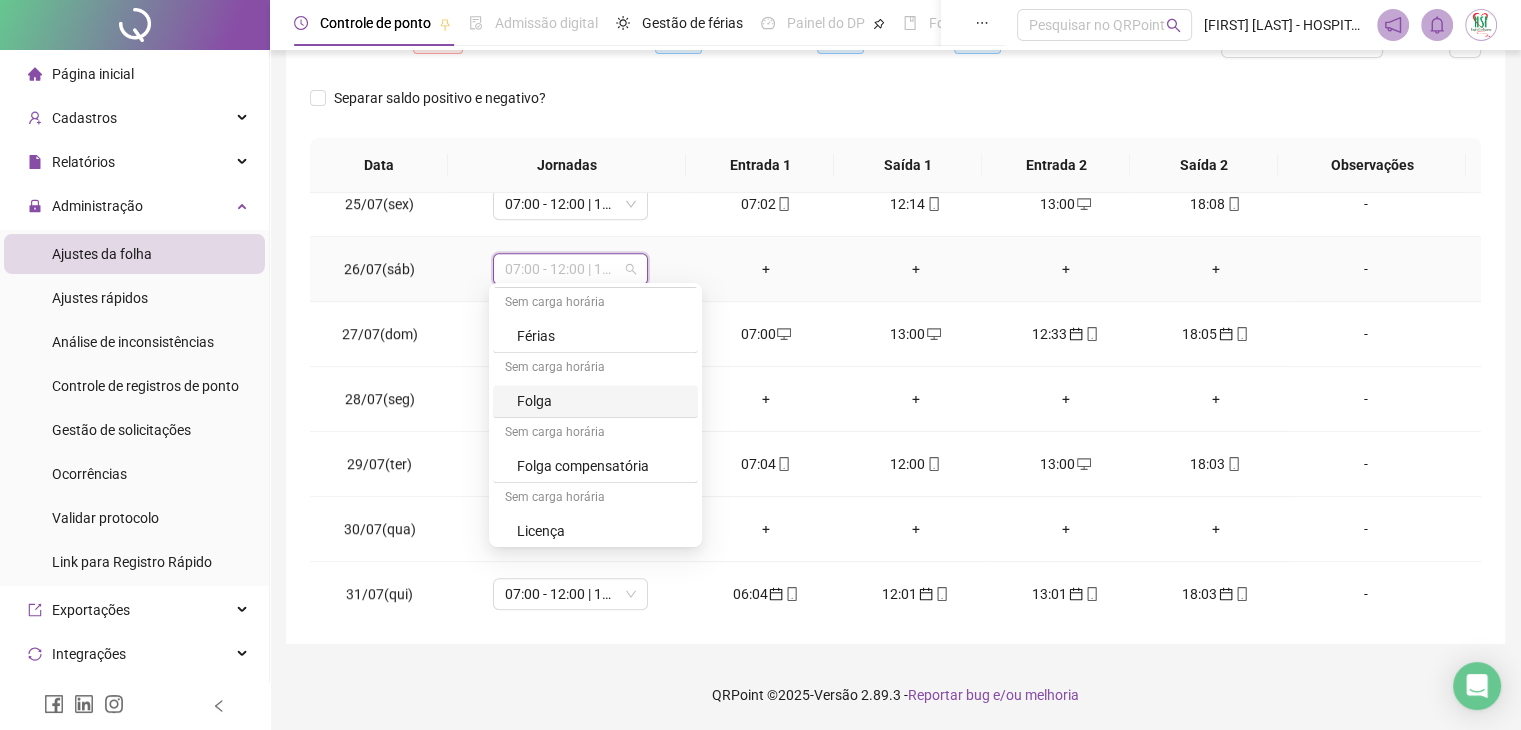 click on "Folga" at bounding box center [601, 401] 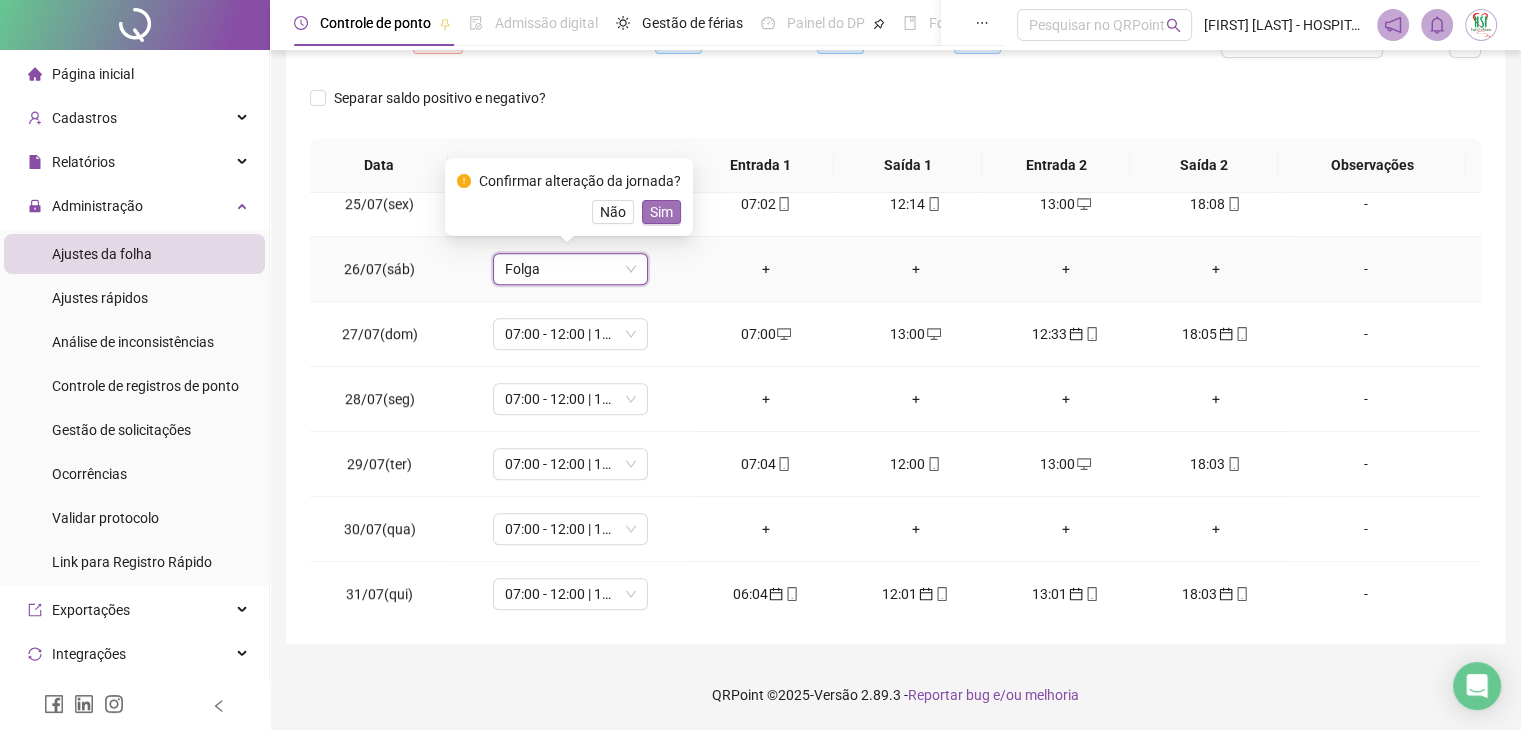 click on "Sim" at bounding box center (661, 212) 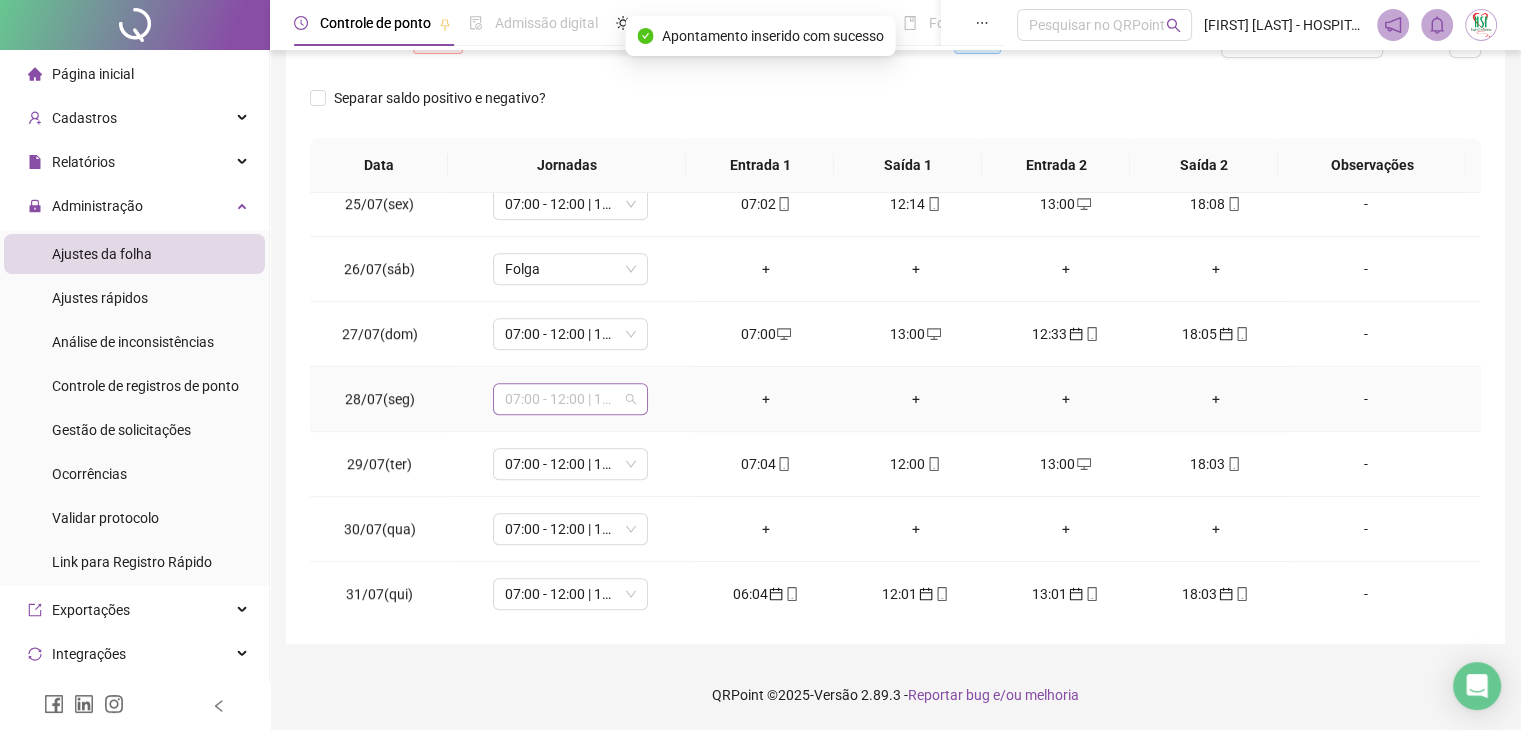 click on "07:00 - 12:00 | 14:00 - 18:00" at bounding box center (570, 399) 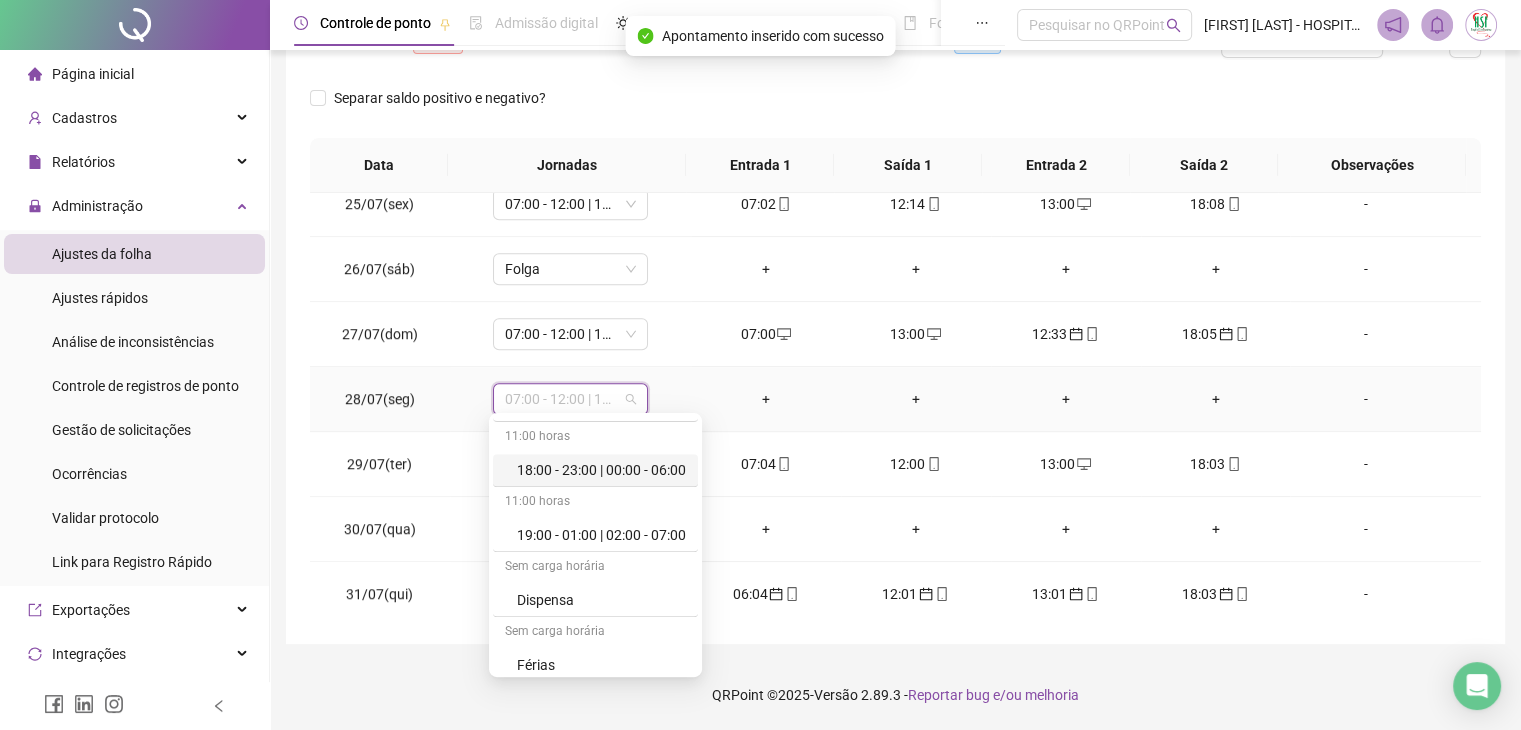 scroll, scrollTop: 1299, scrollLeft: 0, axis: vertical 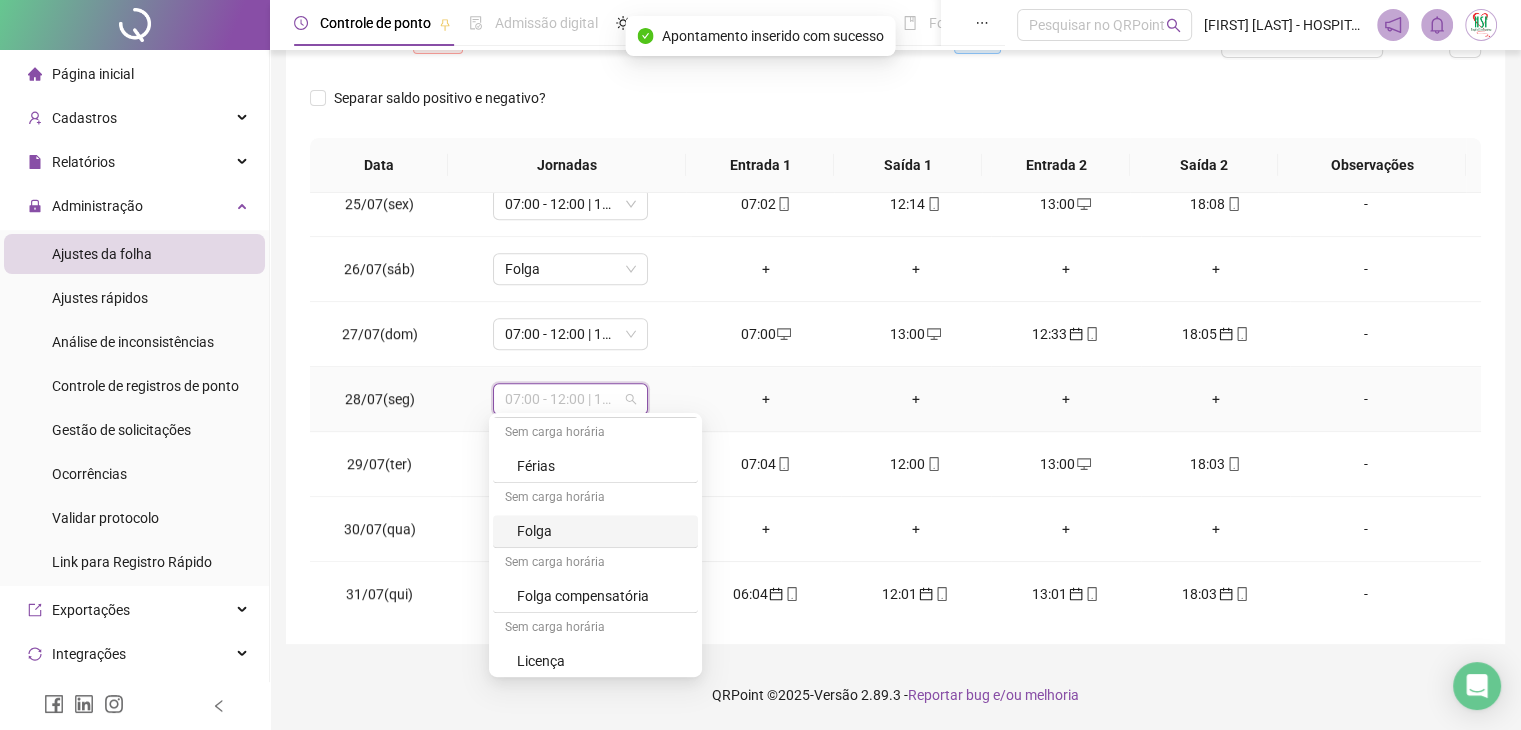 click on "Folga" at bounding box center (601, 531) 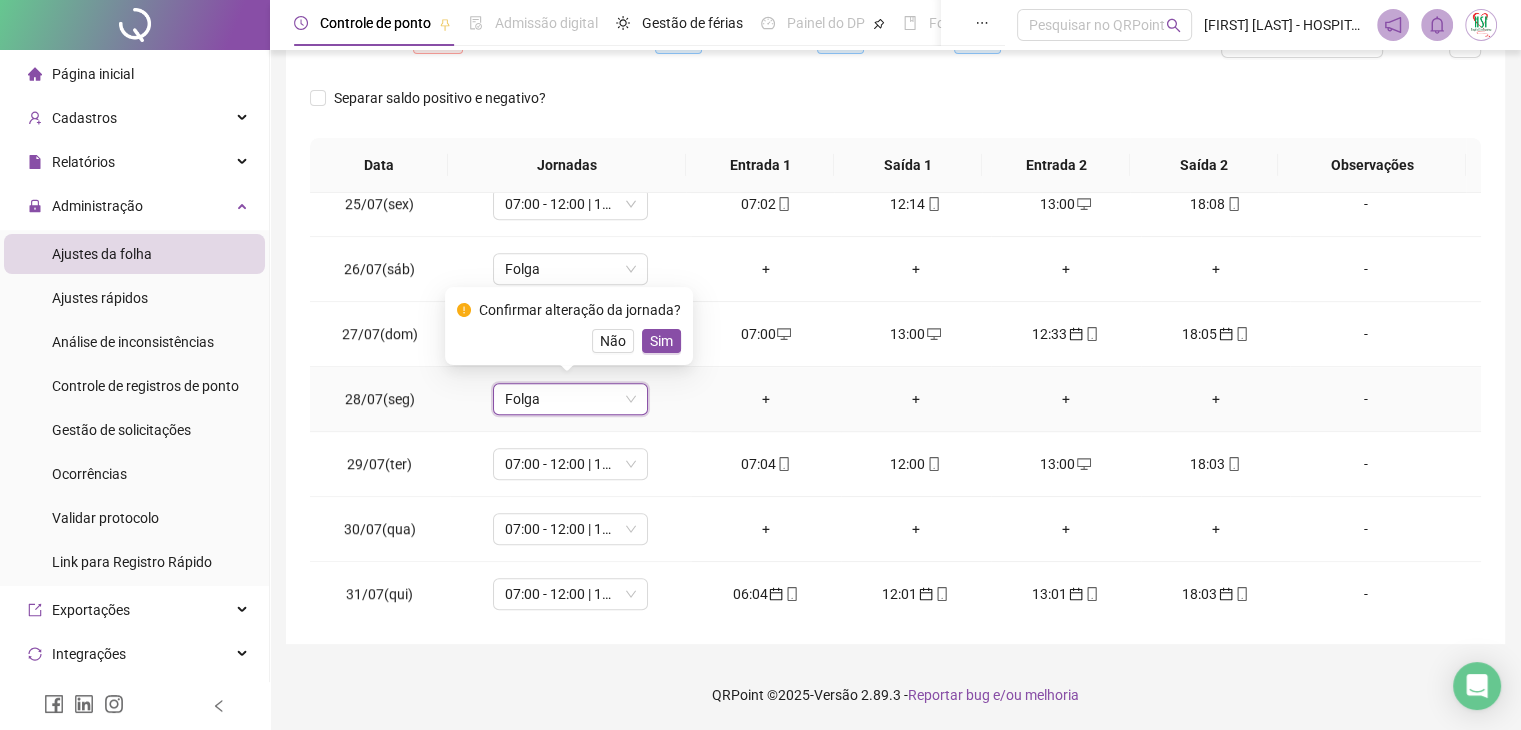 click on "Sim" at bounding box center [661, 341] 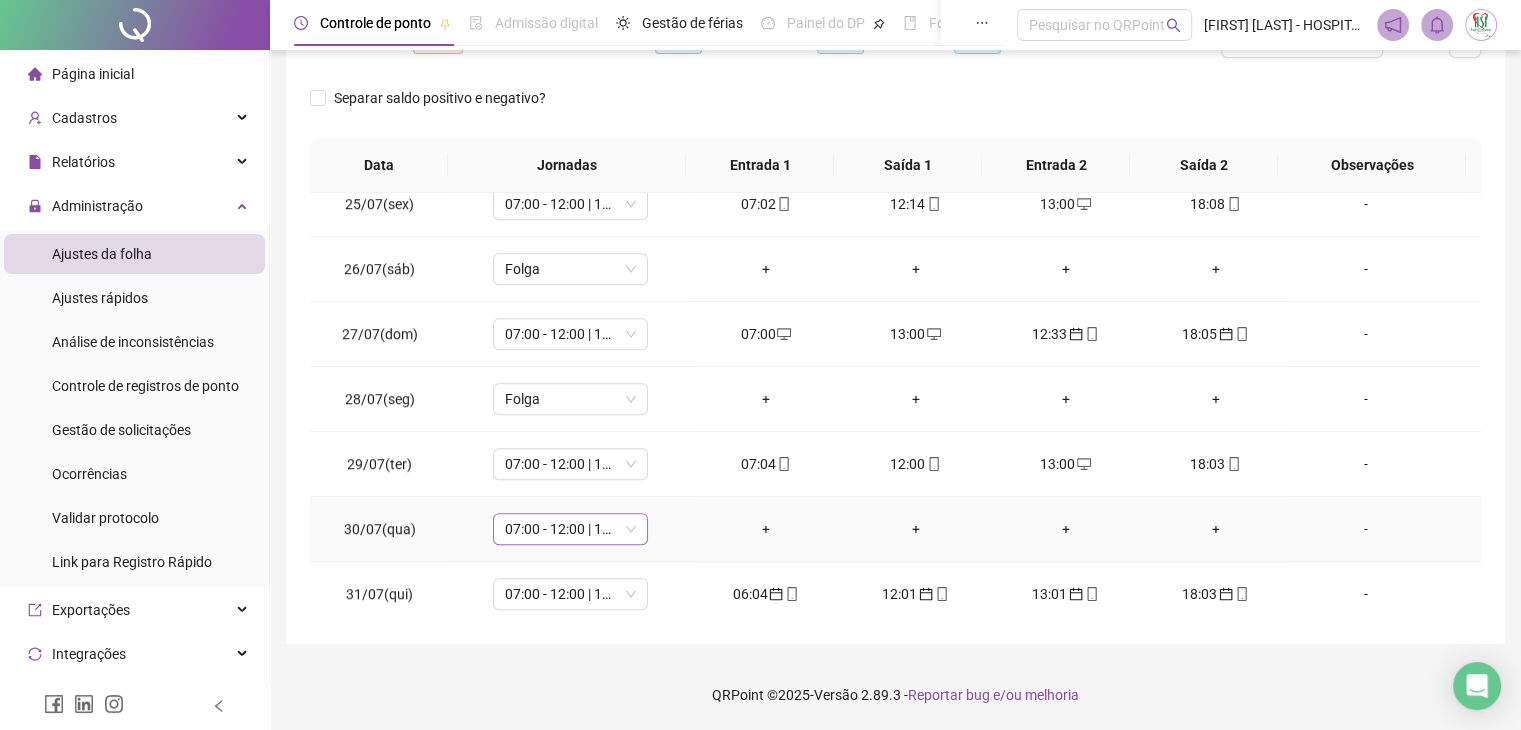 click on "07:00 - 12:00 | 14:00 - 18:00" at bounding box center [570, 529] 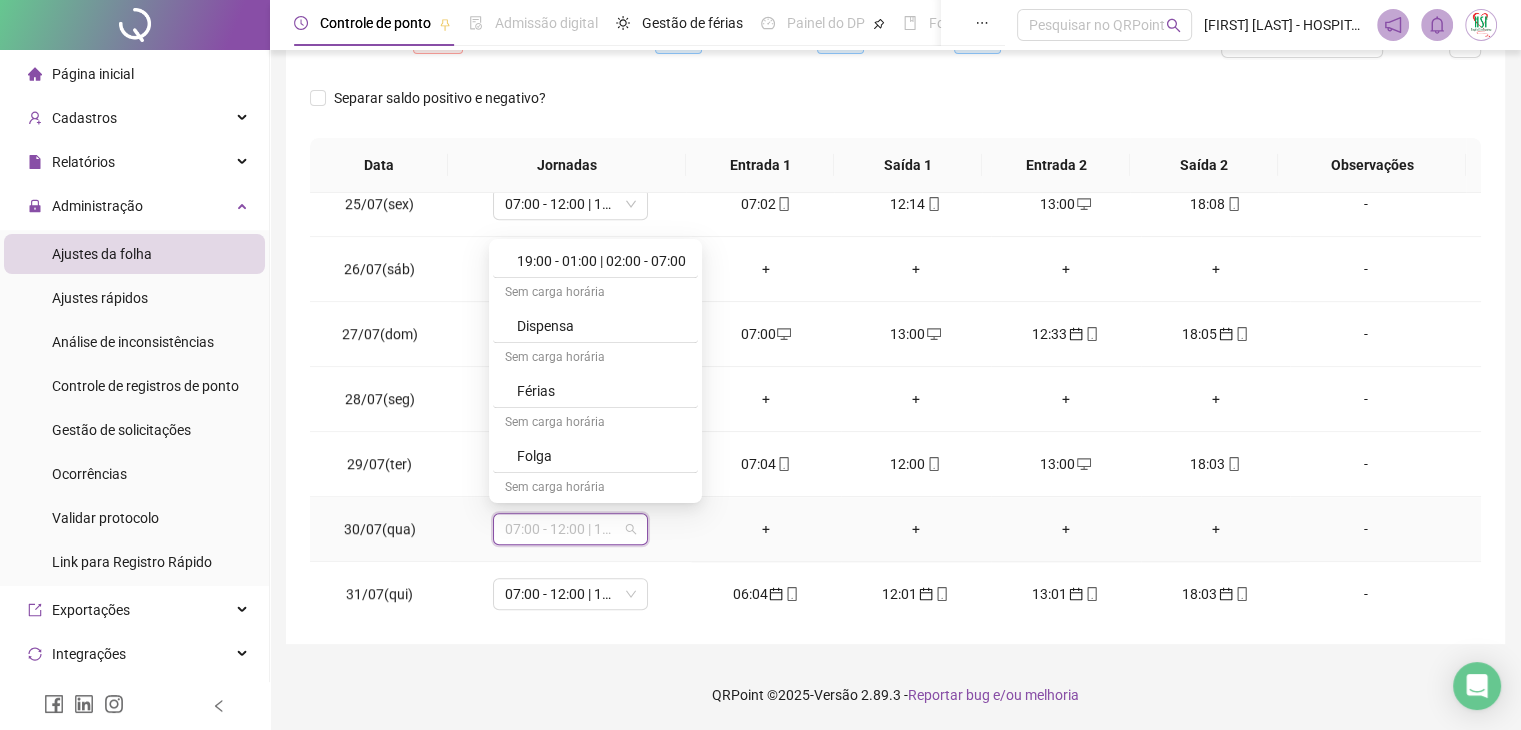scroll, scrollTop: 1299, scrollLeft: 0, axis: vertical 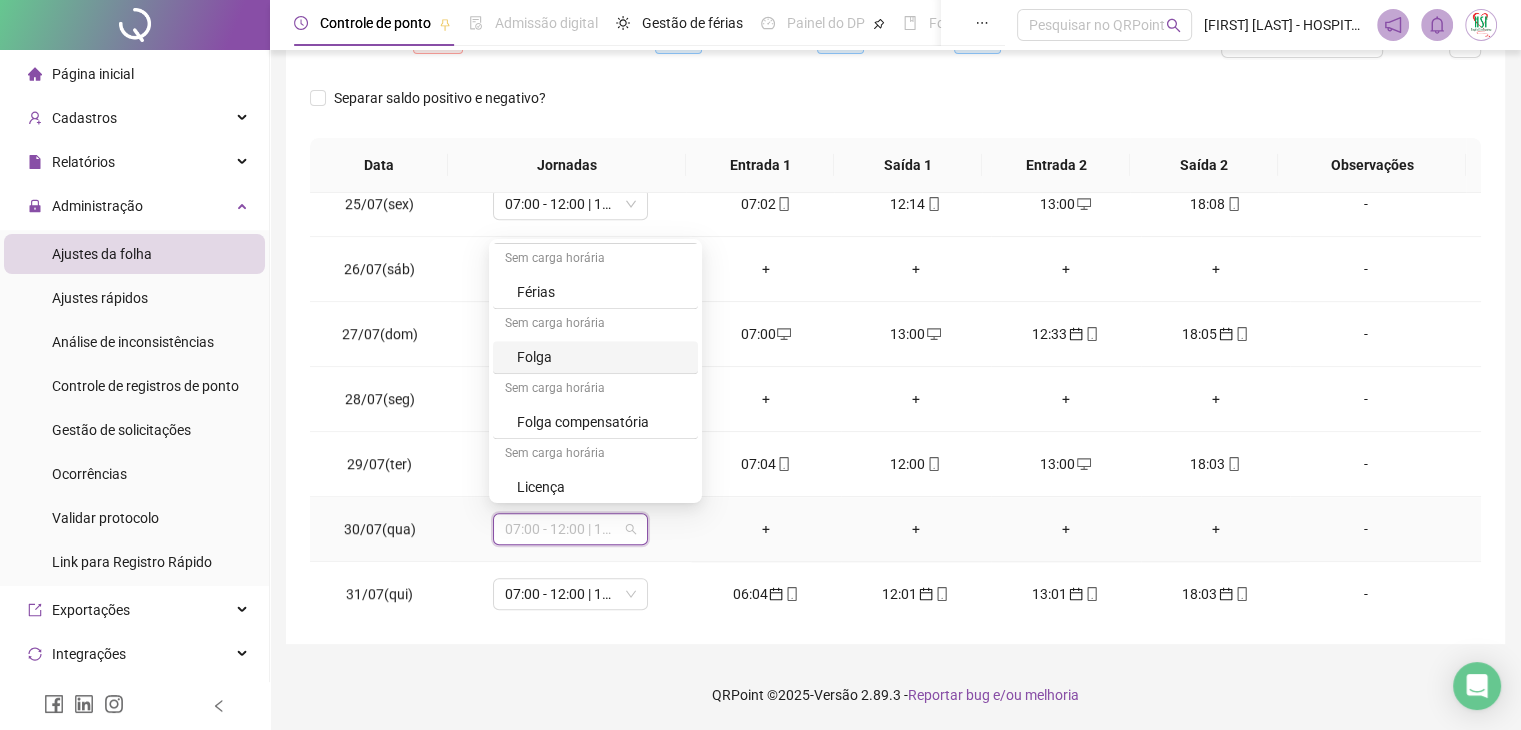 click on "Folga" at bounding box center (601, 357) 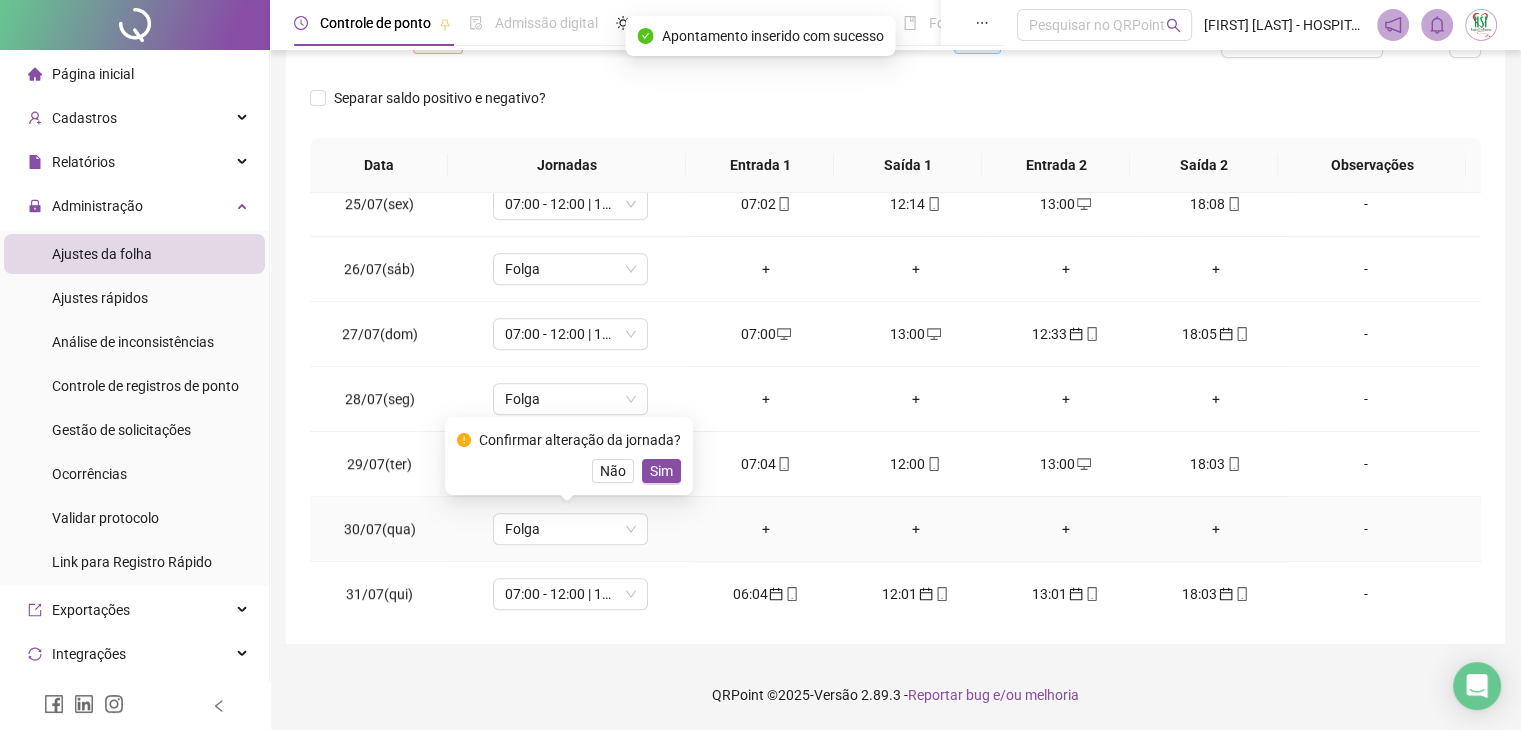 click on "Sim" at bounding box center (661, 471) 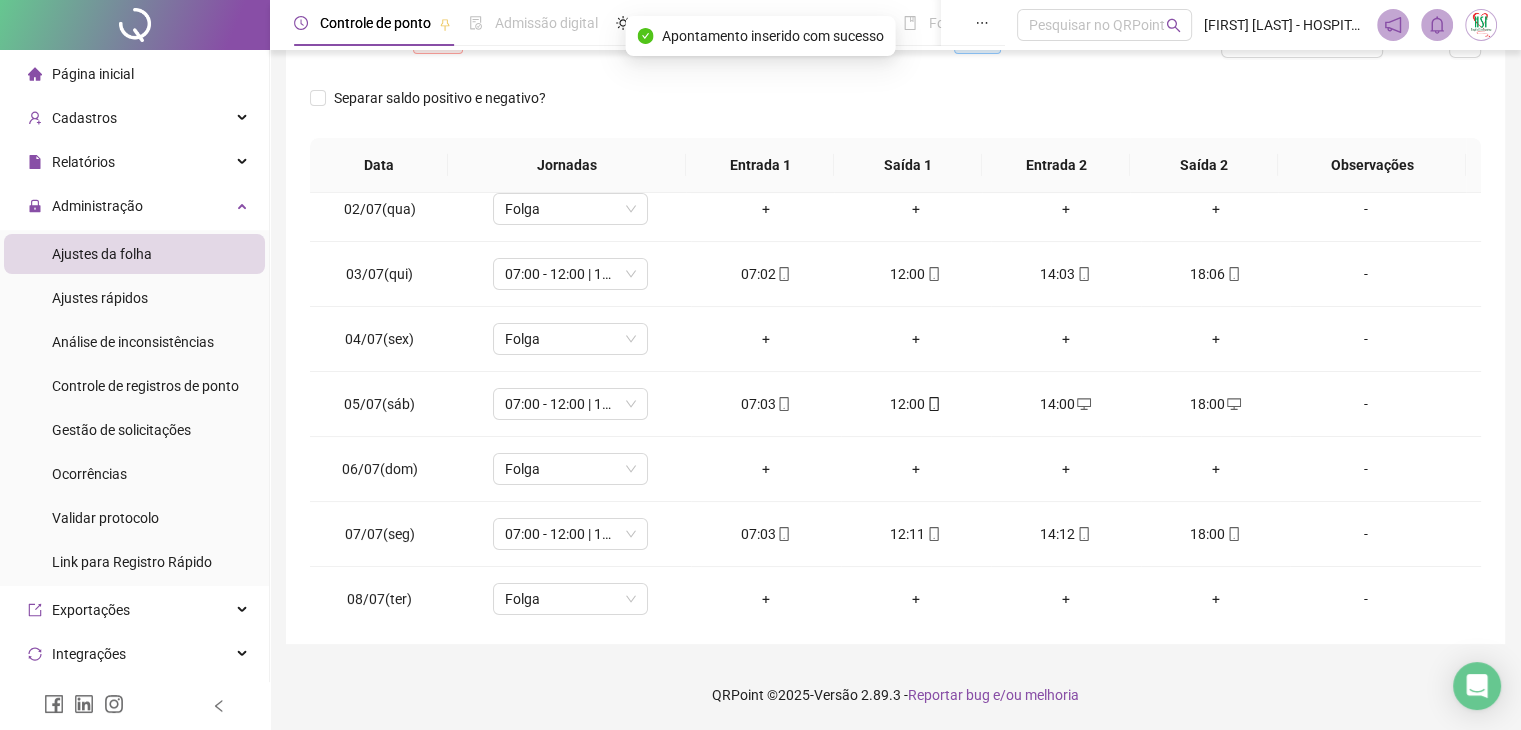 scroll, scrollTop: 0, scrollLeft: 0, axis: both 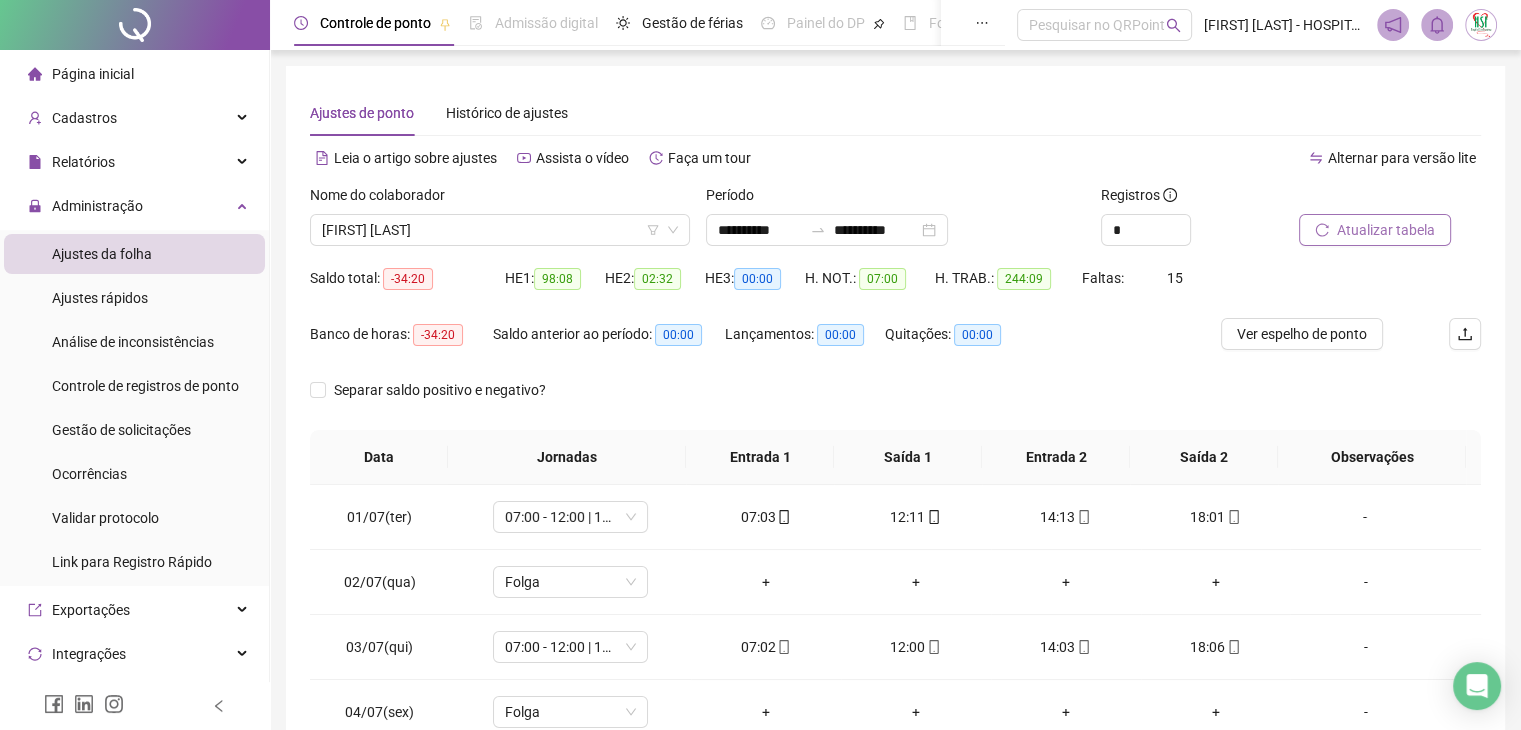 click on "Atualizar tabela" at bounding box center (1386, 230) 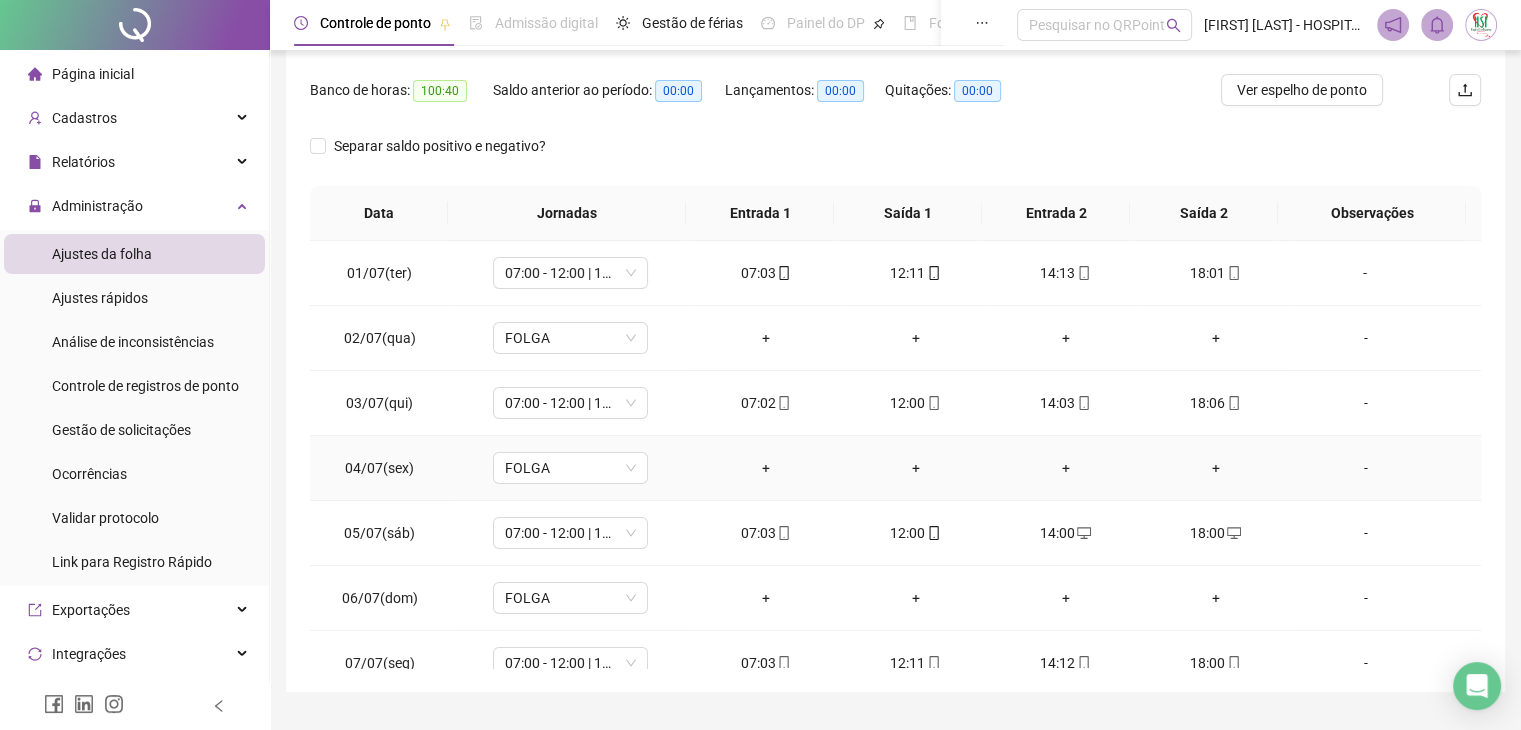 scroll, scrollTop: 292, scrollLeft: 0, axis: vertical 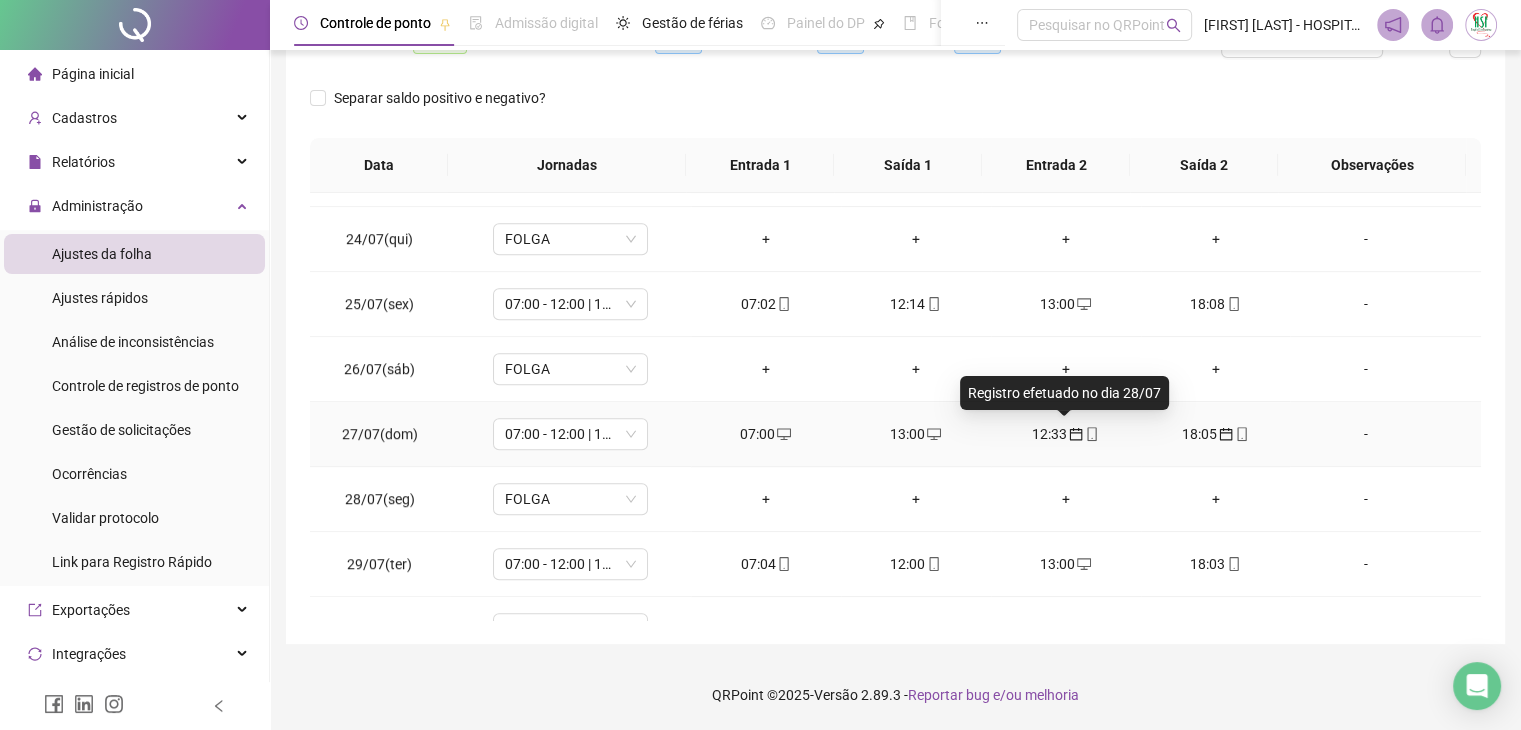 click 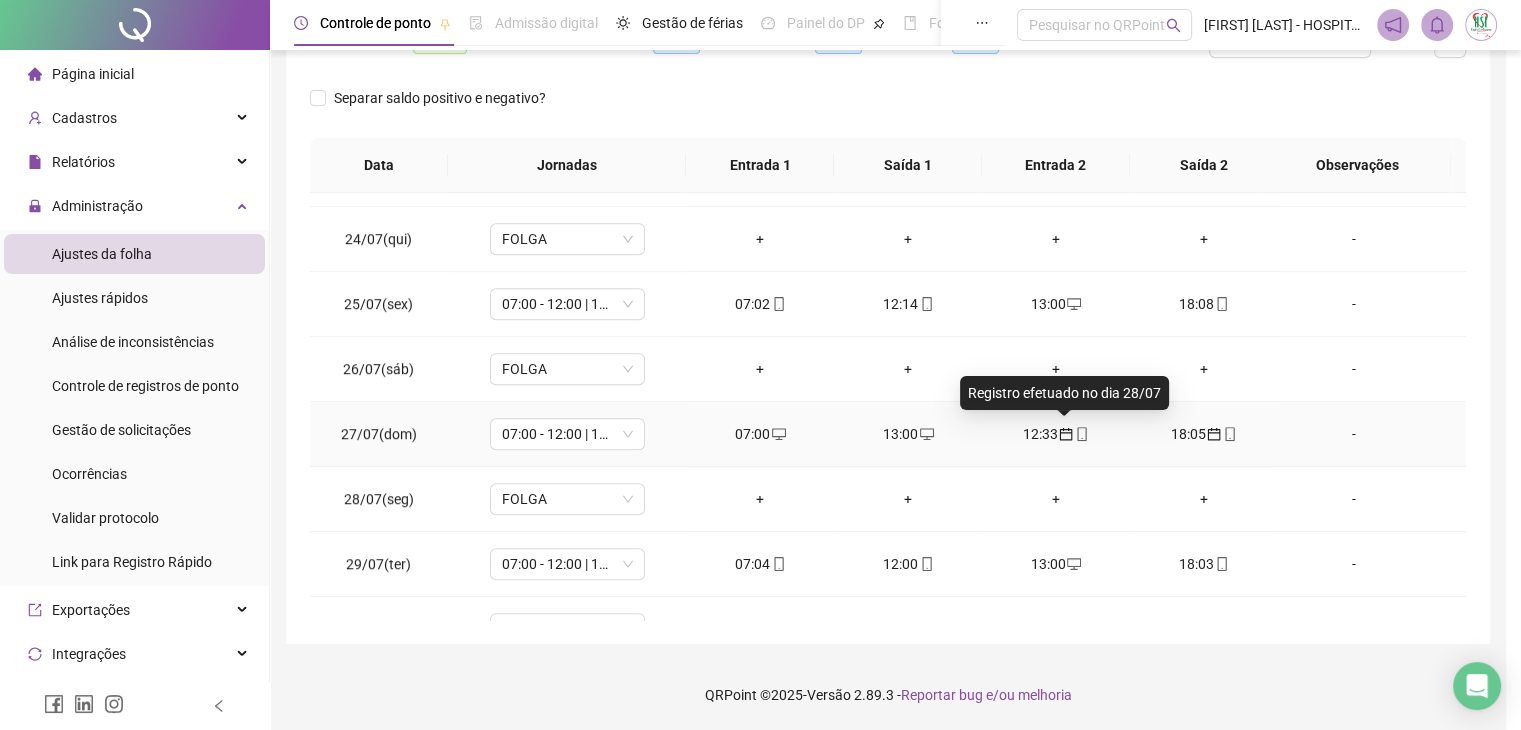 type on "**********" 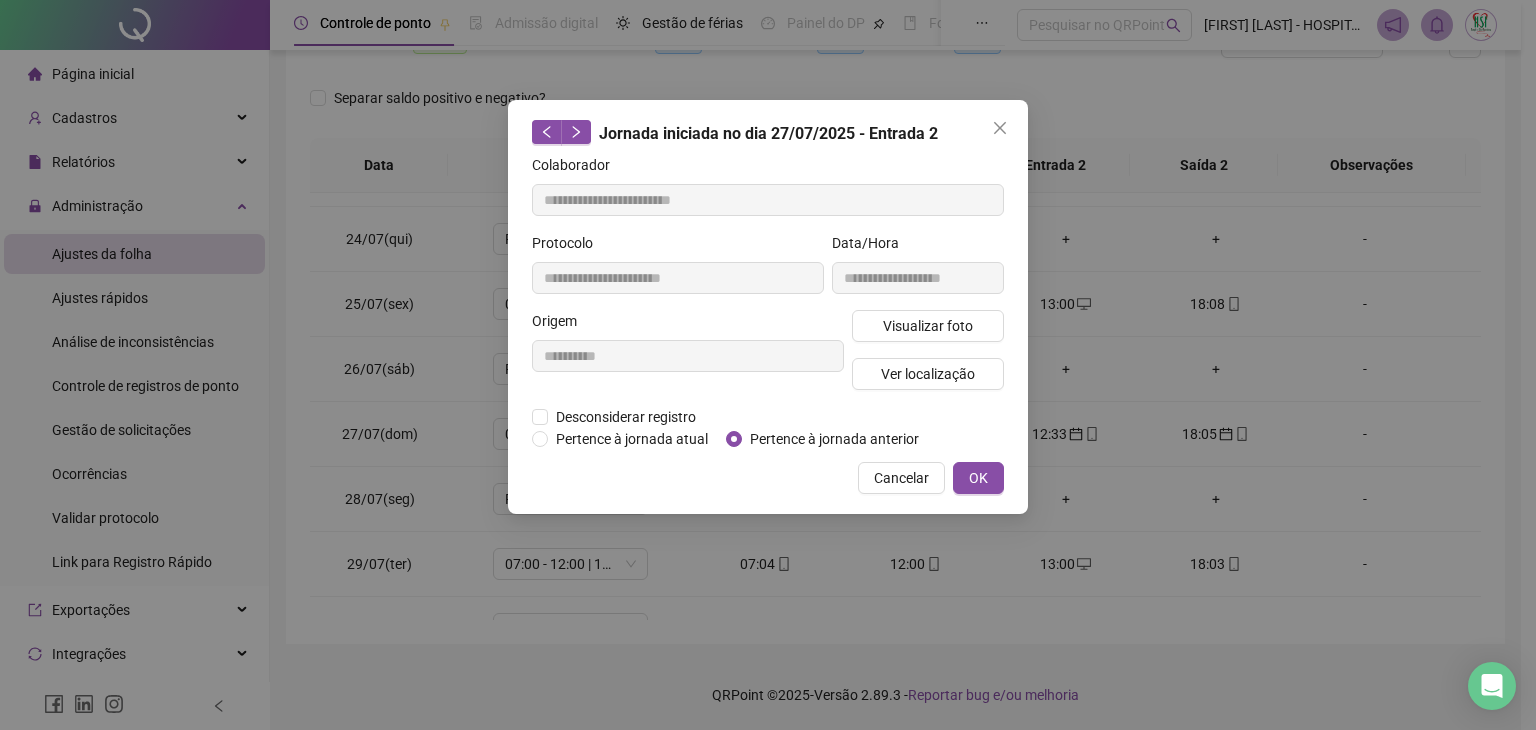 click on "**********" at bounding box center (768, 365) 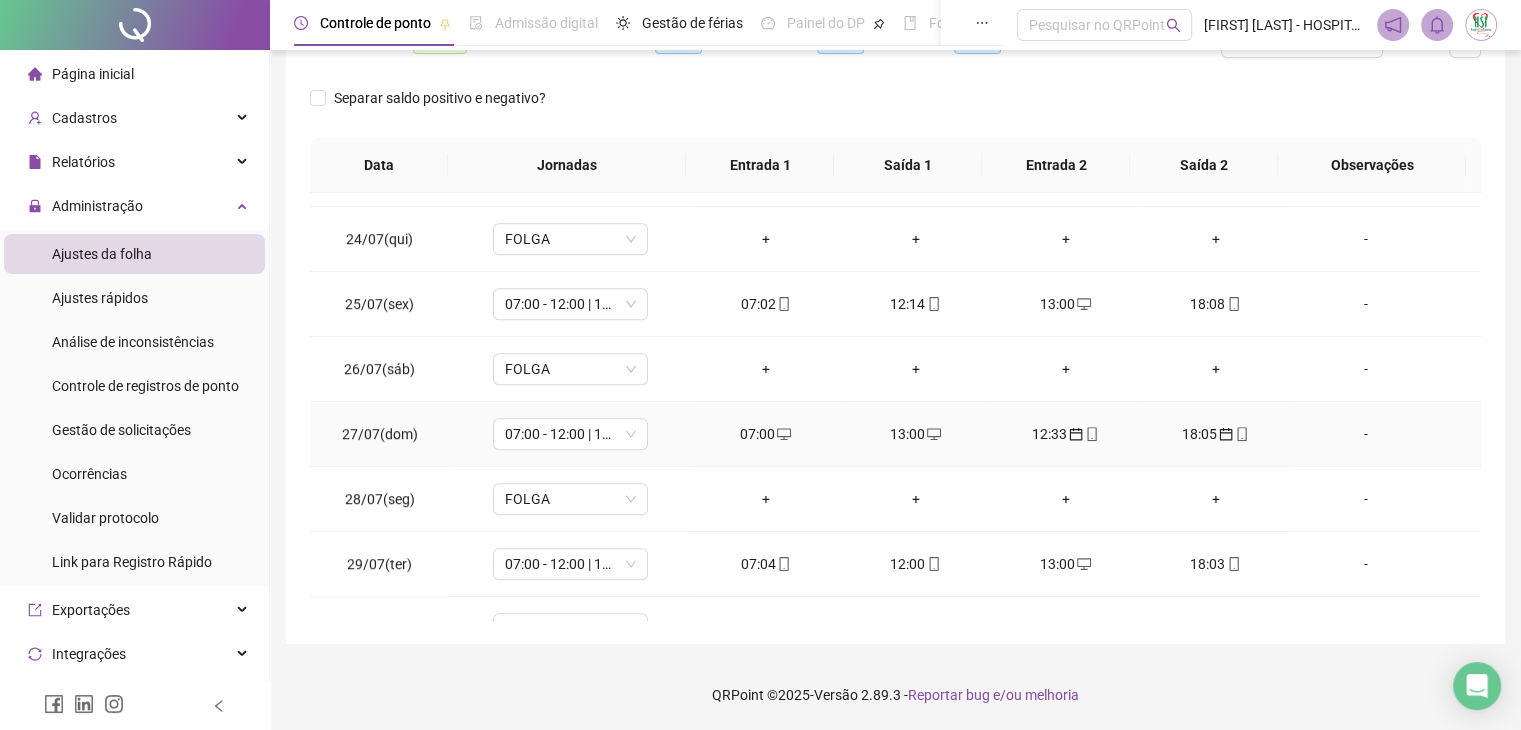 click at bounding box center (1075, 434) 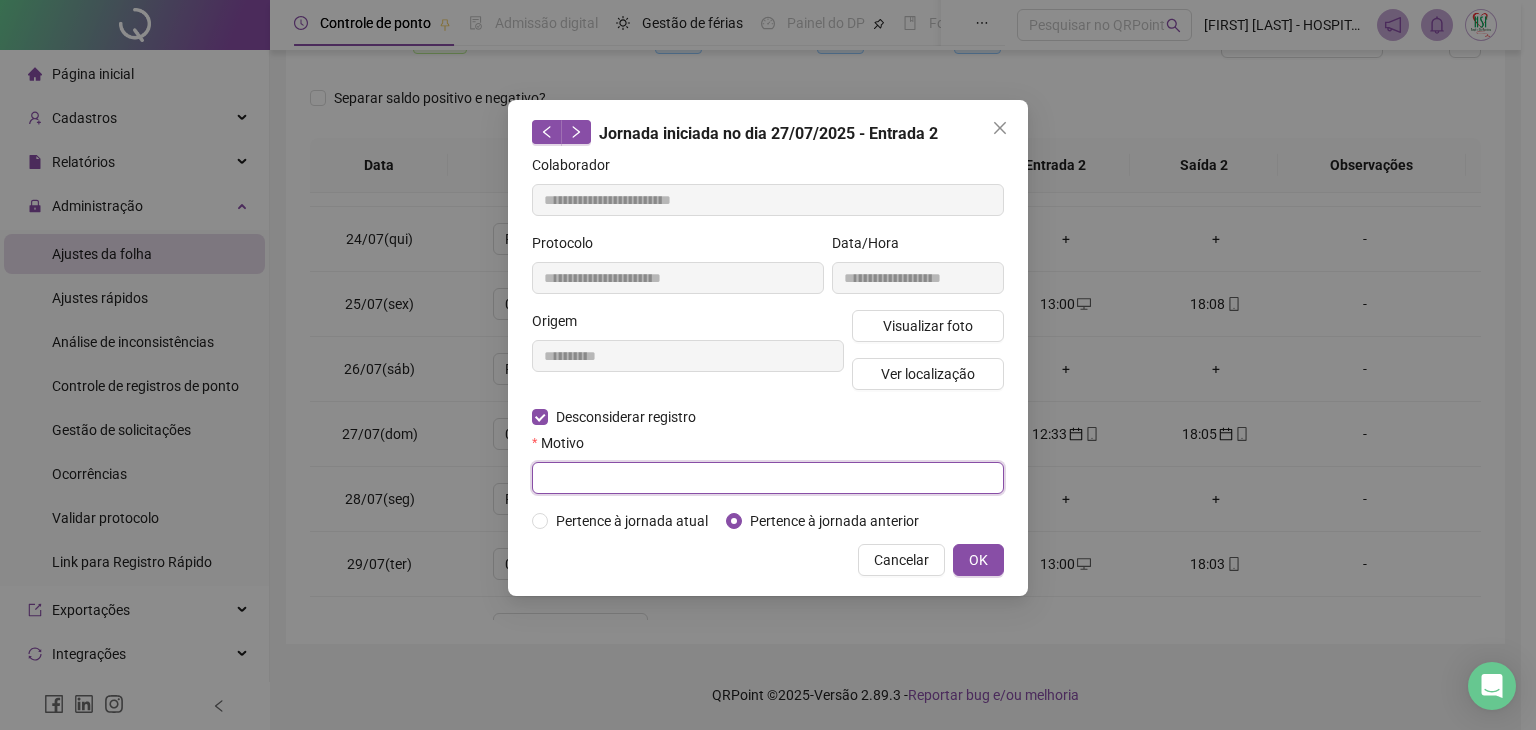 click at bounding box center [768, 478] 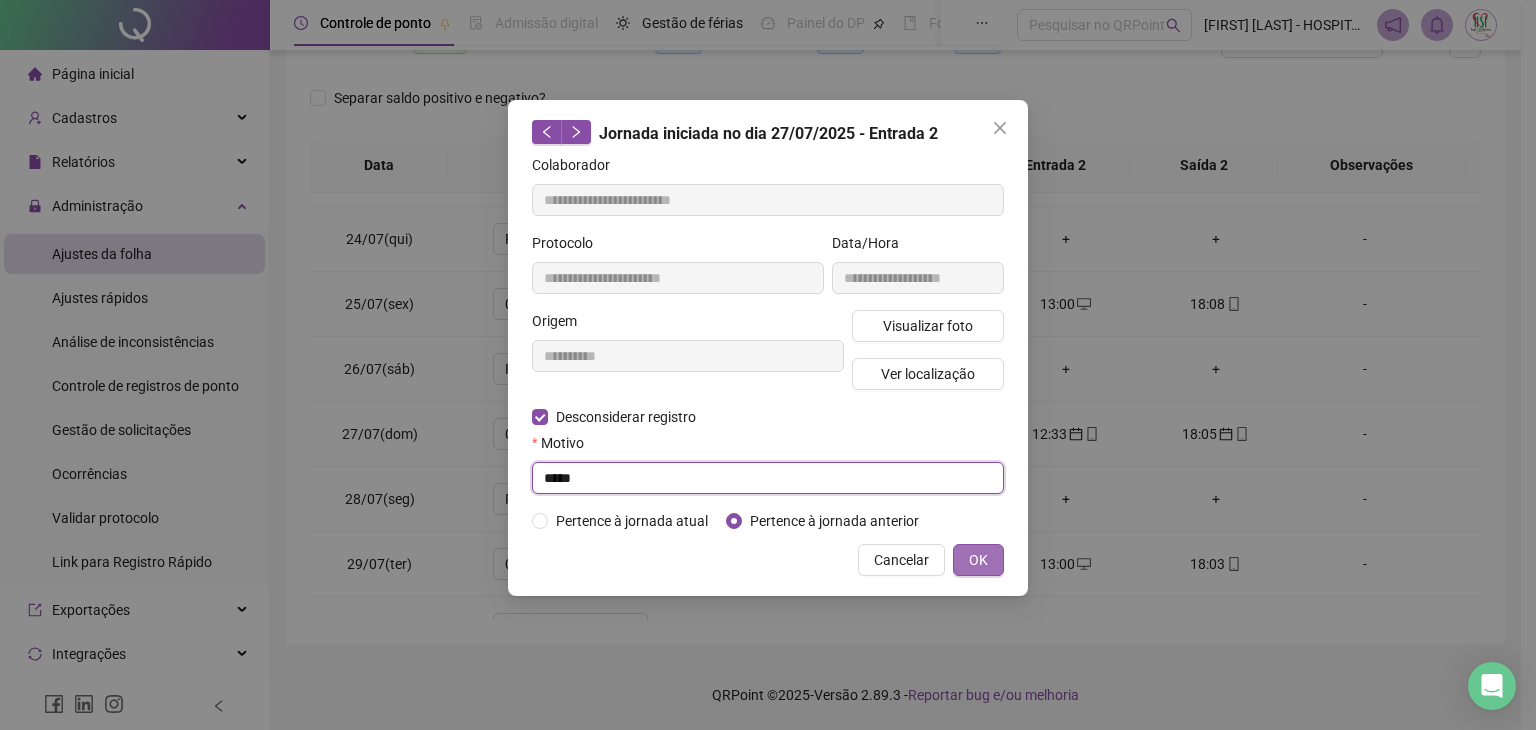 type on "****" 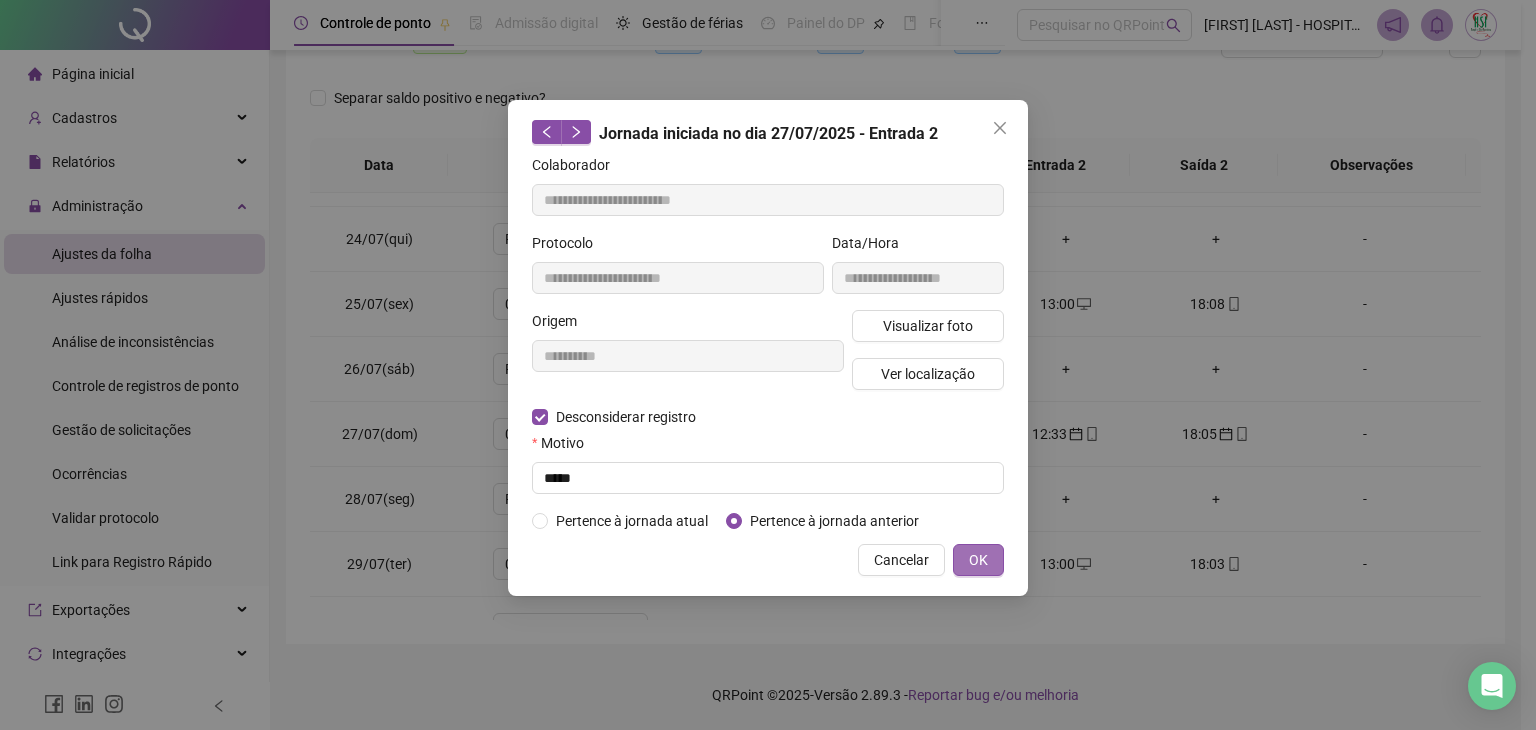 click on "OK" at bounding box center (978, 560) 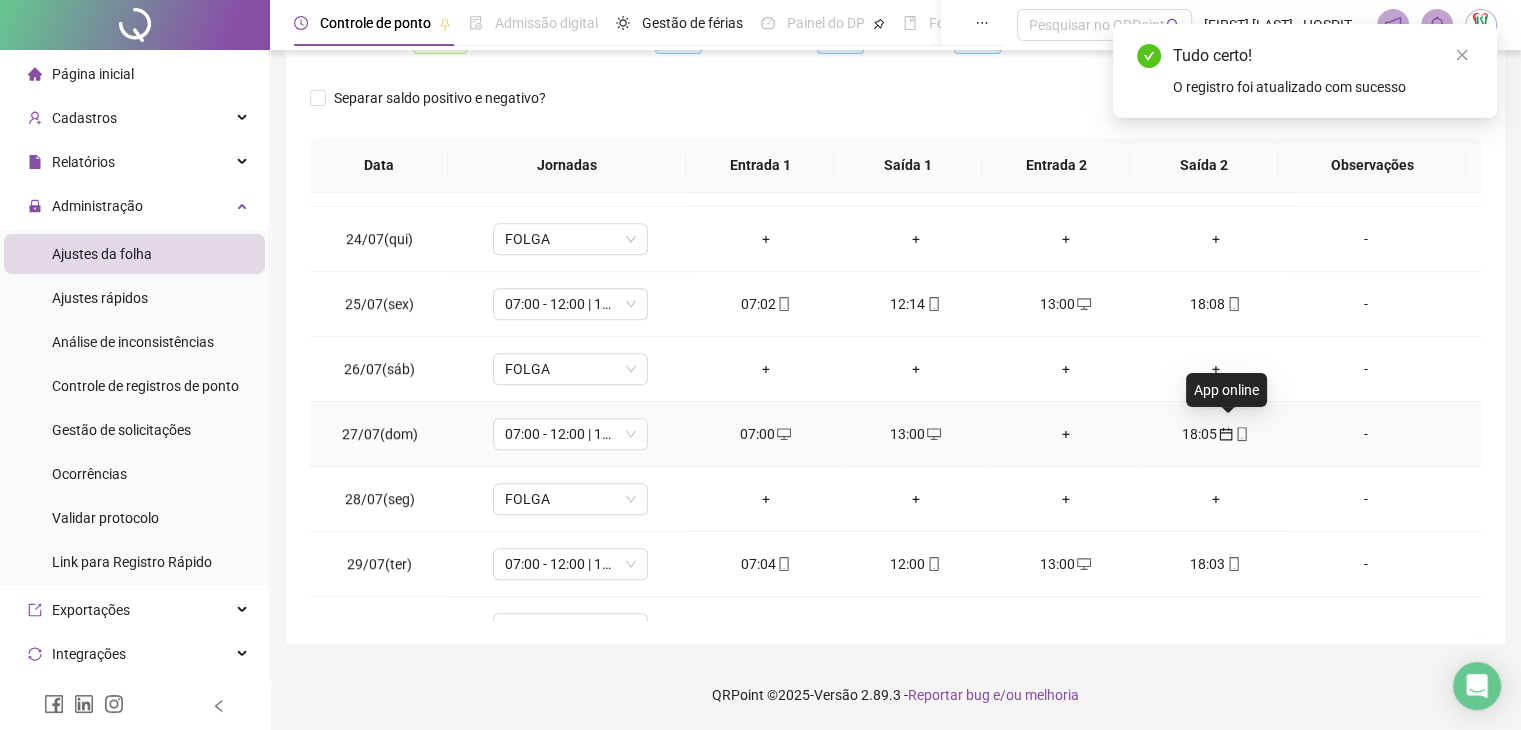 click 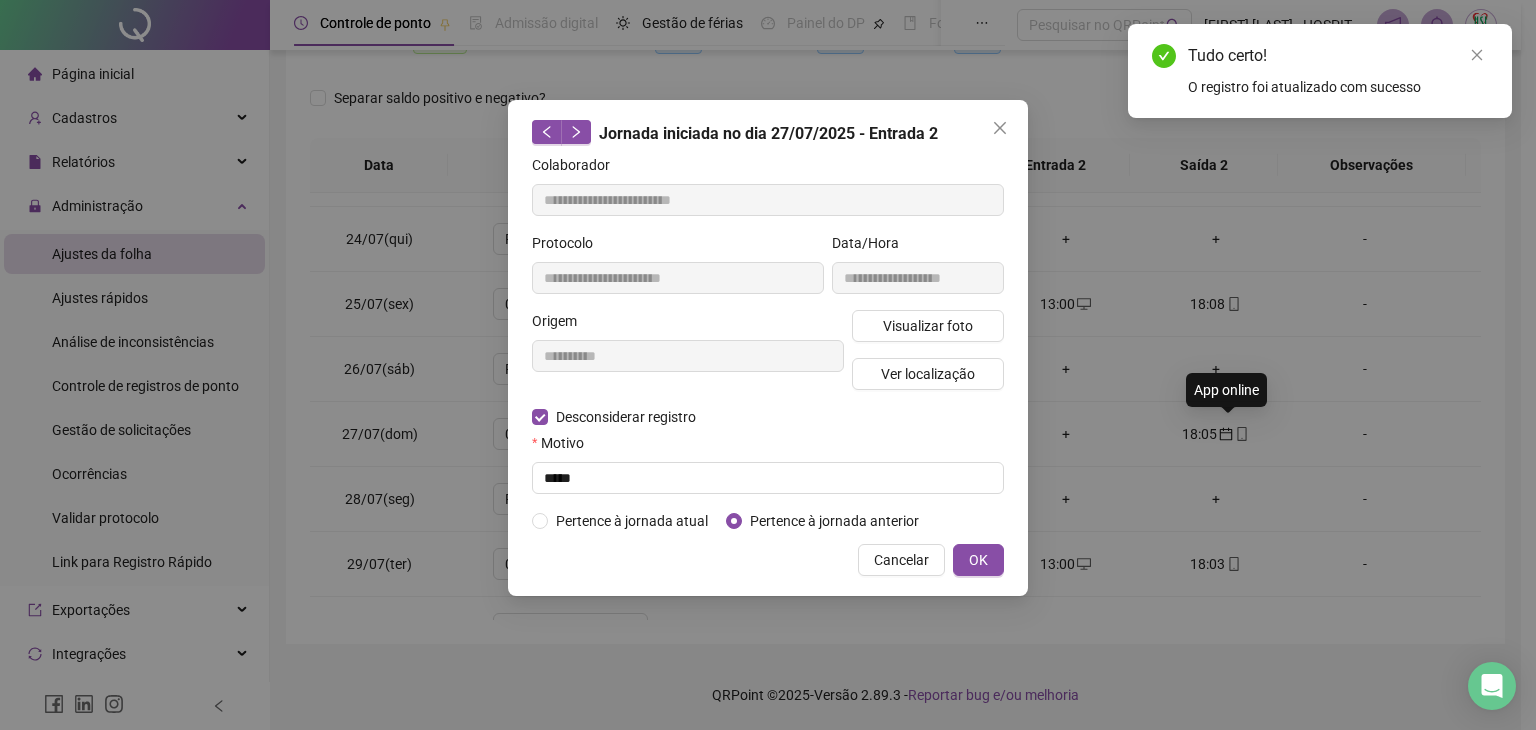 type on "**********" 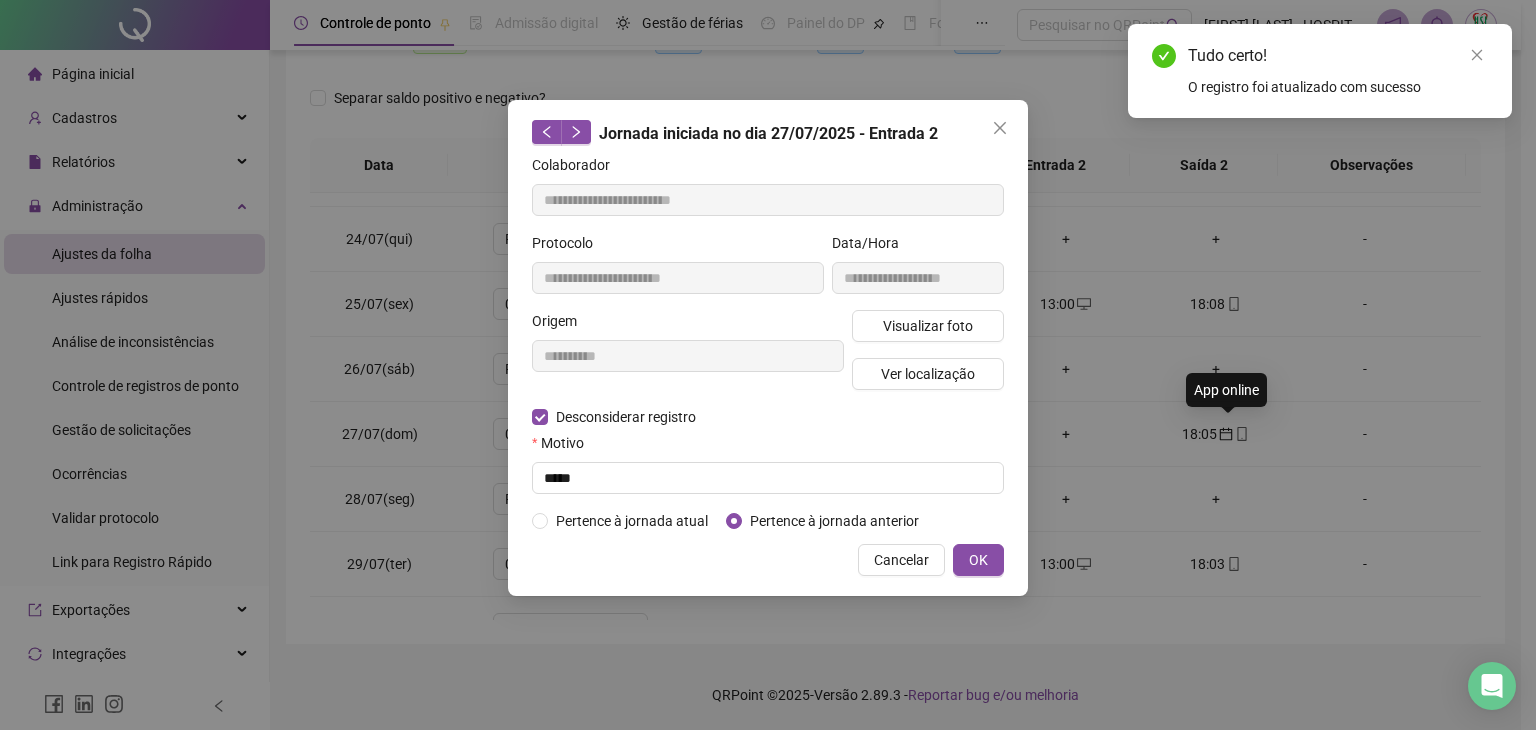 type on "**********" 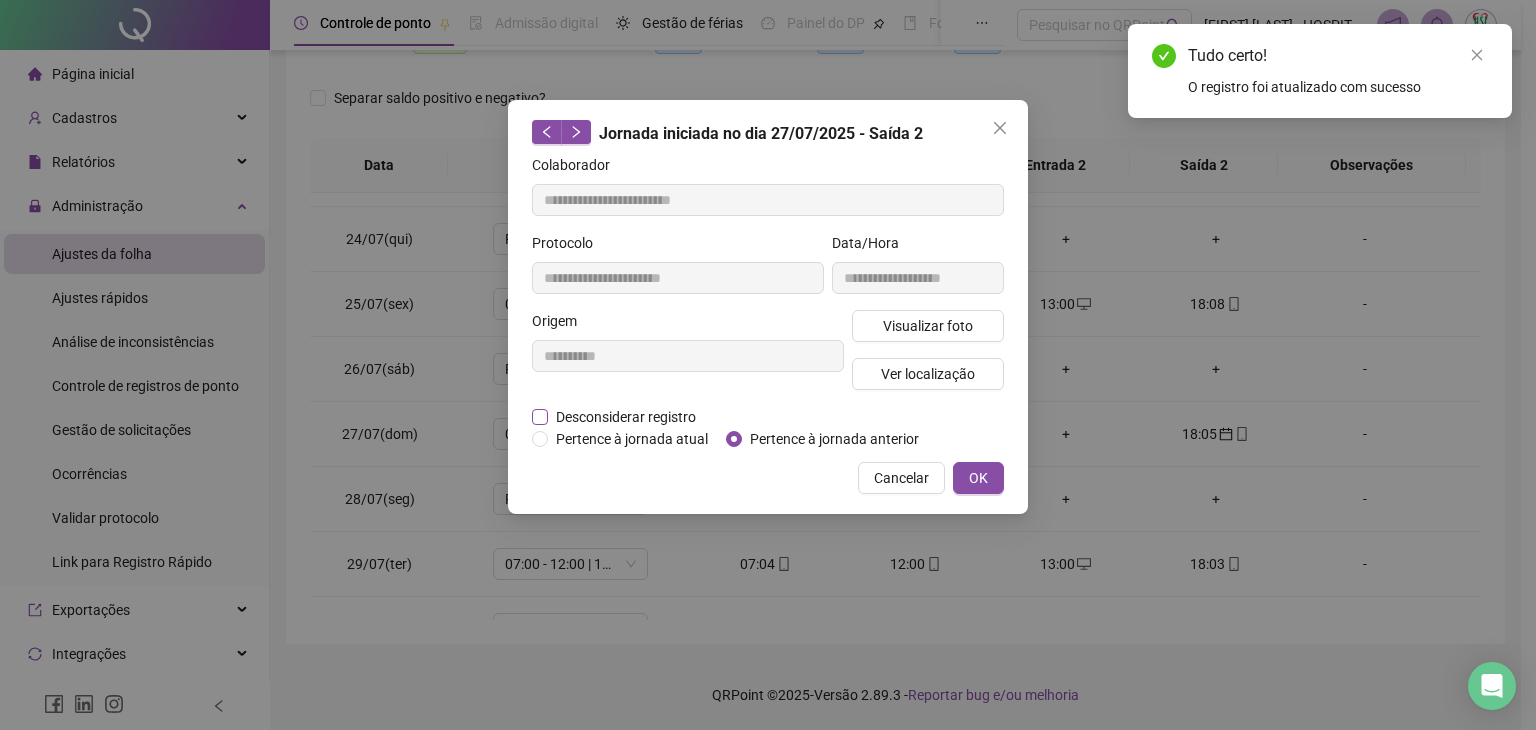 click on "Colaborador [NAME] Protocolo [PROTOCOL] Data/Hora [DATETIME] Origem [ORIGIN] Visualizar foto Ver localização Desconsiderar registro Pertence ao lanche Pertence à jornada atual Pertence à jornada anterior" at bounding box center [768, 302] 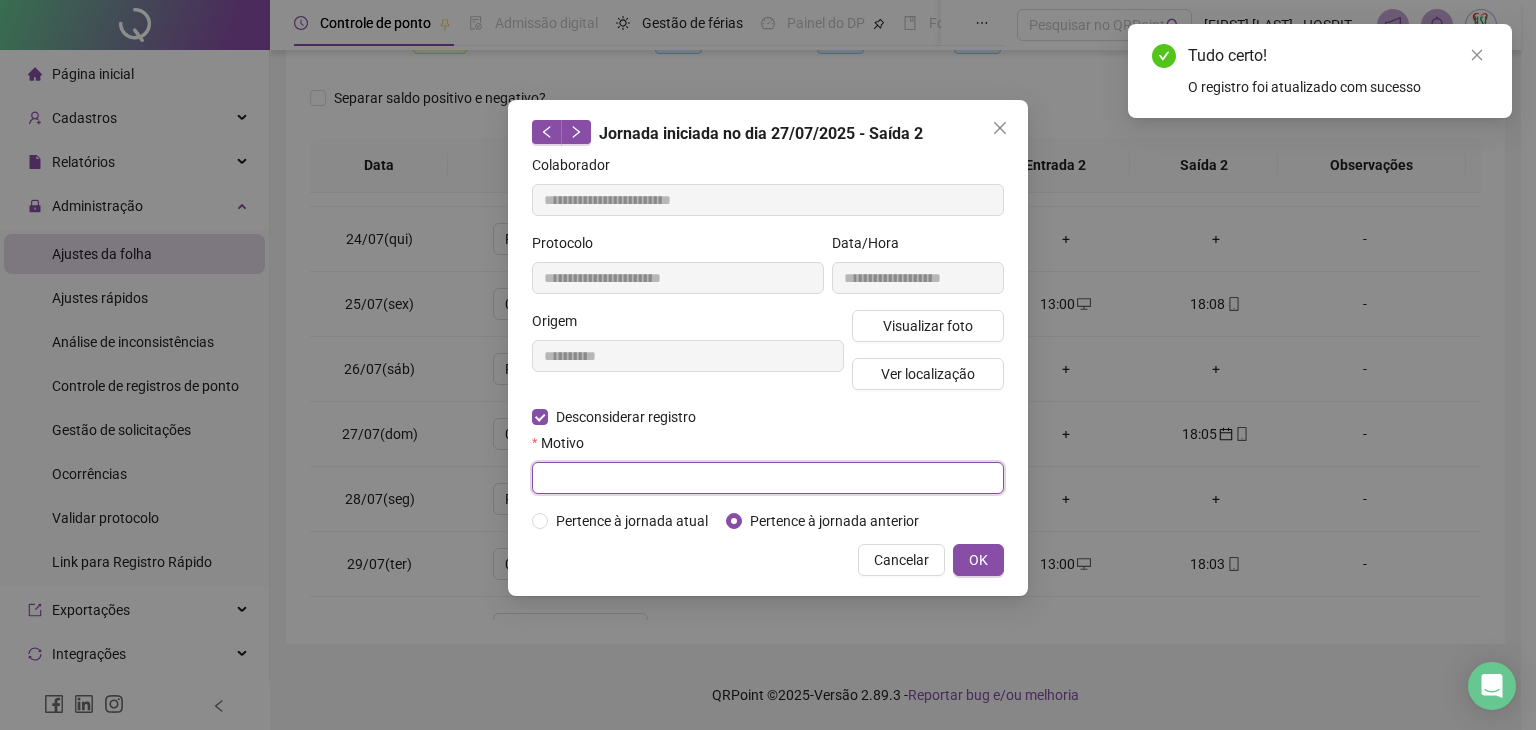 click at bounding box center [768, 478] 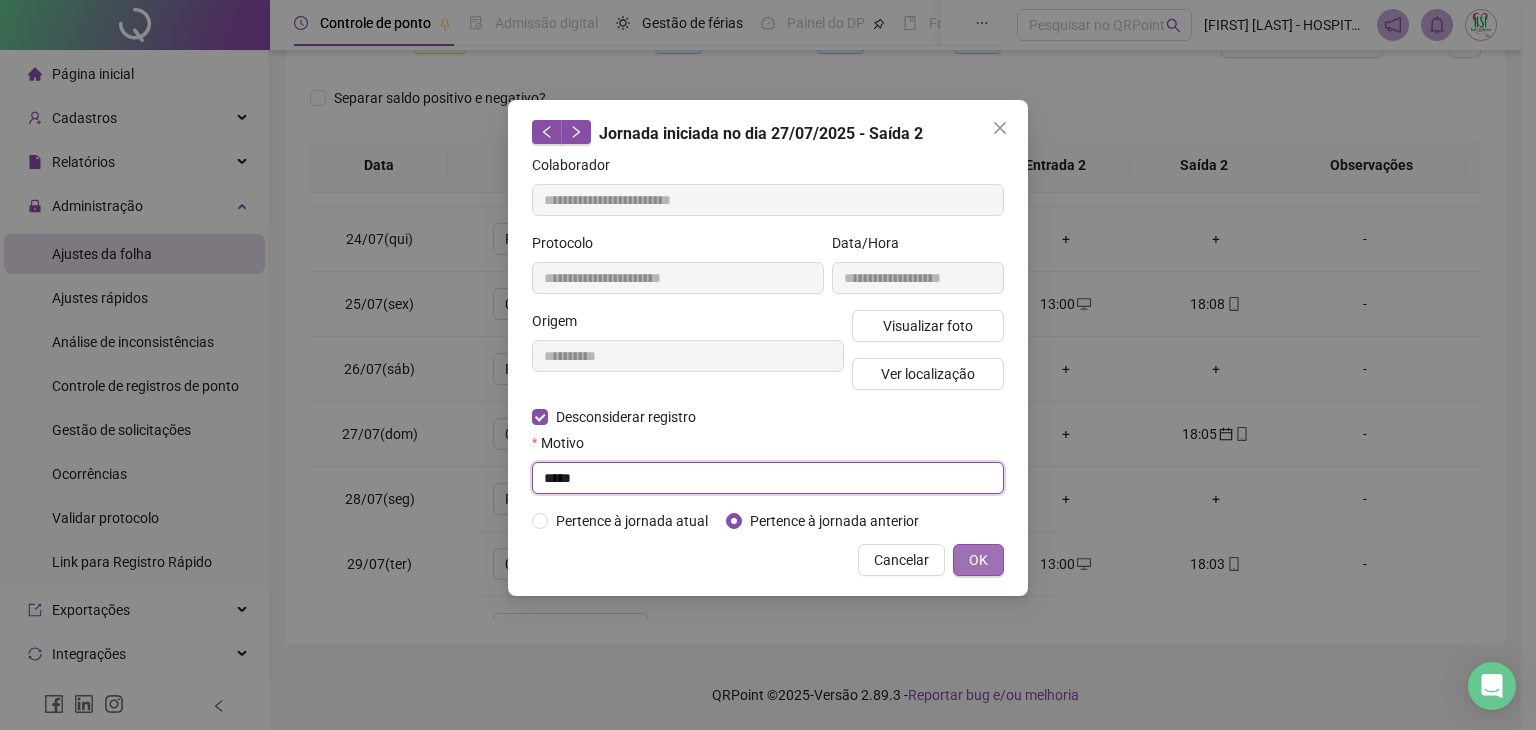 type on "****" 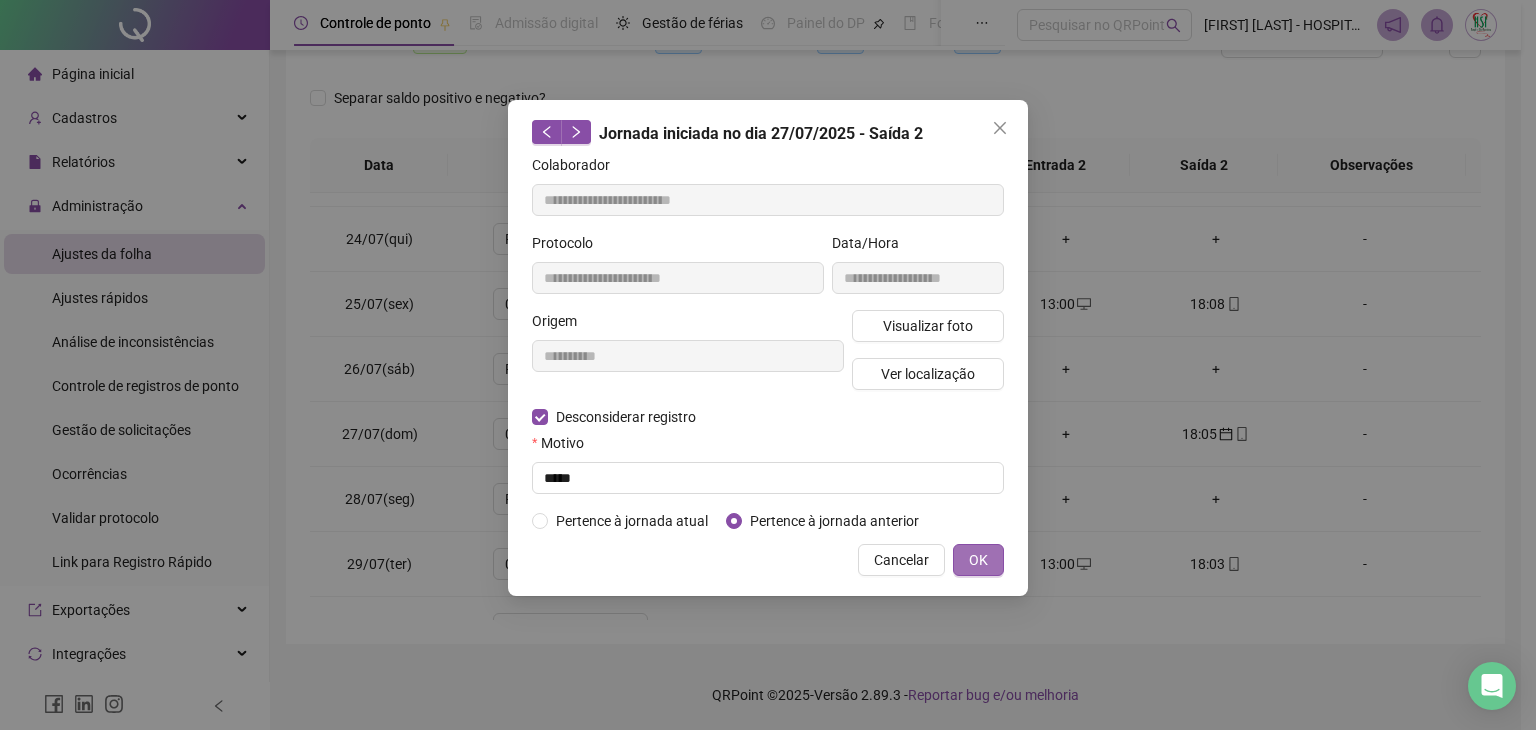 click on "OK" at bounding box center [978, 560] 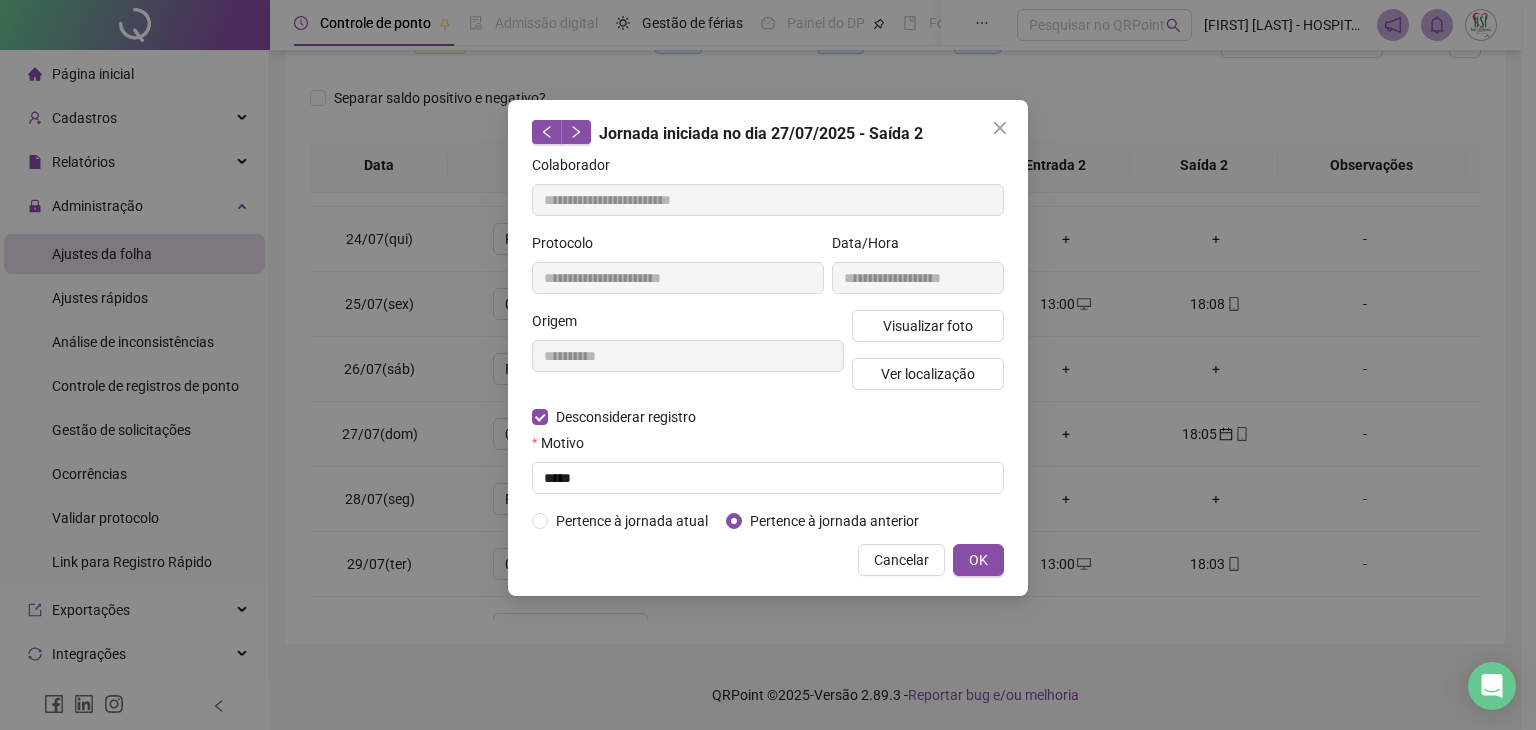 click on "OK" at bounding box center (978, 560) 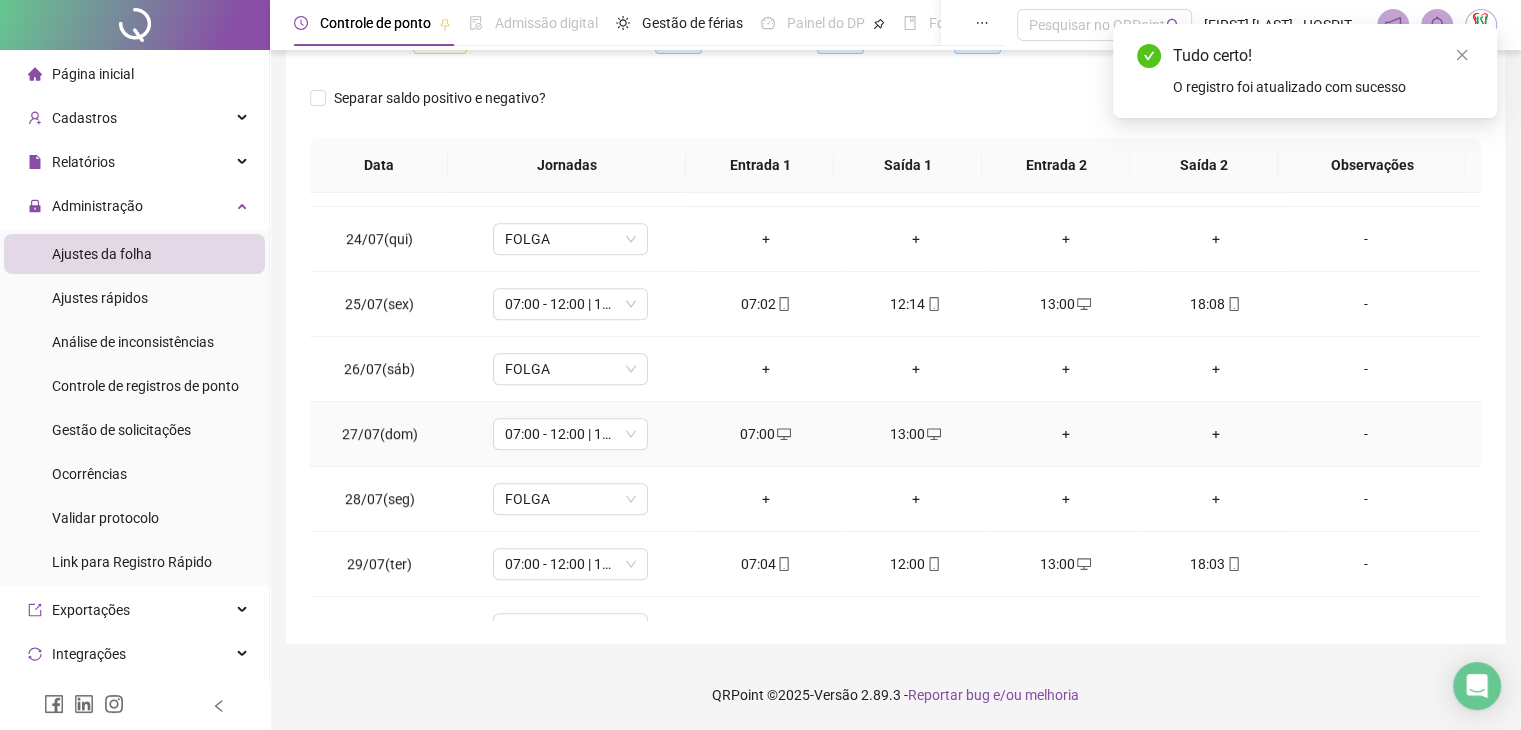 click on "+" at bounding box center [1066, 434] 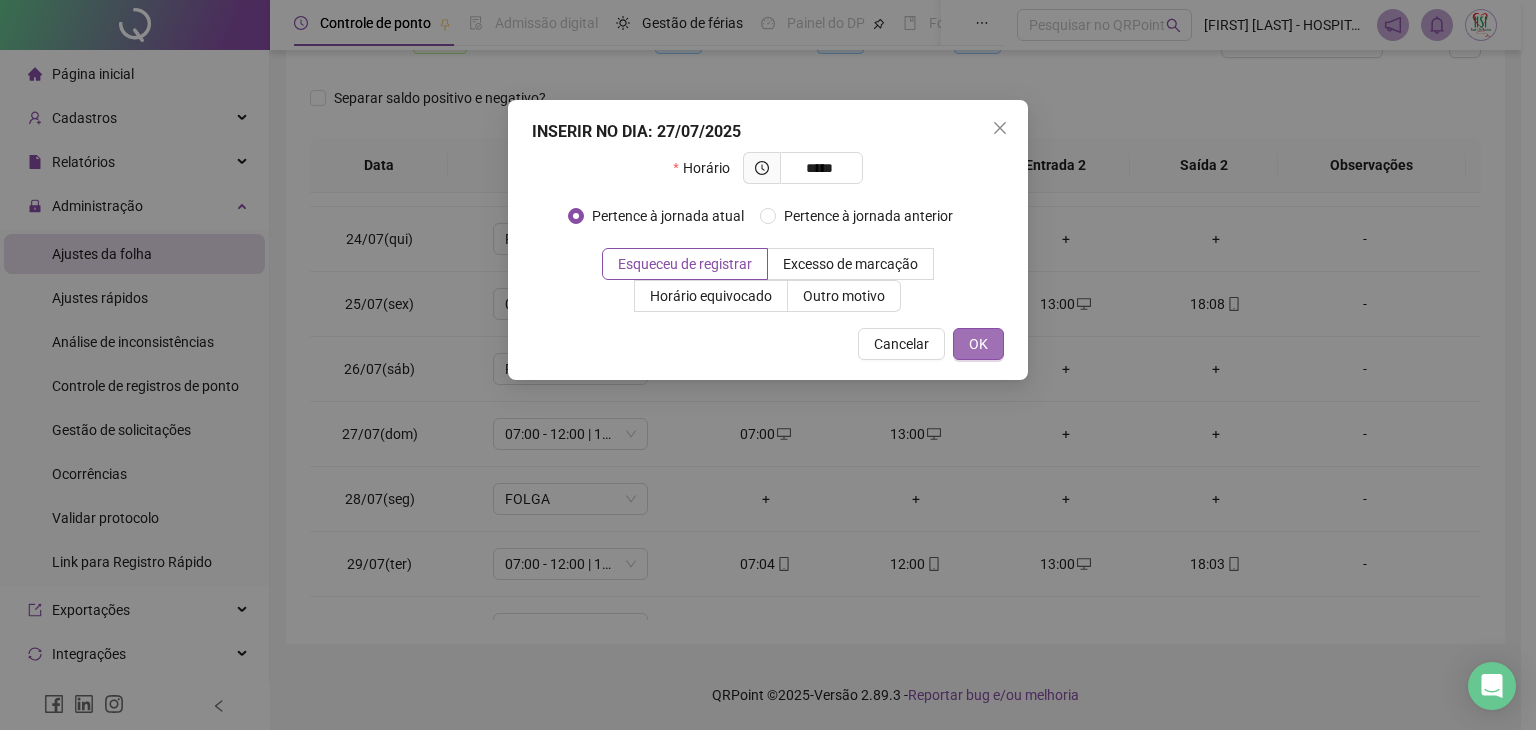 type on "*****" 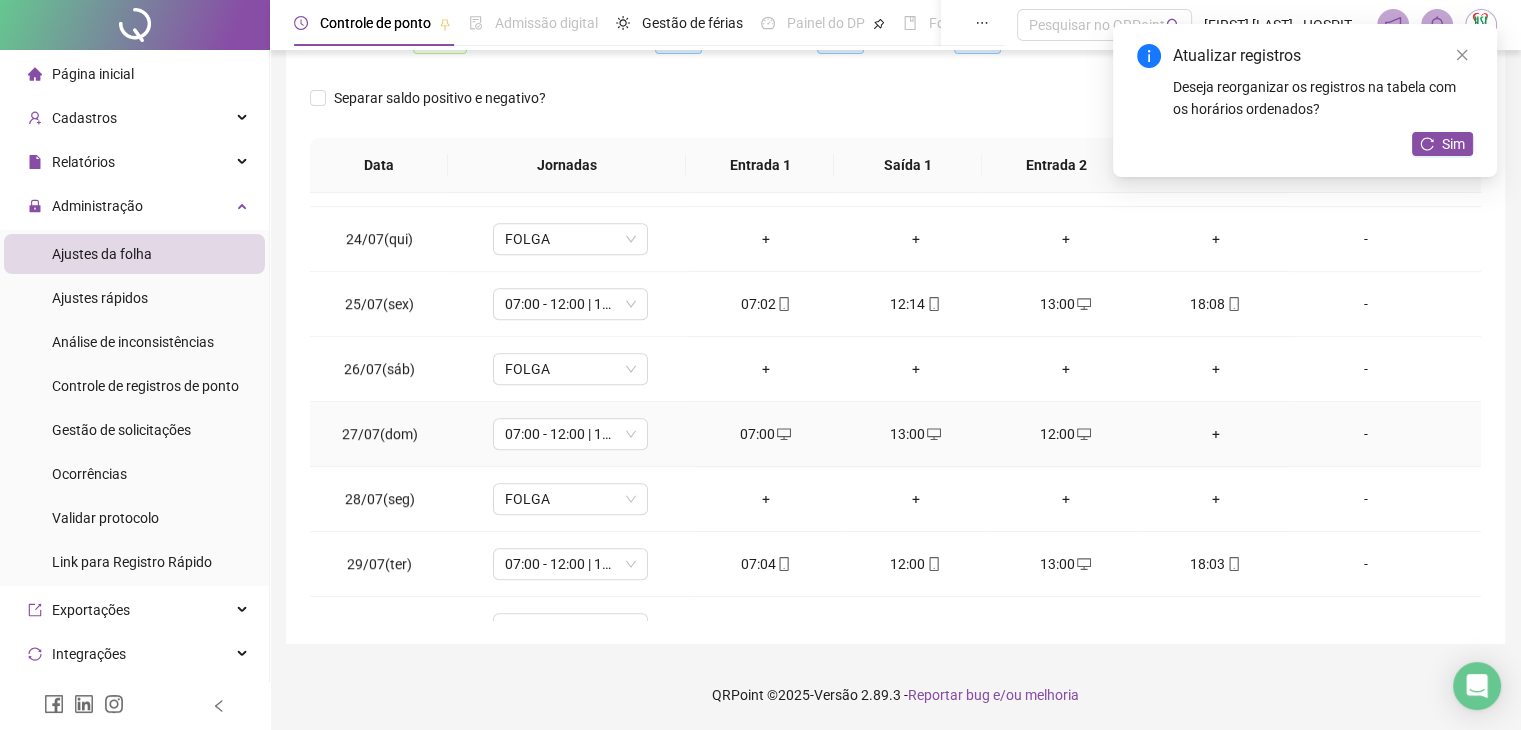 click on "+" at bounding box center [1216, 434] 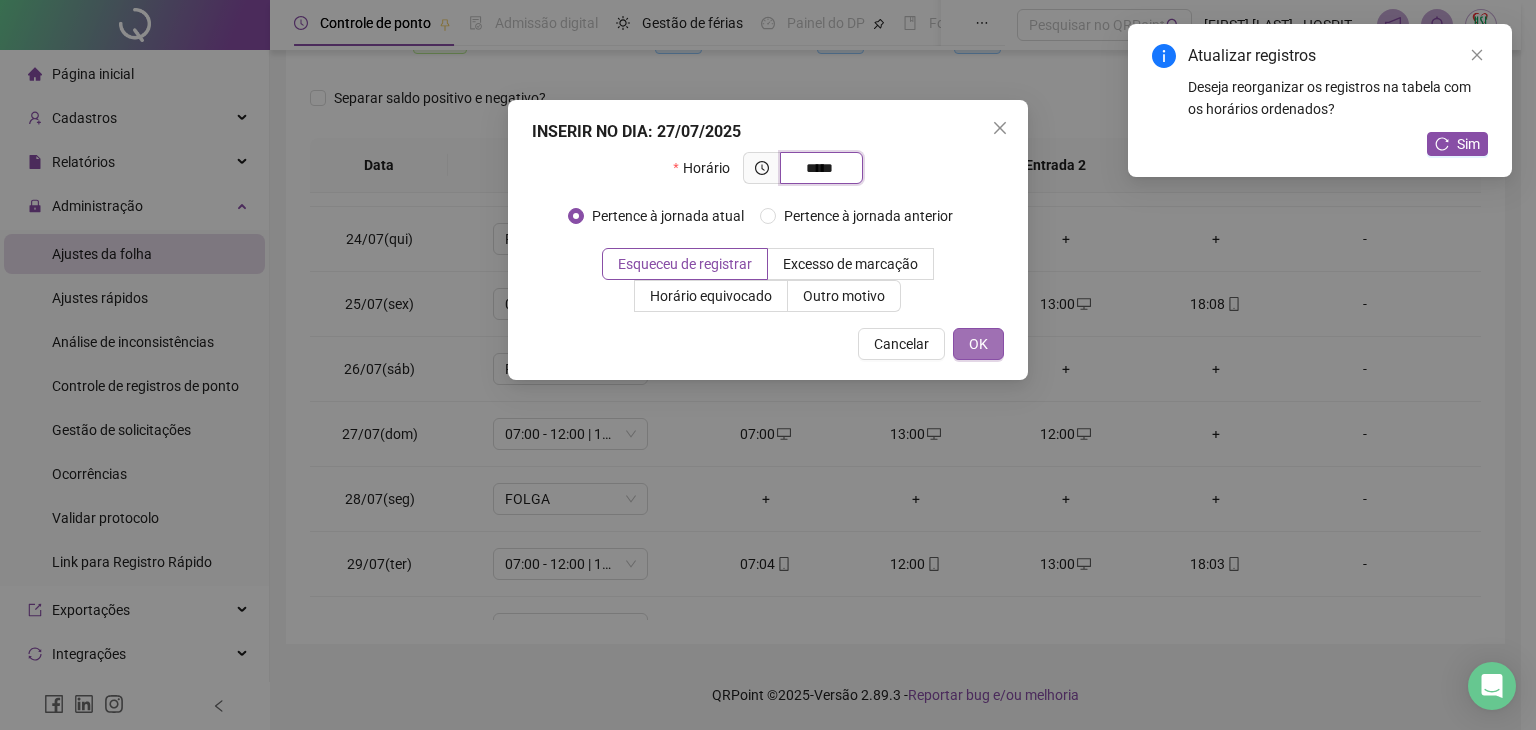 type on "*****" 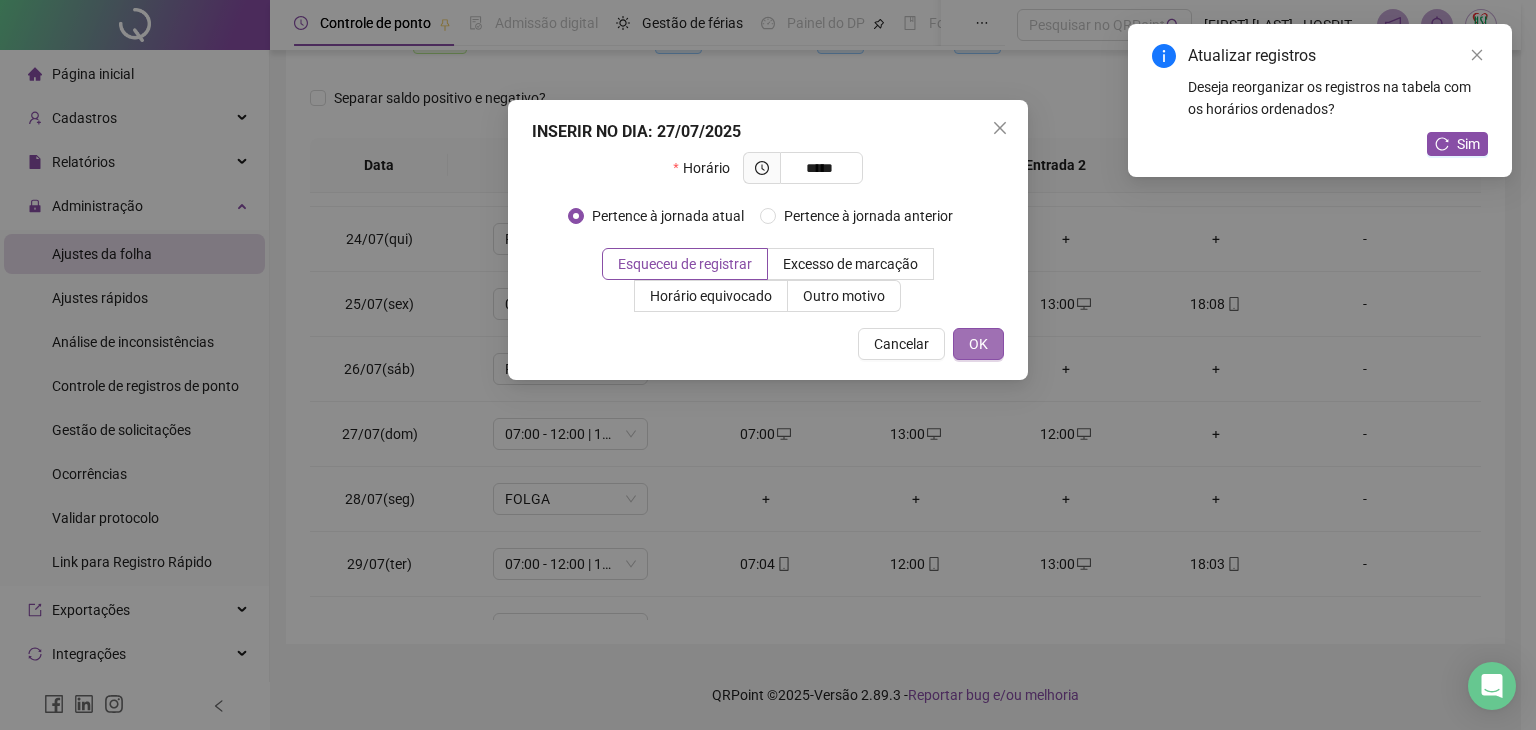 click on "OK" at bounding box center (978, 344) 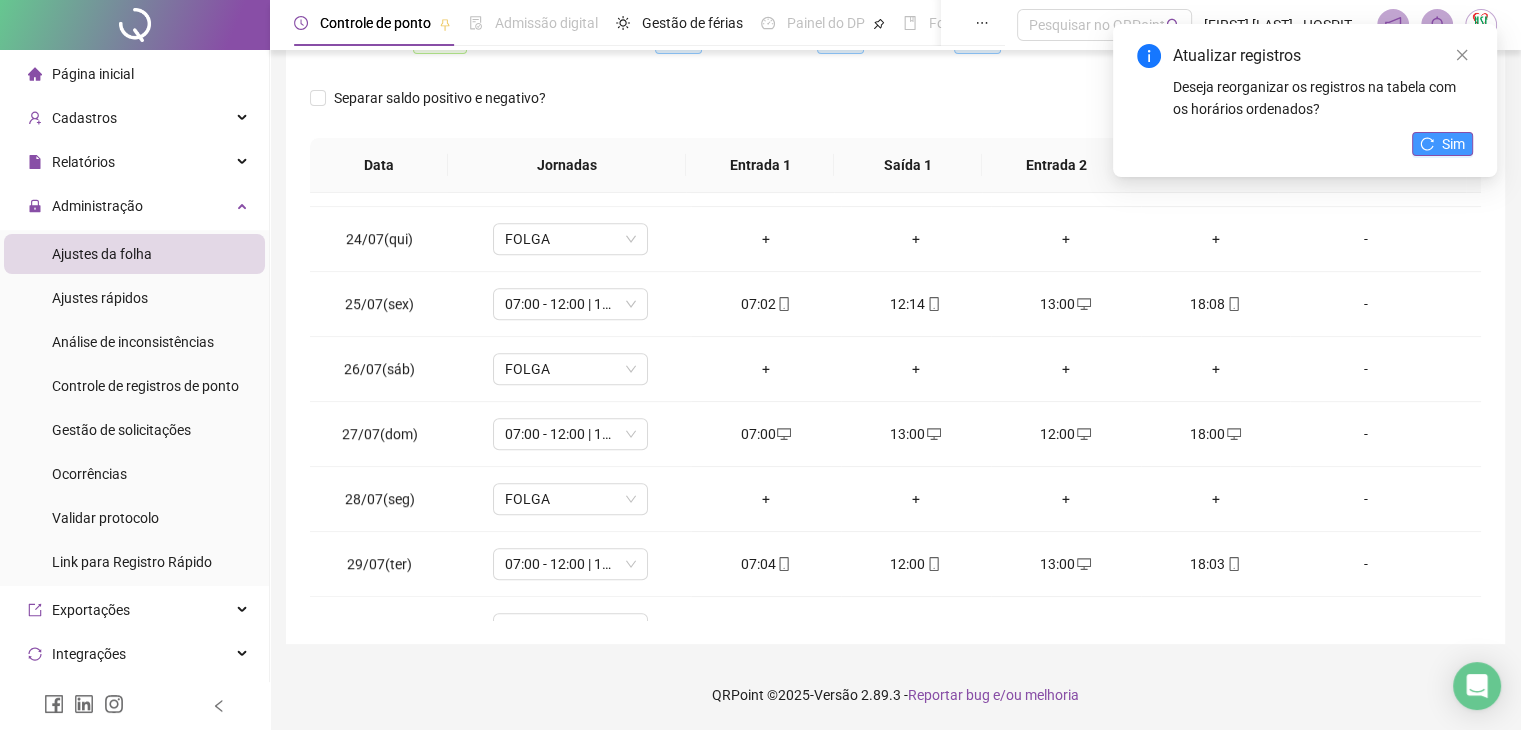 click 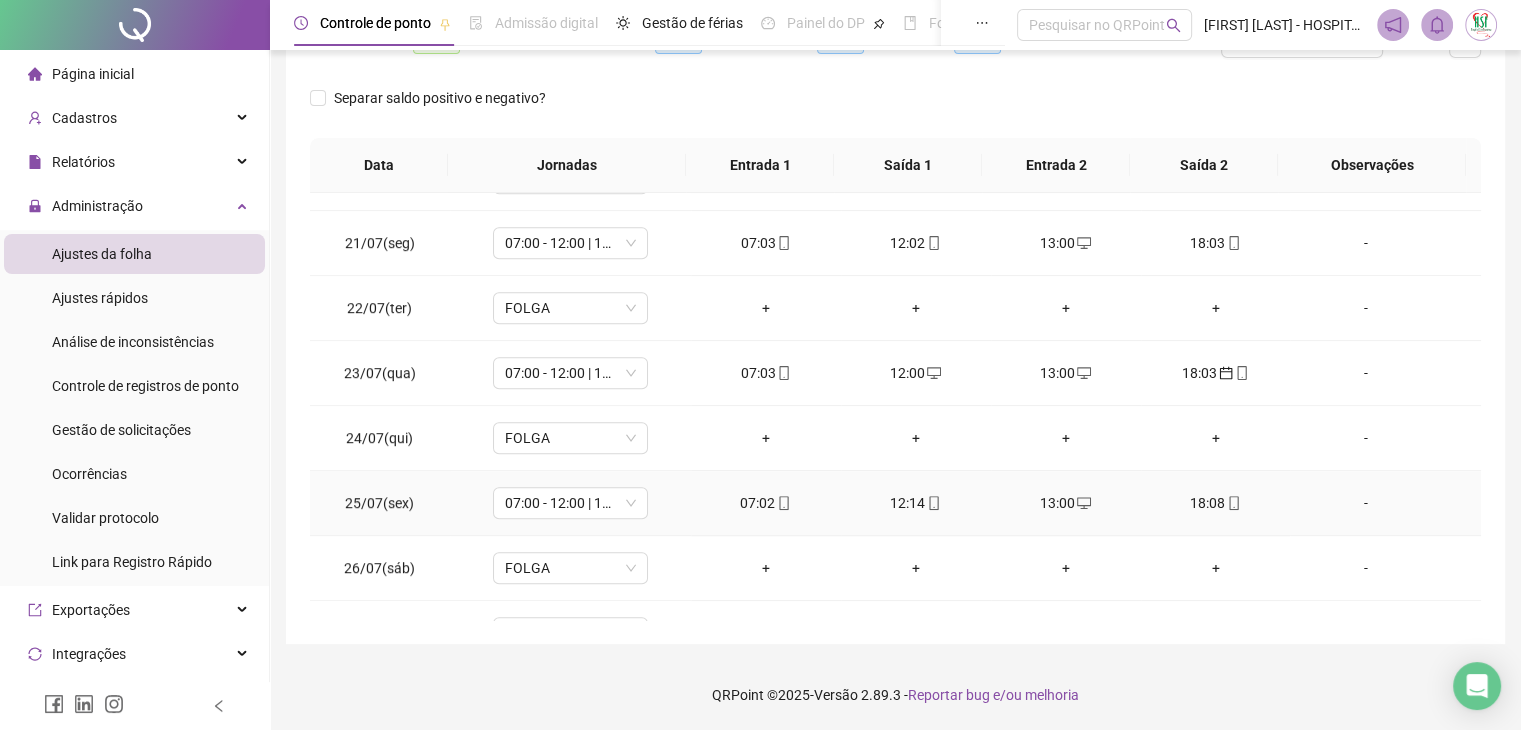 scroll, scrollTop: 1281, scrollLeft: 0, axis: vertical 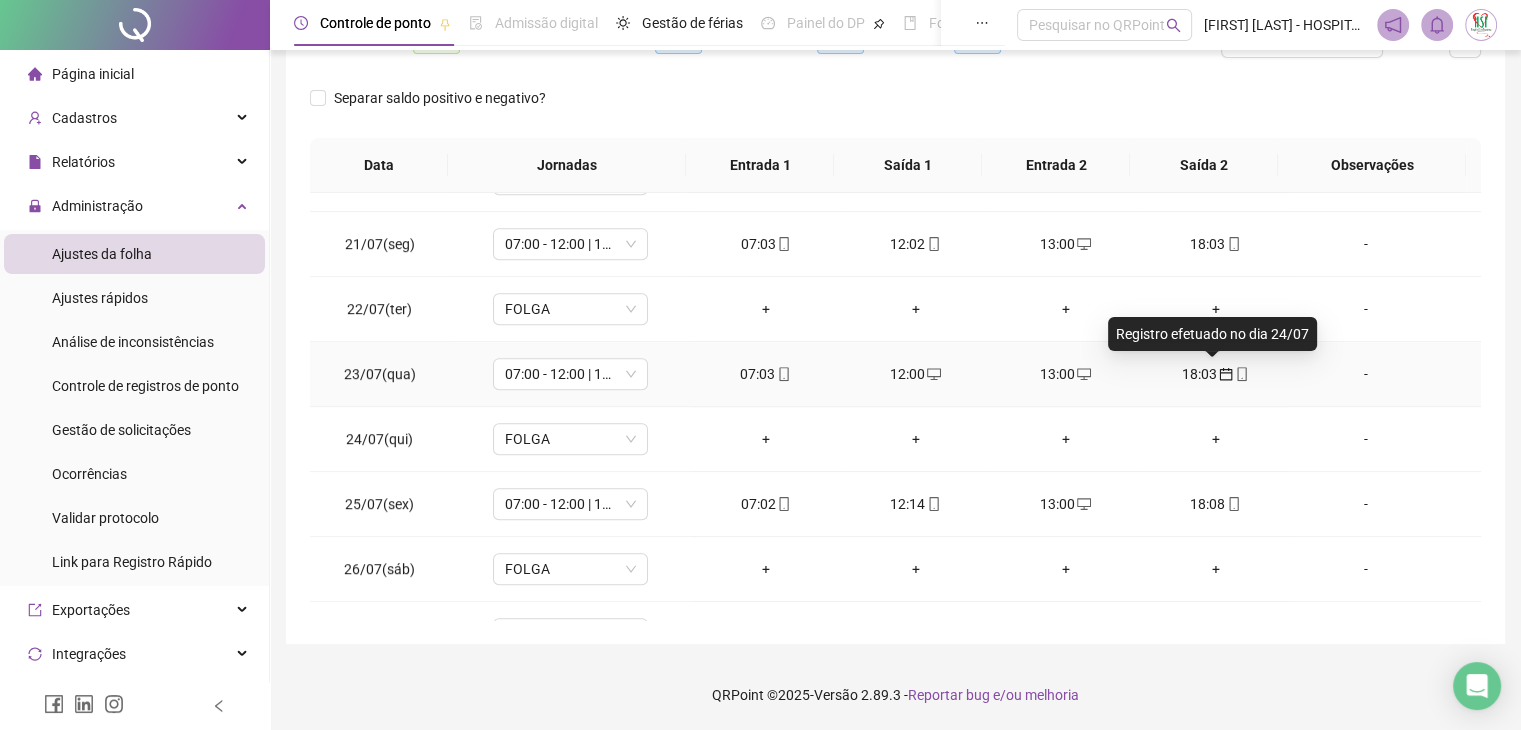 click 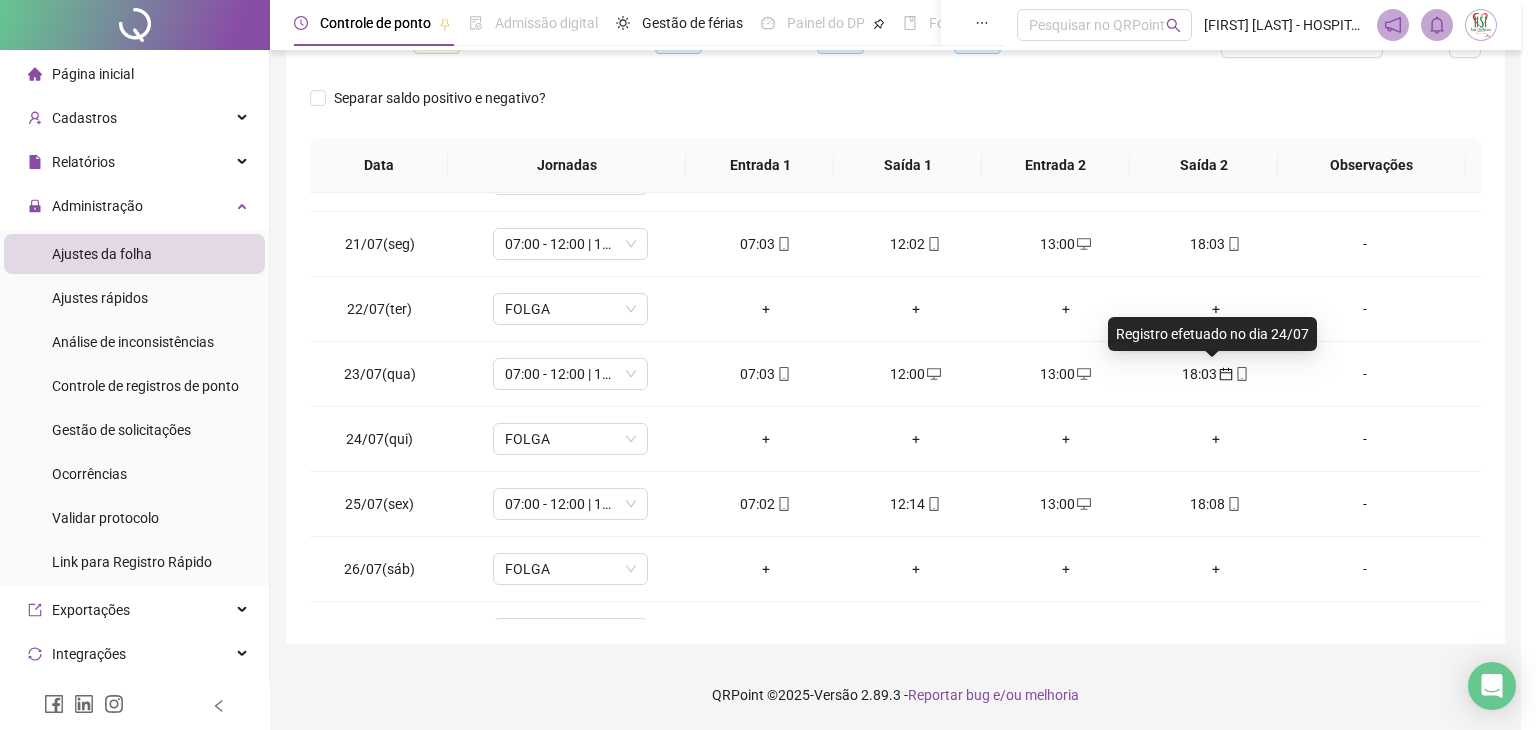 type on "**********" 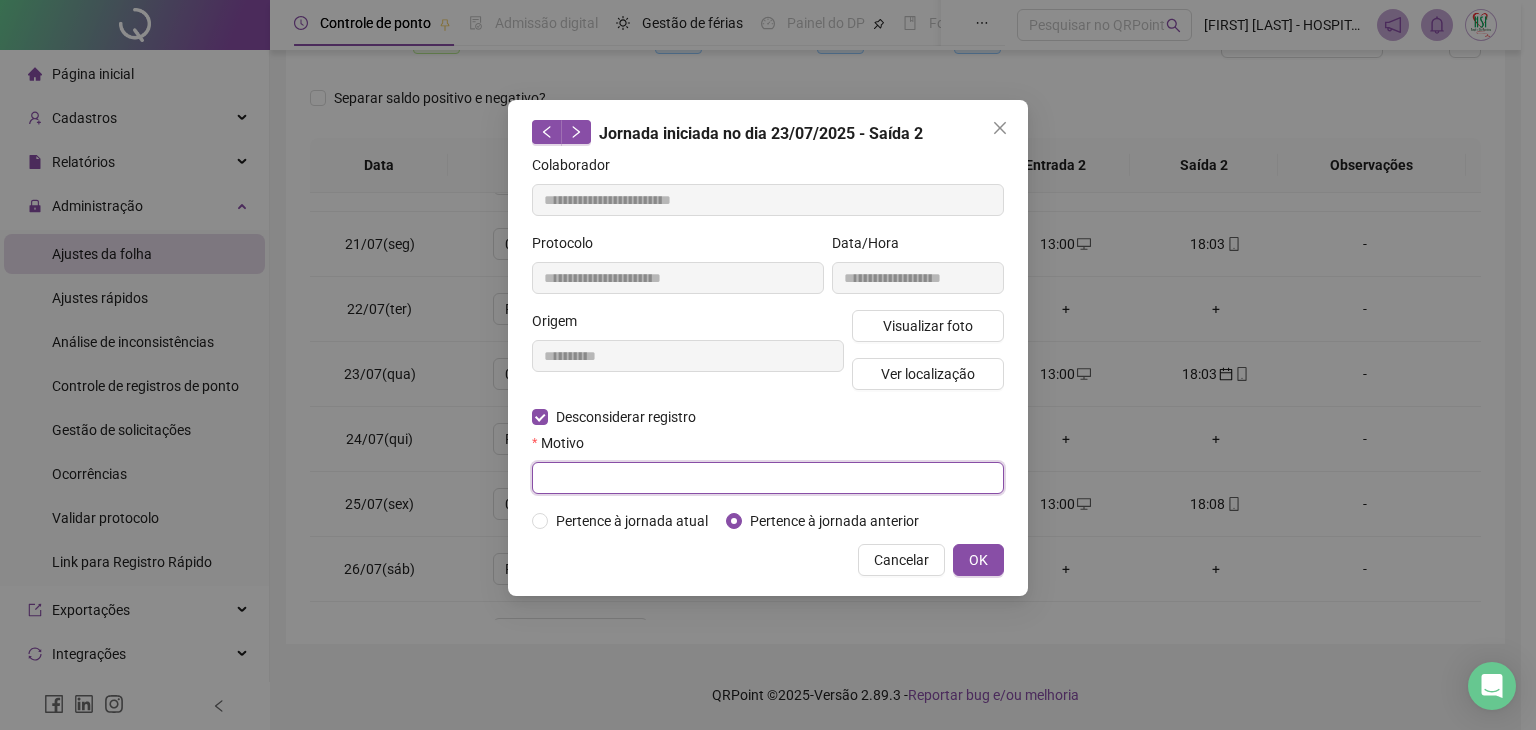 click at bounding box center [768, 478] 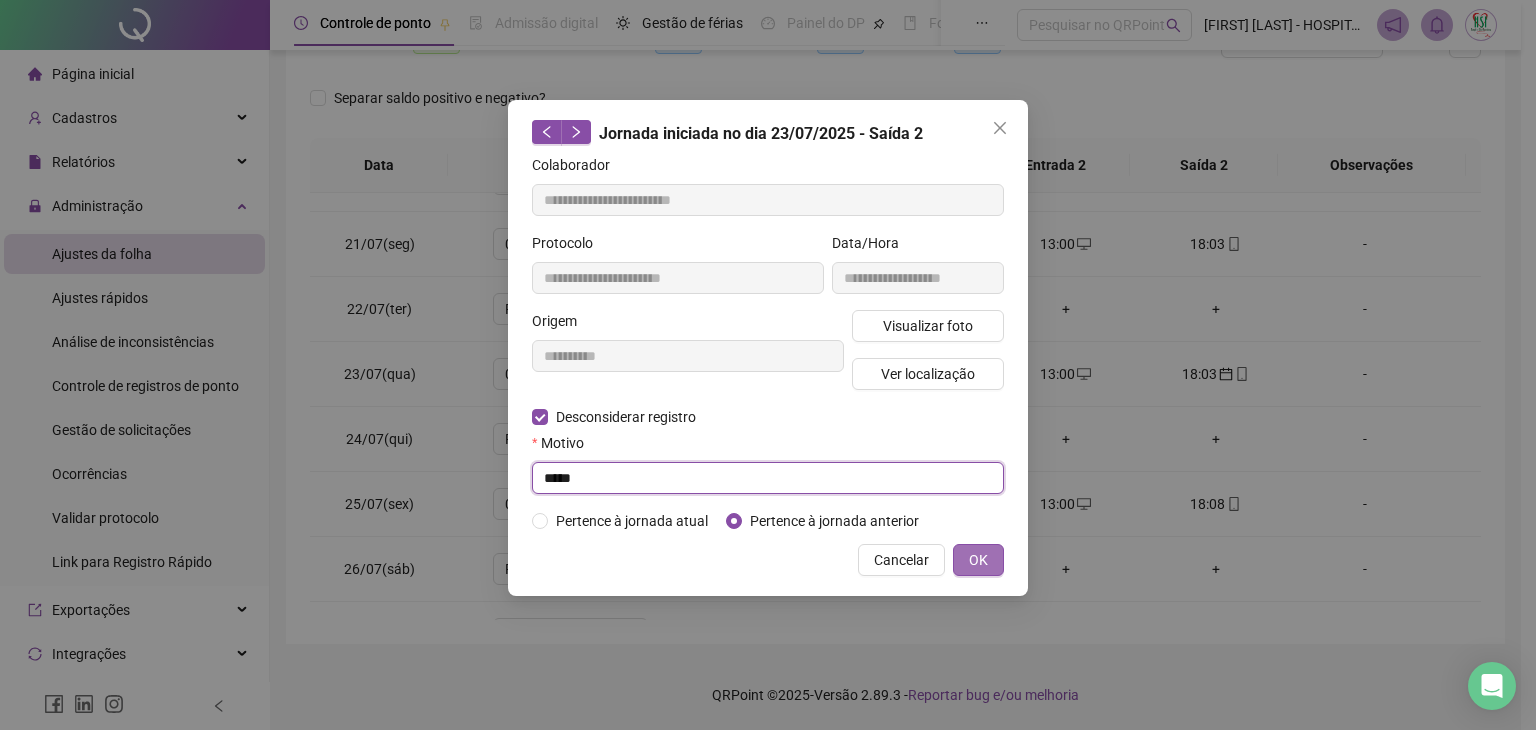 type on "****" 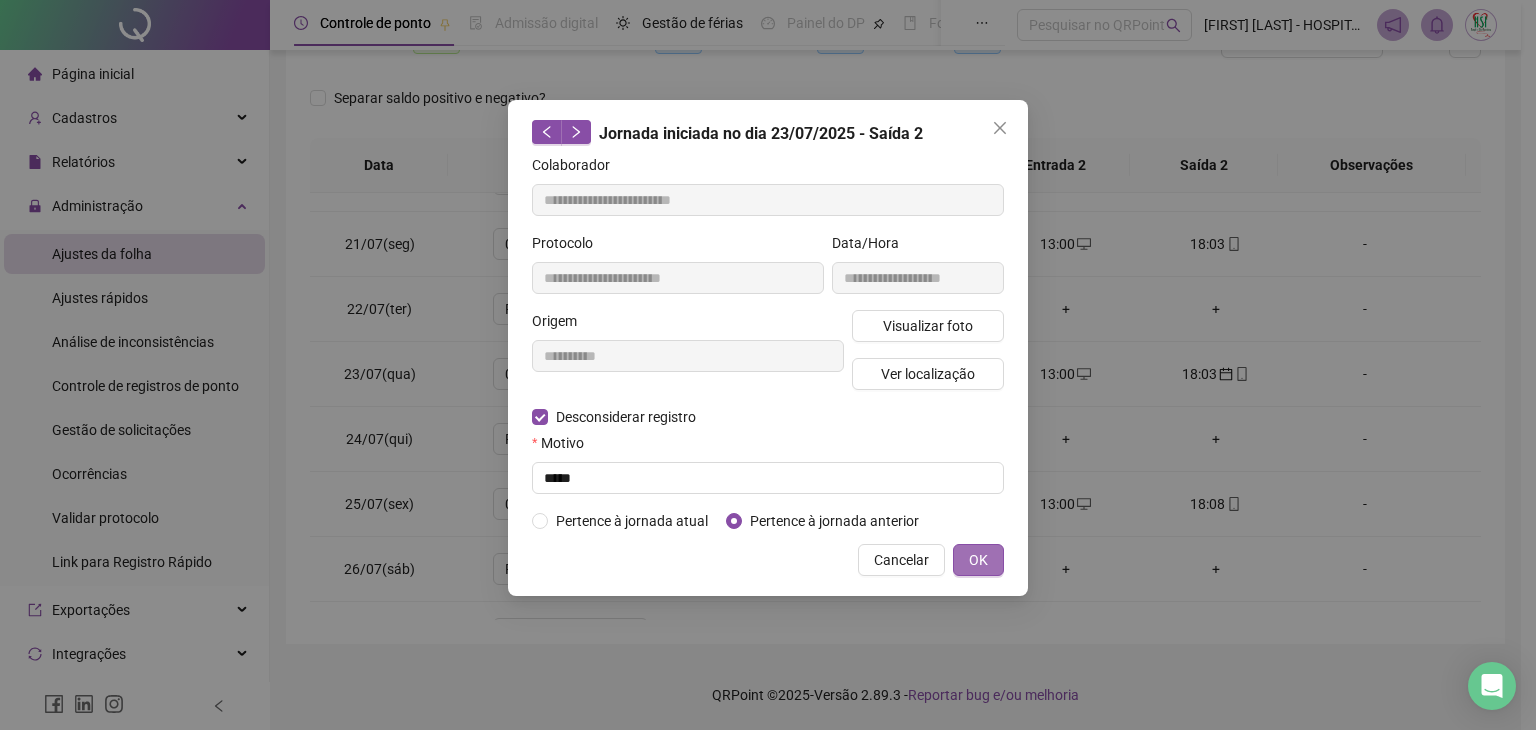 click on "OK" at bounding box center (978, 560) 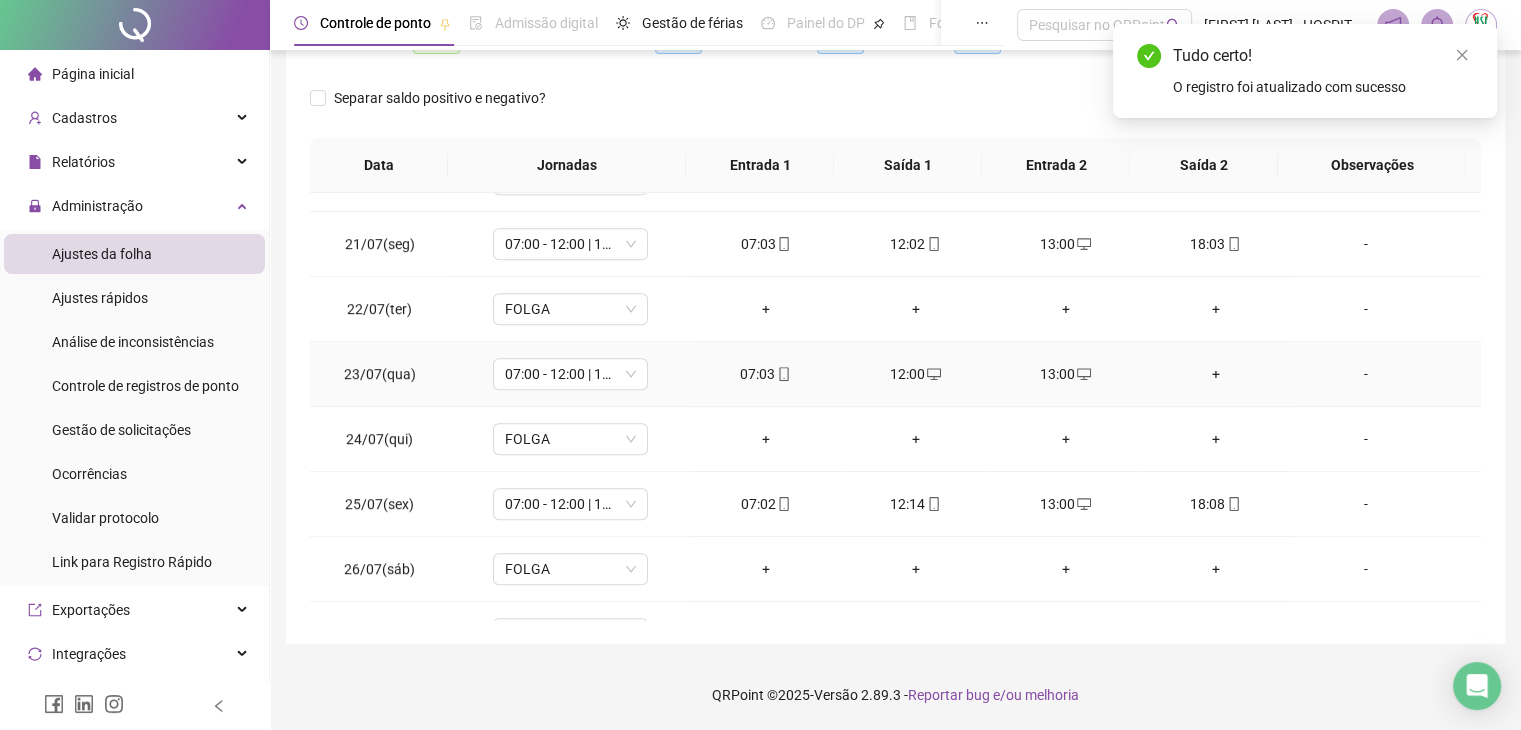 click on "+" at bounding box center [1216, 374] 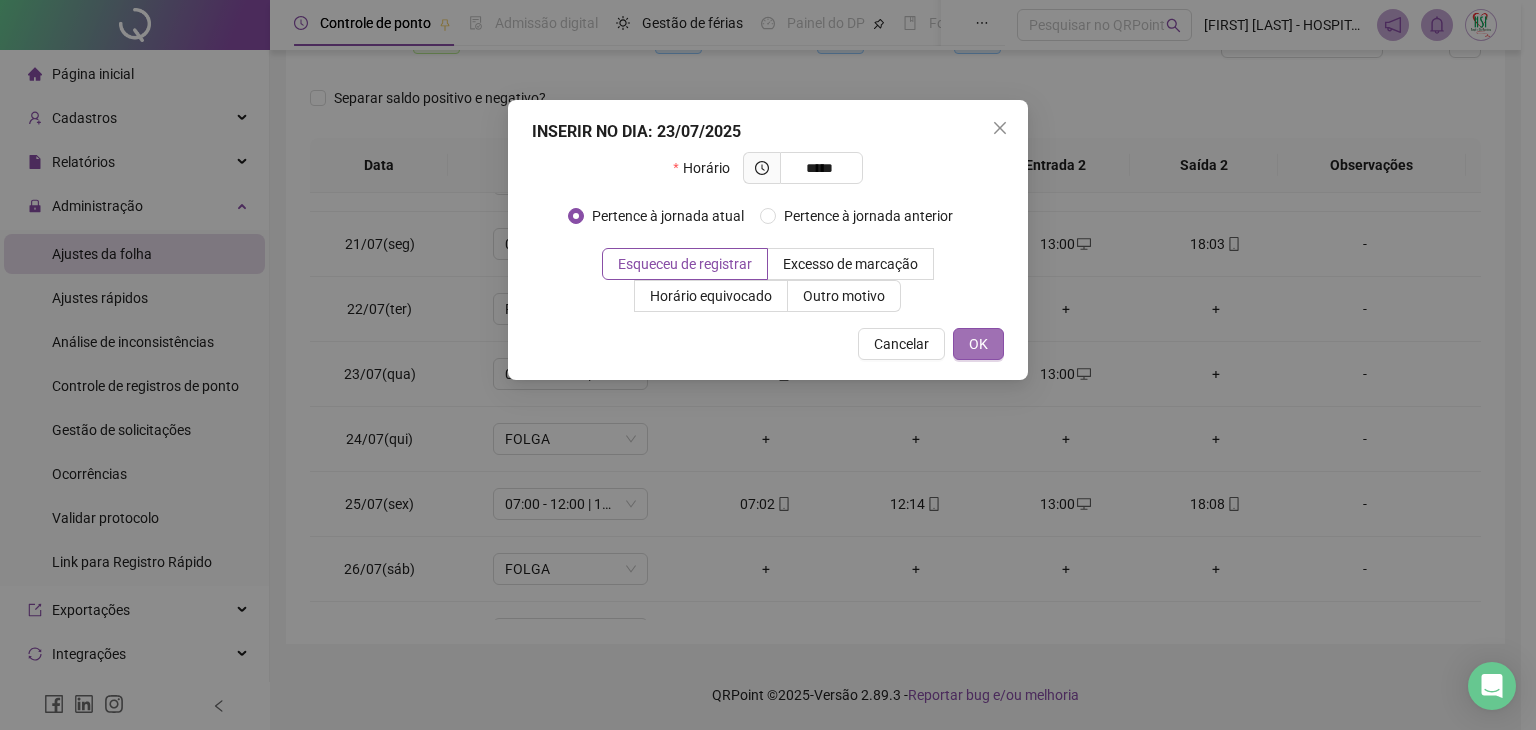 type on "*****" 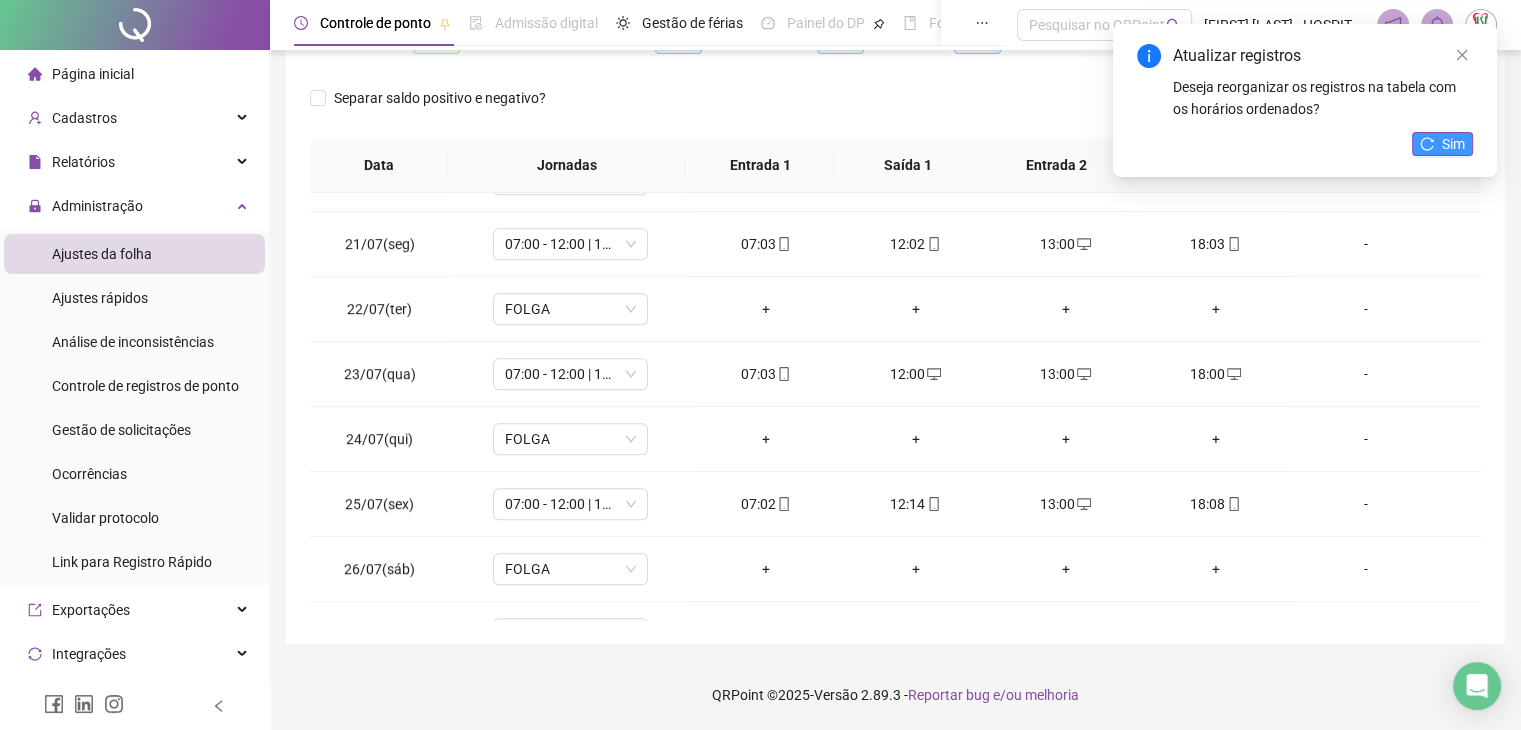 click on "Sim" at bounding box center (1453, 144) 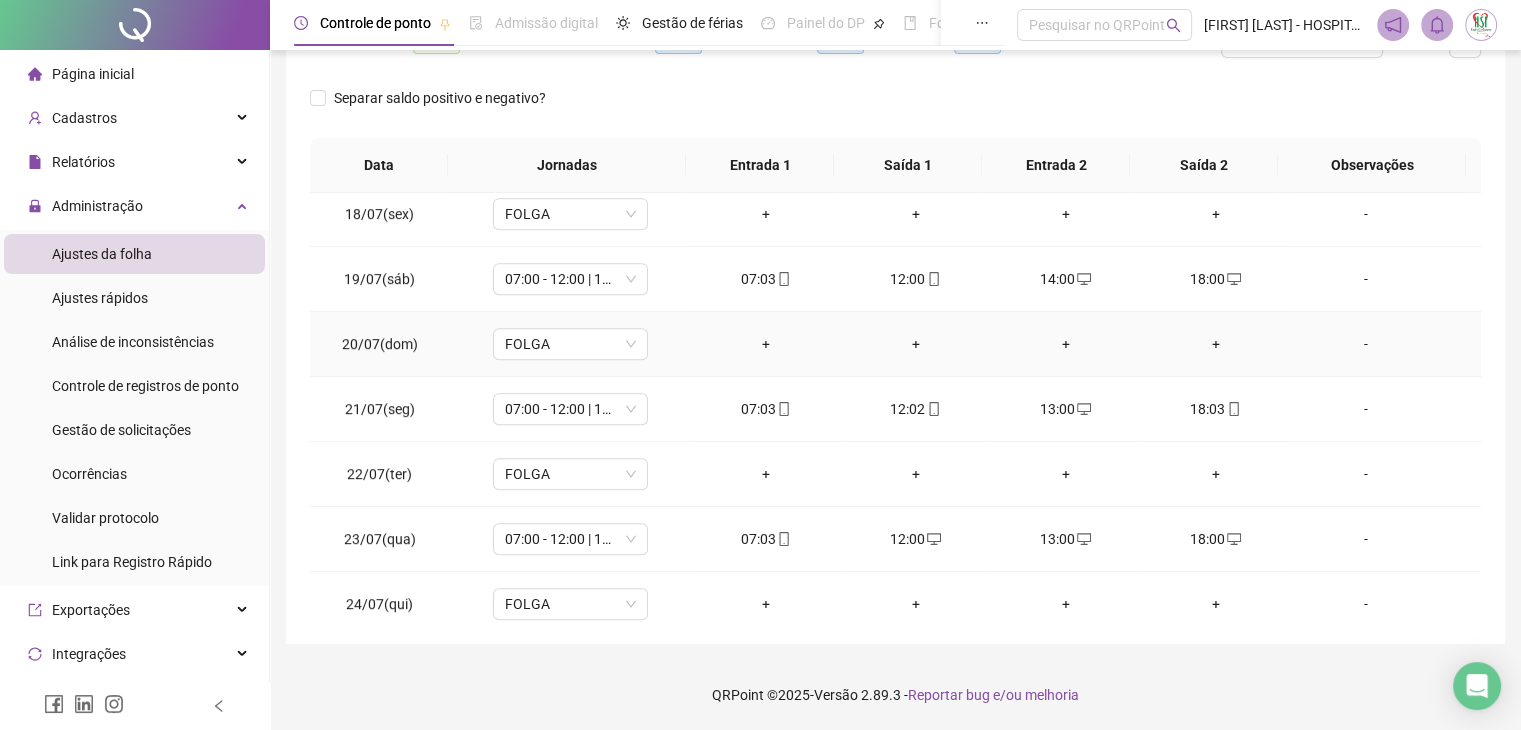 scroll, scrollTop: 1081, scrollLeft: 0, axis: vertical 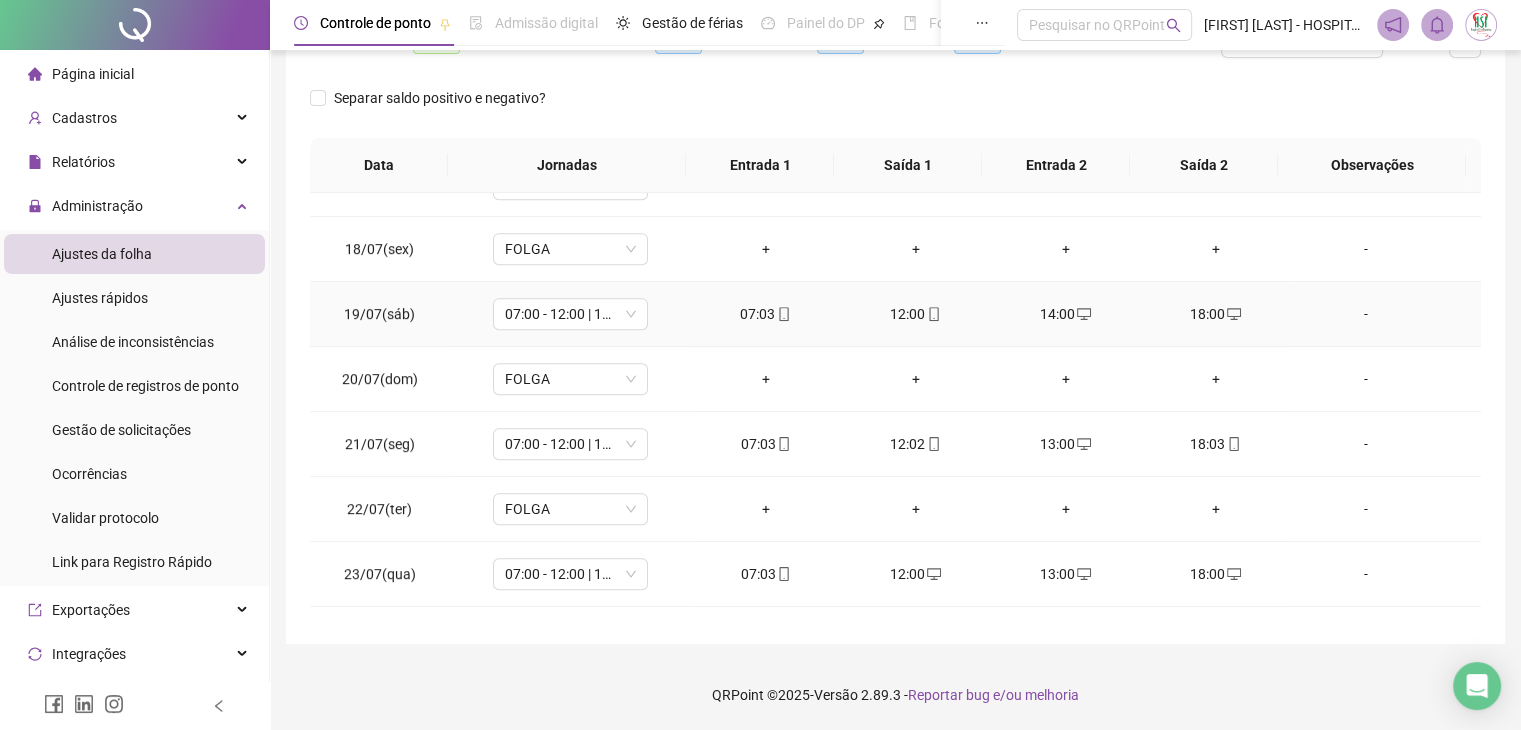 click on "14:00" at bounding box center (1066, 314) 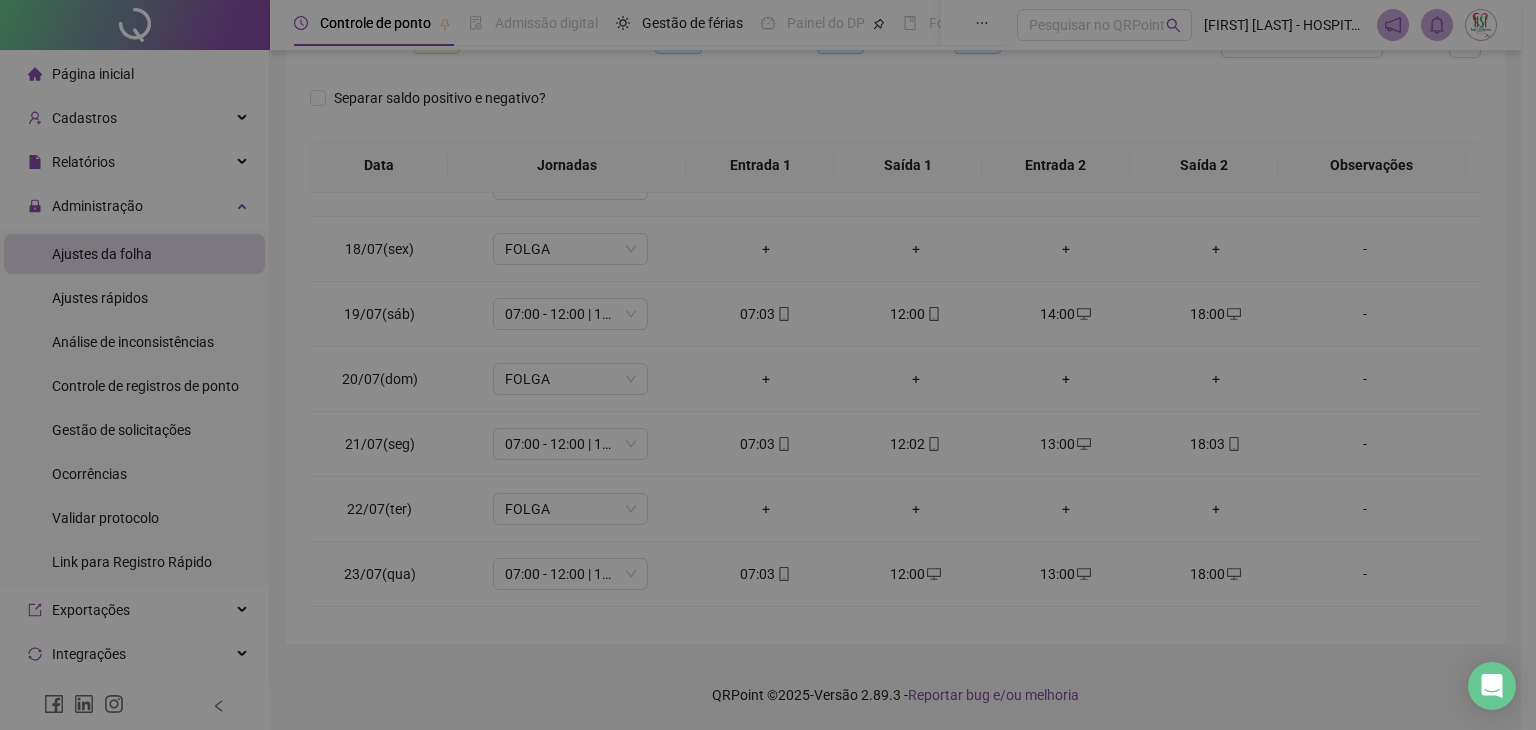 type on "**********" 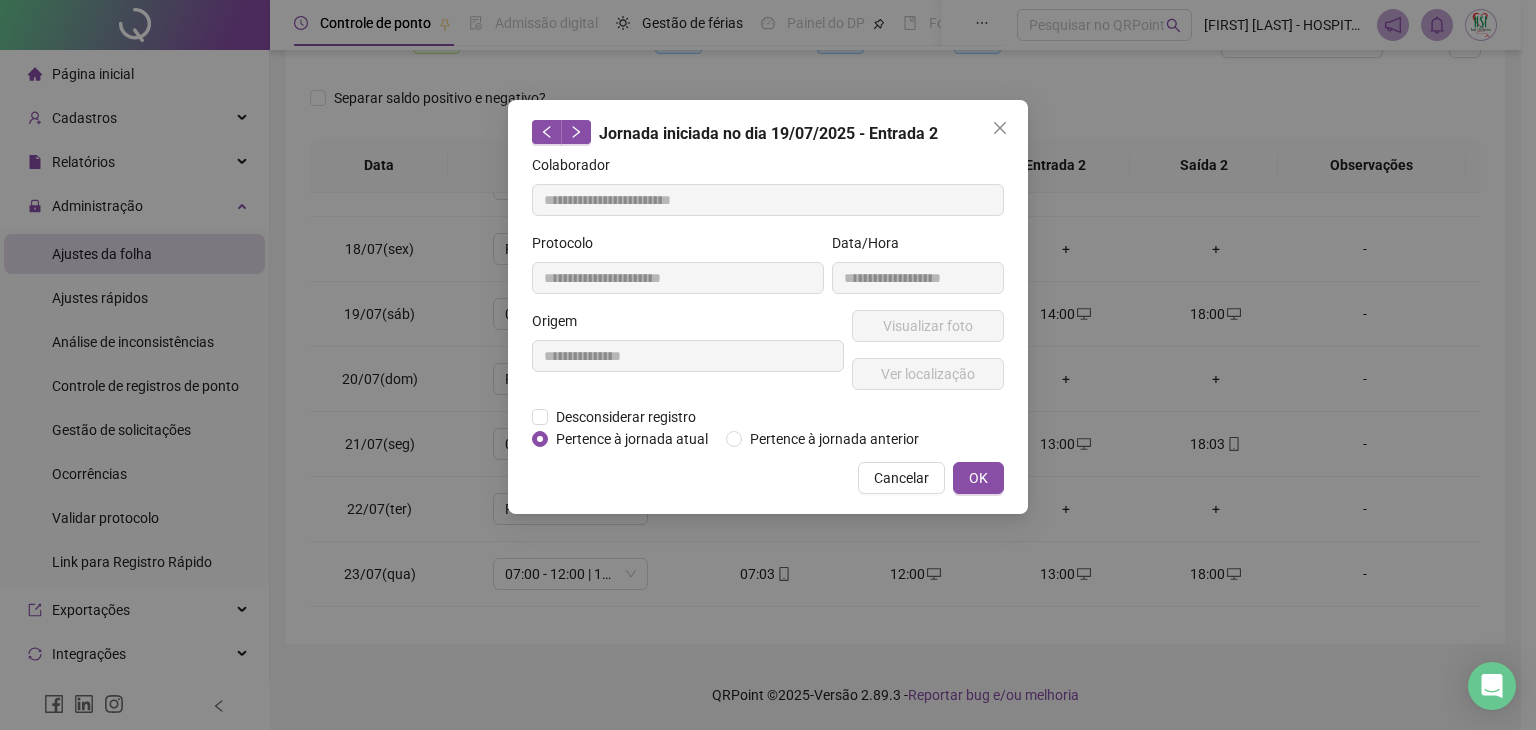drag, startPoint x: 997, startPoint y: 134, endPoint x: 1004, endPoint y: 143, distance: 11.401754 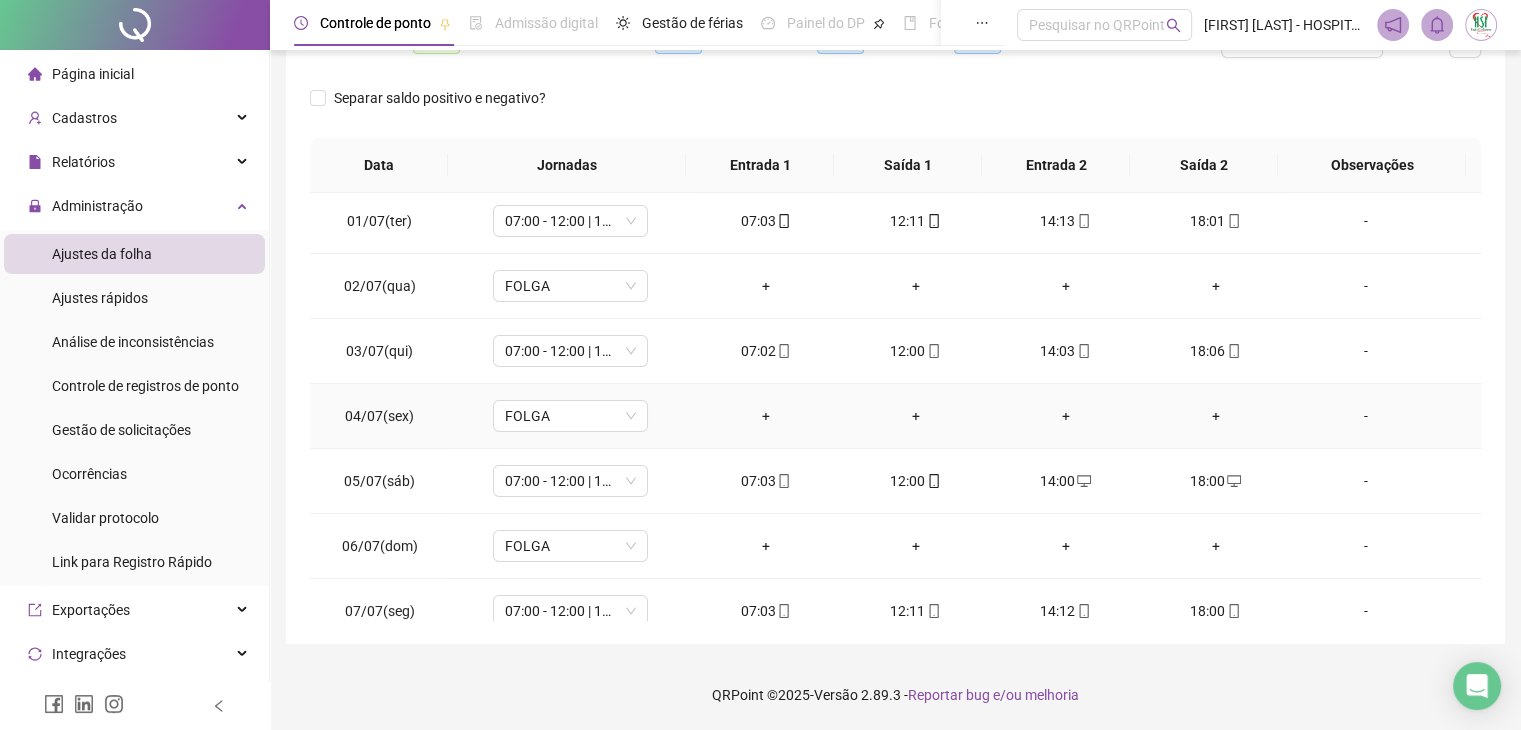 scroll, scrollTop: 0, scrollLeft: 0, axis: both 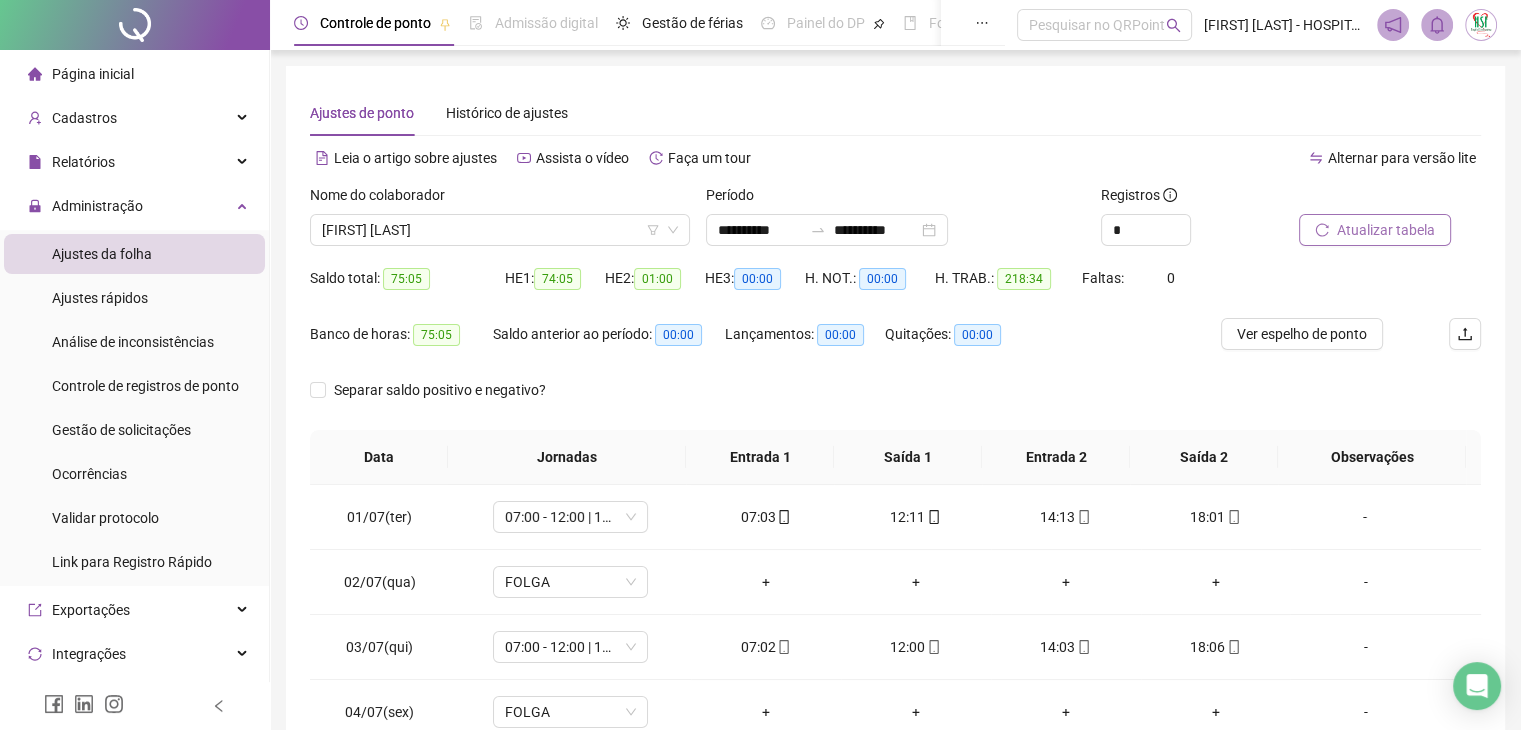click on "Atualizar tabela" at bounding box center (1375, 230) 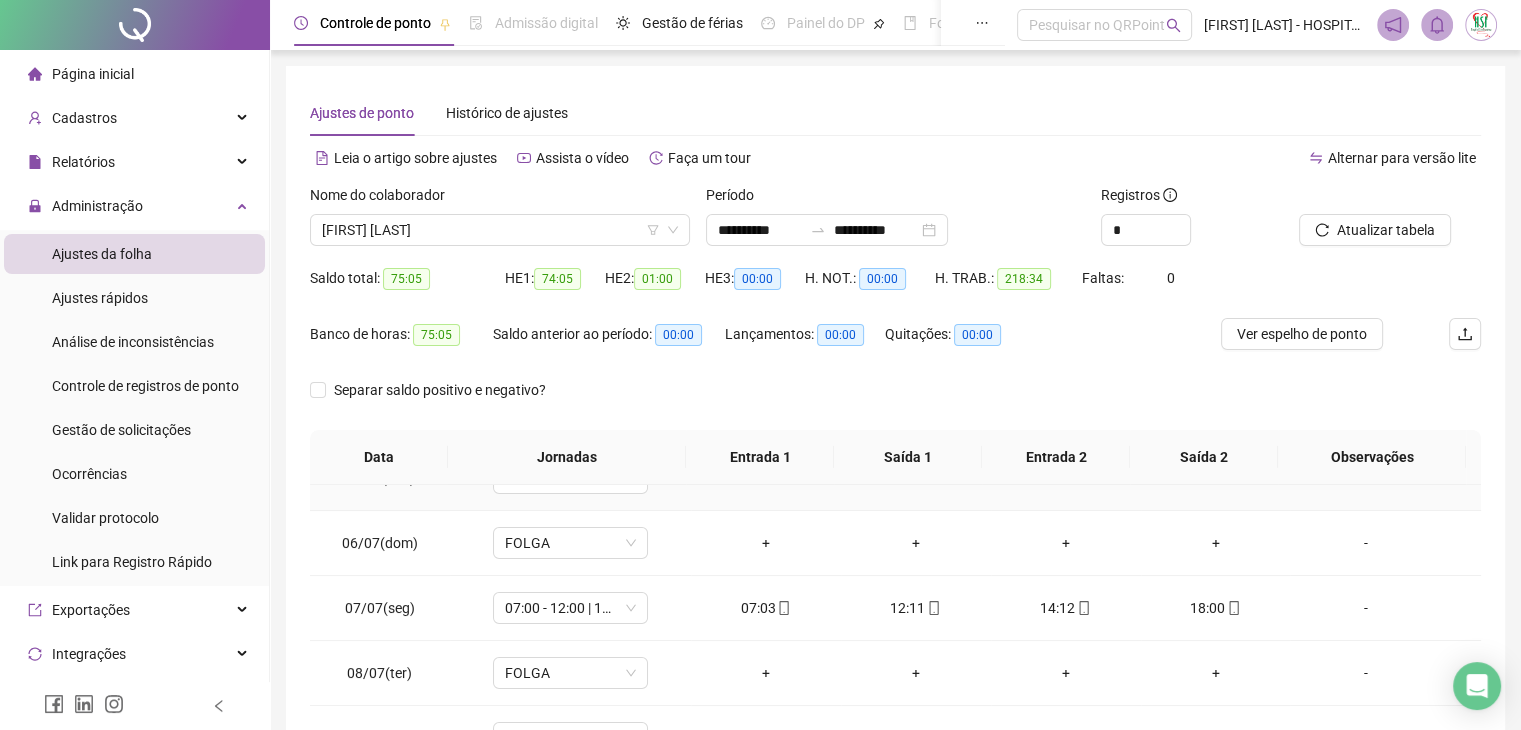 scroll, scrollTop: 300, scrollLeft: 0, axis: vertical 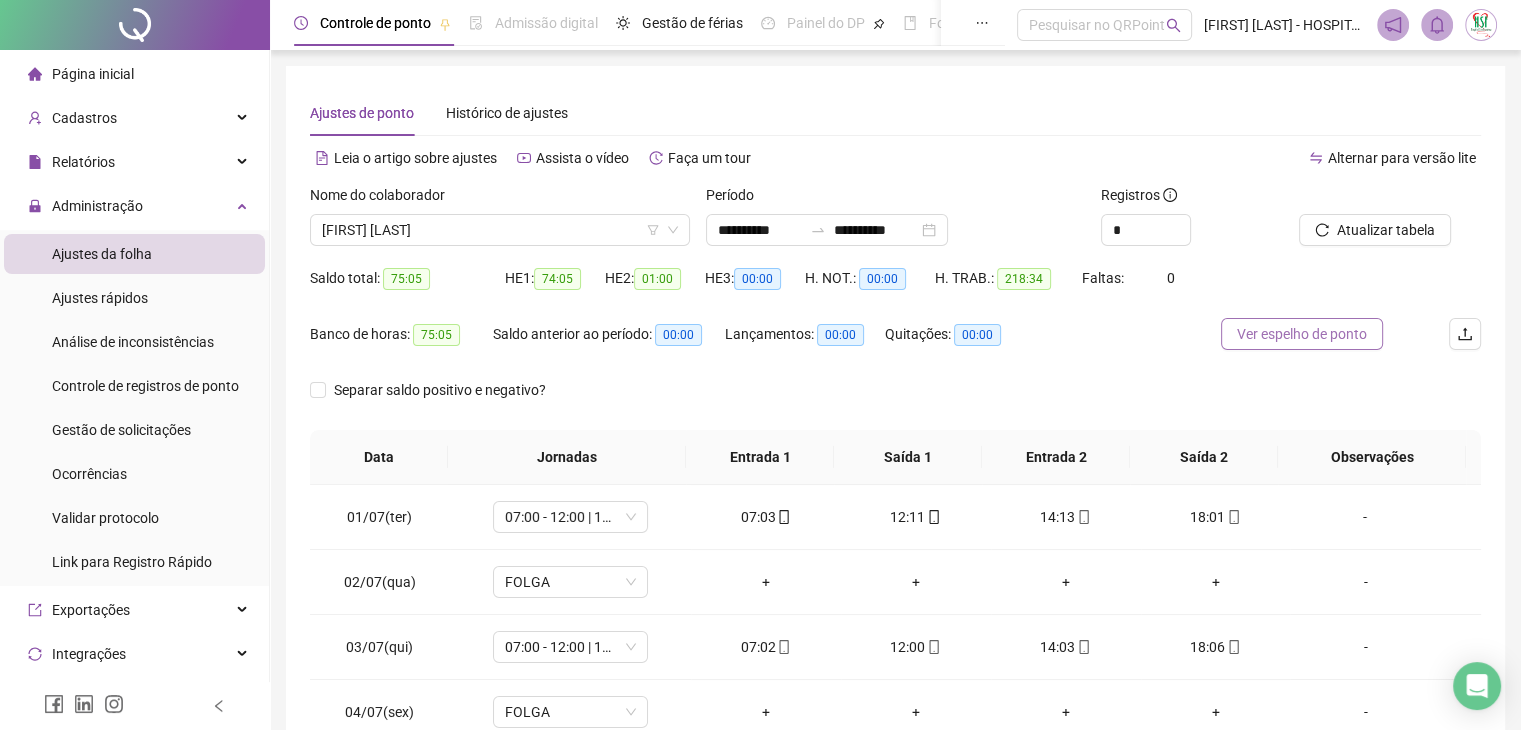 click on "Ver espelho de ponto" at bounding box center (1302, 334) 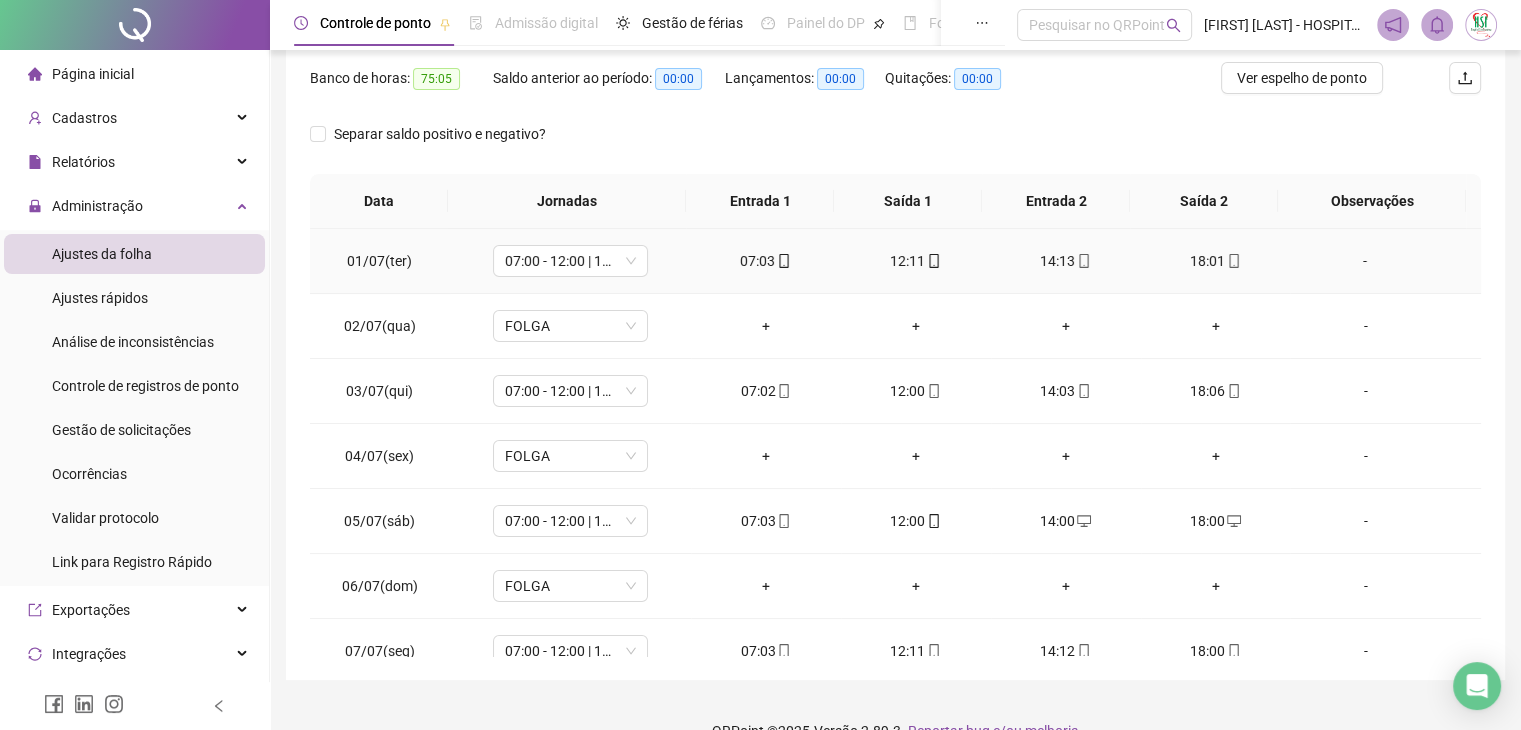 scroll, scrollTop: 292, scrollLeft: 0, axis: vertical 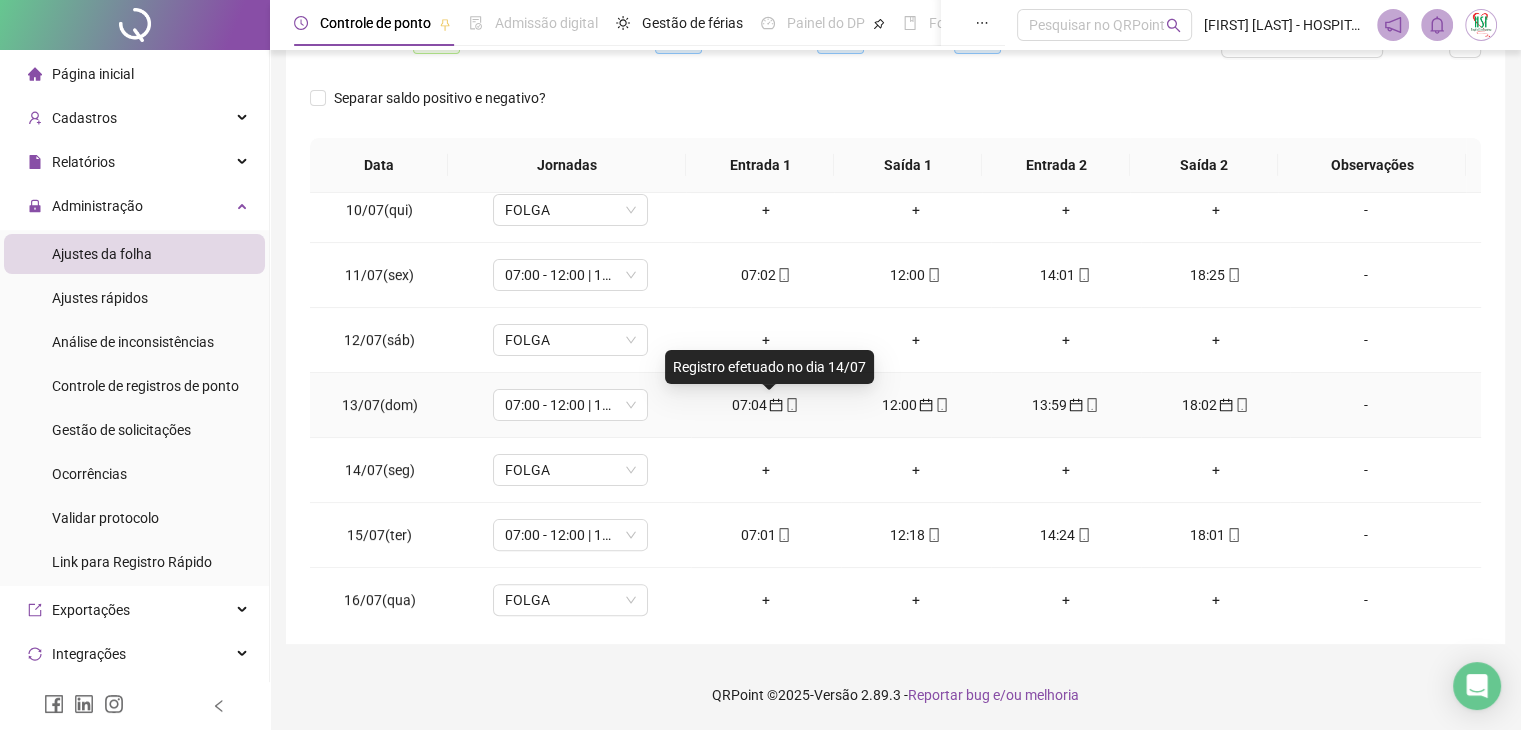 click 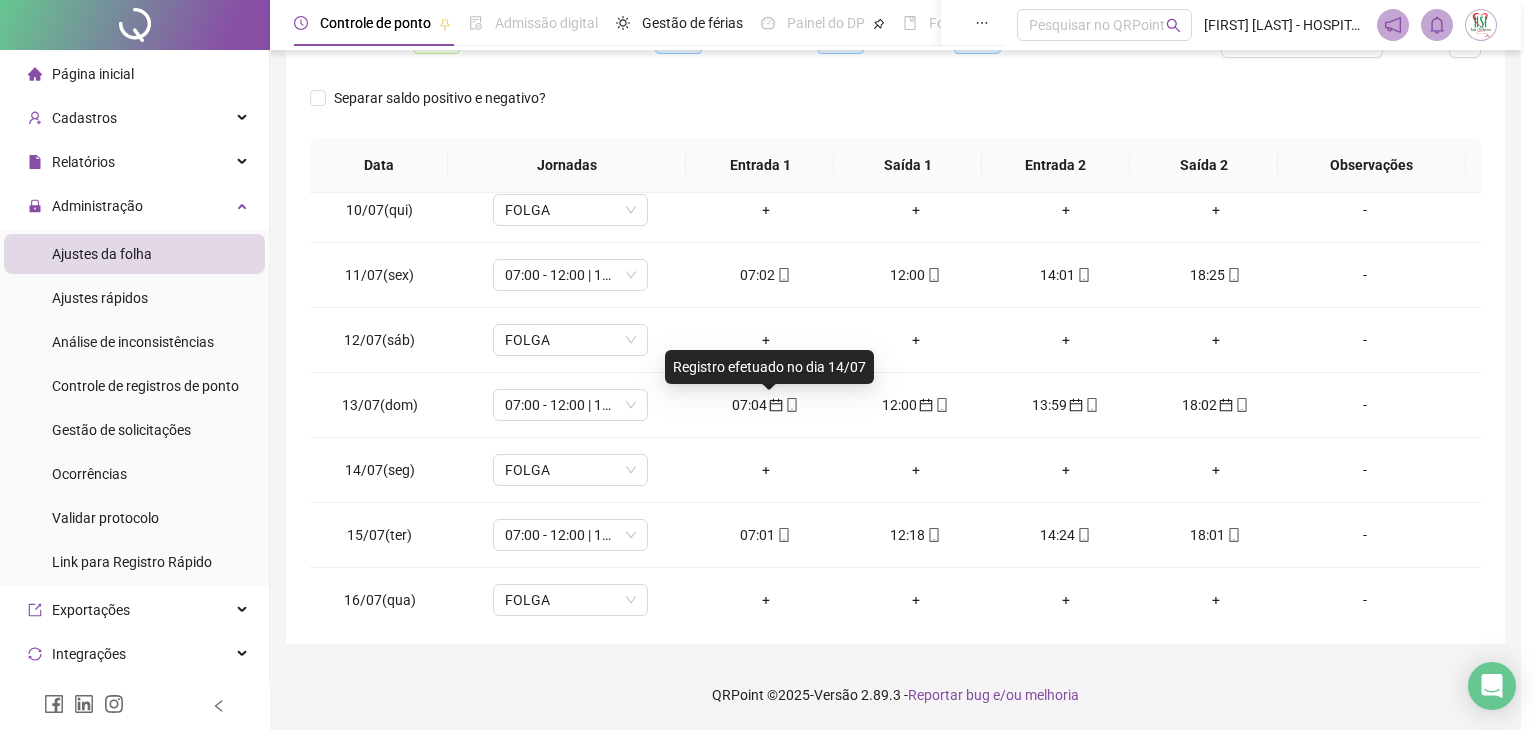 type on "**********" 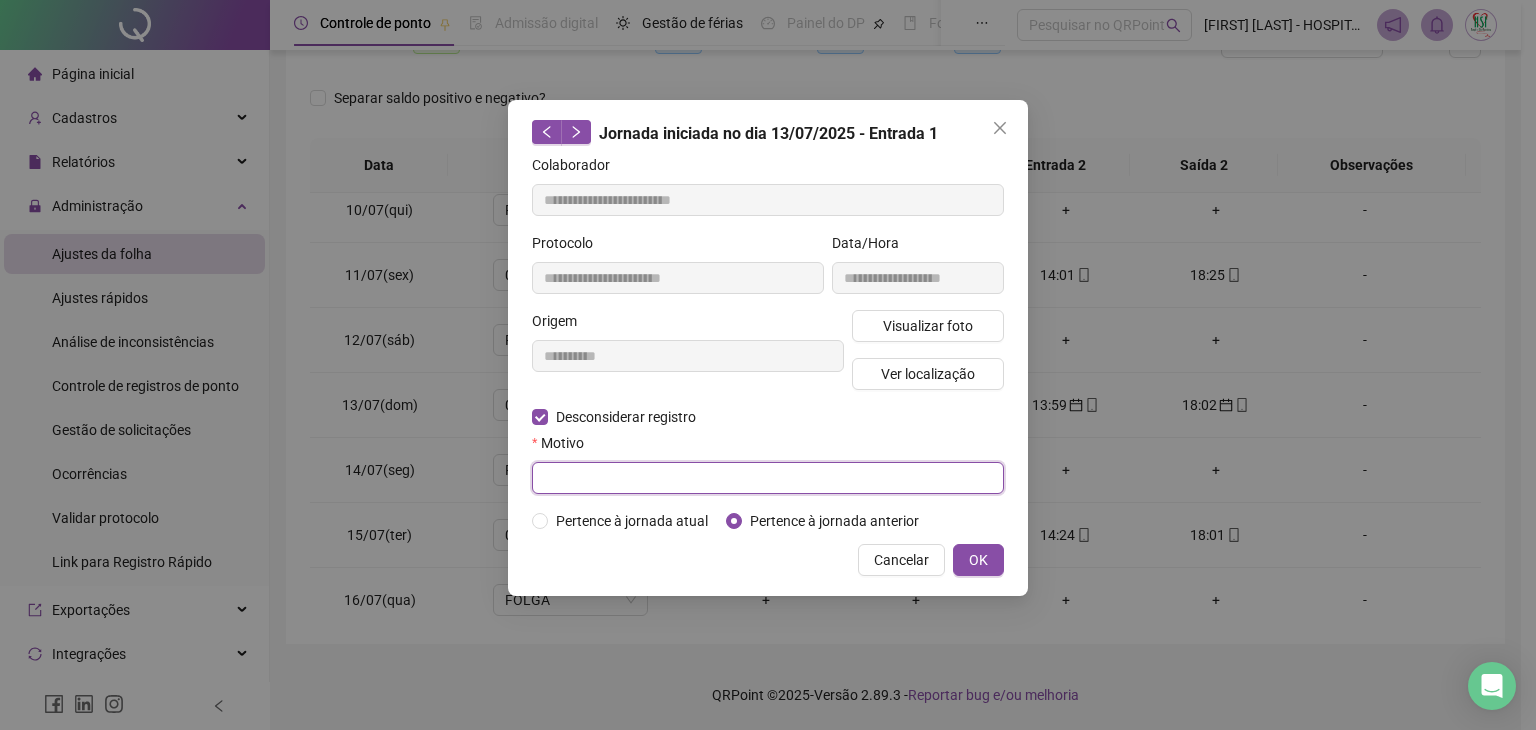 click at bounding box center [768, 478] 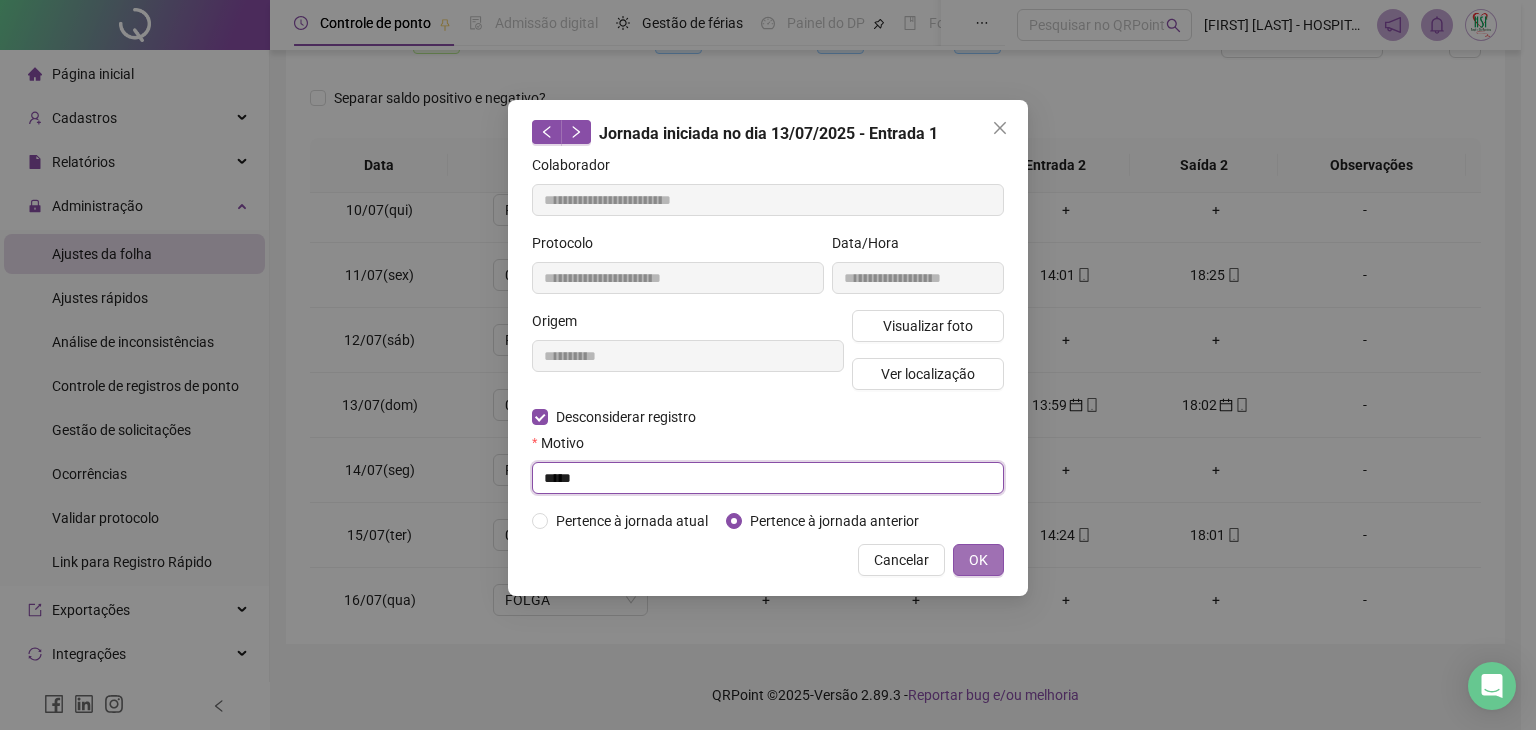 type on "****" 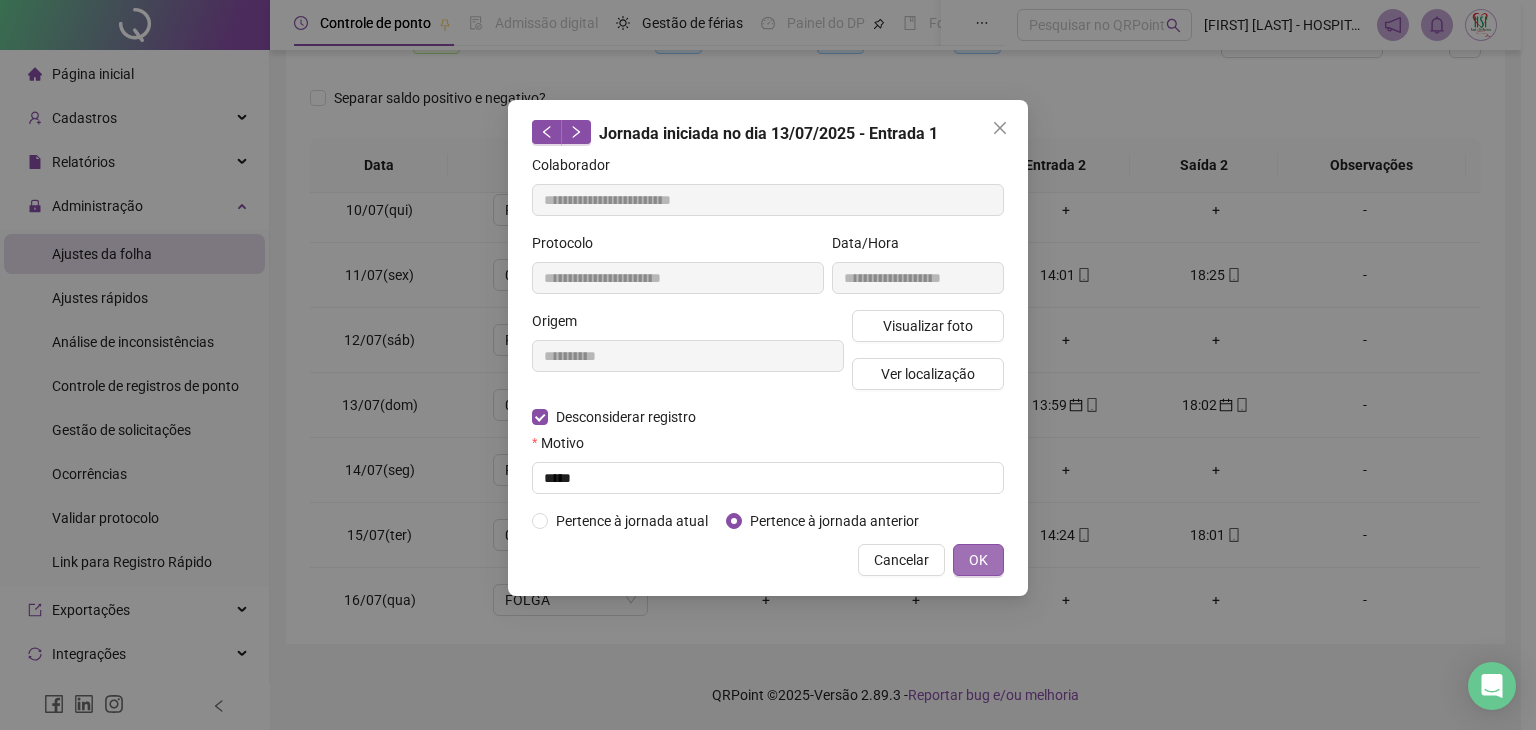 click on "OK" at bounding box center [978, 560] 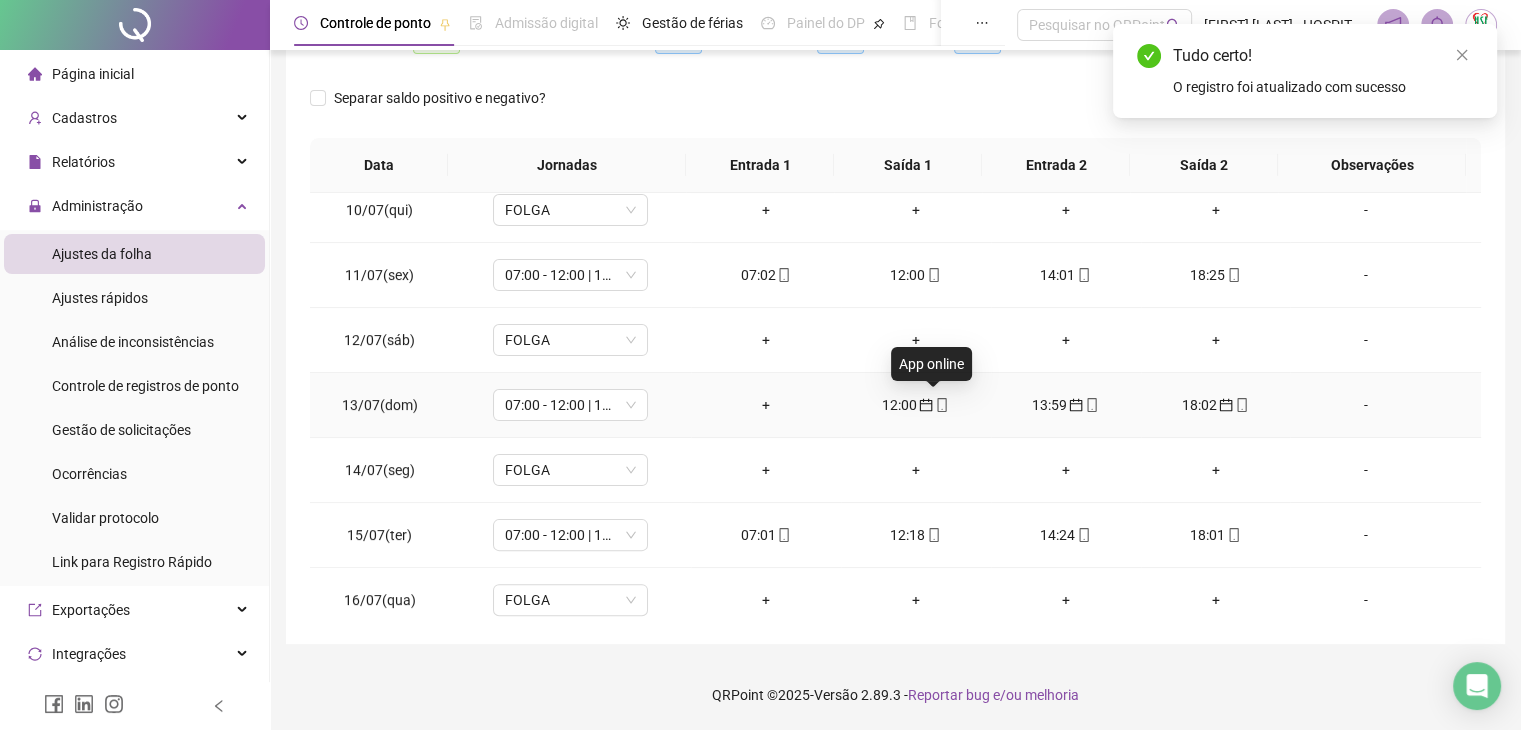 click 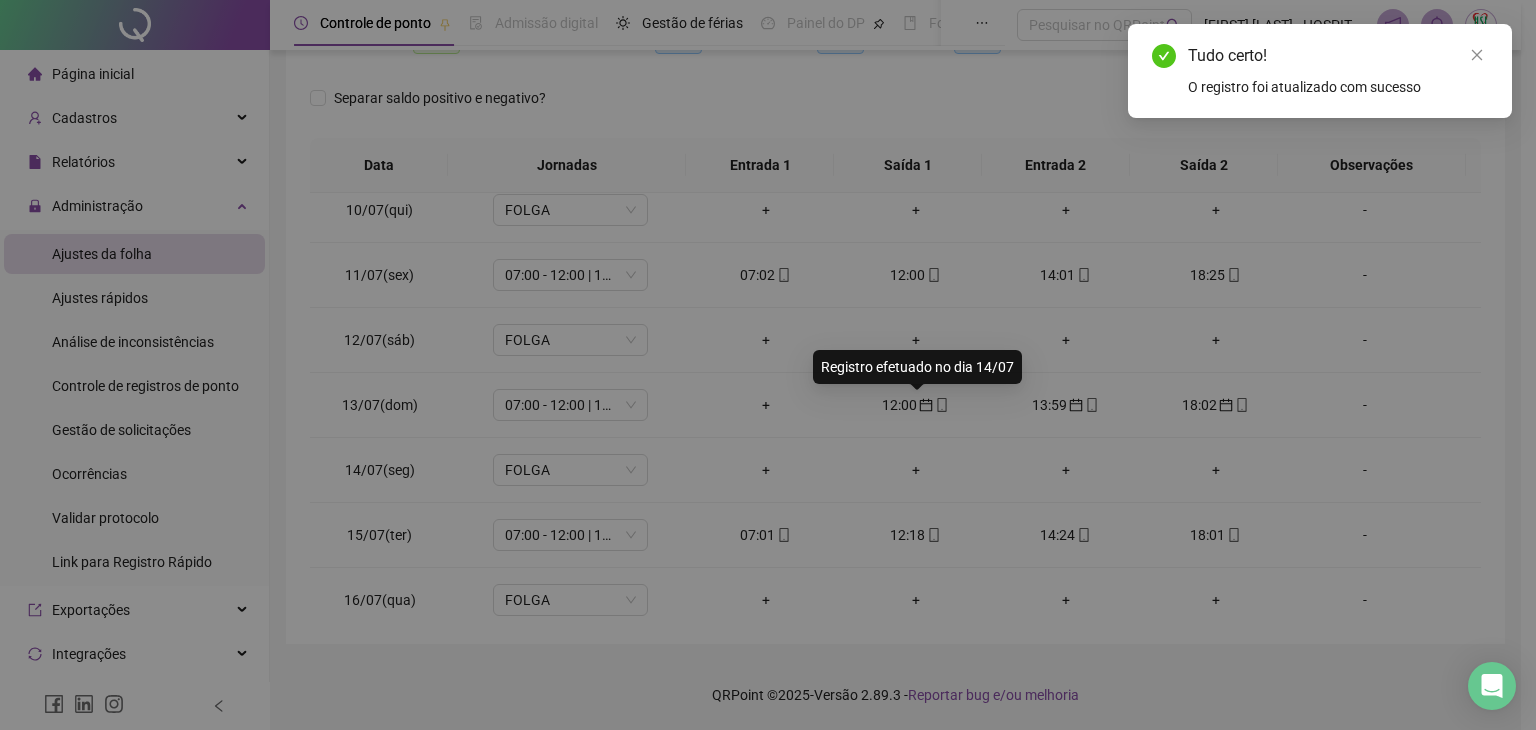 type on "**********" 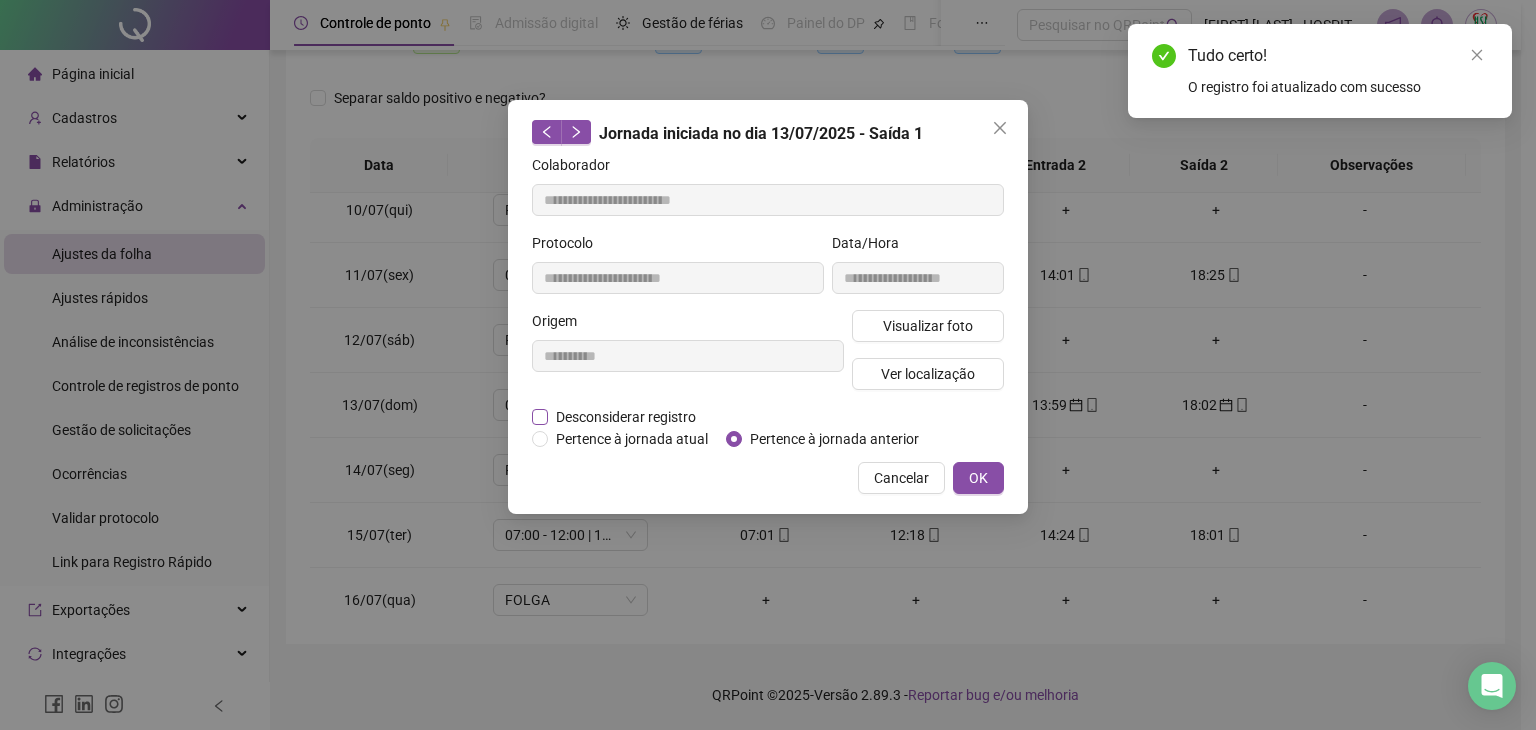 click on "Desconsiderar registro" at bounding box center [626, 417] 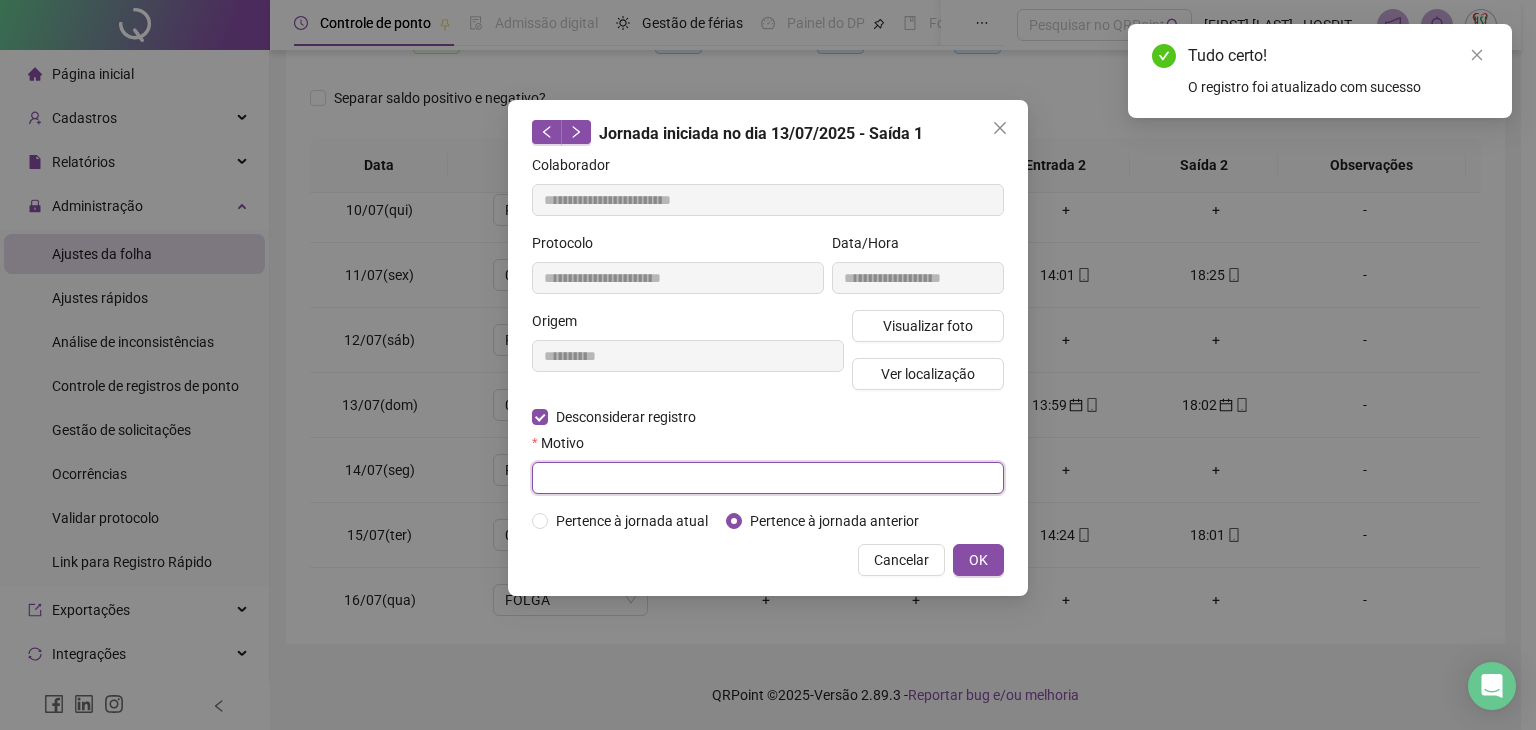 click at bounding box center (768, 478) 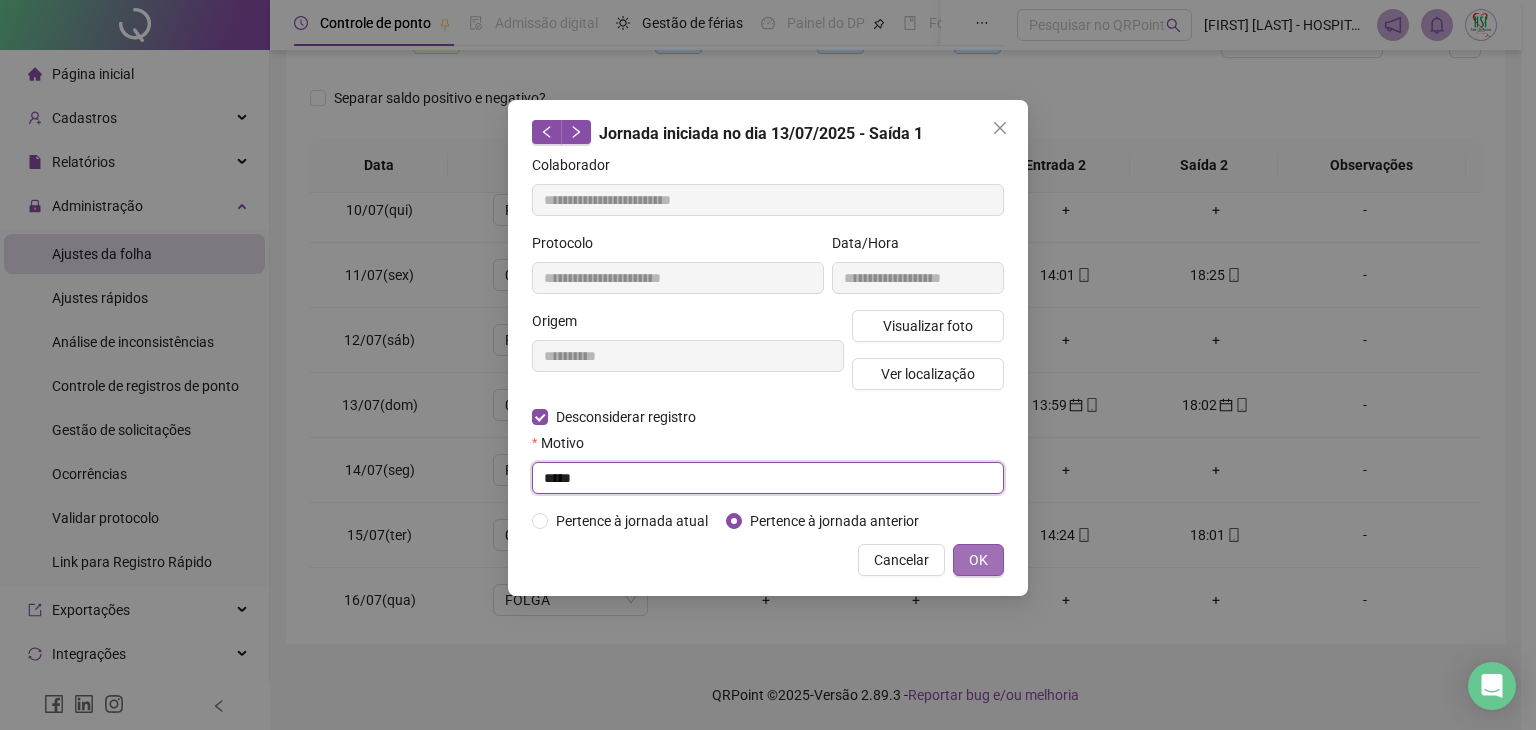 type on "****" 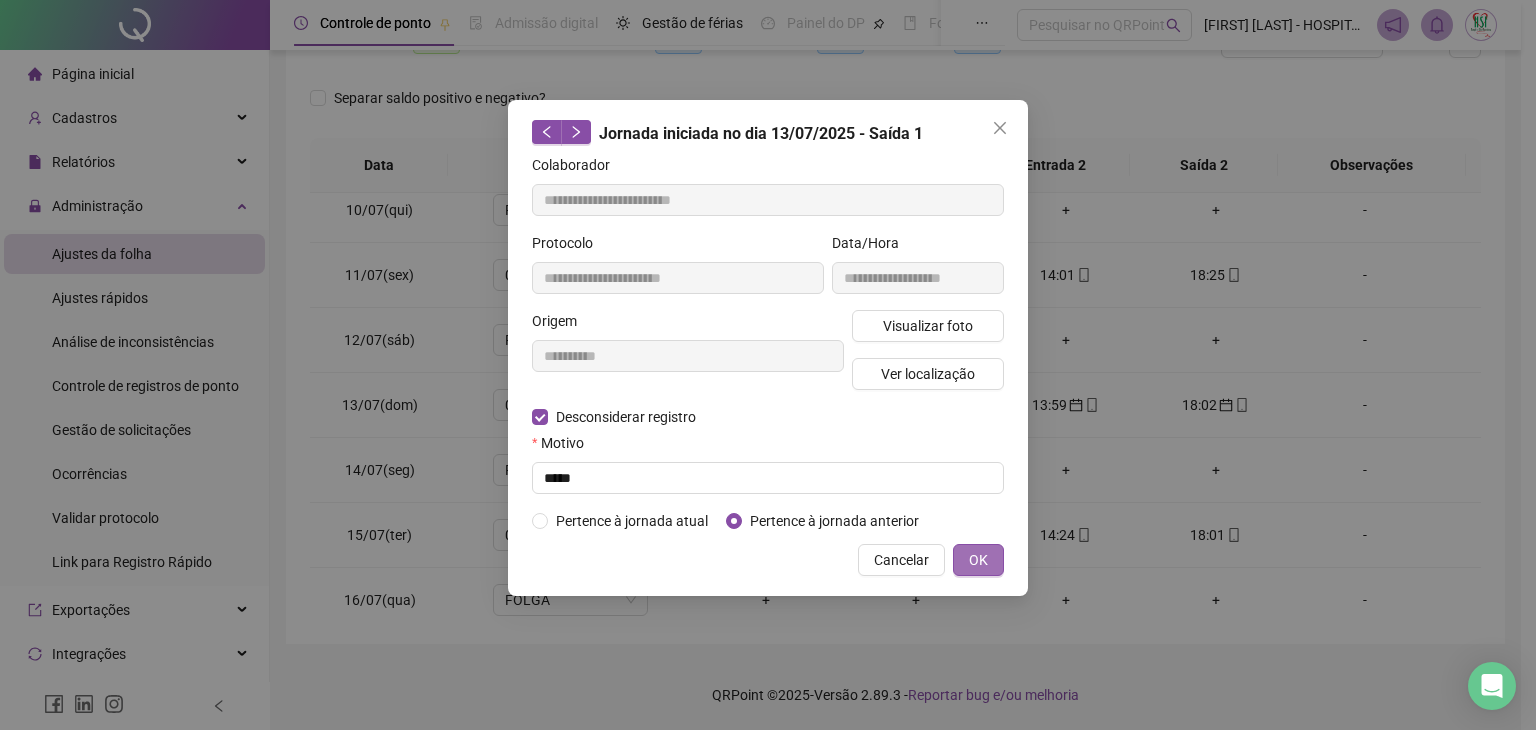 click on "OK" at bounding box center [978, 560] 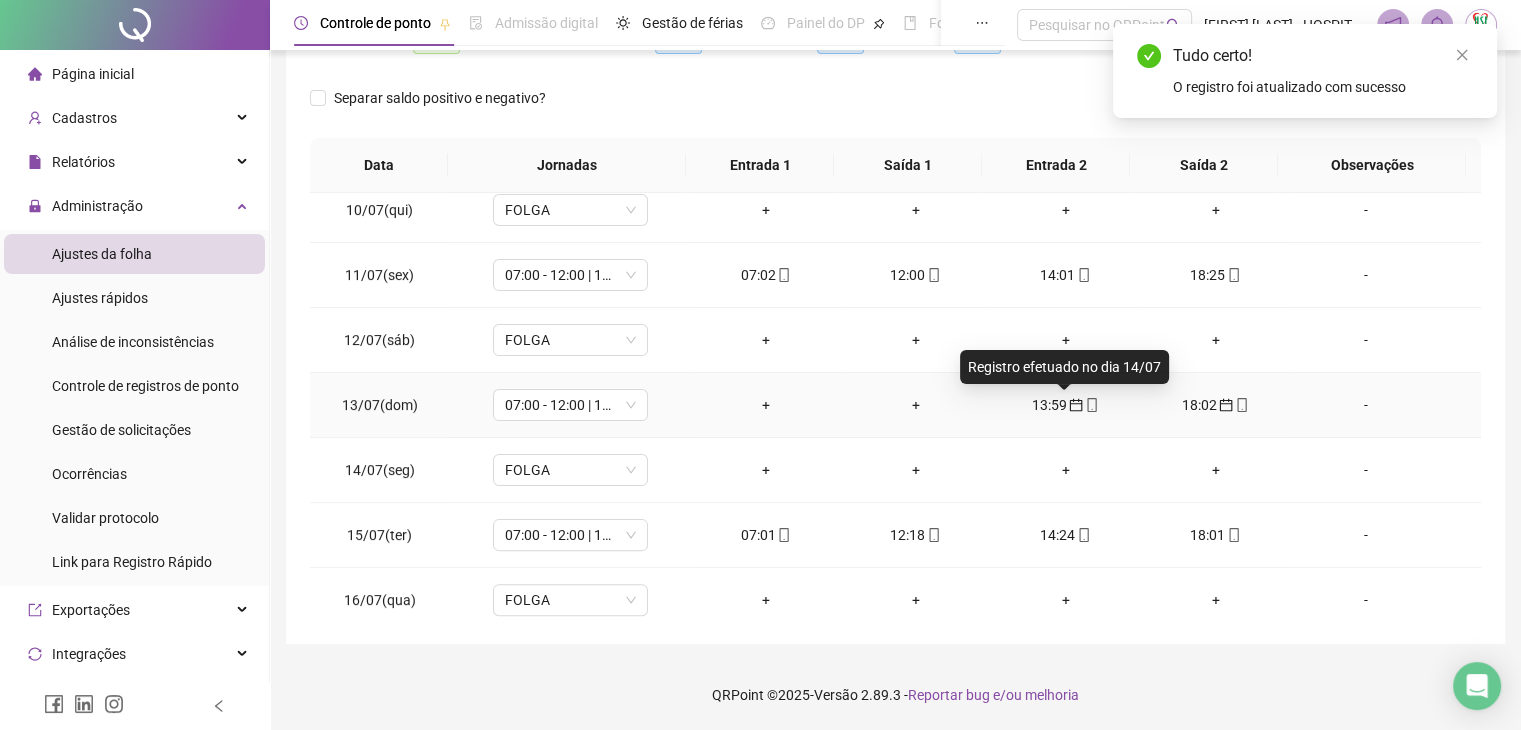 click 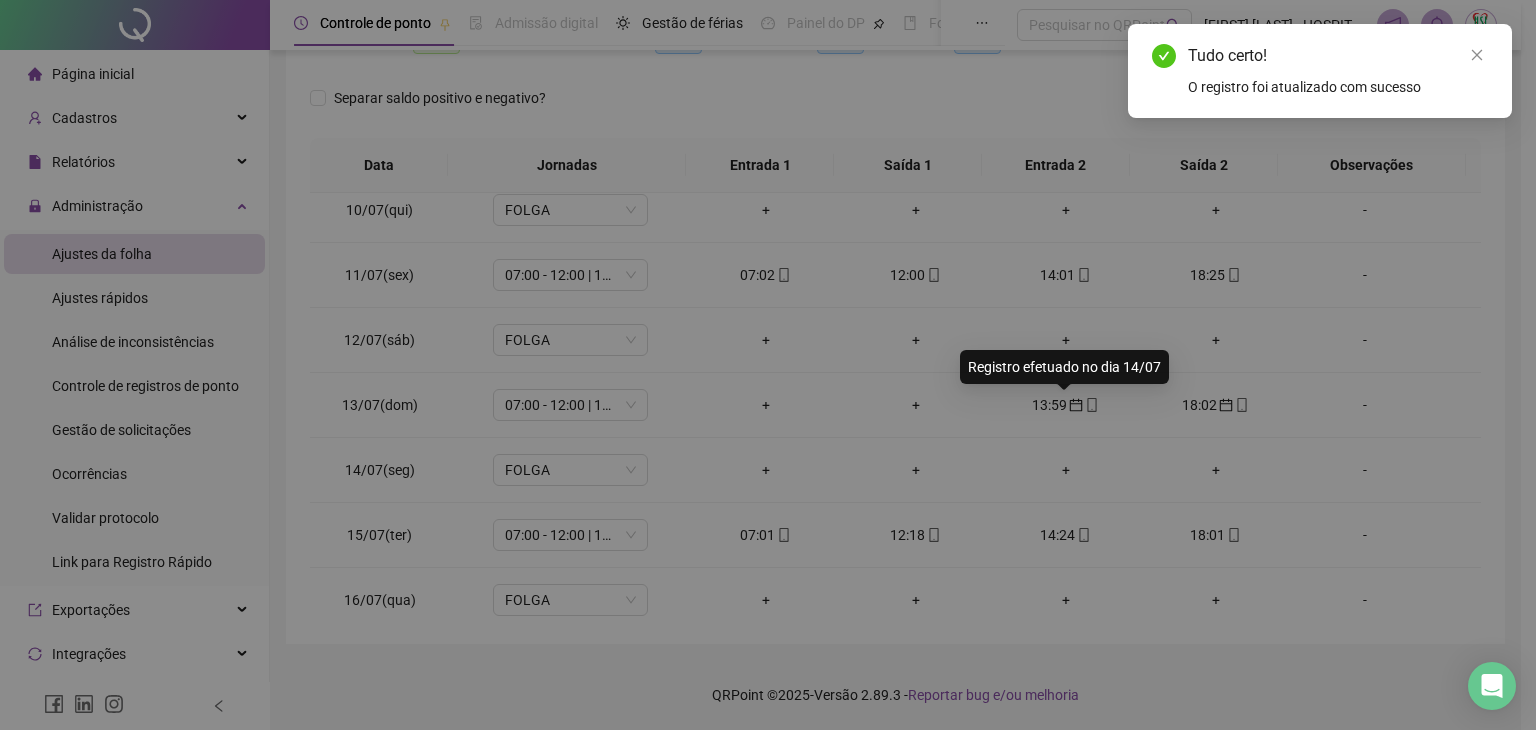 type on "**********" 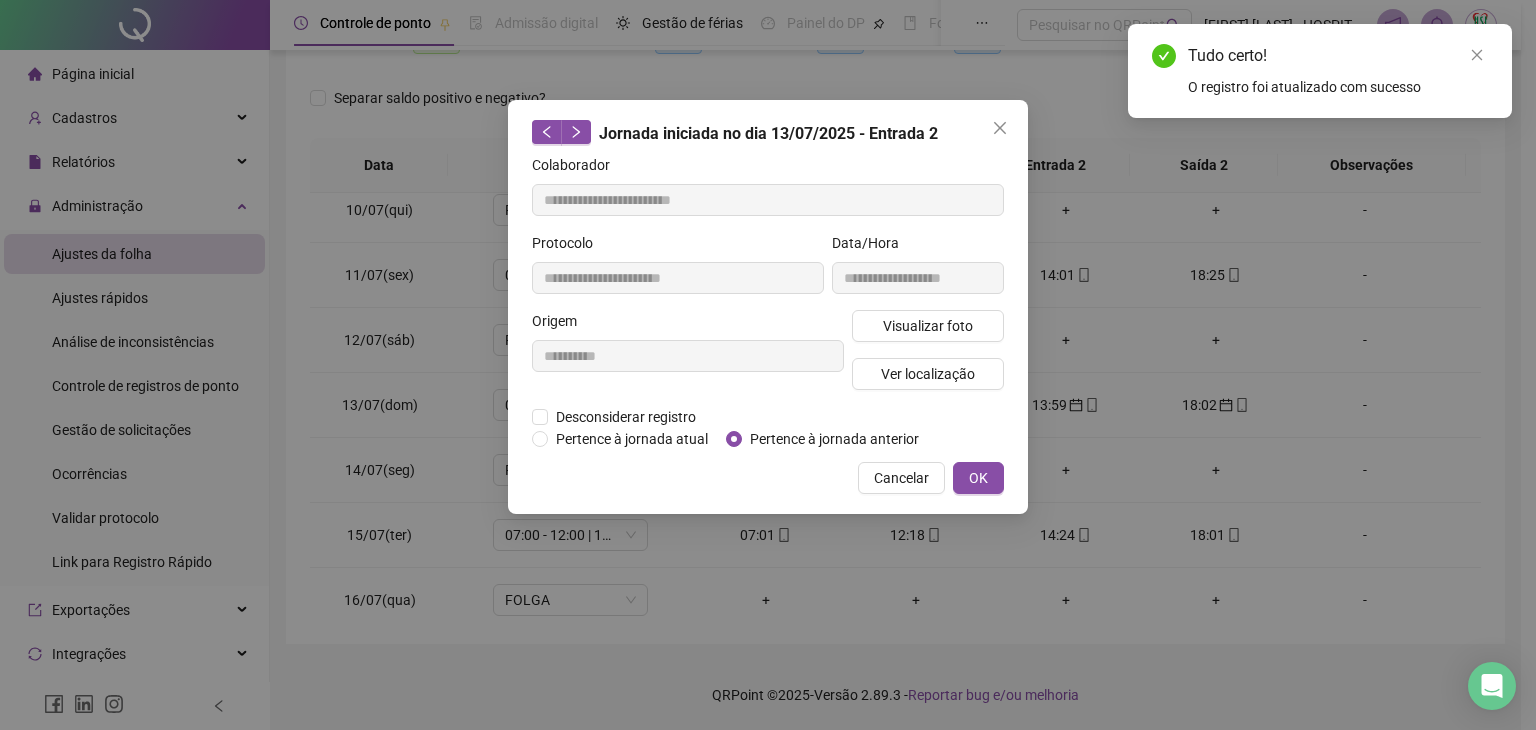 click on "**********" at bounding box center (768, 307) 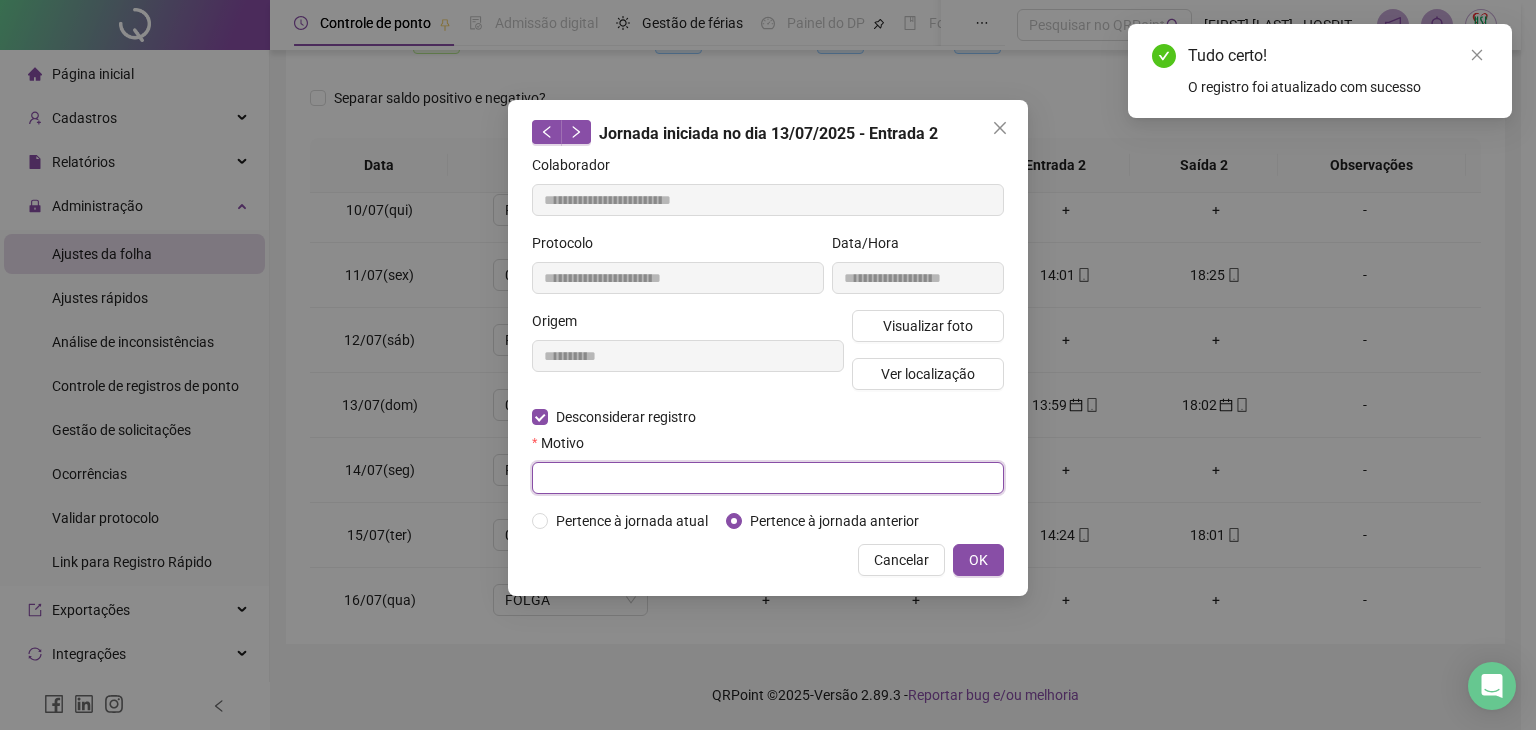 click at bounding box center (768, 478) 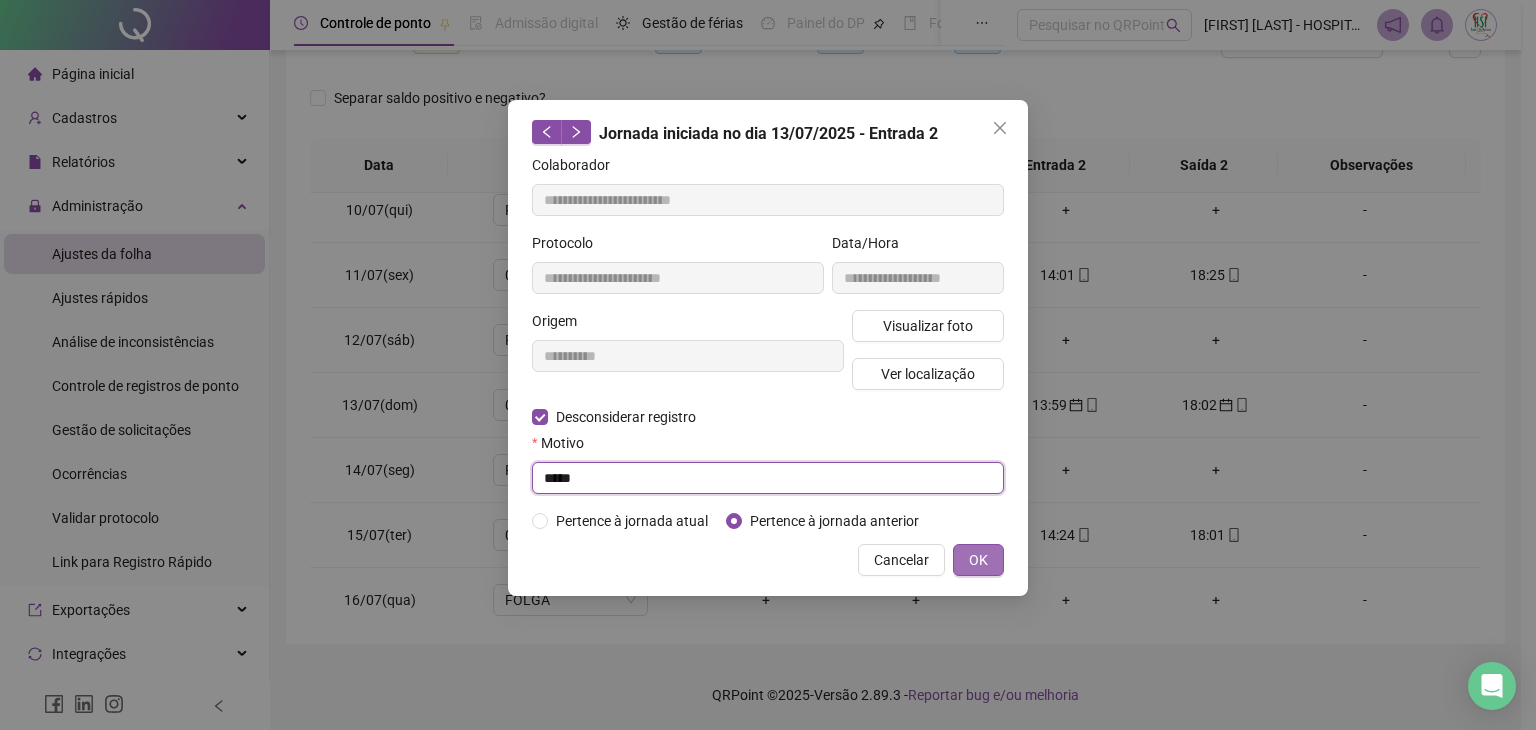 type on "****" 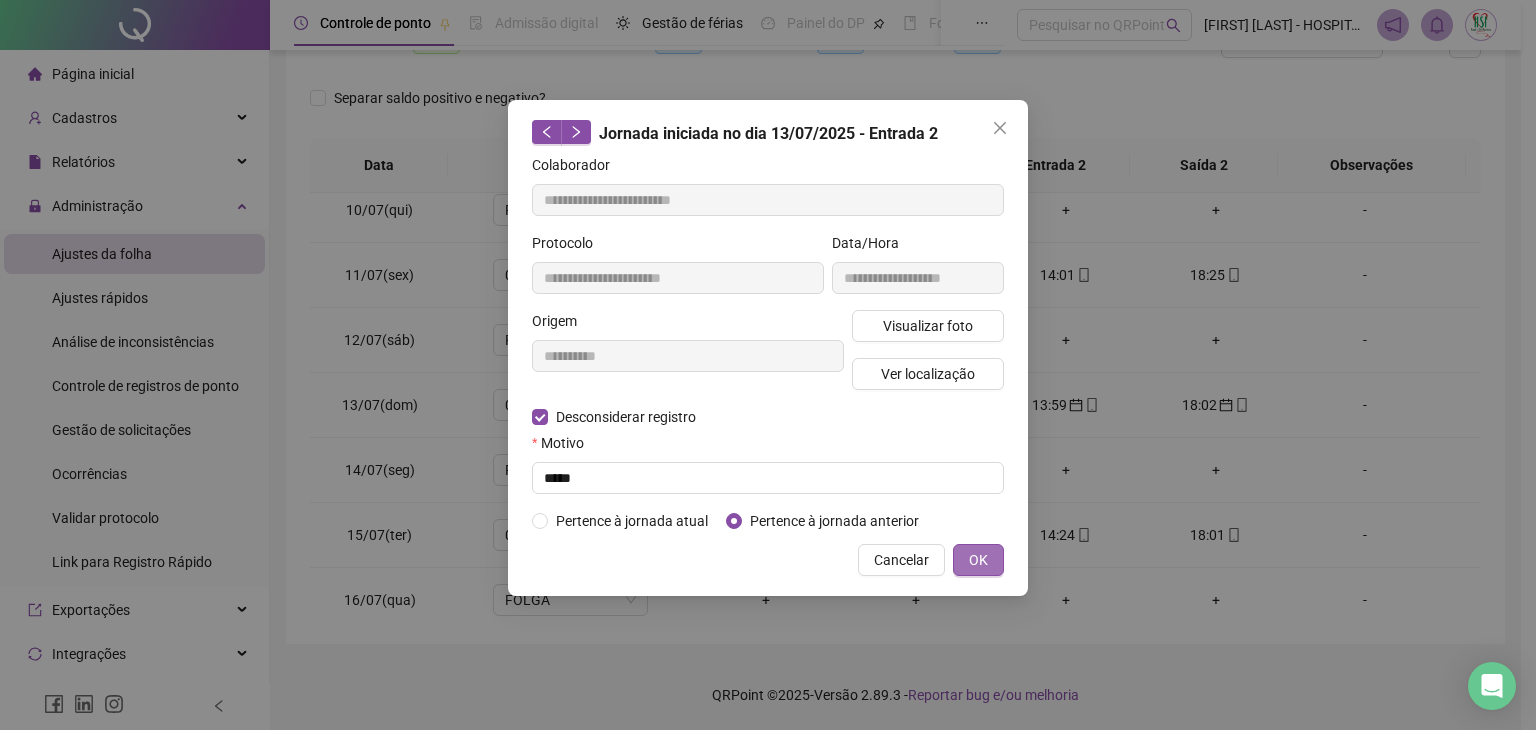 click on "OK" at bounding box center (978, 560) 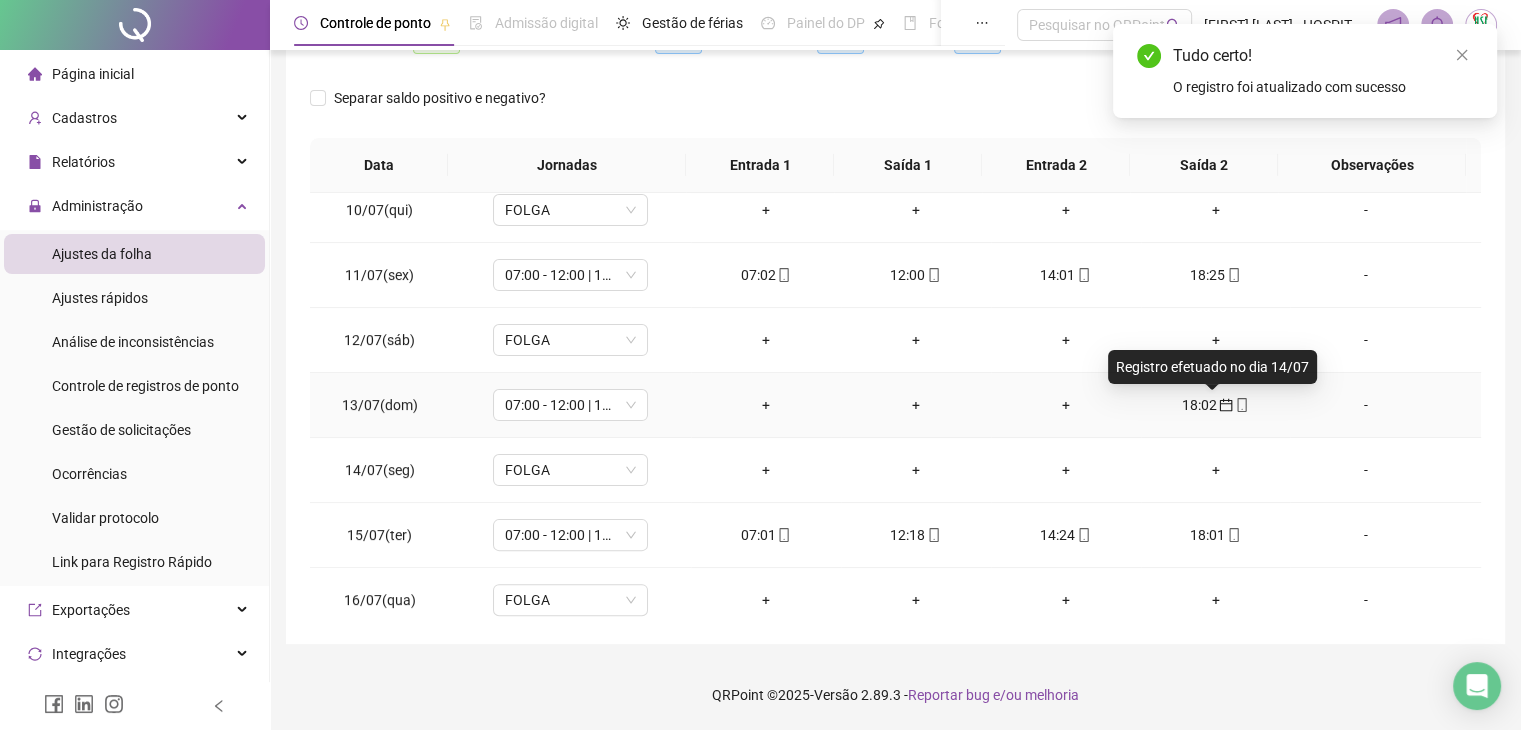 click 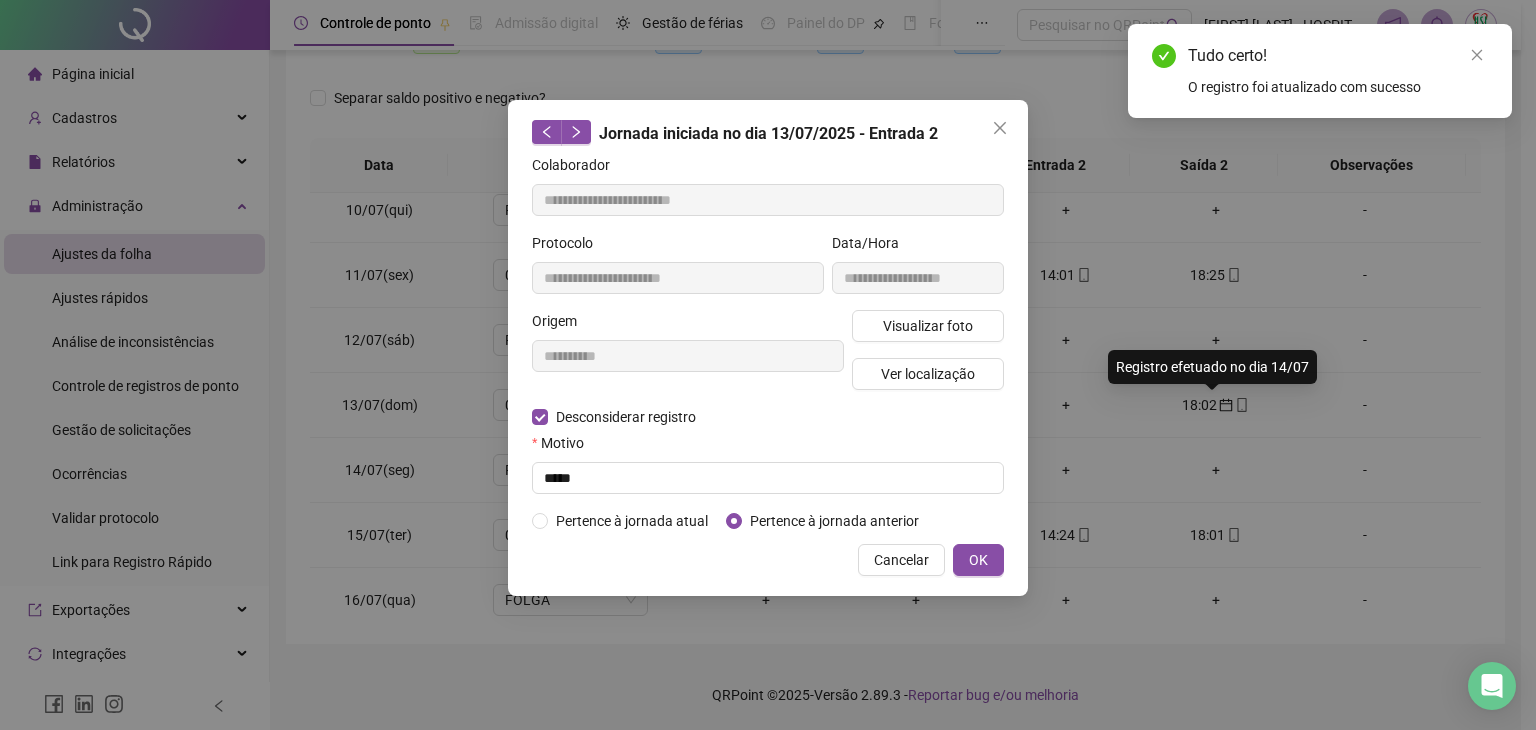 type on "**********" 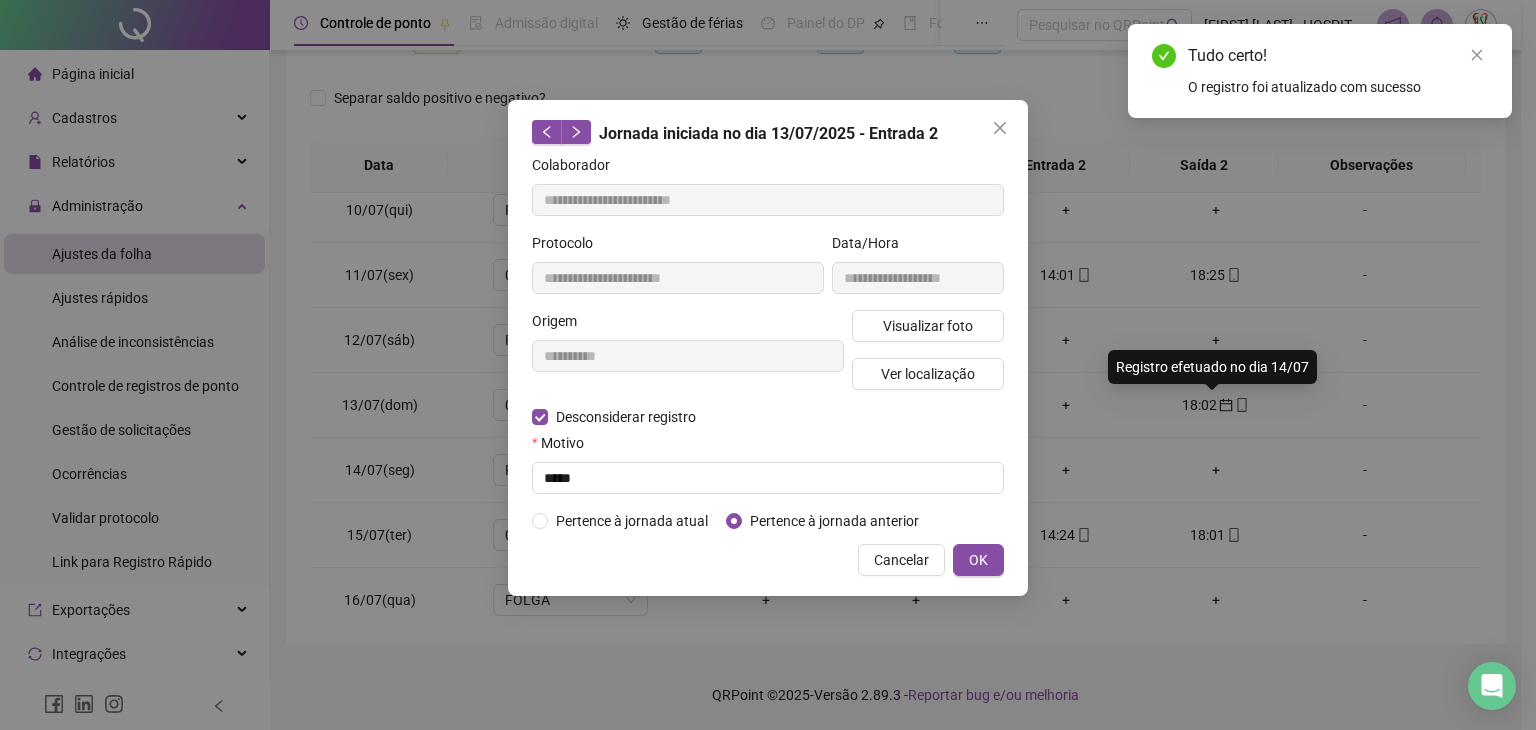 type on "**********" 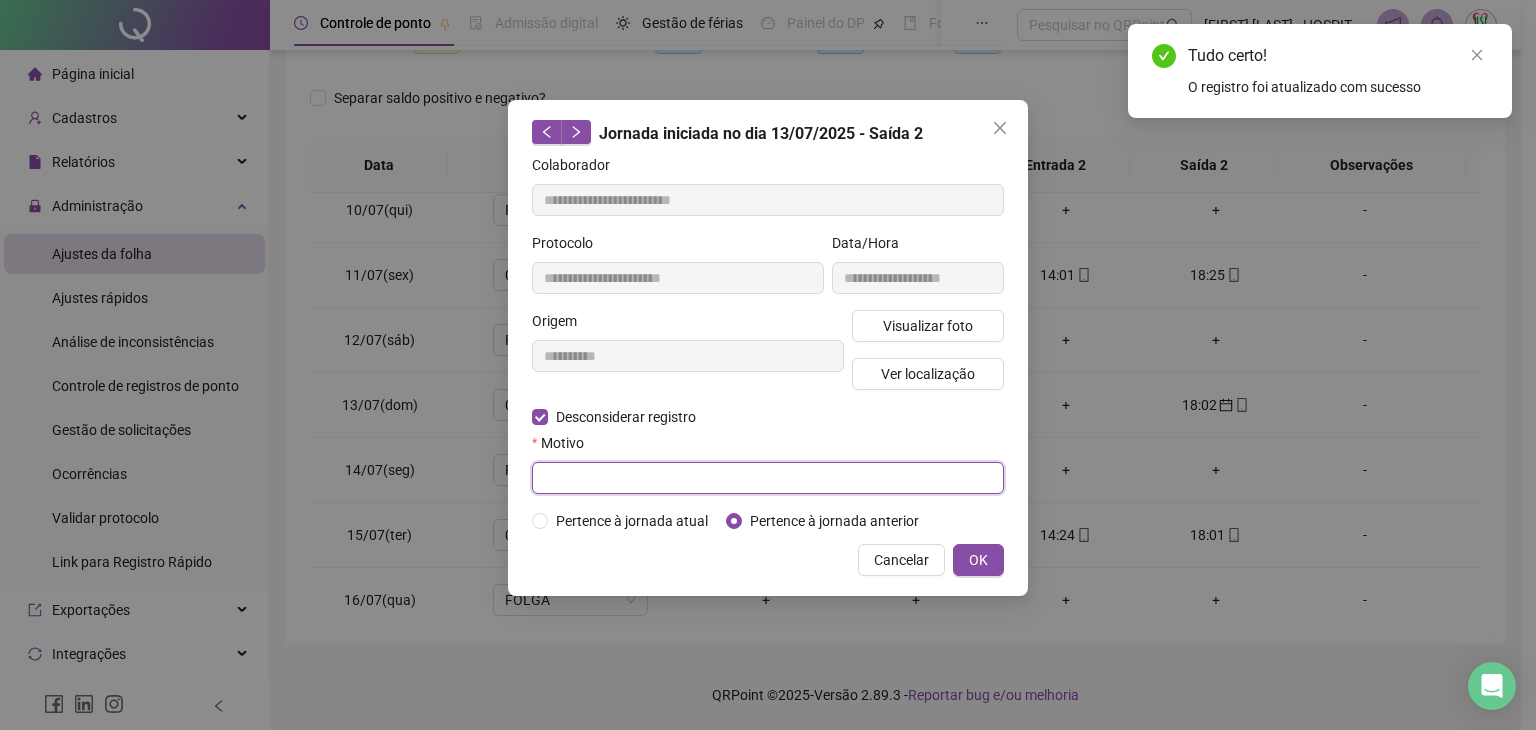 click at bounding box center [768, 478] 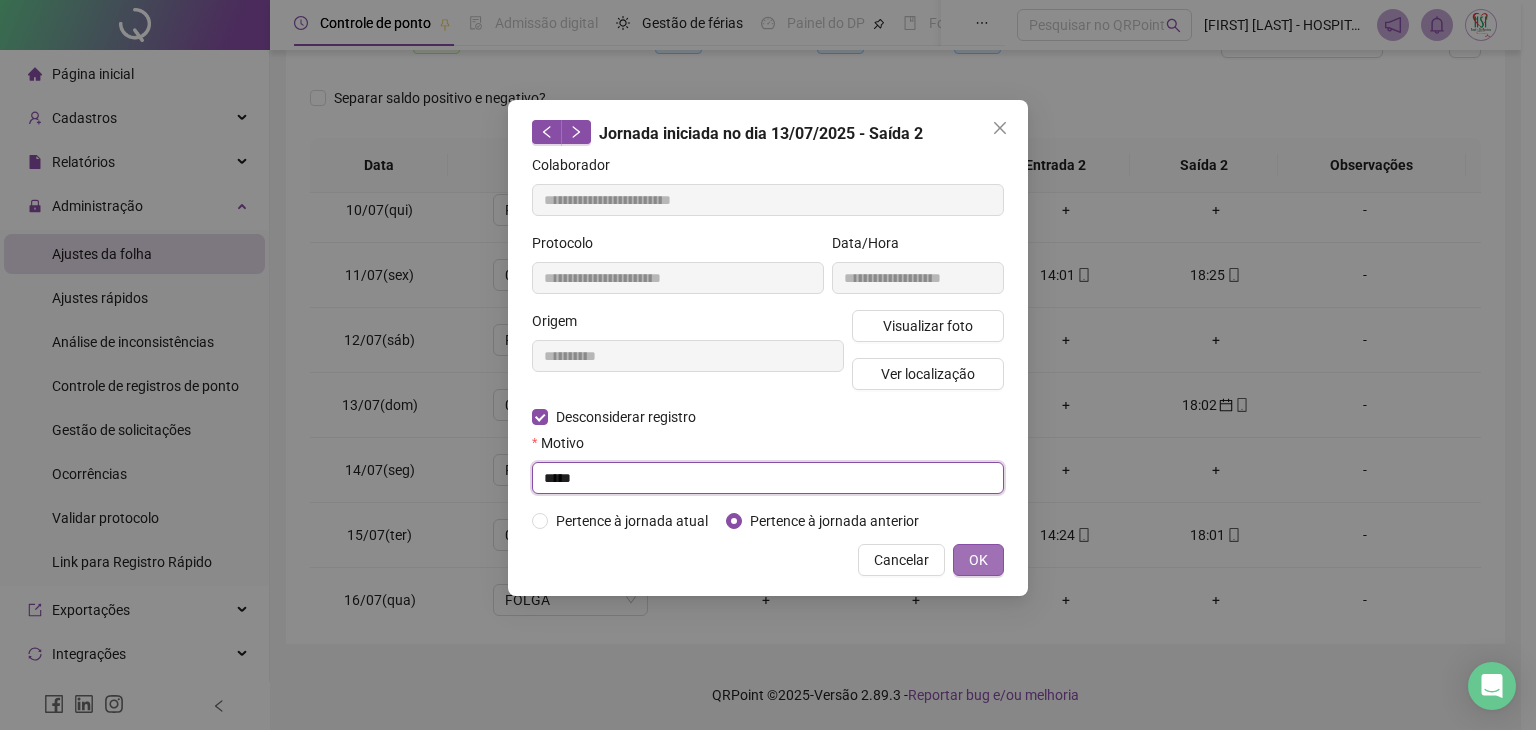 type on "****" 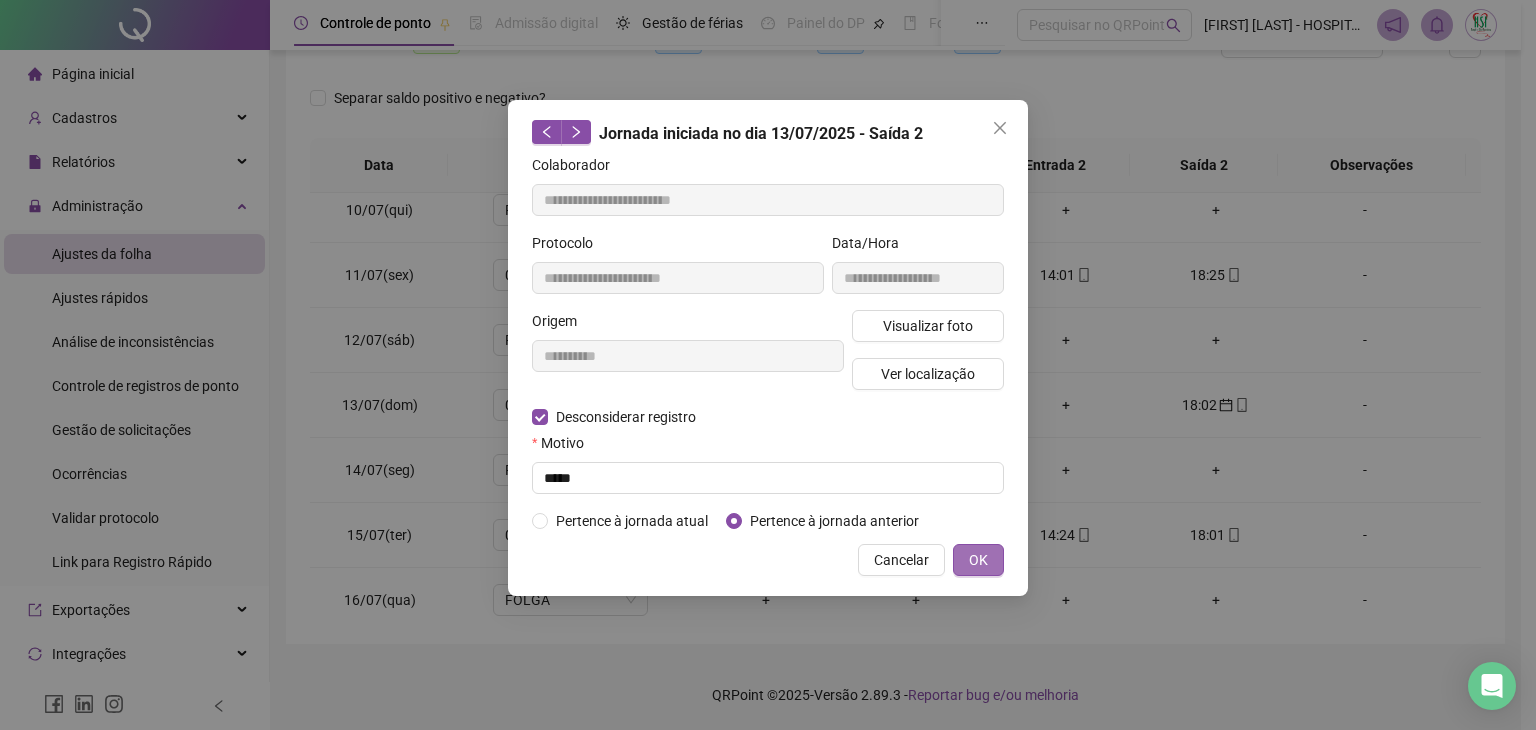click on "OK" at bounding box center (978, 560) 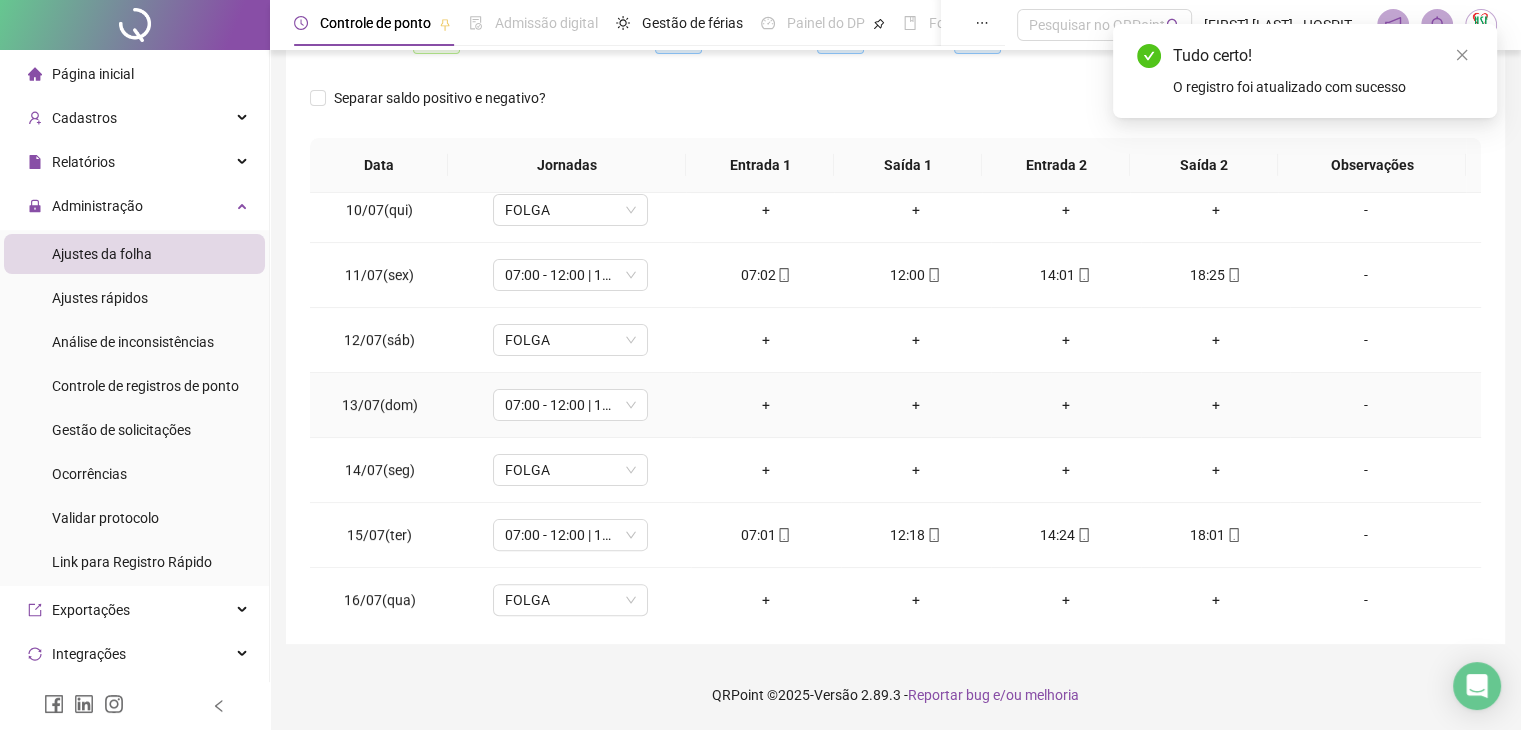 click on "+" at bounding box center [766, 405] 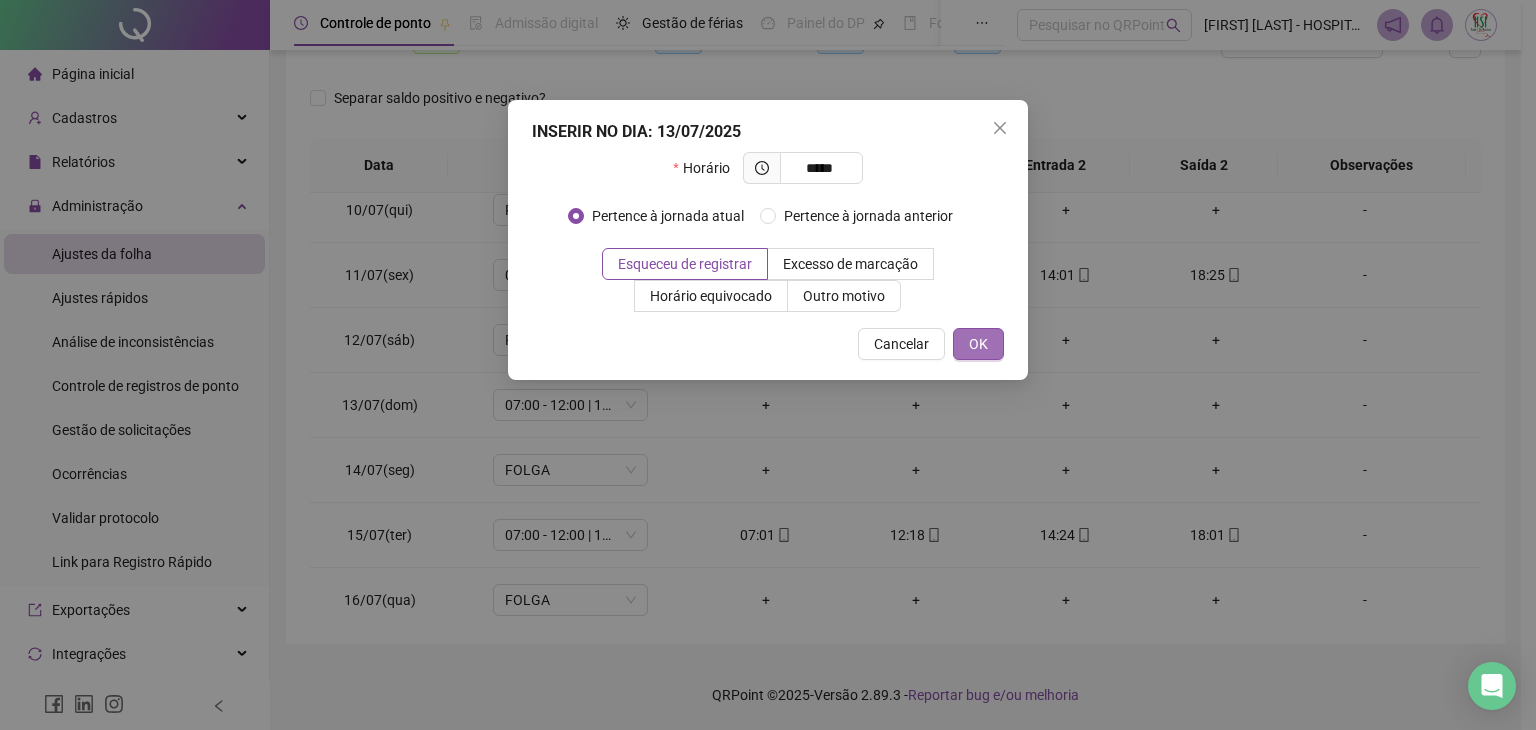 type on "*****" 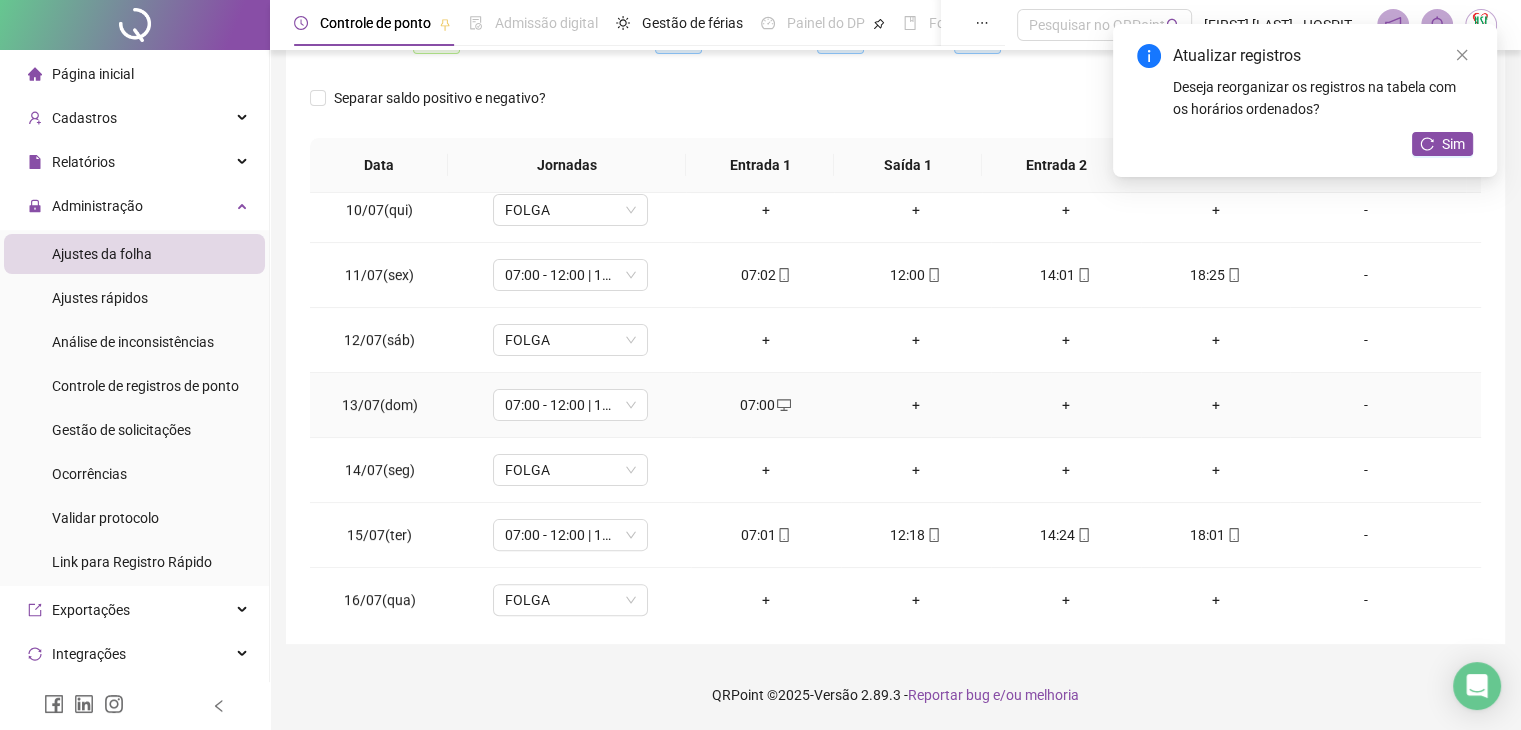 click on "+" at bounding box center (916, 405) 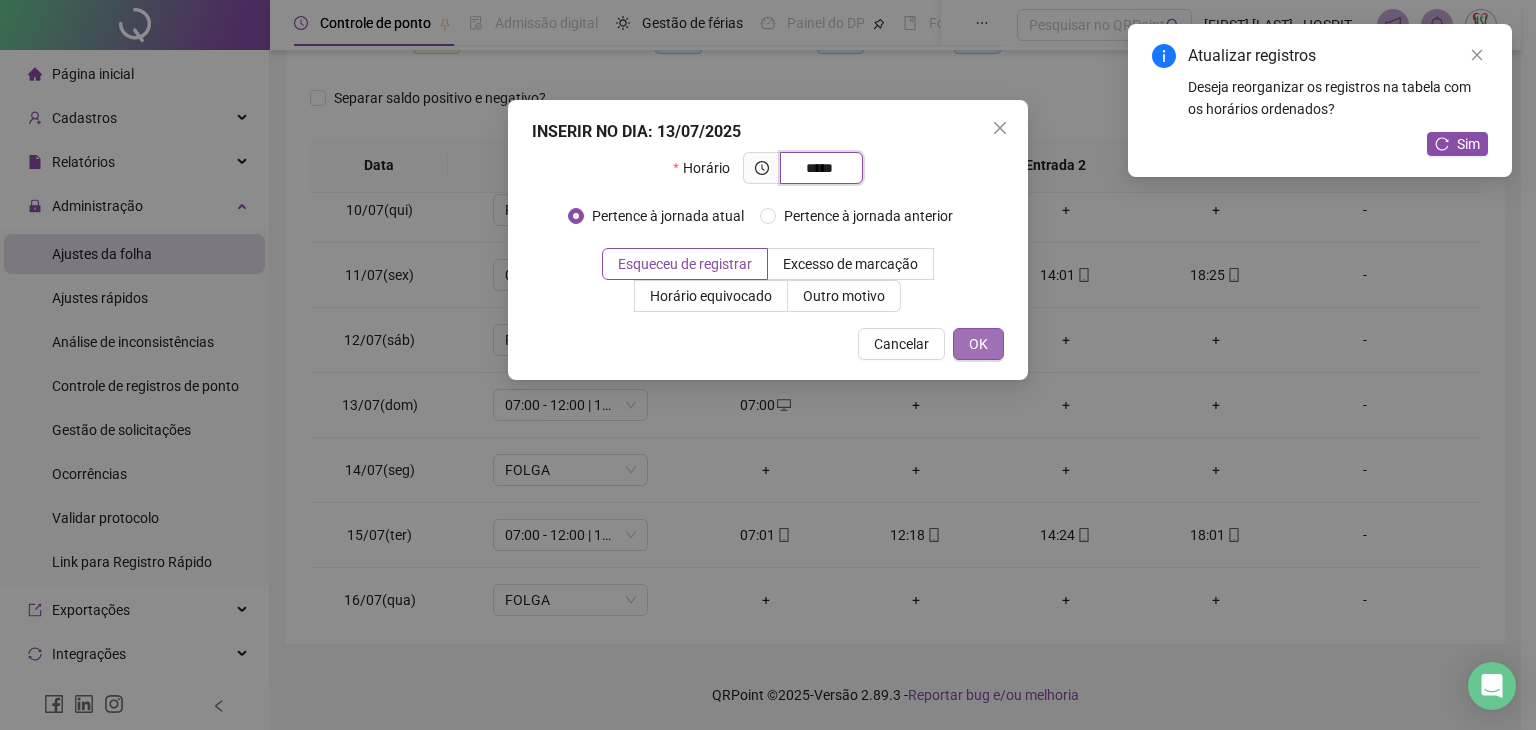 type on "*****" 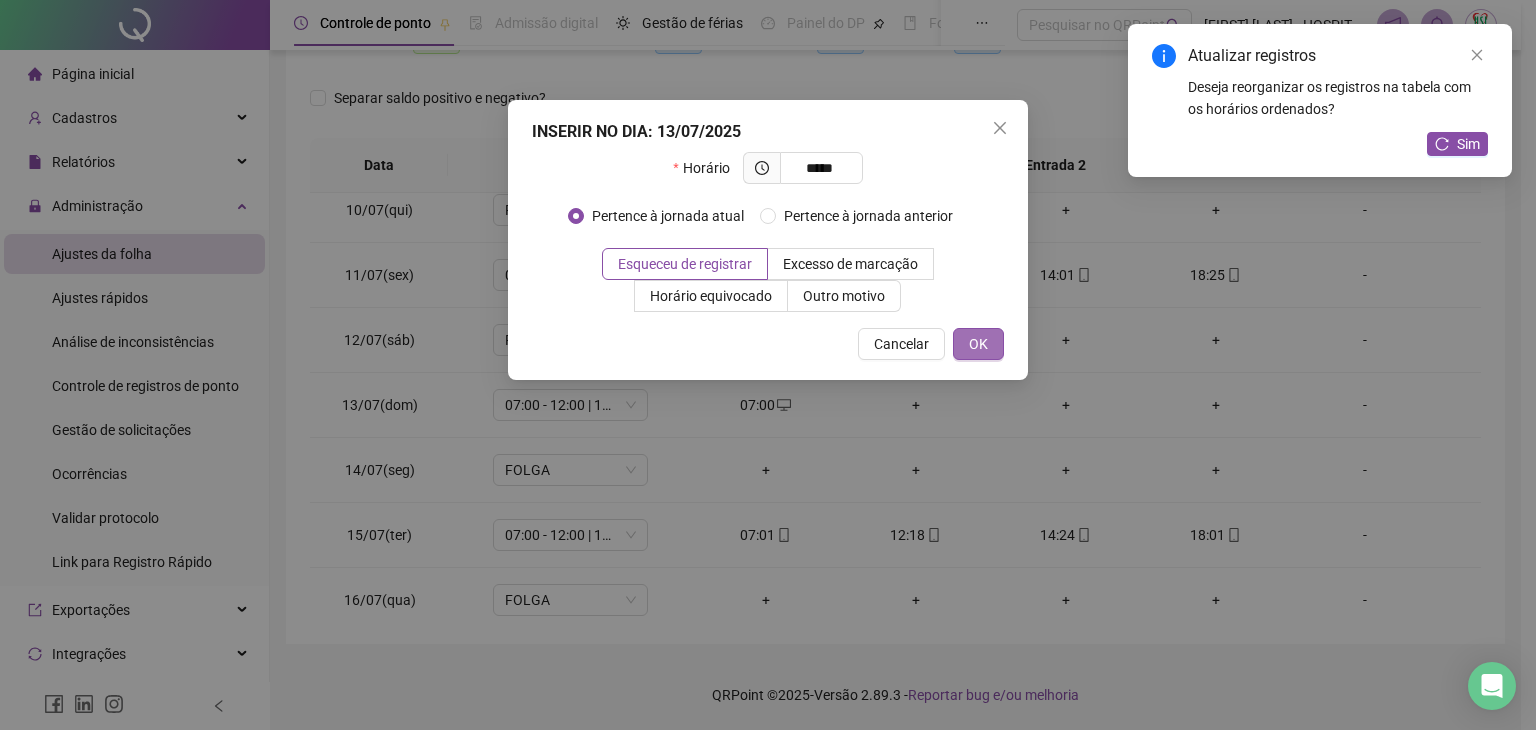 click on "OK" at bounding box center [978, 344] 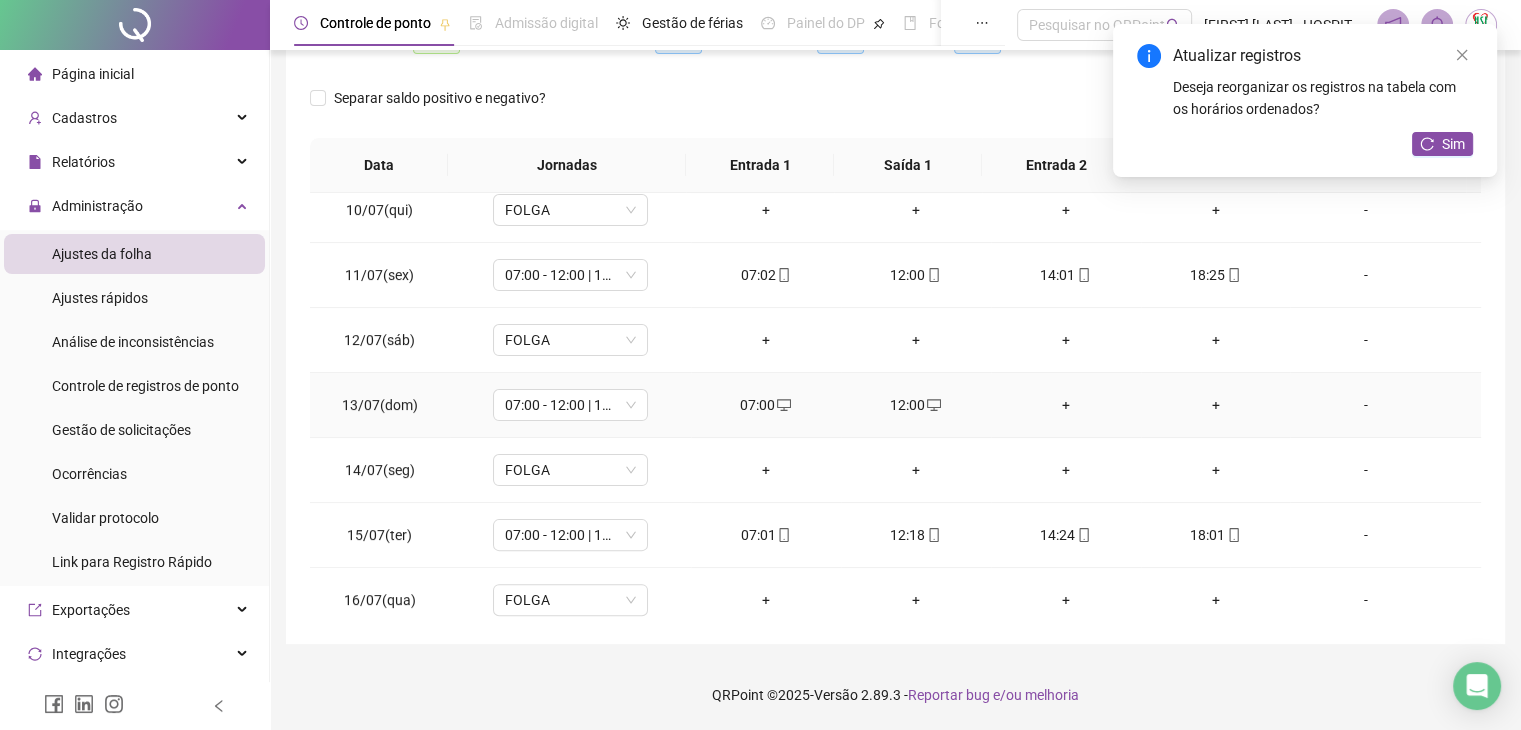 click on "+" at bounding box center [1066, 405] 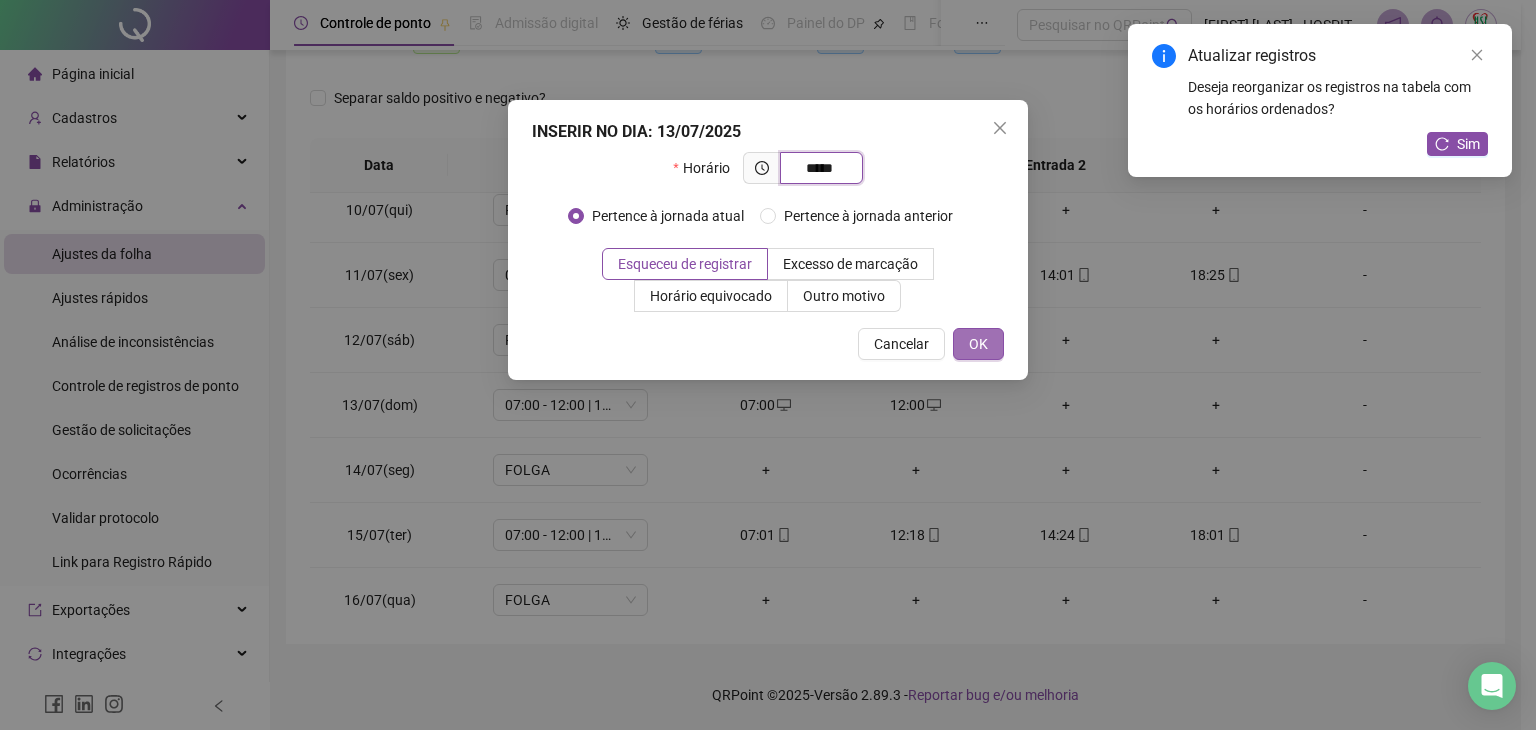 type on "*****" 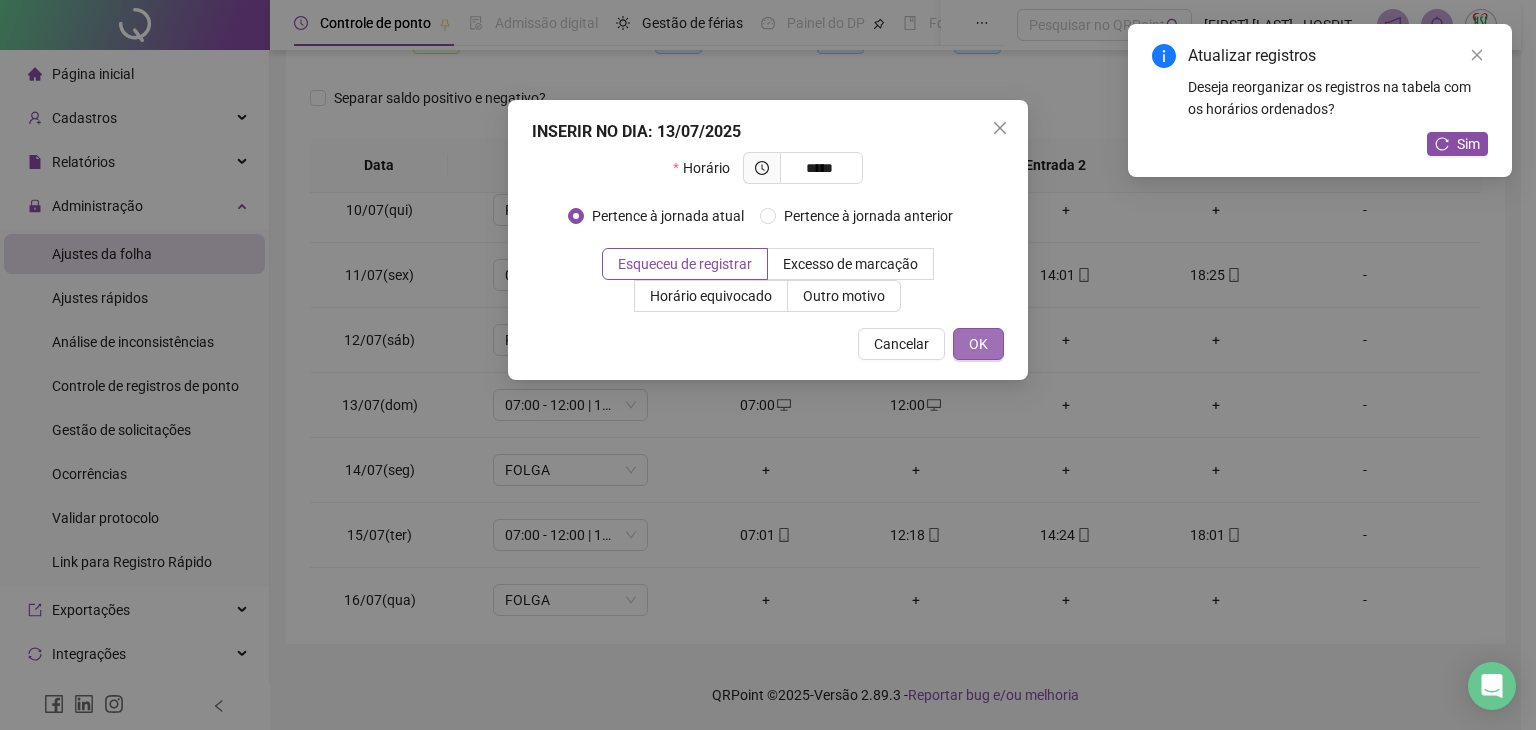 click on "OK" at bounding box center [978, 344] 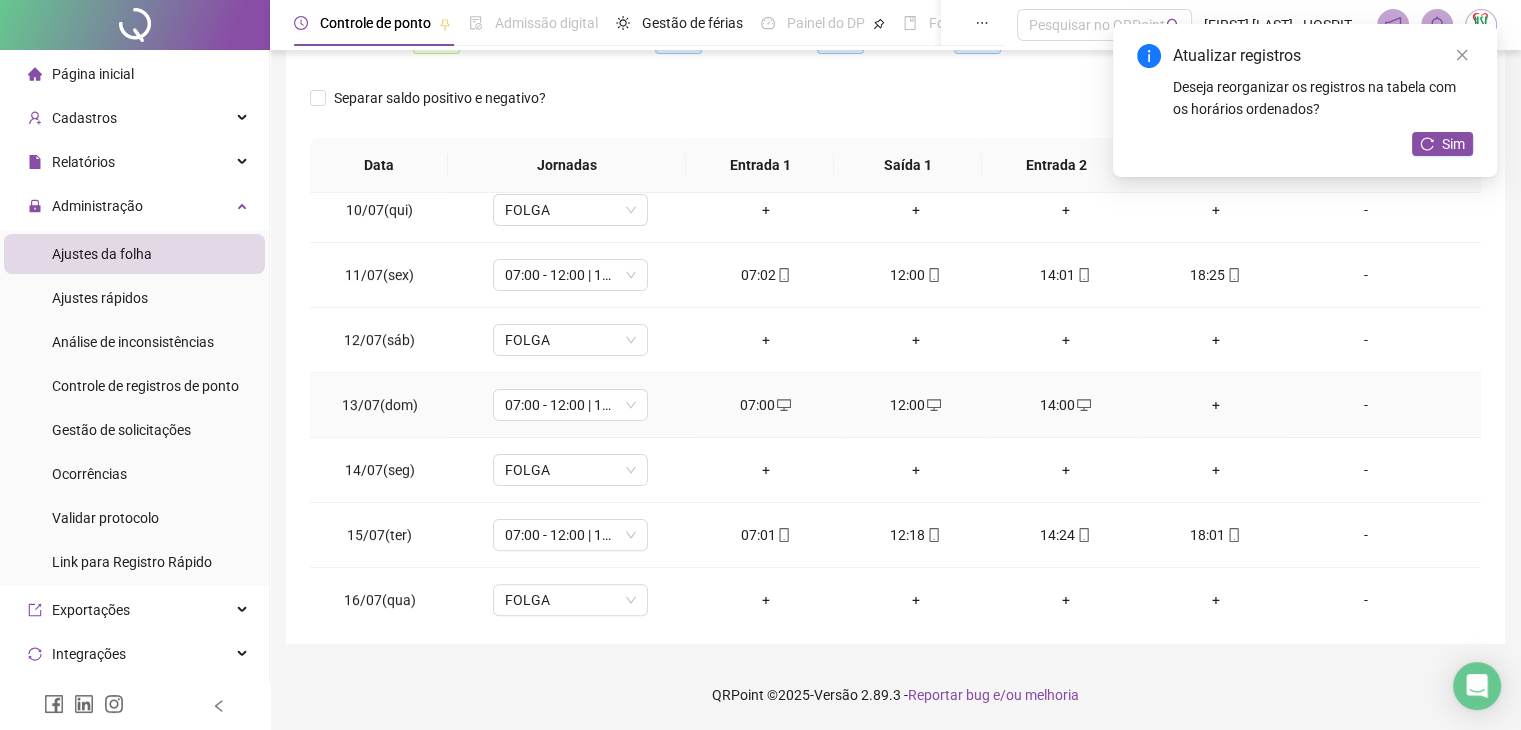 click on "+" at bounding box center (1216, 405) 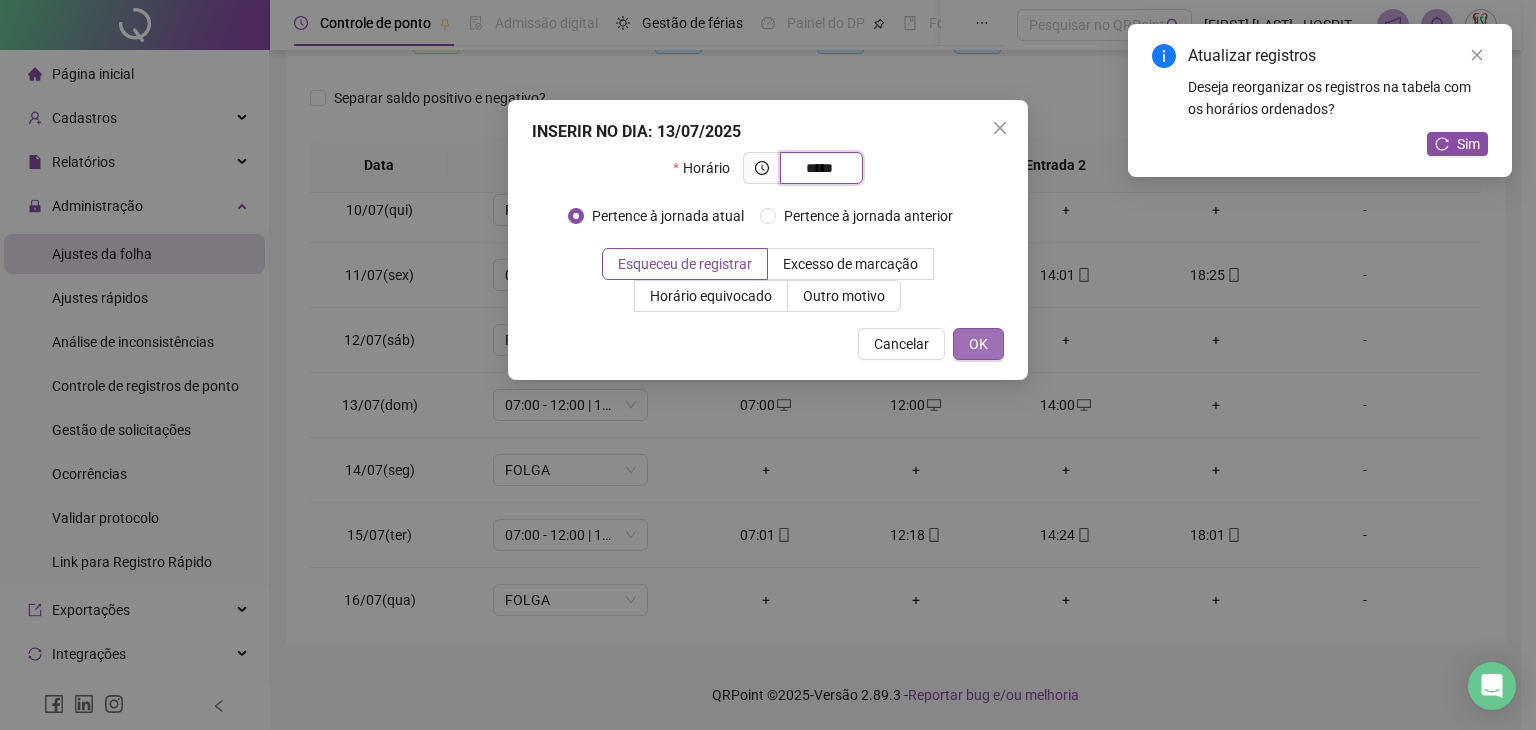 type on "*****" 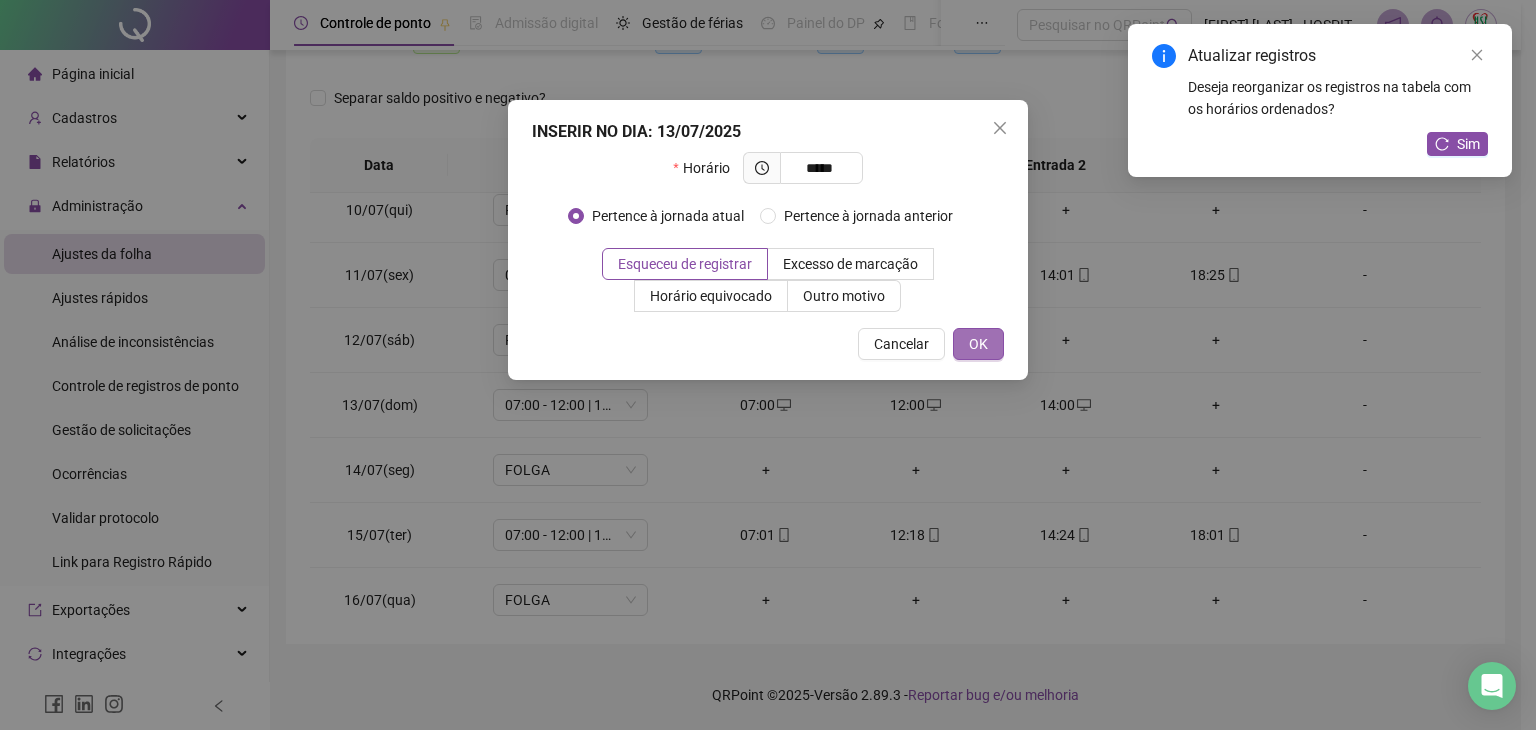 click on "OK" at bounding box center (978, 344) 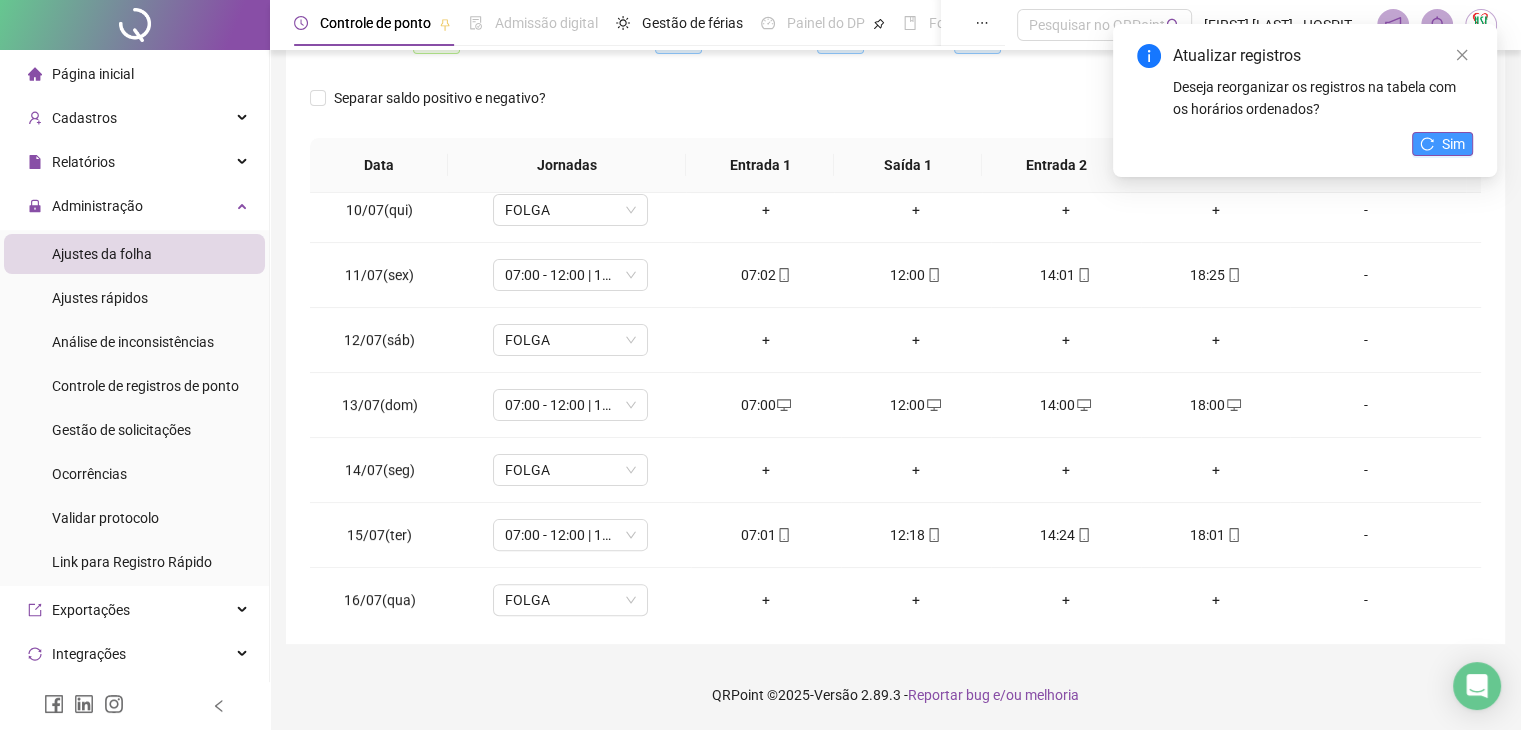click on "Sim" at bounding box center (1442, 144) 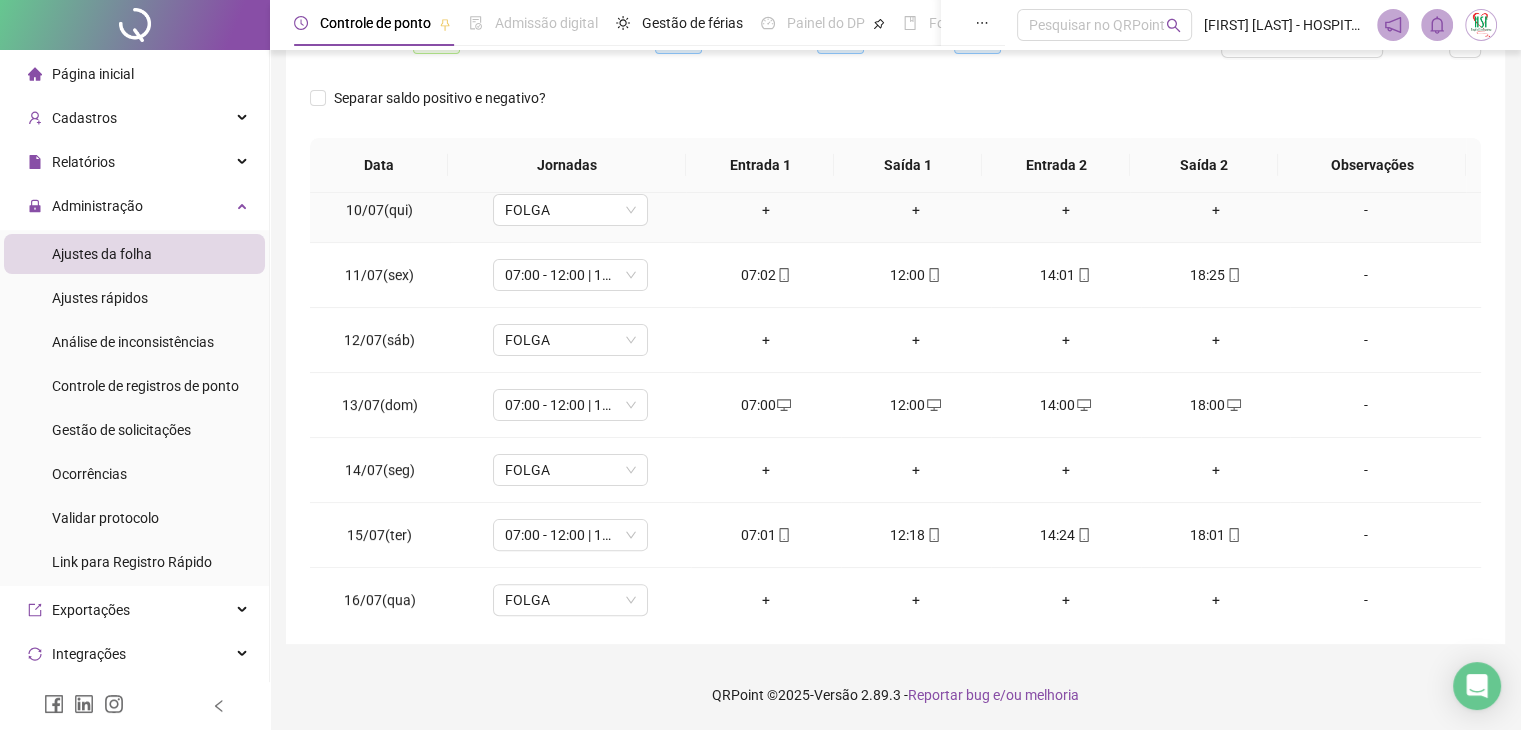 scroll, scrollTop: 0, scrollLeft: 0, axis: both 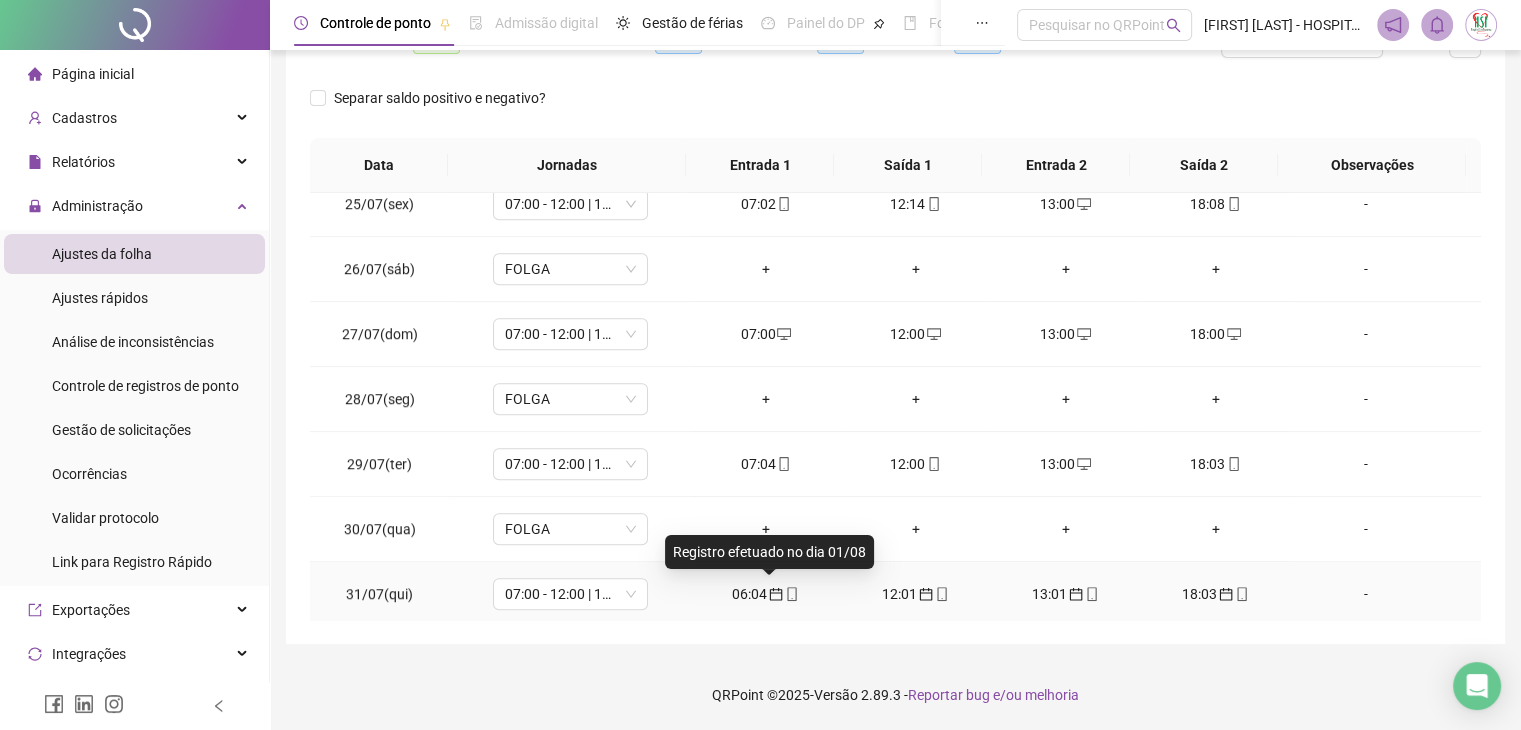 click 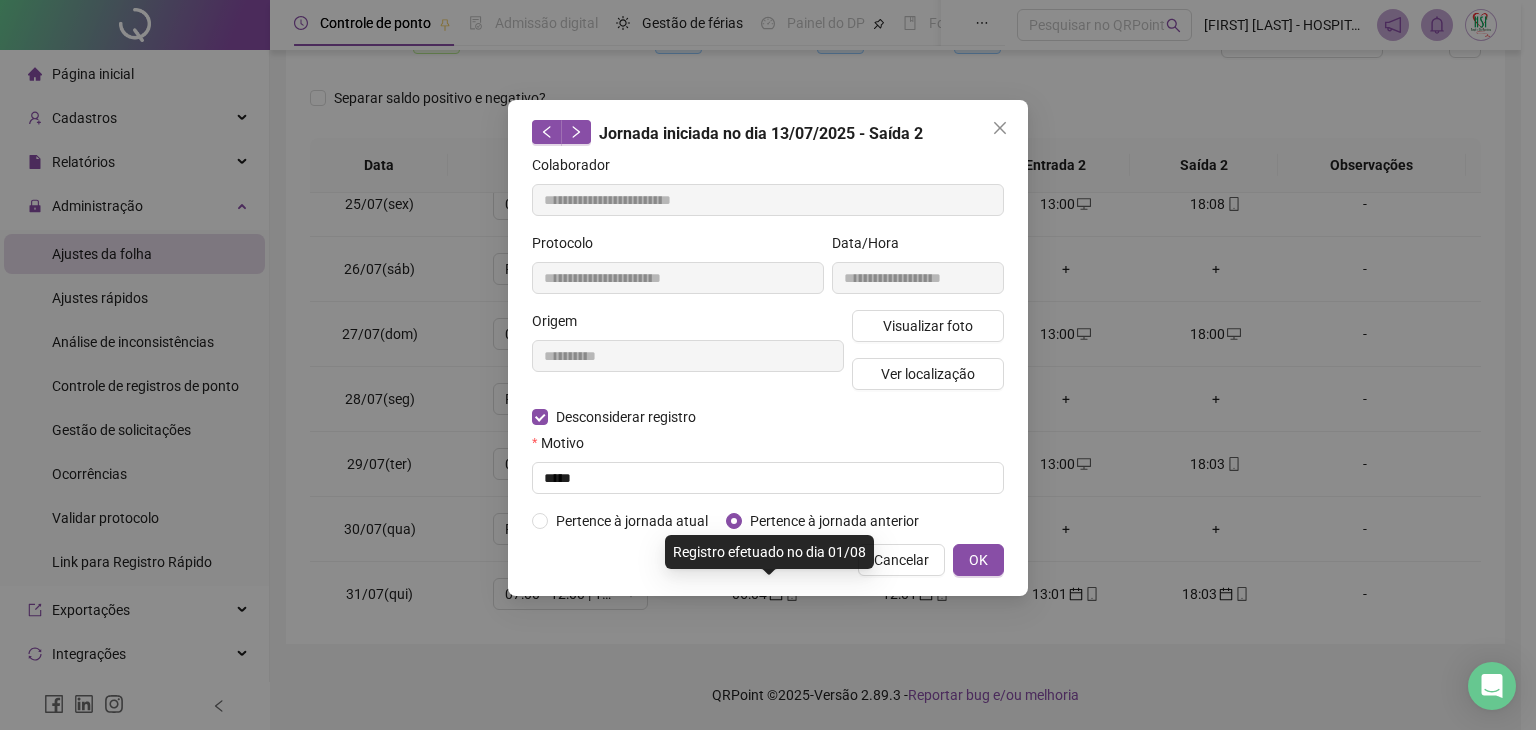 type on "**********" 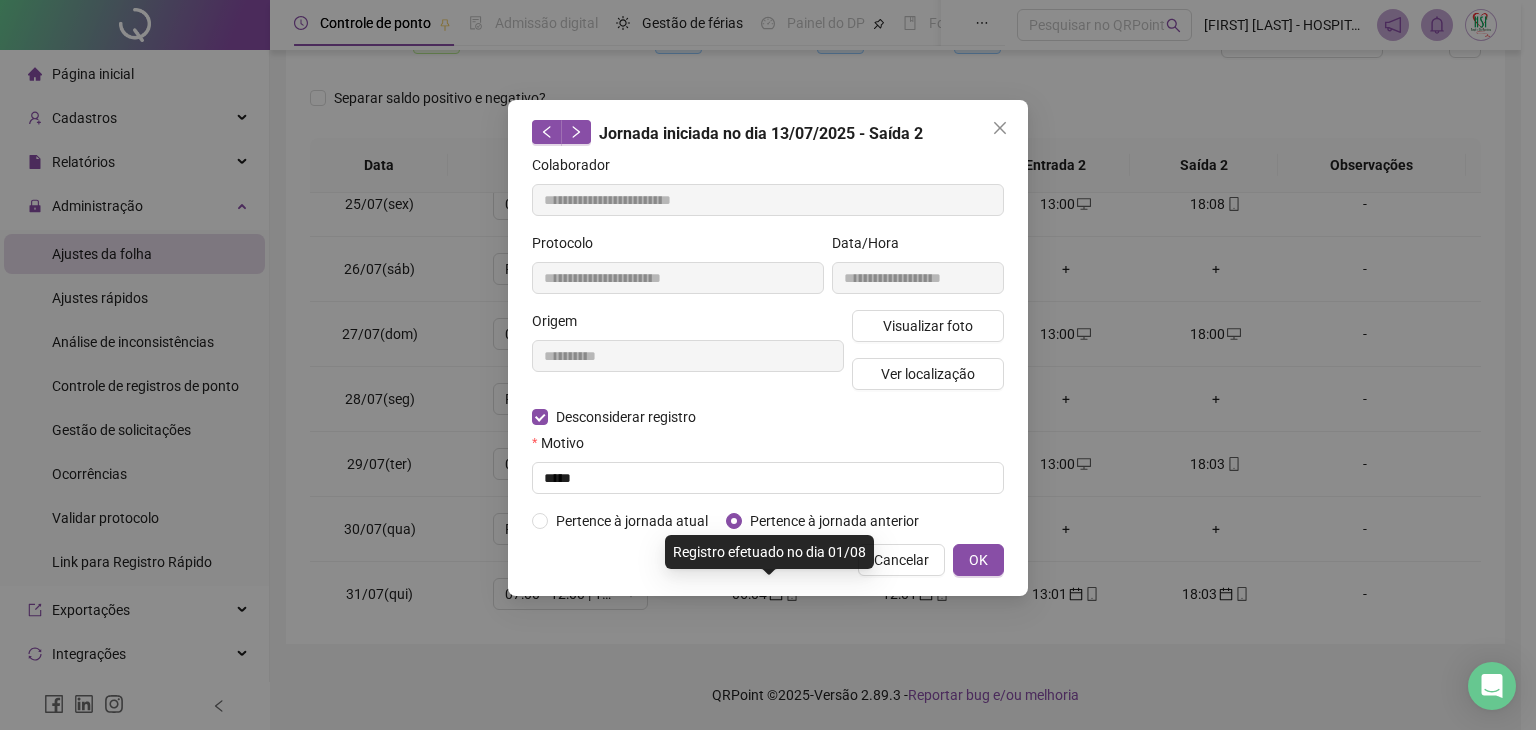 type on "**********" 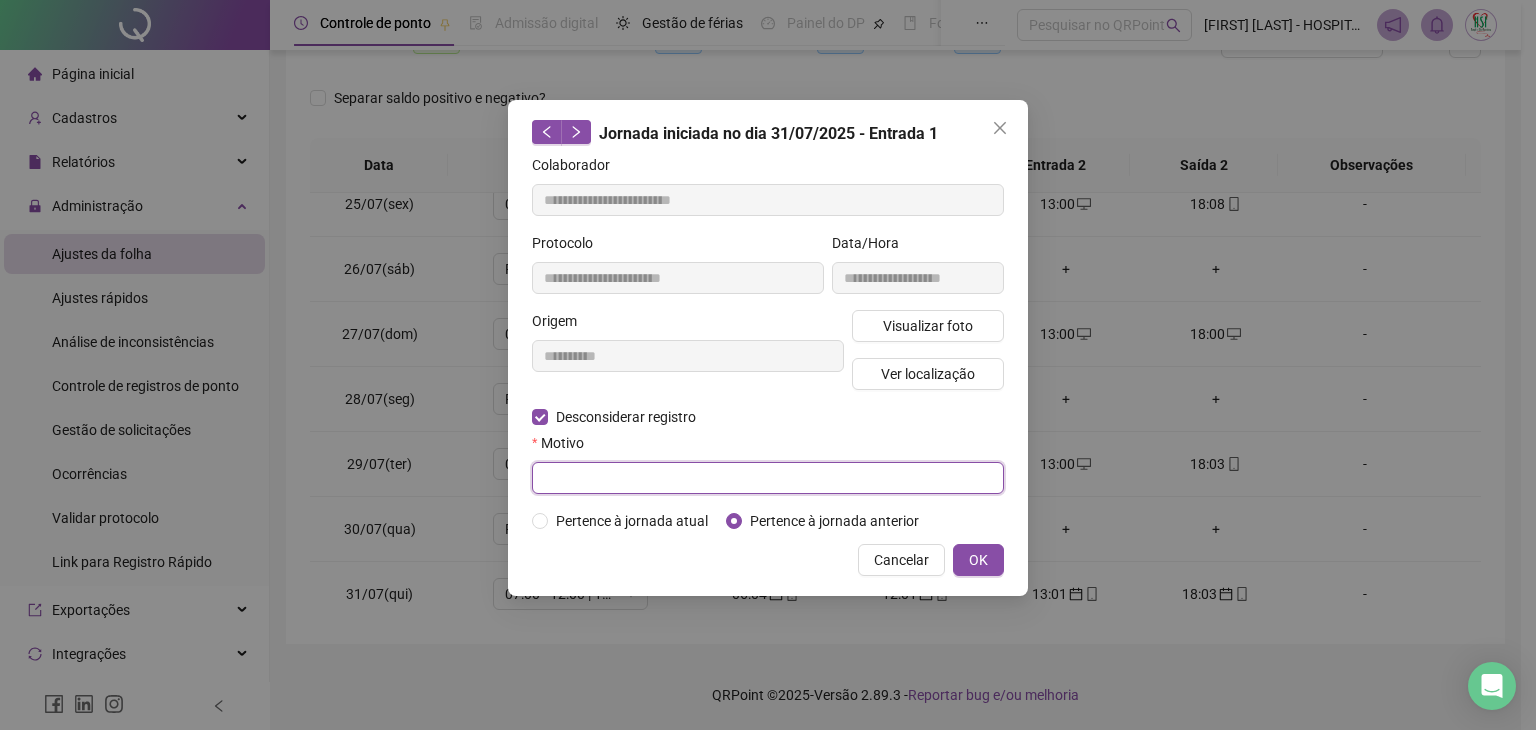 click at bounding box center [768, 478] 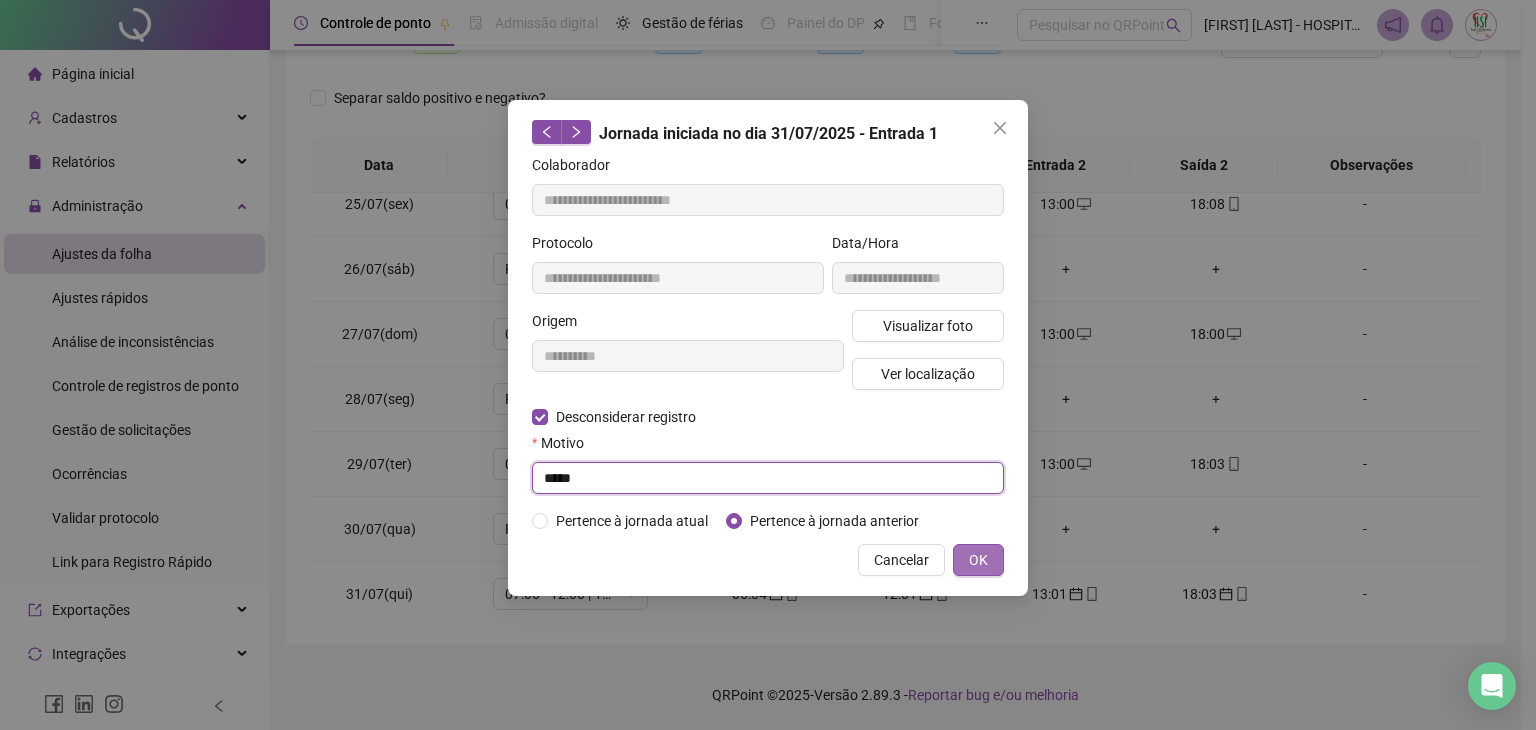 type on "****" 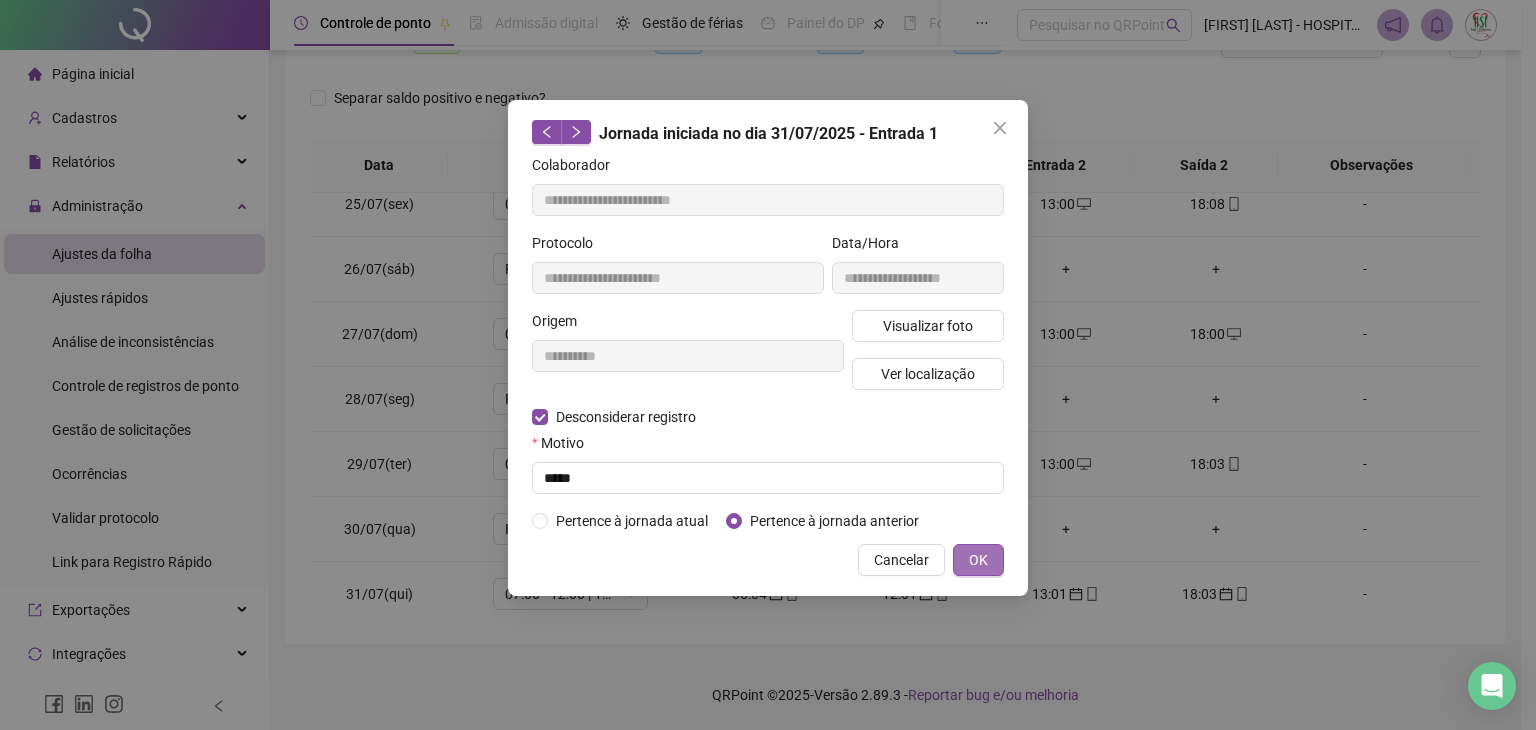 click on "OK" at bounding box center (978, 560) 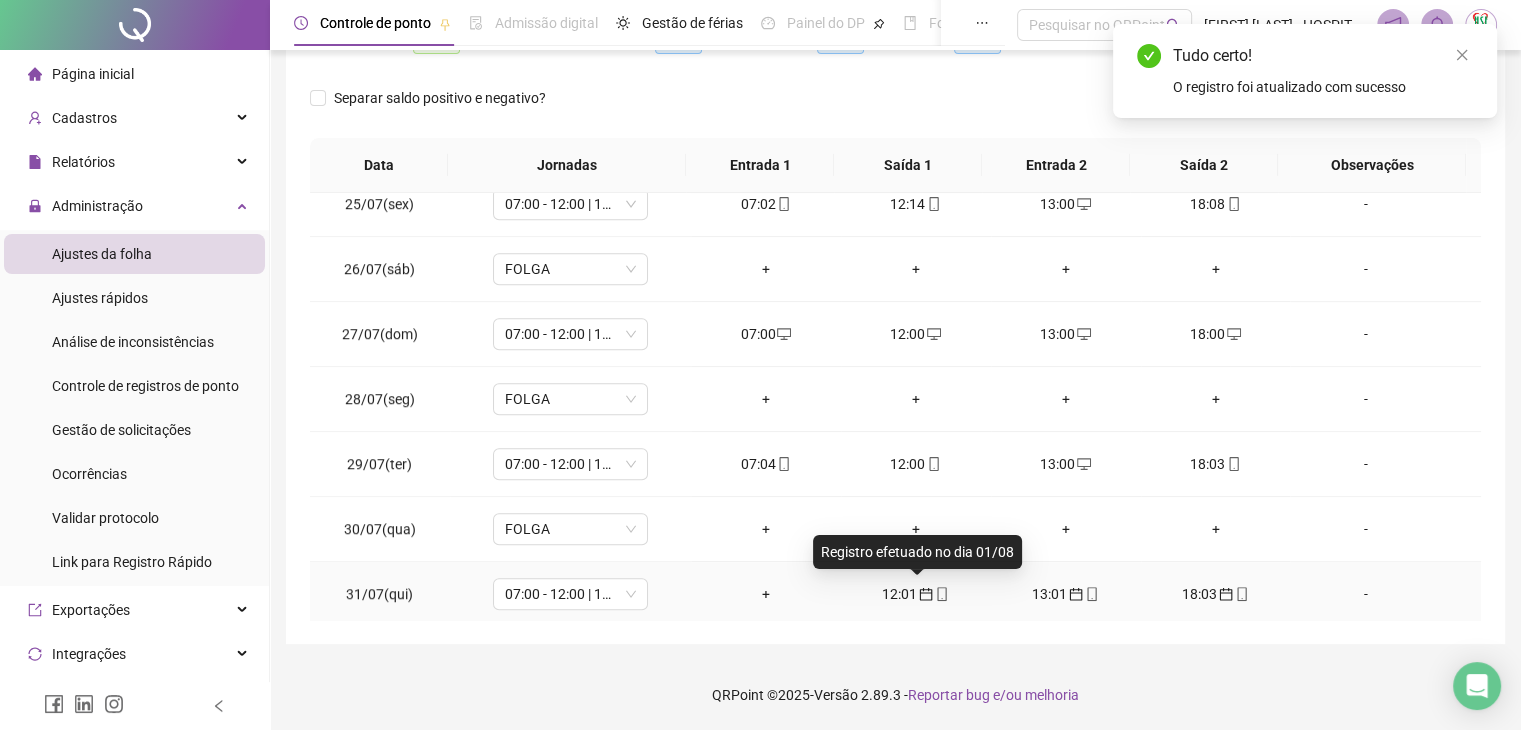 click 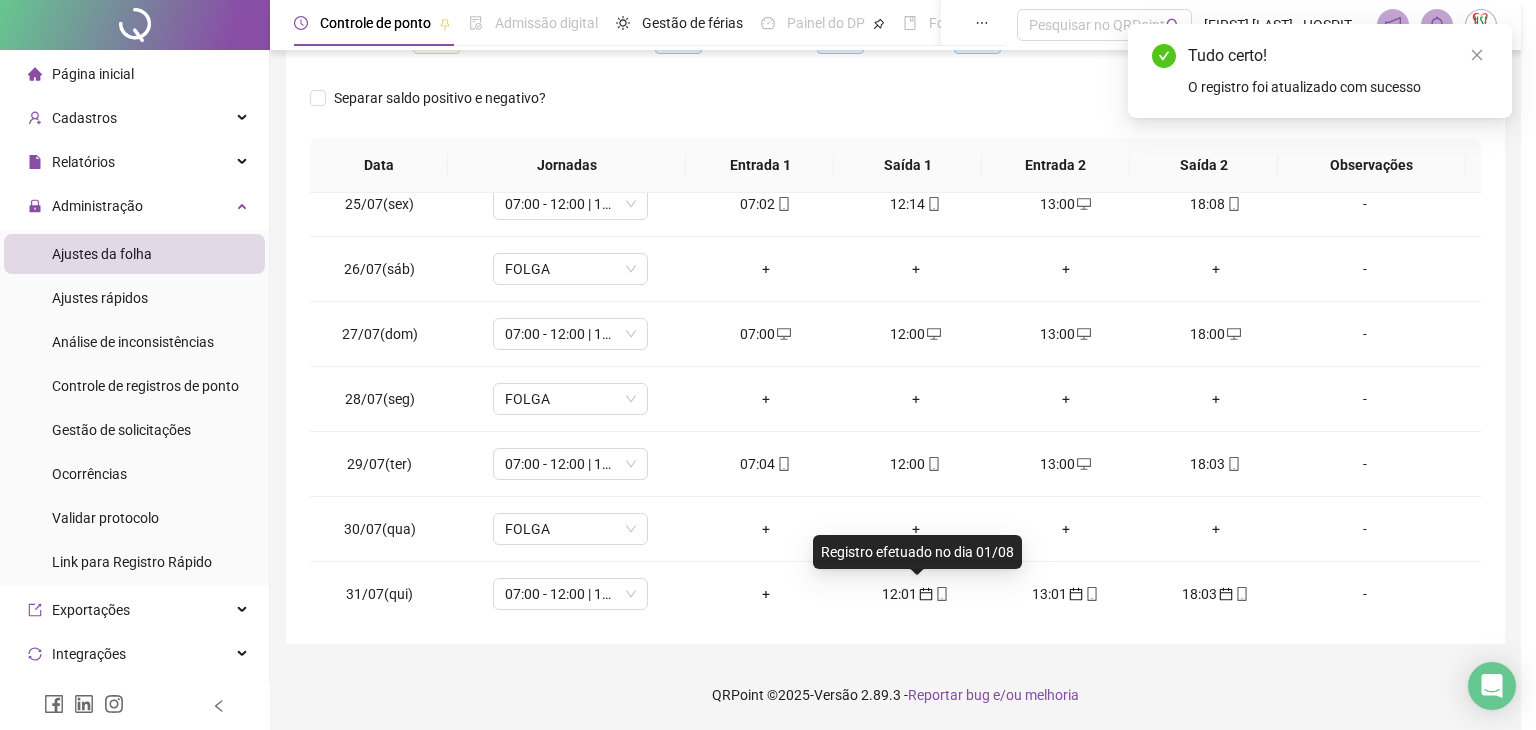 type on "**********" 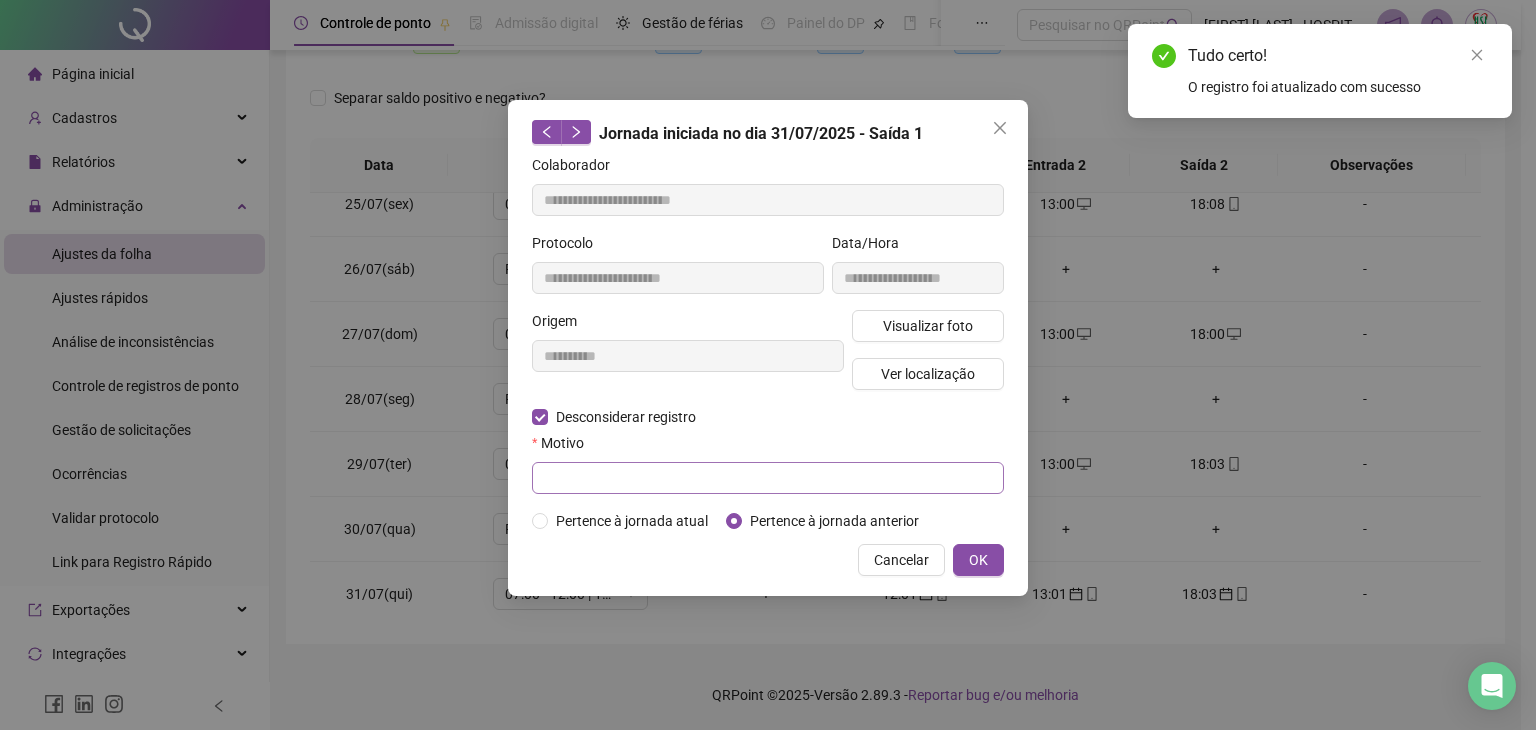 drag, startPoint x: 600, startPoint y: 499, endPoint x: 594, endPoint y: 485, distance: 15.231546 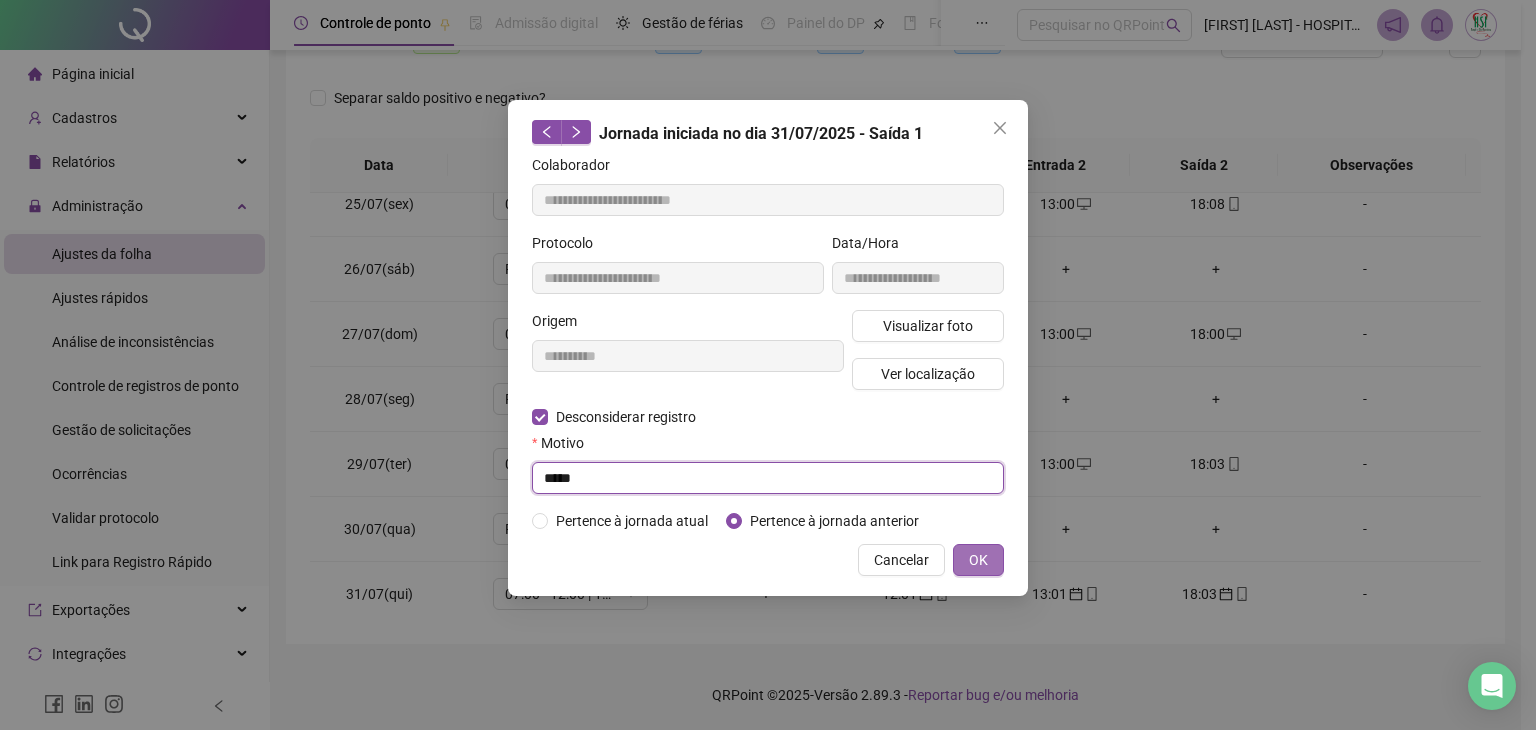 type on "****" 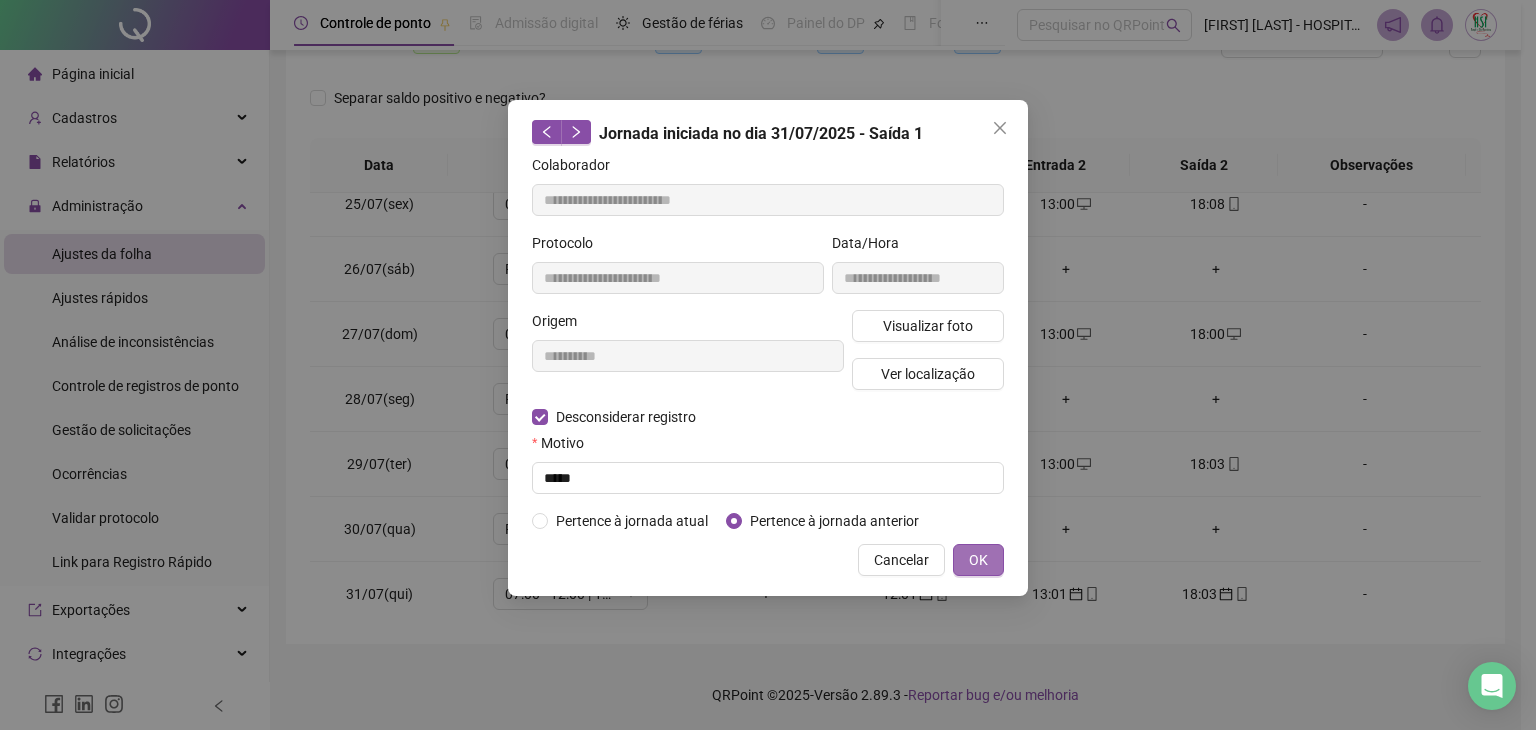 click on "OK" at bounding box center [978, 560] 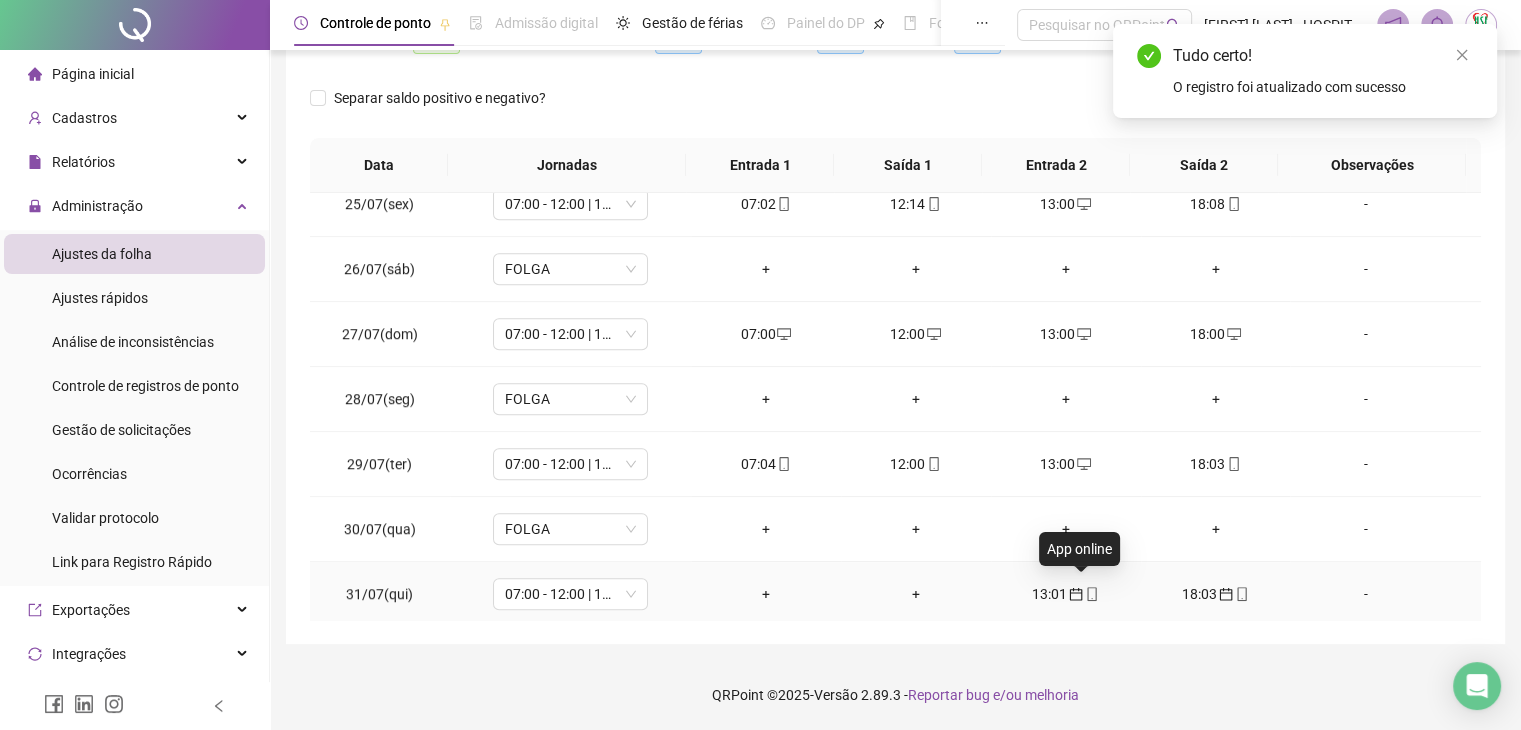click 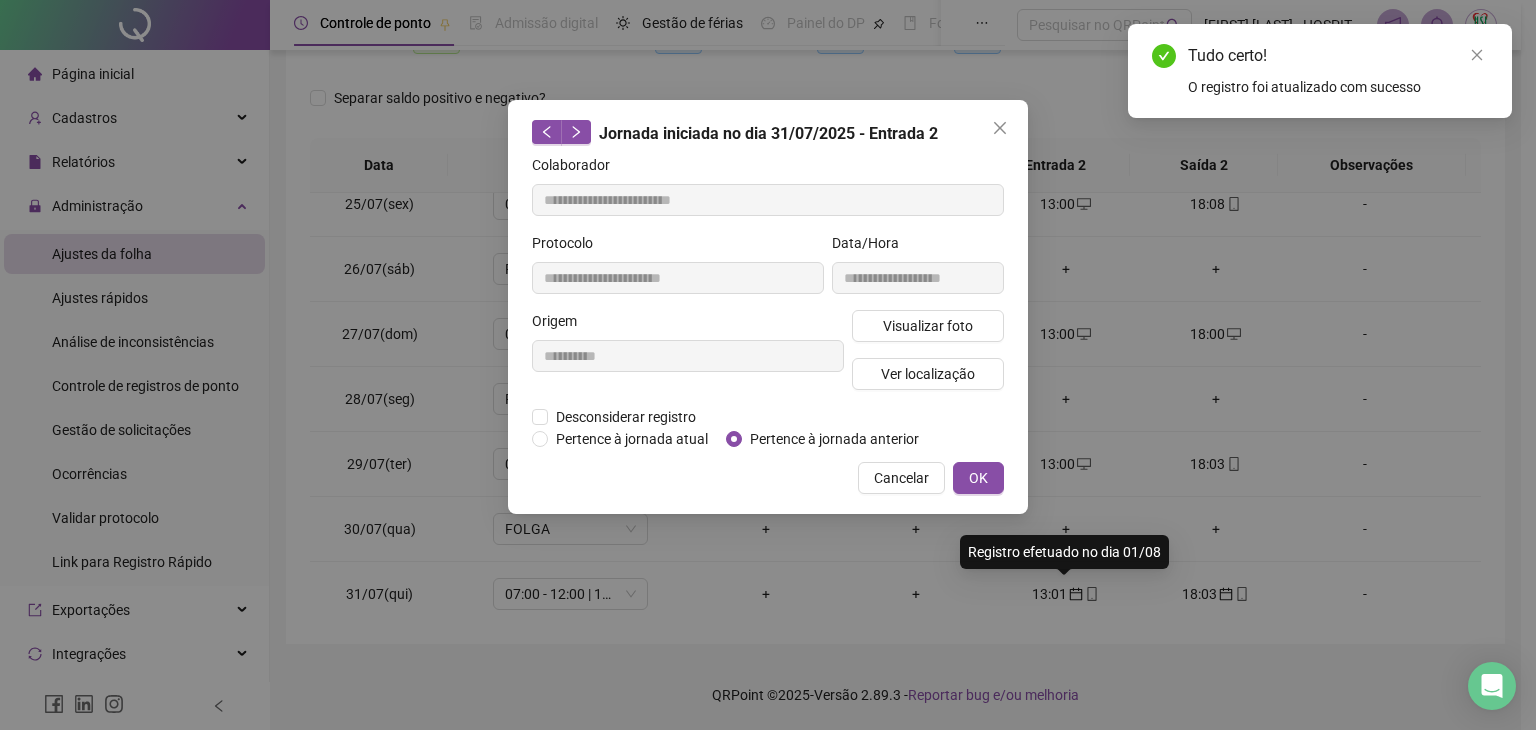type on "**********" 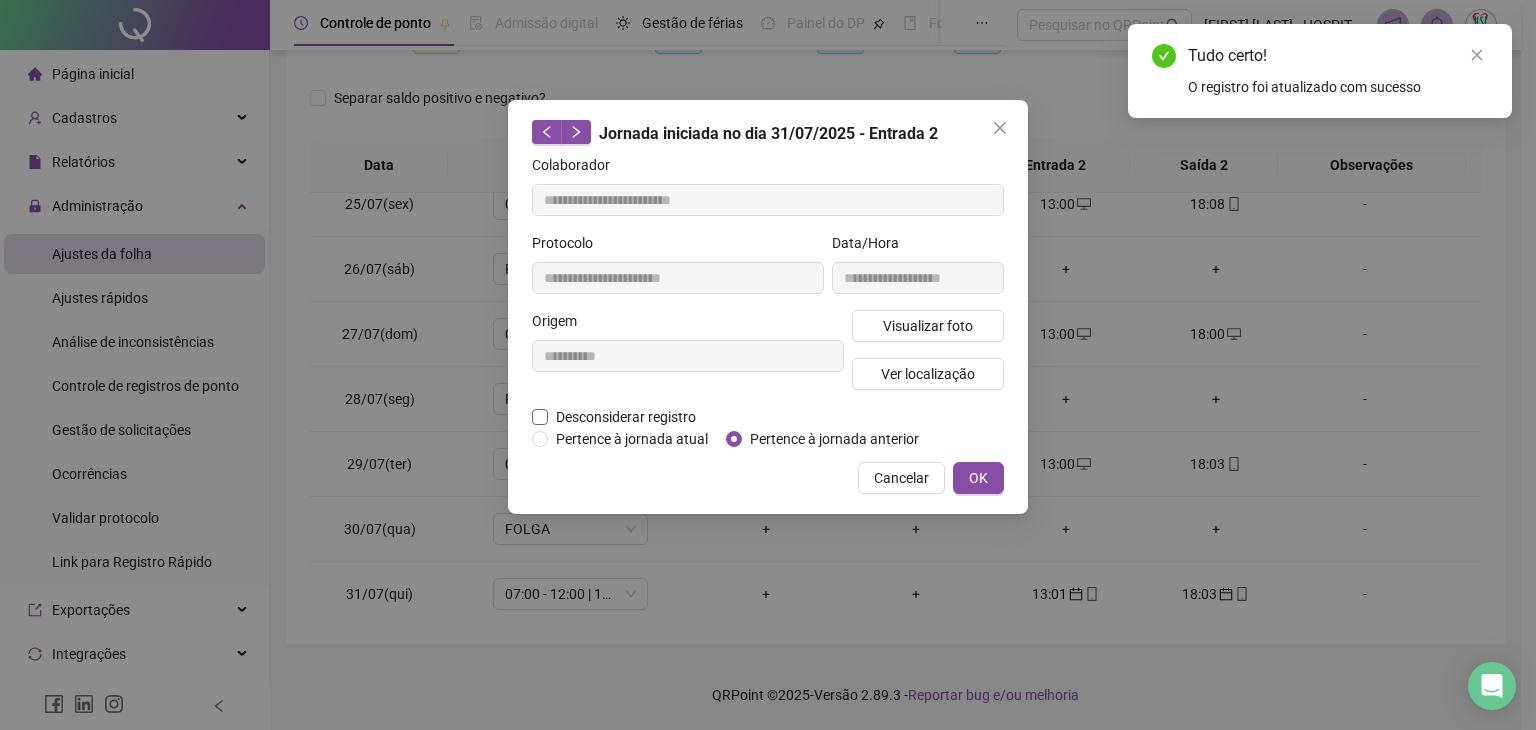 drag, startPoint x: 566, startPoint y: 413, endPoint x: 554, endPoint y: 413, distance: 12 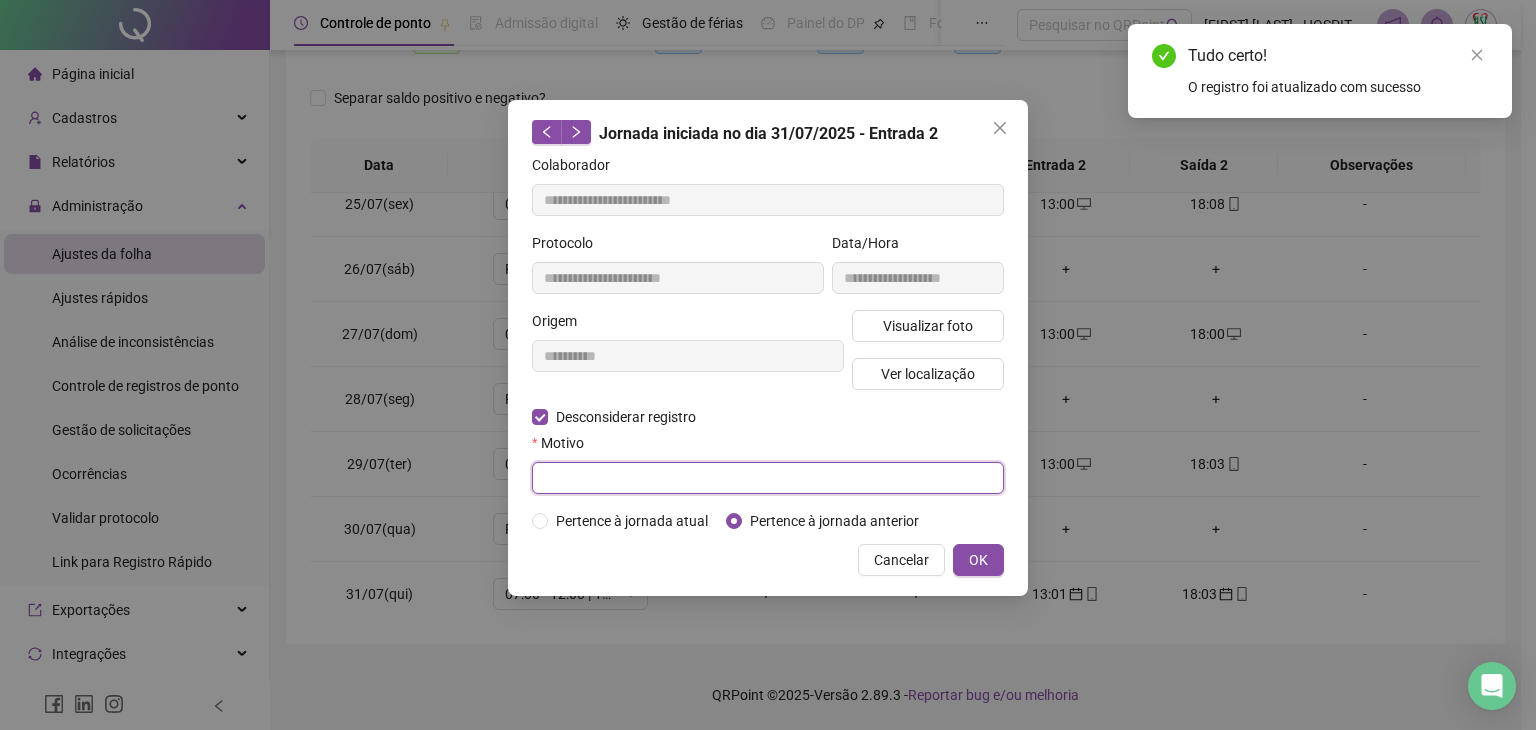 drag, startPoint x: 597, startPoint y: 470, endPoint x: 596, endPoint y: 481, distance: 11.045361 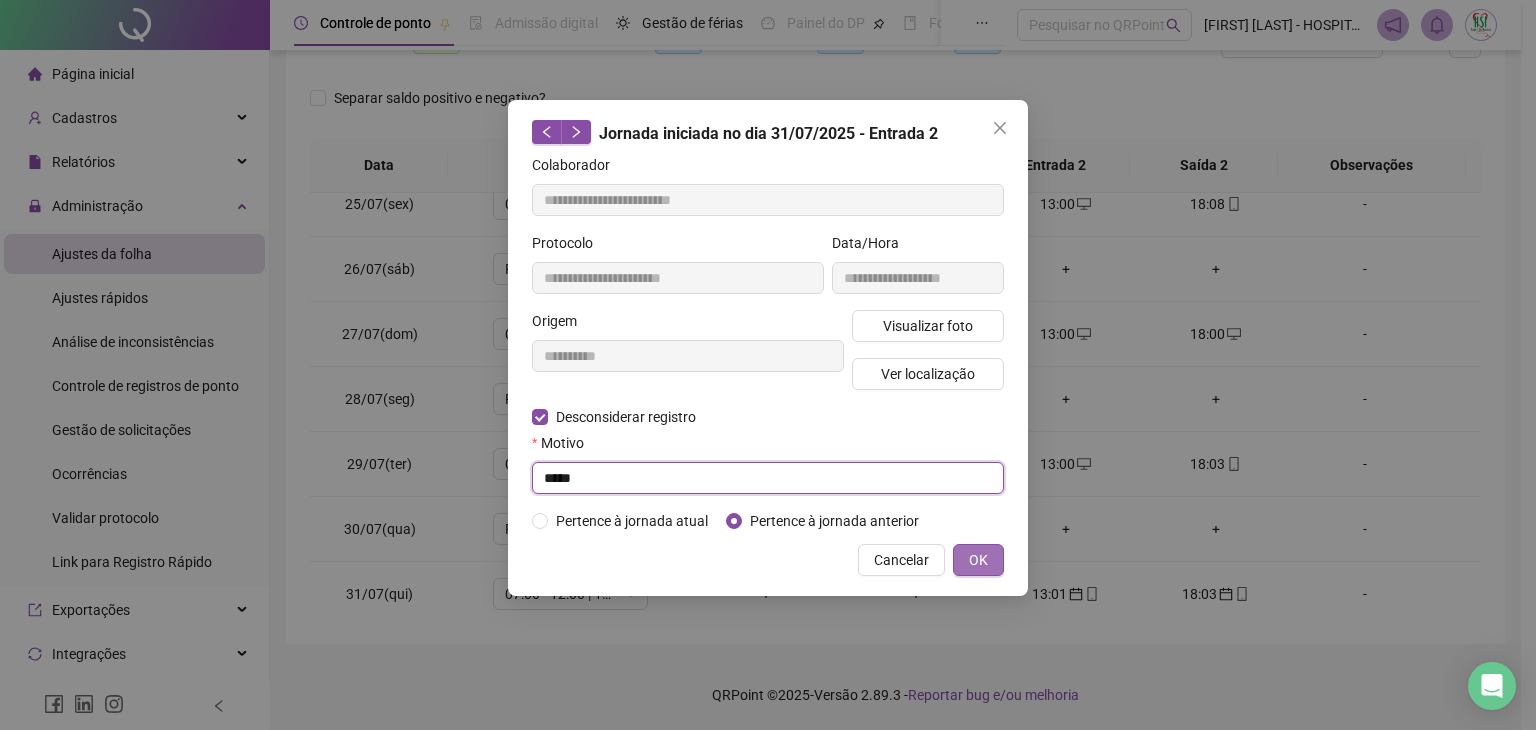 type on "****" 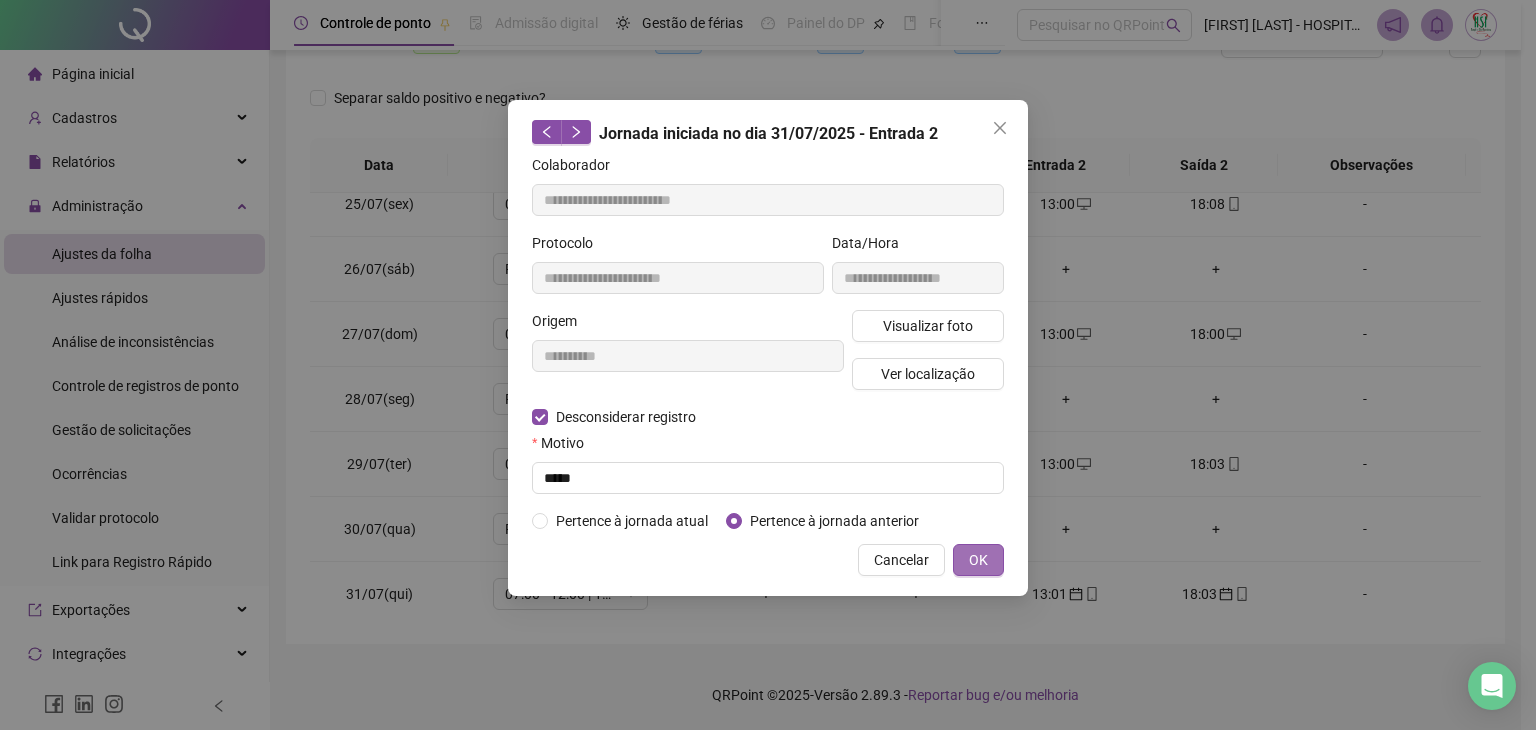 click on "OK" at bounding box center [978, 560] 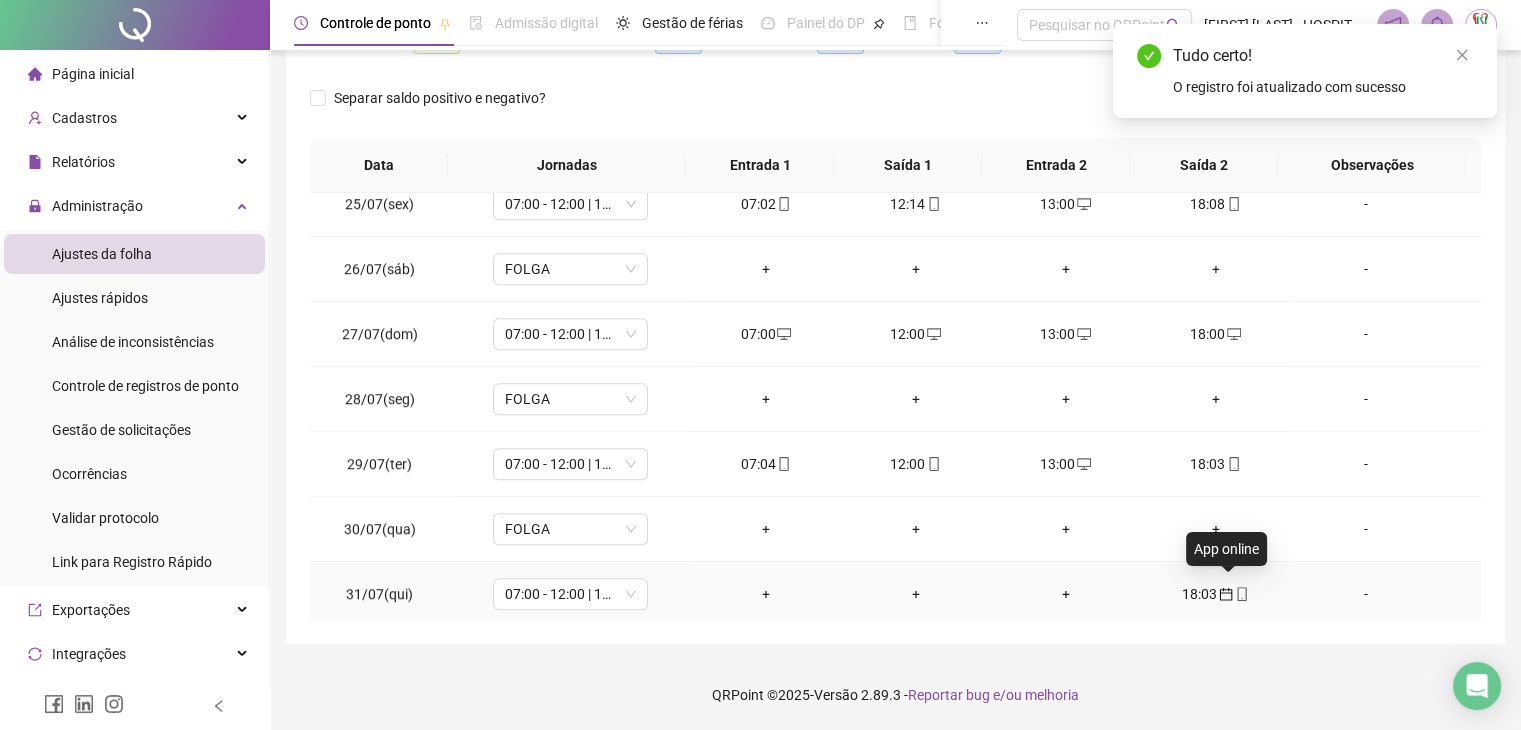 click at bounding box center (1241, 594) 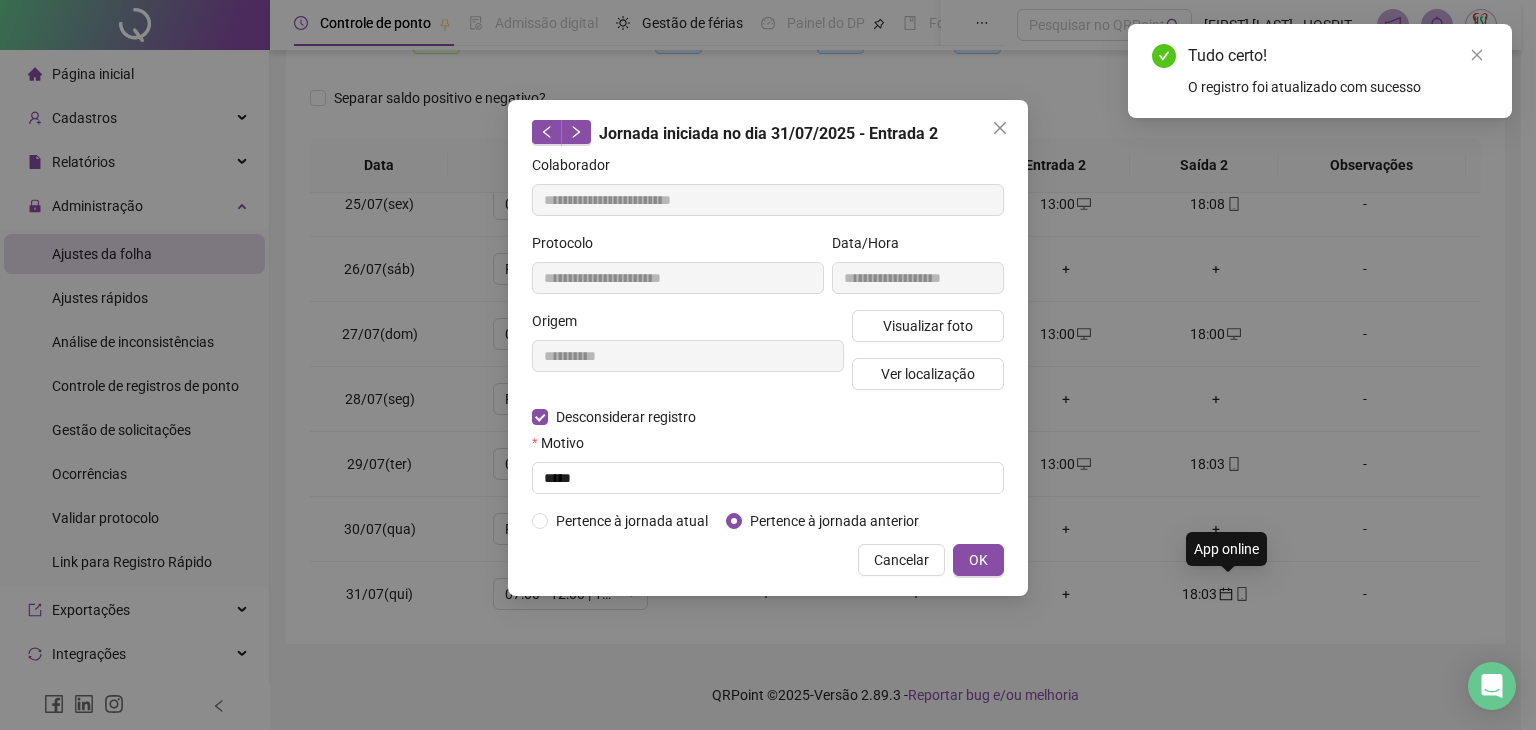 type on "**********" 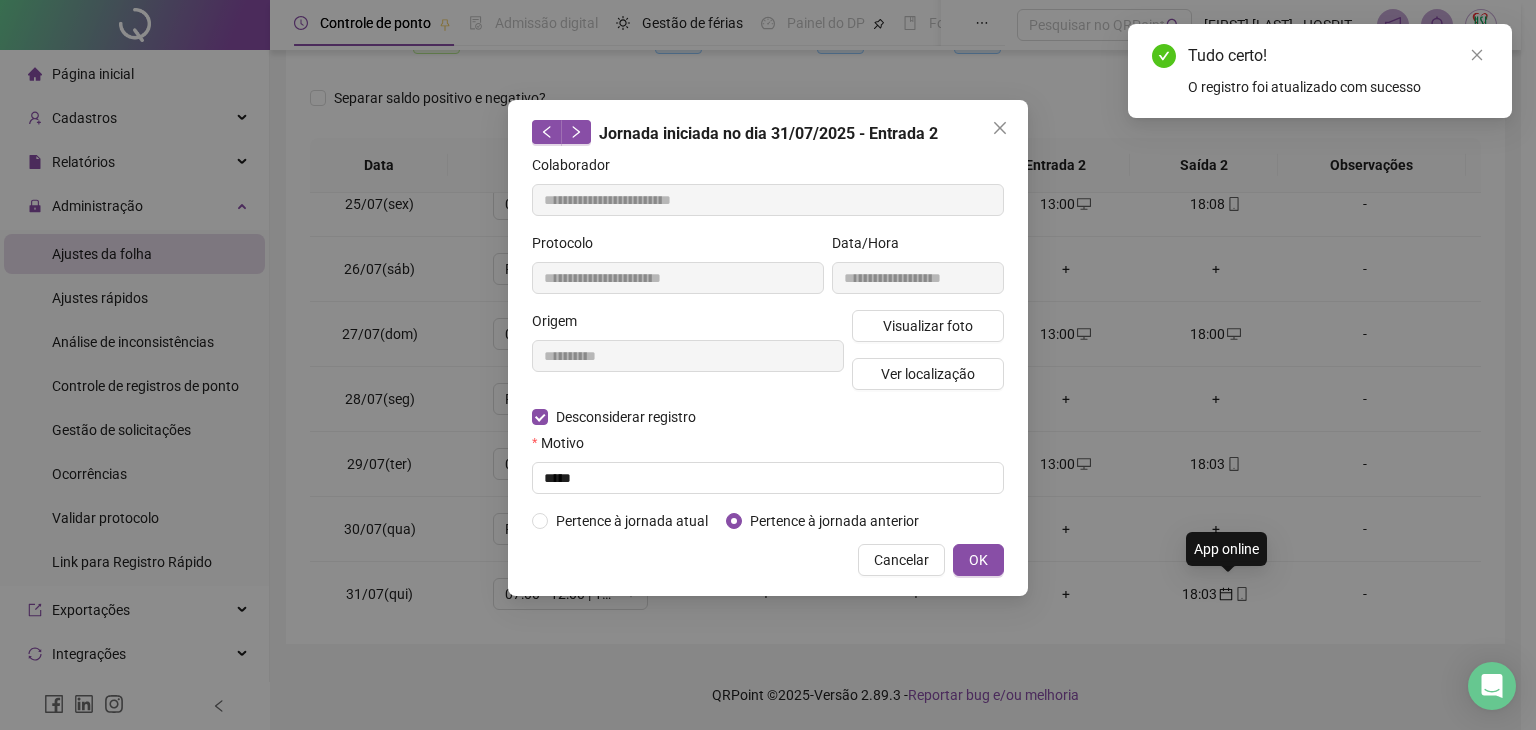 type on "**********" 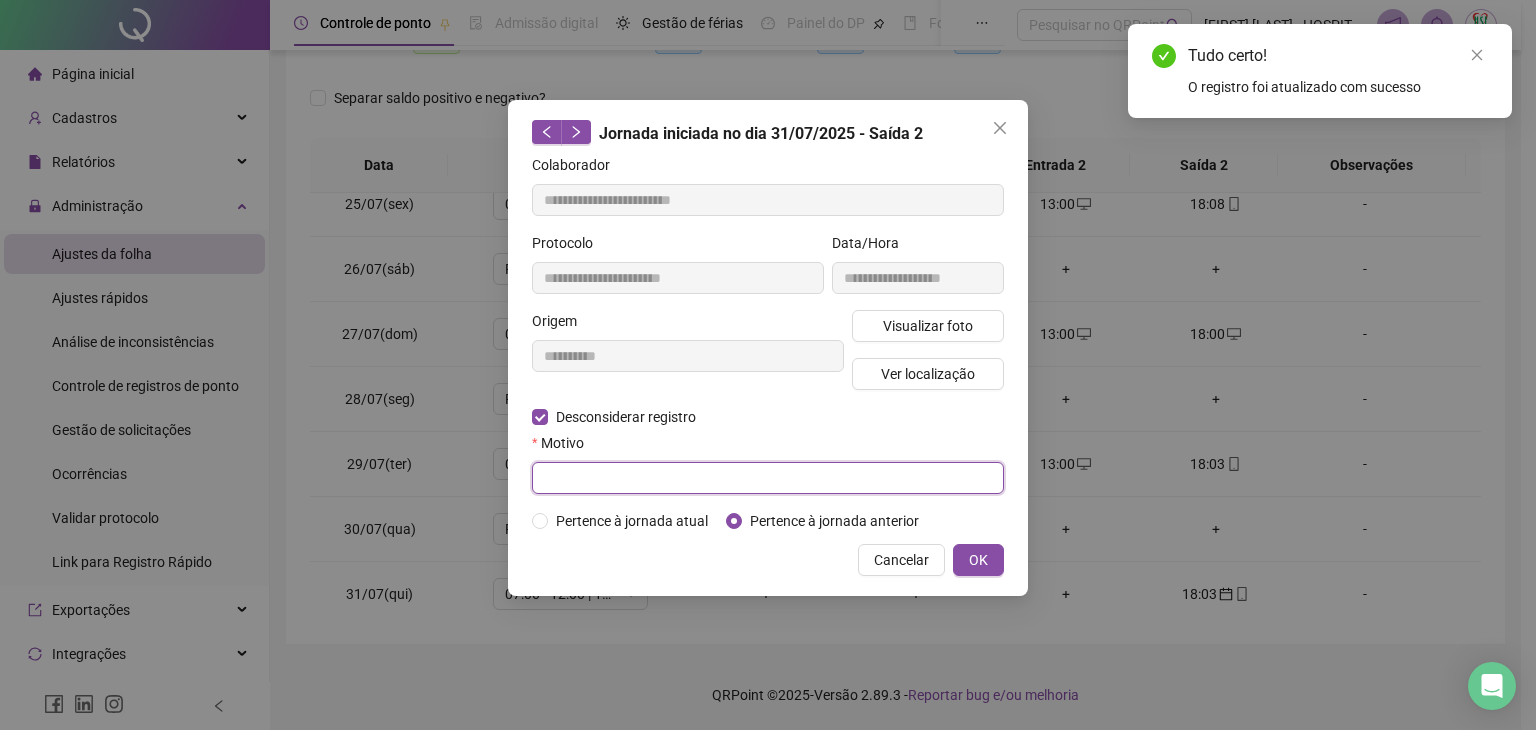 click at bounding box center [768, 478] 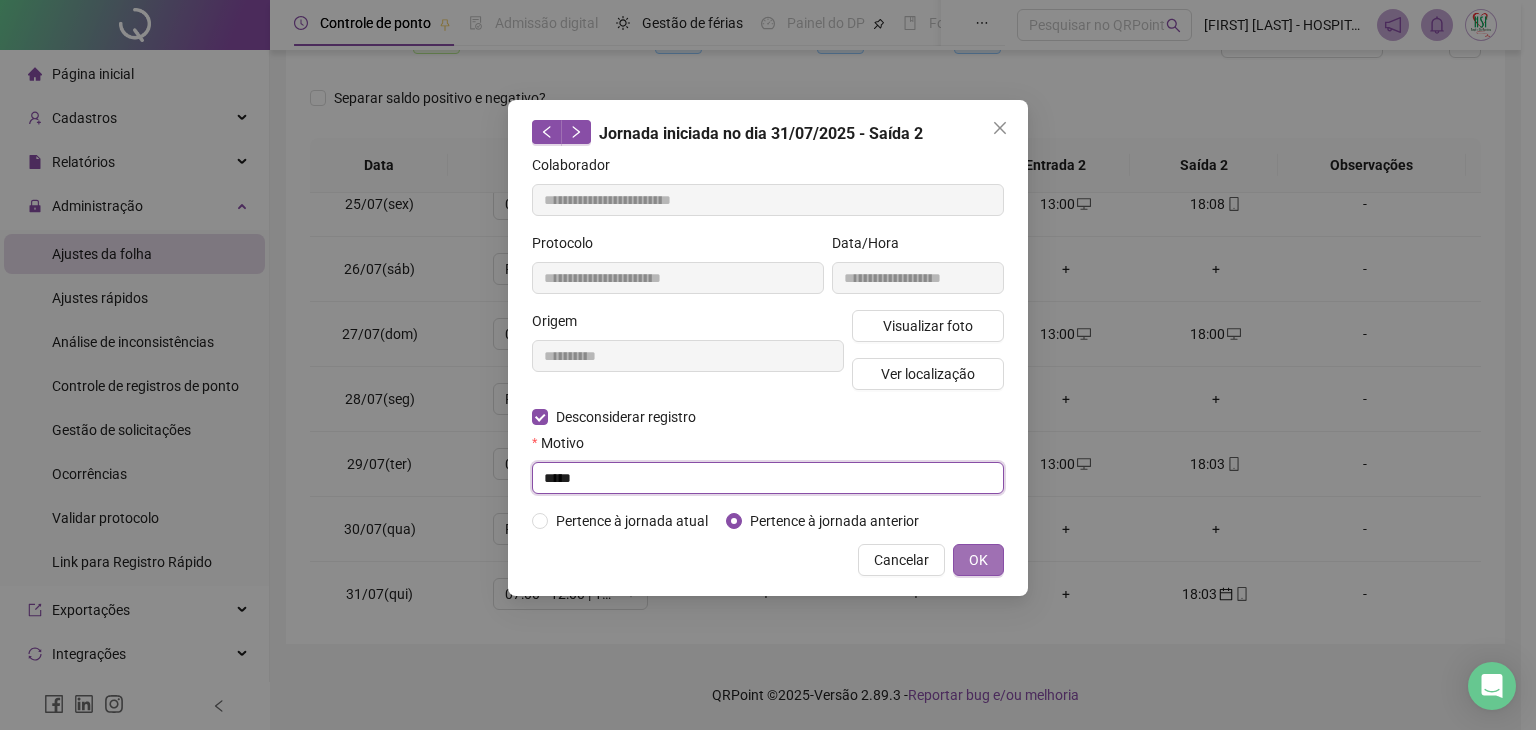 type on "****" 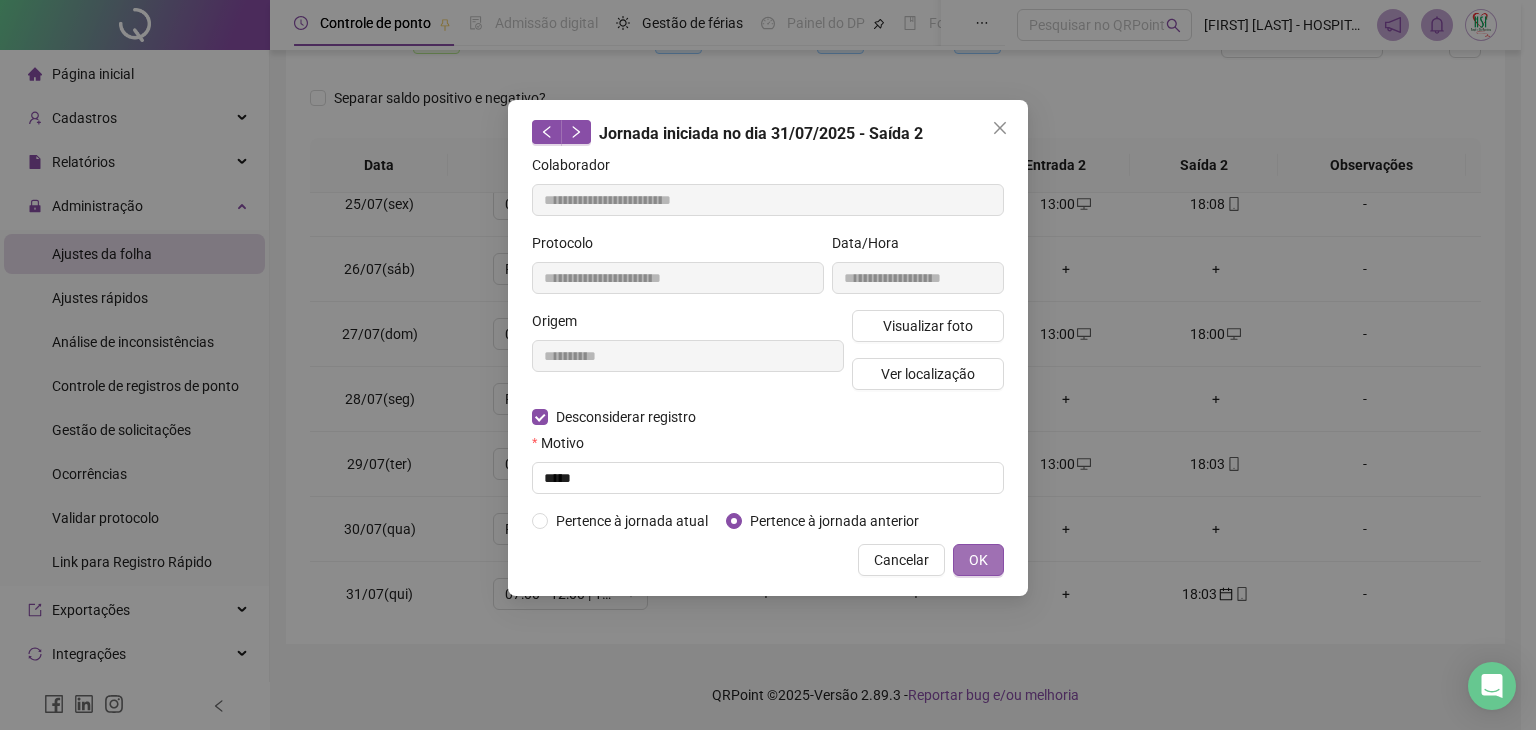 click on "OK" at bounding box center [978, 560] 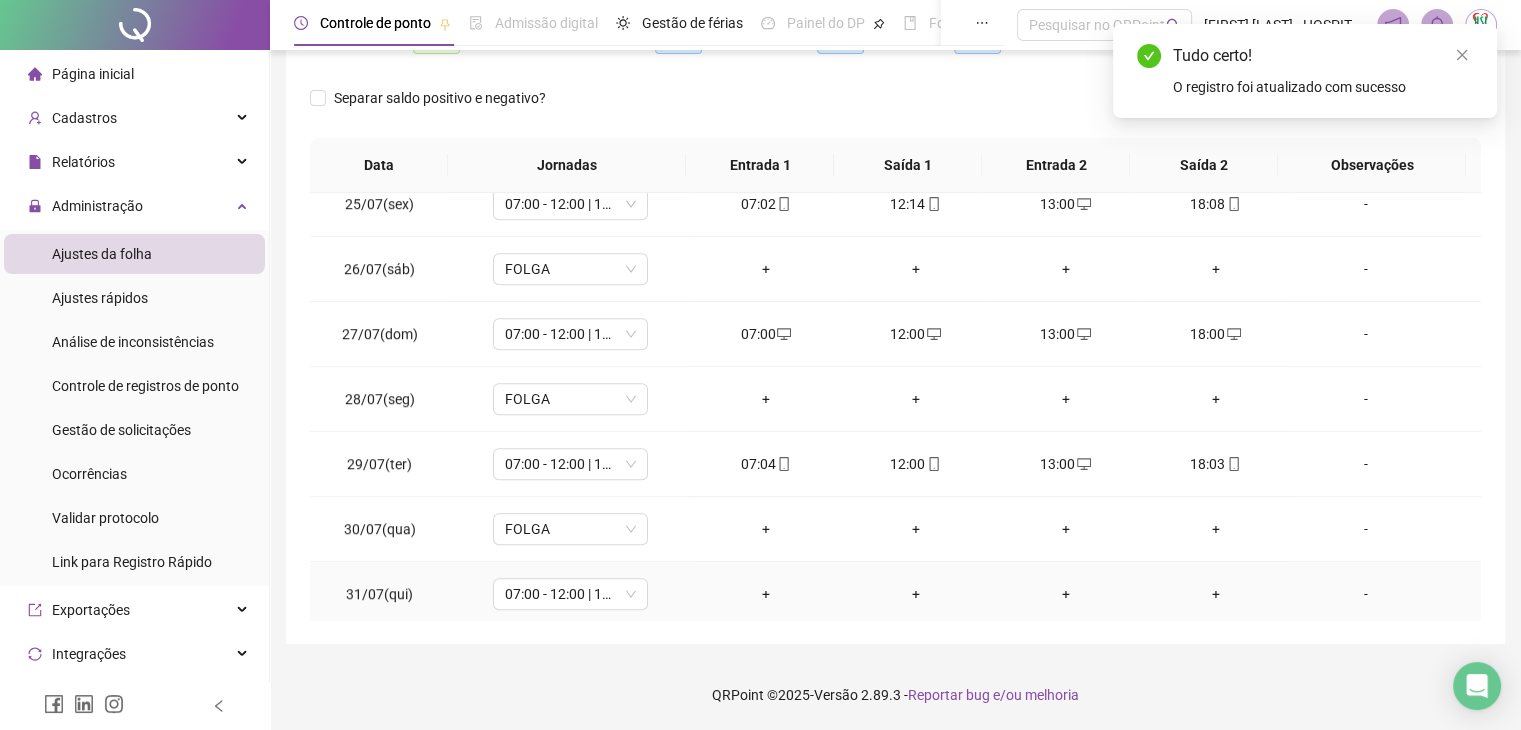 click on "+" at bounding box center (766, 594) 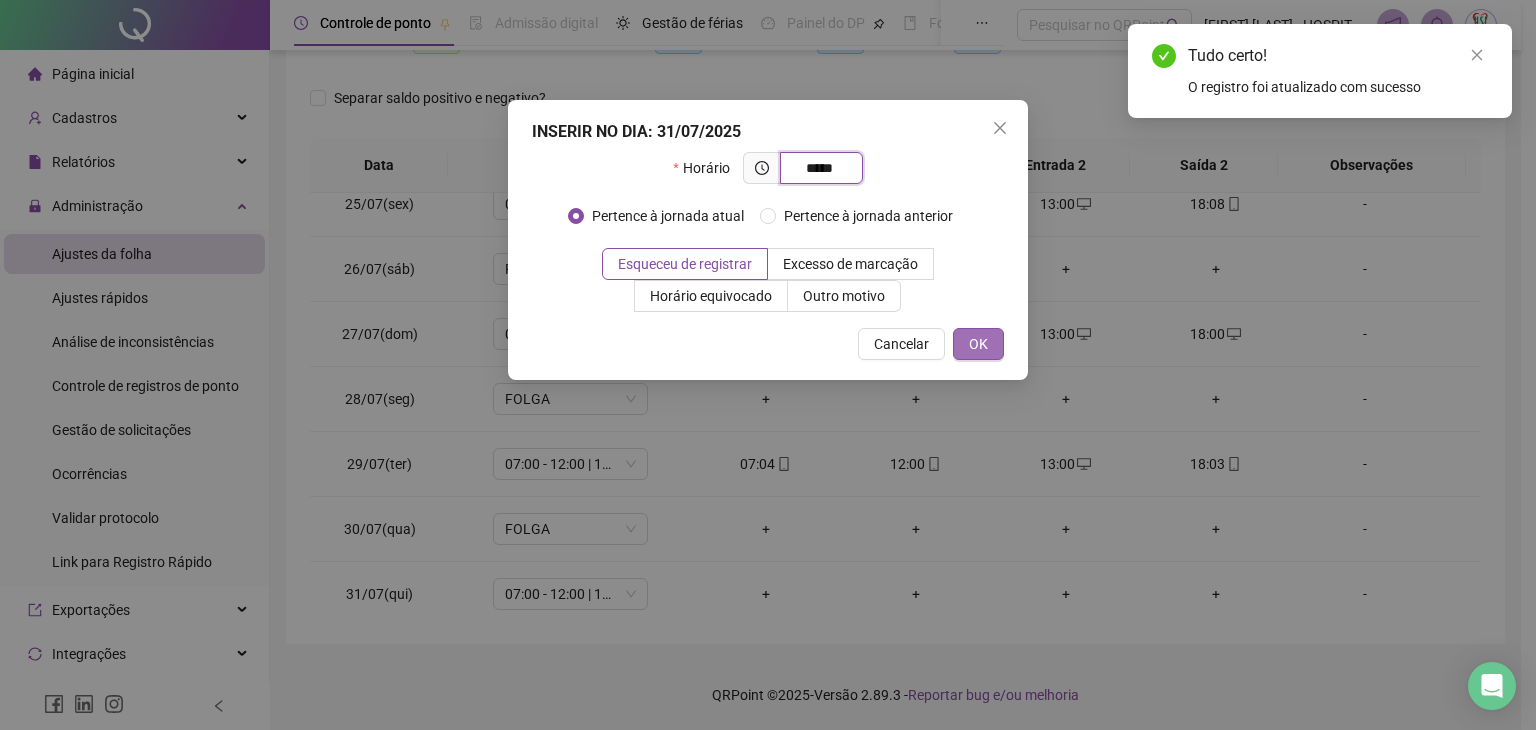 type on "*****" 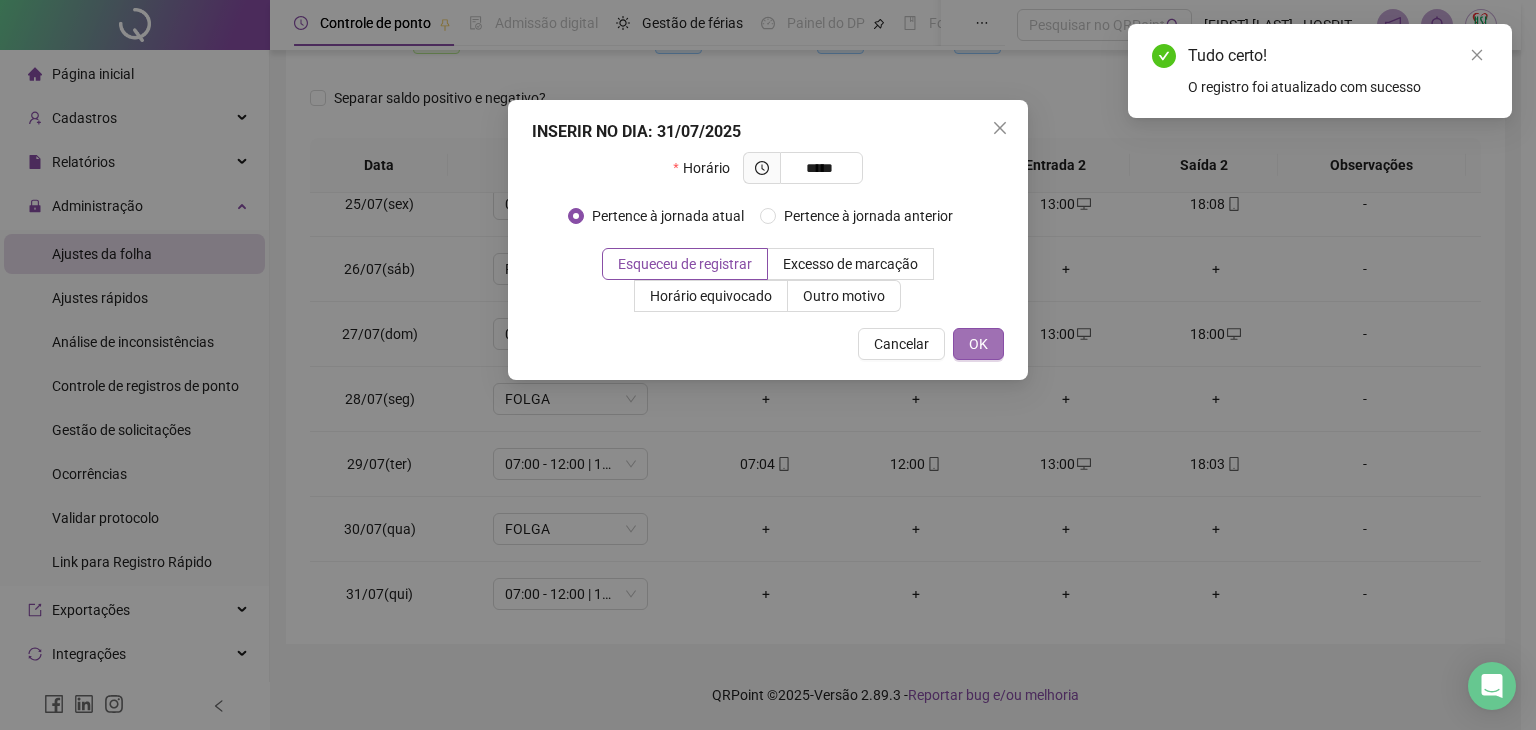 click on "OK" at bounding box center [978, 344] 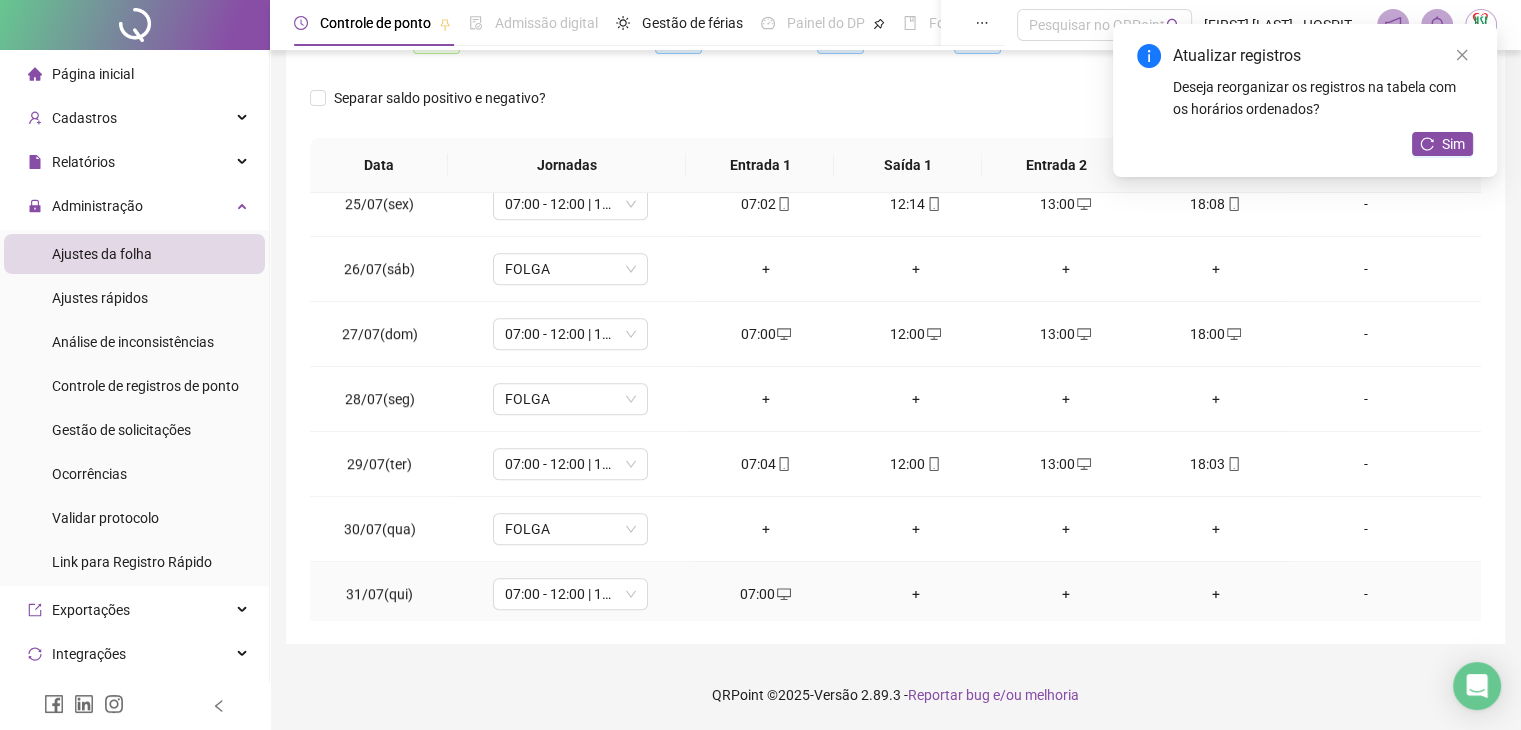 click on "+" at bounding box center [916, 594] 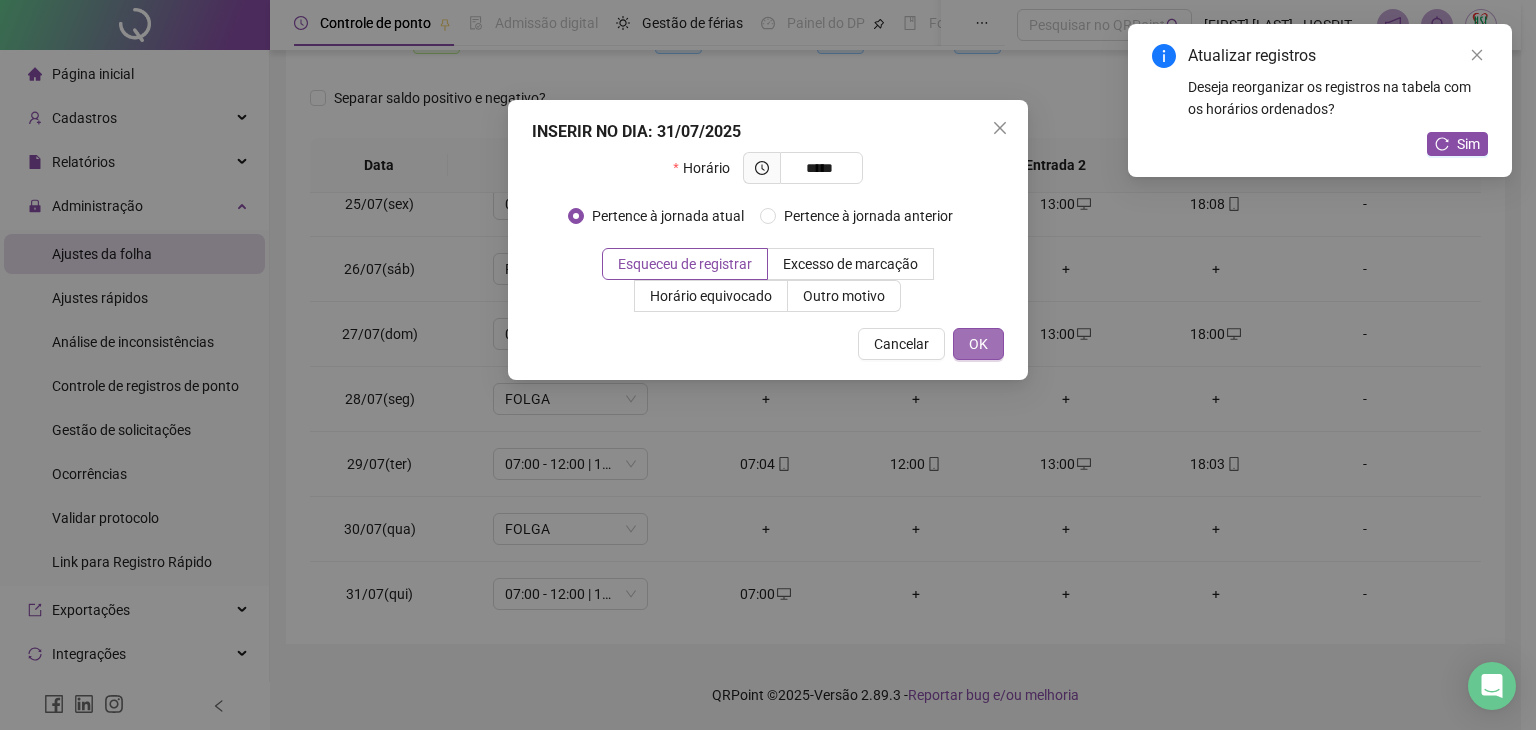 type on "*****" 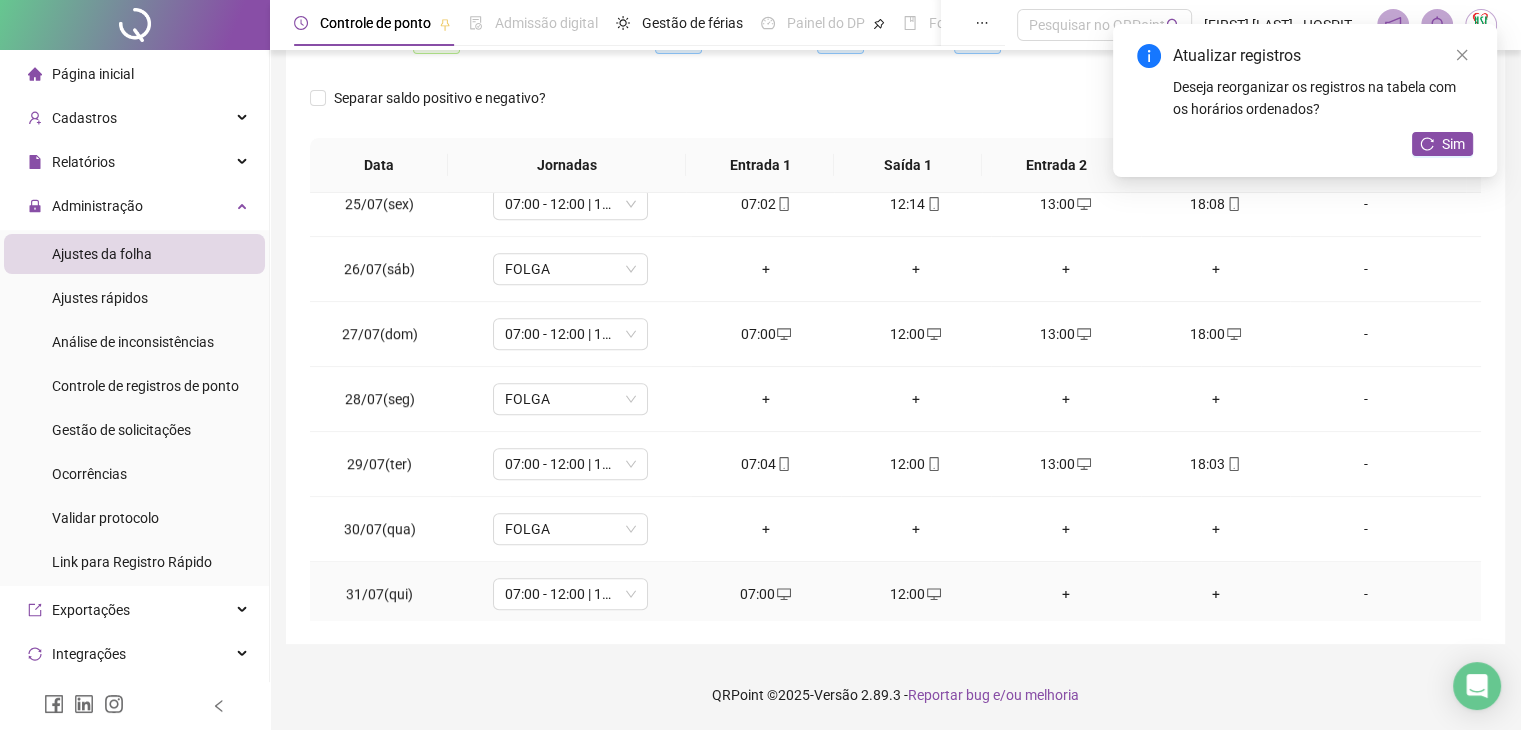 click on "+" at bounding box center [1066, 594] 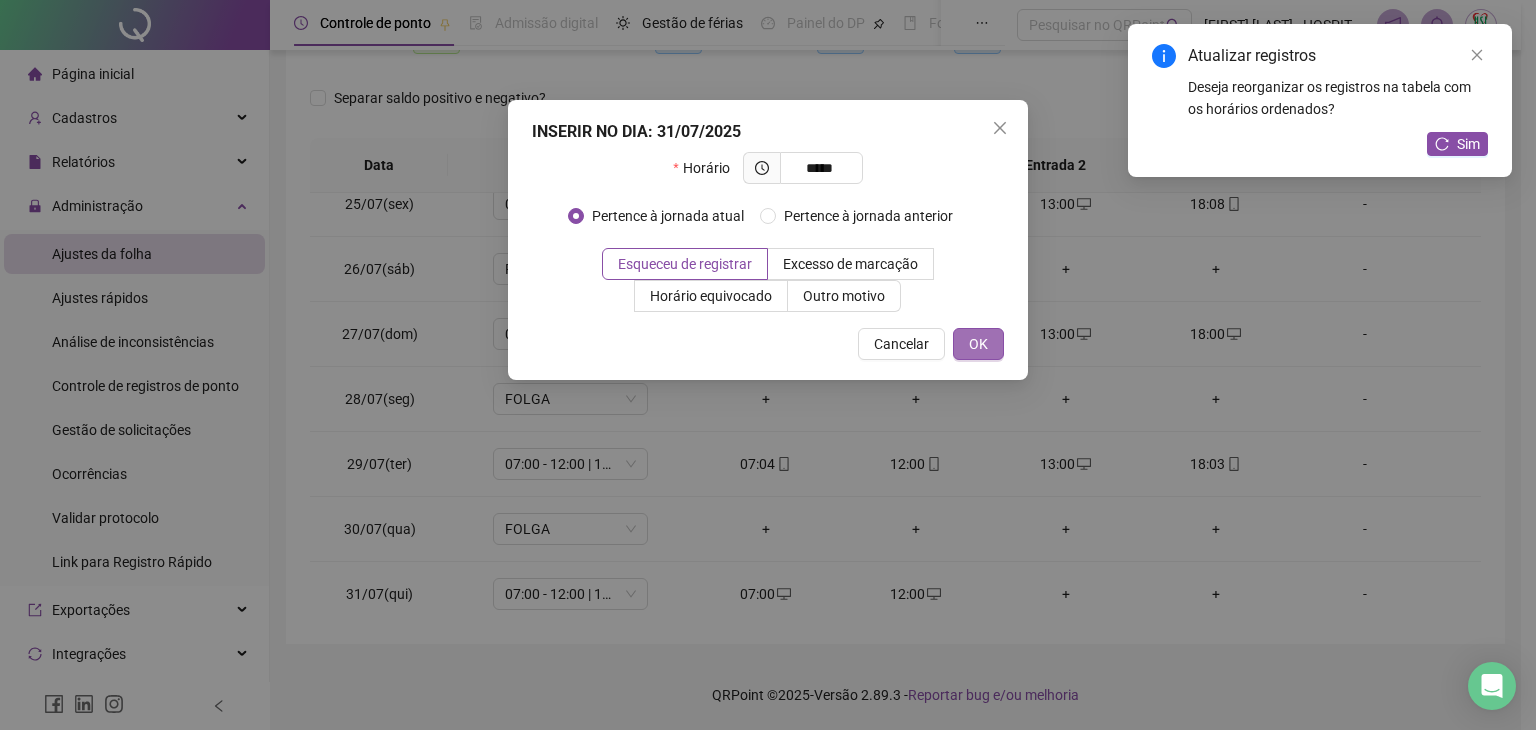 type on "*****" 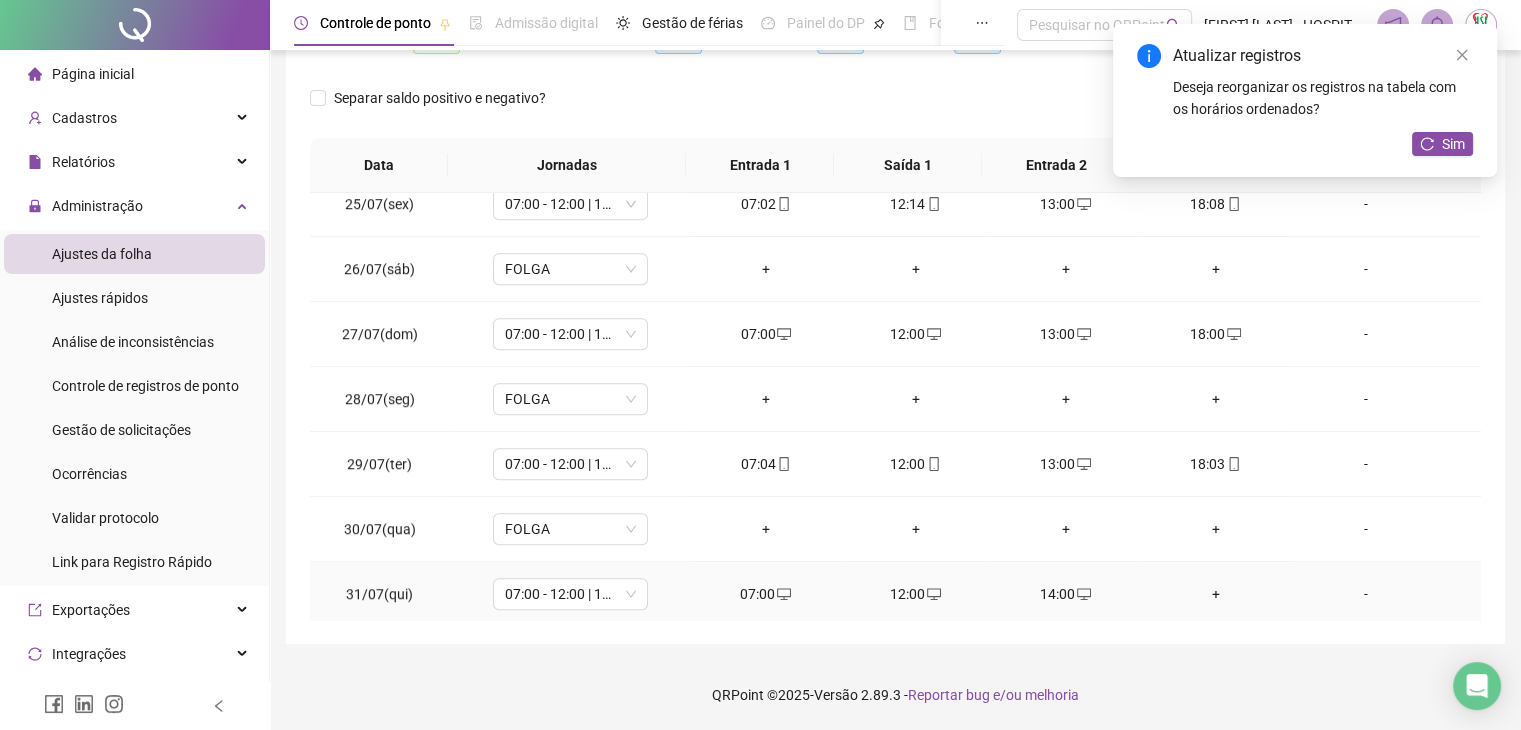click on "+" at bounding box center (1216, 594) 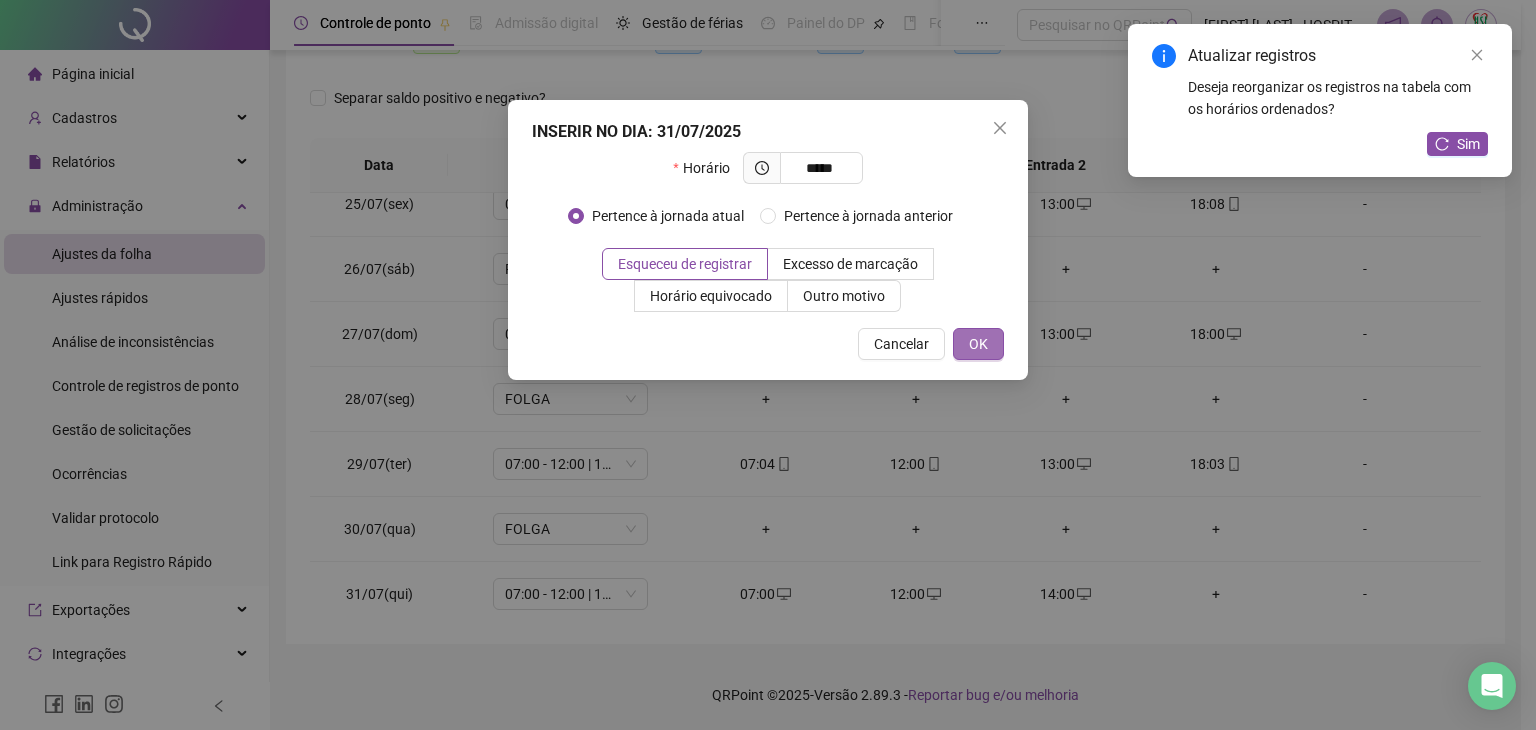 type on "*****" 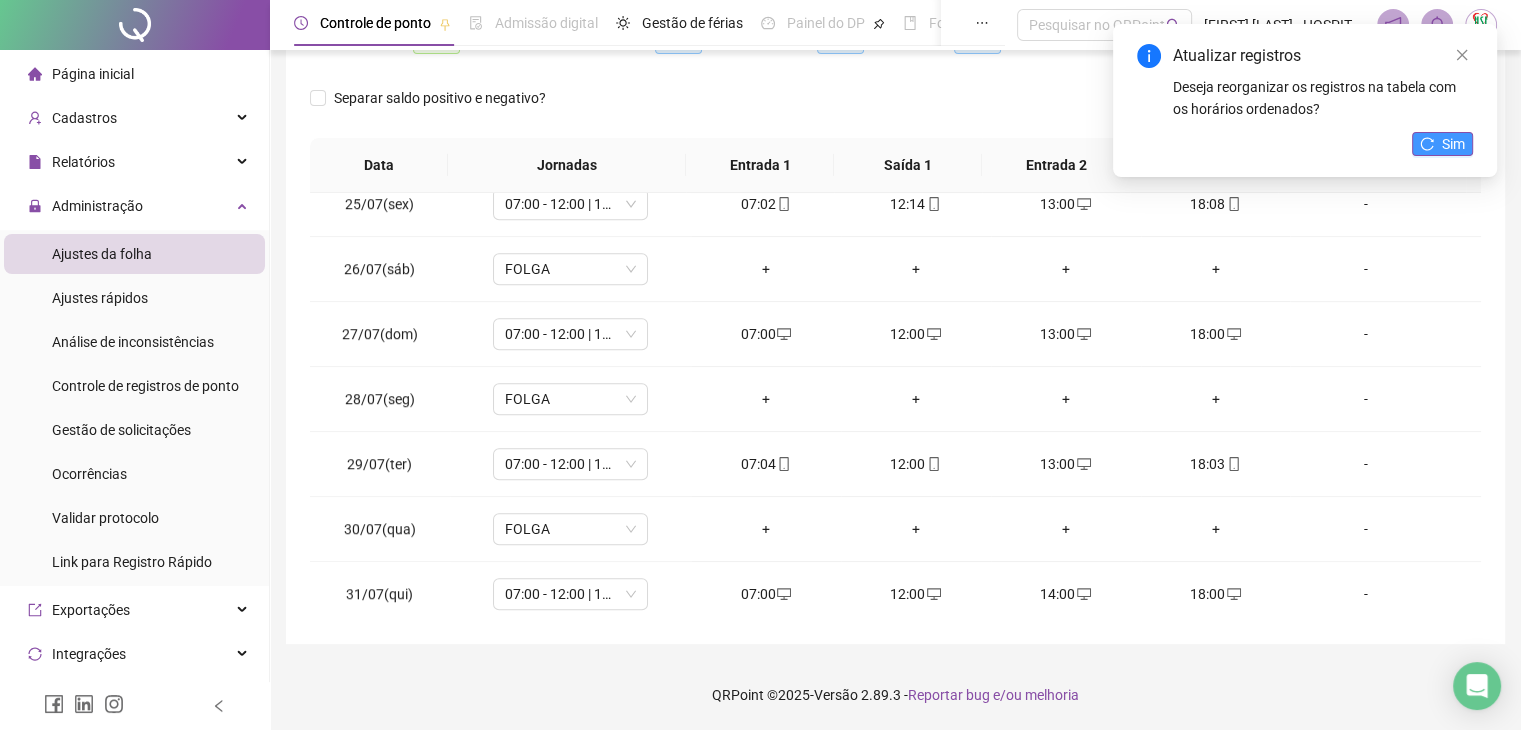 click on "Sim" at bounding box center (1442, 144) 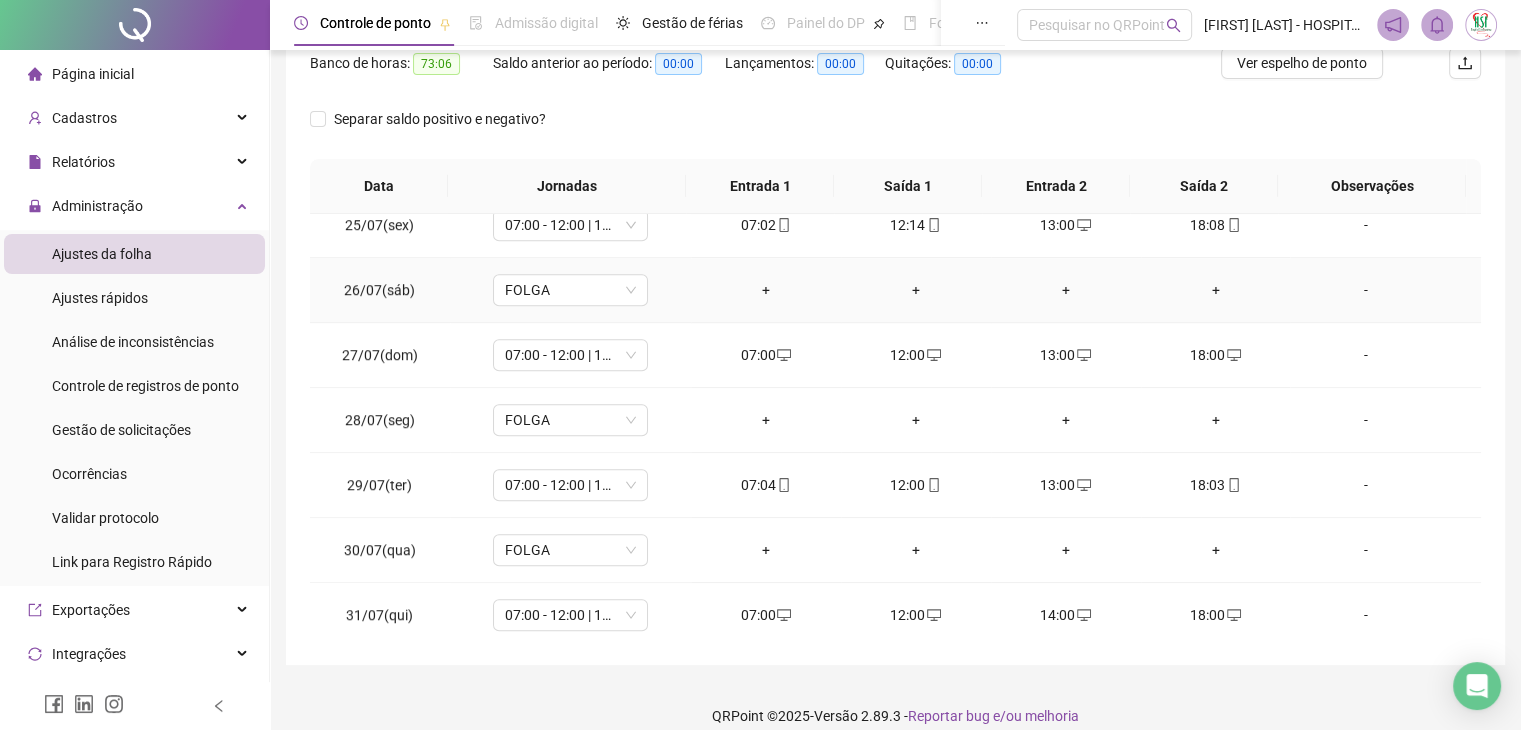 scroll, scrollTop: 292, scrollLeft: 0, axis: vertical 